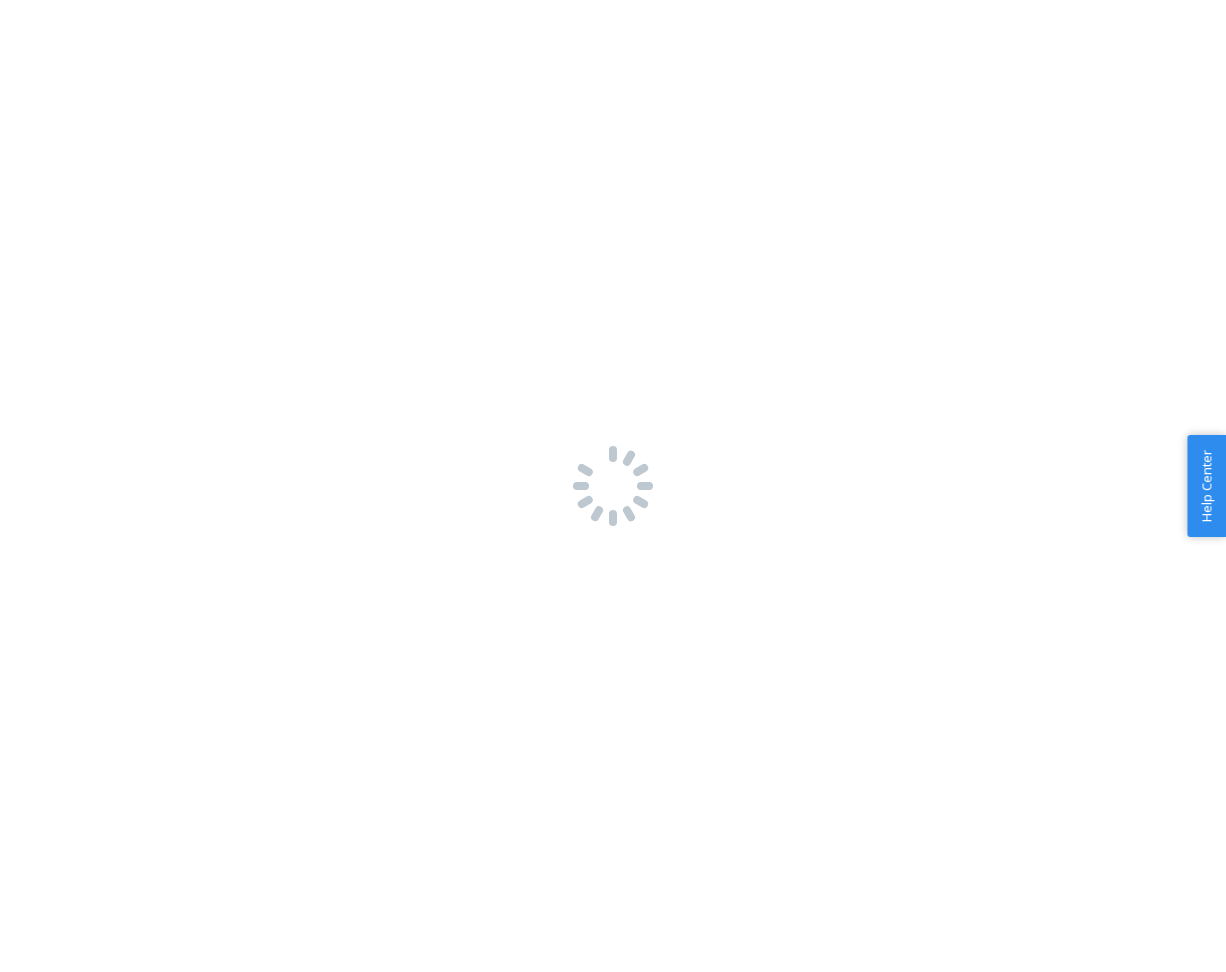 scroll, scrollTop: 0, scrollLeft: 0, axis: both 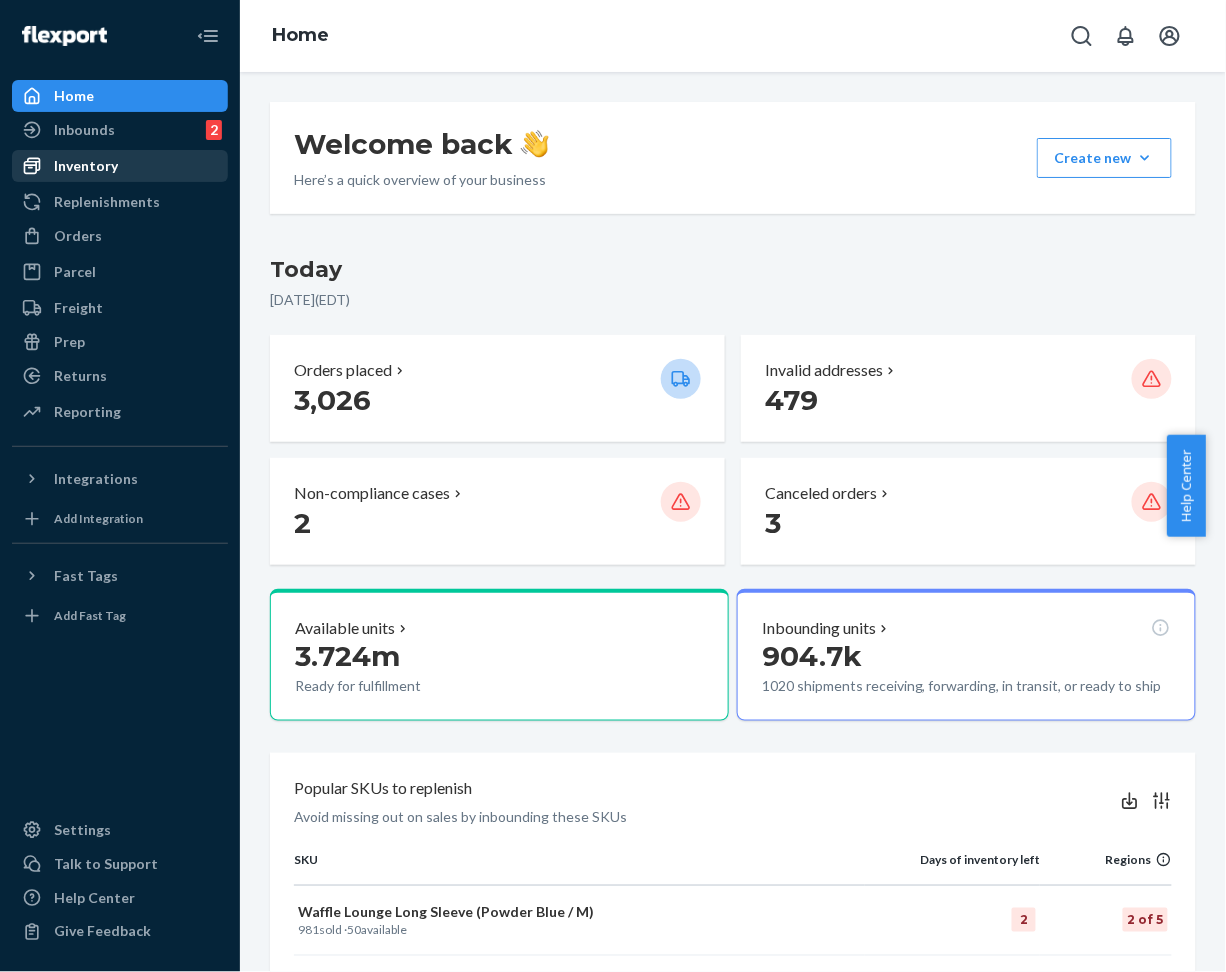 click on "Inventory" at bounding box center [120, 166] 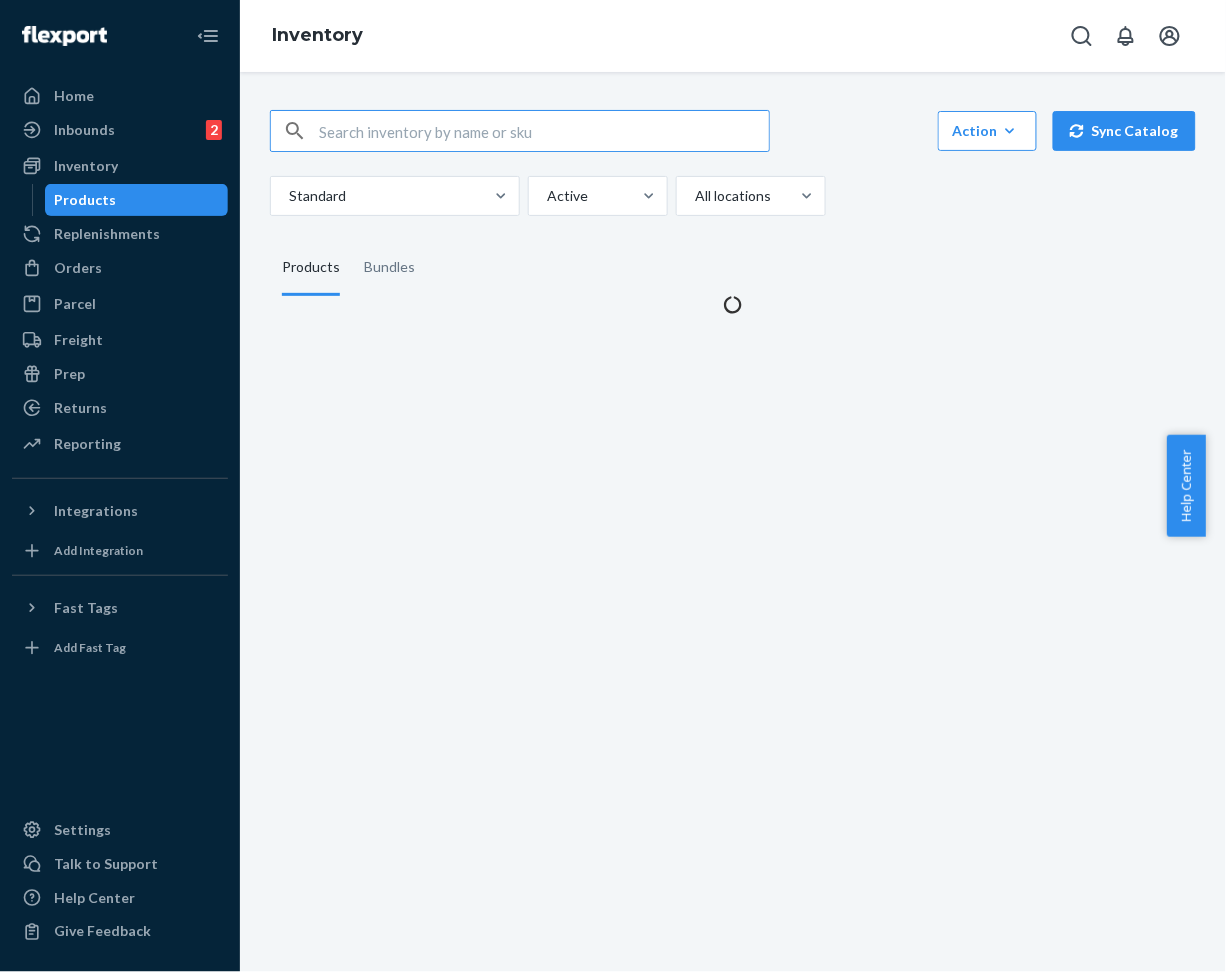 scroll, scrollTop: 0, scrollLeft: 0, axis: both 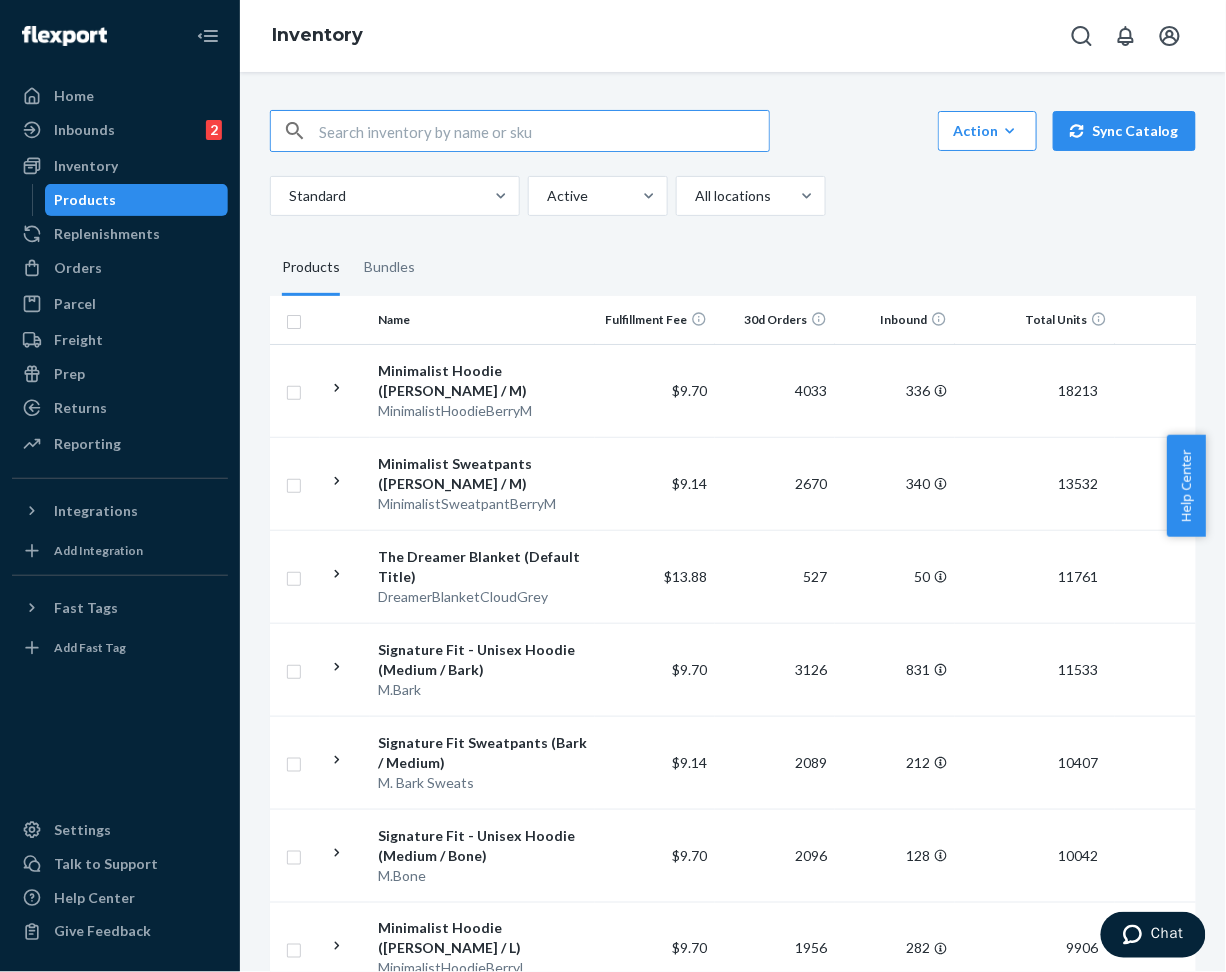click at bounding box center [544, 131] 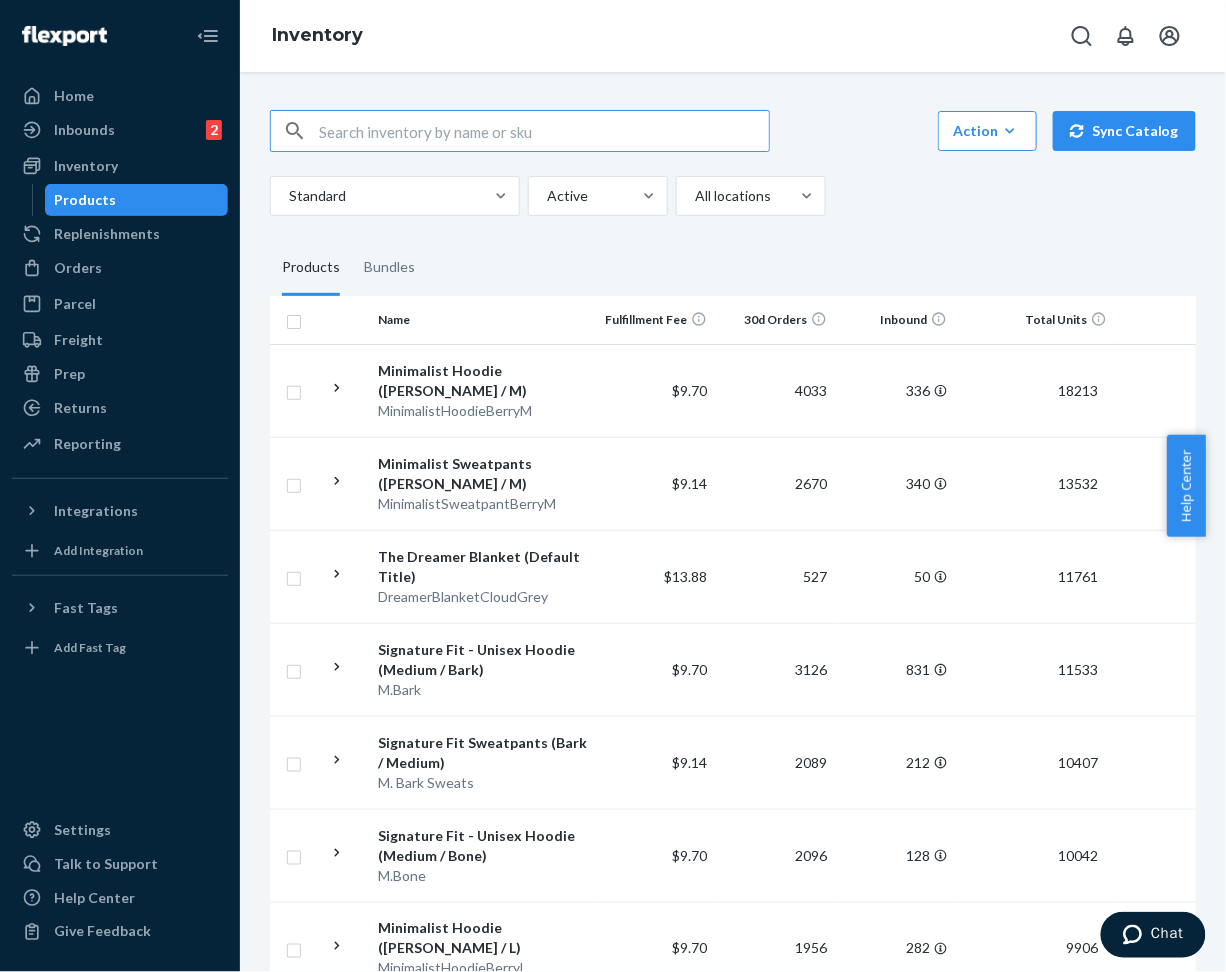 paste on "Travel Essentials Sweatpants™ Bark / M" 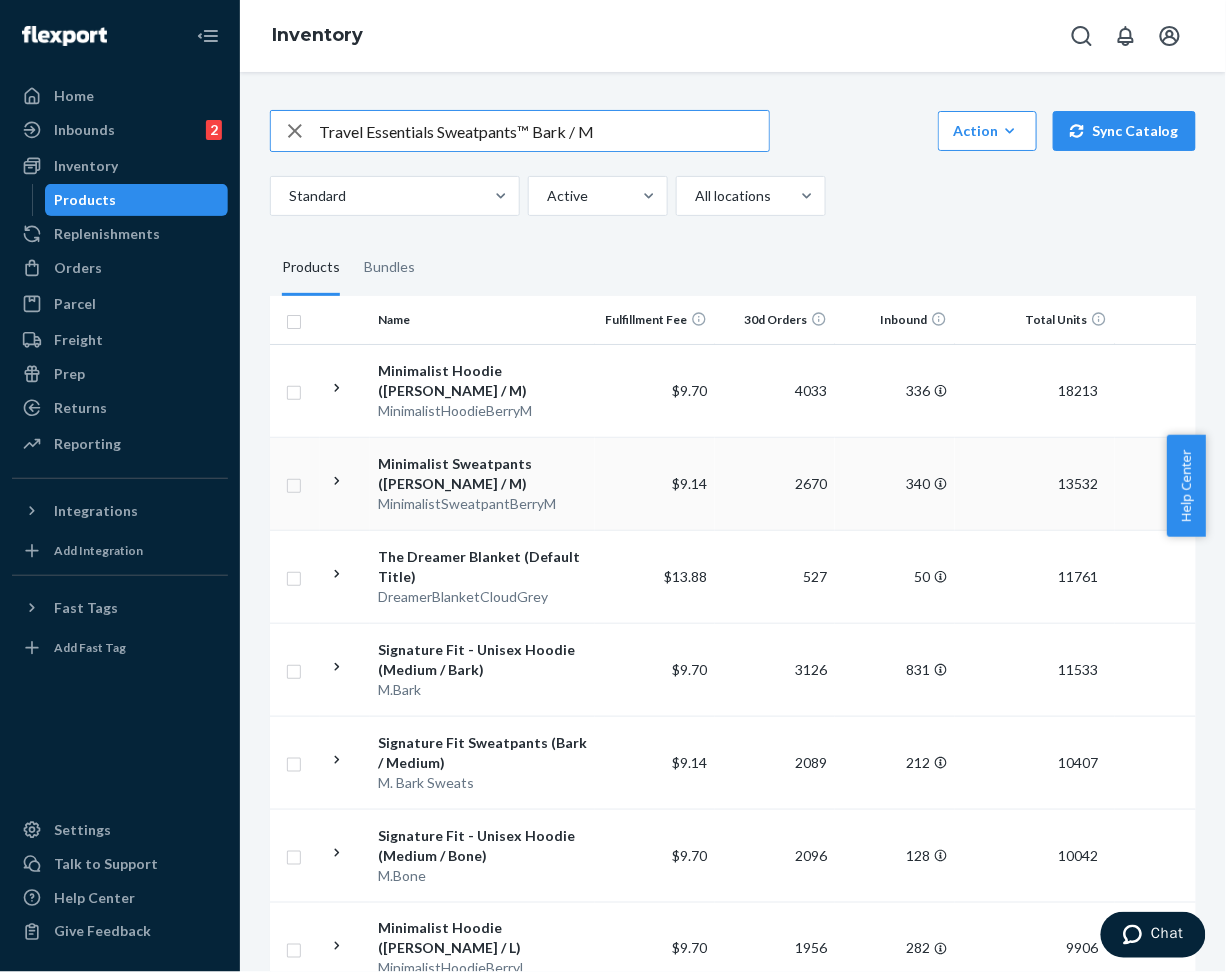 type on "Travel Essentials Sweatpants™ Bark / M" 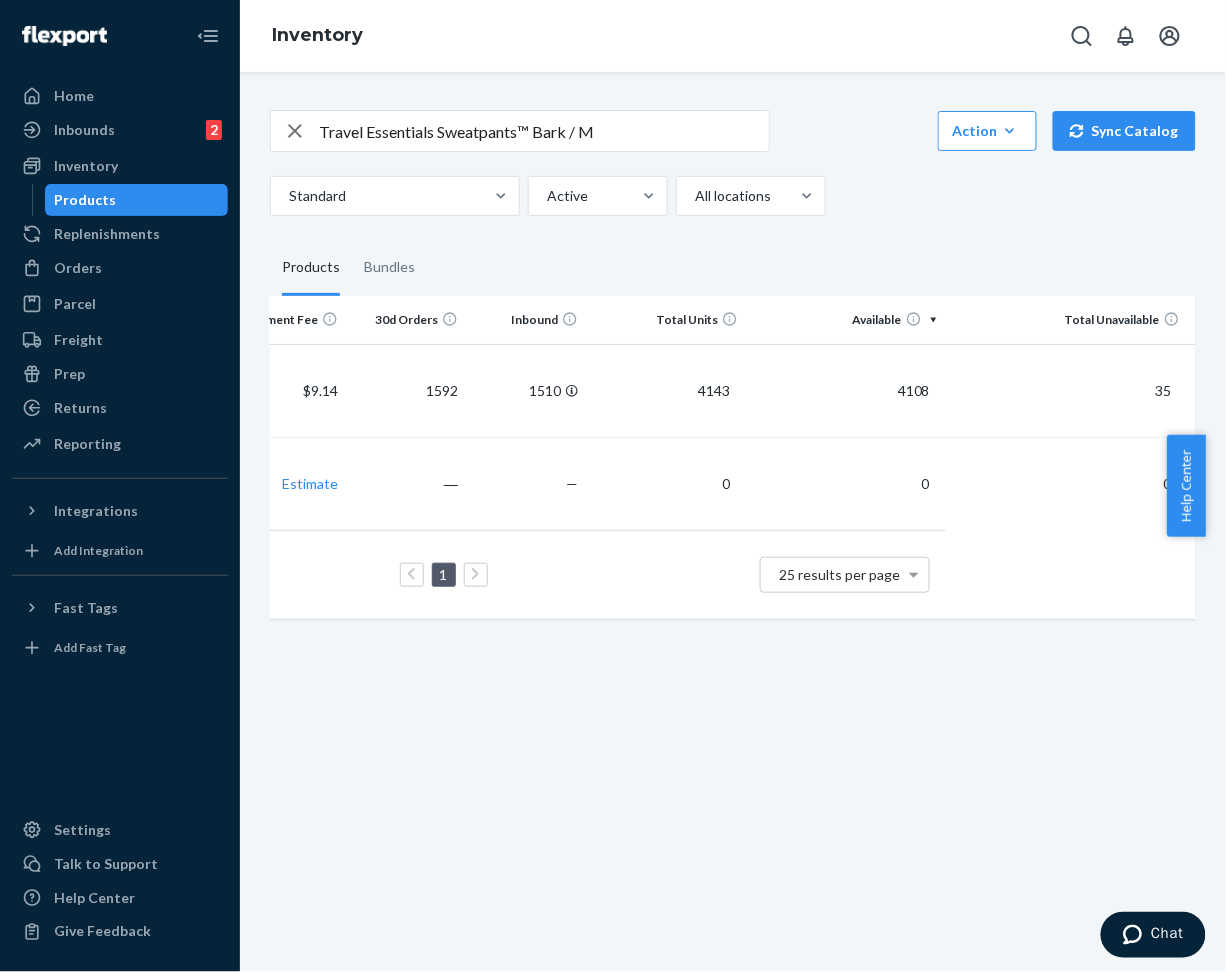 scroll, scrollTop: 0, scrollLeft: 0, axis: both 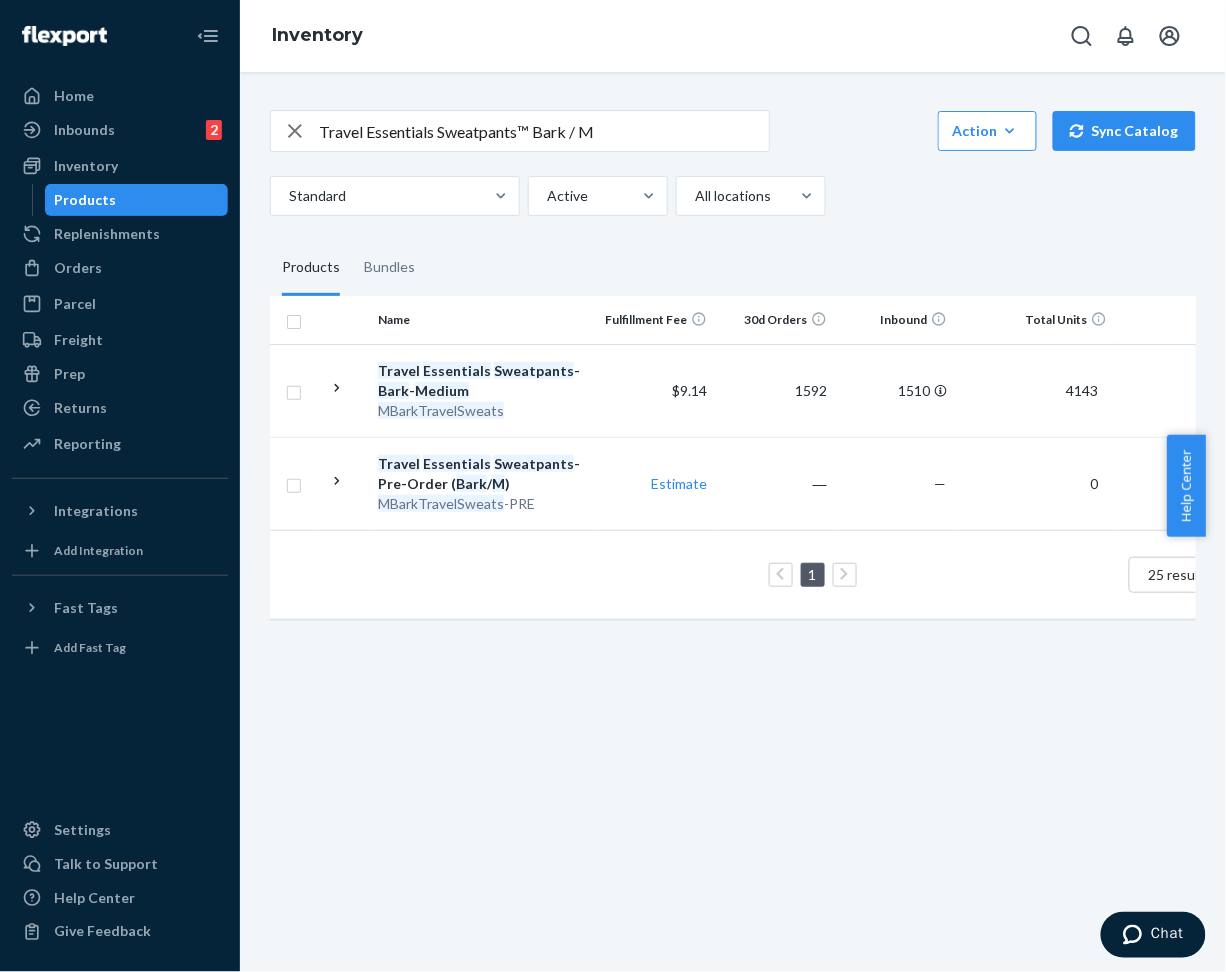 click 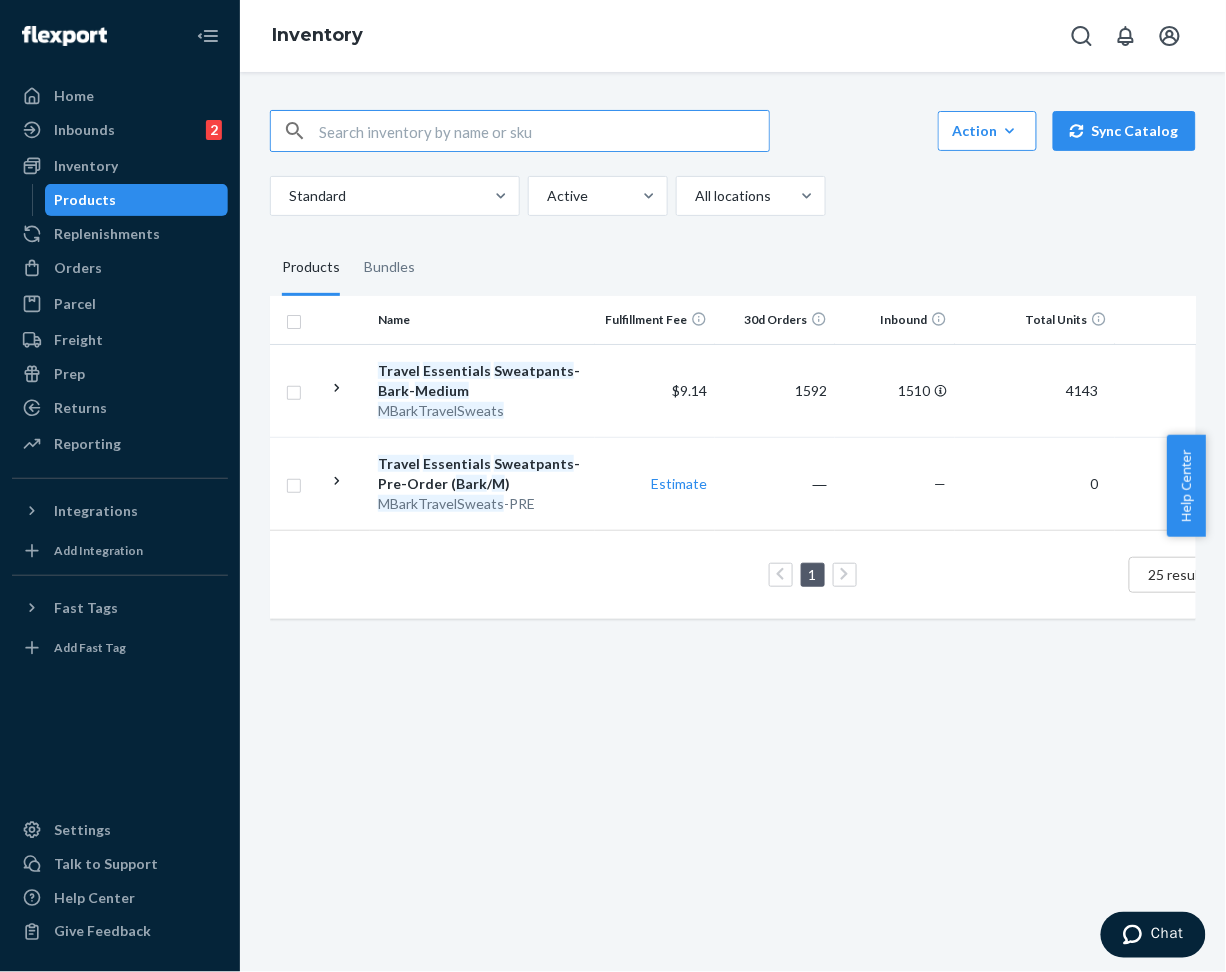 click at bounding box center [544, 131] 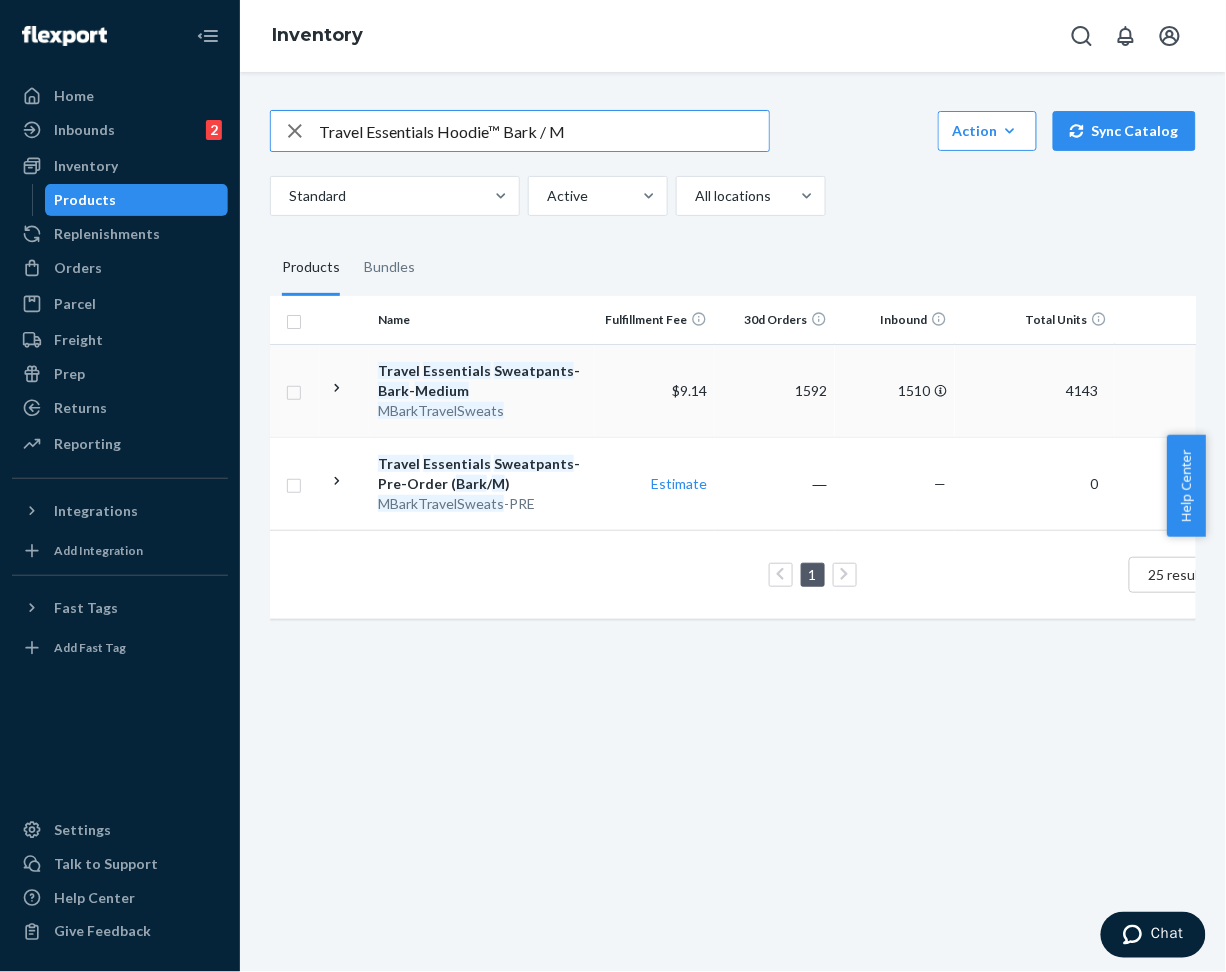 type on "Travel Essentials Hoodie™ Bark / M" 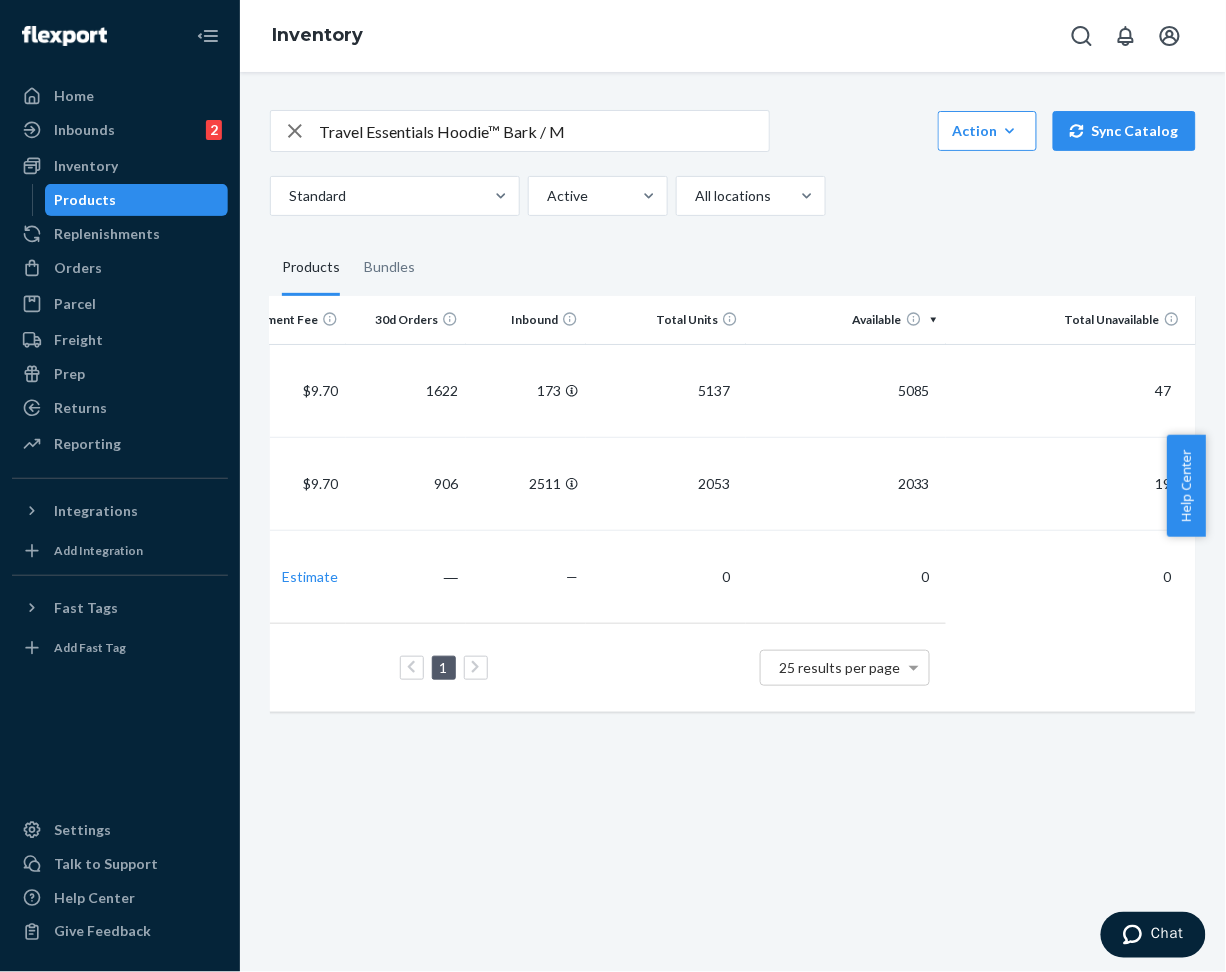 scroll, scrollTop: 0, scrollLeft: 0, axis: both 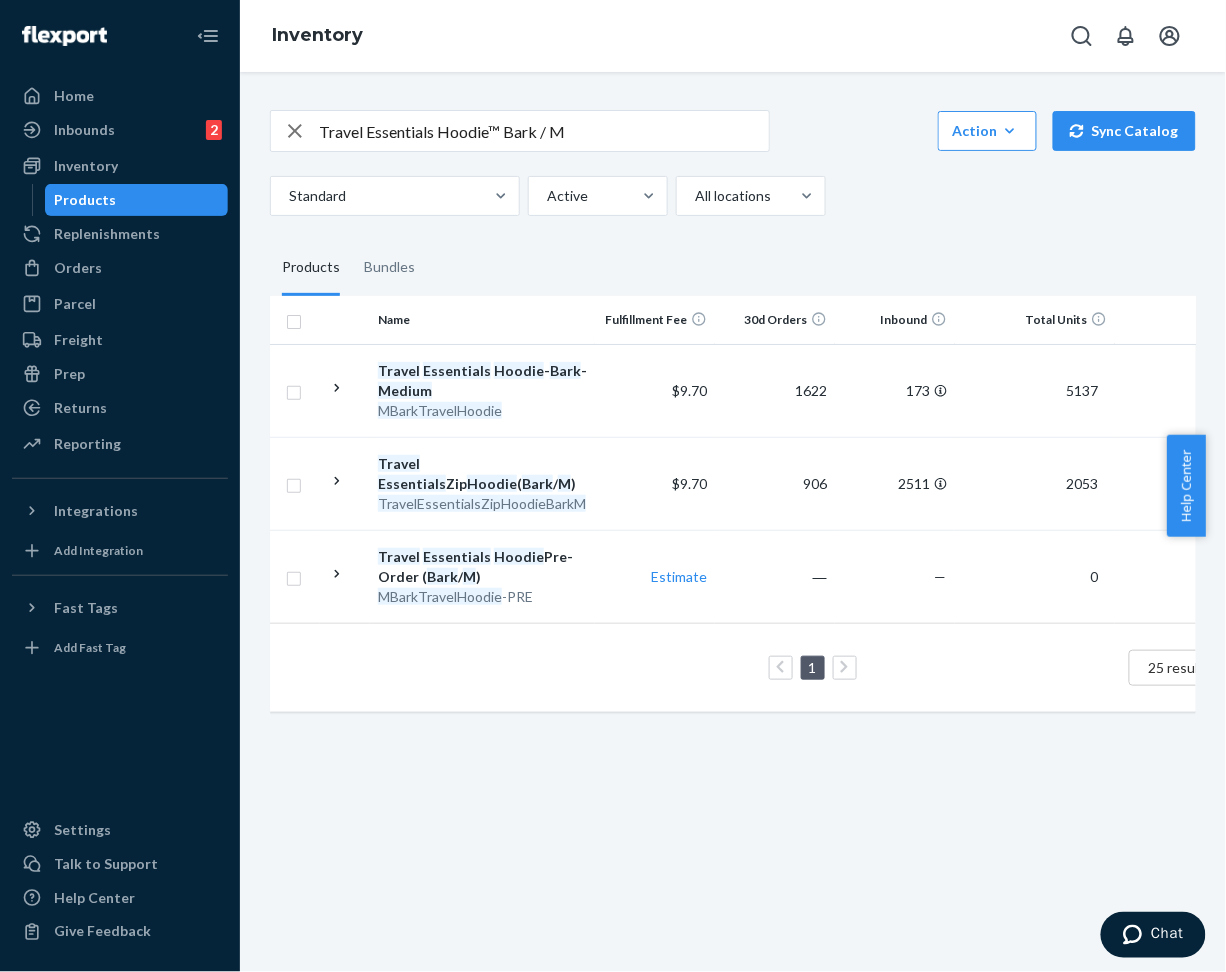 click 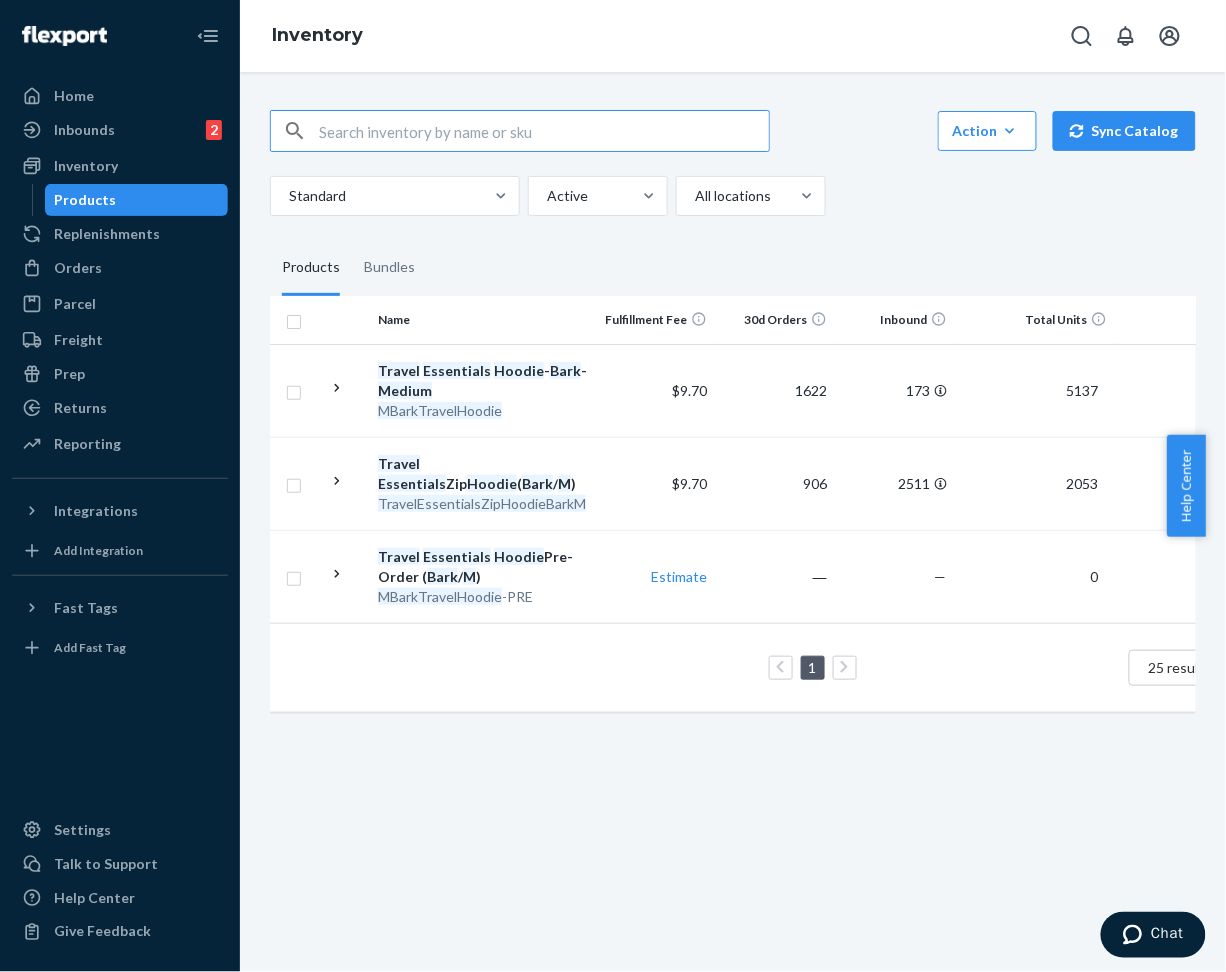 click at bounding box center [544, 131] 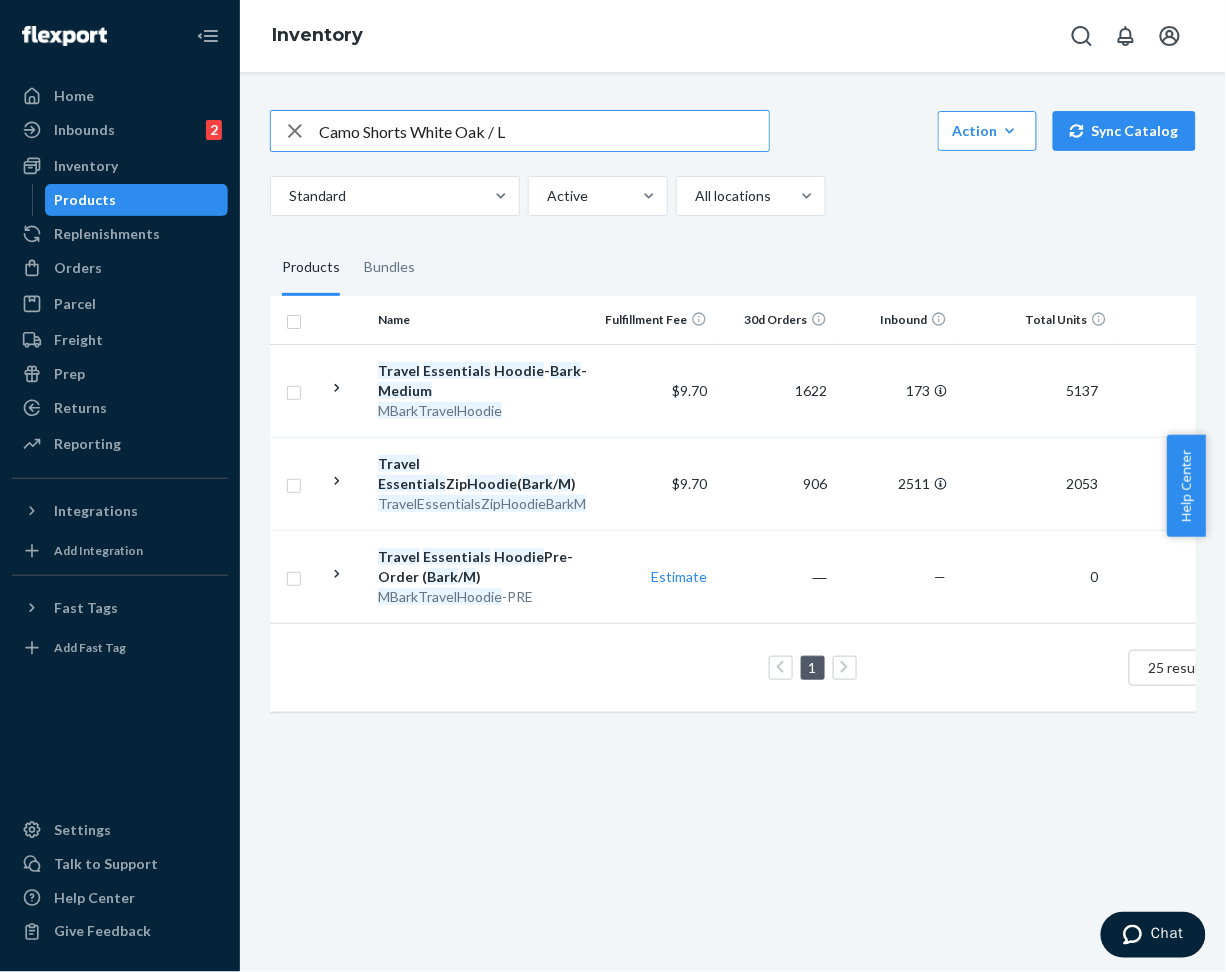type on "Camo Shorts White Oak / L" 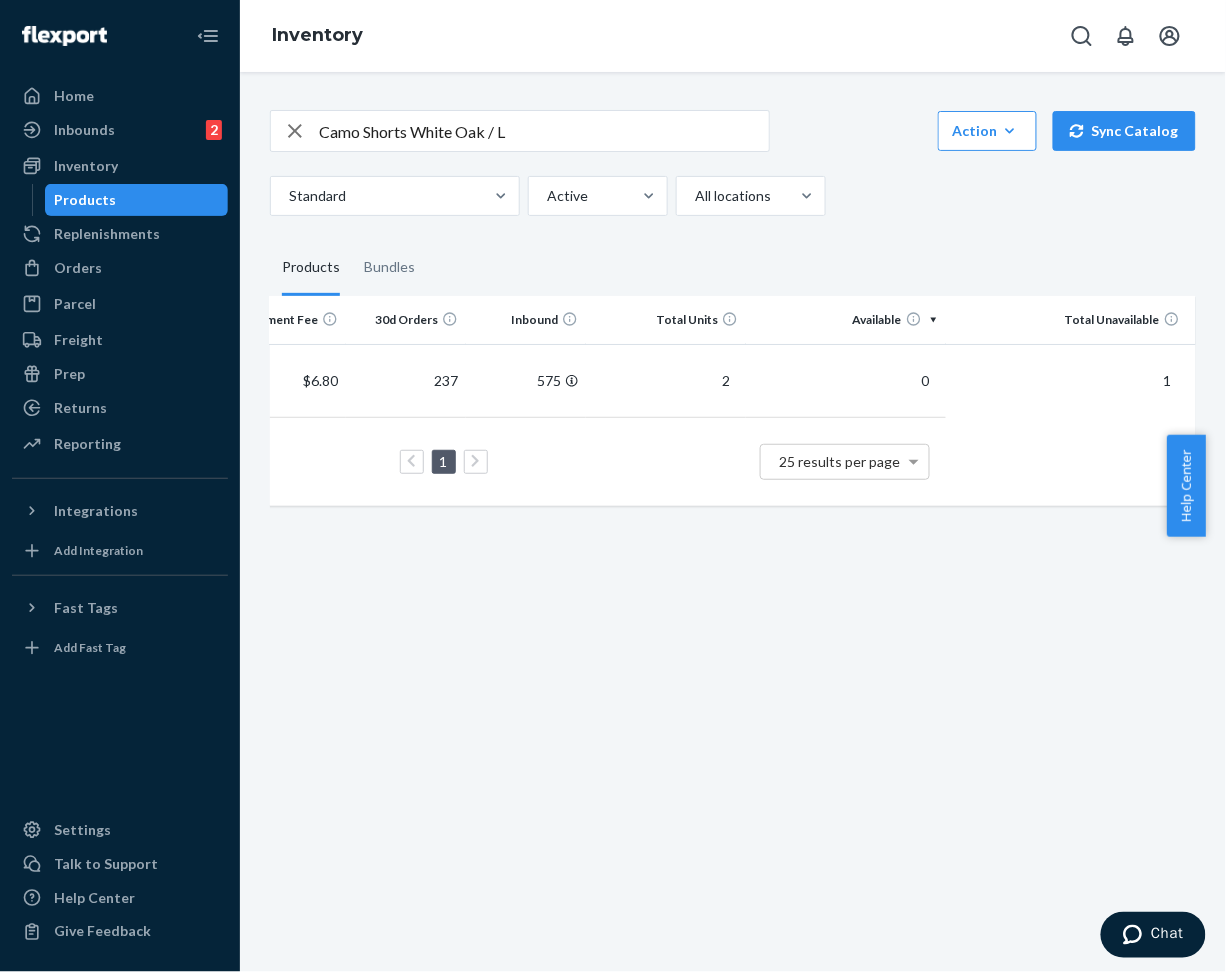 scroll, scrollTop: 0, scrollLeft: 0, axis: both 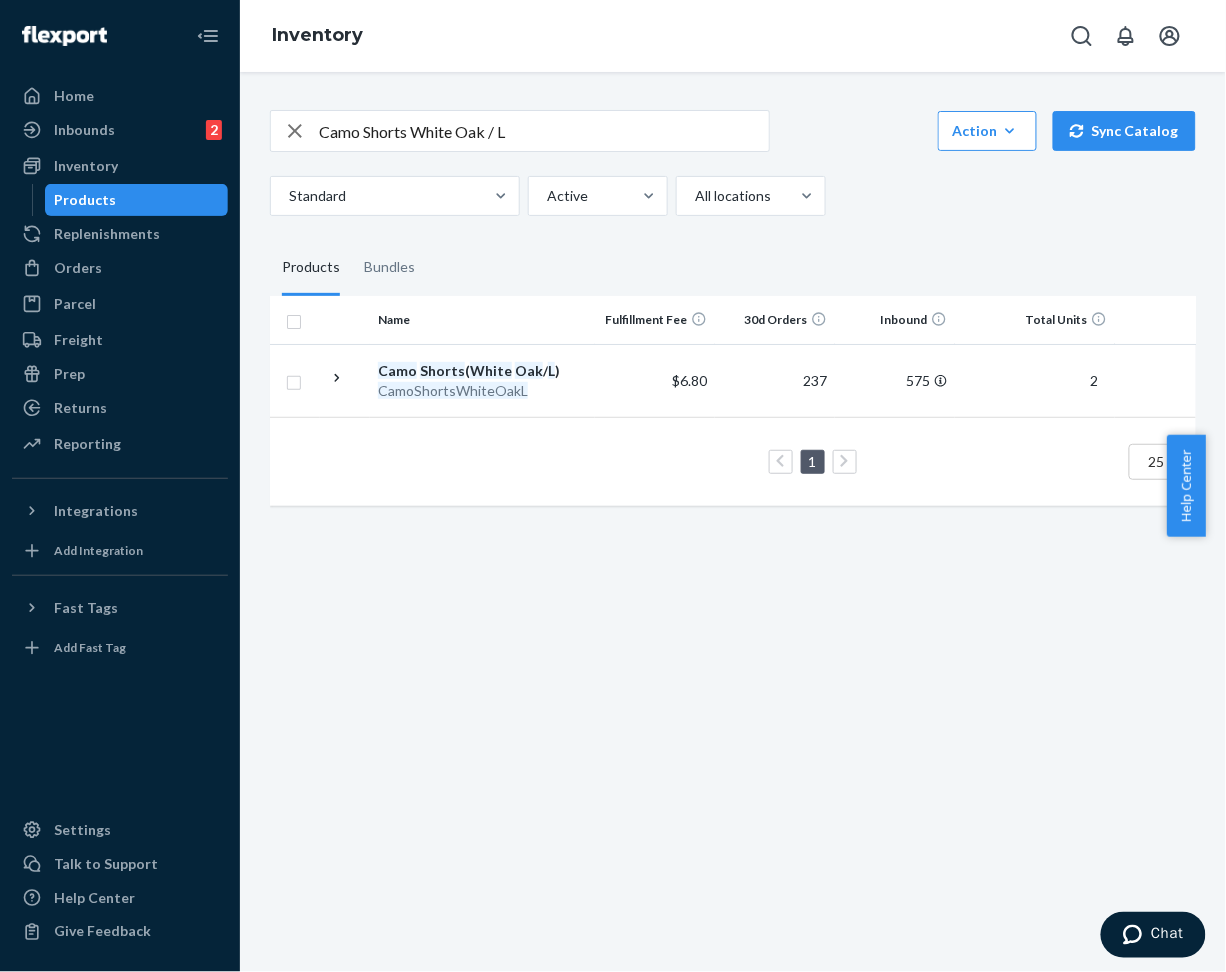 click 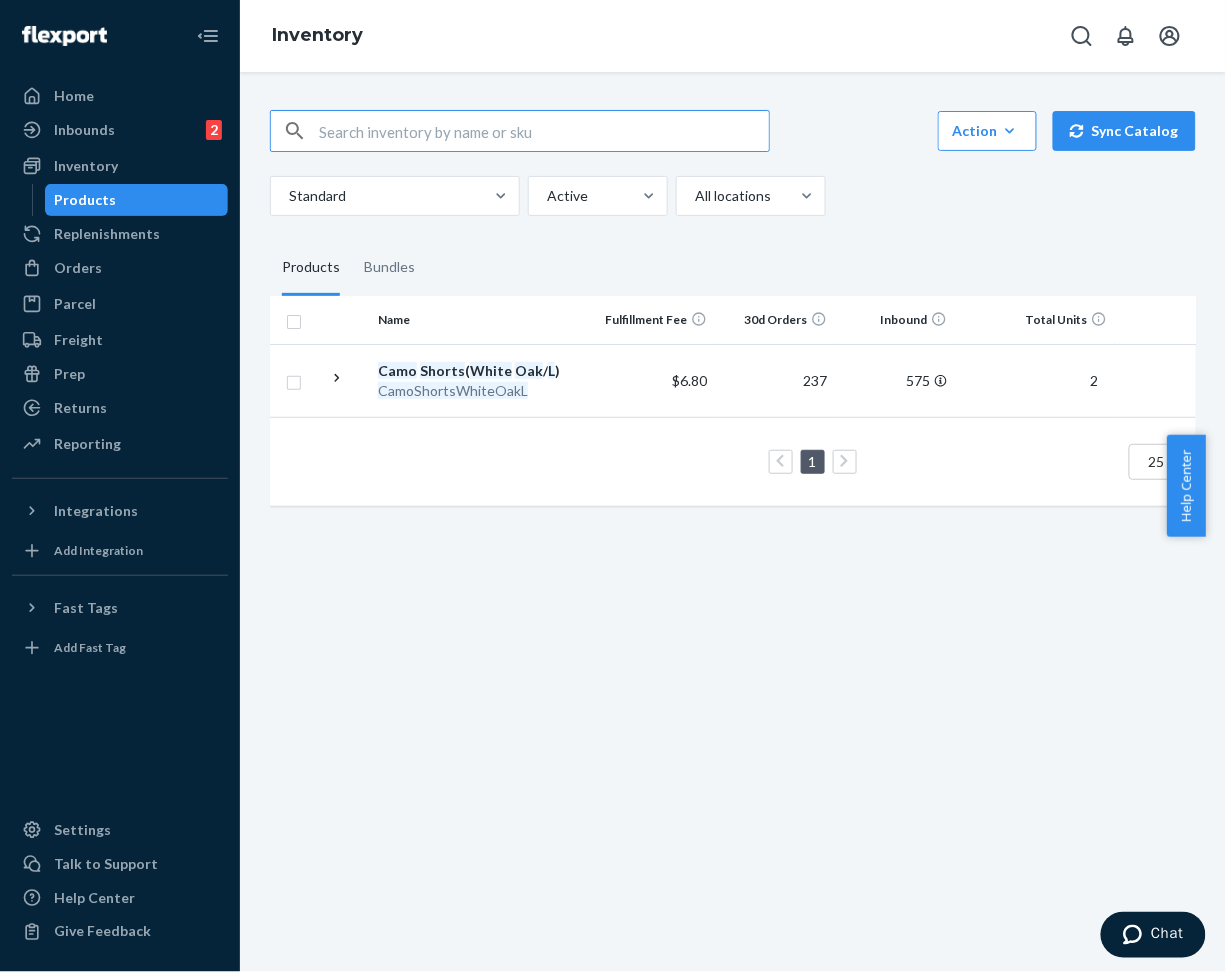 click at bounding box center [544, 131] 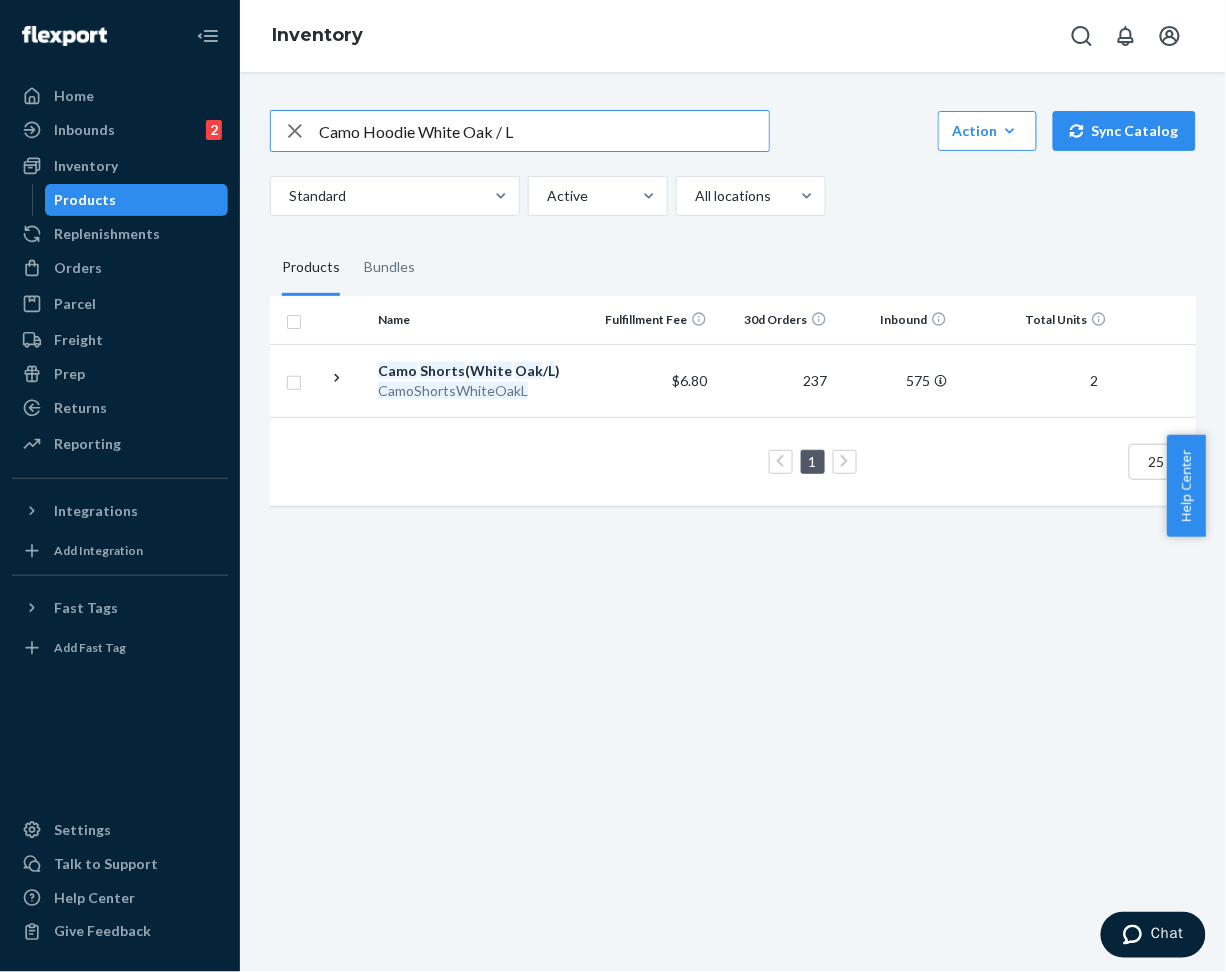 type on "Camo Hoodie White Oak / L" 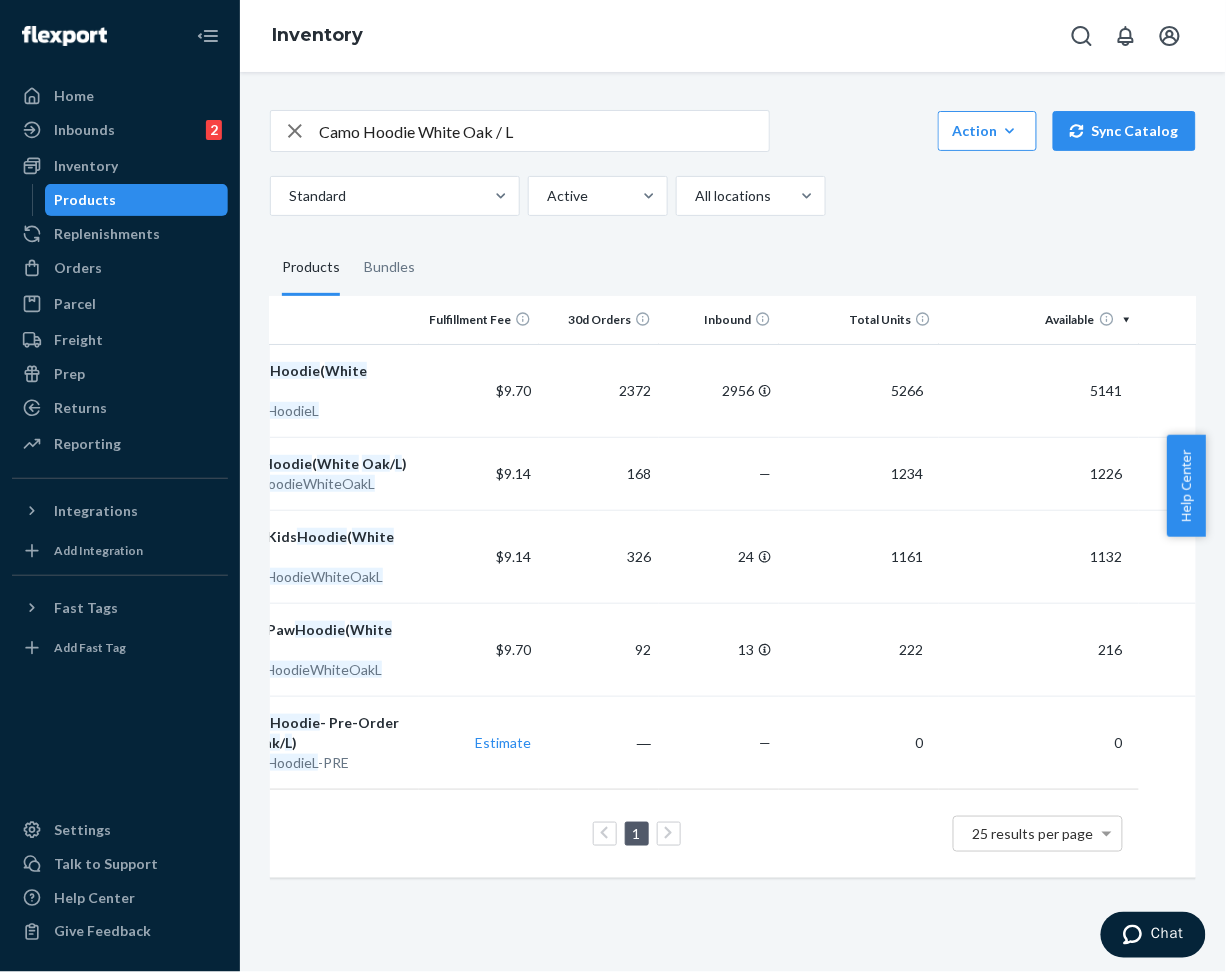 scroll, scrollTop: 0, scrollLeft: 0, axis: both 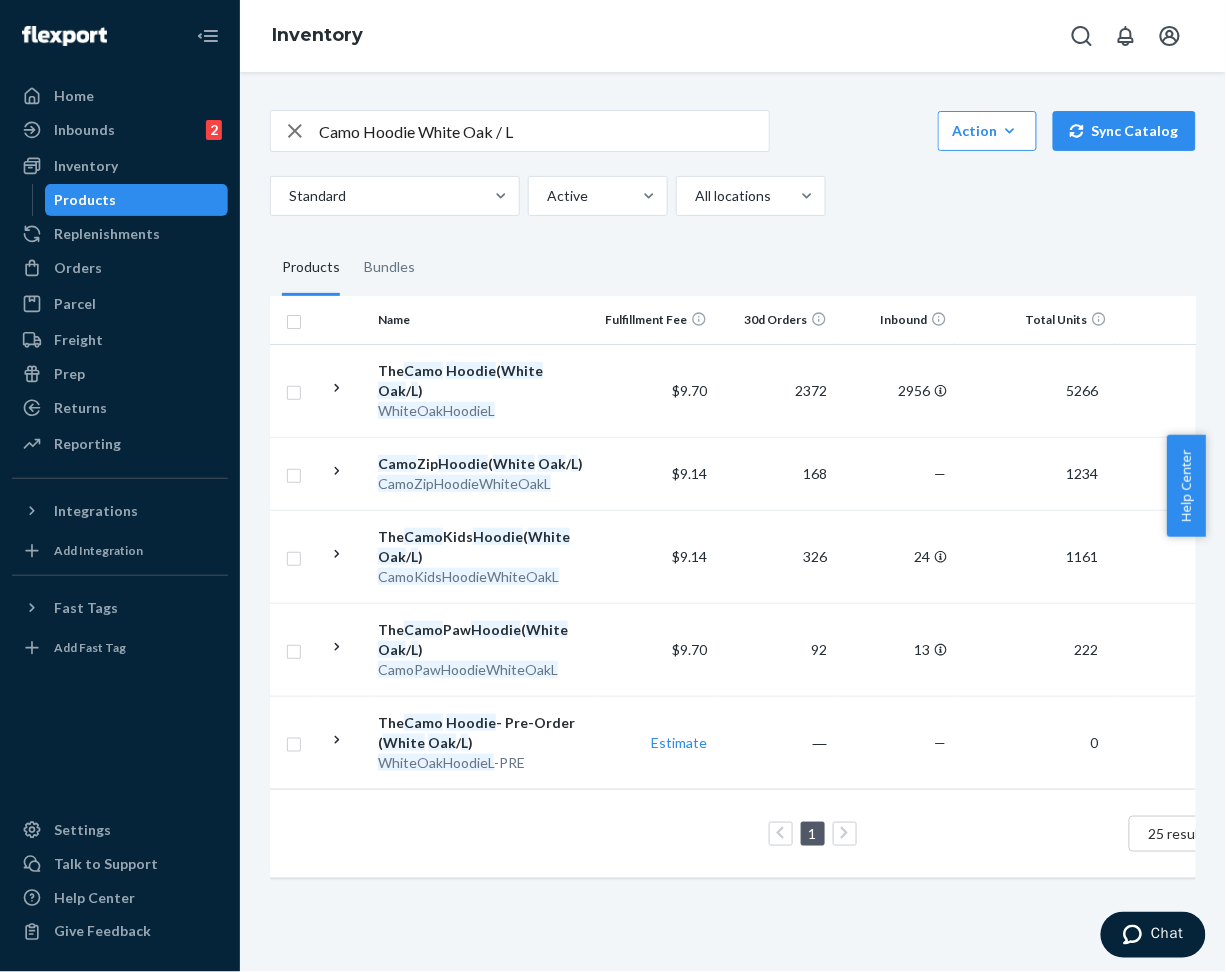 click 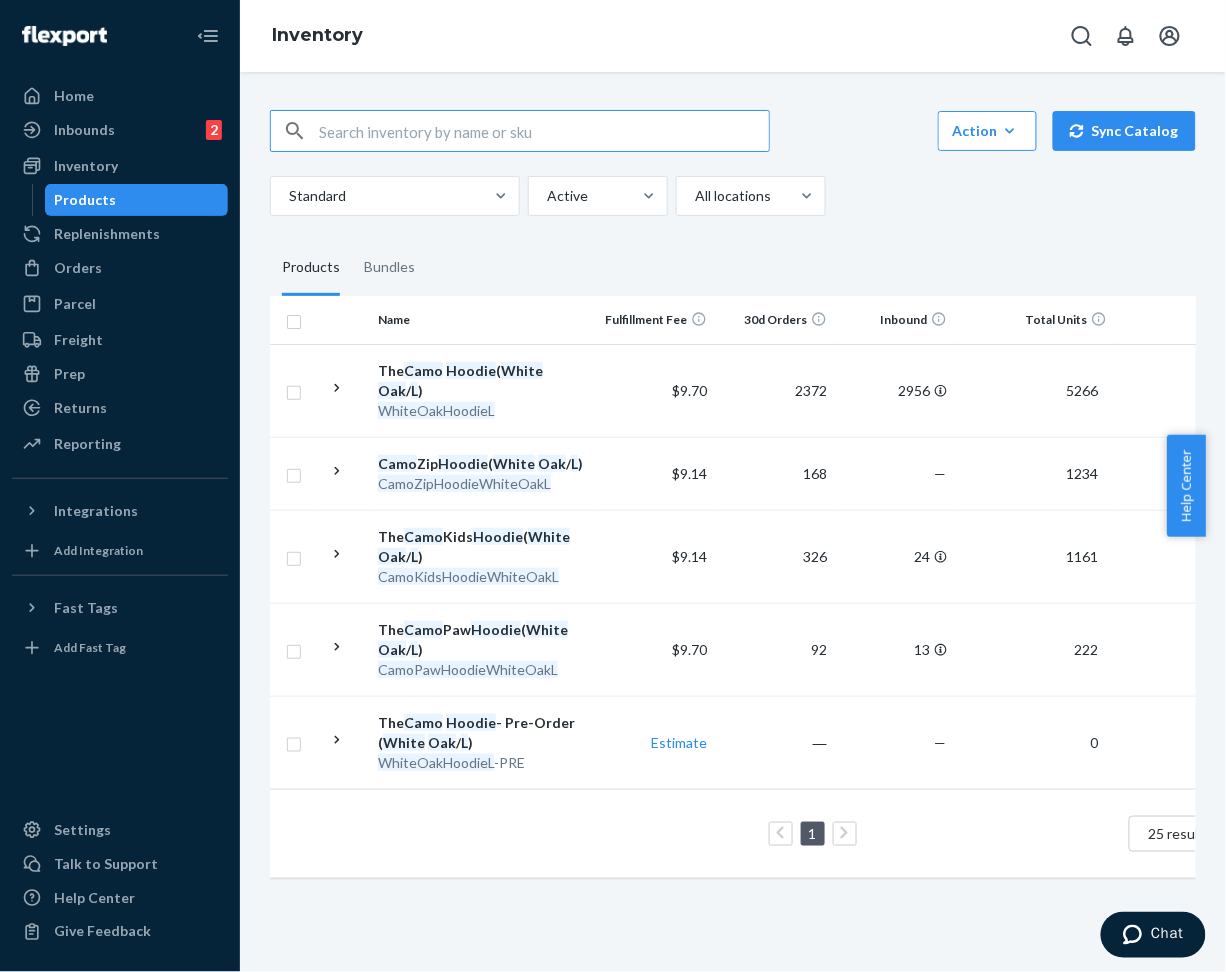 click at bounding box center [544, 131] 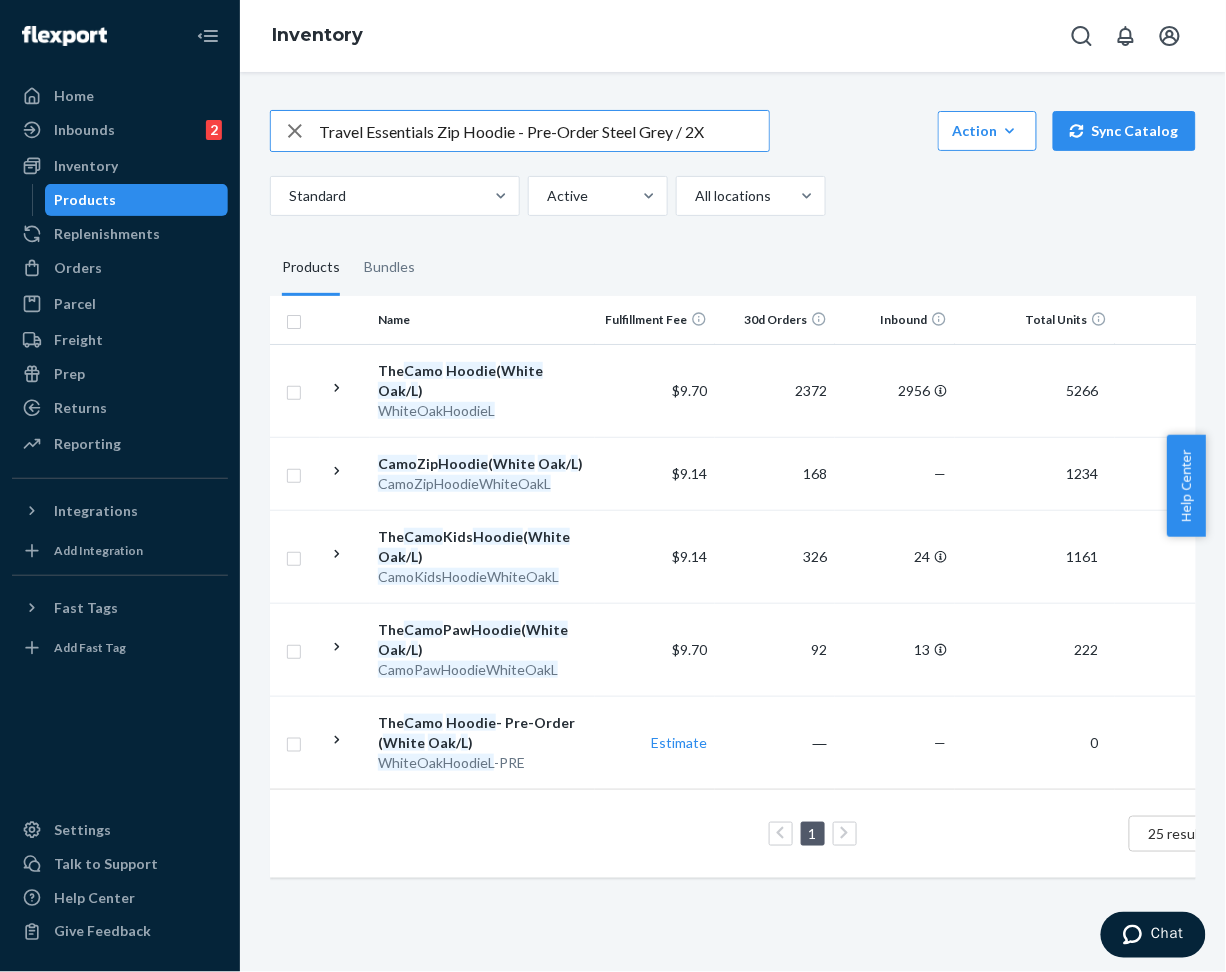 drag, startPoint x: 514, startPoint y: 133, endPoint x: 600, endPoint y: 144, distance: 86.70064 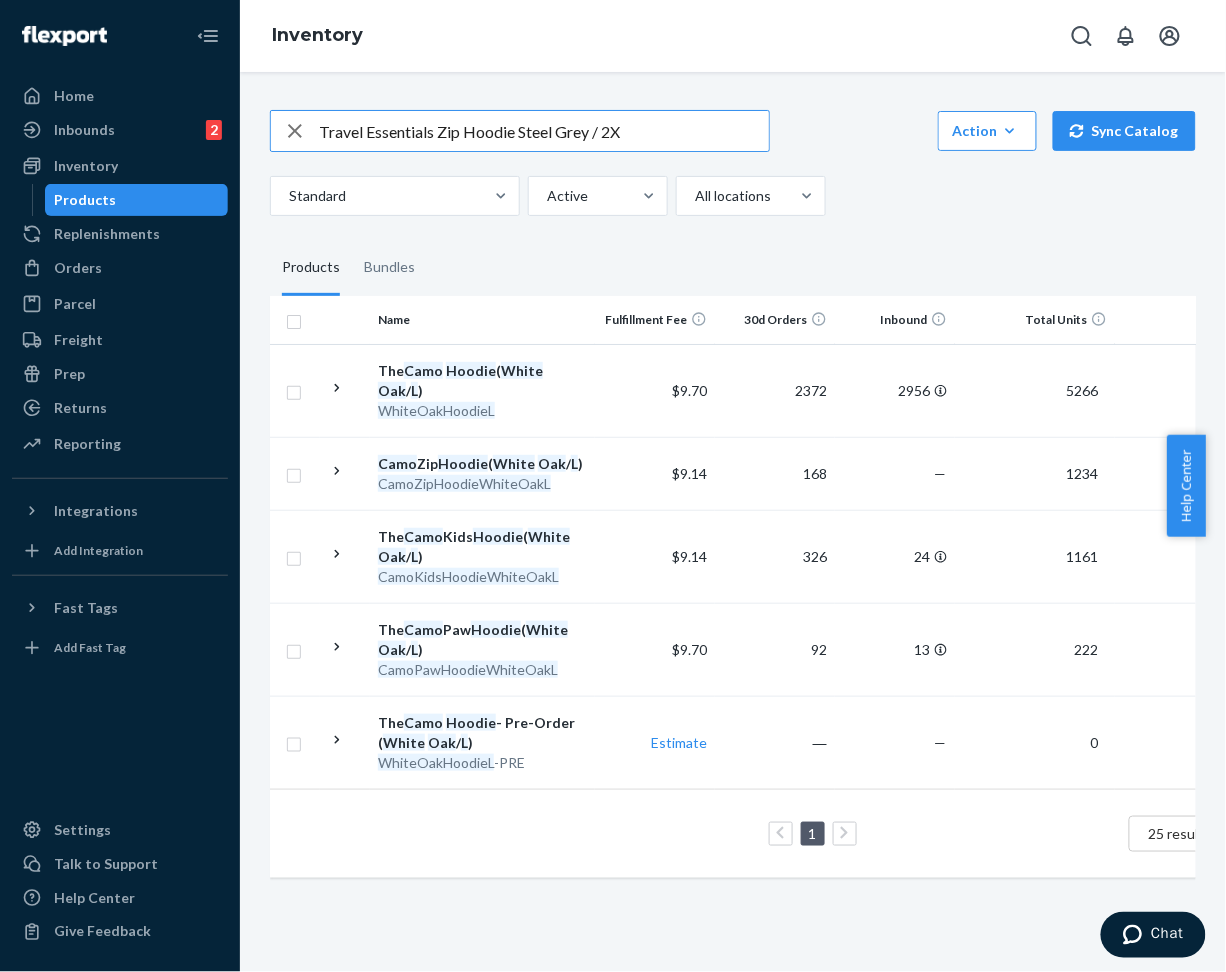 type on "Travel Essentials Zip Hoodie Steel Grey / 2X" 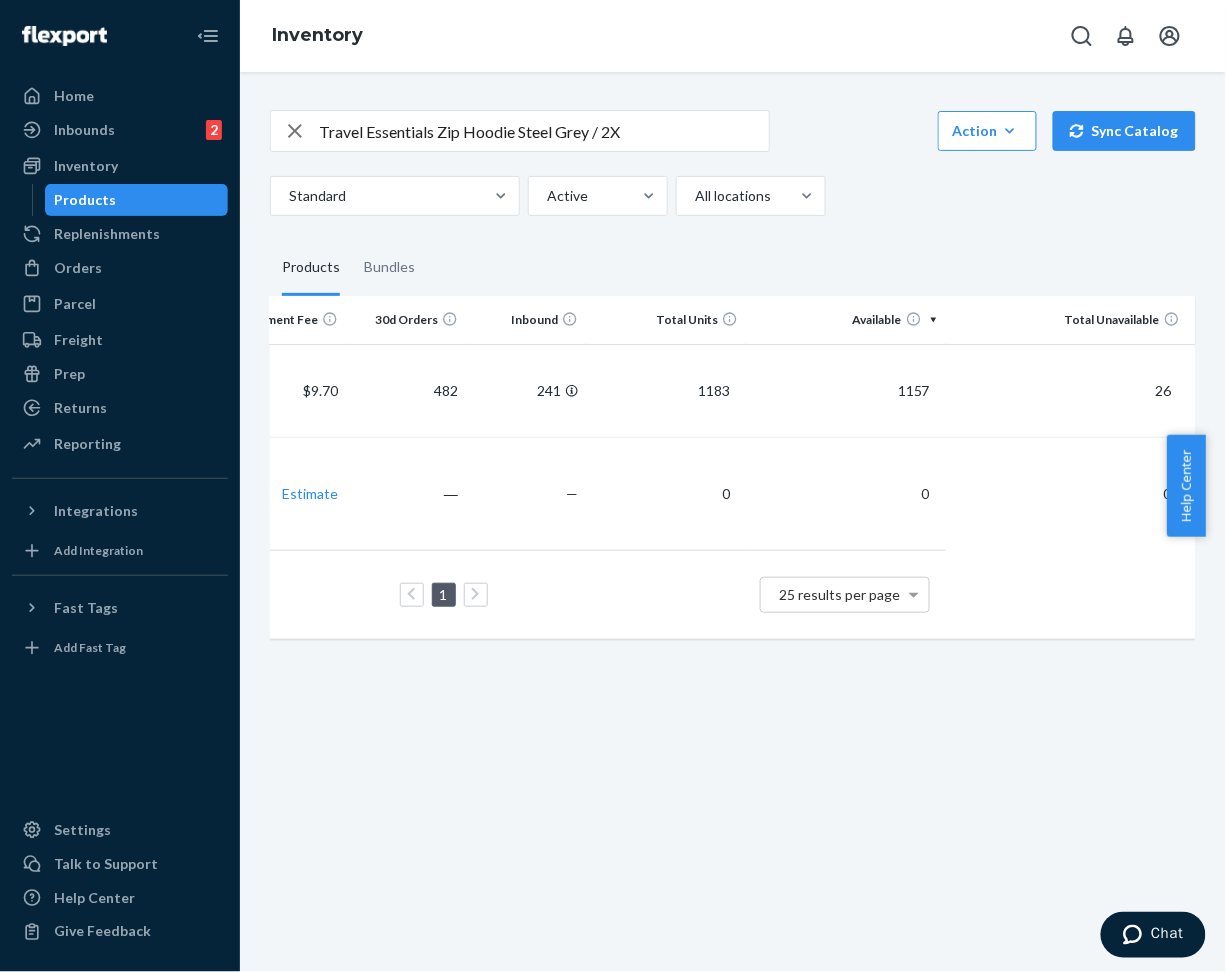 scroll, scrollTop: 0, scrollLeft: 0, axis: both 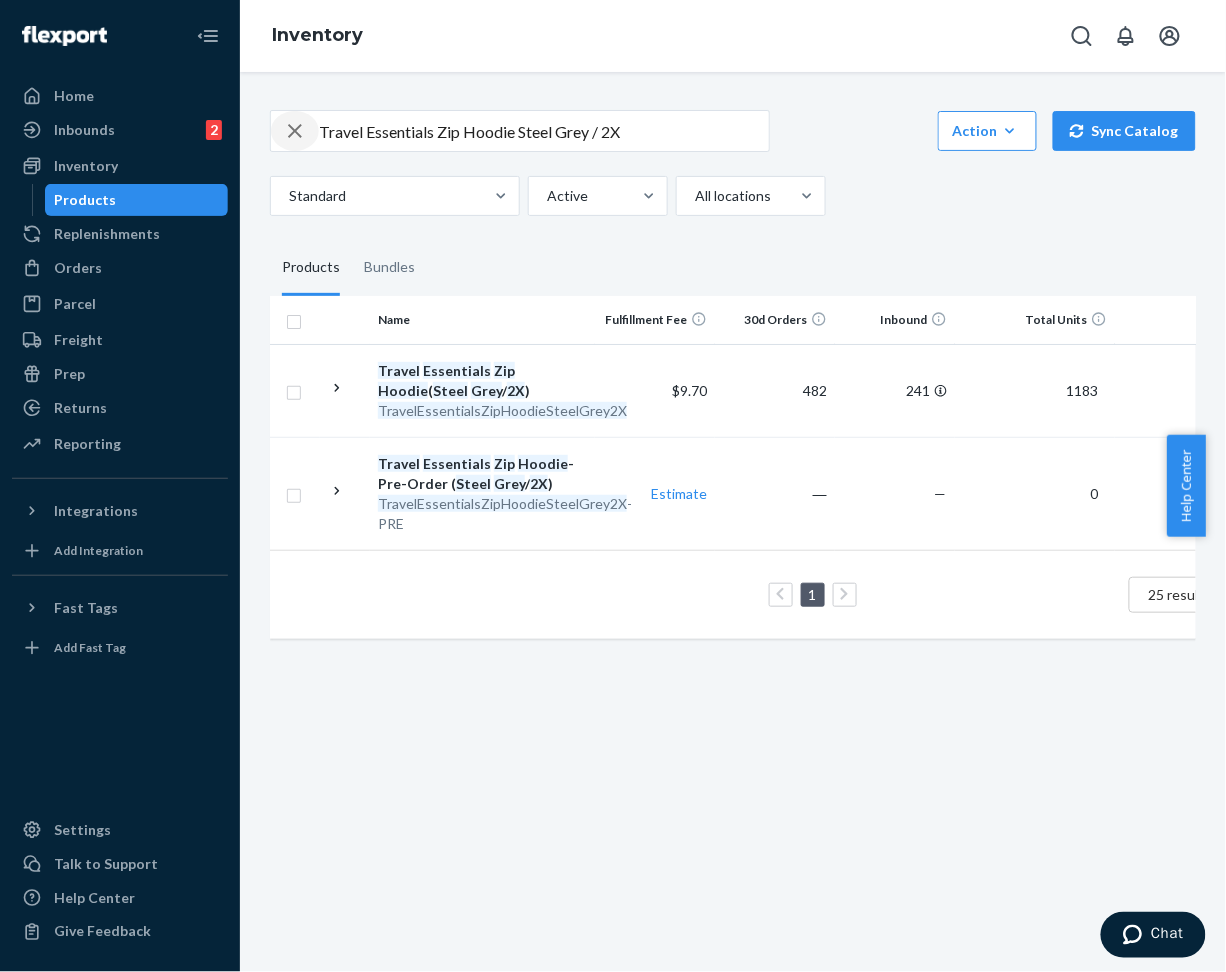 click 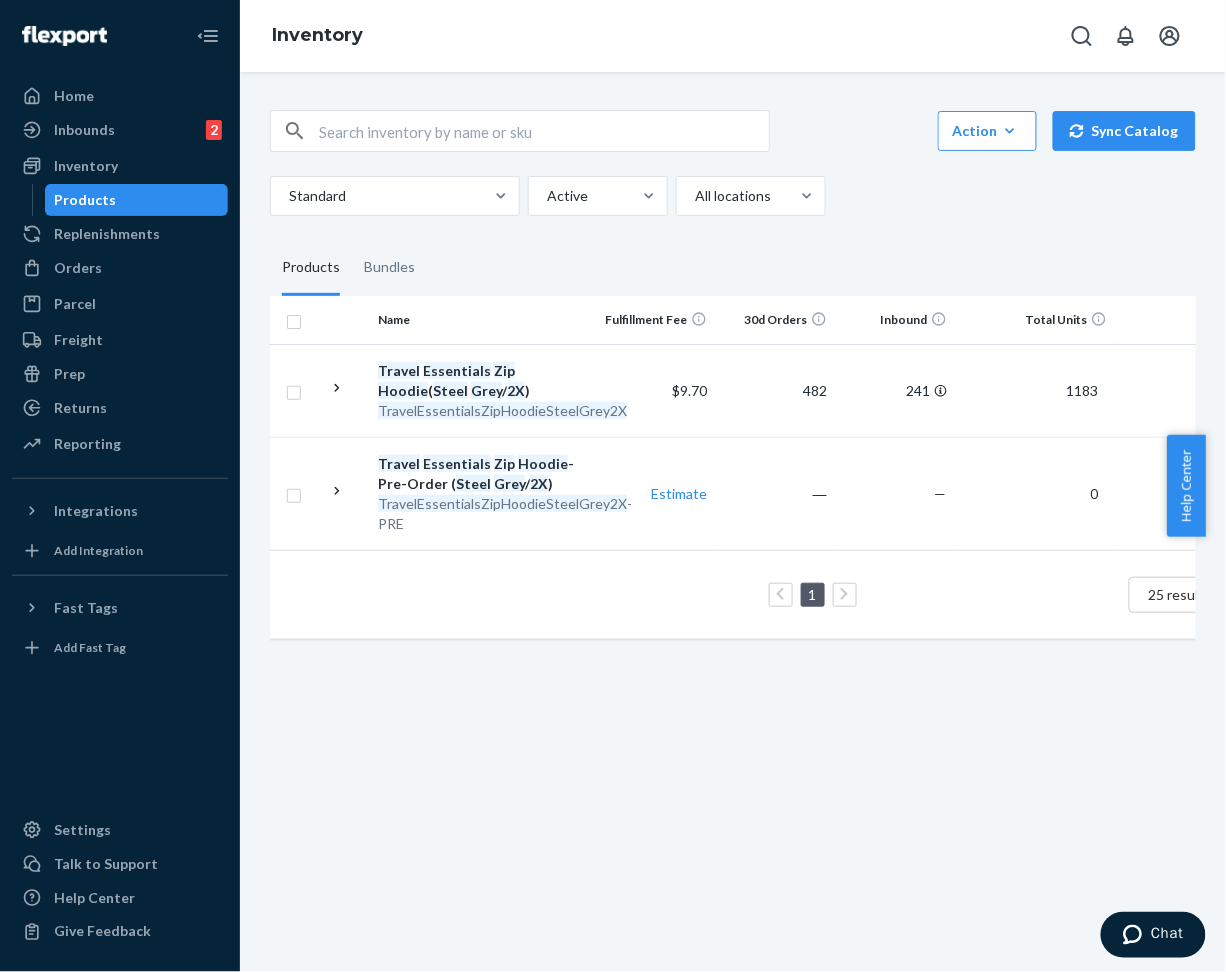 click at bounding box center (544, 131) 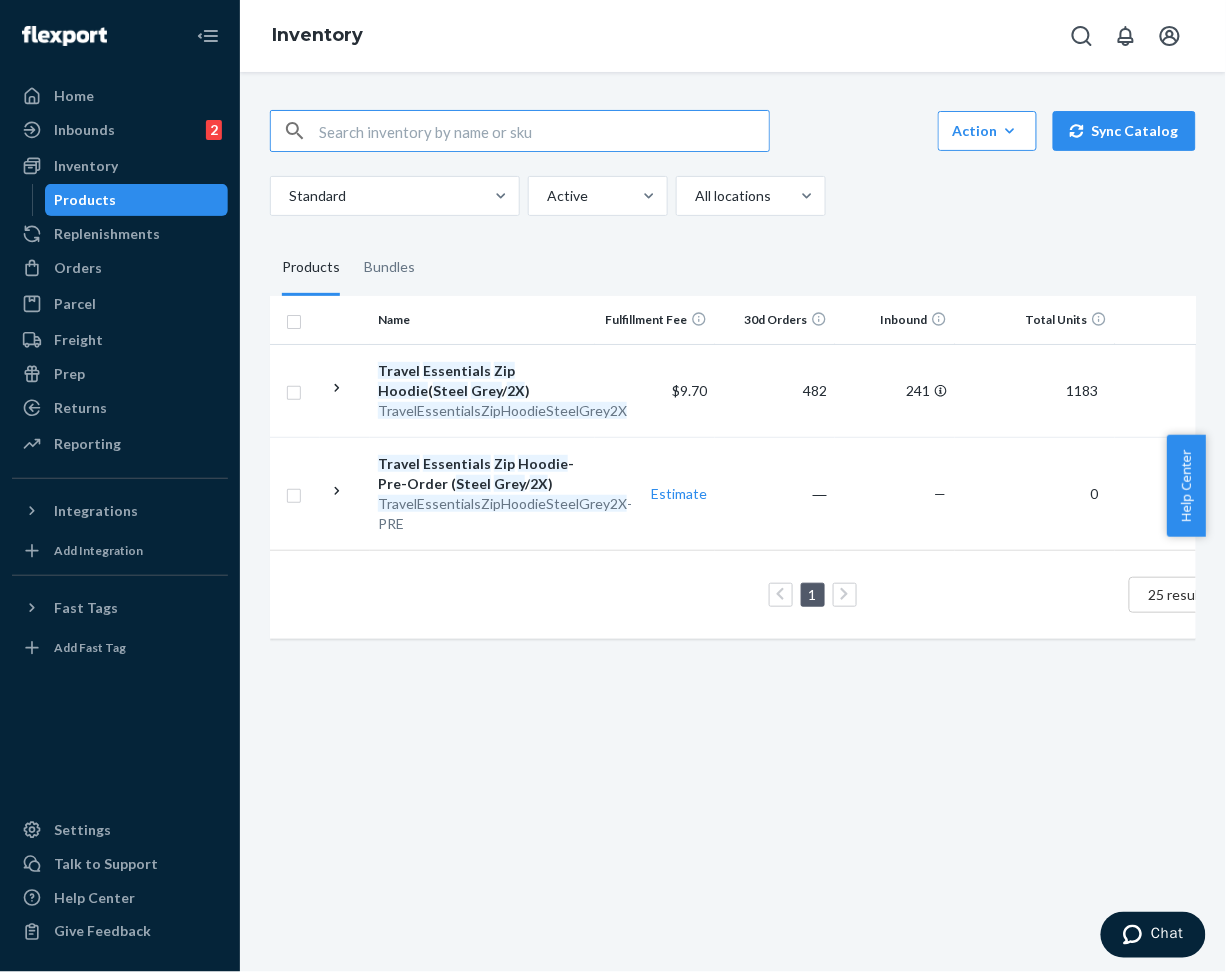 paste on "Pastel Straight Leg Sweatpants - Pre-Order Lavender / 3XL" 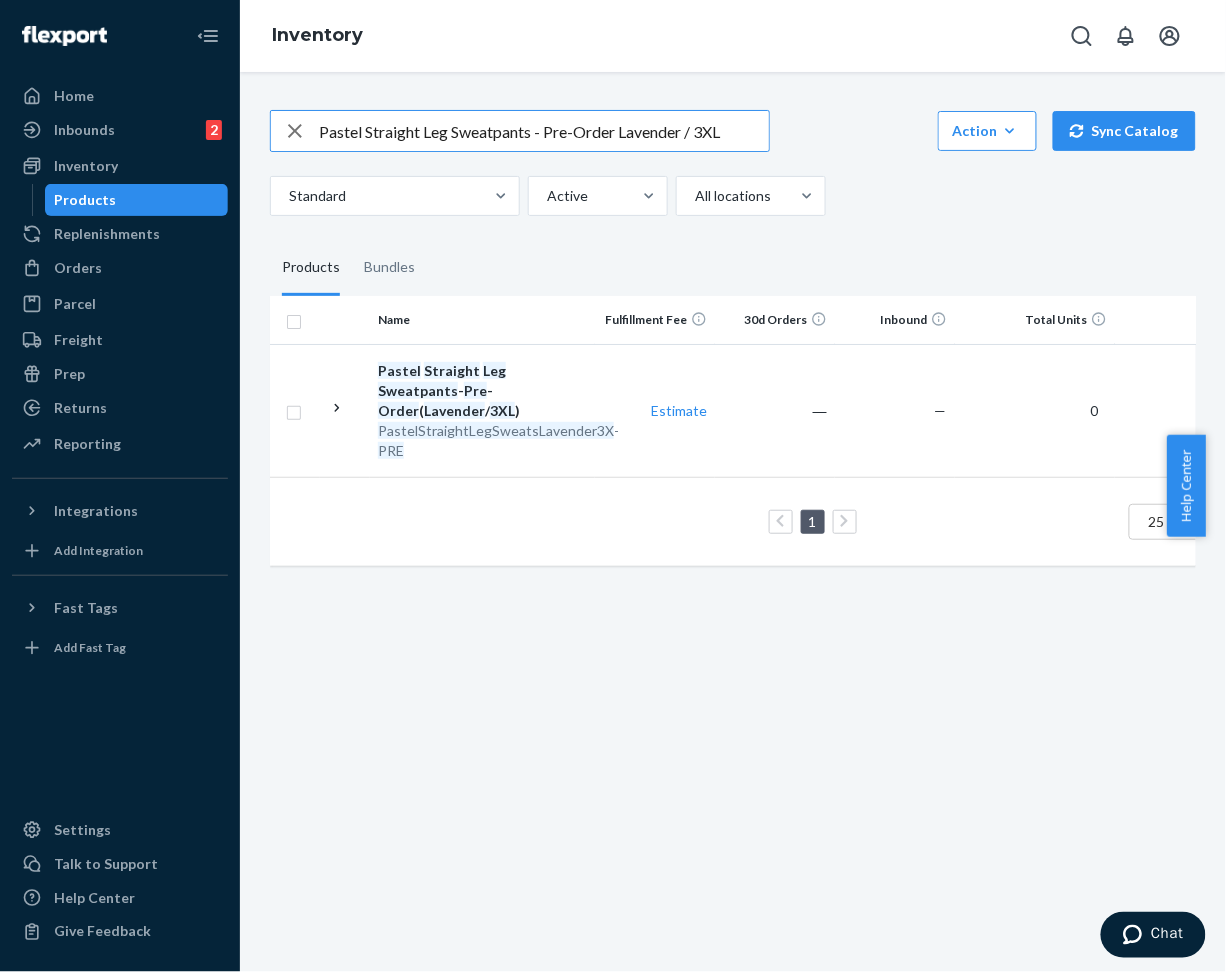 drag, startPoint x: 532, startPoint y: 133, endPoint x: 617, endPoint y: 140, distance: 85.28775 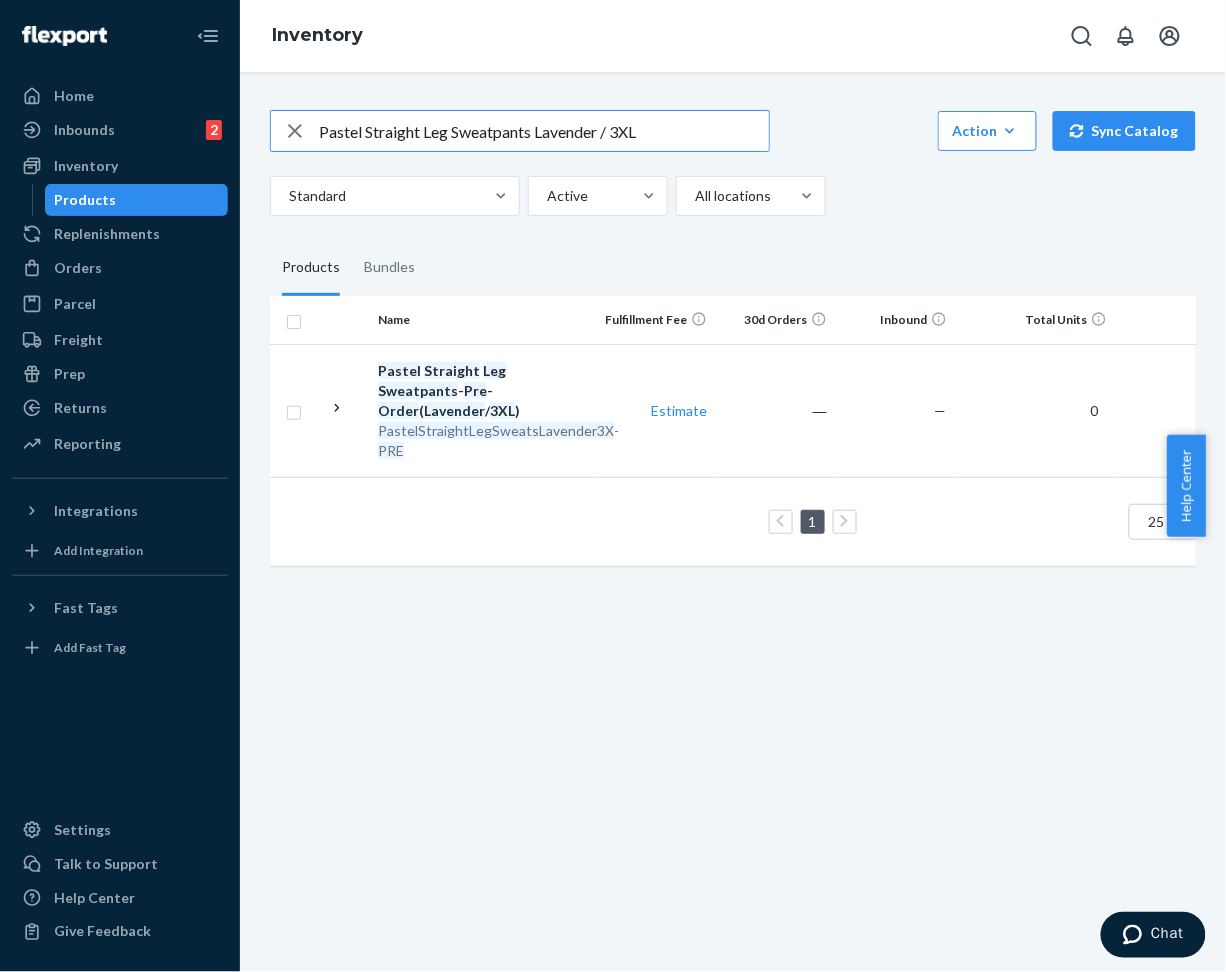type on "Pastel Straight Leg Sweatpants Lavender / 3XL" 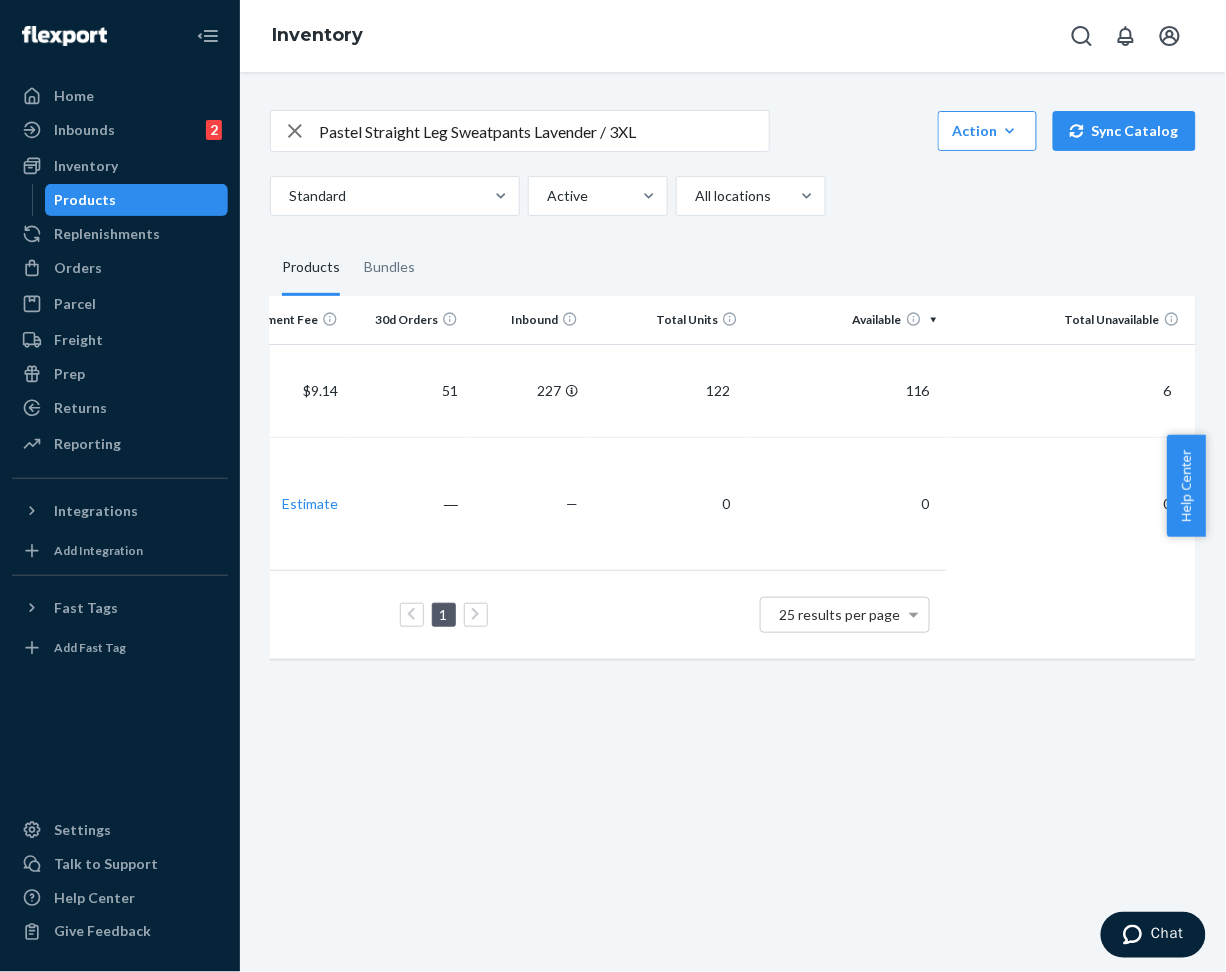 scroll, scrollTop: 0, scrollLeft: 0, axis: both 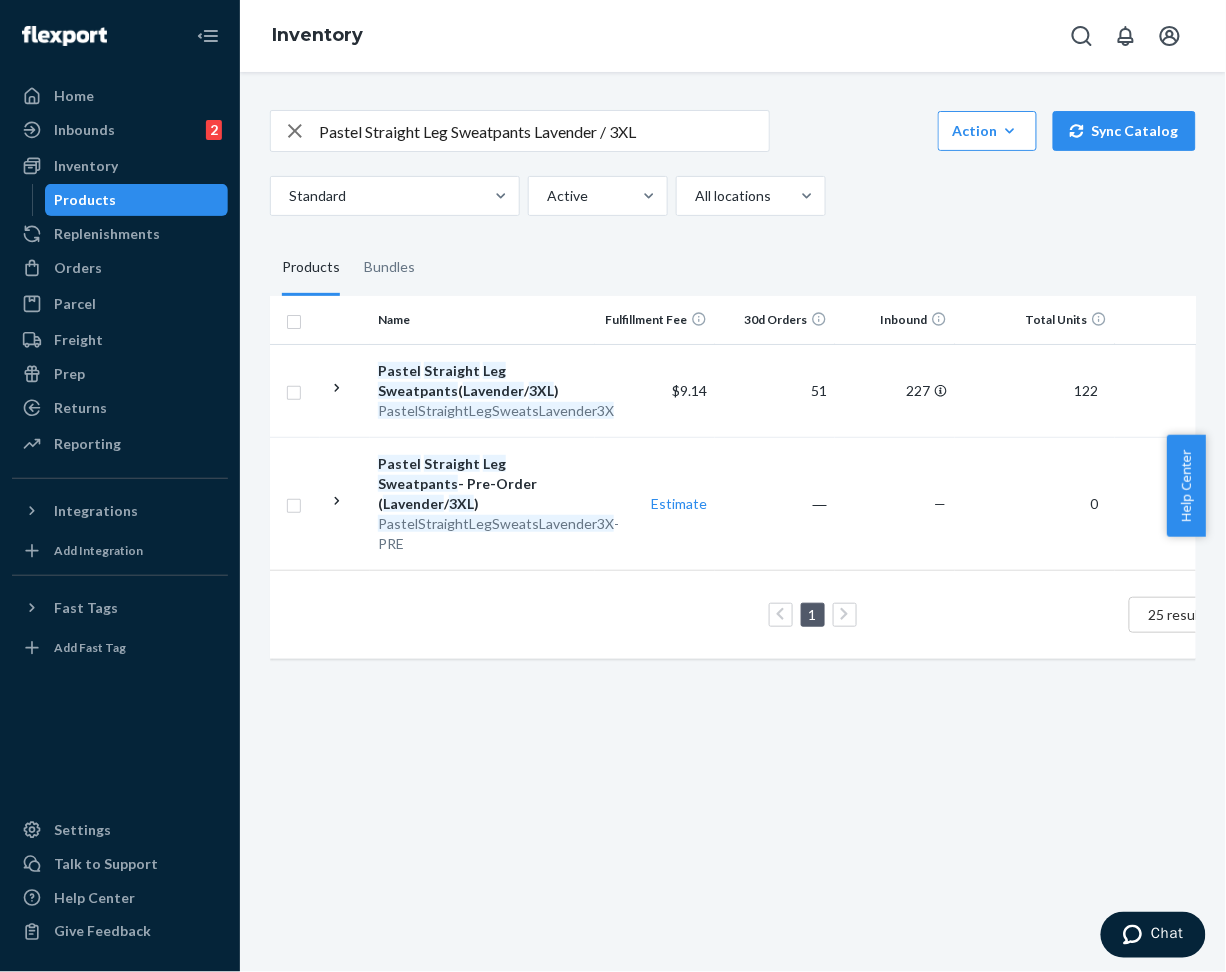 click 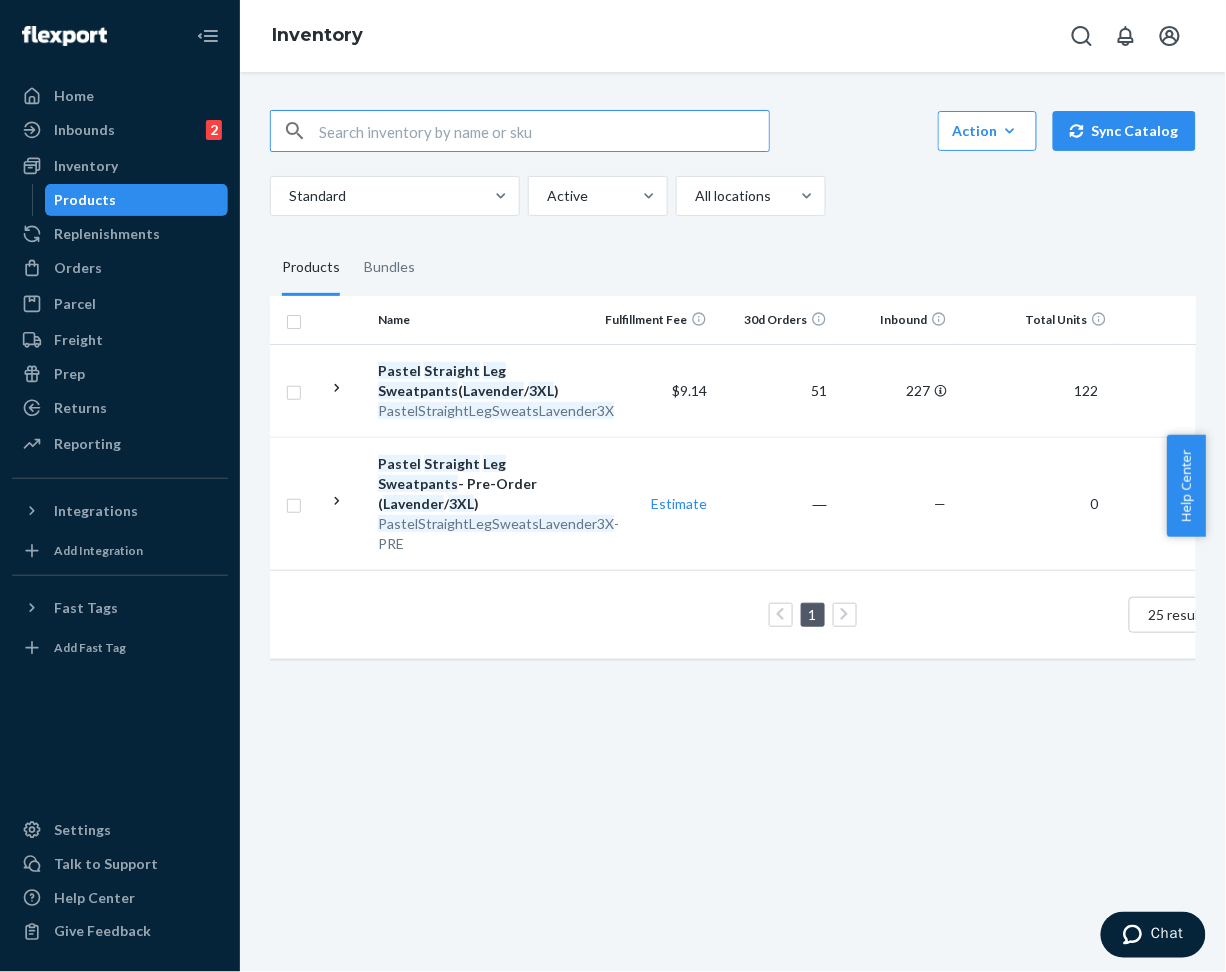 click at bounding box center [544, 131] 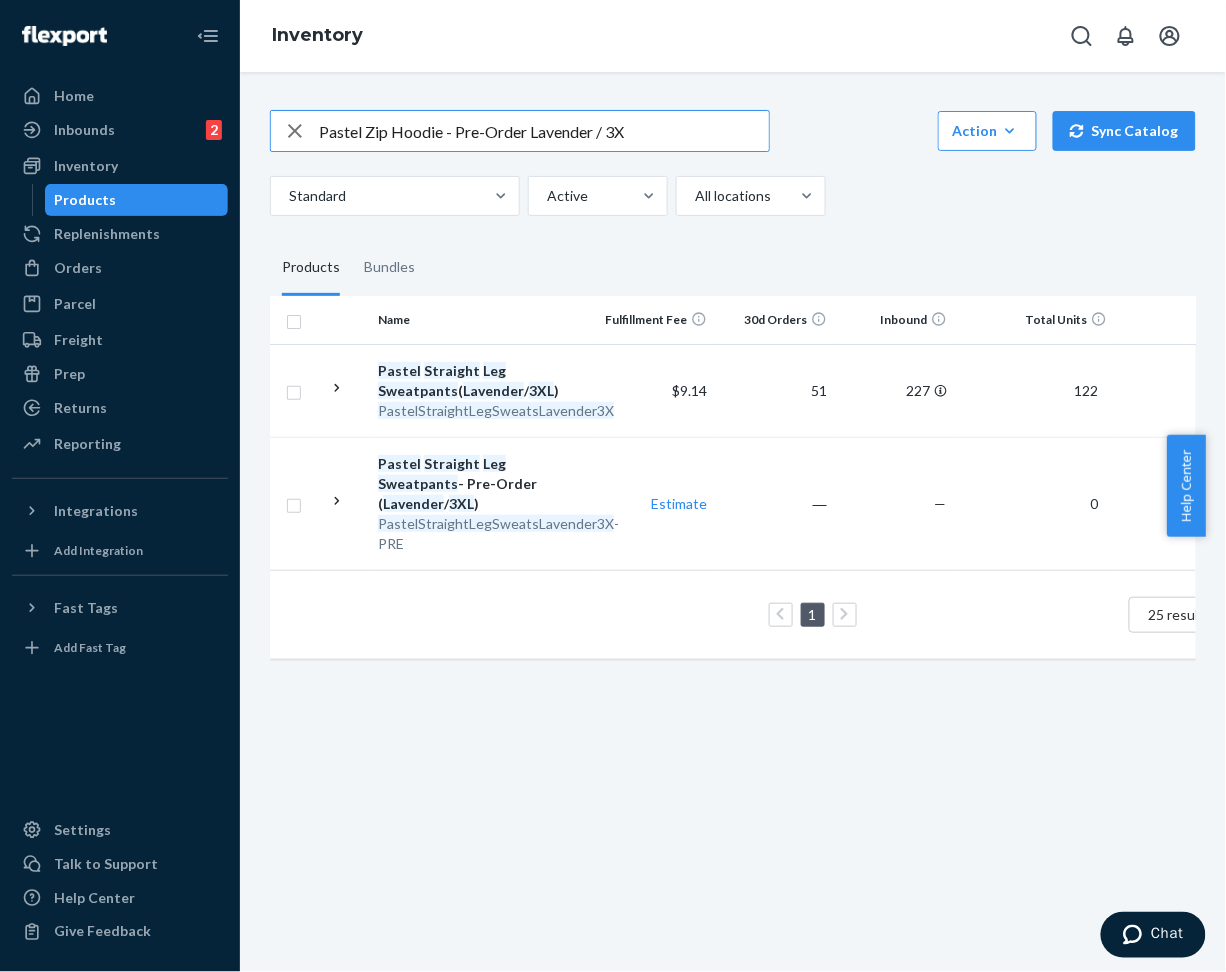 drag, startPoint x: 444, startPoint y: 131, endPoint x: 535, endPoint y: 142, distance: 91.66242 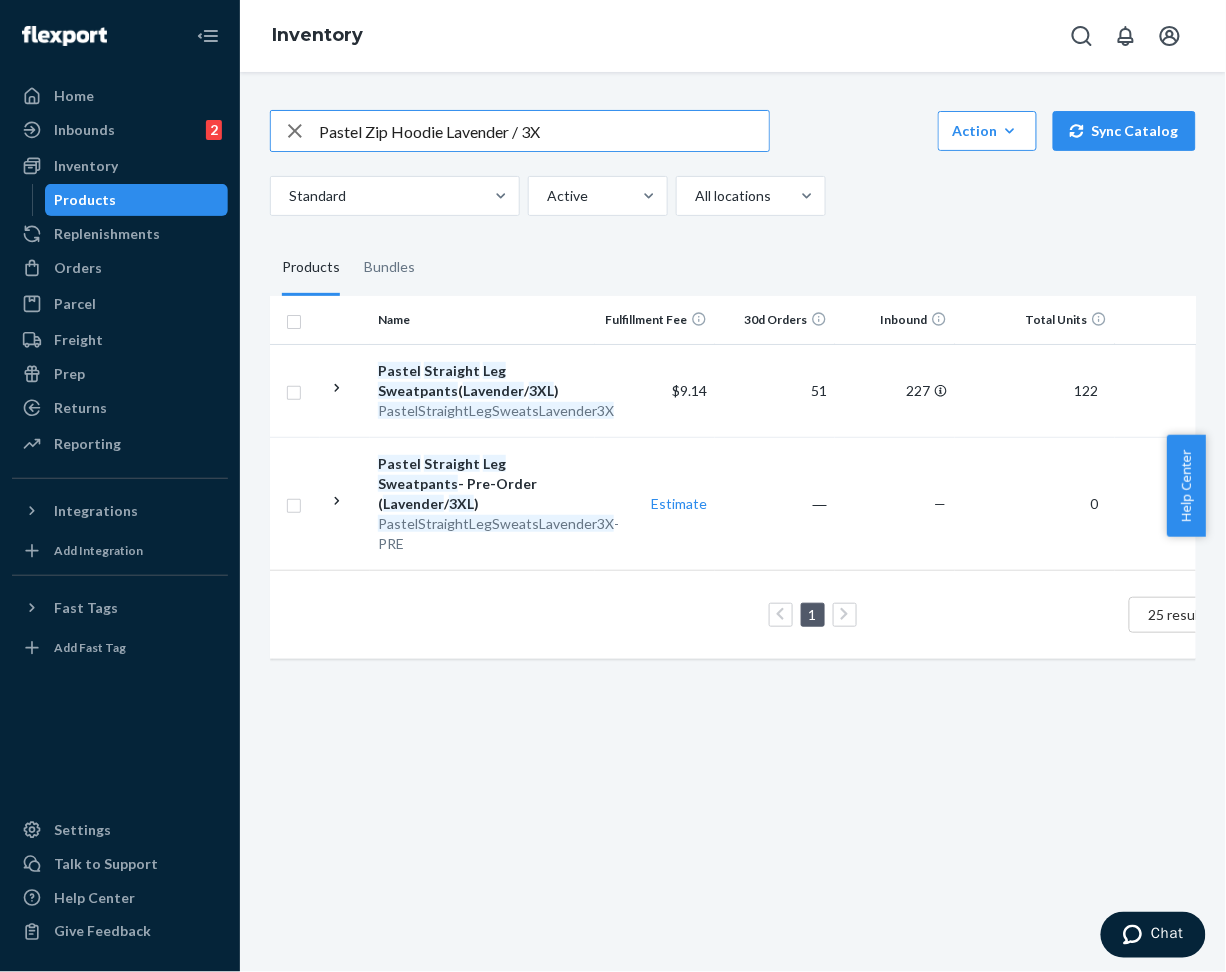 type on "Pastel Zip Hoodie Lavender / 3X" 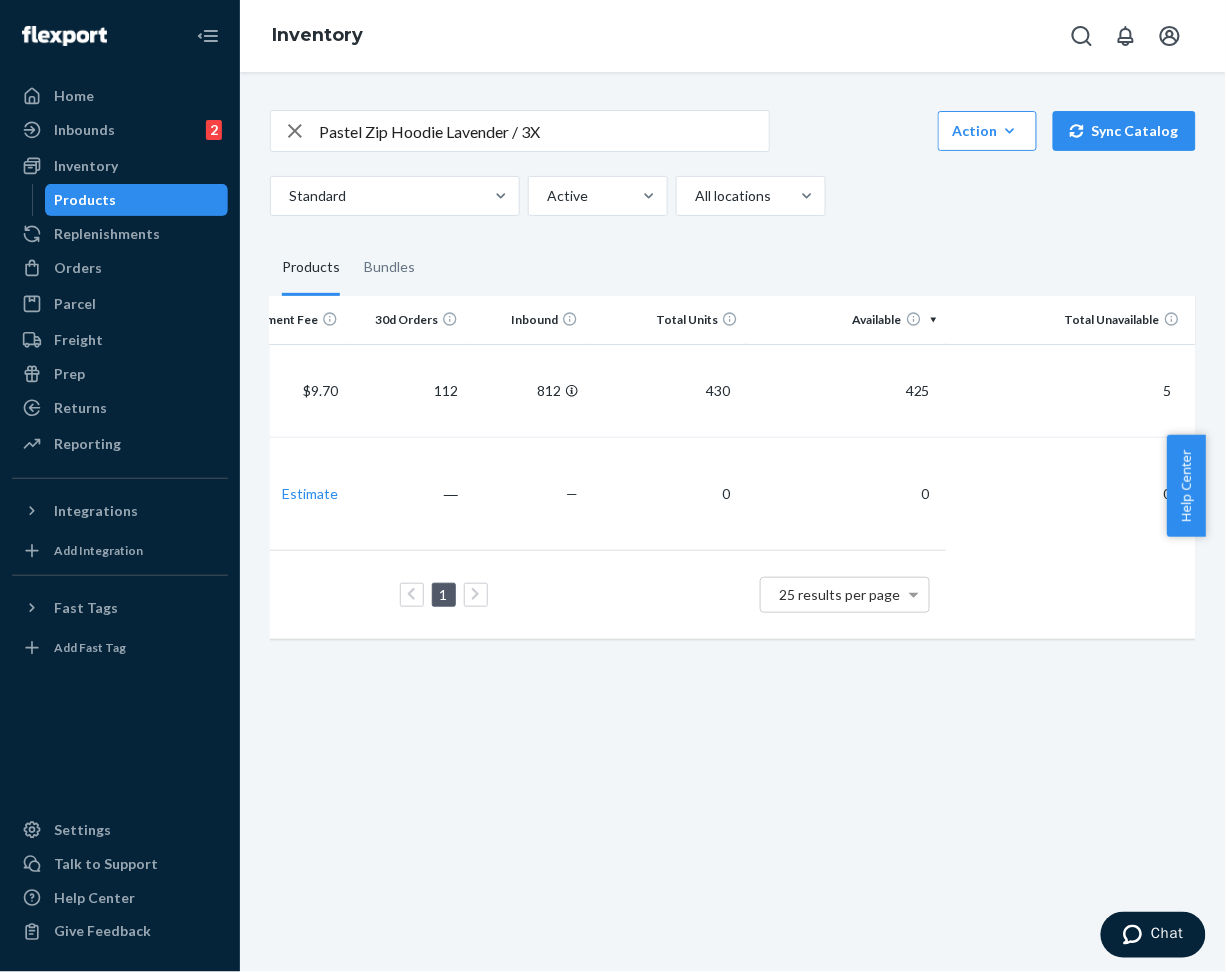 scroll, scrollTop: 0, scrollLeft: 0, axis: both 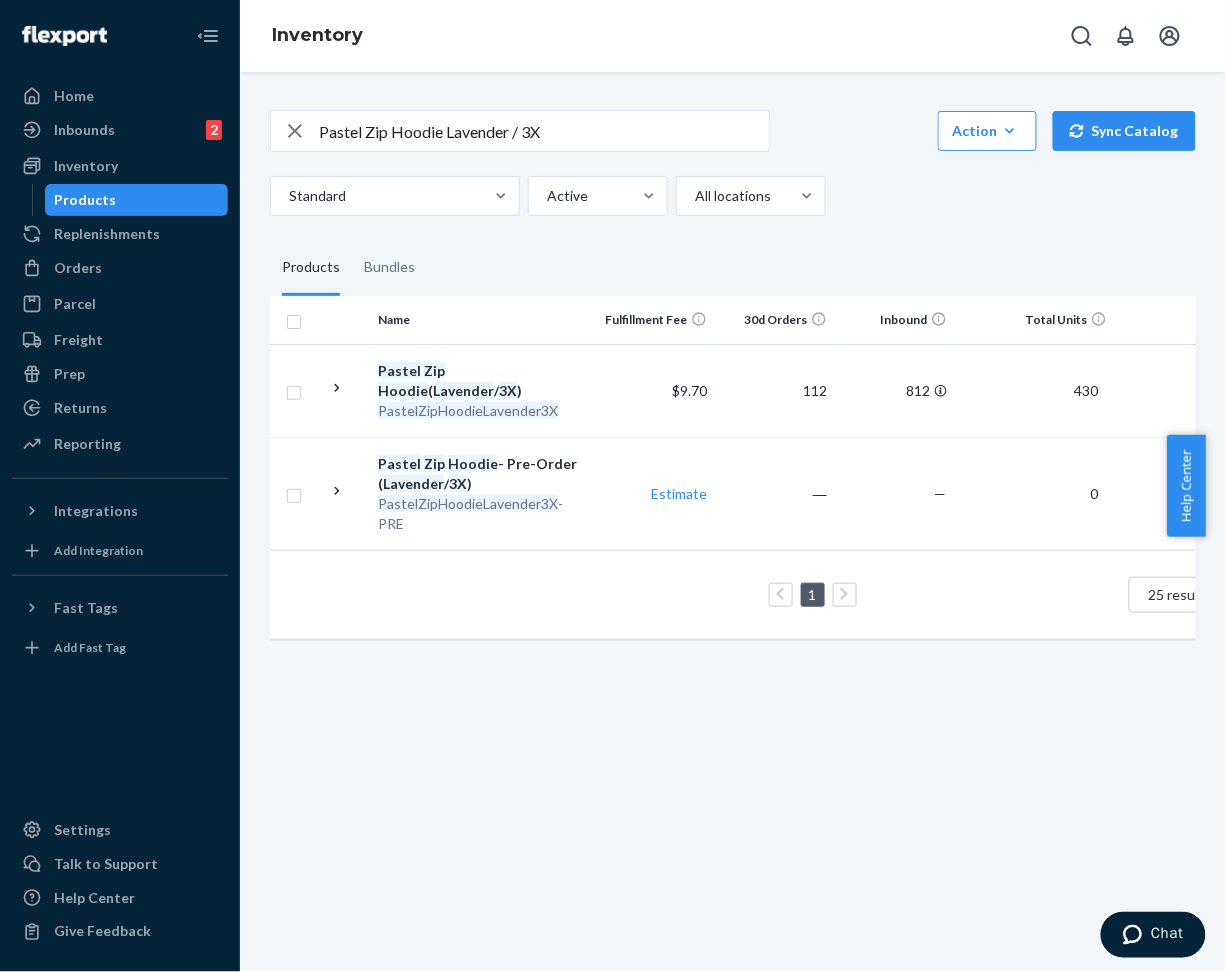 drag, startPoint x: 285, startPoint y: 126, endPoint x: 334, endPoint y: 130, distance: 49.162994 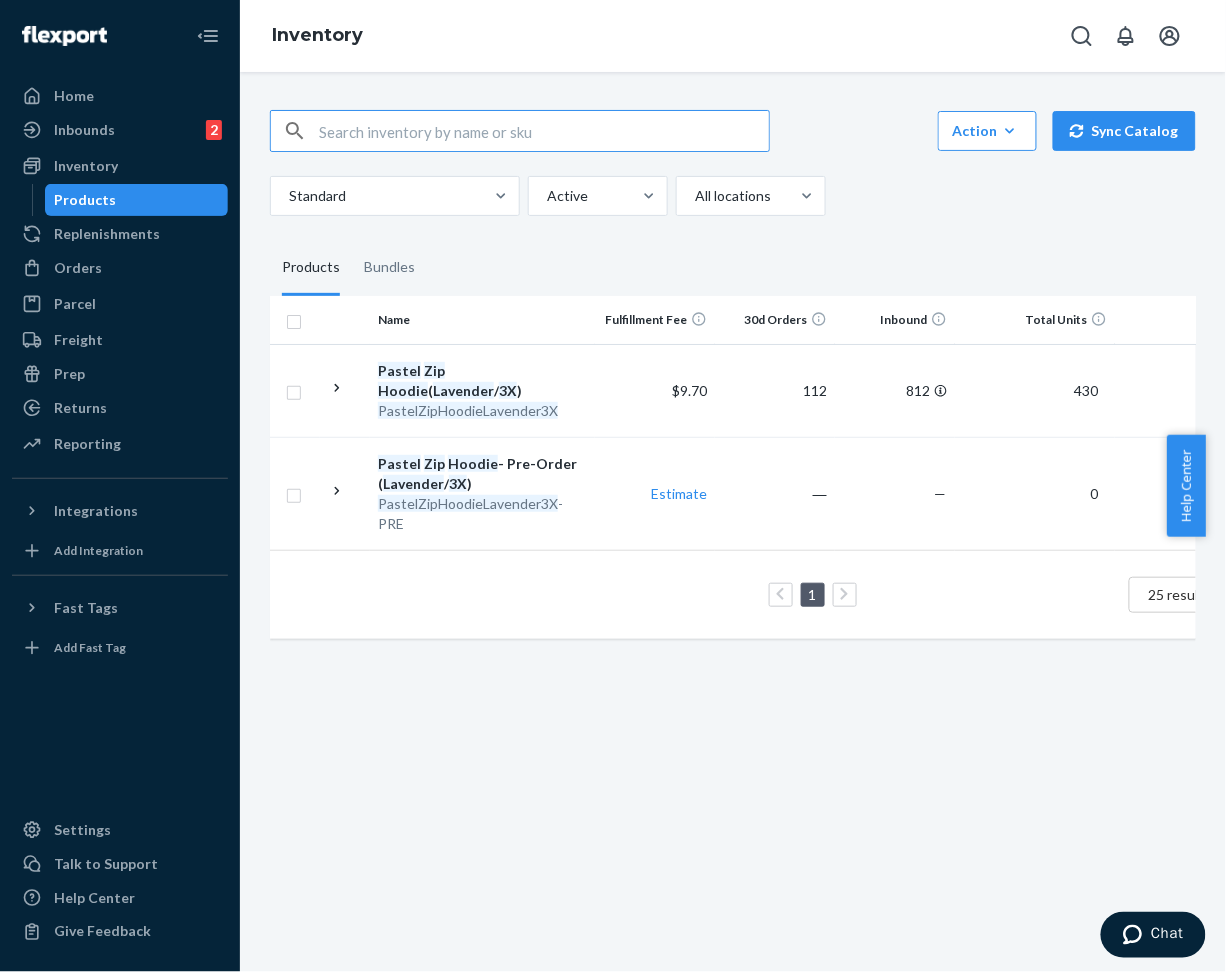 click at bounding box center [544, 131] 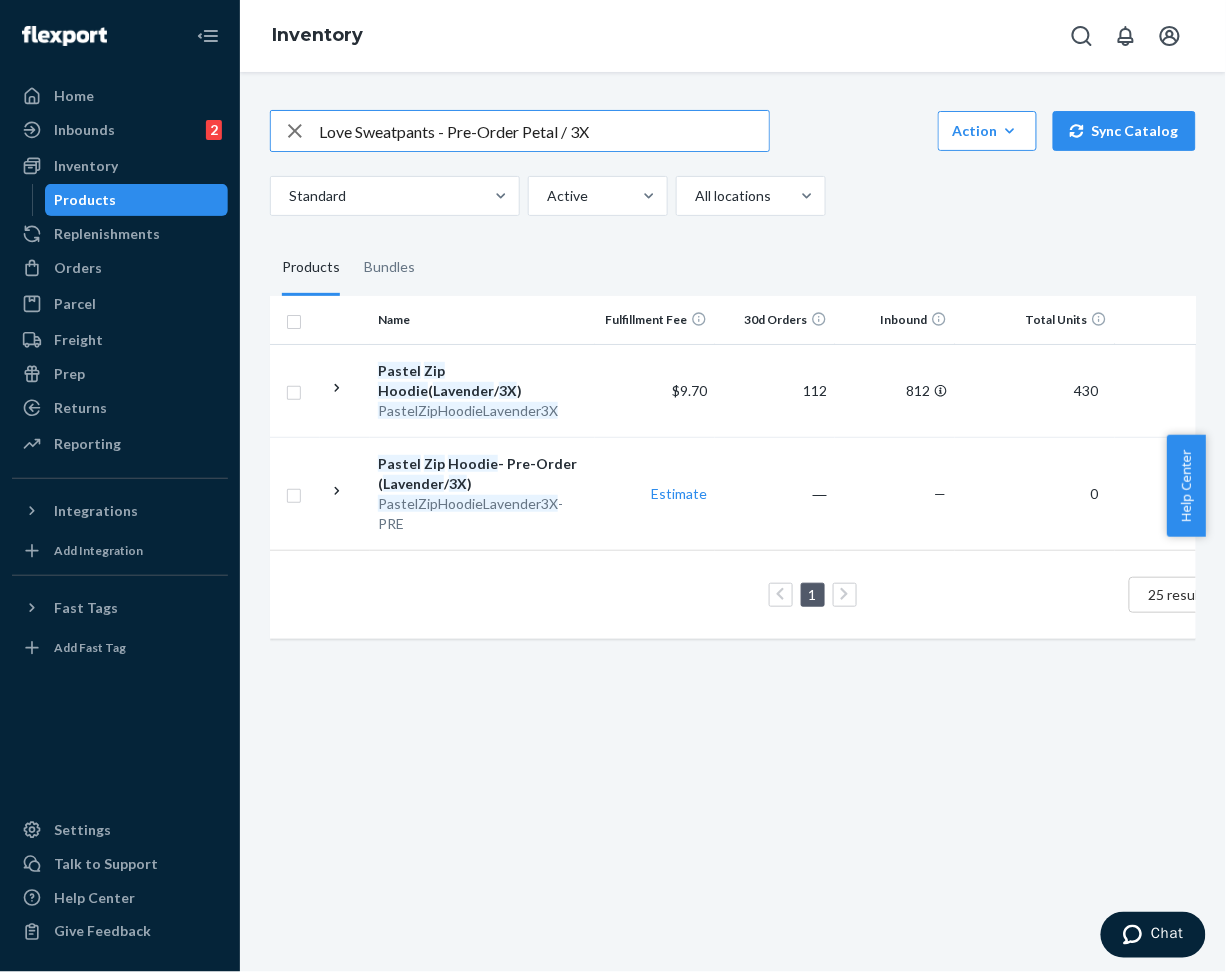 drag, startPoint x: 435, startPoint y: 138, endPoint x: 522, endPoint y: 150, distance: 87.823685 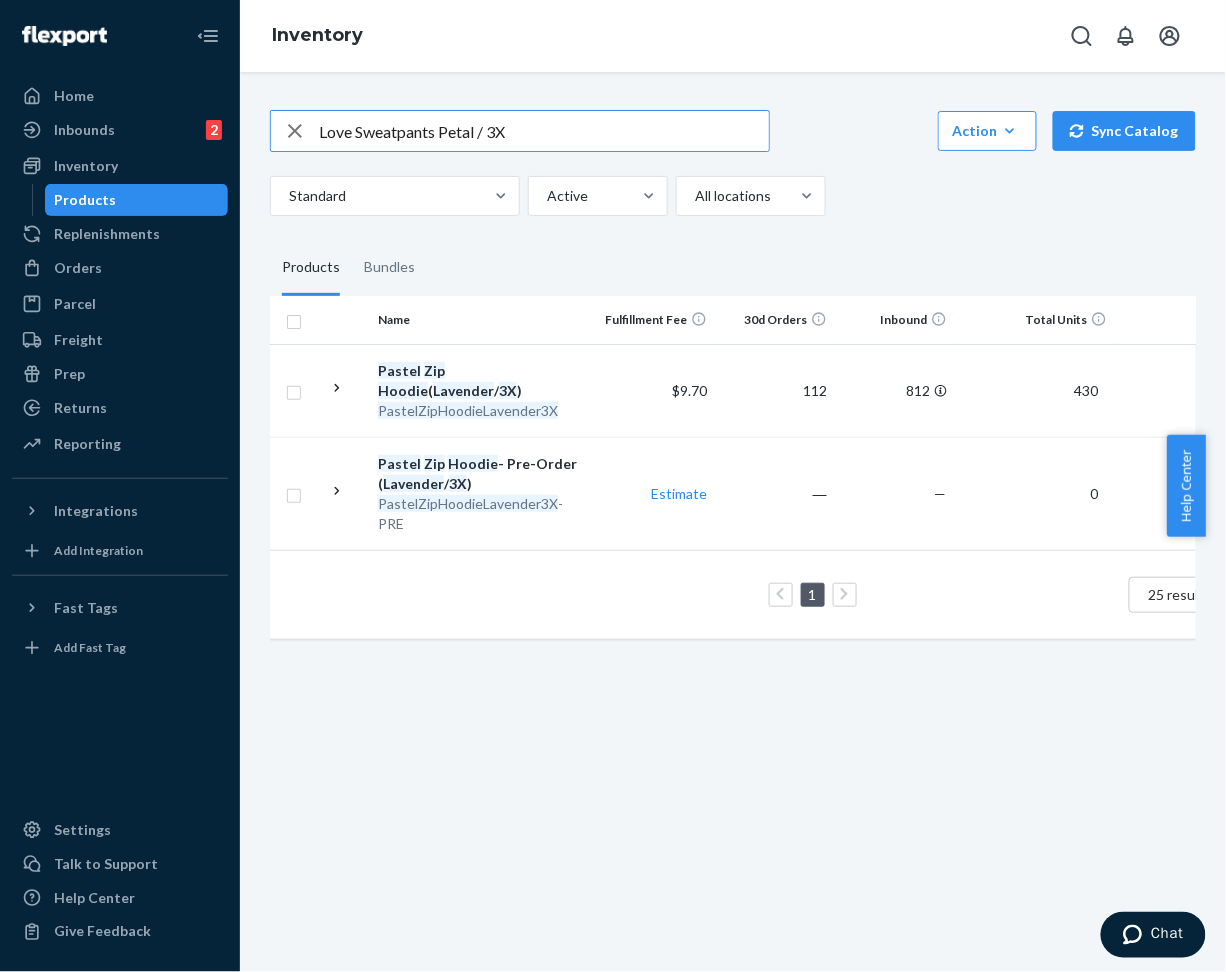 type on "Love Sweatpants Petal / 3X" 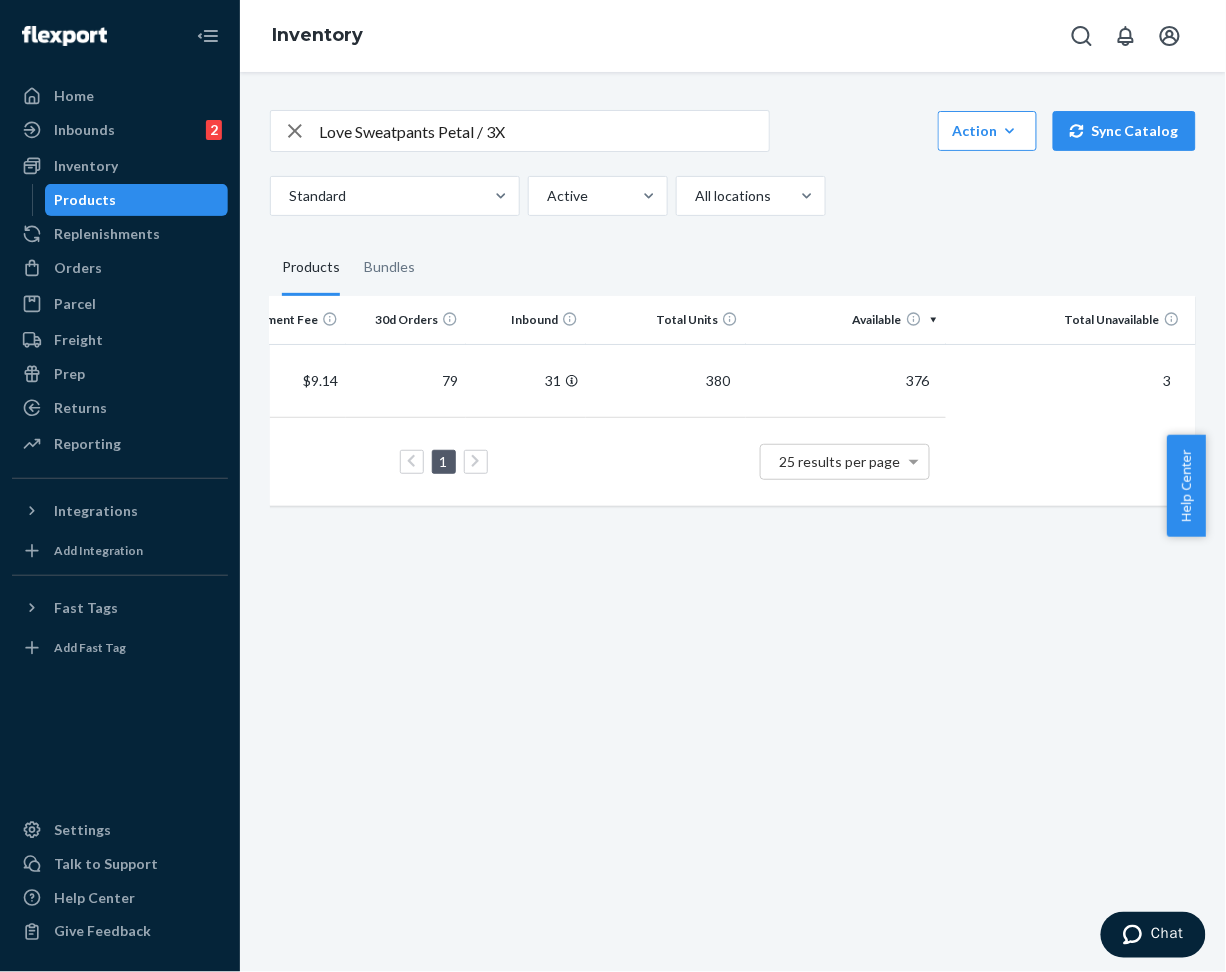scroll, scrollTop: 0, scrollLeft: 0, axis: both 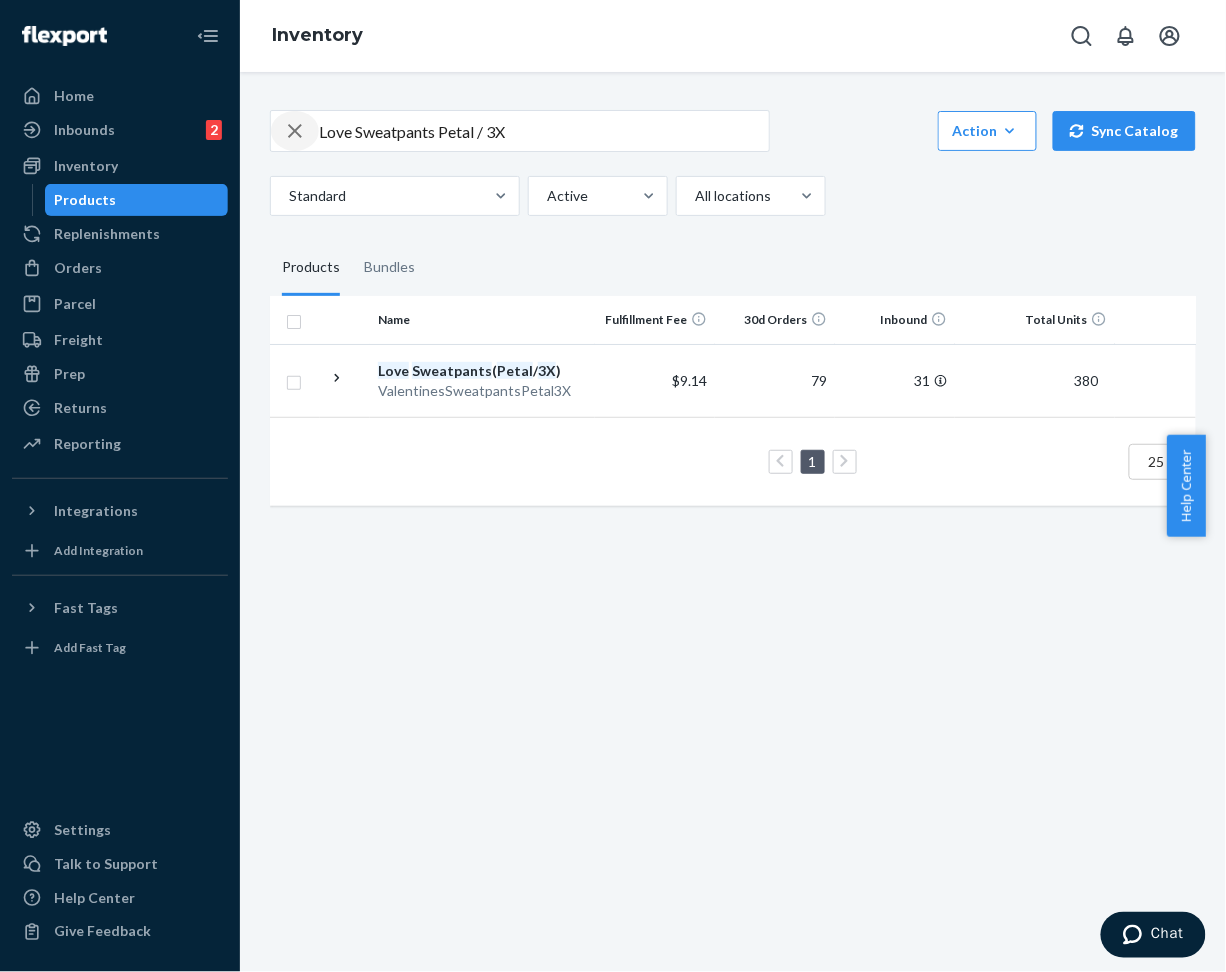 drag, startPoint x: 284, startPoint y: 125, endPoint x: 336, endPoint y: 128, distance: 52.086468 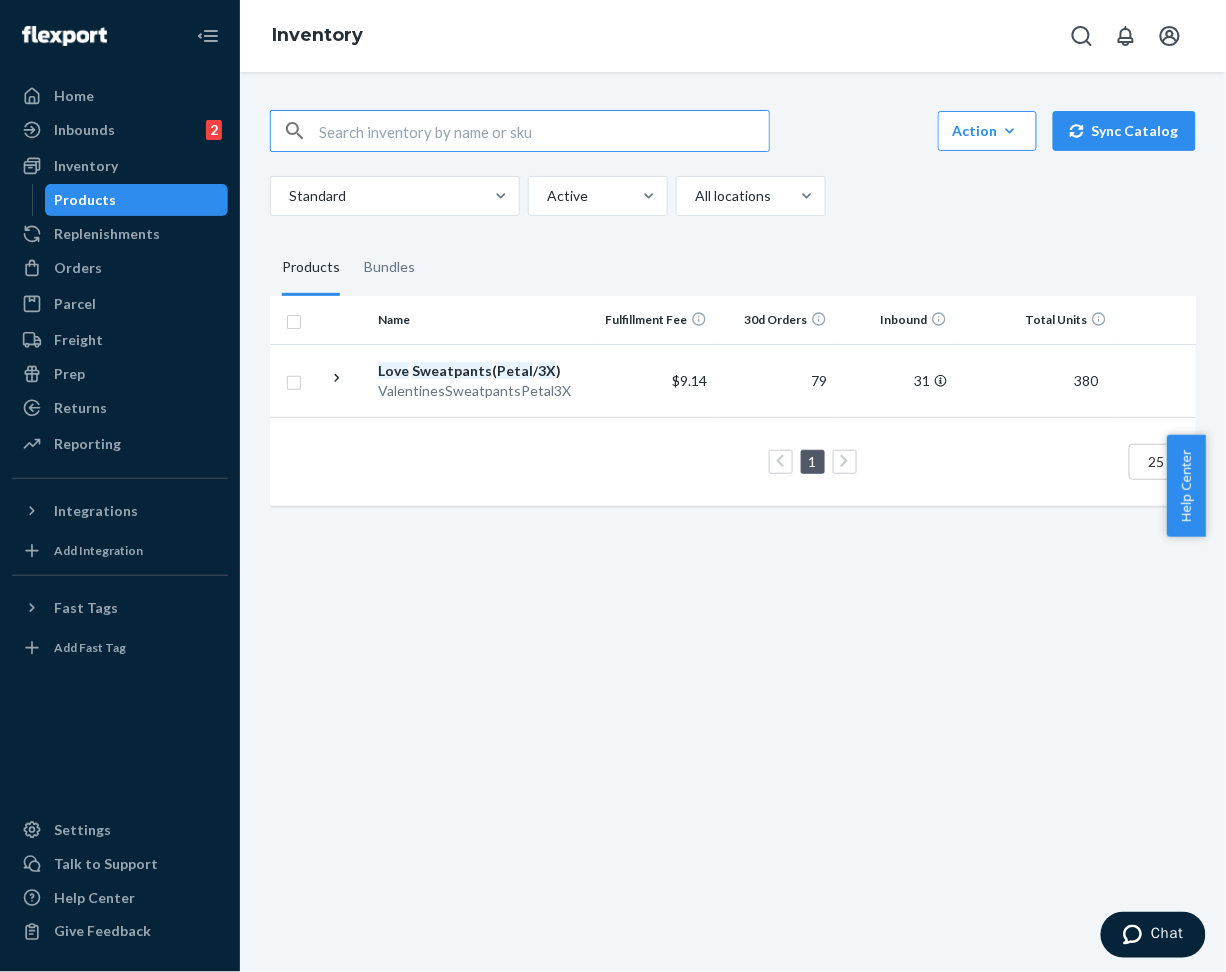 click at bounding box center (544, 131) 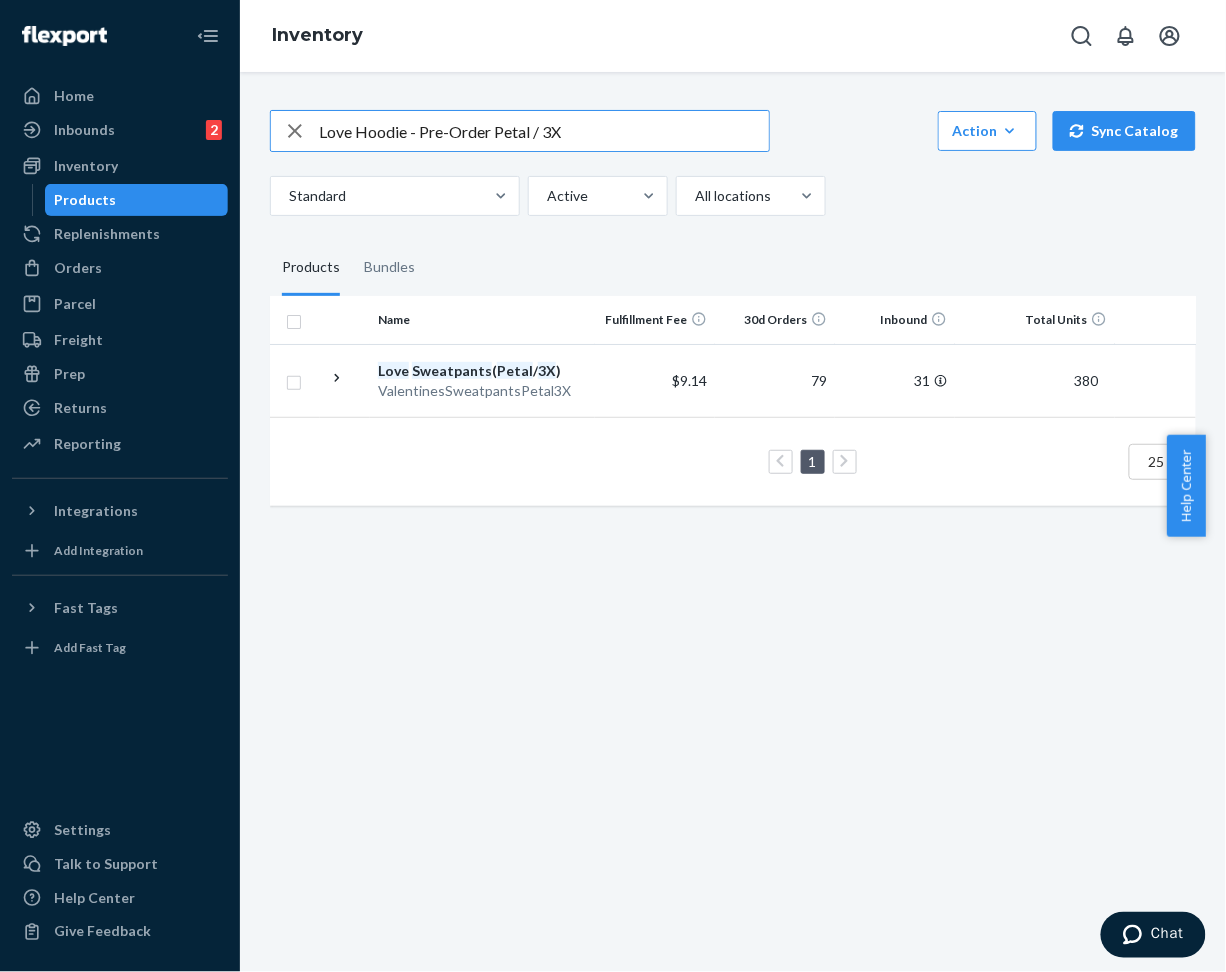 drag, startPoint x: 407, startPoint y: 137, endPoint x: 491, endPoint y: 143, distance: 84.21401 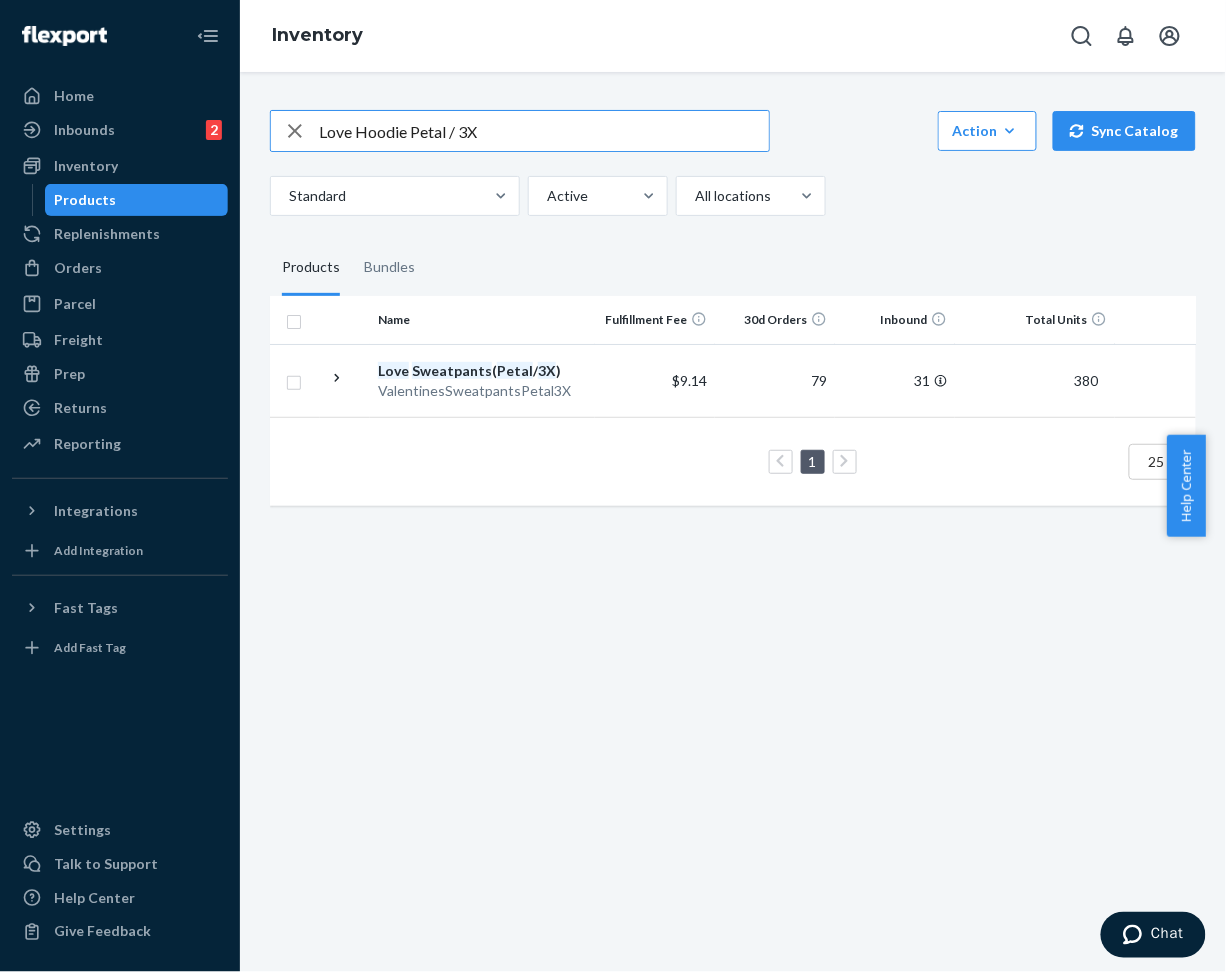 type on "Love Hoodie Petal / 3X" 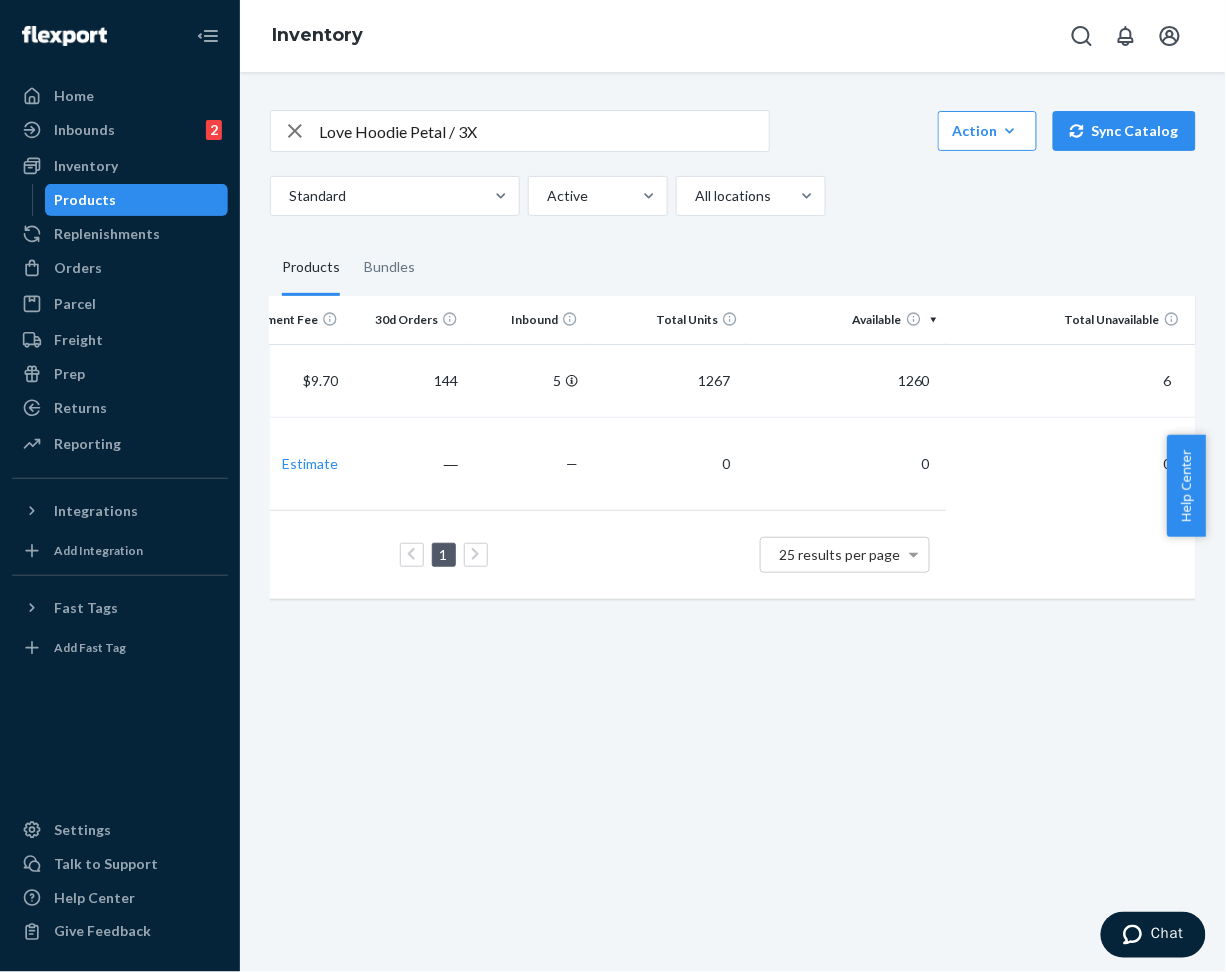 scroll, scrollTop: 0, scrollLeft: 0, axis: both 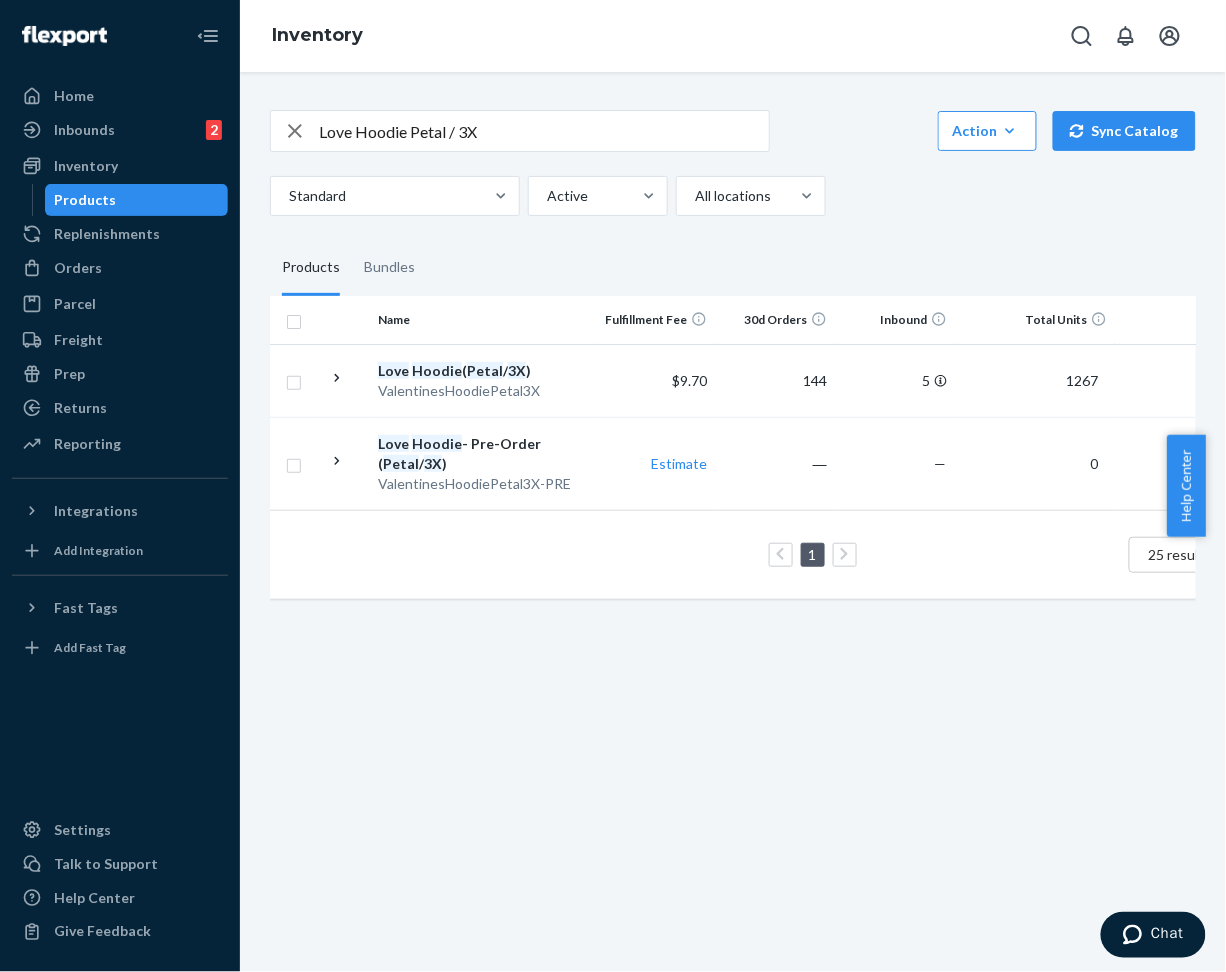 click 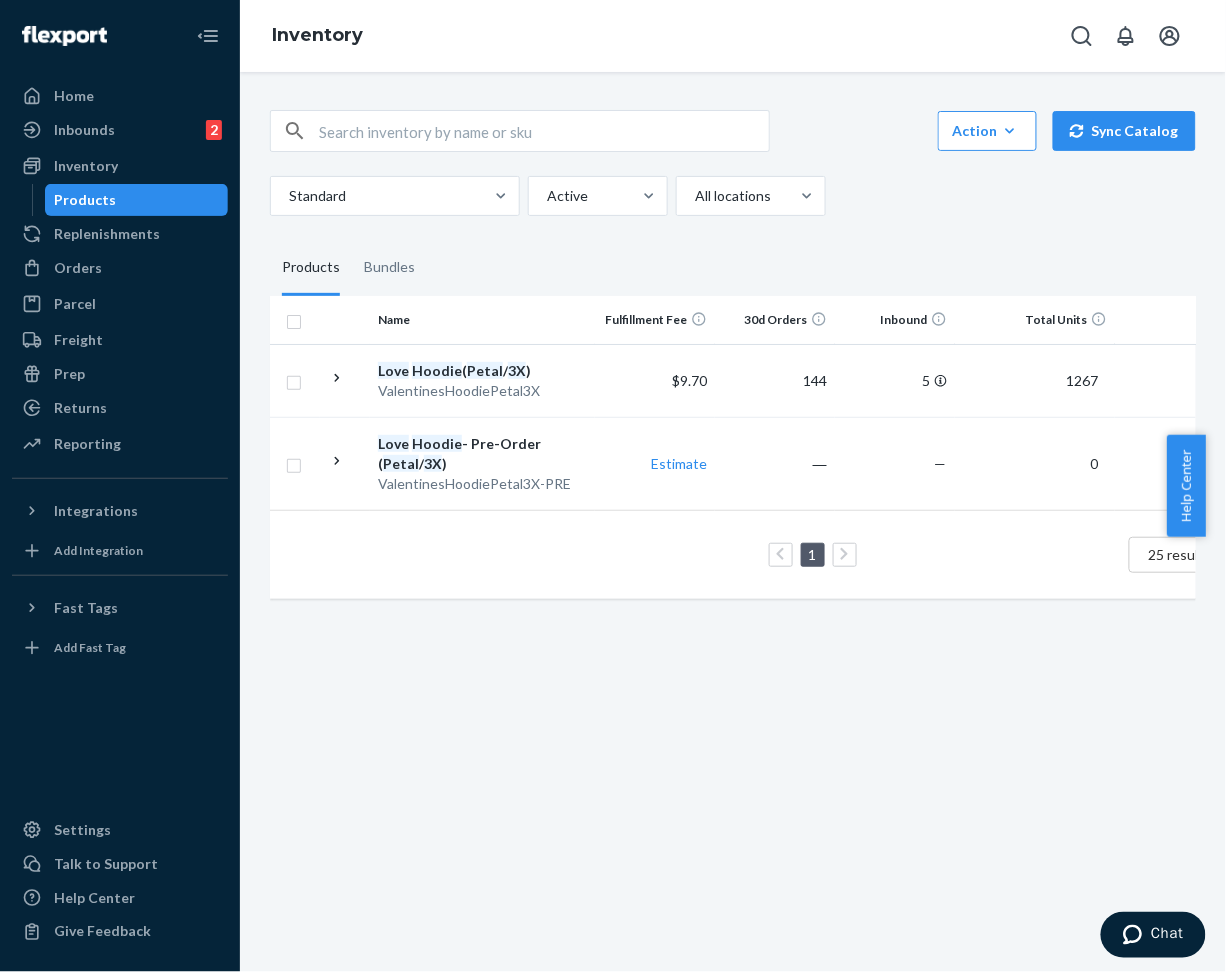 click at bounding box center [544, 131] 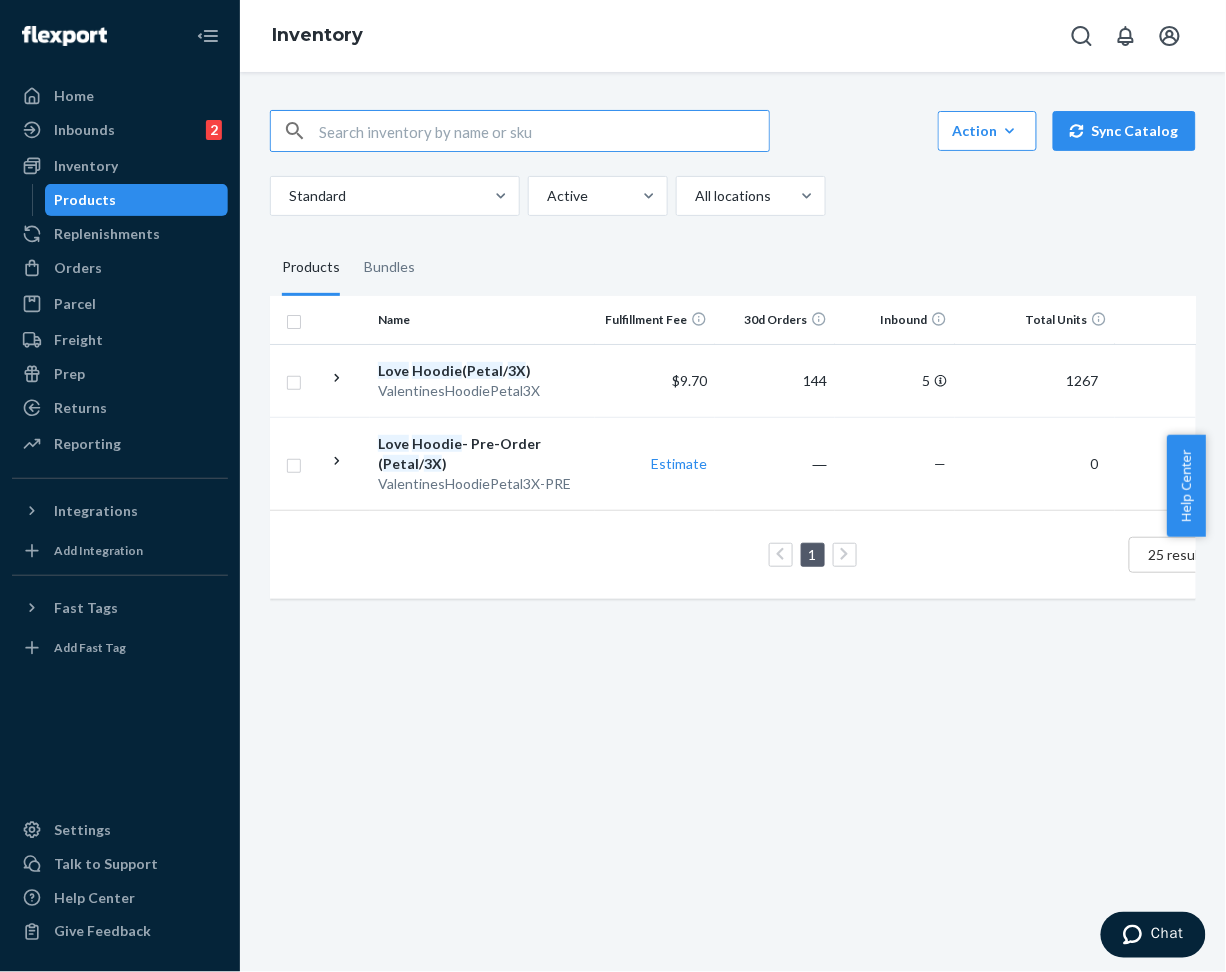 paste on "Travel Essentials Zip Hoodie - Pre-Order Steel Grey / 3X" 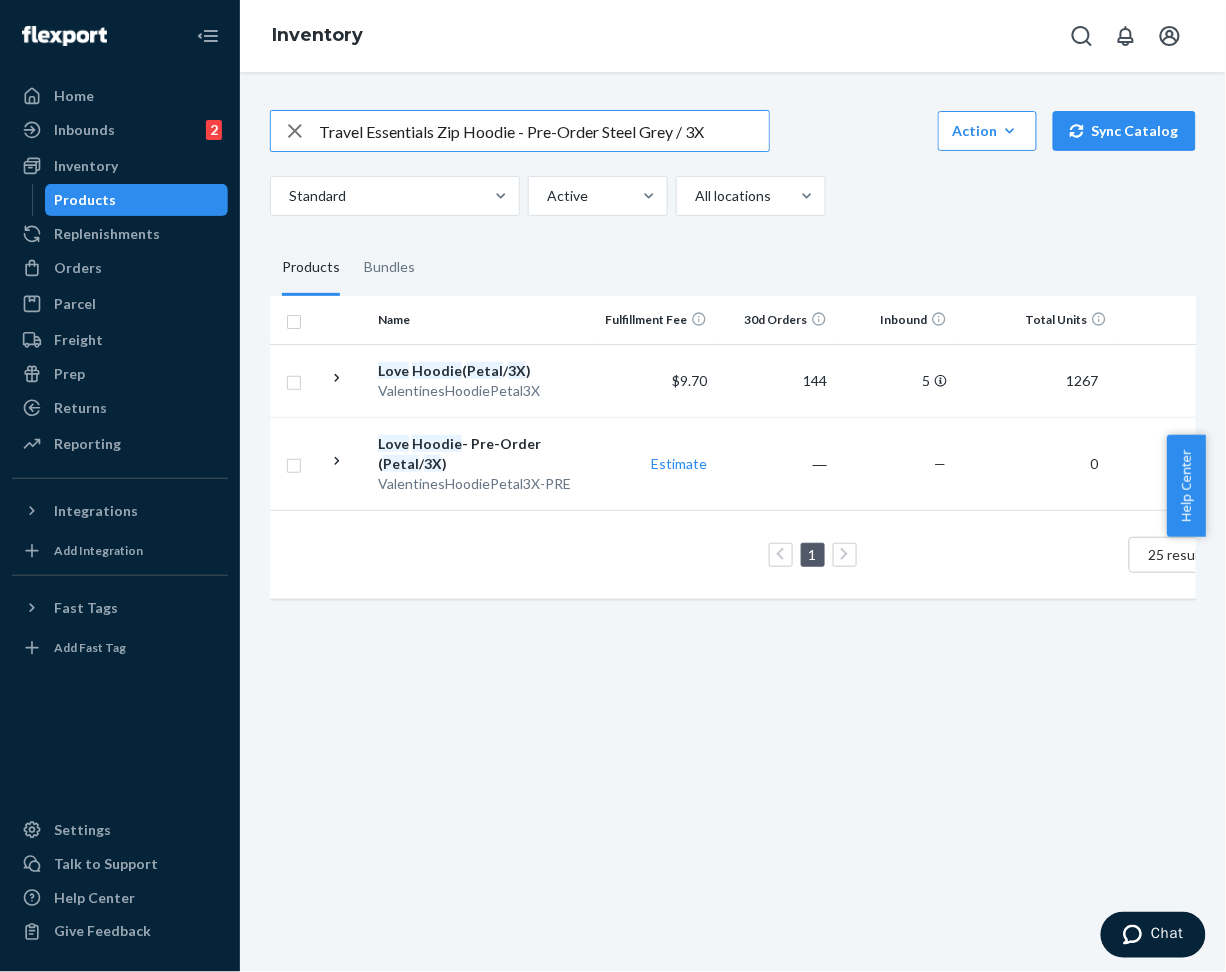 drag, startPoint x: 510, startPoint y: 129, endPoint x: 611, endPoint y: 161, distance: 105.9481 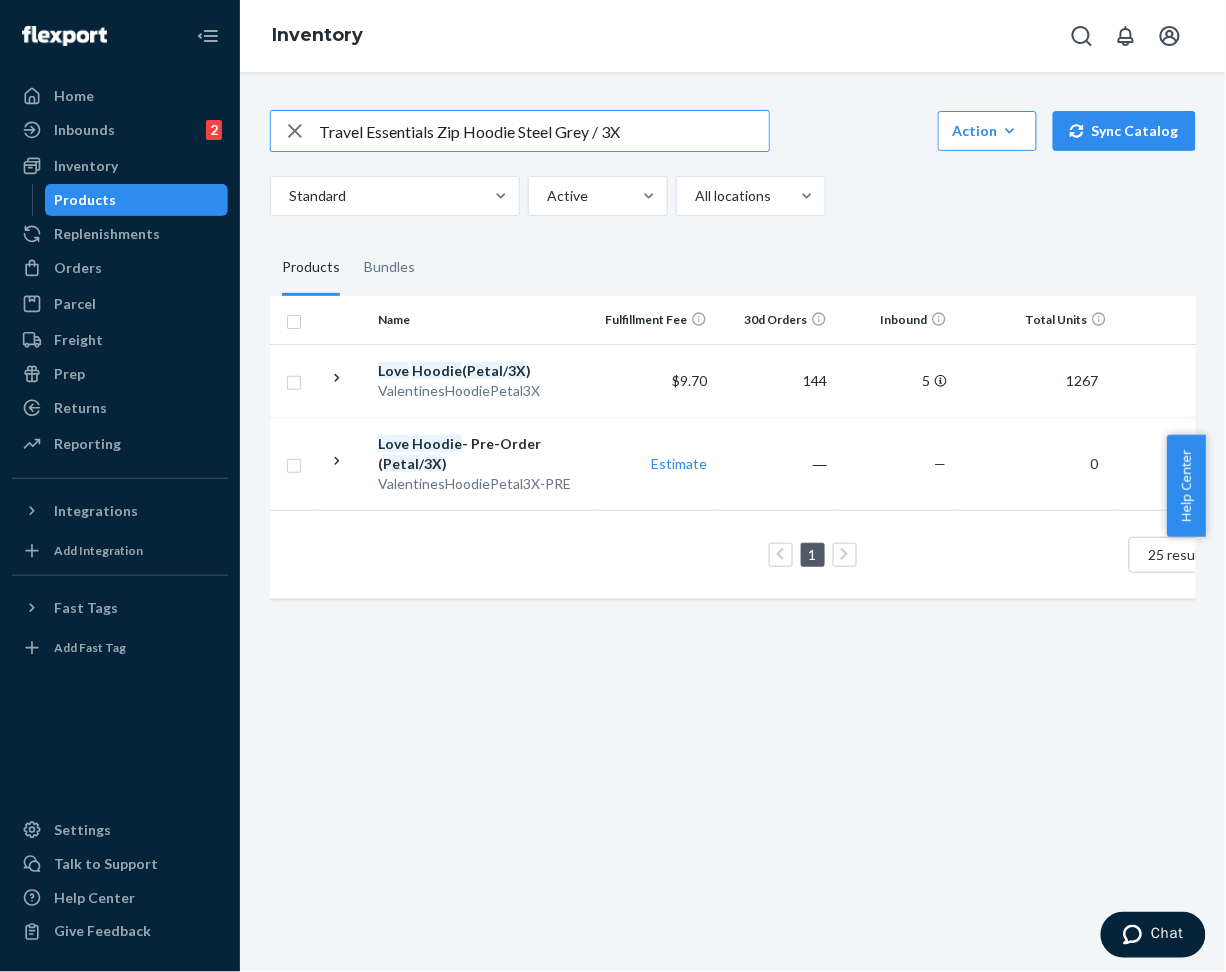 type on "Travel Essentials Zip Hoodie Steel Grey / 3X" 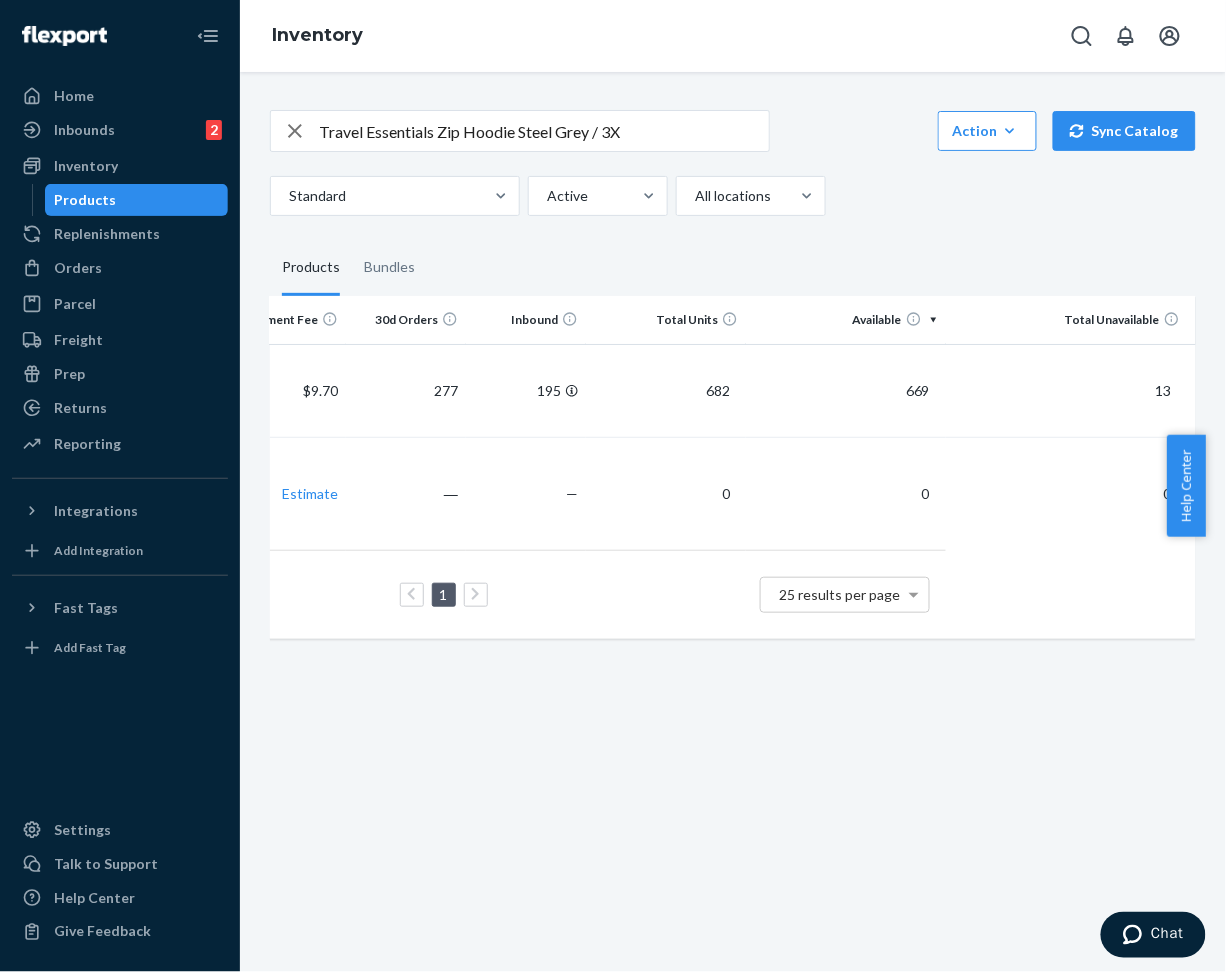 scroll, scrollTop: 0, scrollLeft: 0, axis: both 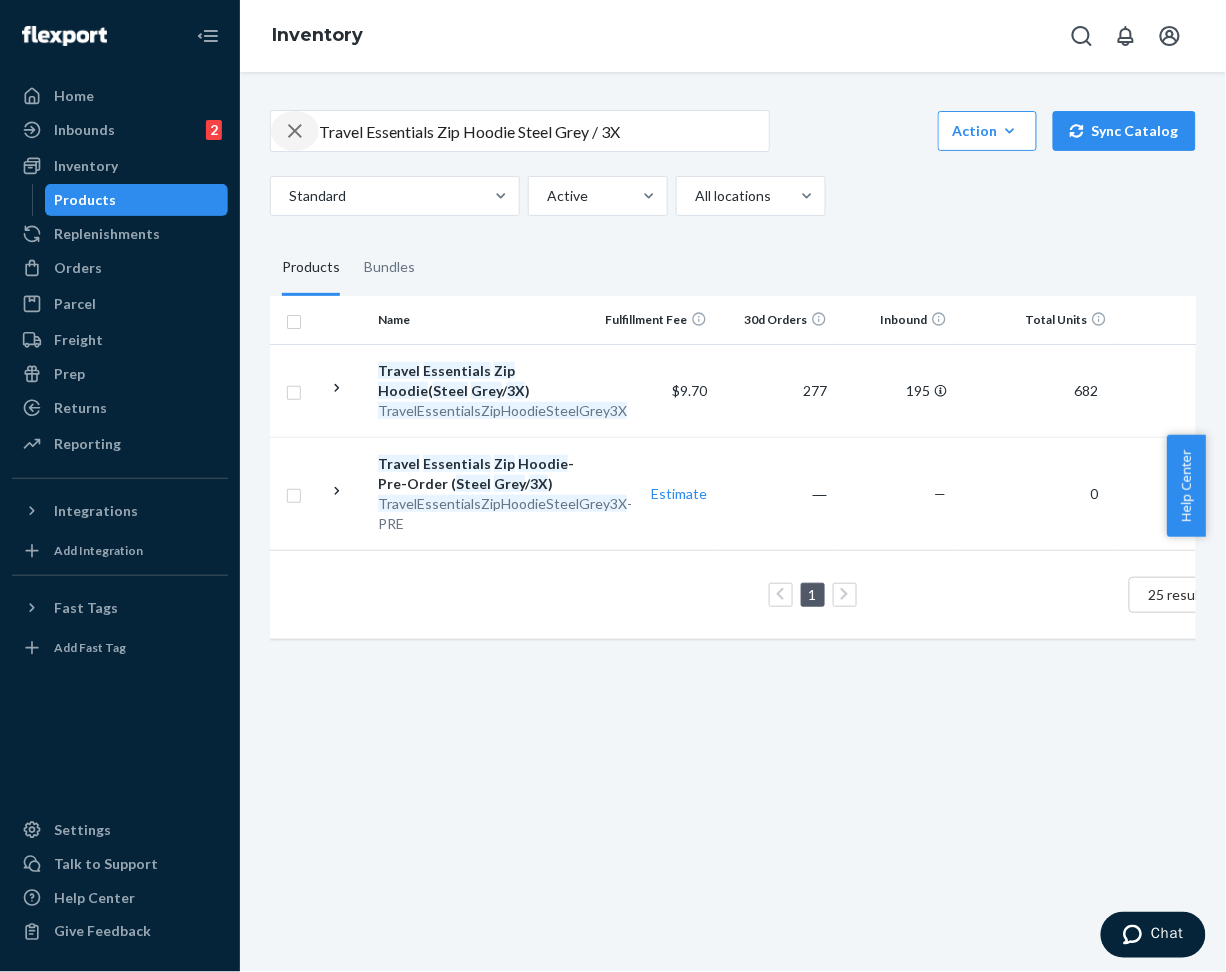 click 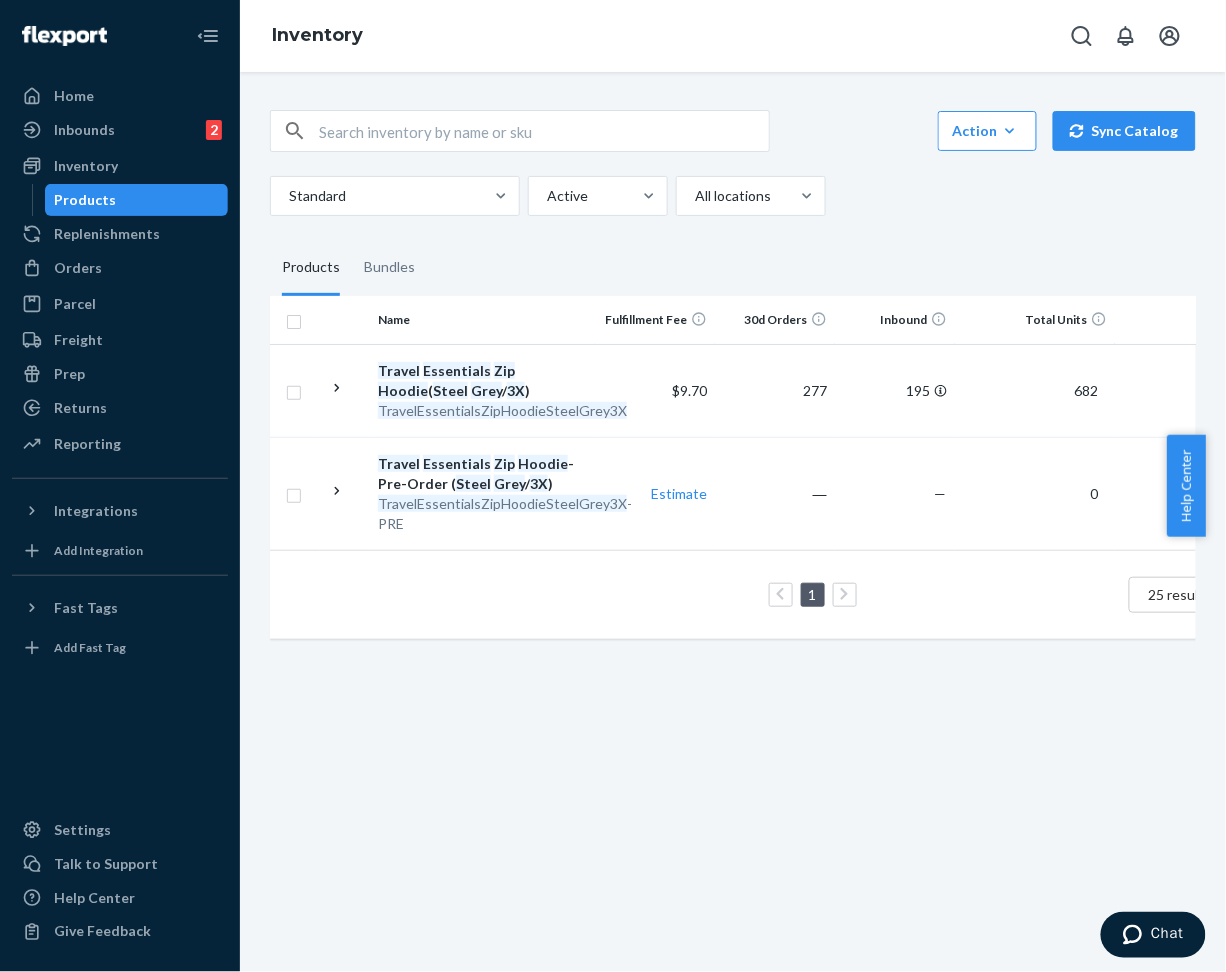 click at bounding box center (544, 131) 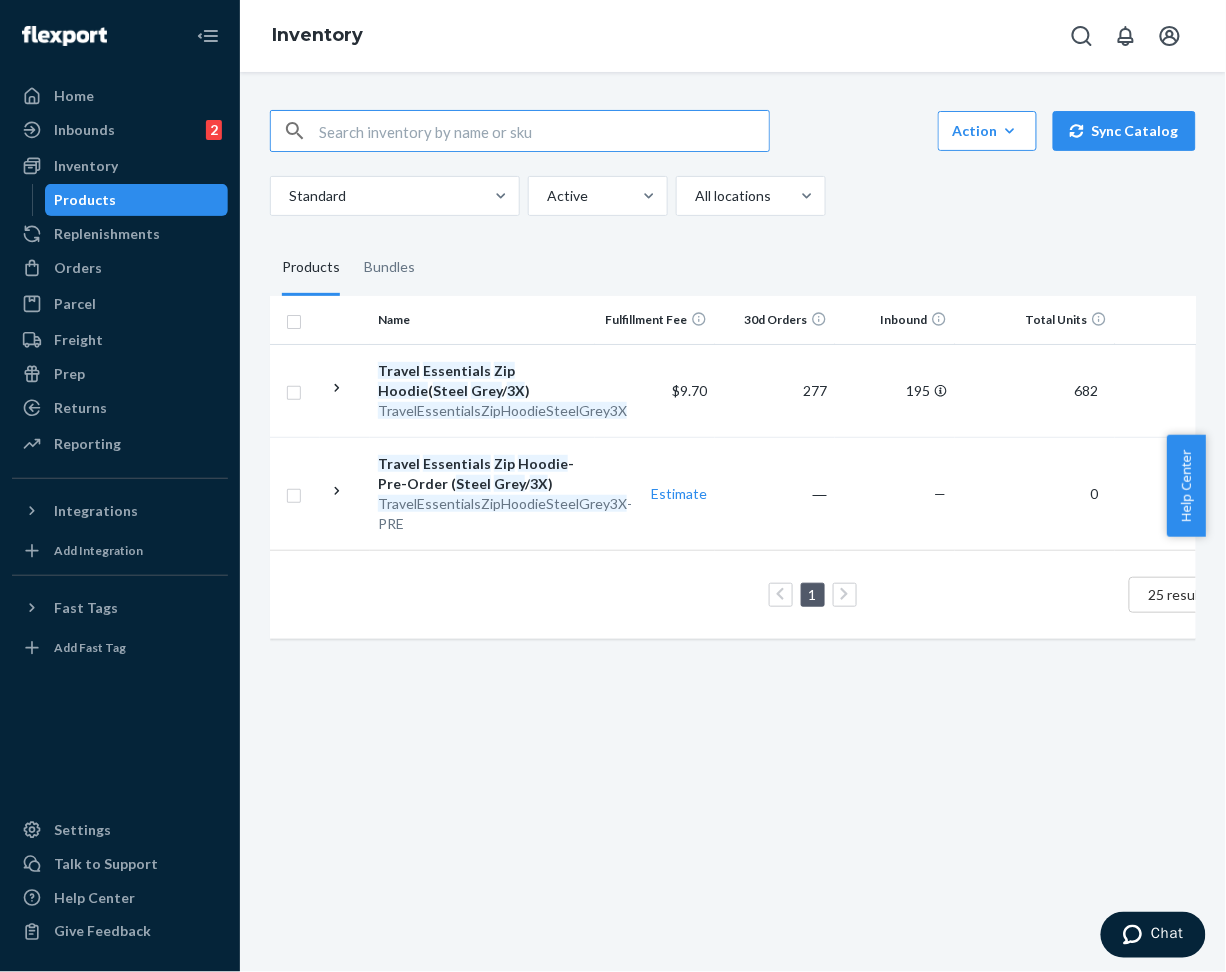 paste on "Minimalist Sweatpants - Pre-Order [PERSON_NAME] / L" 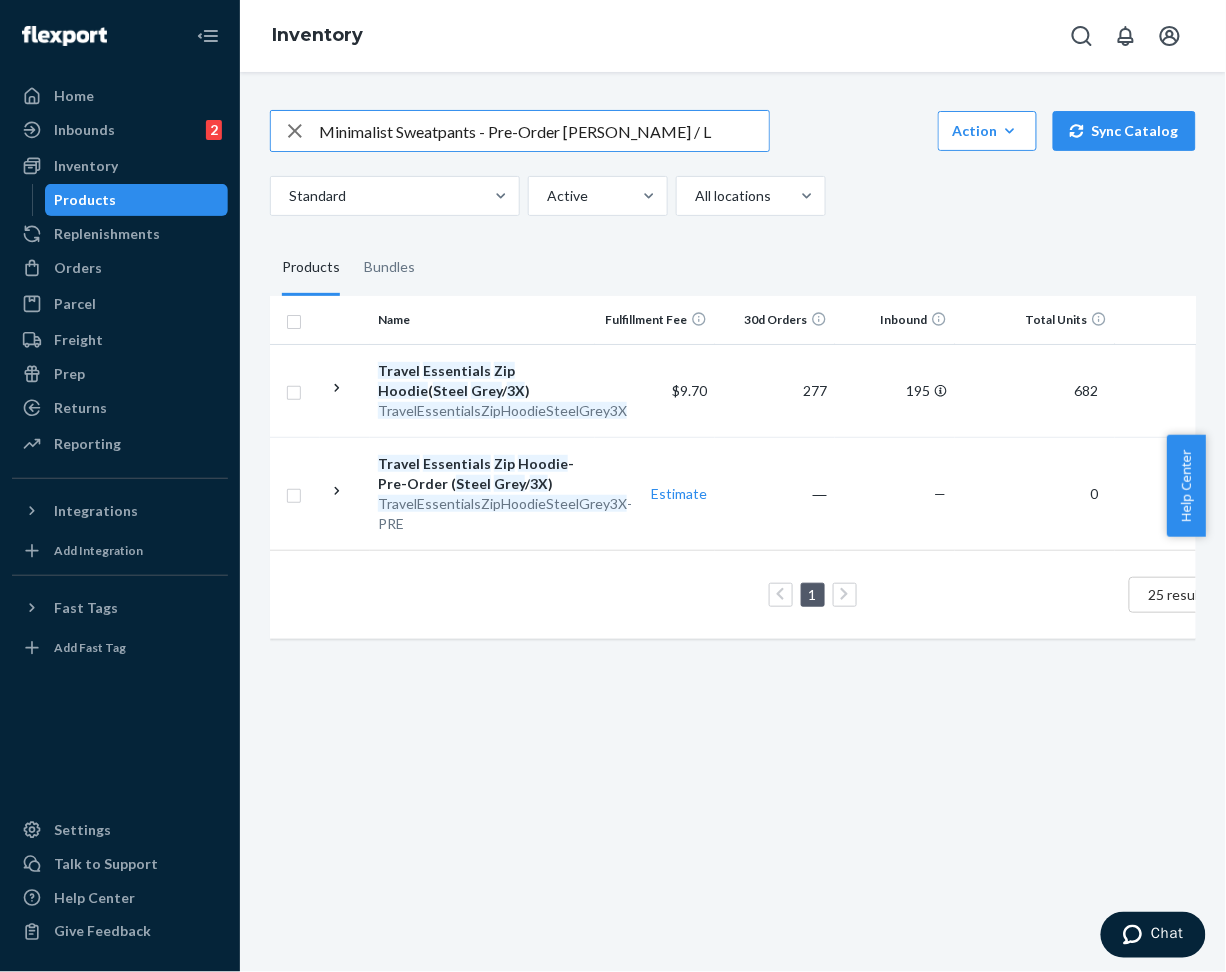drag, startPoint x: 480, startPoint y: 137, endPoint x: 564, endPoint y: 143, distance: 84.21401 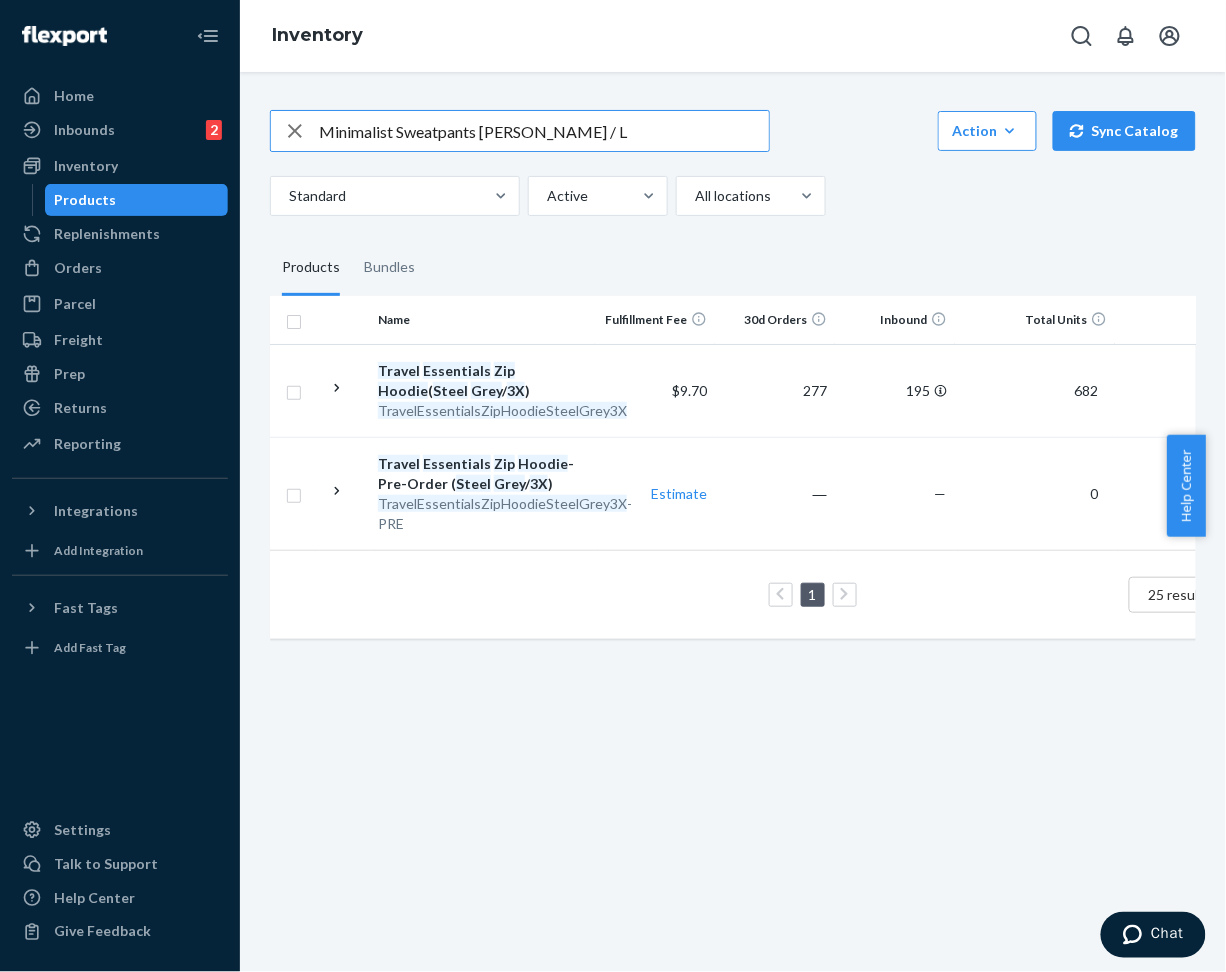 type on "Minimalist Sweatpants [PERSON_NAME] / L" 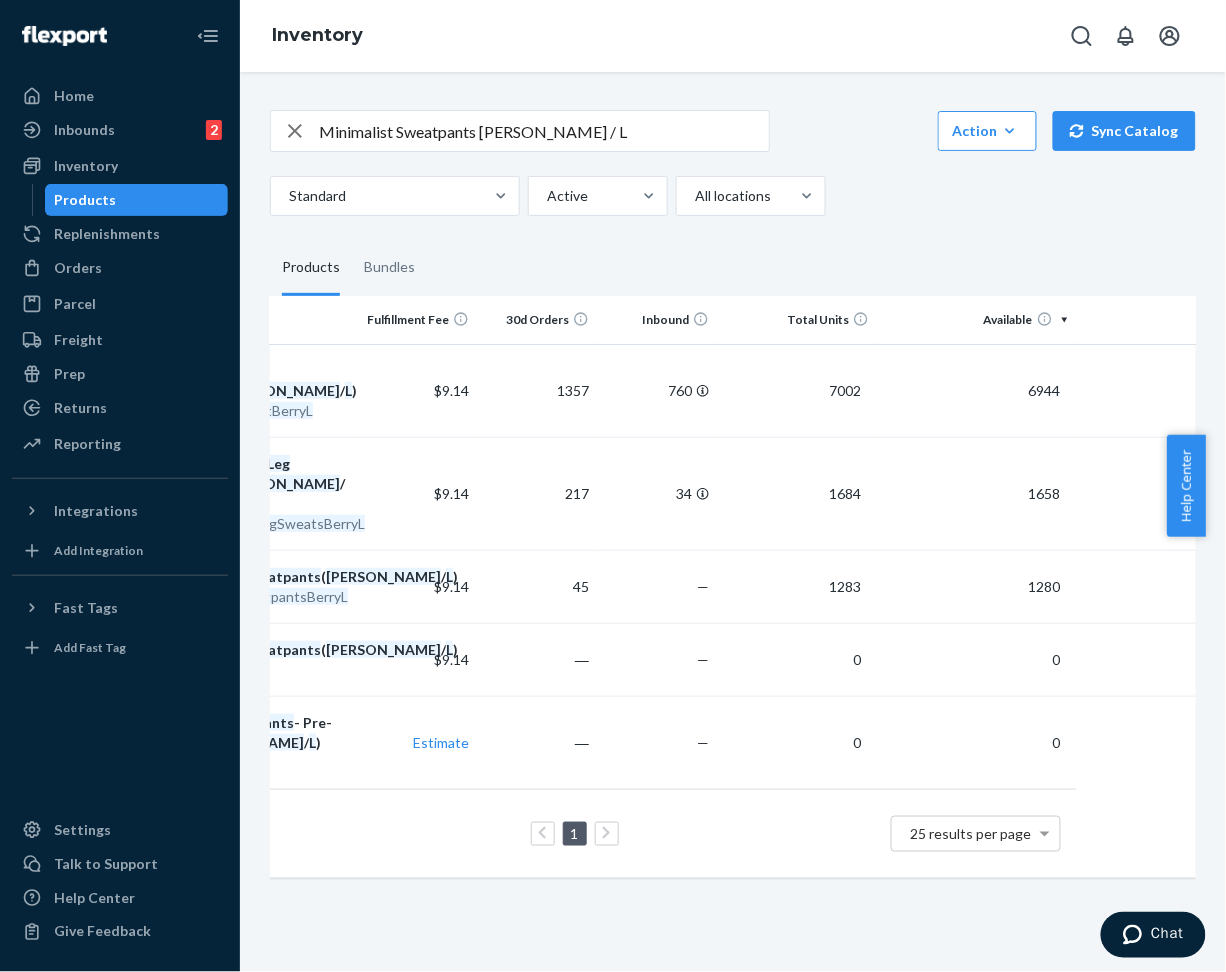 scroll, scrollTop: 0, scrollLeft: 0, axis: both 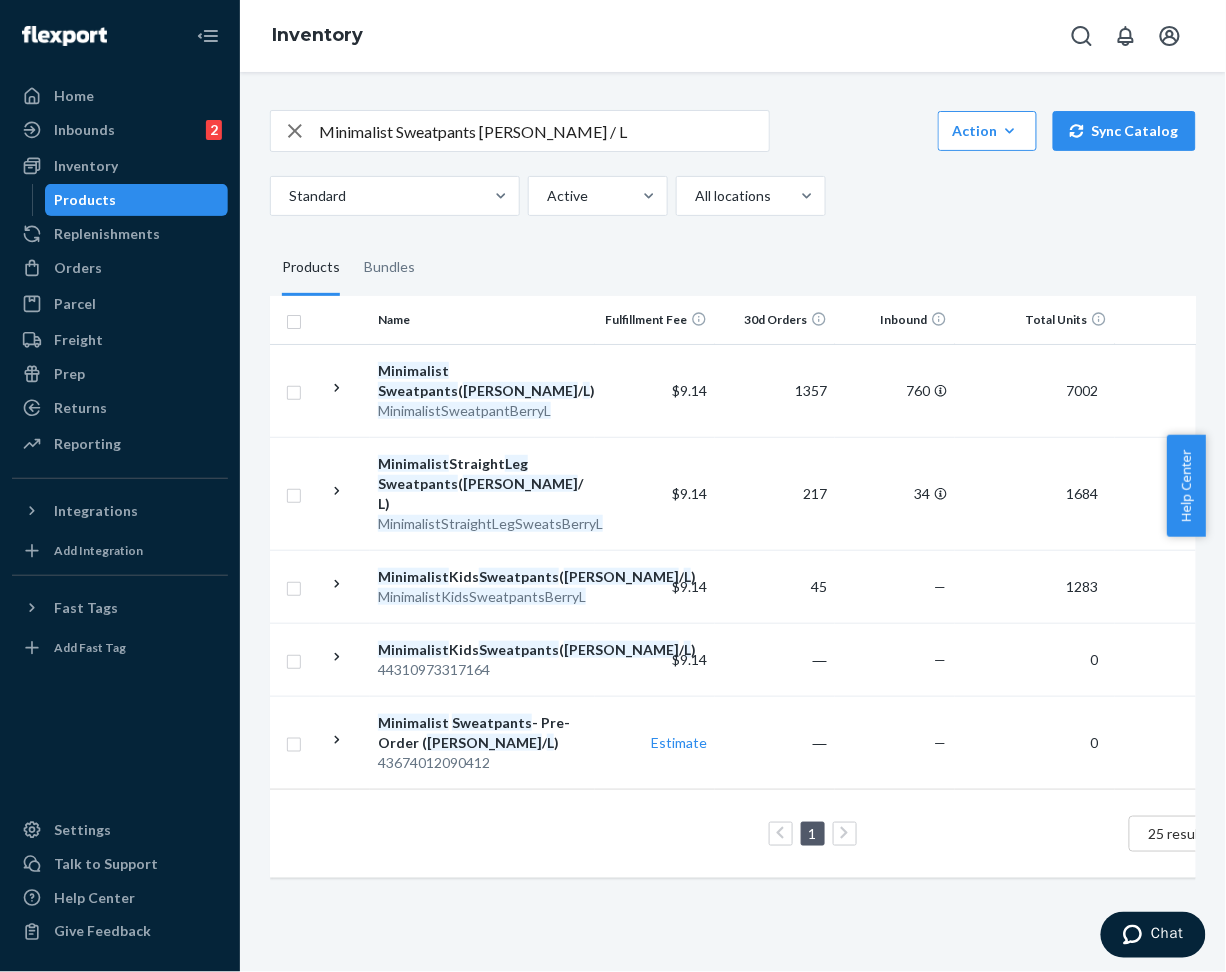 click 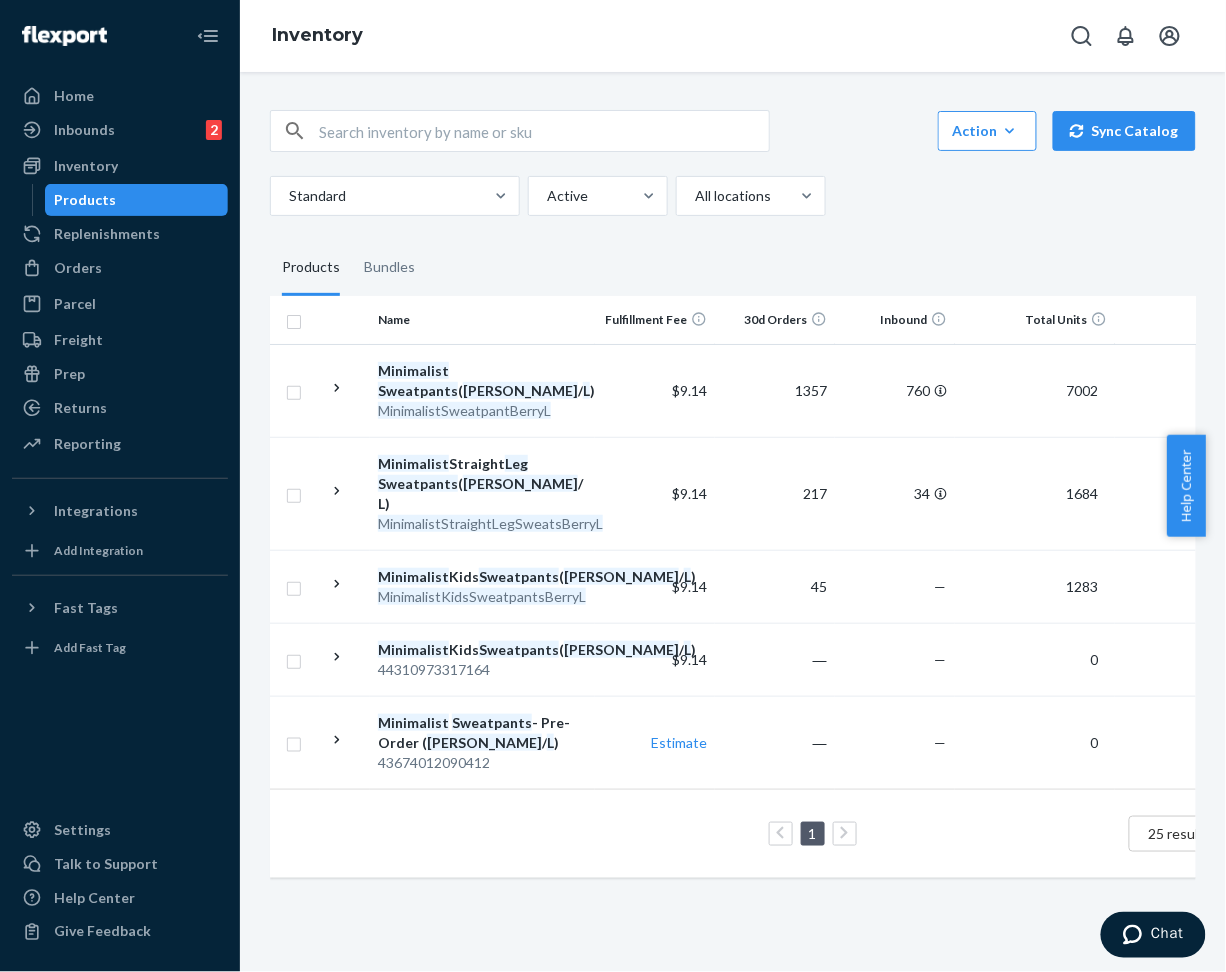 click at bounding box center (544, 131) 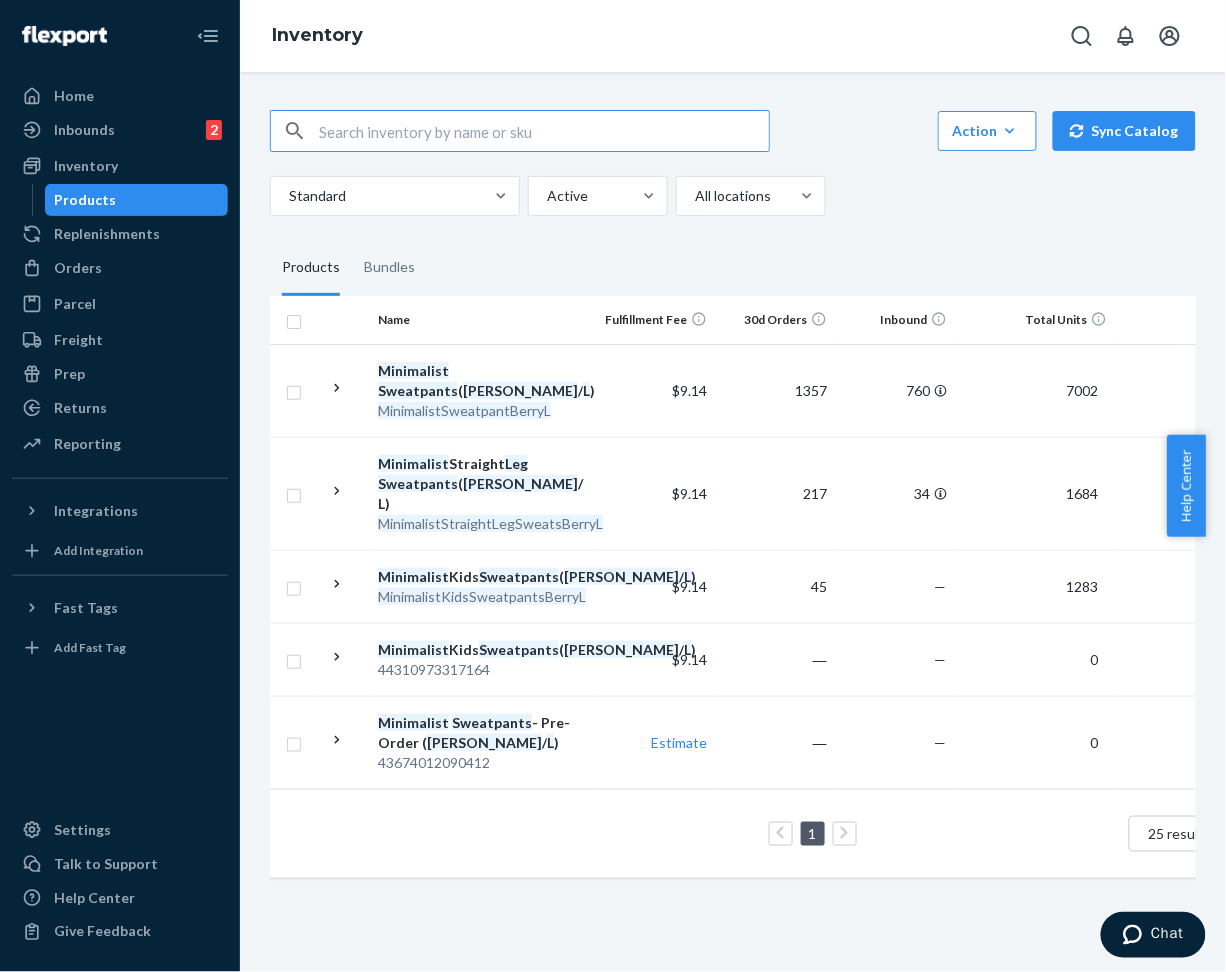 paste on "Minimalist Hoodie - Pre-Order [PERSON_NAME] / XL" 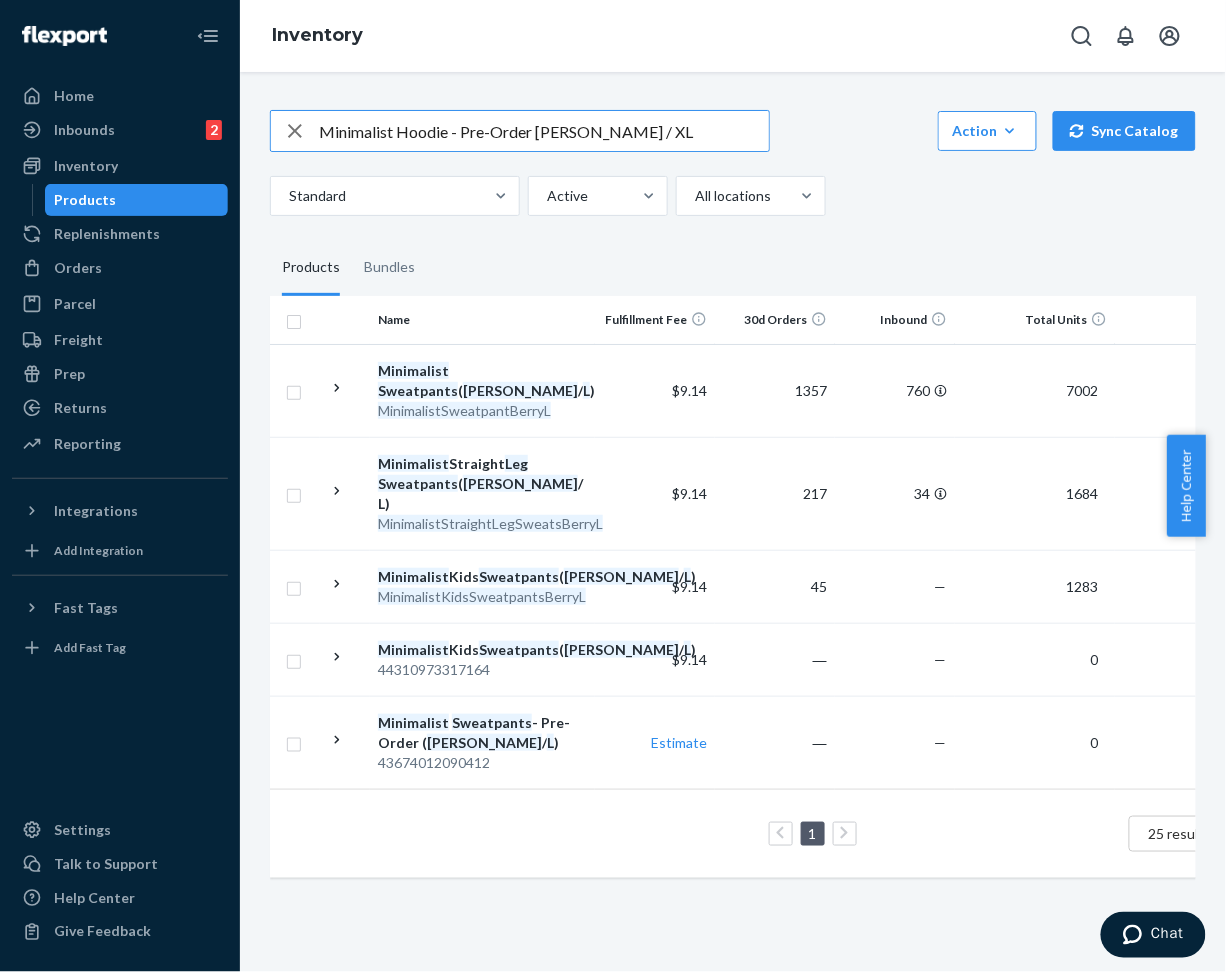 drag, startPoint x: 448, startPoint y: 135, endPoint x: 538, endPoint y: 145, distance: 90.55385 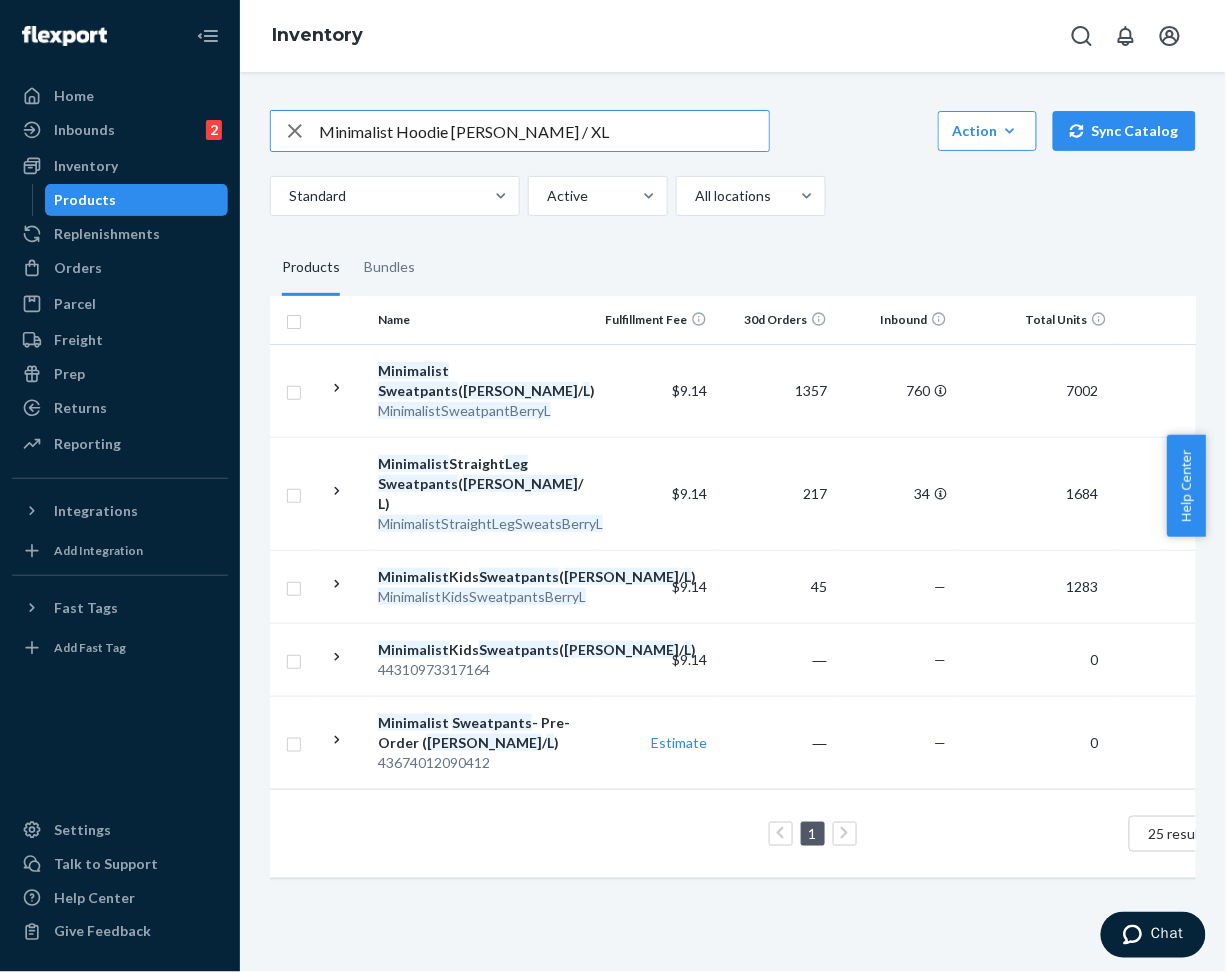 type on "Minimalist Hoodie [PERSON_NAME] / XL" 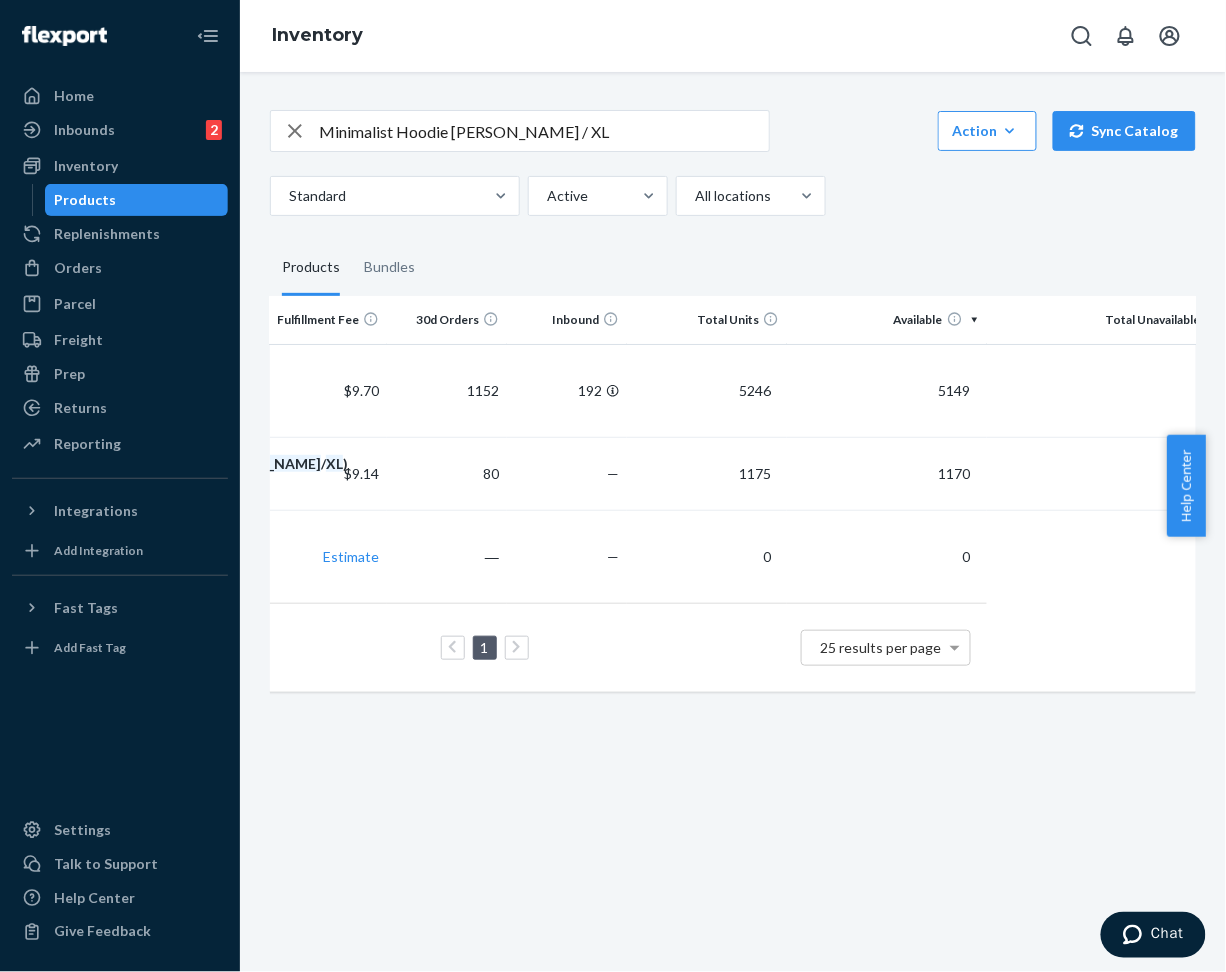 scroll, scrollTop: 0, scrollLeft: 0, axis: both 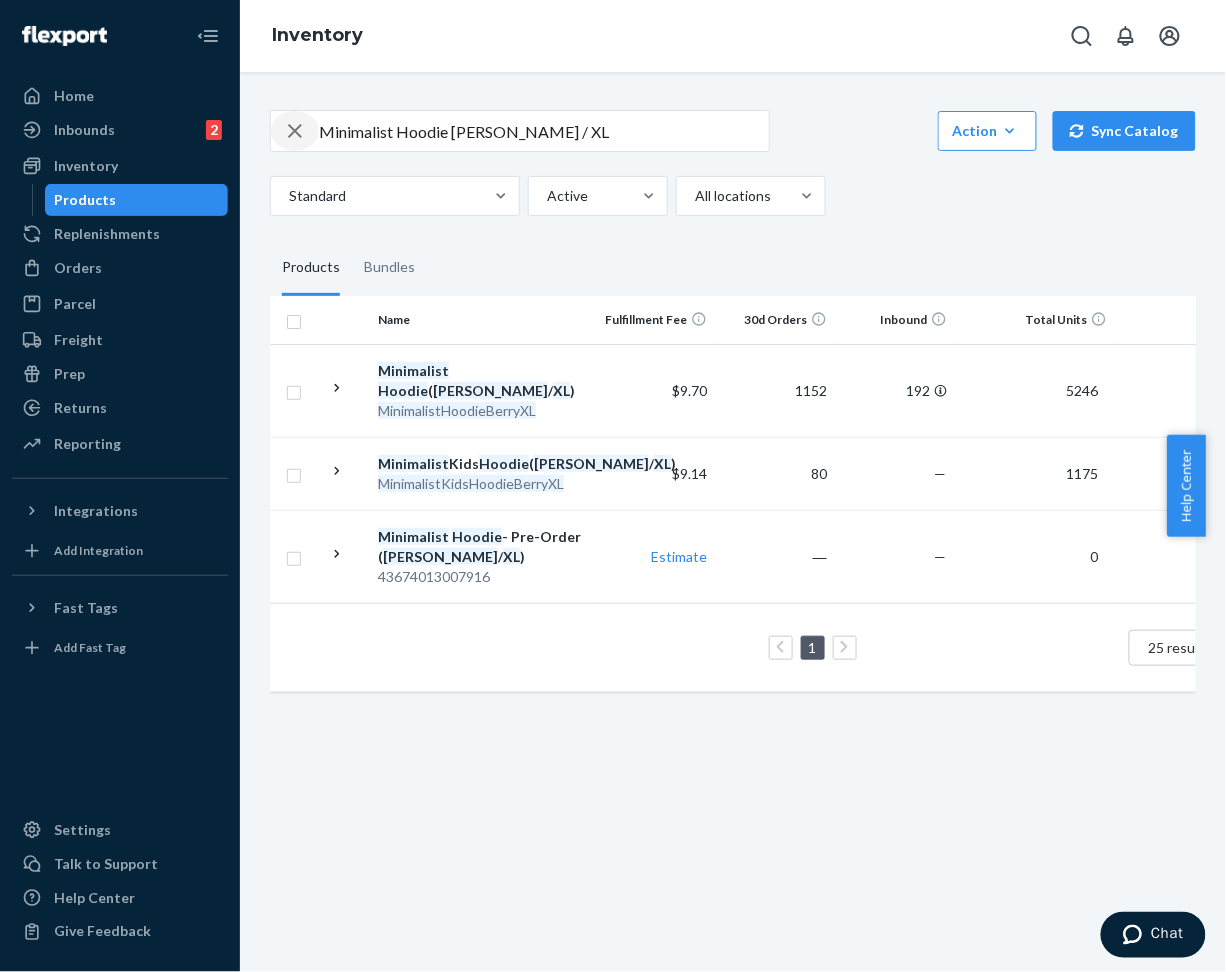 click 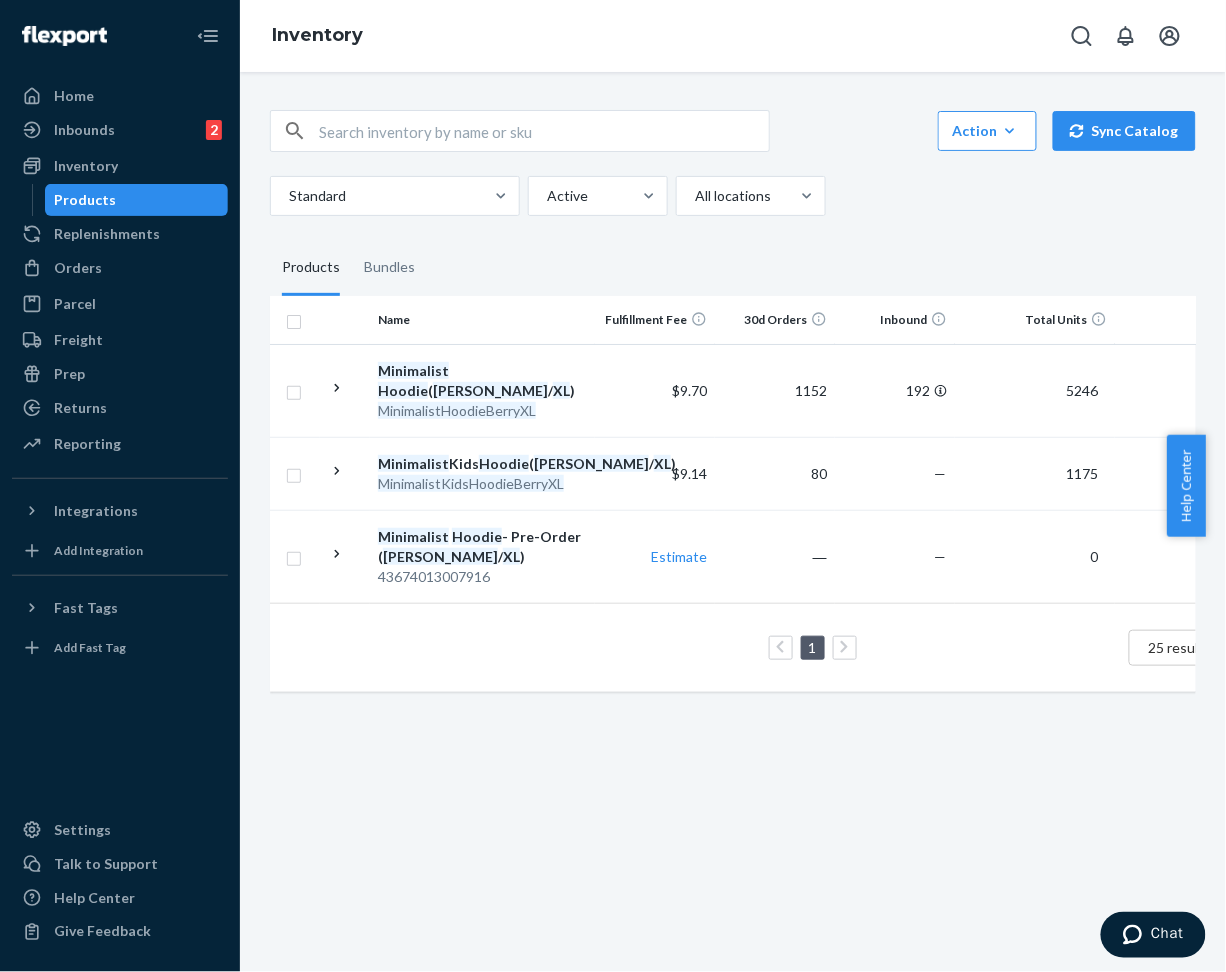 click at bounding box center [544, 131] 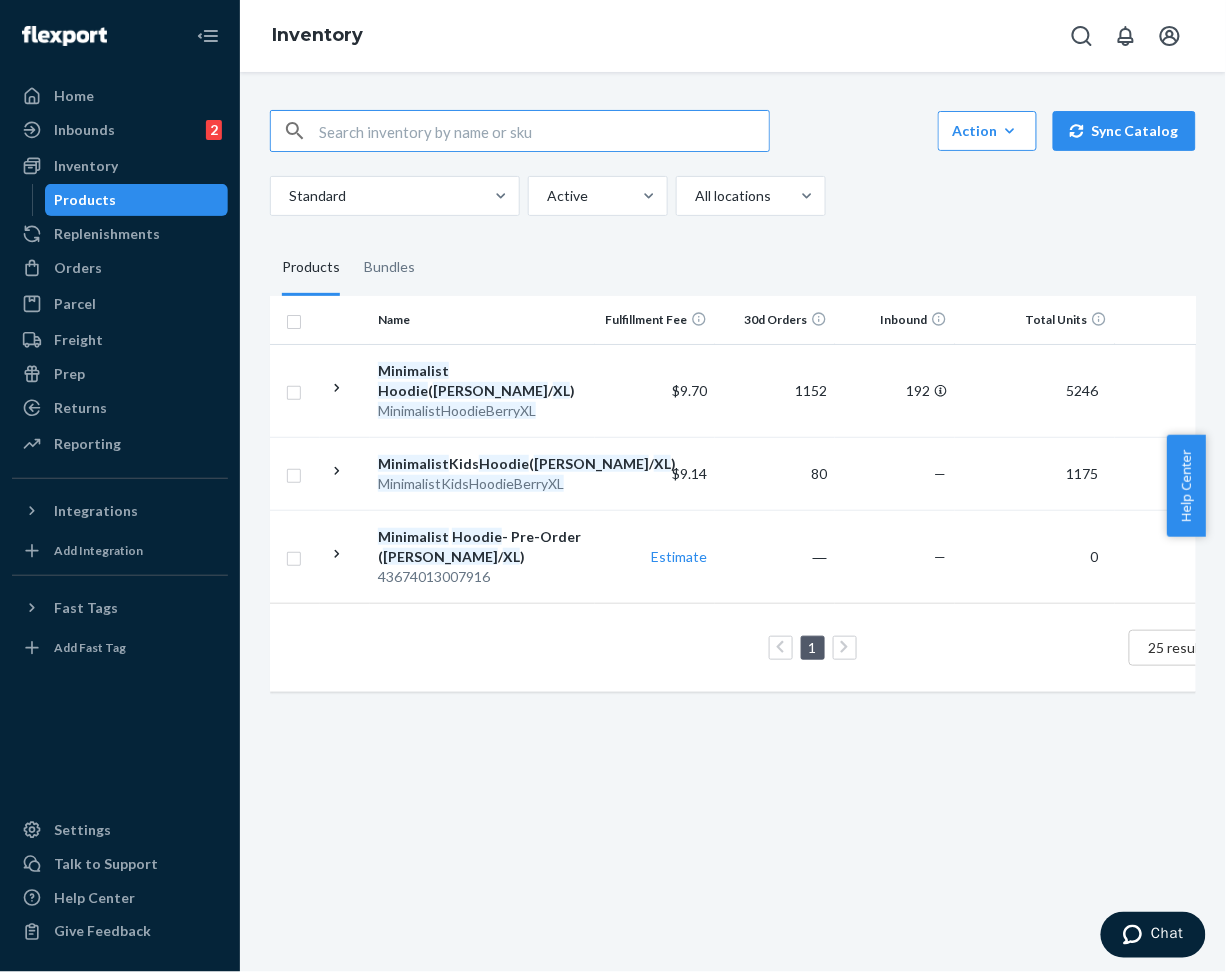 paste on "Pastel Shorts - Pre-Order Bubblegum / XL" 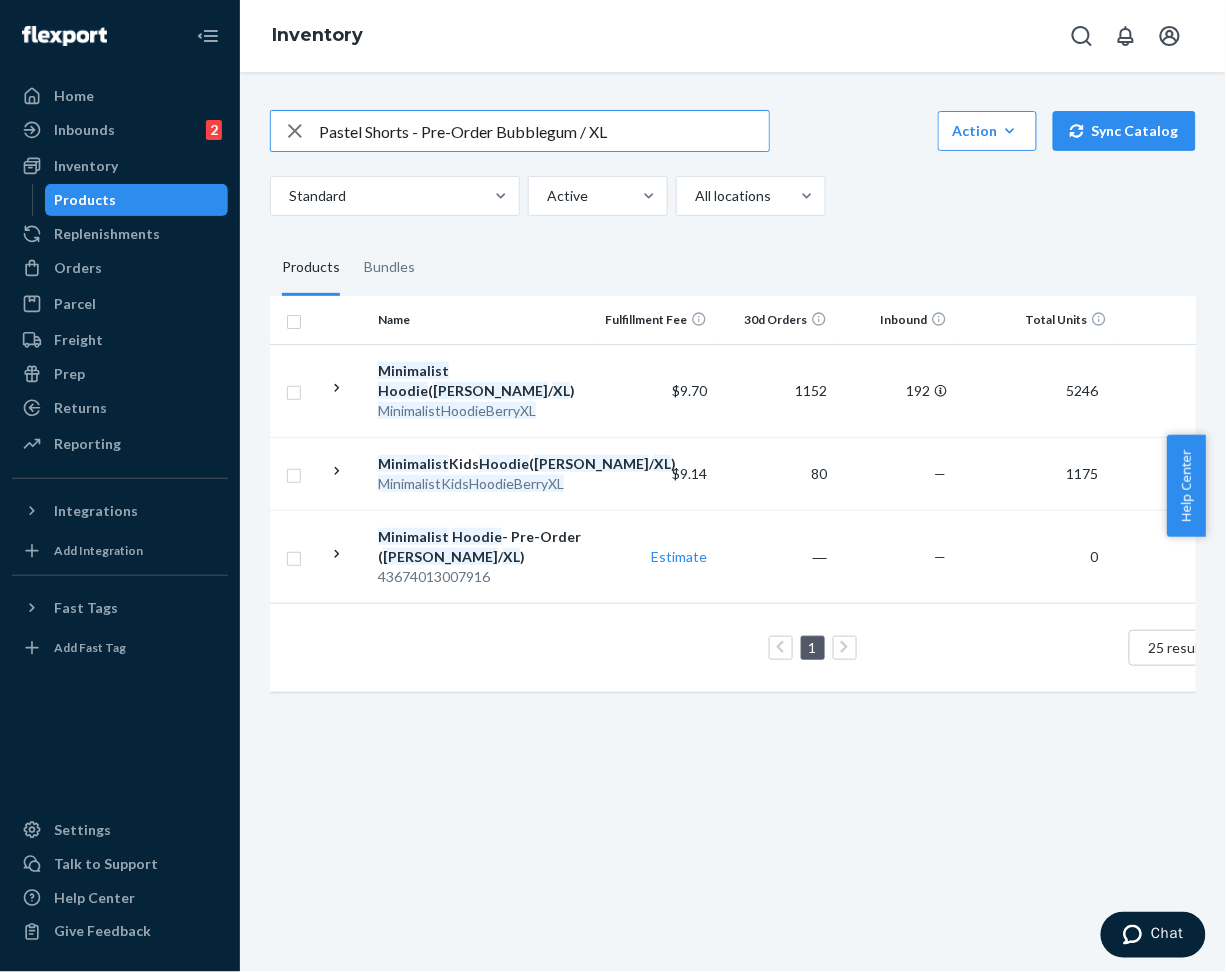 drag, startPoint x: 411, startPoint y: 133, endPoint x: 494, endPoint y: 147, distance: 84.17244 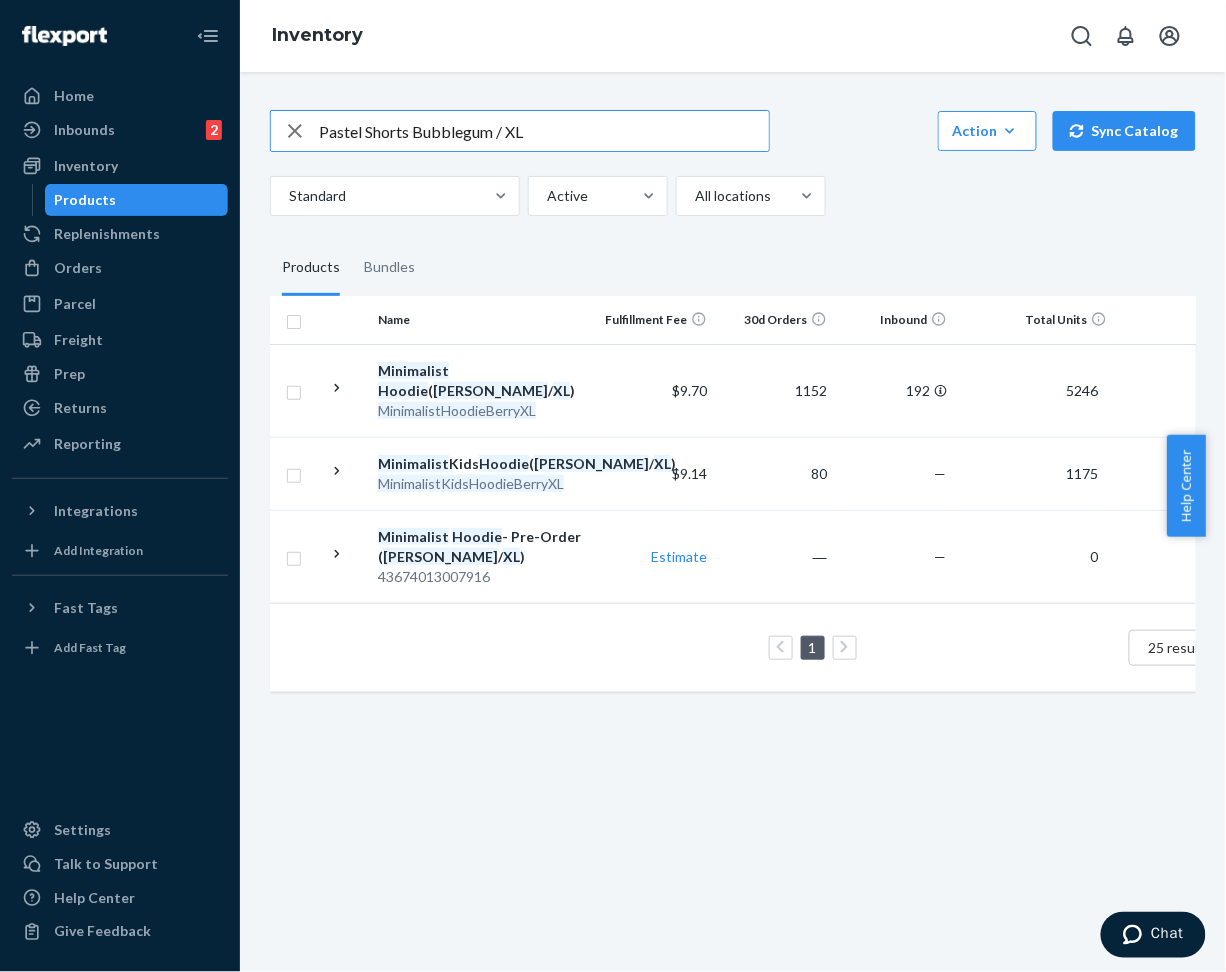 type on "Pastel Shorts Bubblegum / XL" 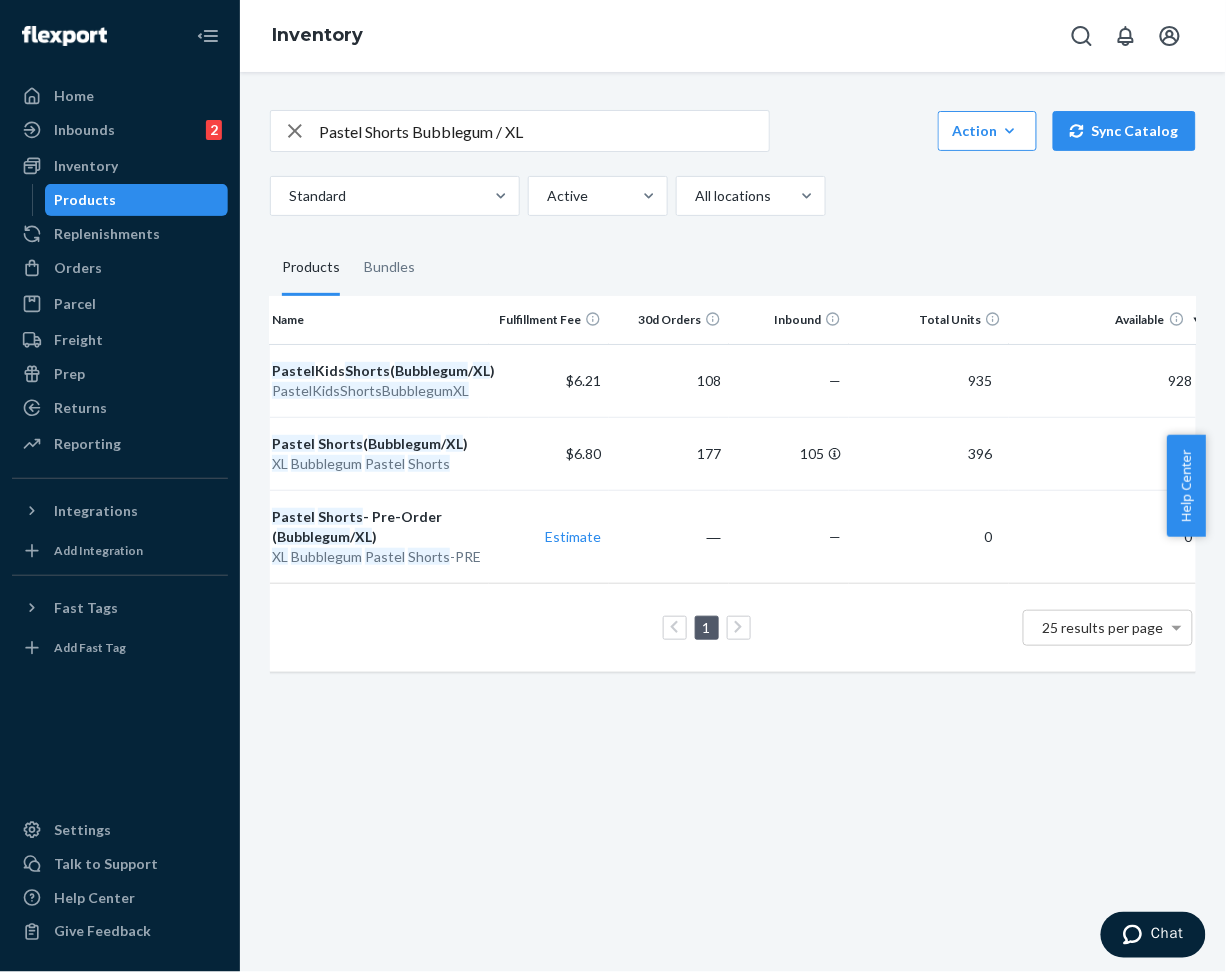 scroll, scrollTop: 0, scrollLeft: 0, axis: both 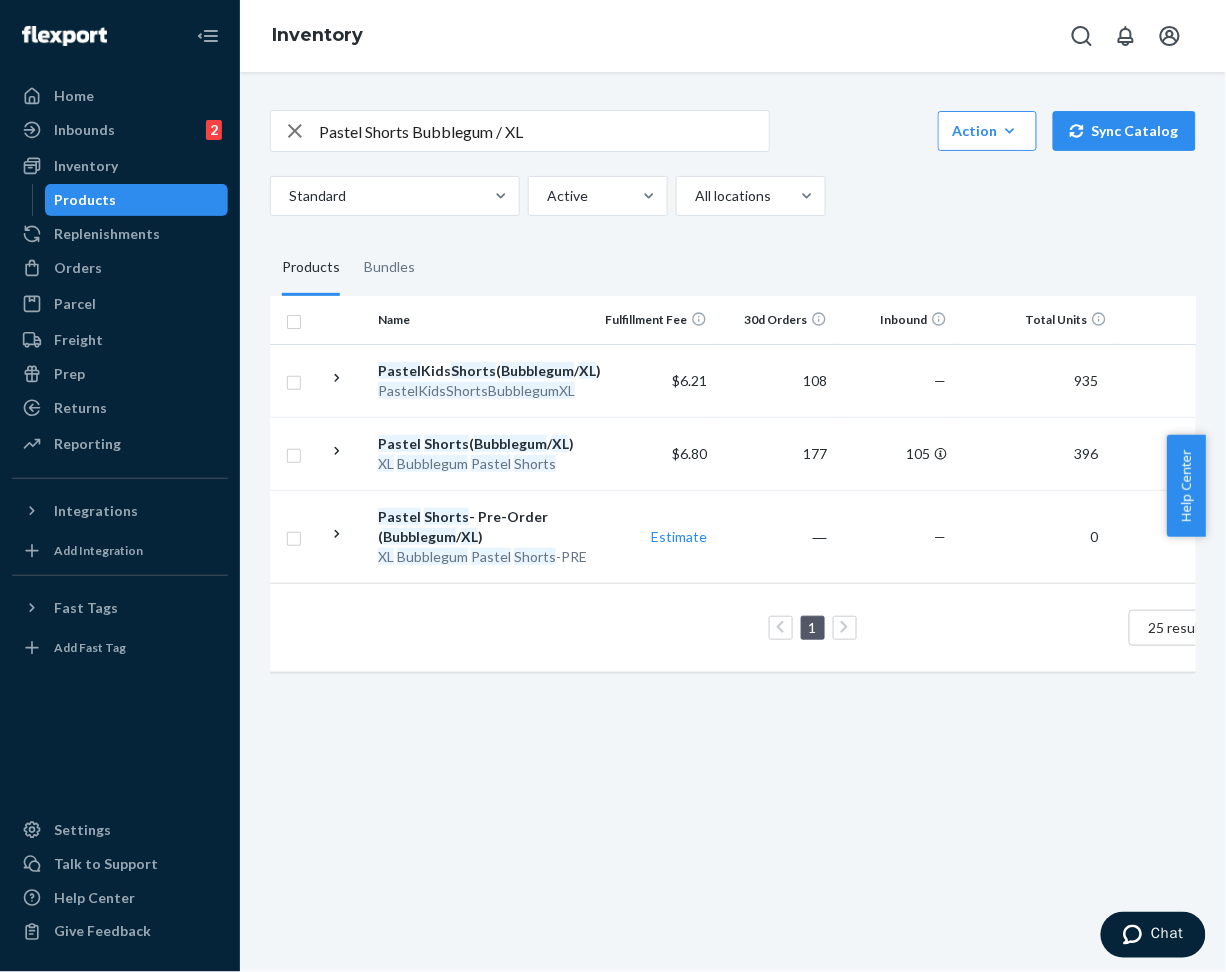 click 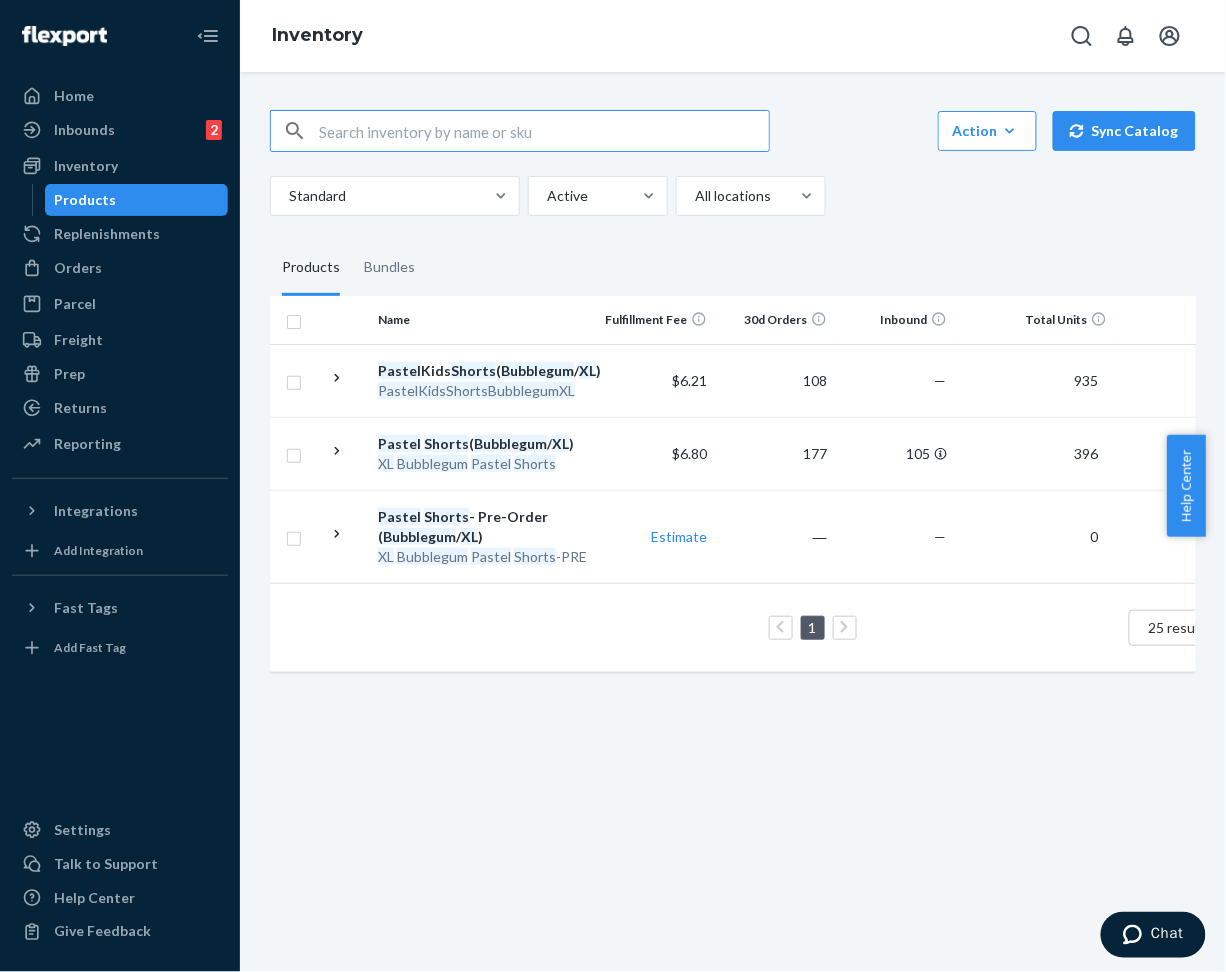 click at bounding box center (544, 131) 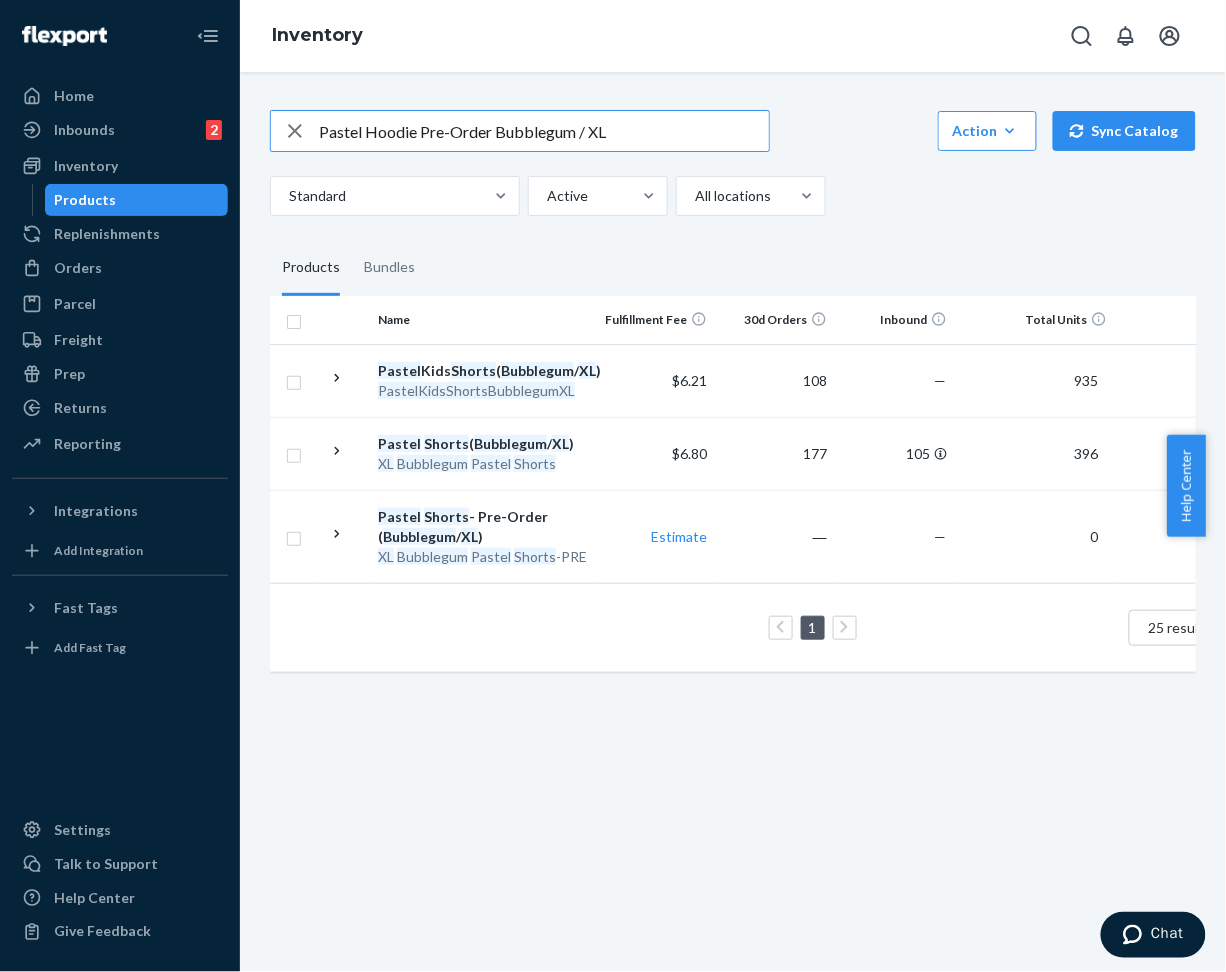 drag, startPoint x: 414, startPoint y: 130, endPoint x: 491, endPoint y: 144, distance: 78.26238 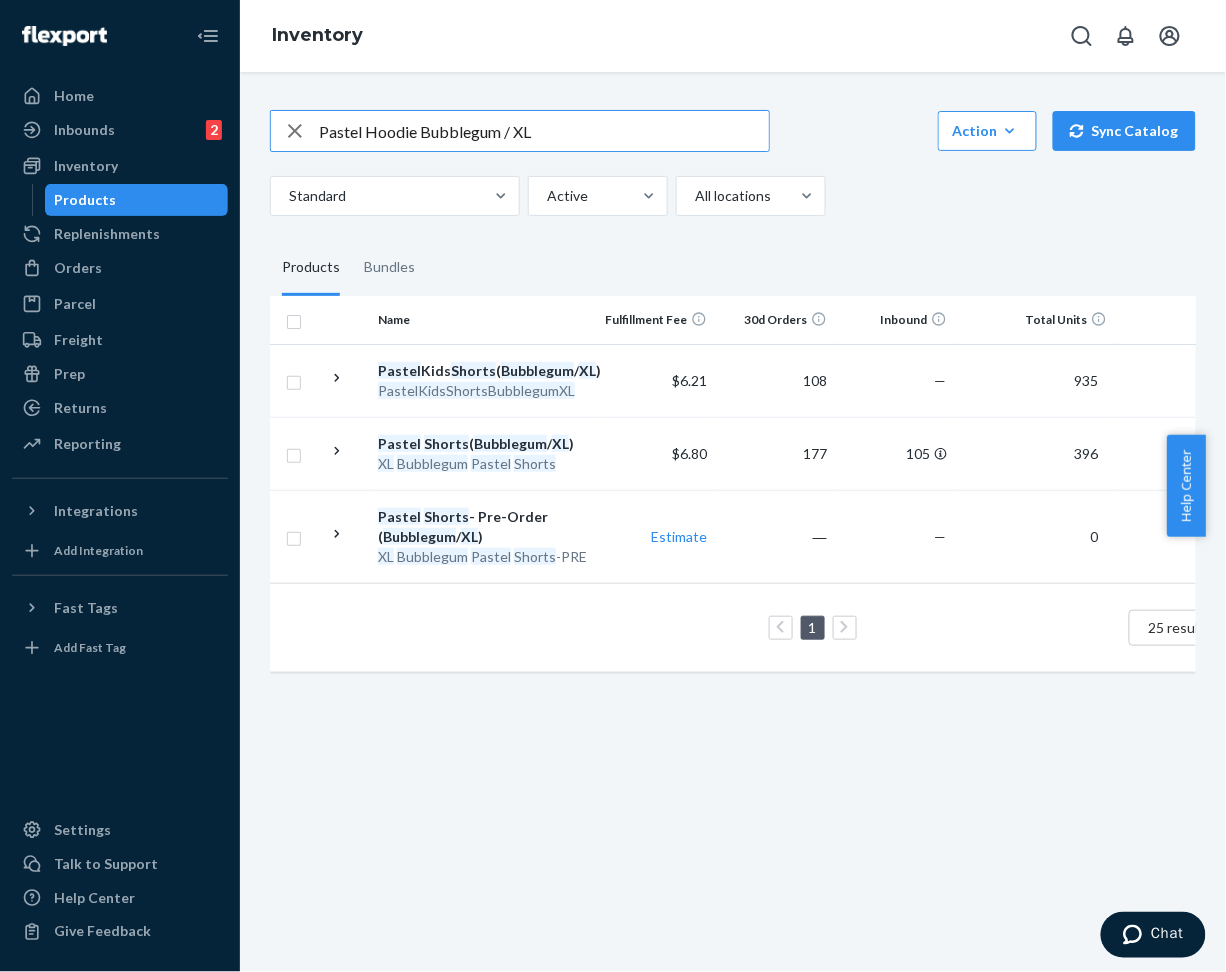 type on "Pastel Hoodie Bubblegum / XL" 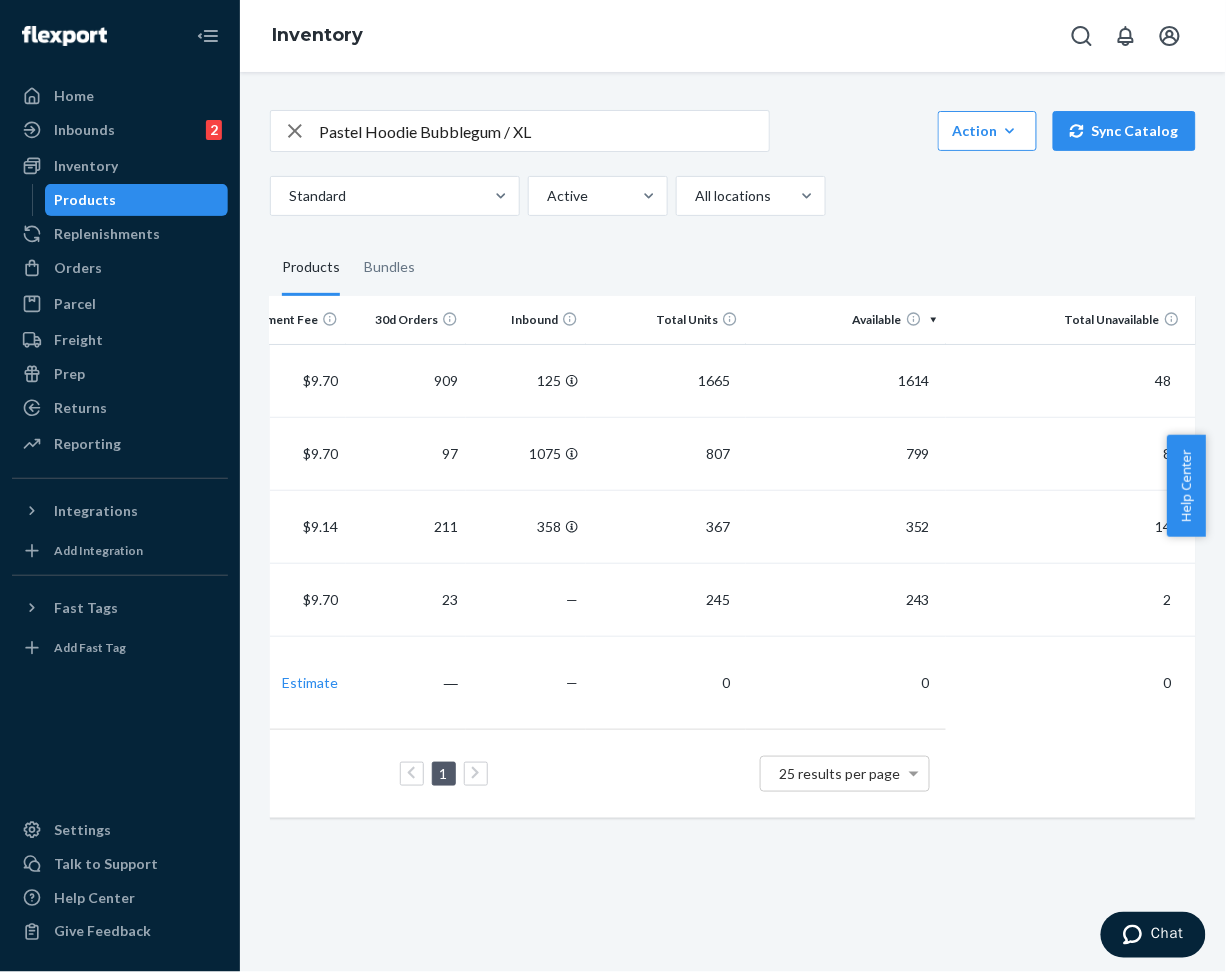 scroll, scrollTop: 0, scrollLeft: 0, axis: both 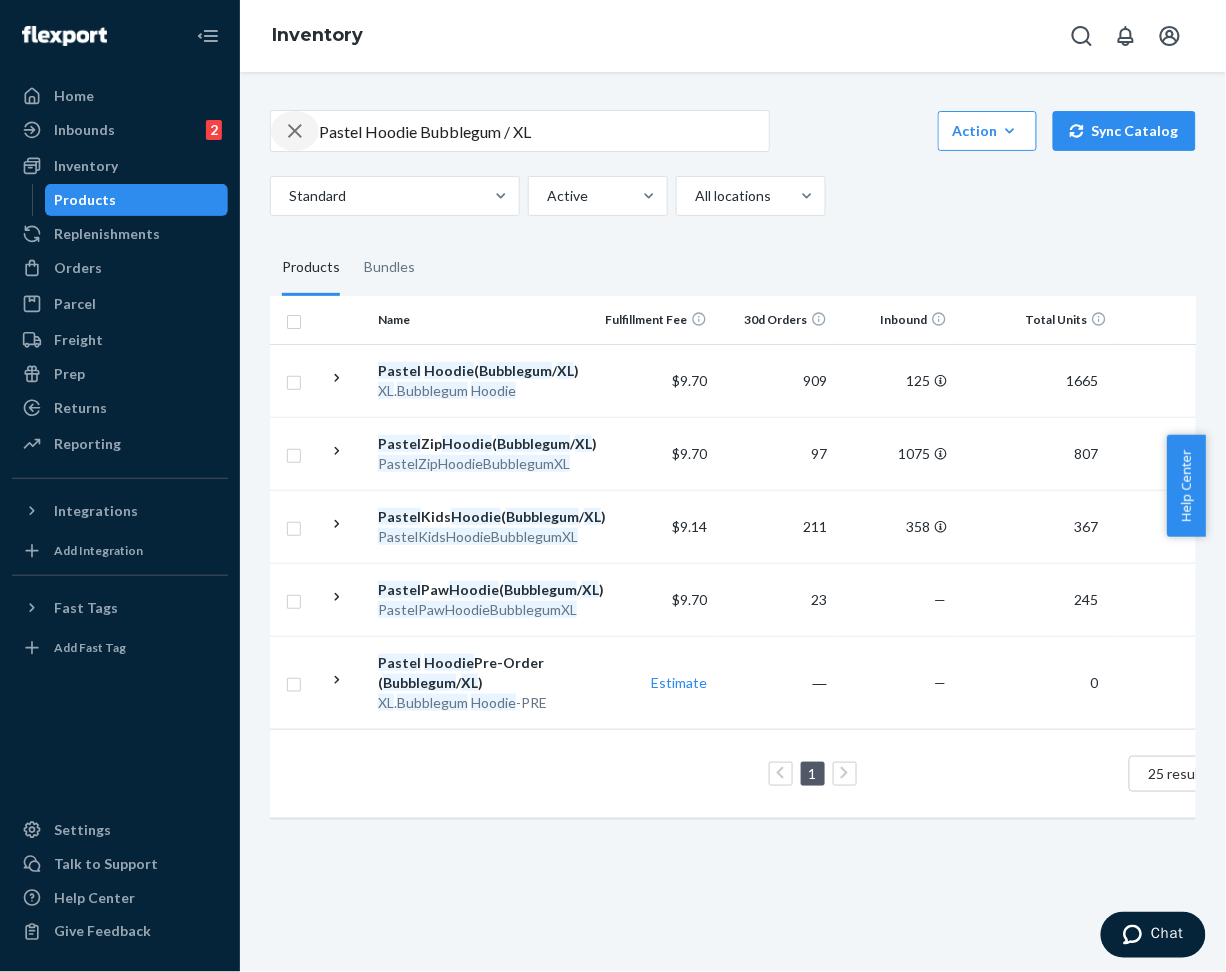 click at bounding box center (295, 131) 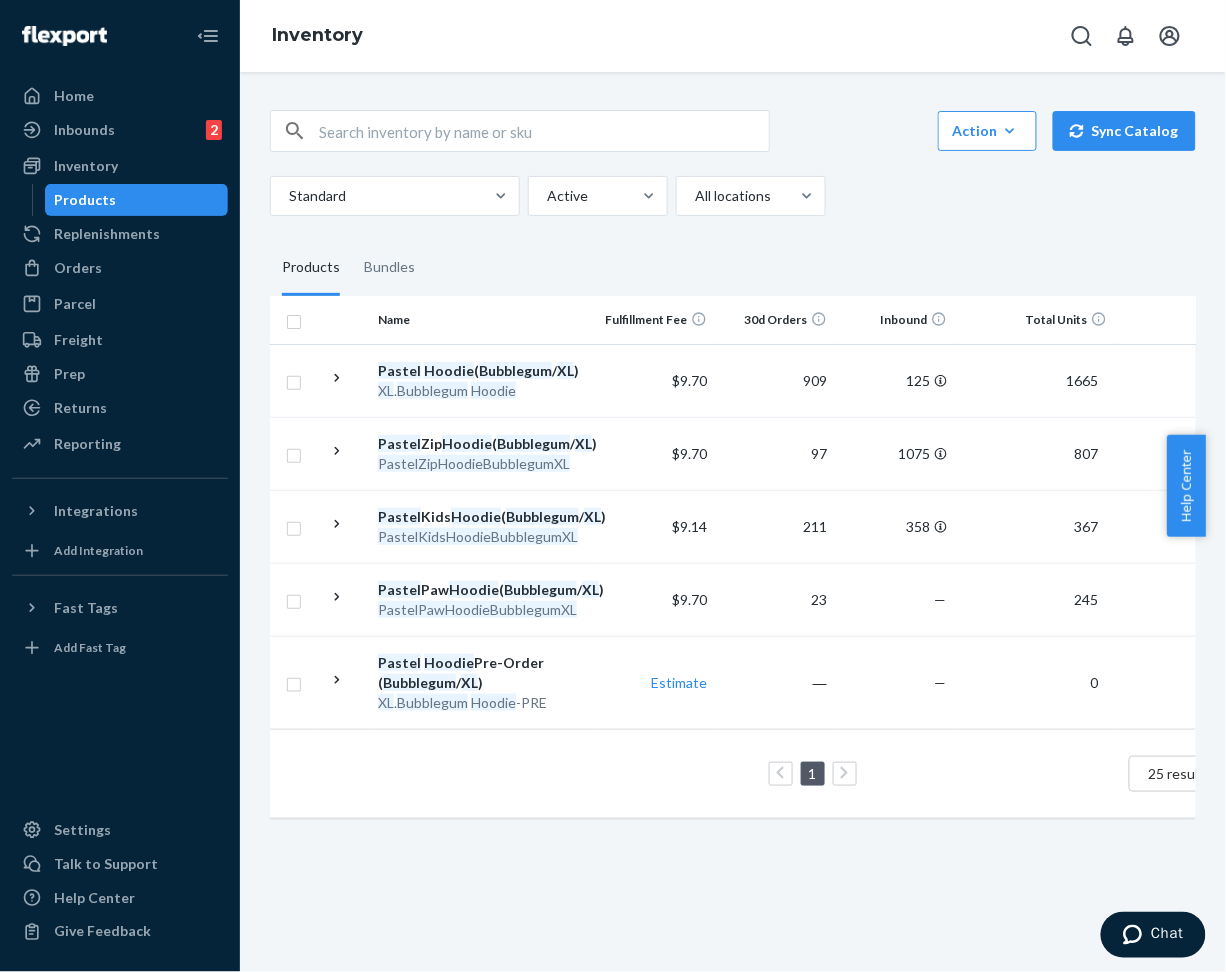 click at bounding box center [544, 131] 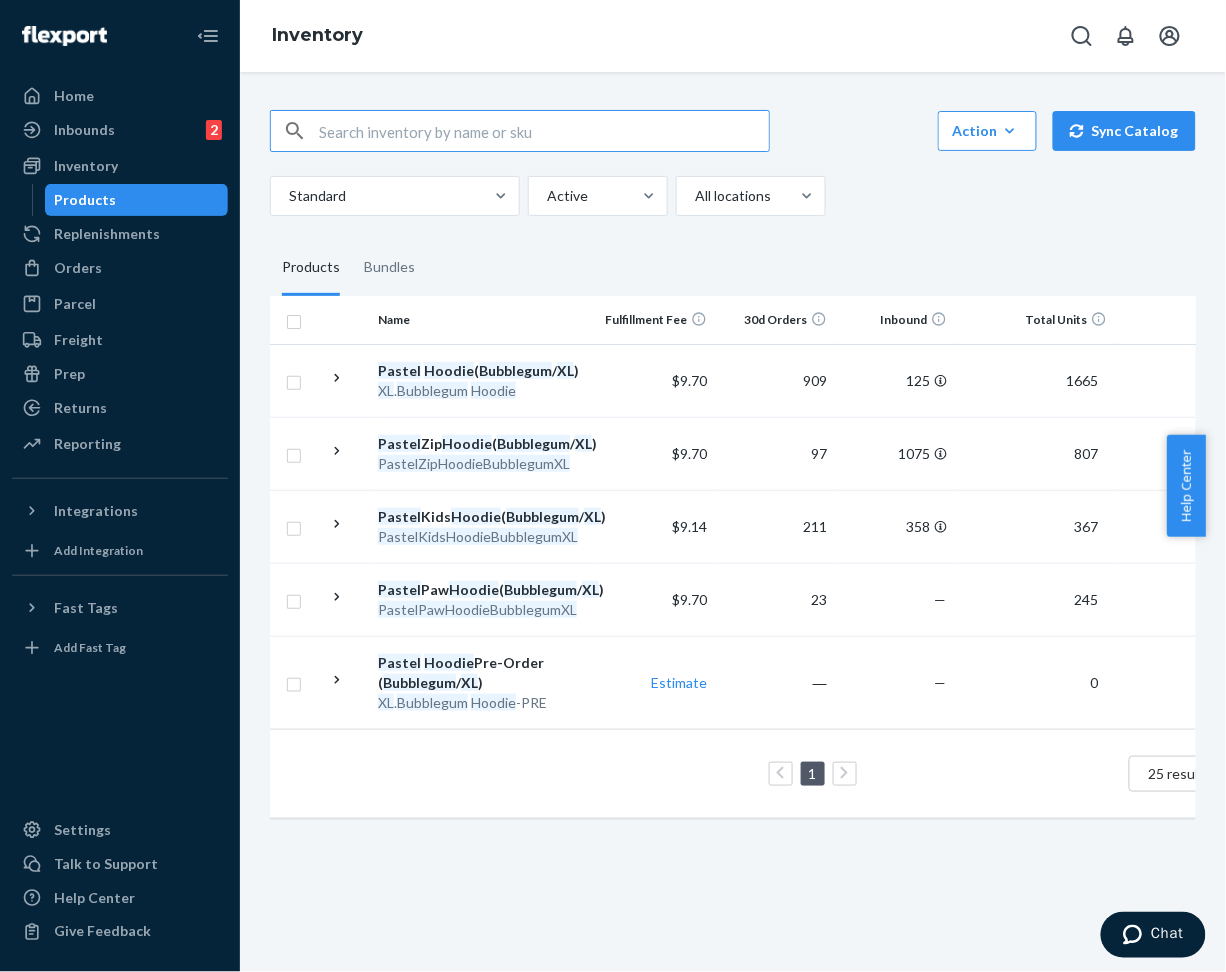 paste on "Pastel Sweatpants Mint / L" 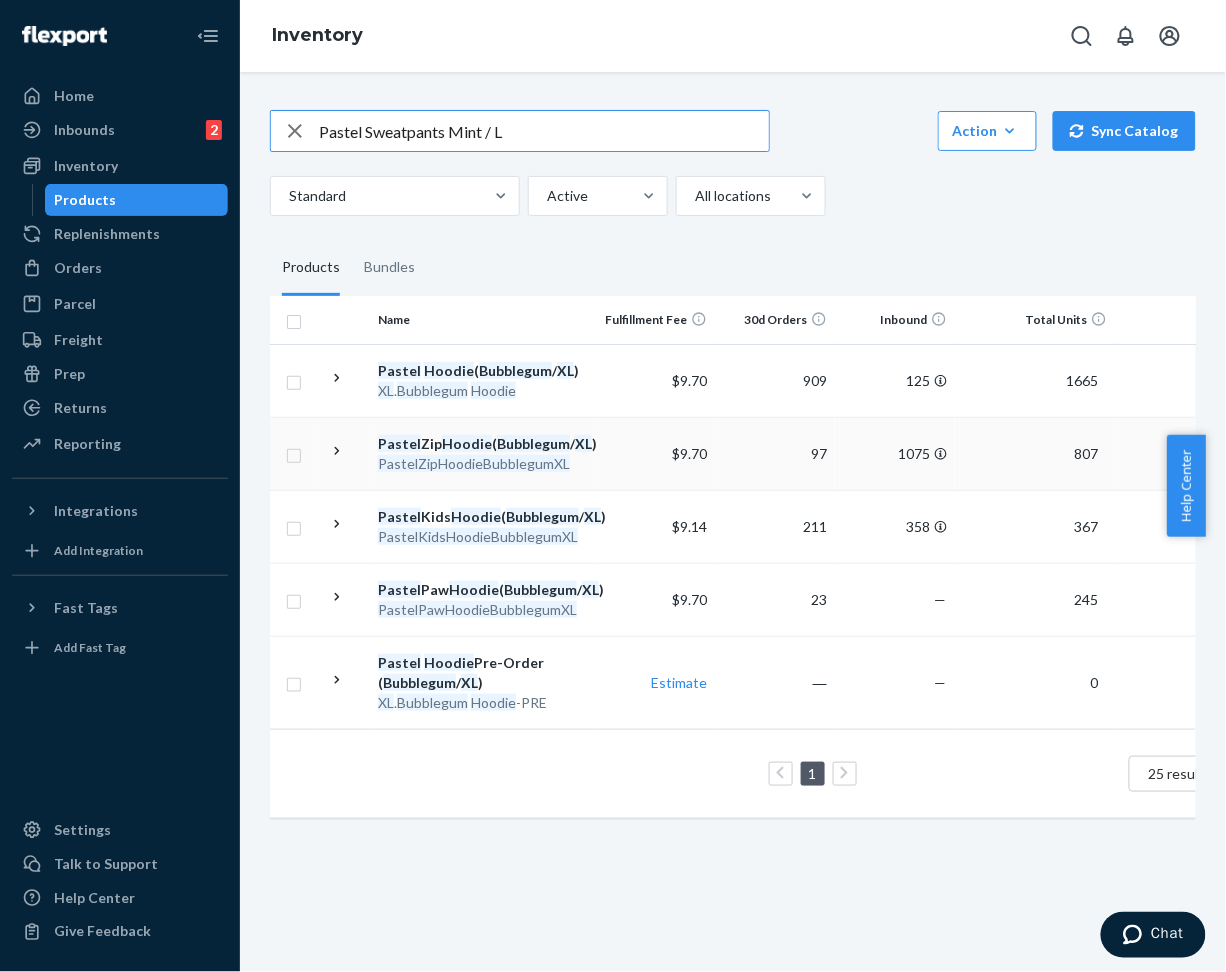 type on "Pastel Sweatpants Mint / L" 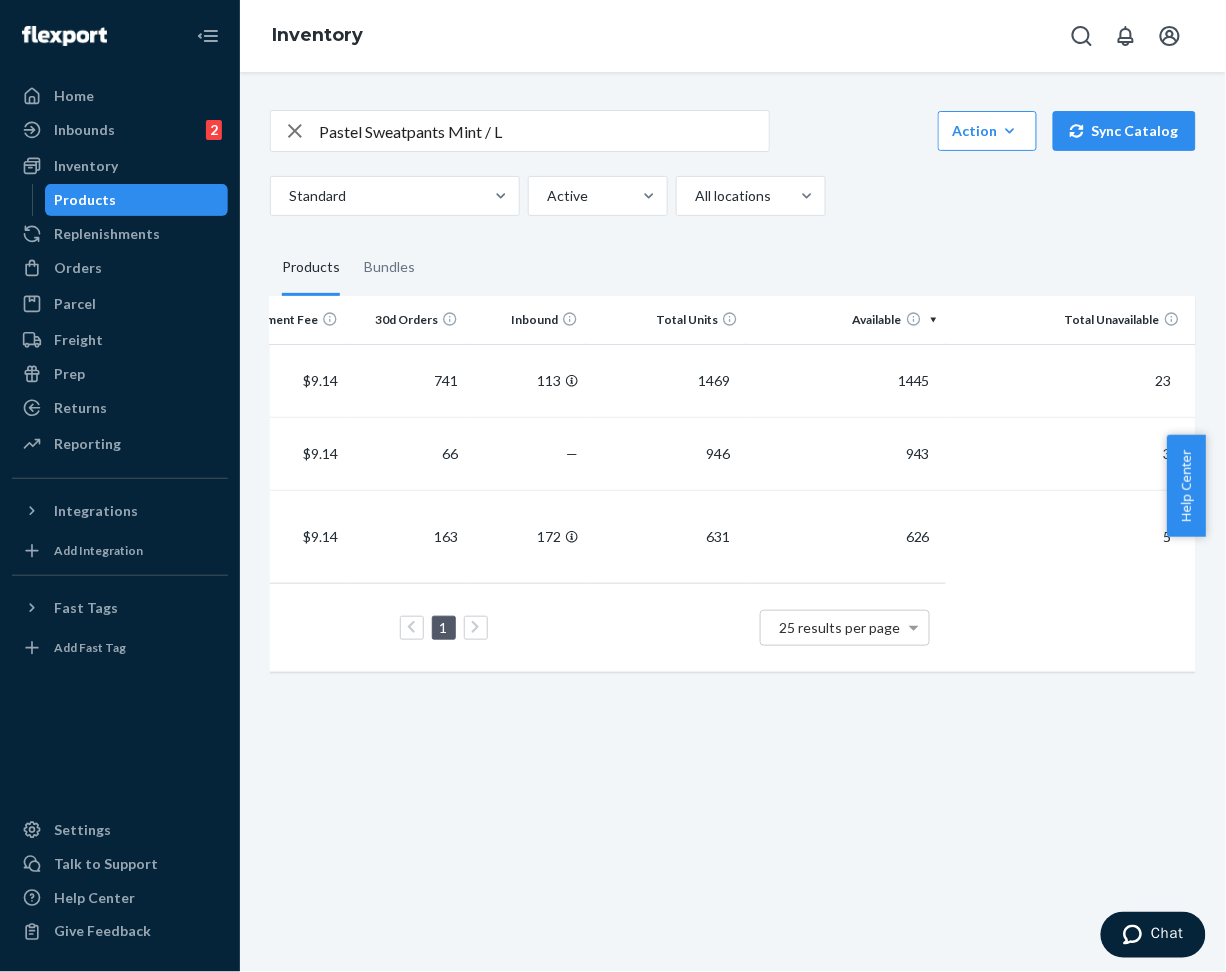 scroll, scrollTop: 0, scrollLeft: 0, axis: both 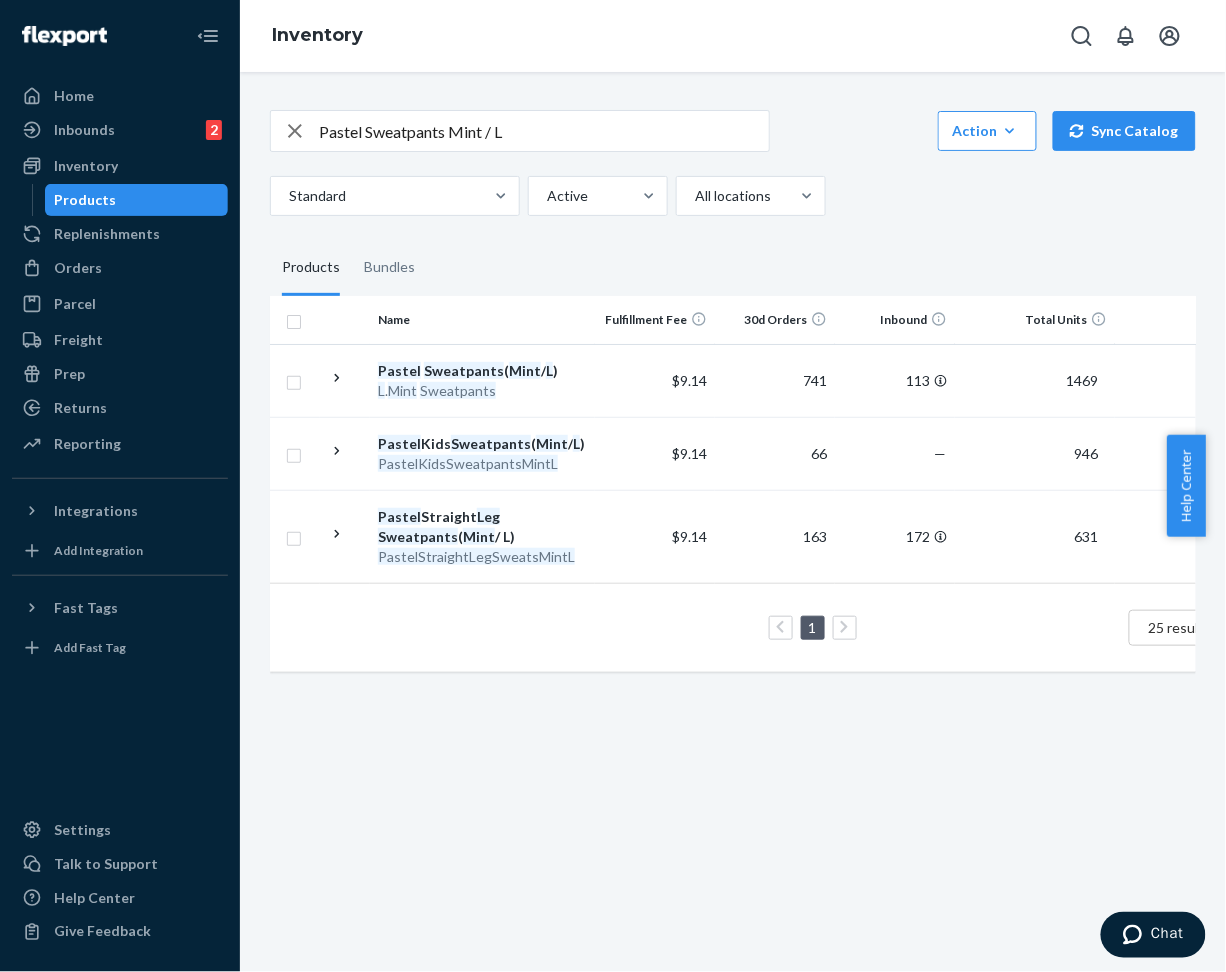 click 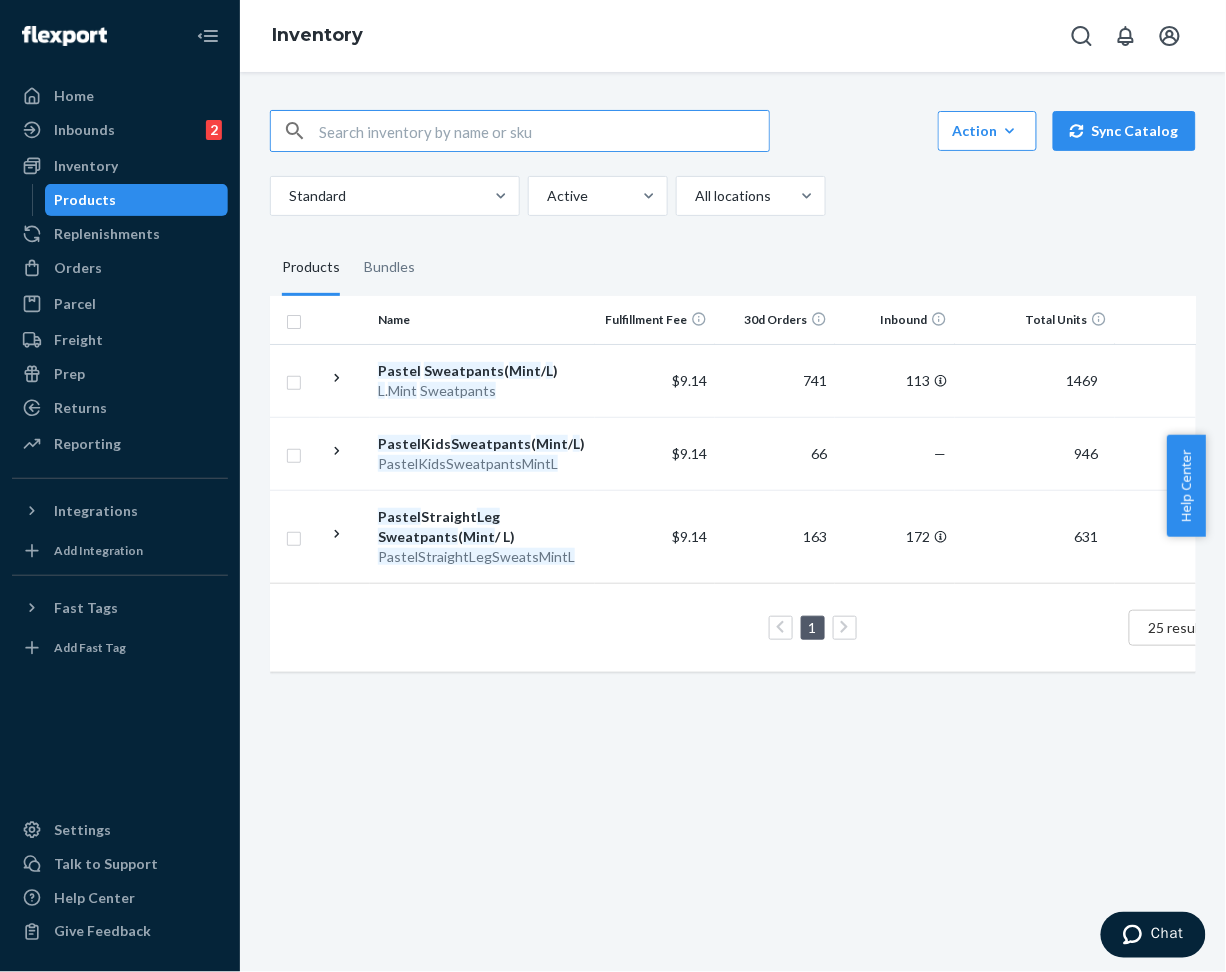 click at bounding box center [544, 131] 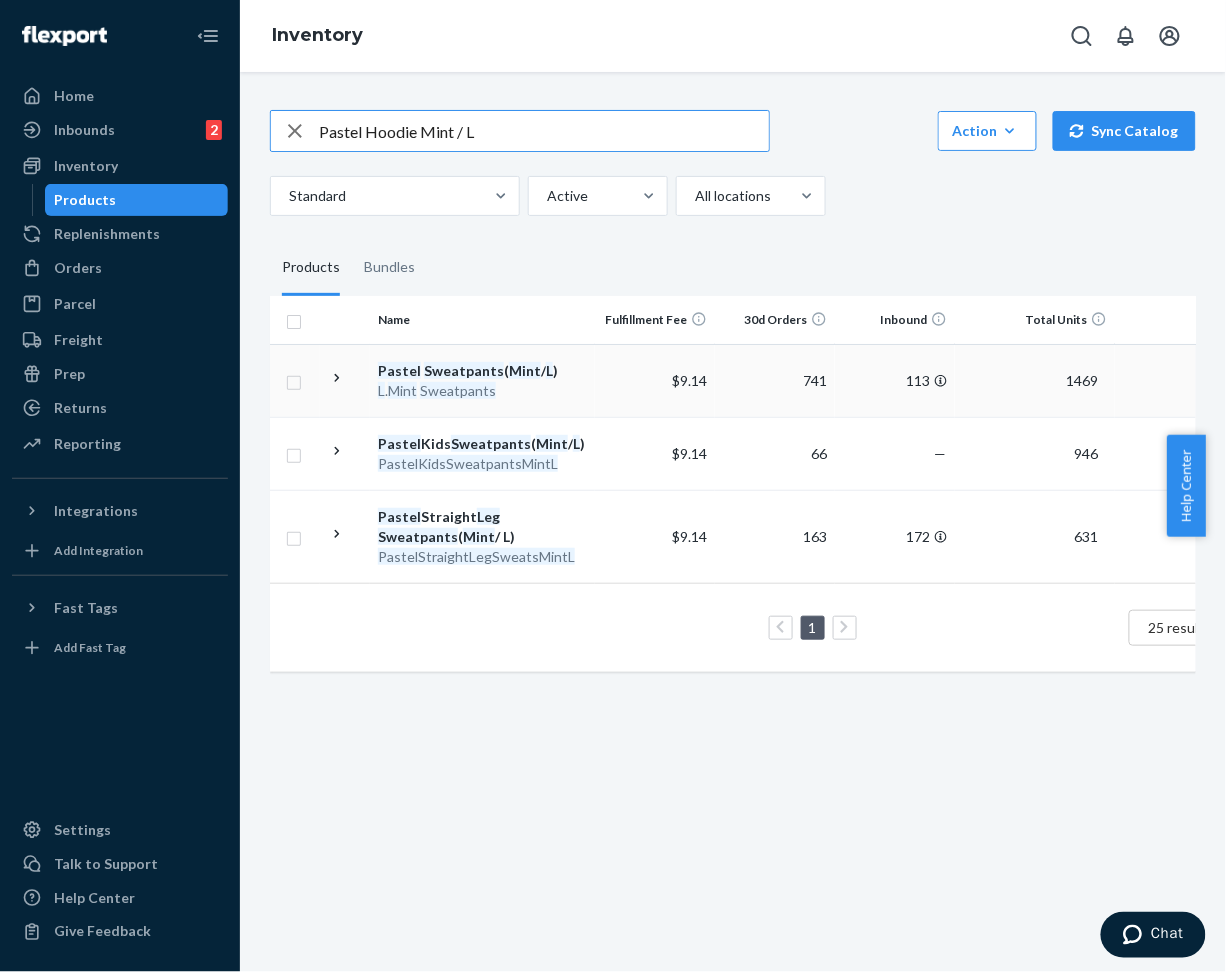 type on "Pastel Hoodie Mint / L" 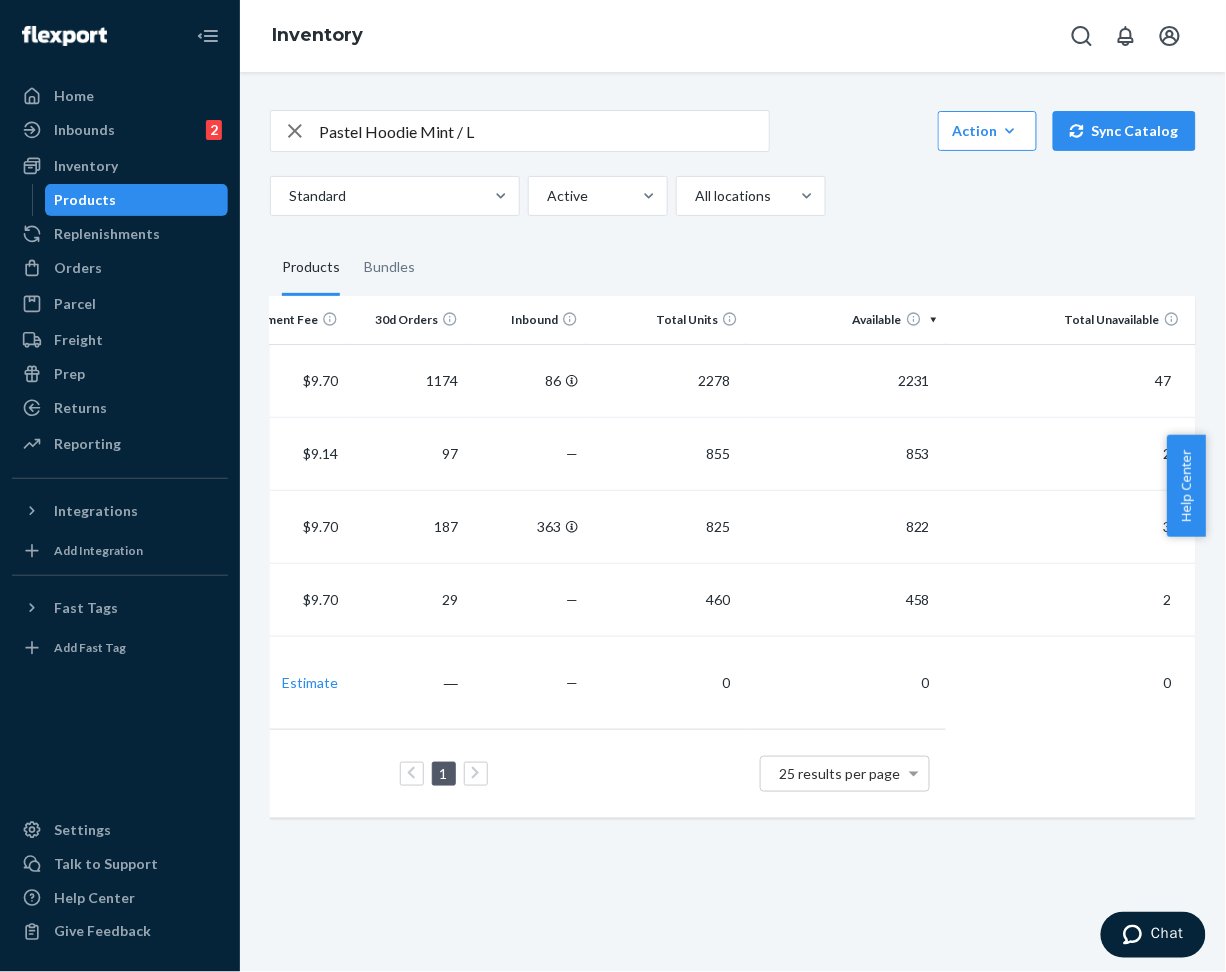scroll, scrollTop: 0, scrollLeft: 0, axis: both 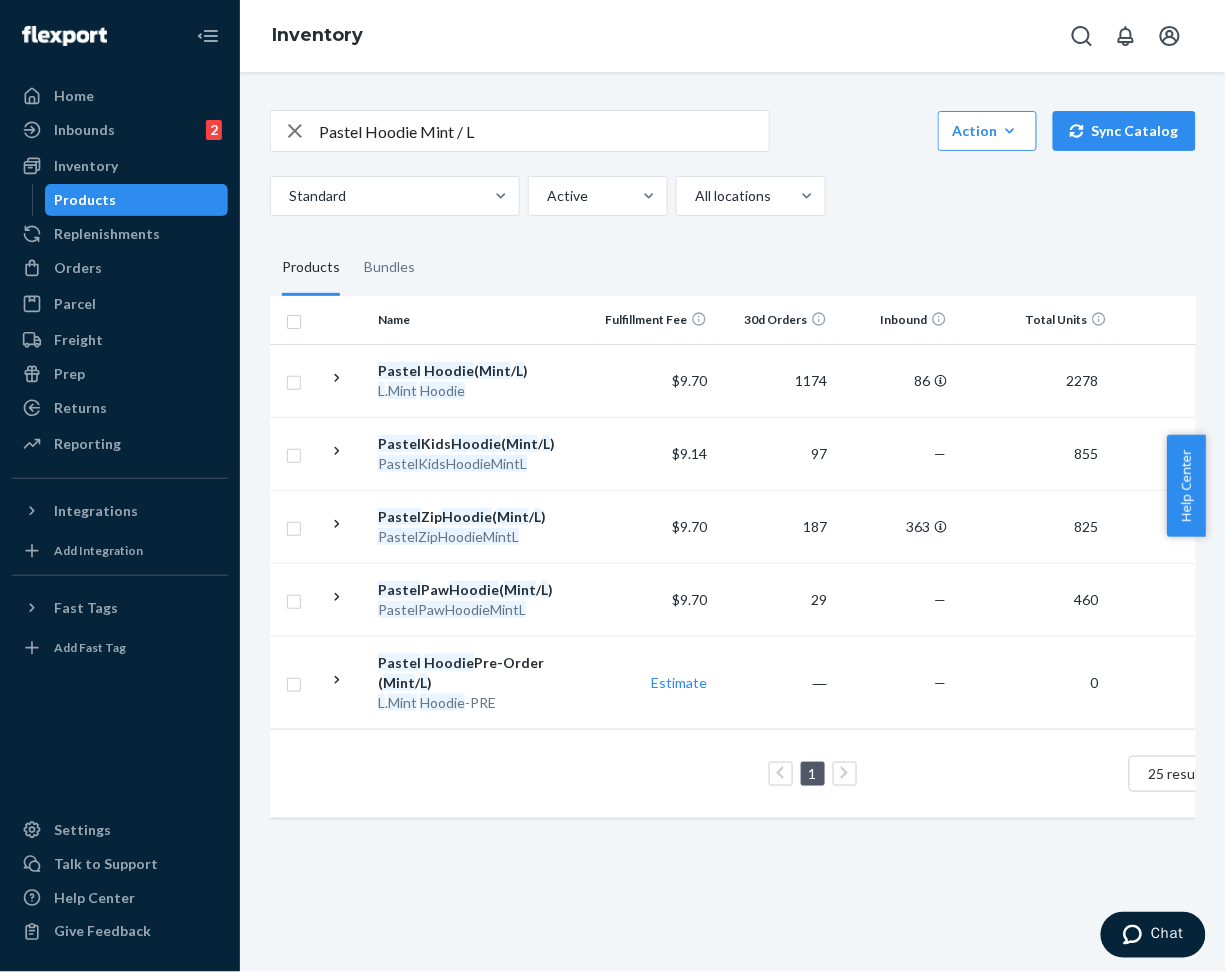 click 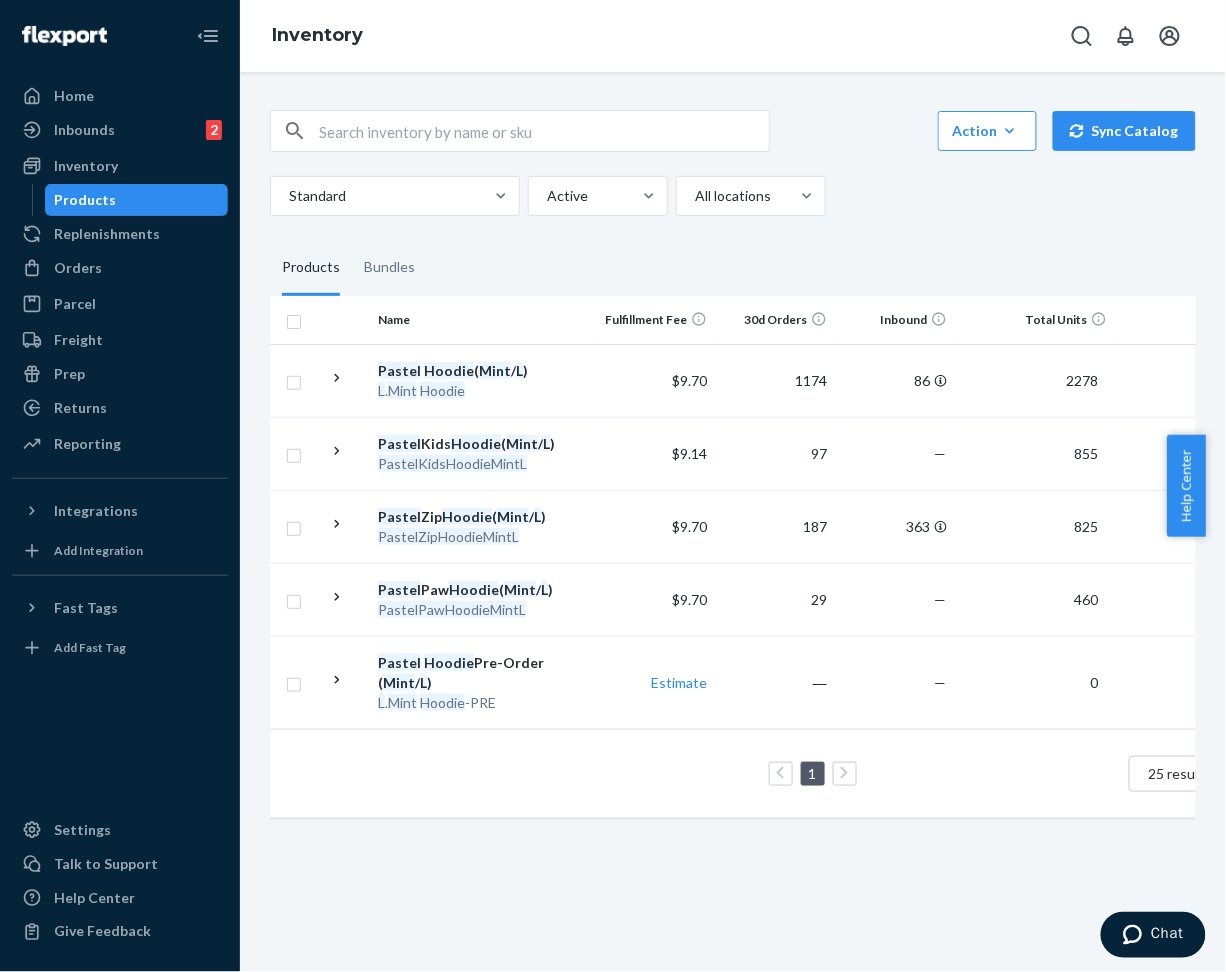 click at bounding box center (544, 131) 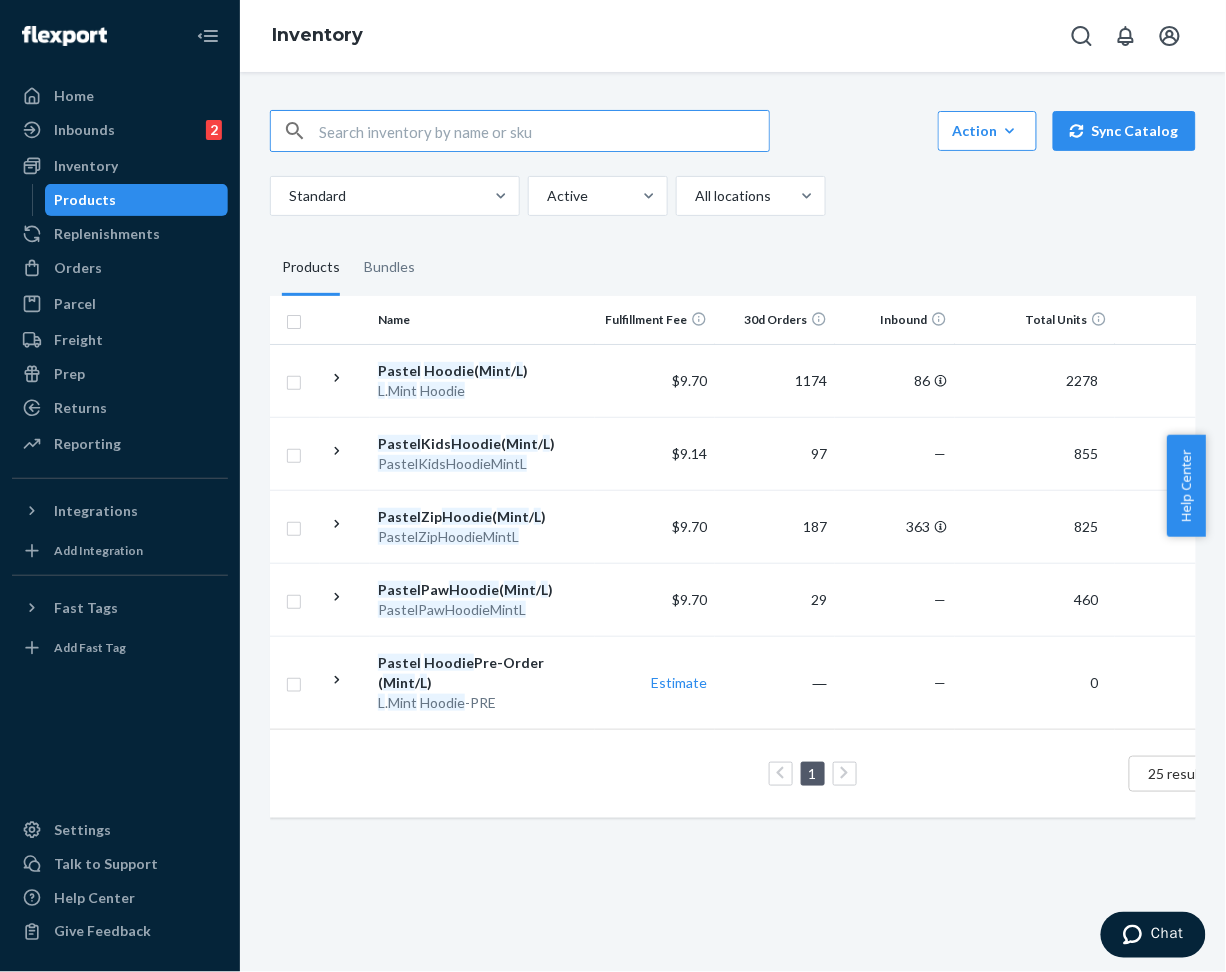 paste on "Minimalist Hoodie Maroon / M" 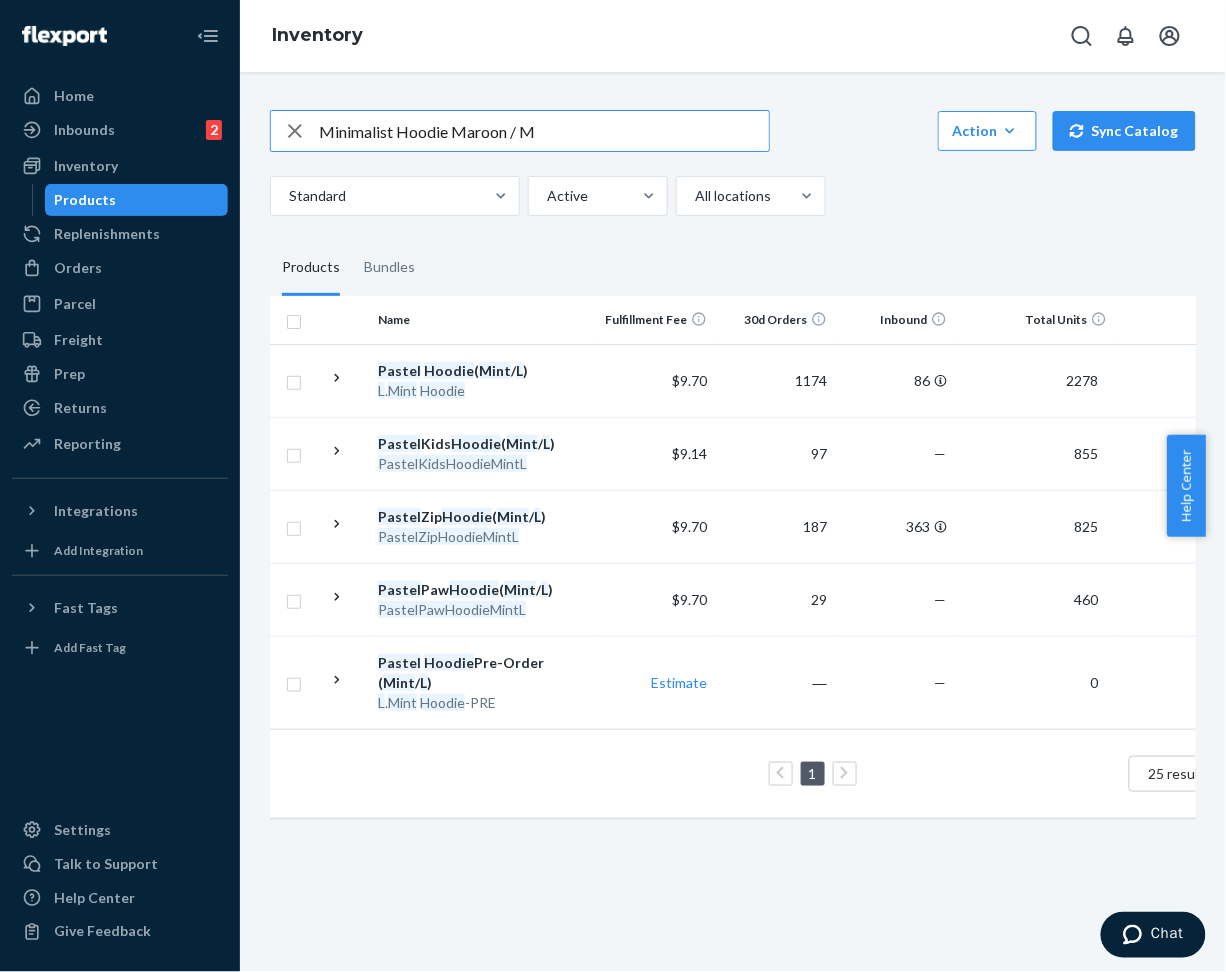 type on "Minimalist Hoodie Maroon / M" 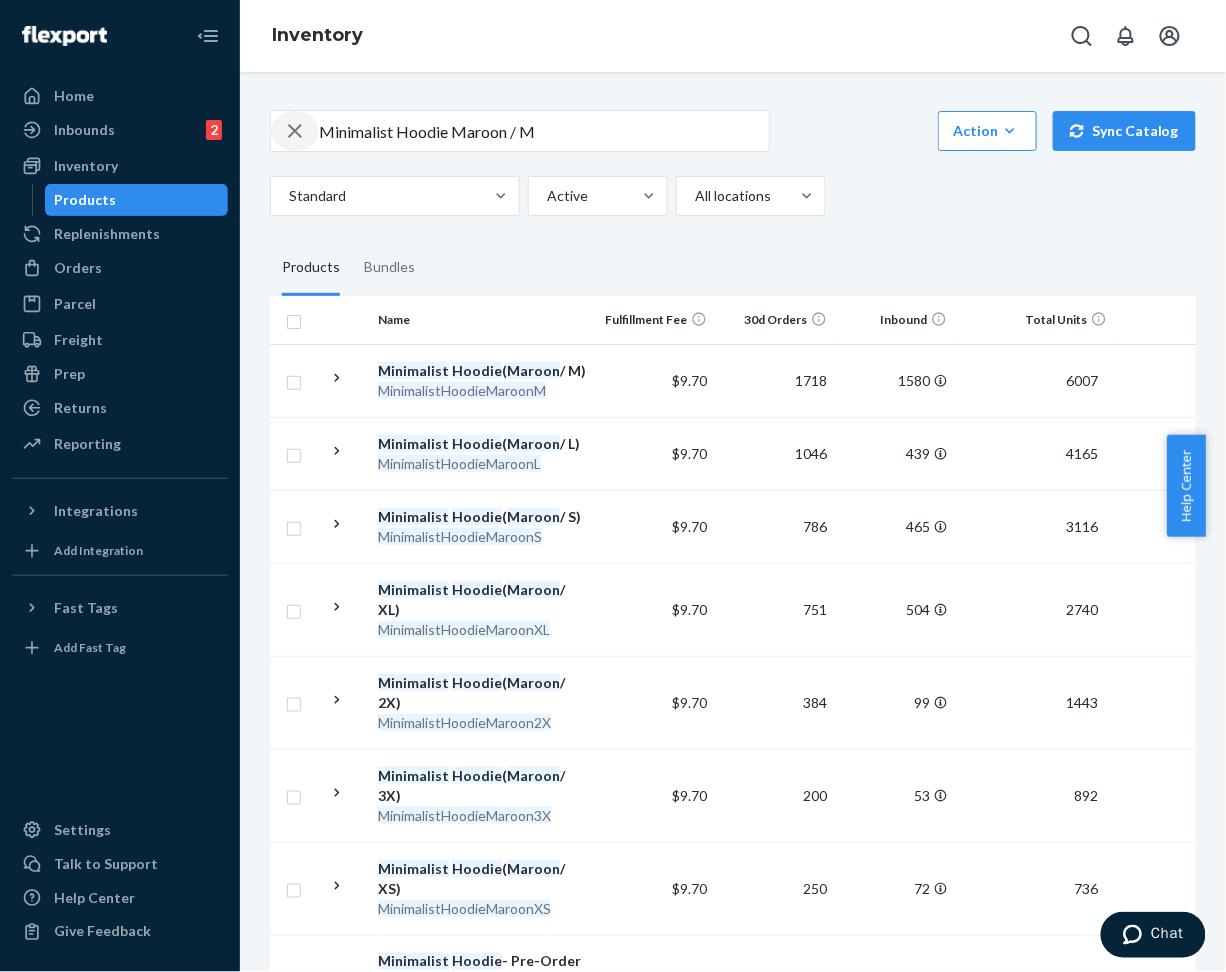 click 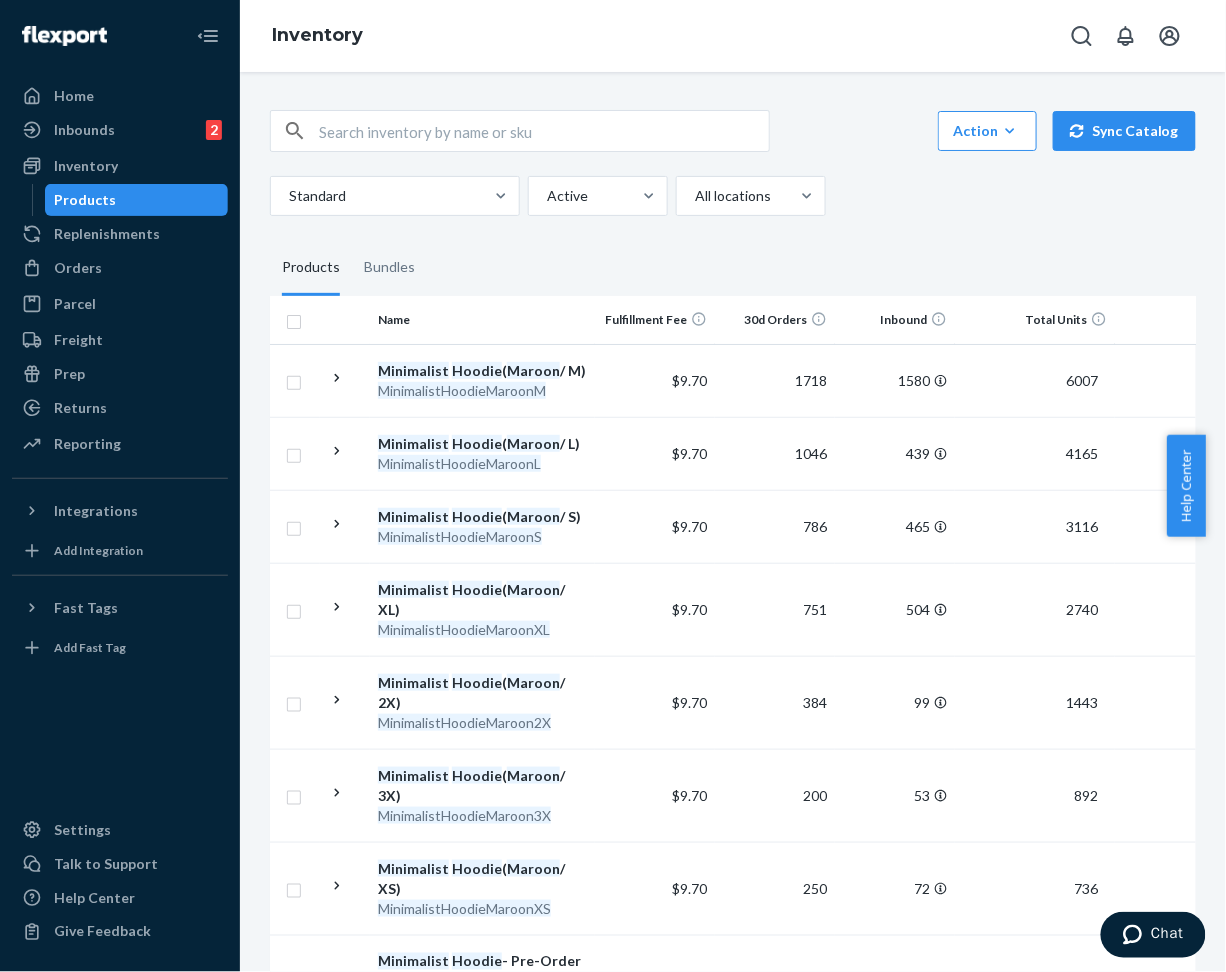 click at bounding box center (544, 131) 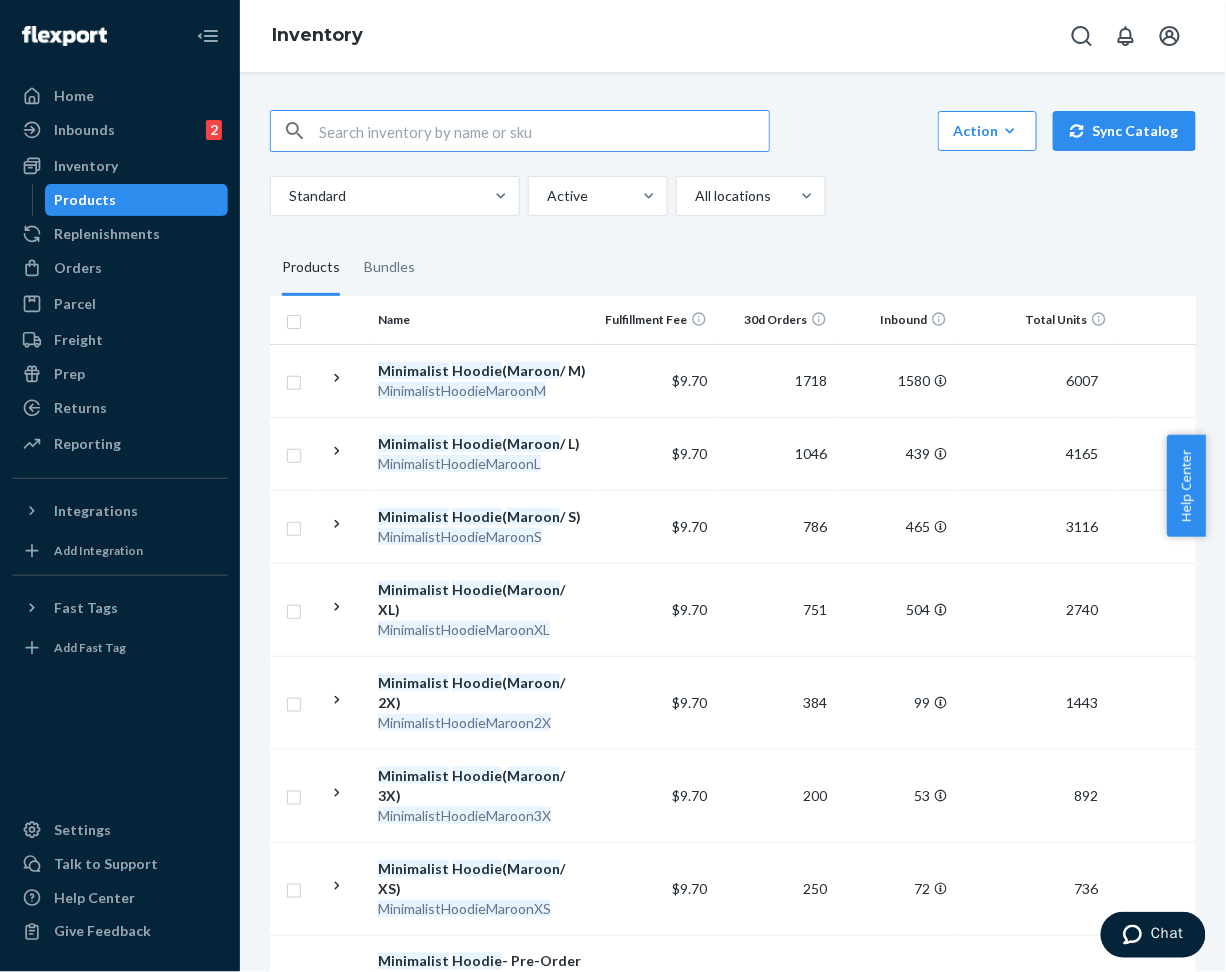 paste on "Travel Essentials Zip Hoodie - Pre-Order Steel Grey / M" 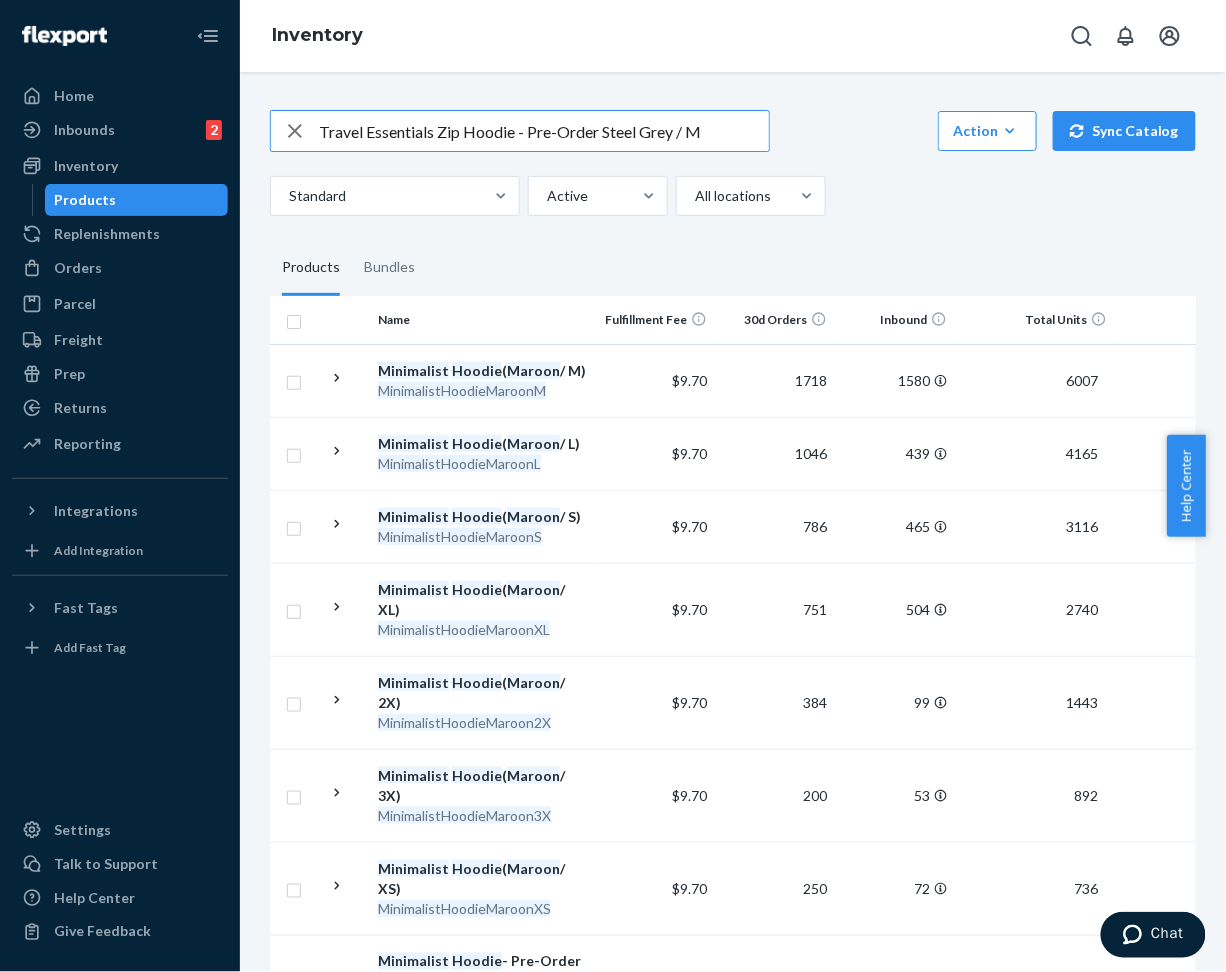 drag, startPoint x: 513, startPoint y: 132, endPoint x: 600, endPoint y: 134, distance: 87.02299 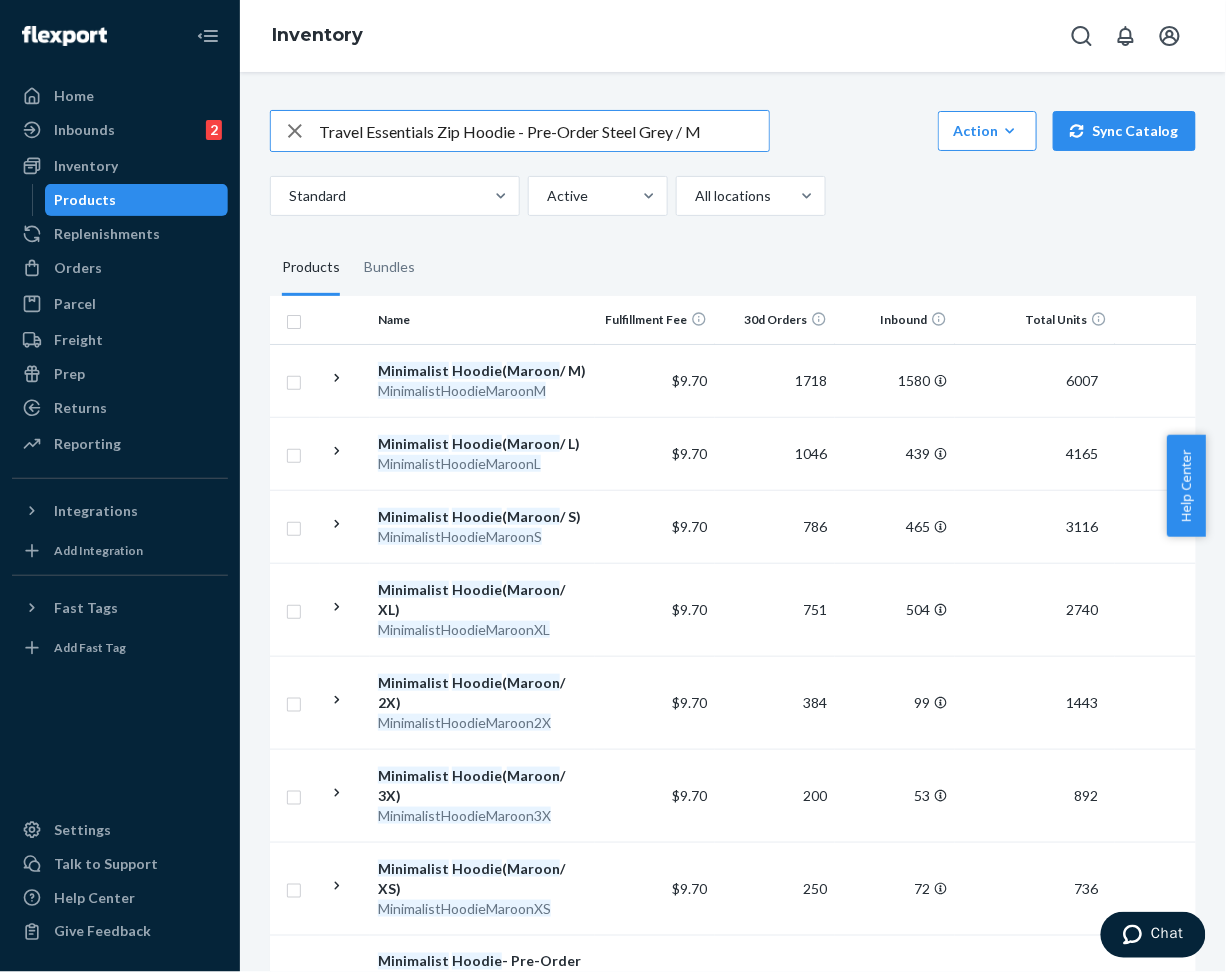 click on "Travel Essentials Zip Hoodie - Pre-Order Steel Grey / M" at bounding box center [544, 131] 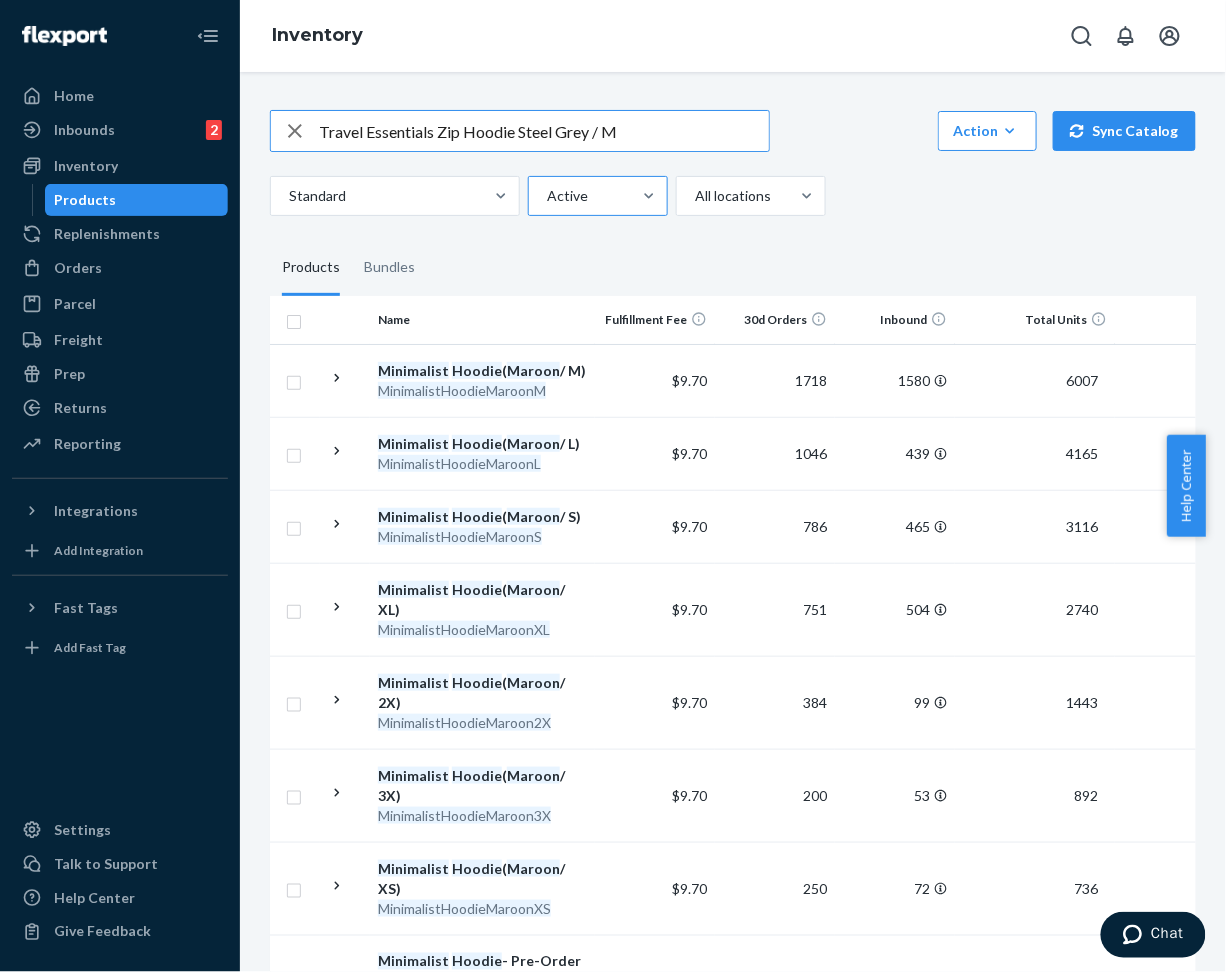 type on "Travel Essentials Zip Hoodie Steel Grey / M" 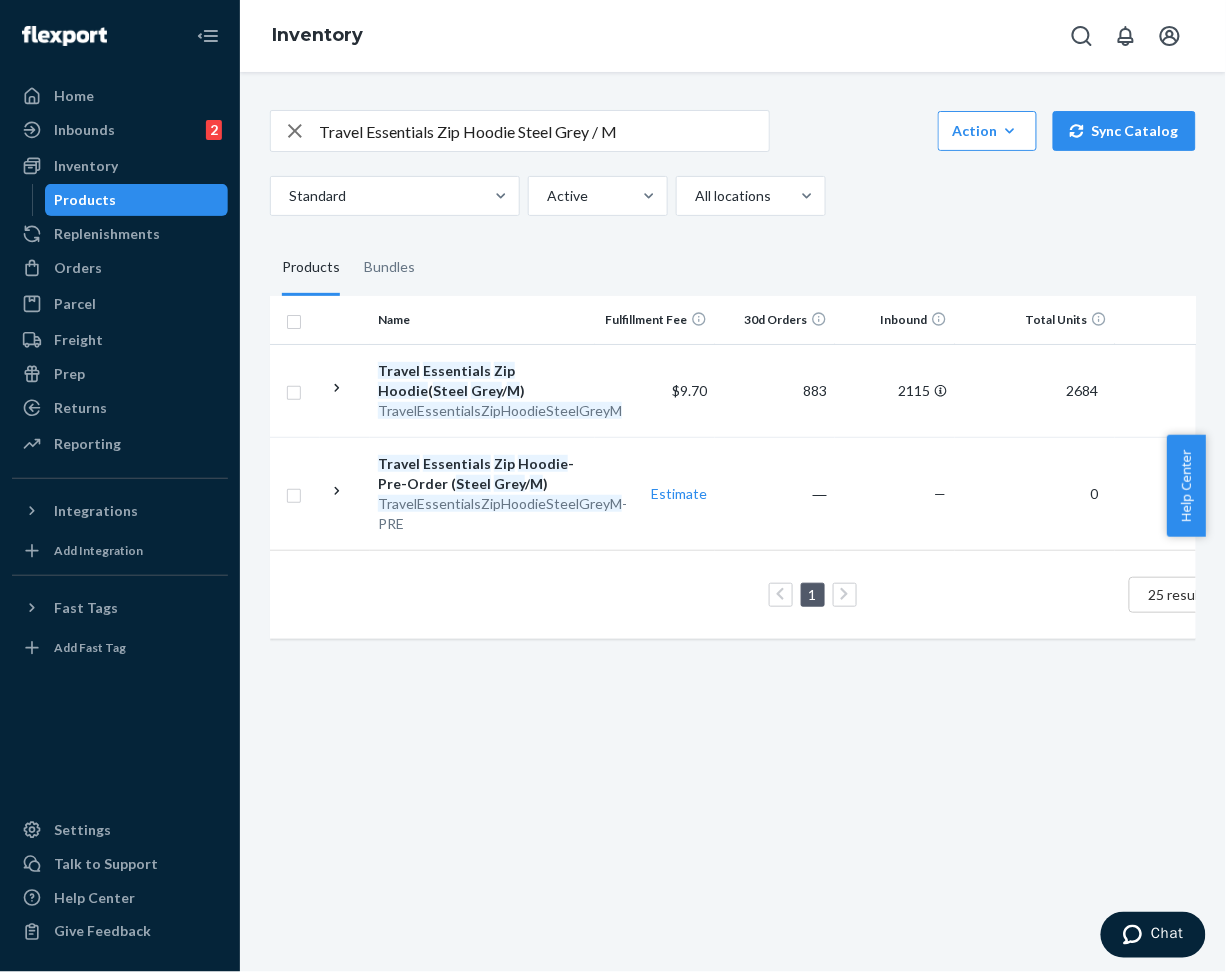 click 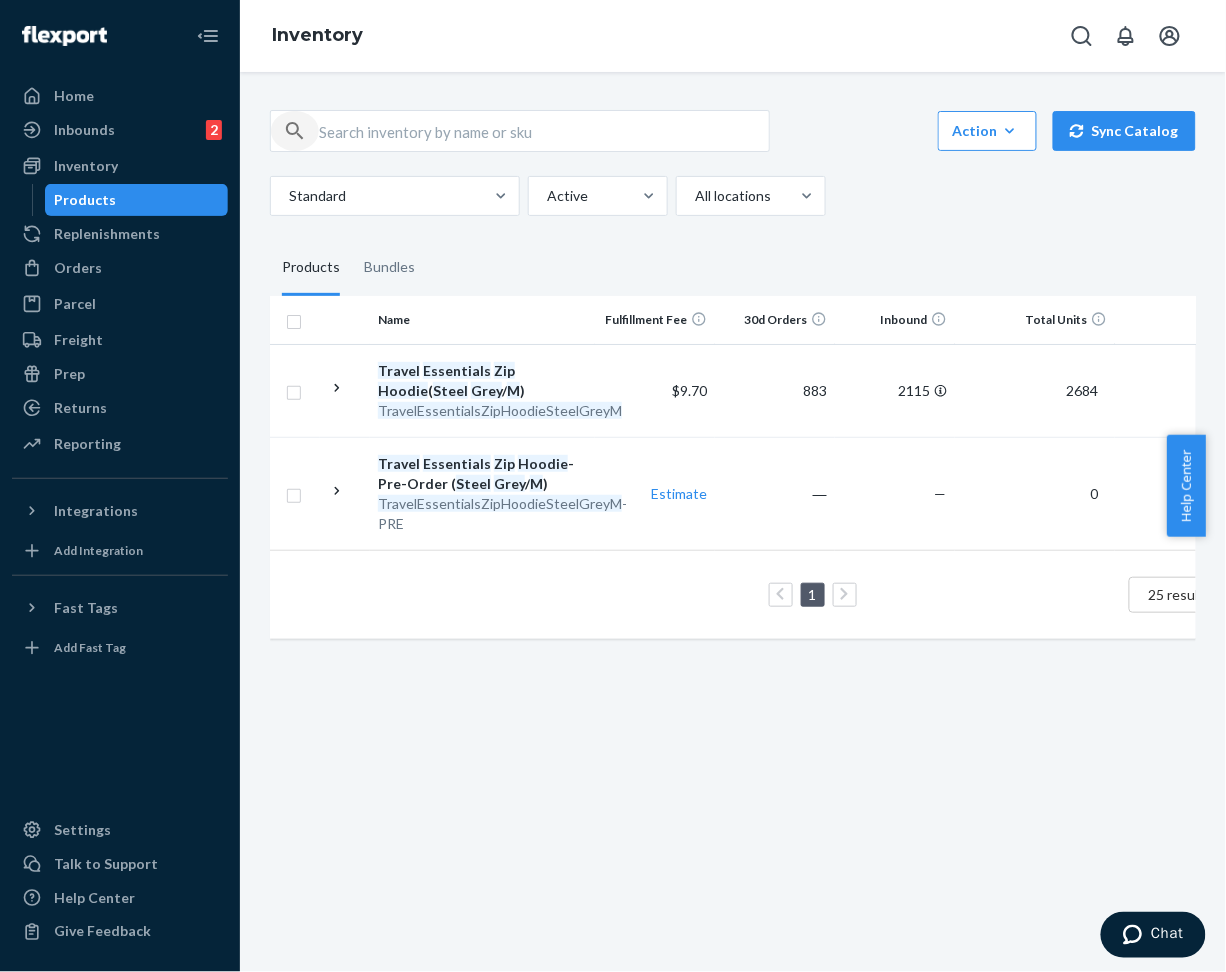 click at bounding box center [295, 131] 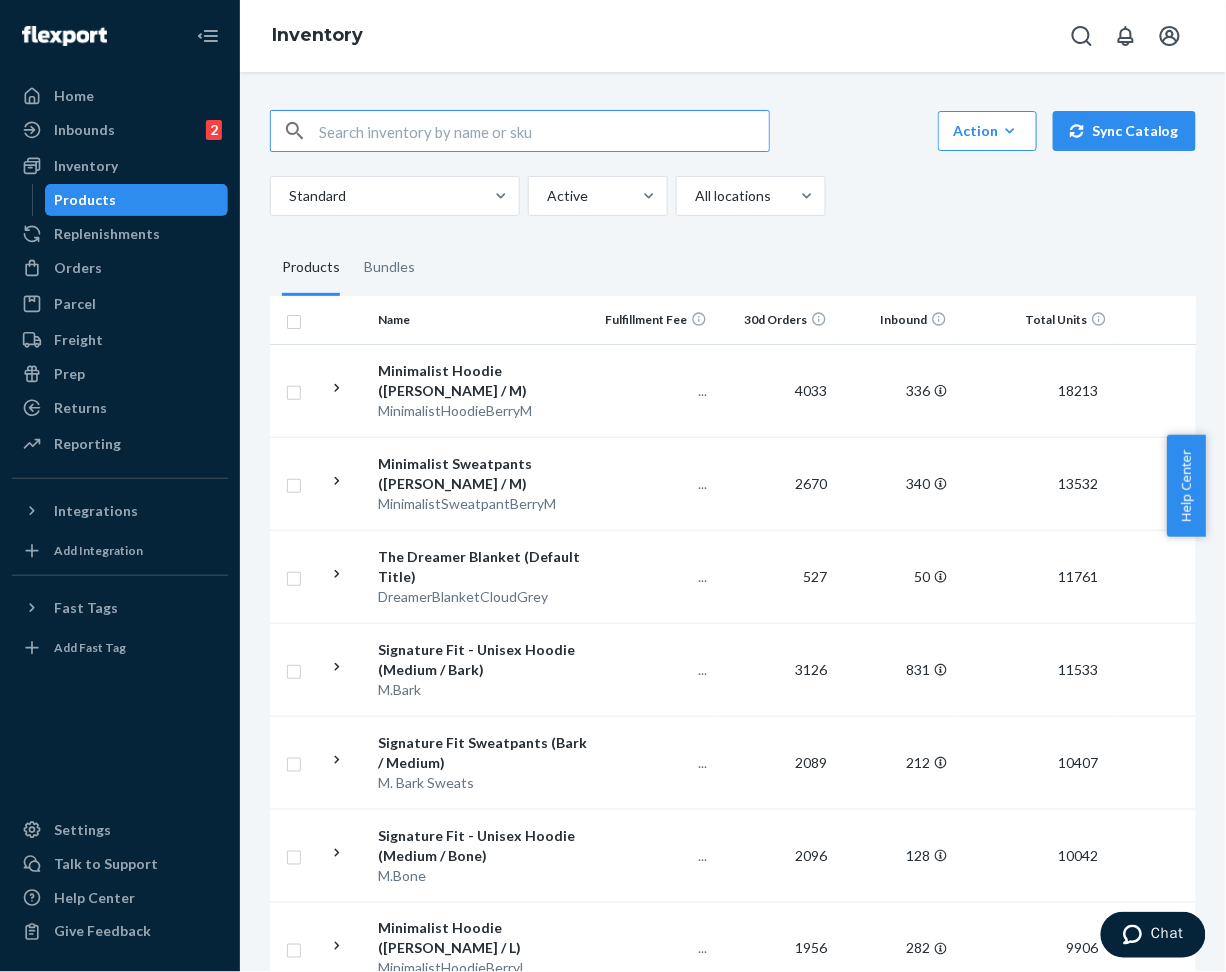 click at bounding box center [544, 131] 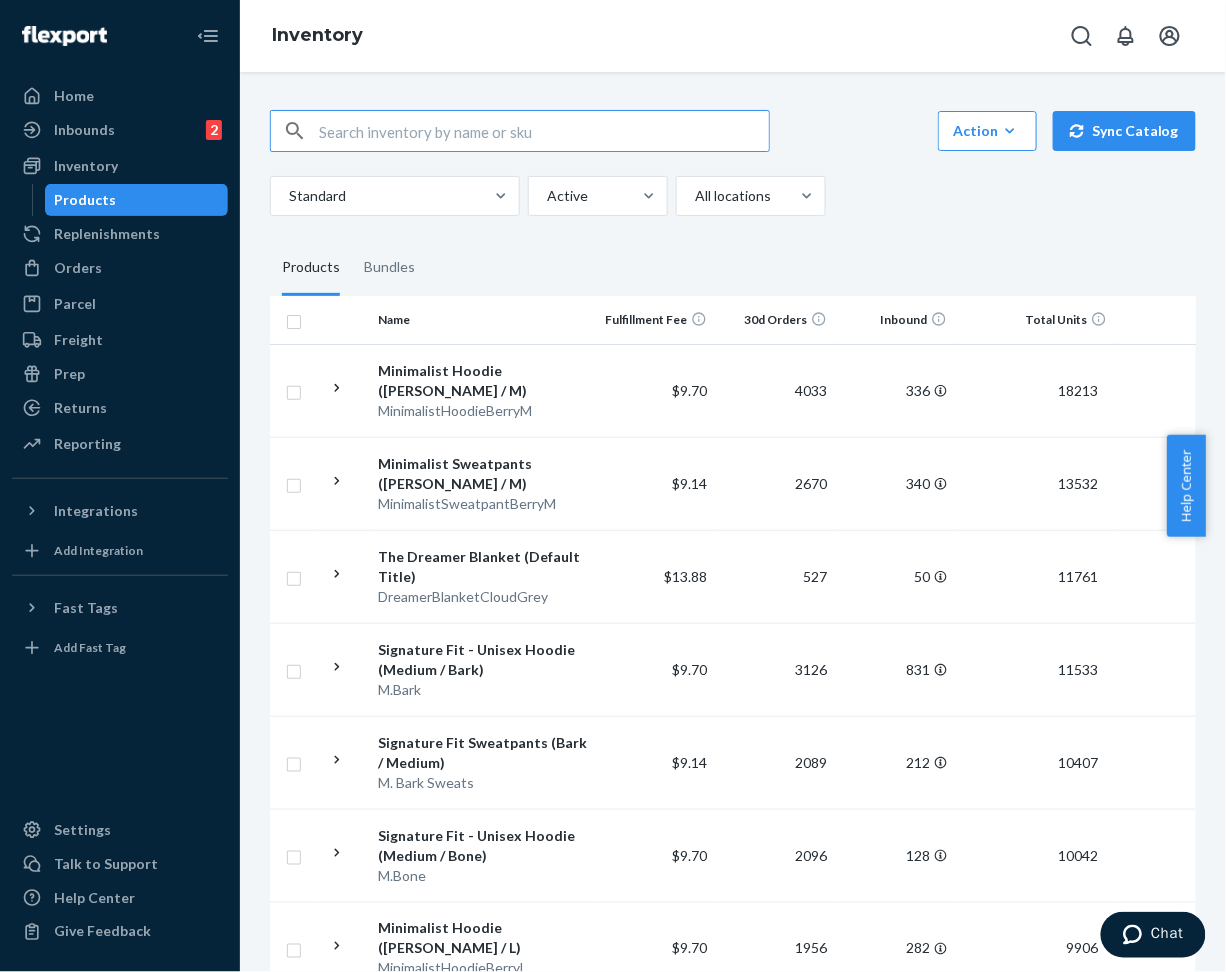 paste on "Travel Essentials Zip Hoodie - Pre-Order Steel Grey / L" 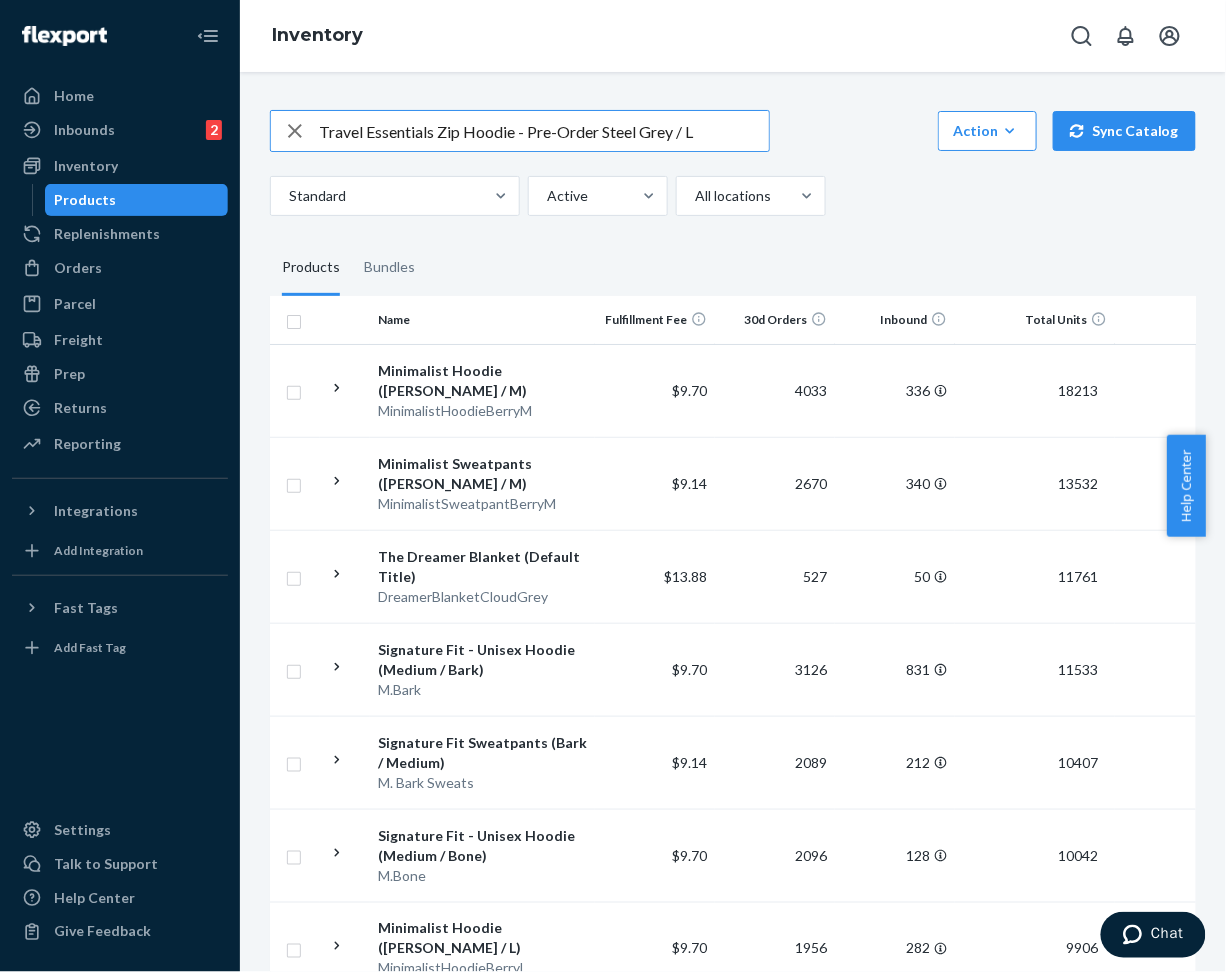 drag, startPoint x: 515, startPoint y: 133, endPoint x: 597, endPoint y: 137, distance: 82.0975 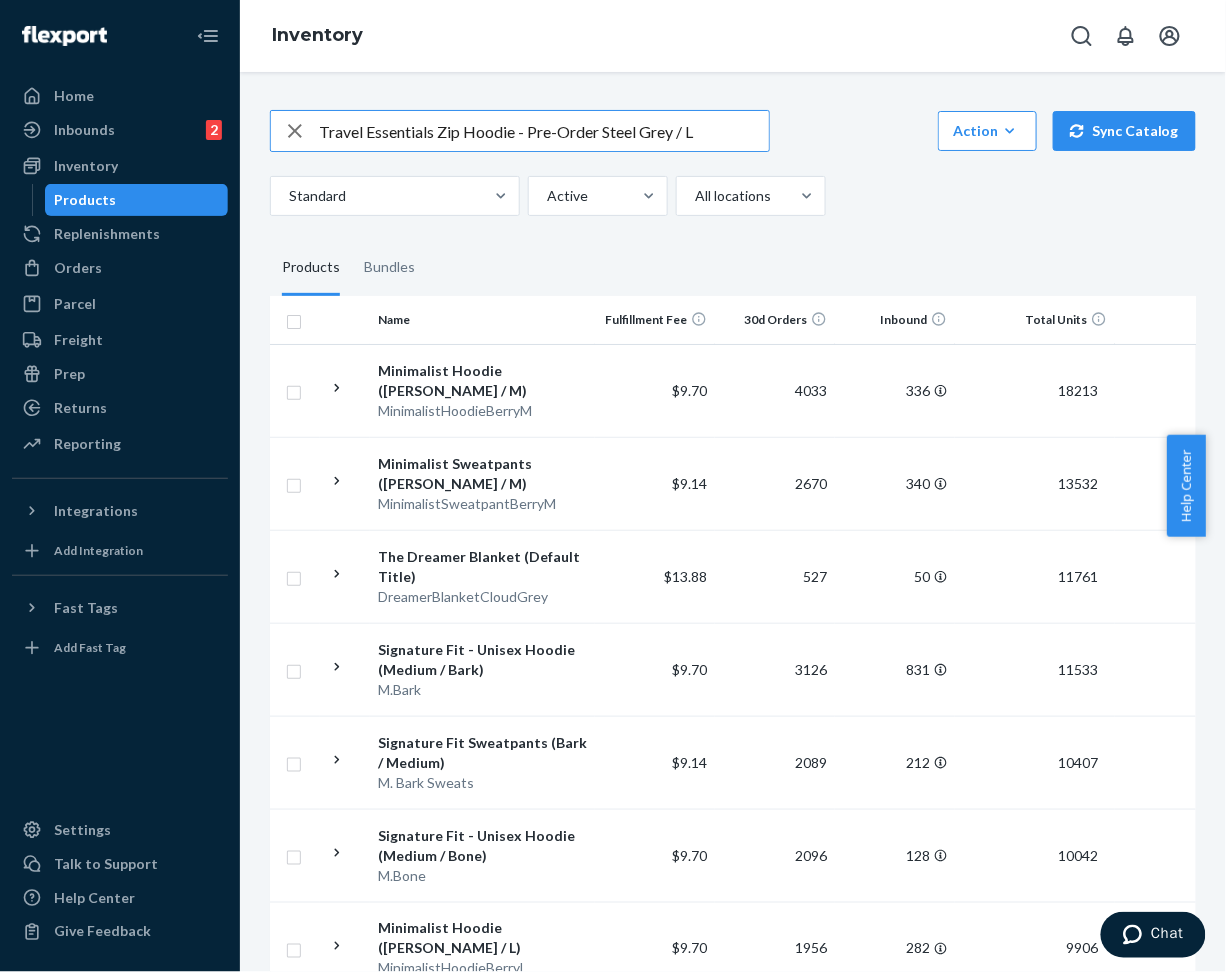 click on "Travel Essentials Zip Hoodie - Pre-Order Steel Grey / L" at bounding box center (544, 131) 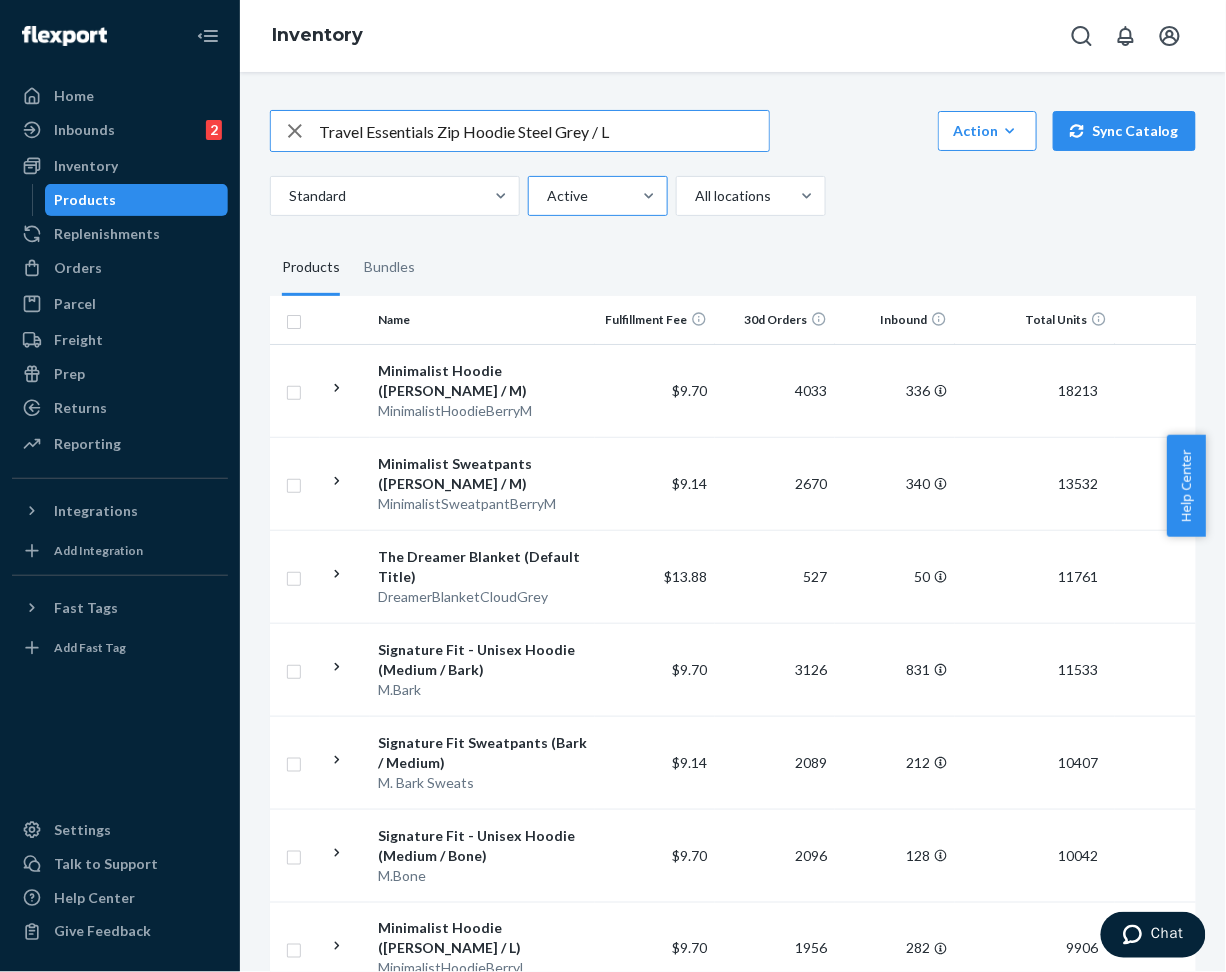 type on "Travel Essentials Zip Hoodie Steel Grey / L" 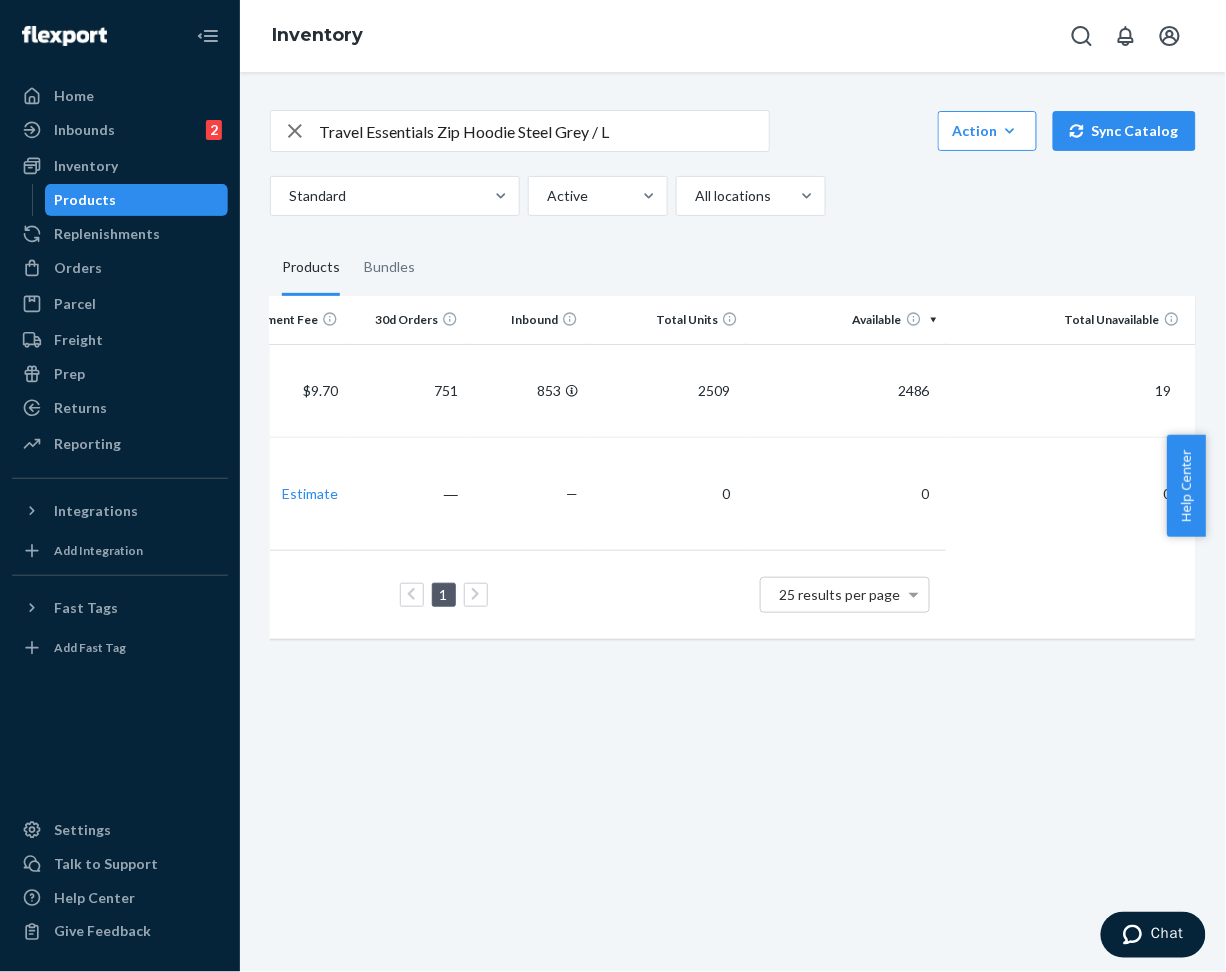 scroll, scrollTop: 0, scrollLeft: 0, axis: both 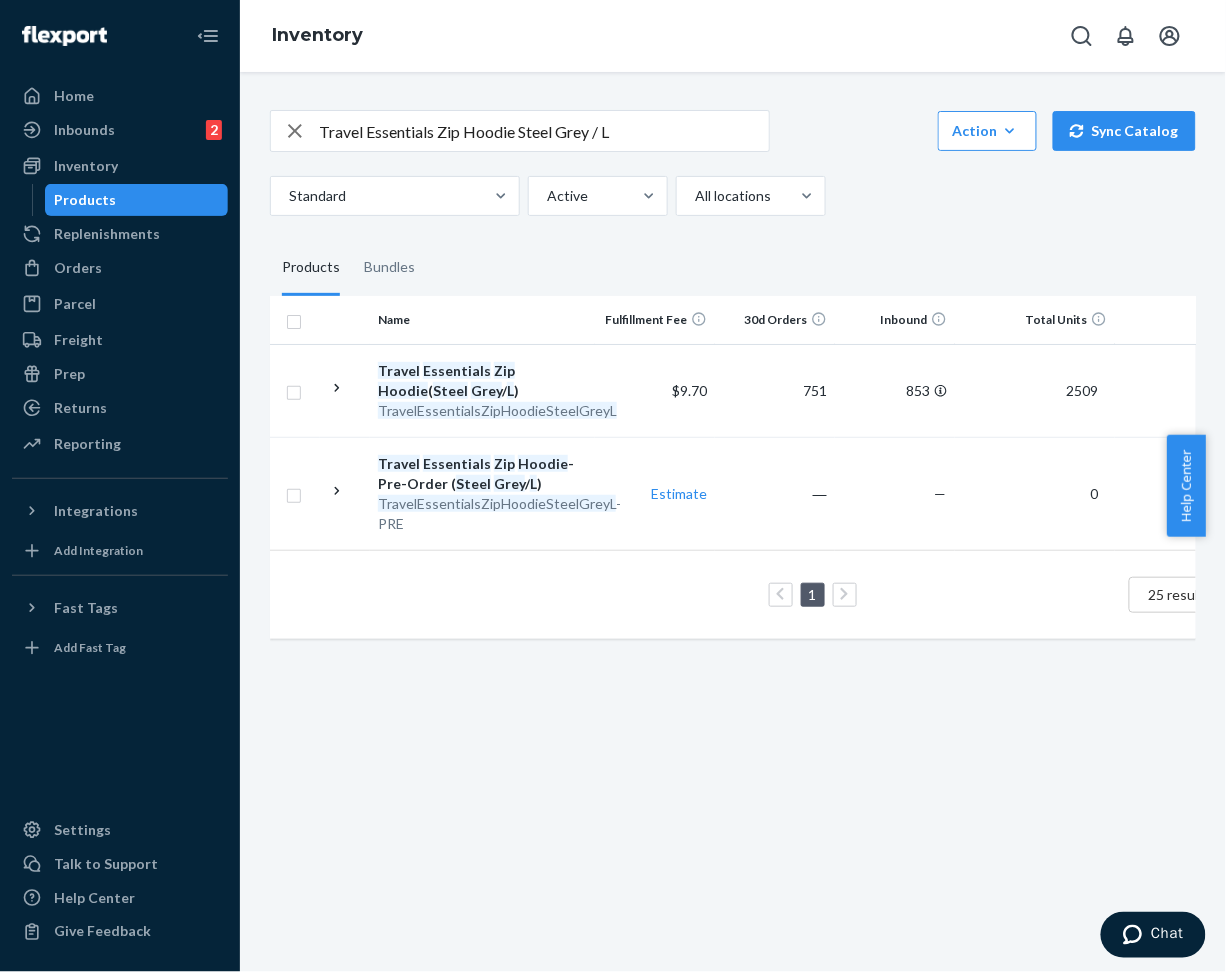 click 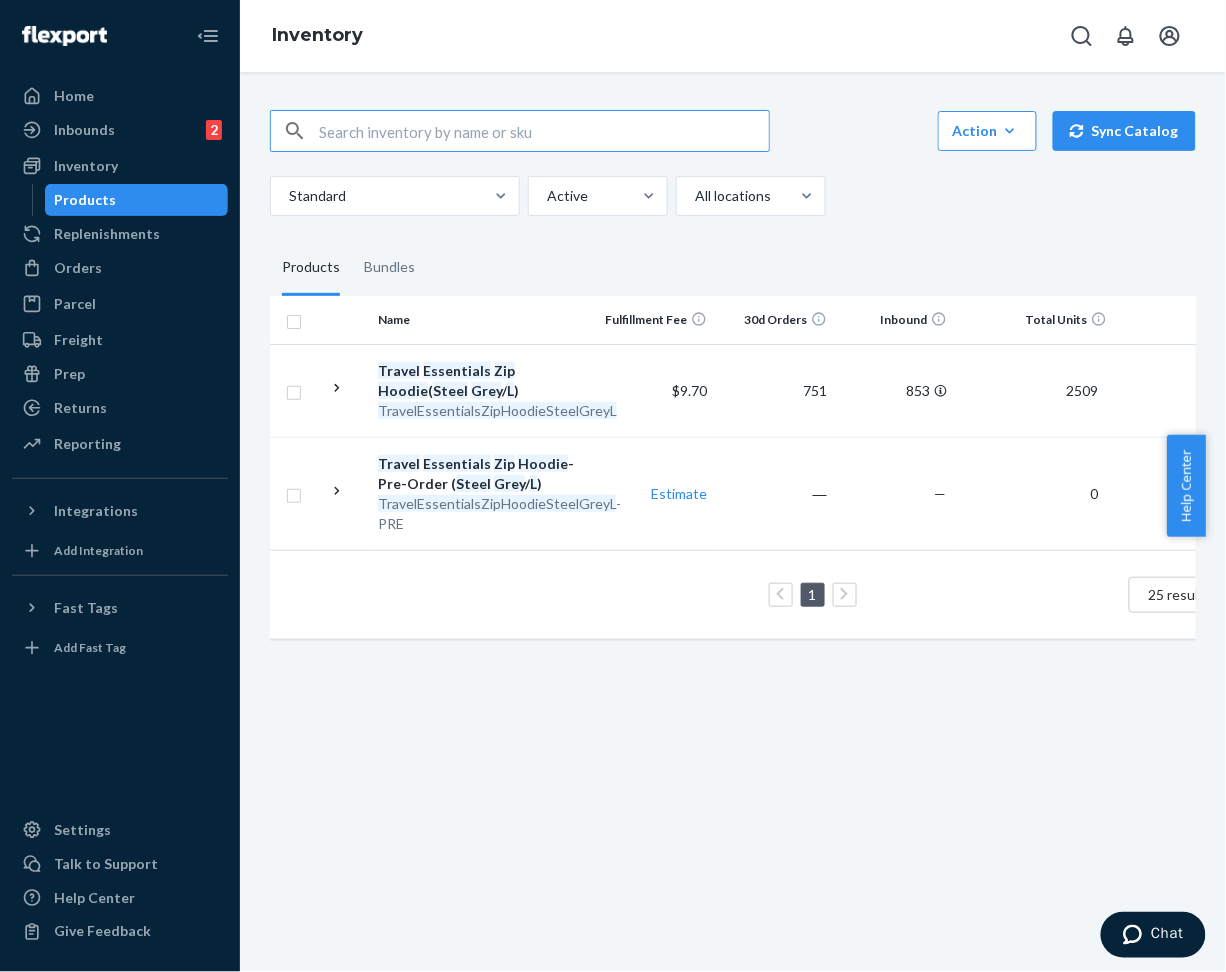 click at bounding box center [544, 131] 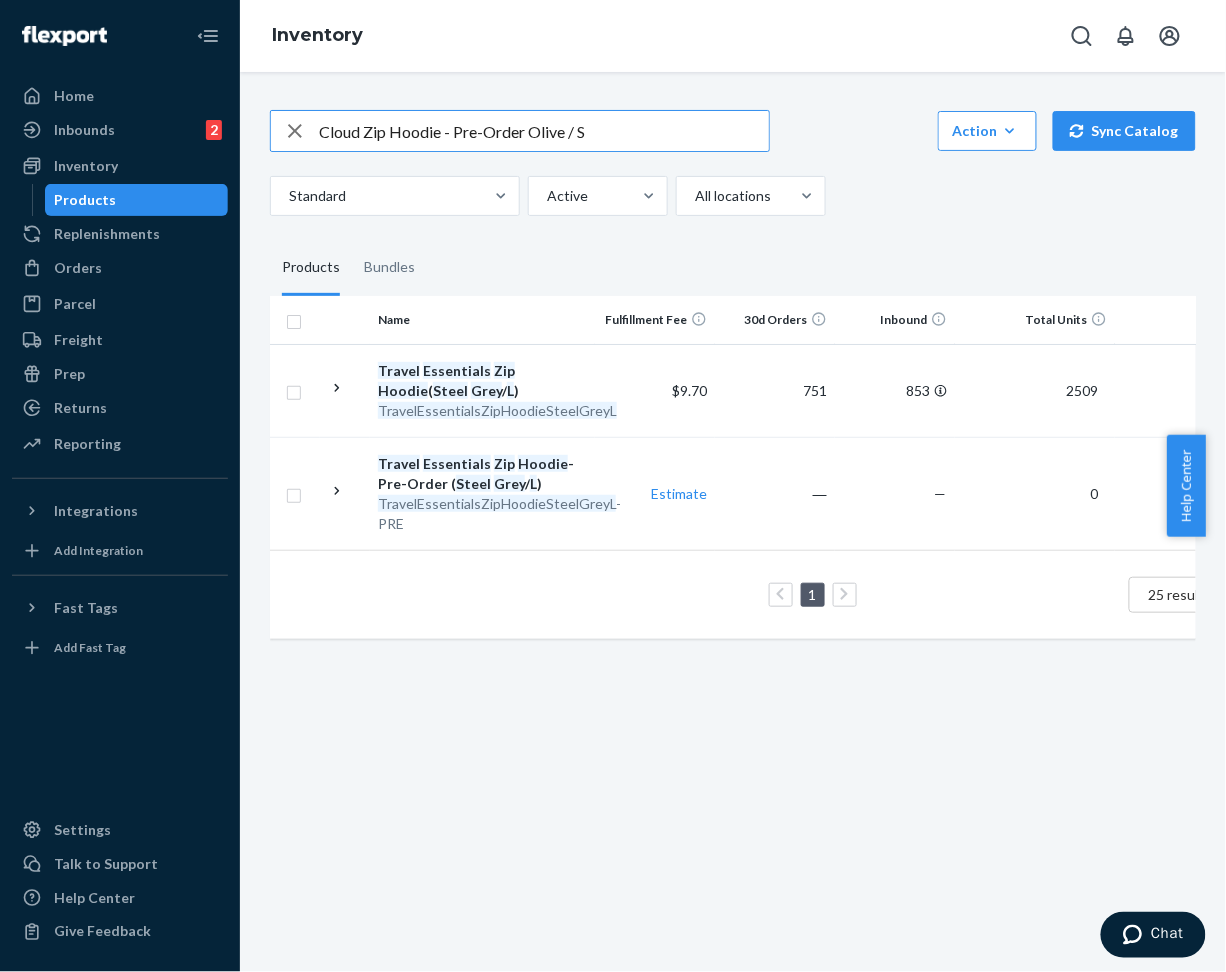 drag, startPoint x: 441, startPoint y: 138, endPoint x: 525, endPoint y: 136, distance: 84.0238 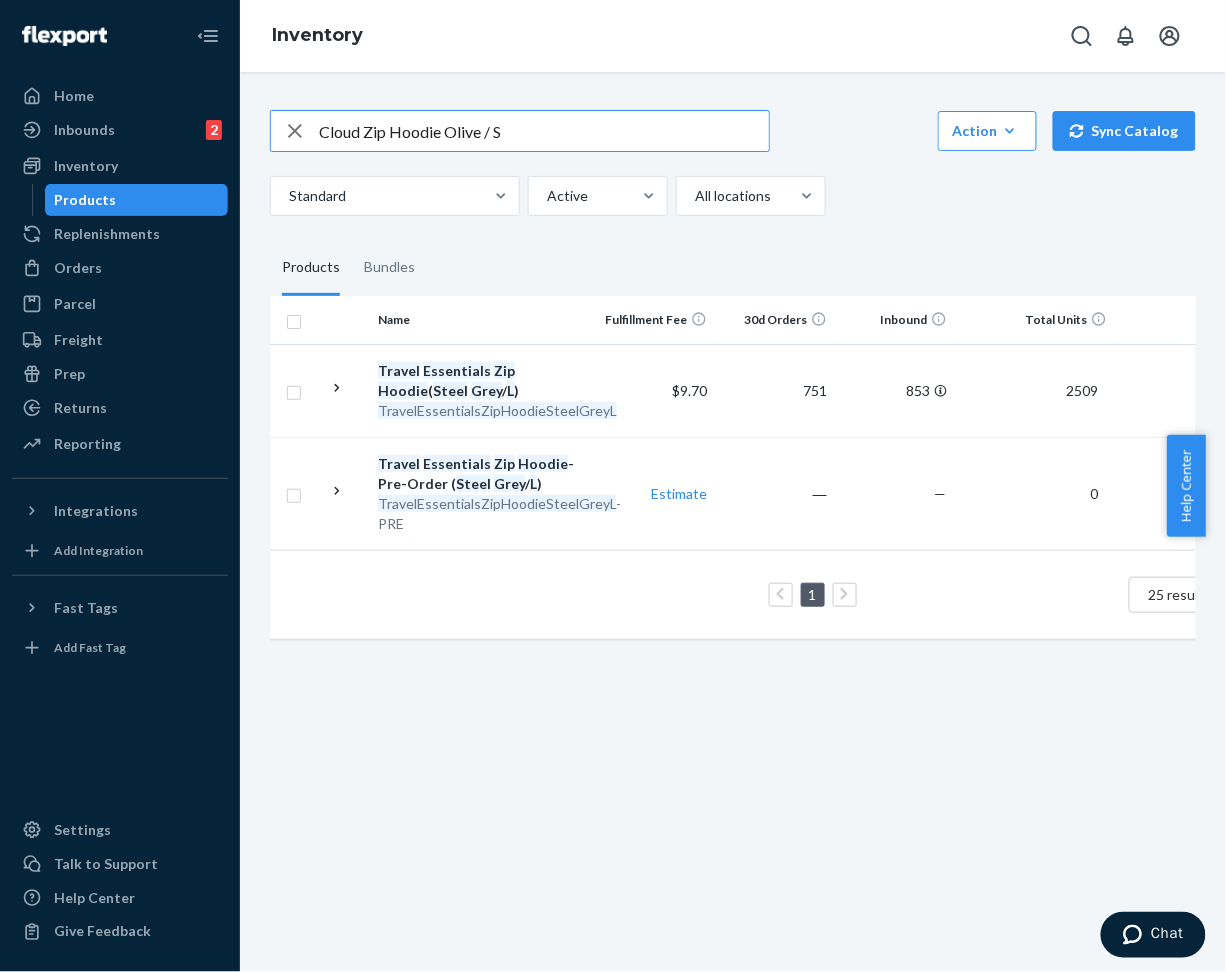 type on "Cloud Zip Hoodie Olive / S" 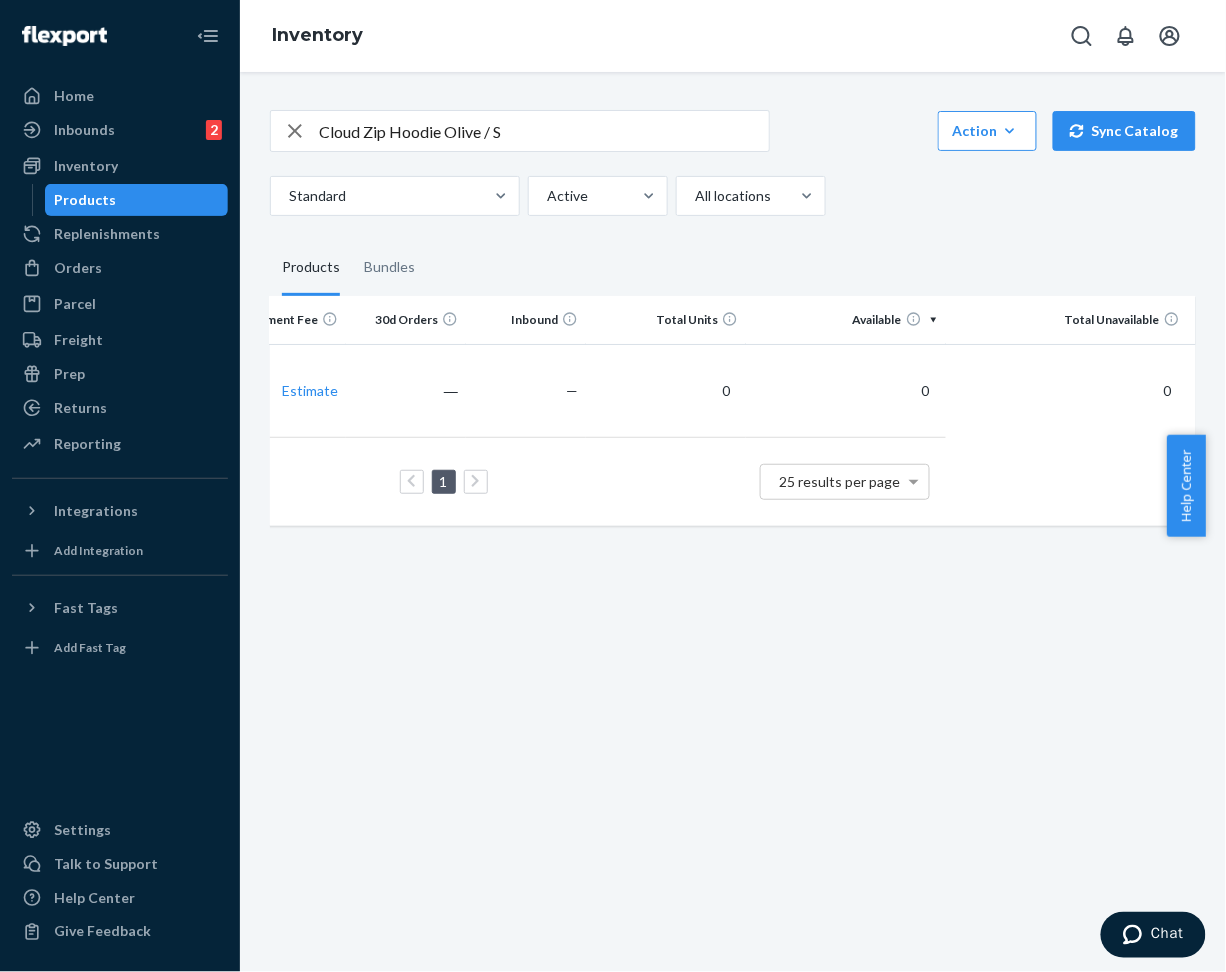 scroll, scrollTop: 0, scrollLeft: 0, axis: both 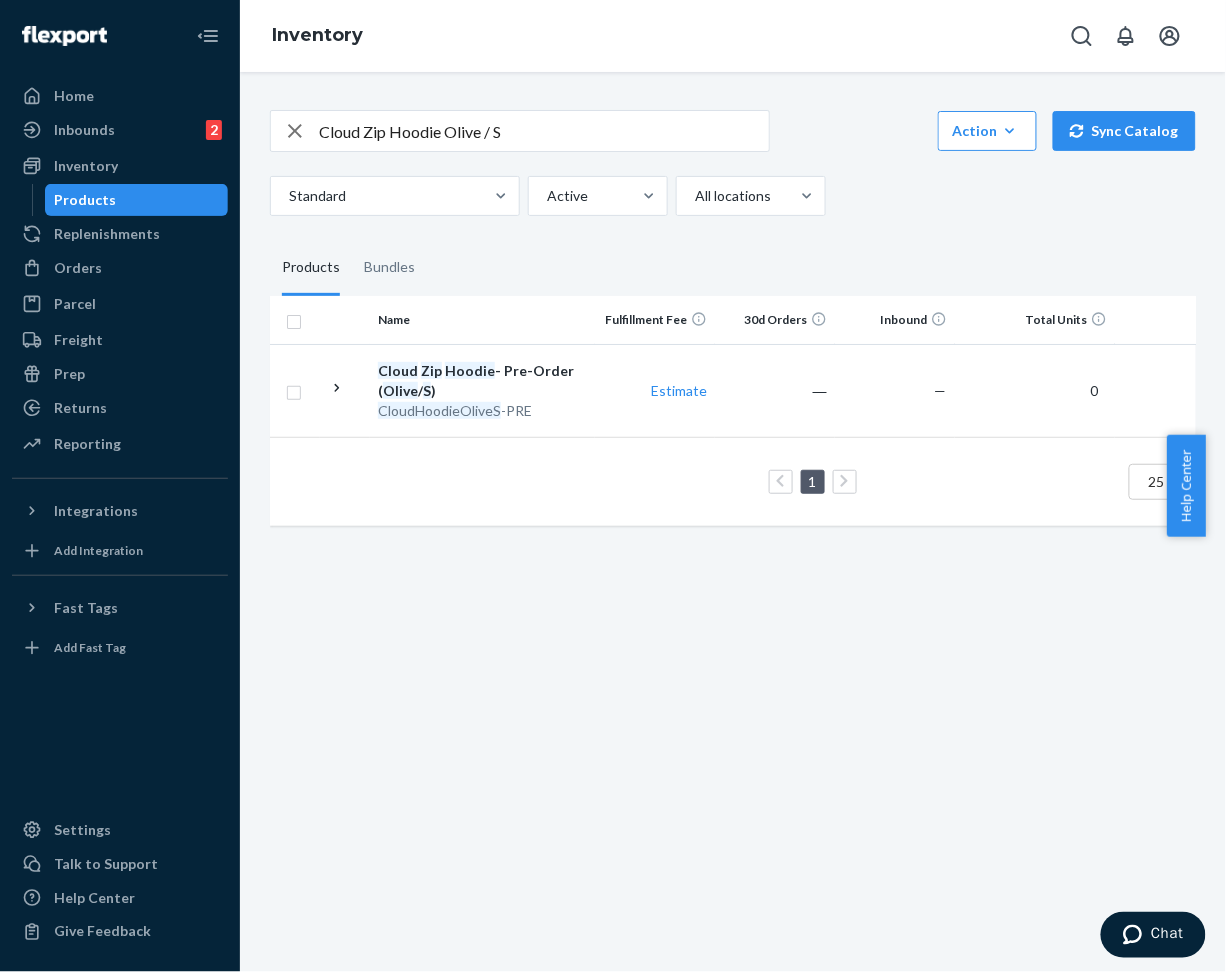 click 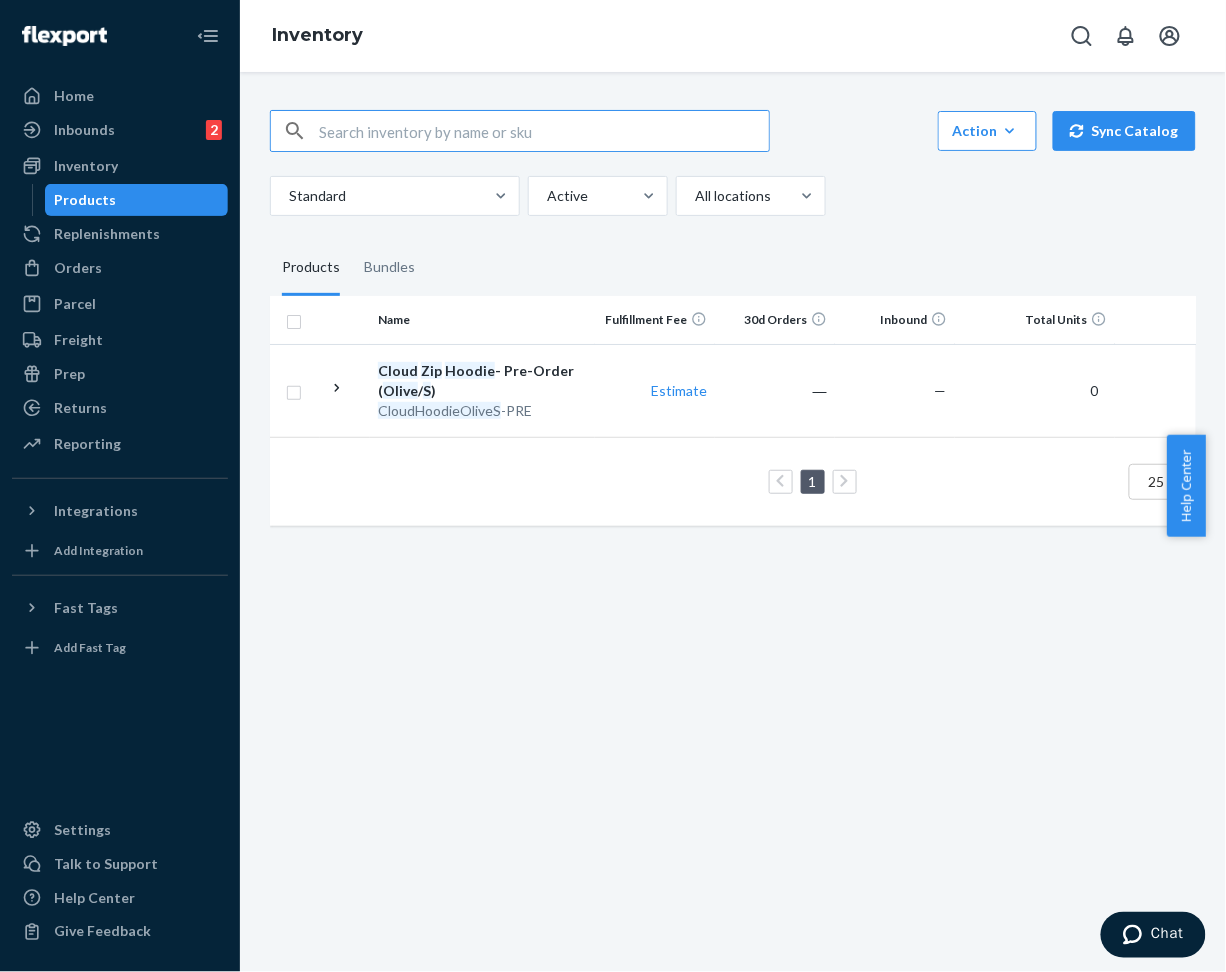 click at bounding box center [544, 131] 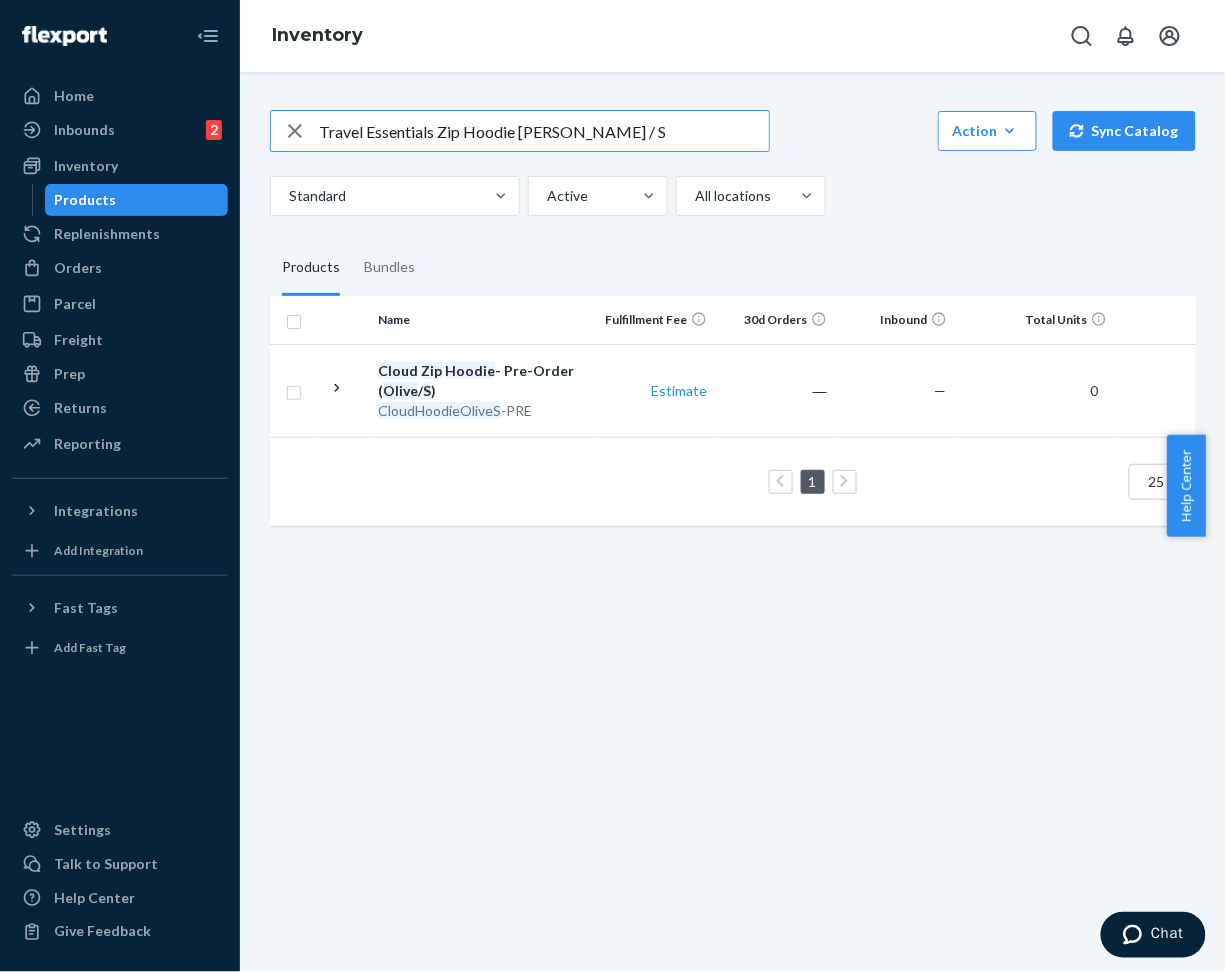type on "Travel Essentials Zip Hoodie [PERSON_NAME] / S" 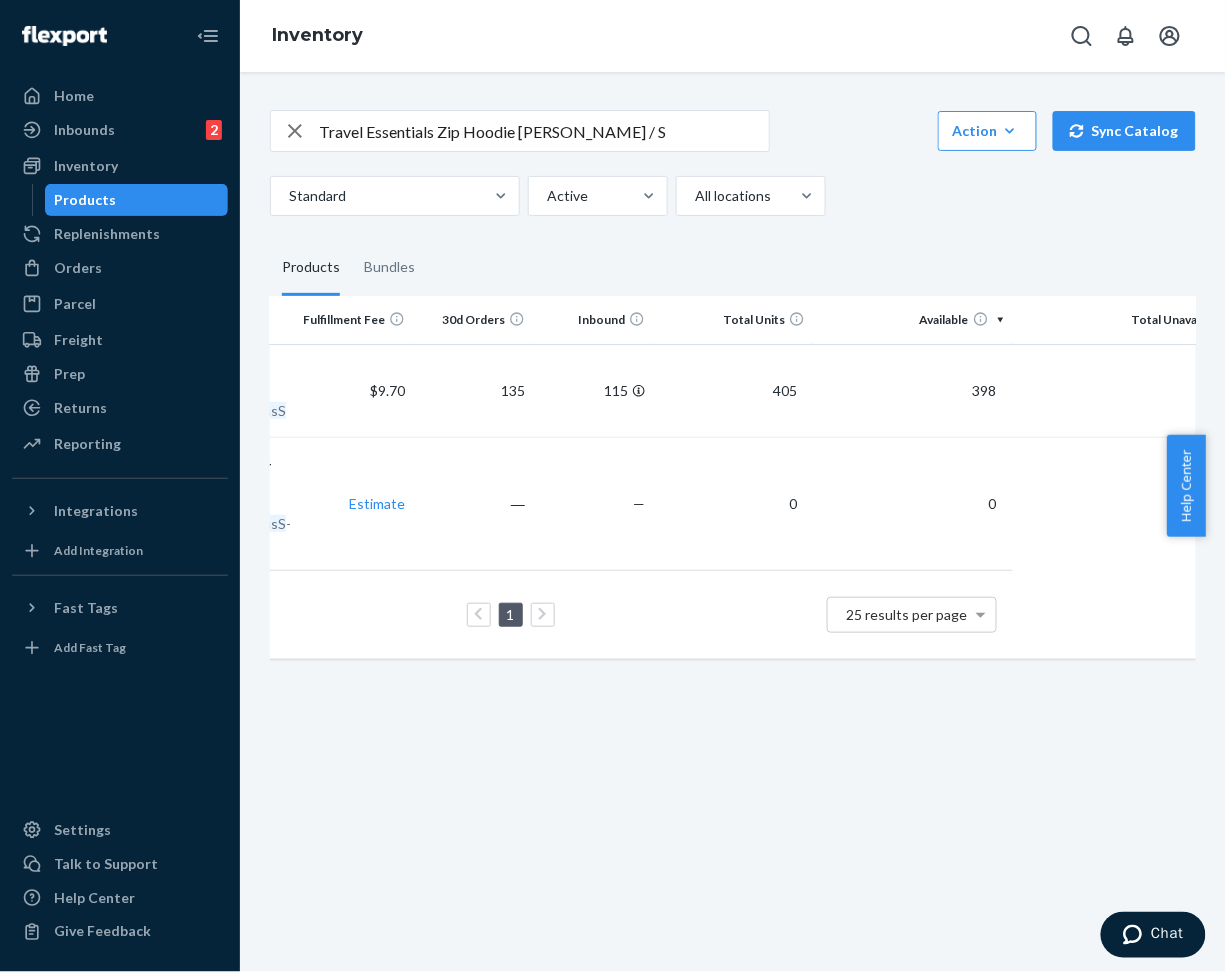 scroll, scrollTop: 0, scrollLeft: 0, axis: both 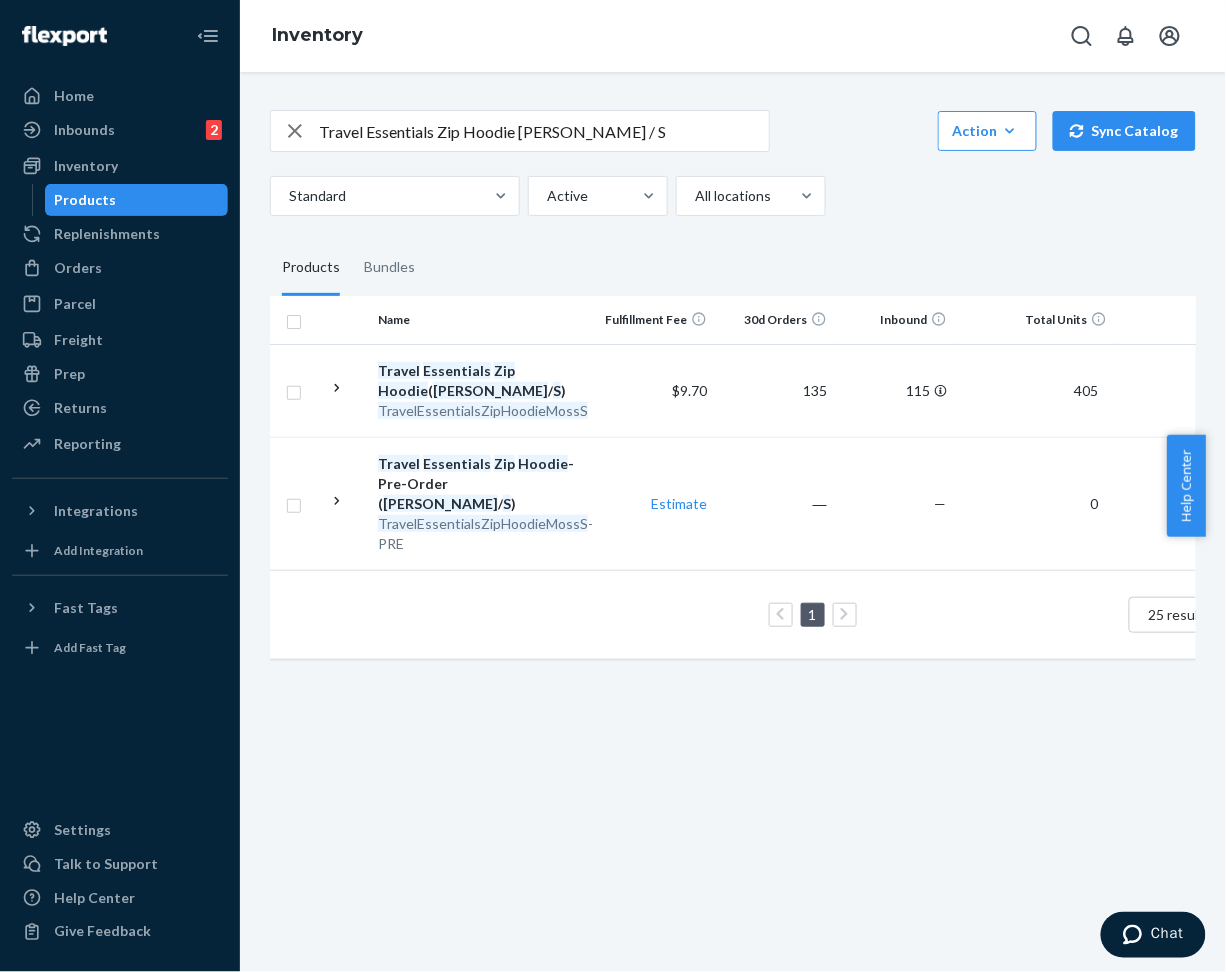 click 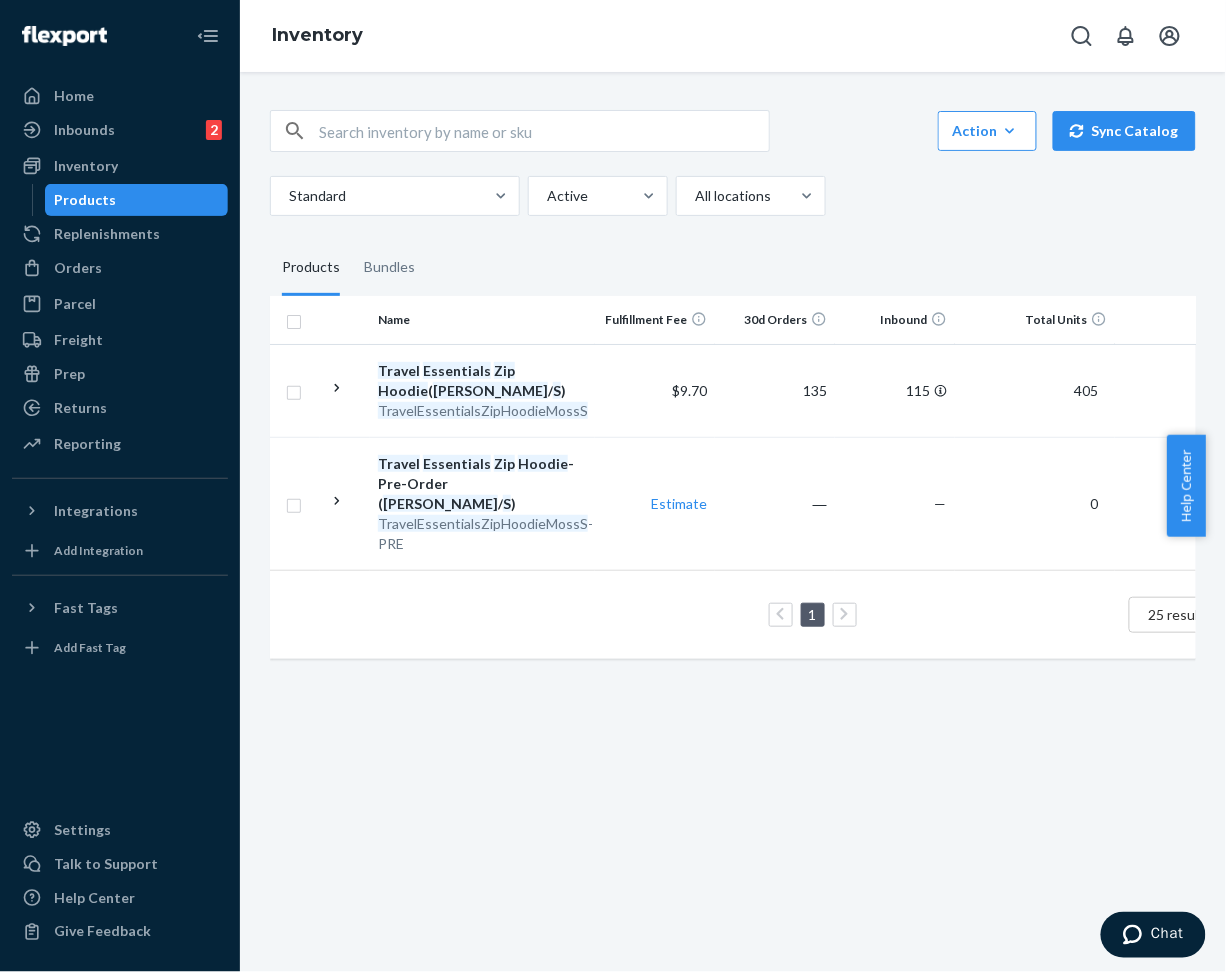 click at bounding box center [544, 131] 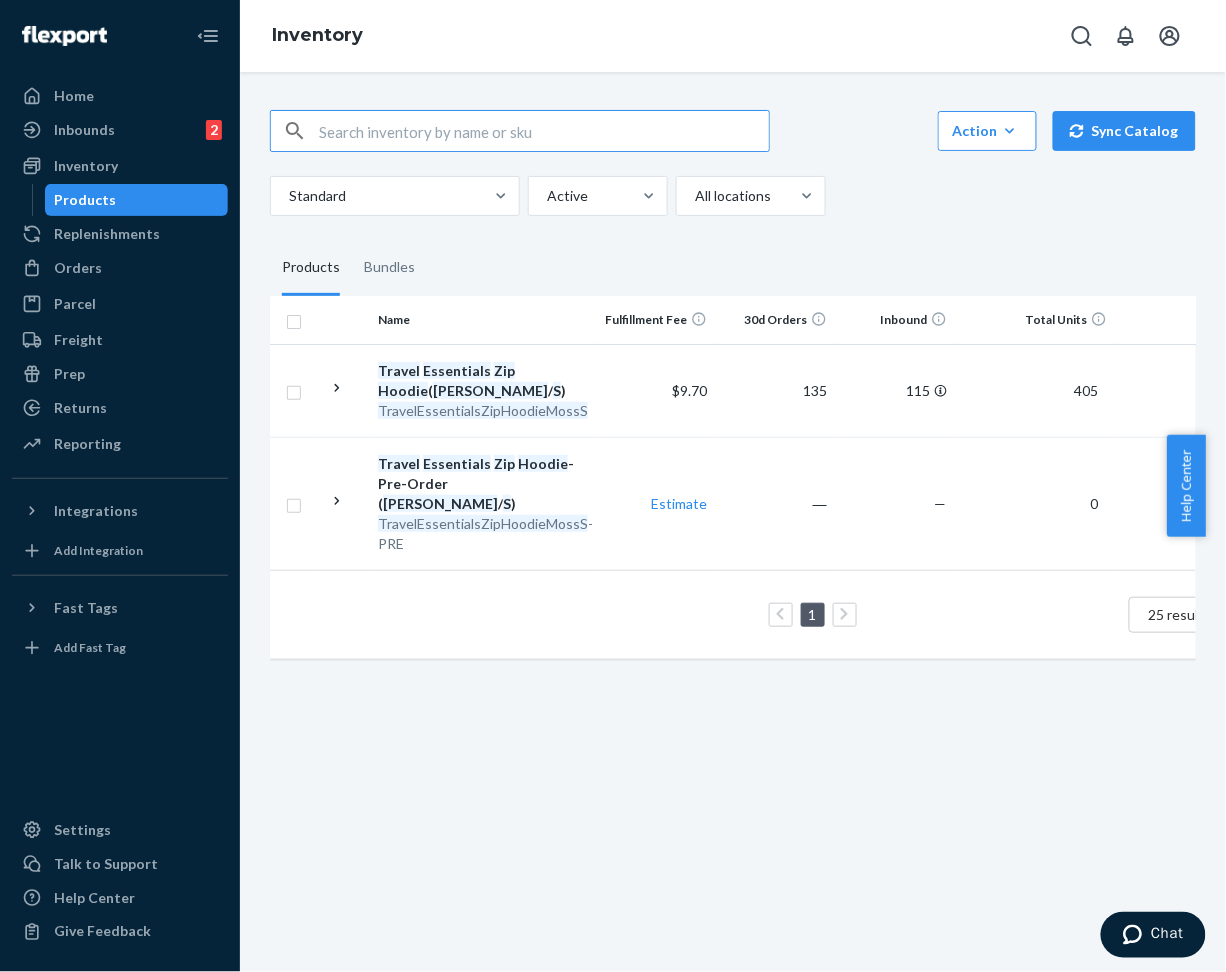 paste on "Camo Shorts White Oak / L" 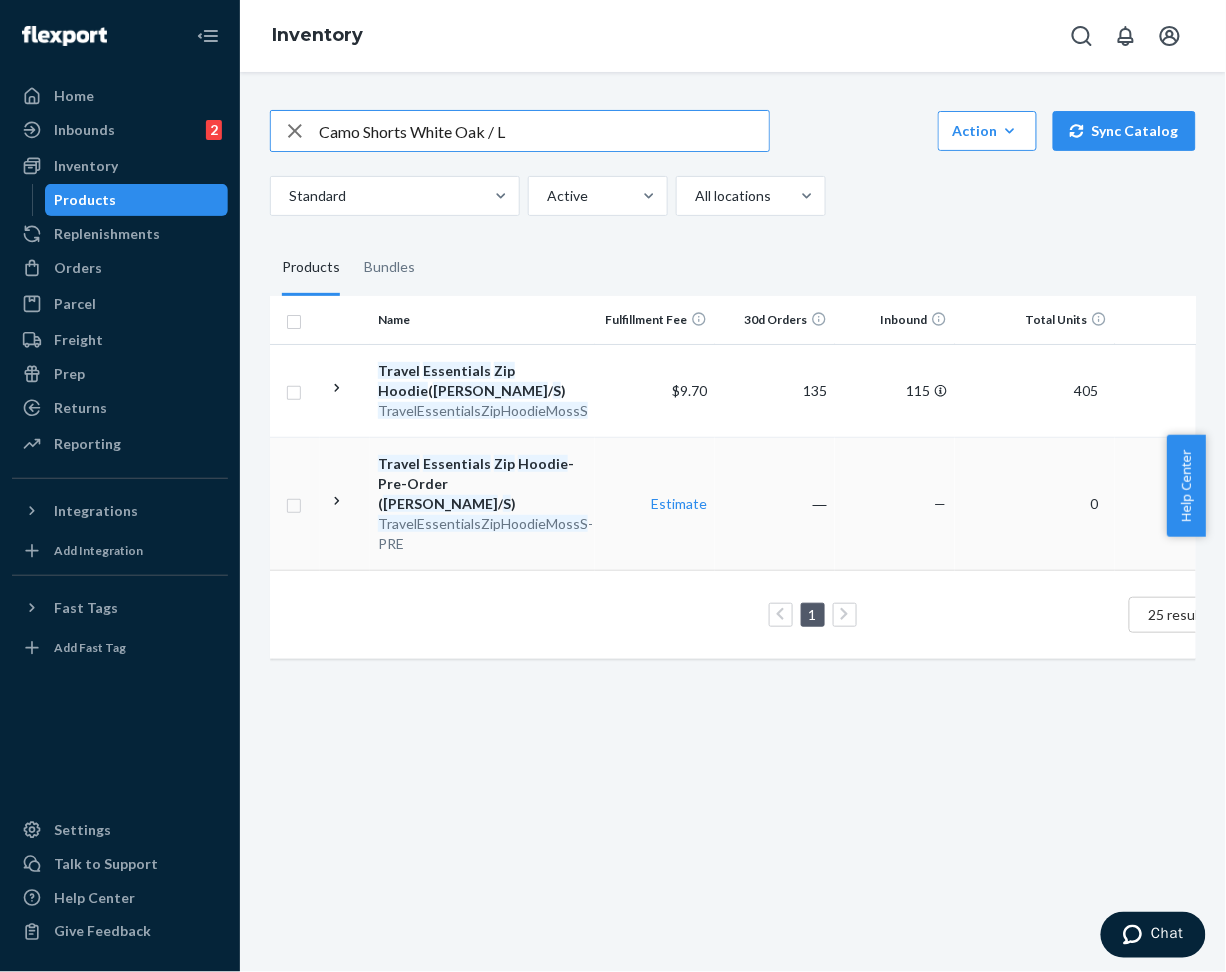 type on "Camo Shorts White Oak / L" 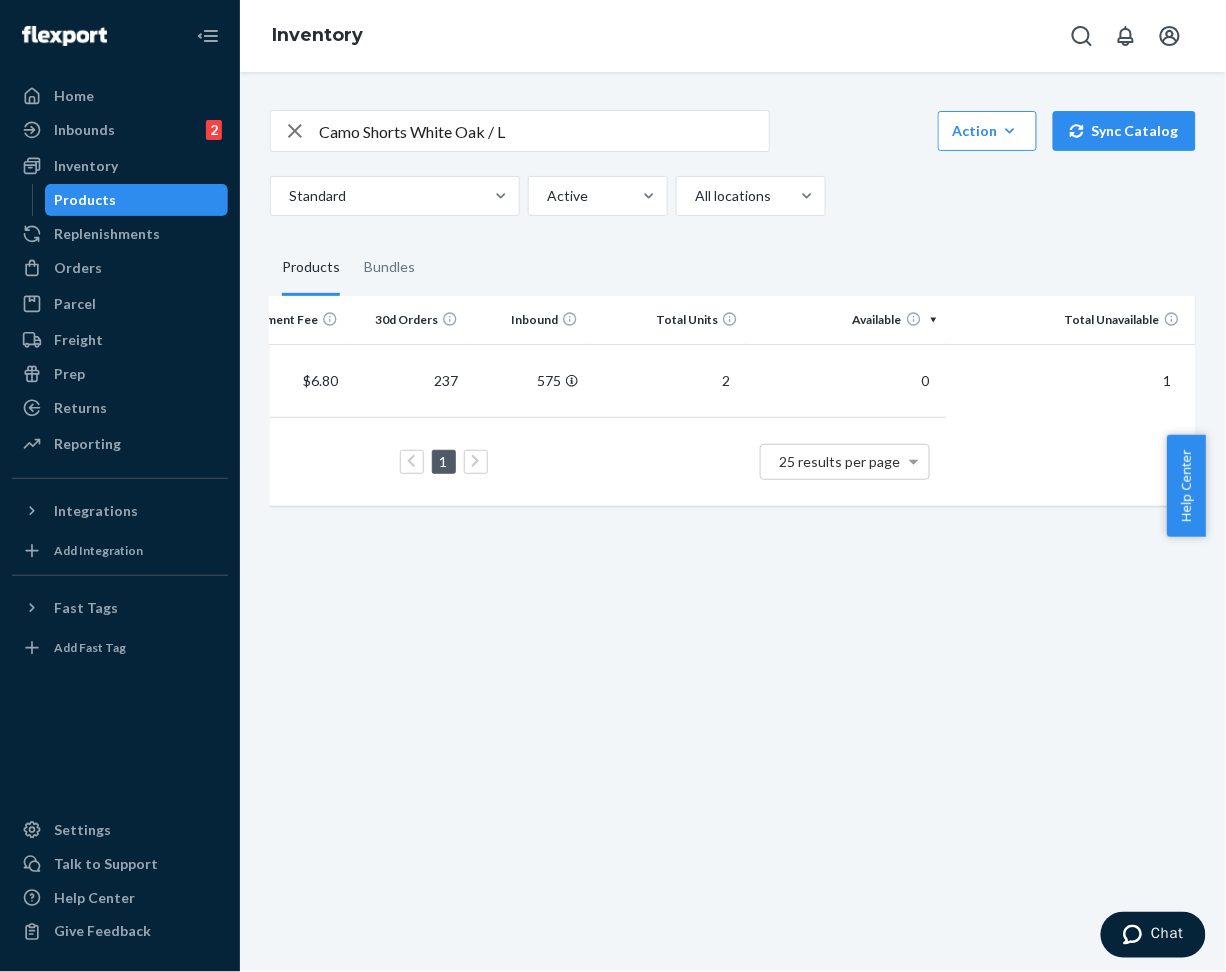 scroll, scrollTop: 0, scrollLeft: 0, axis: both 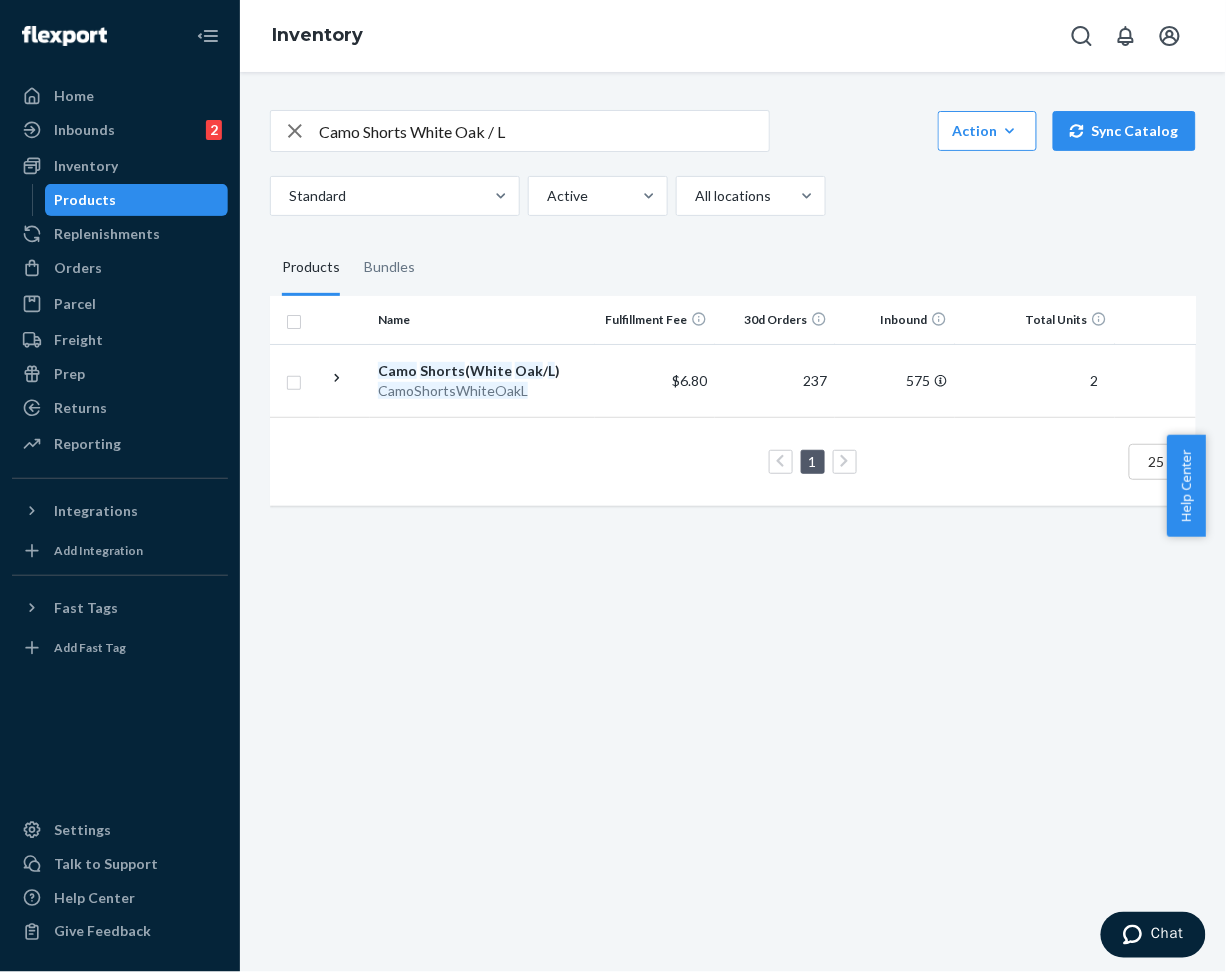 click 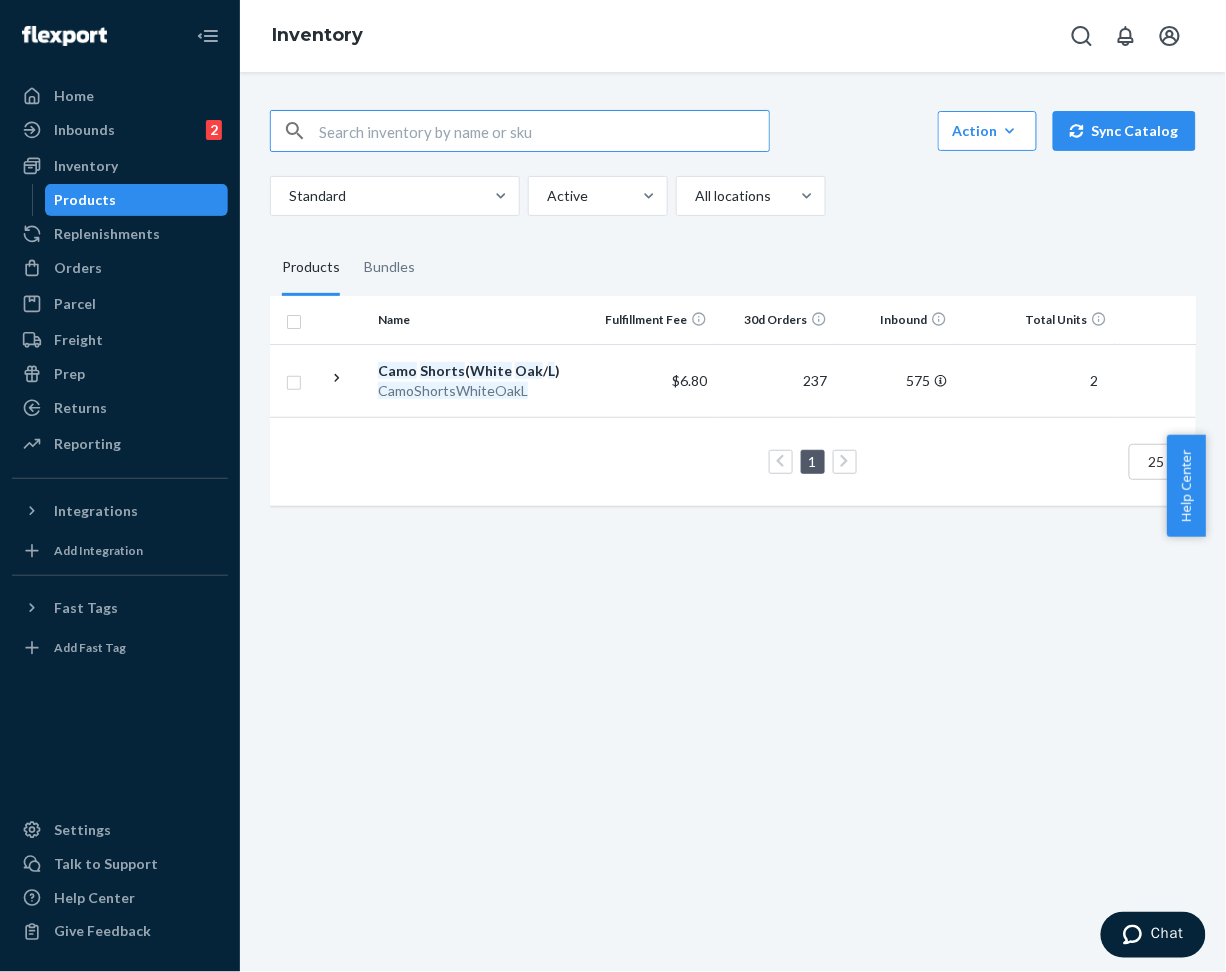 drag, startPoint x: 344, startPoint y: 132, endPoint x: 355, endPoint y: 132, distance: 11 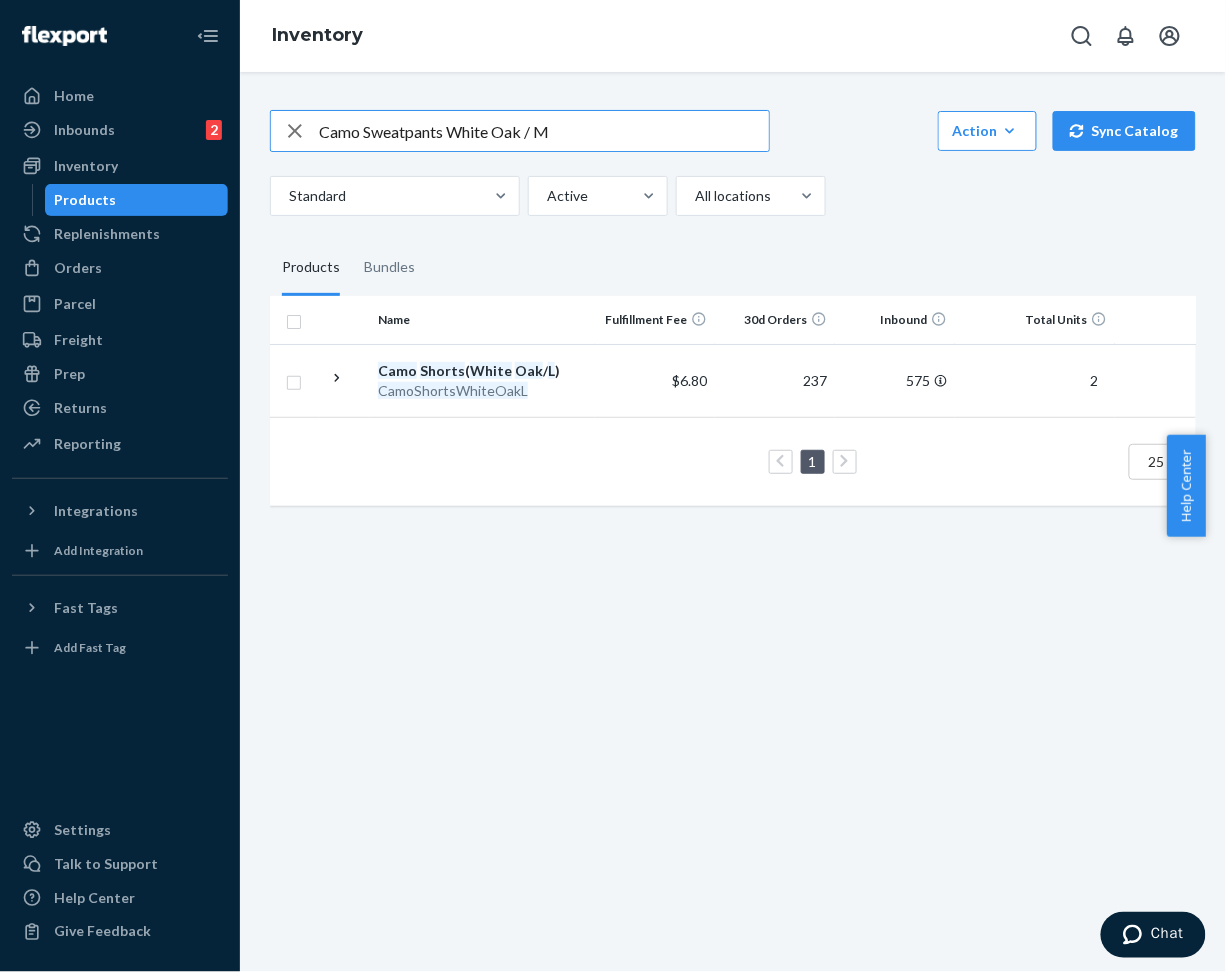 type on "Camo Sweatpants White Oak / M" 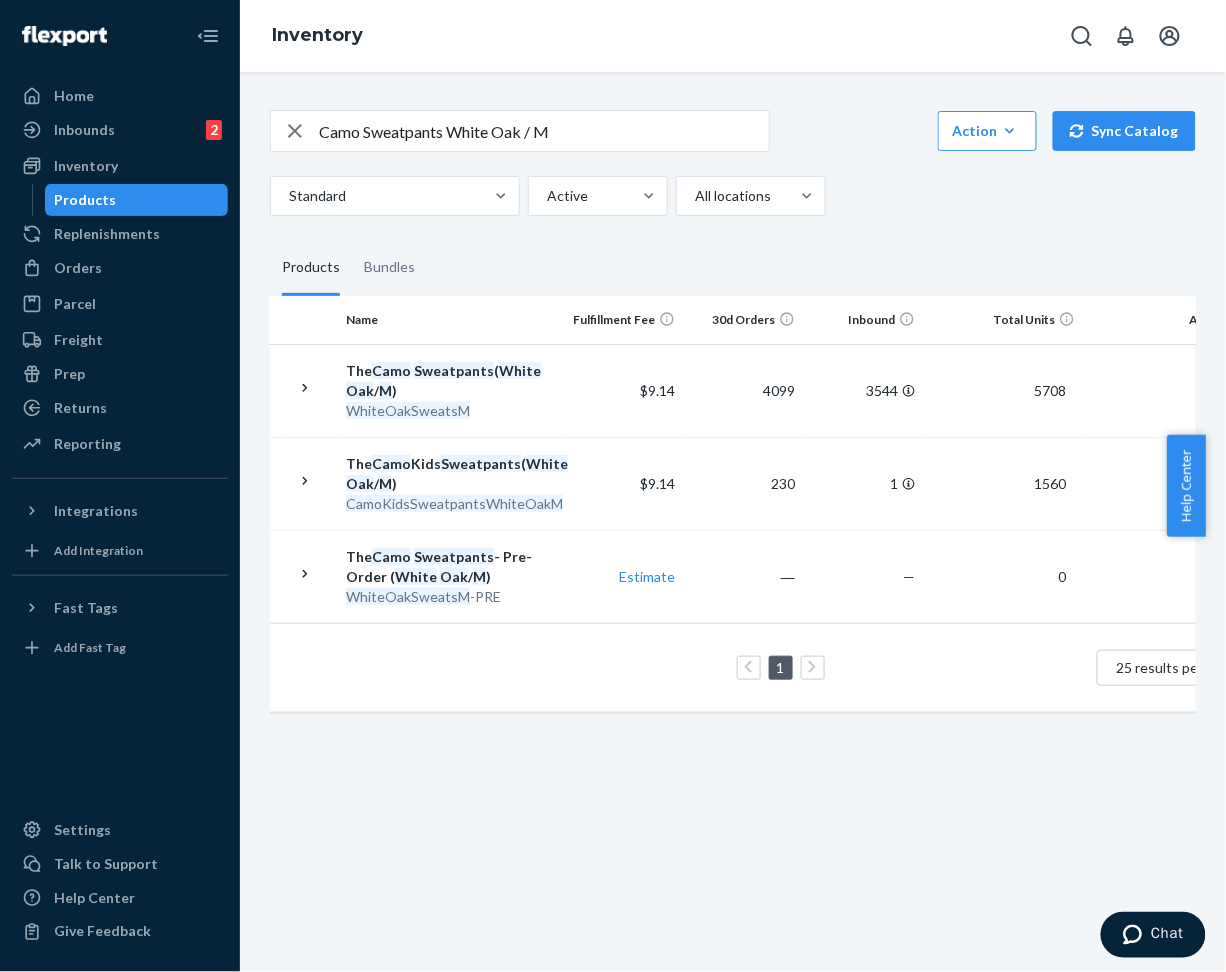 scroll, scrollTop: 0, scrollLeft: 0, axis: both 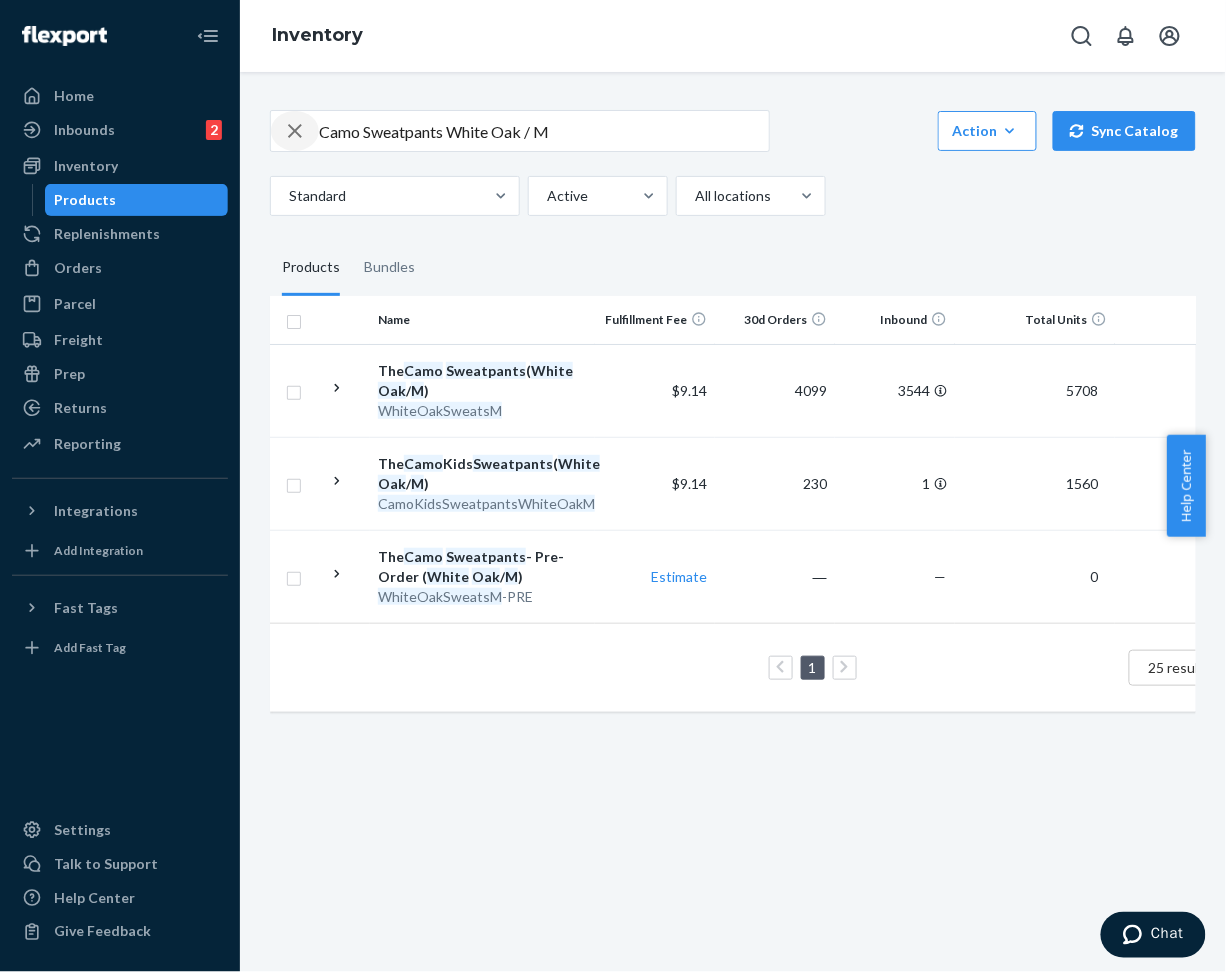click at bounding box center [295, 131] 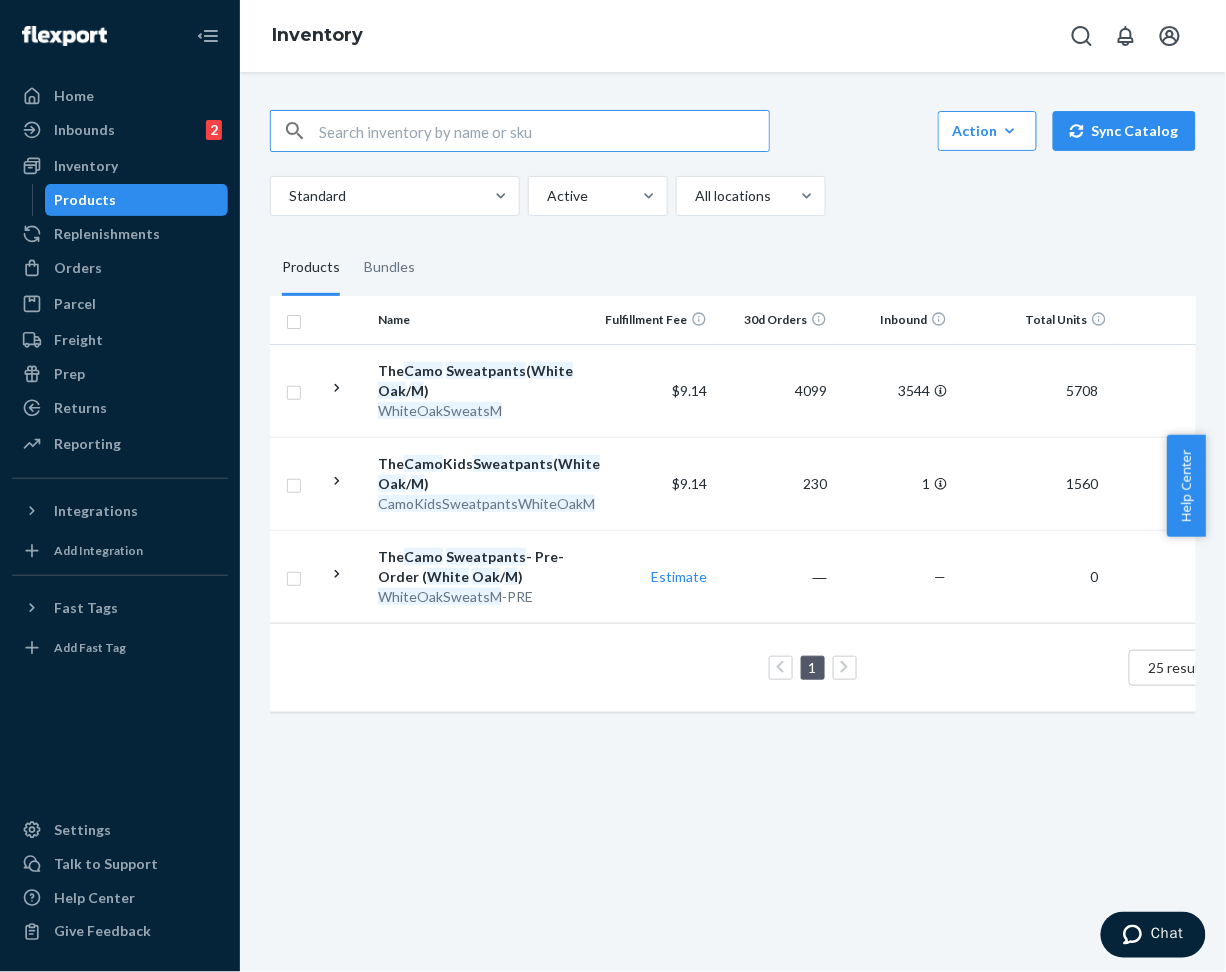 click at bounding box center [544, 131] 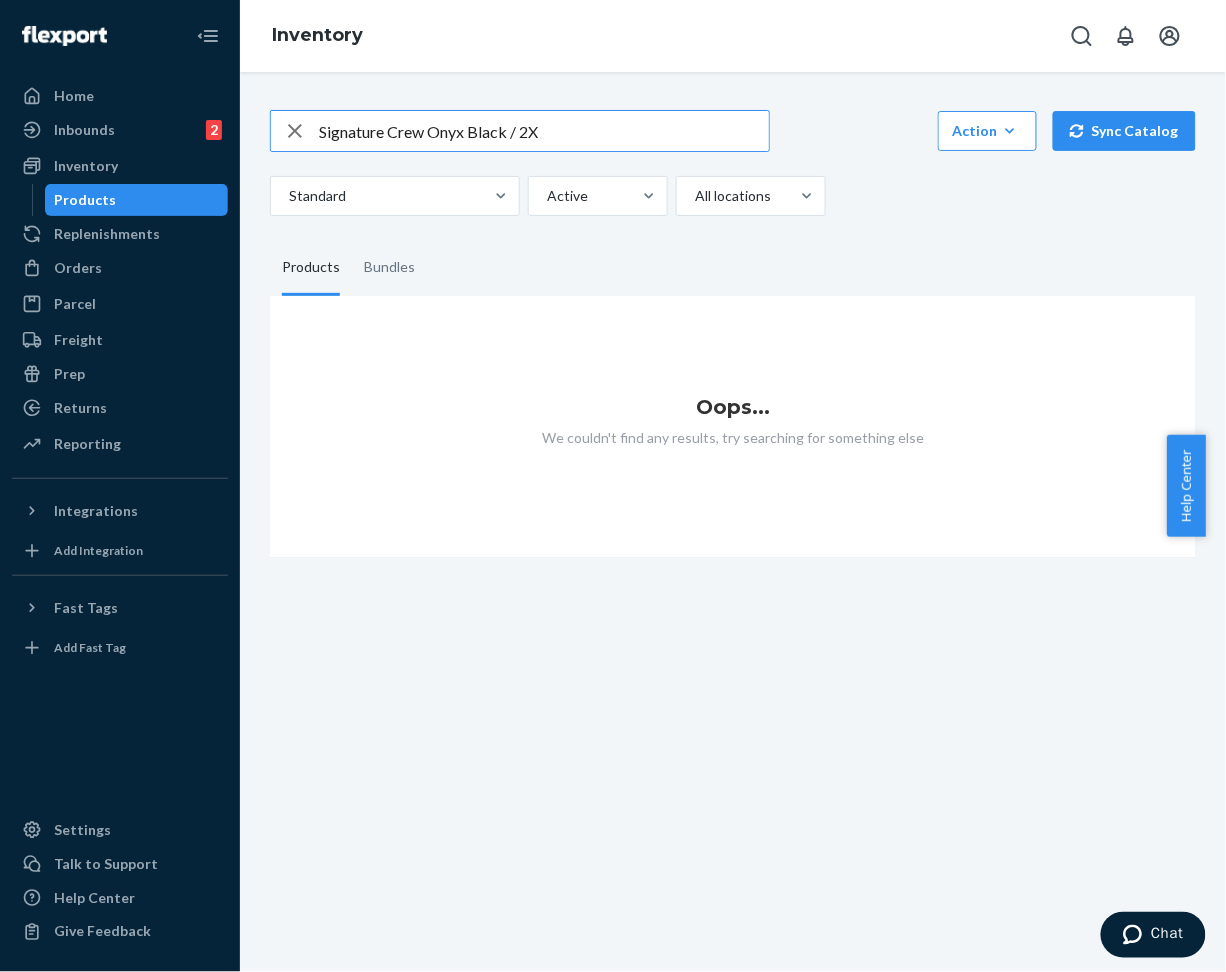drag, startPoint x: 433, startPoint y: 131, endPoint x: 594, endPoint y: 134, distance: 161.02795 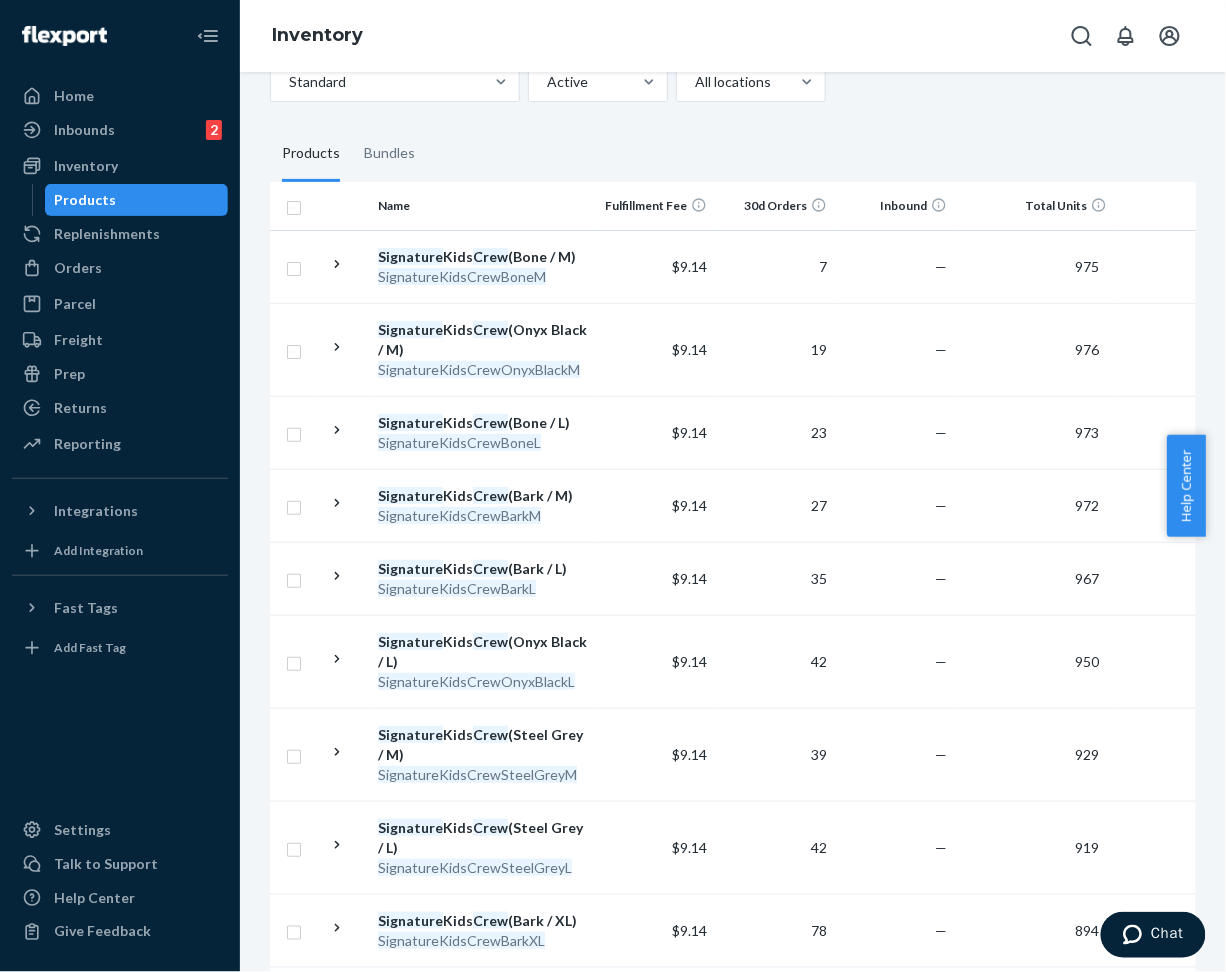scroll, scrollTop: 0, scrollLeft: 0, axis: both 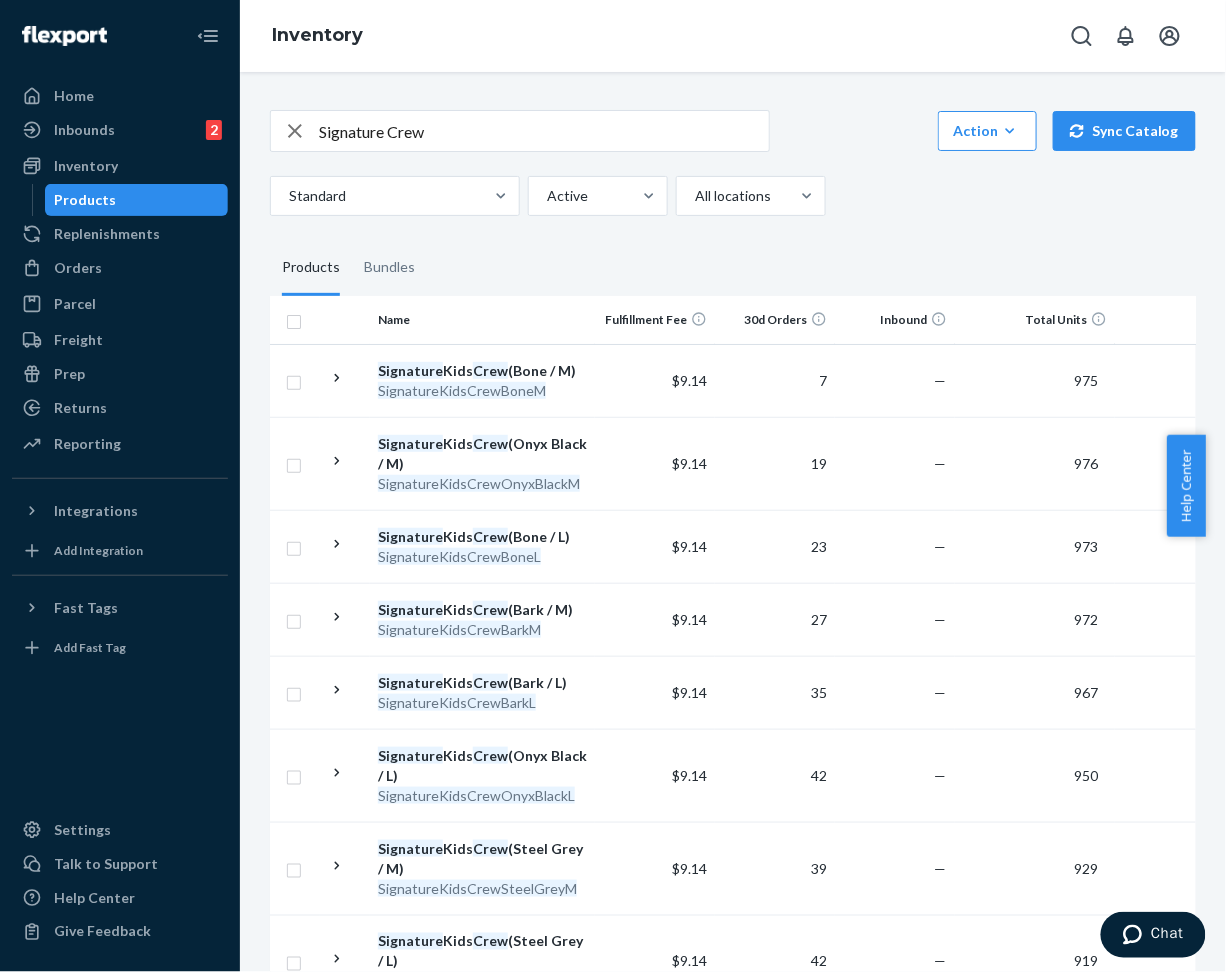click on "Signature Crew" at bounding box center (544, 131) 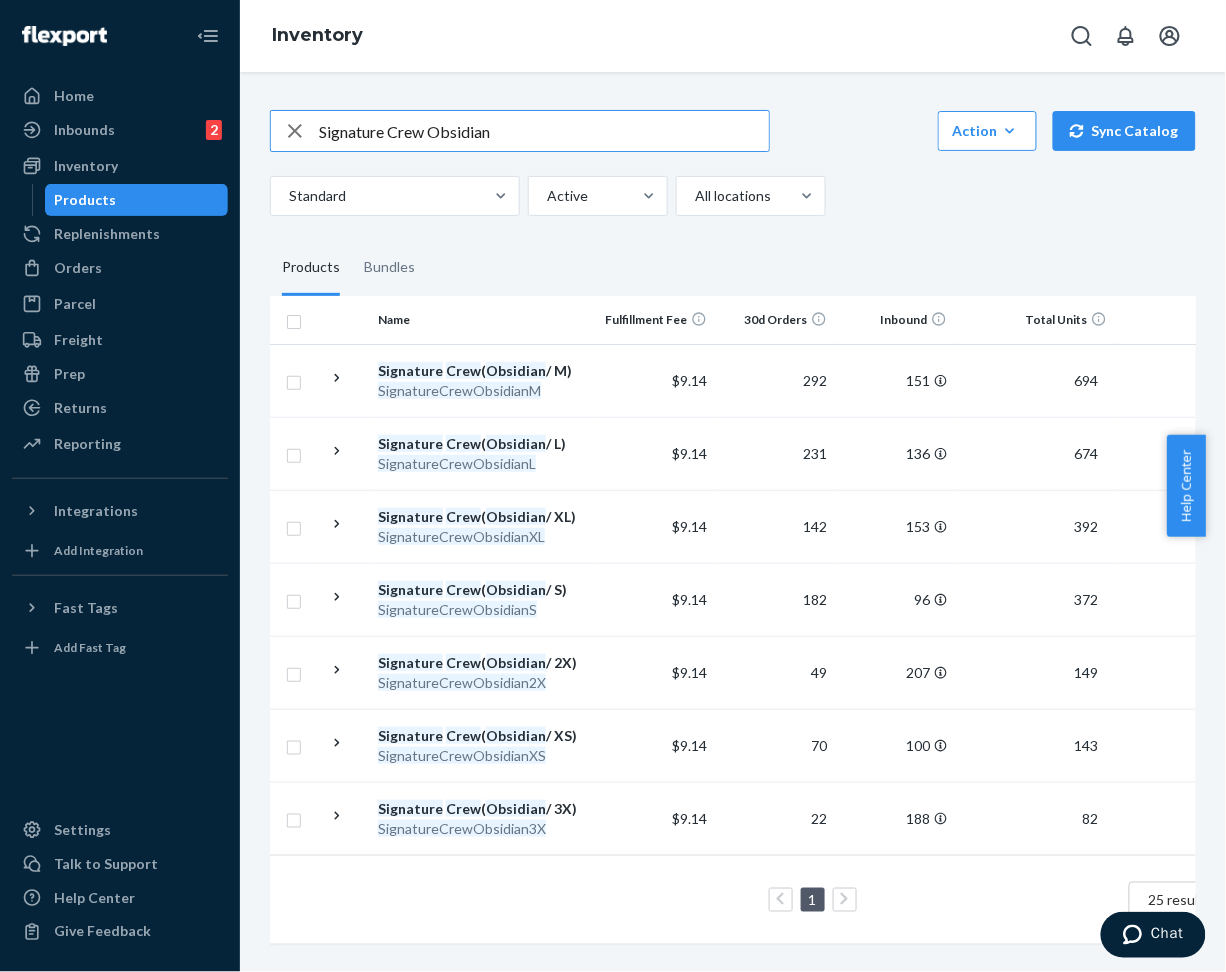 drag, startPoint x: 440, startPoint y: 133, endPoint x: 519, endPoint y: 132, distance: 79.00633 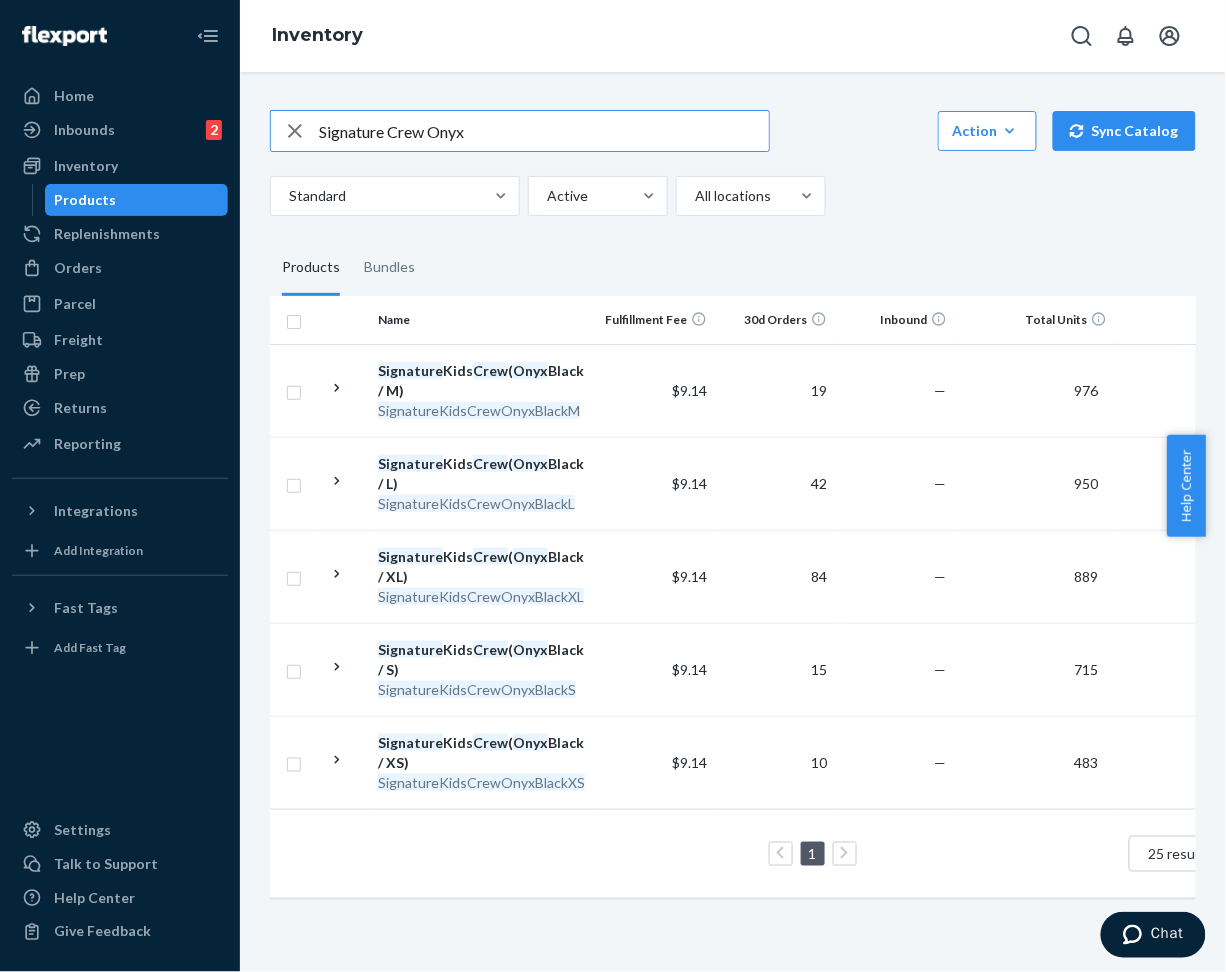 drag, startPoint x: 443, startPoint y: 134, endPoint x: 502, endPoint y: 138, distance: 59.135437 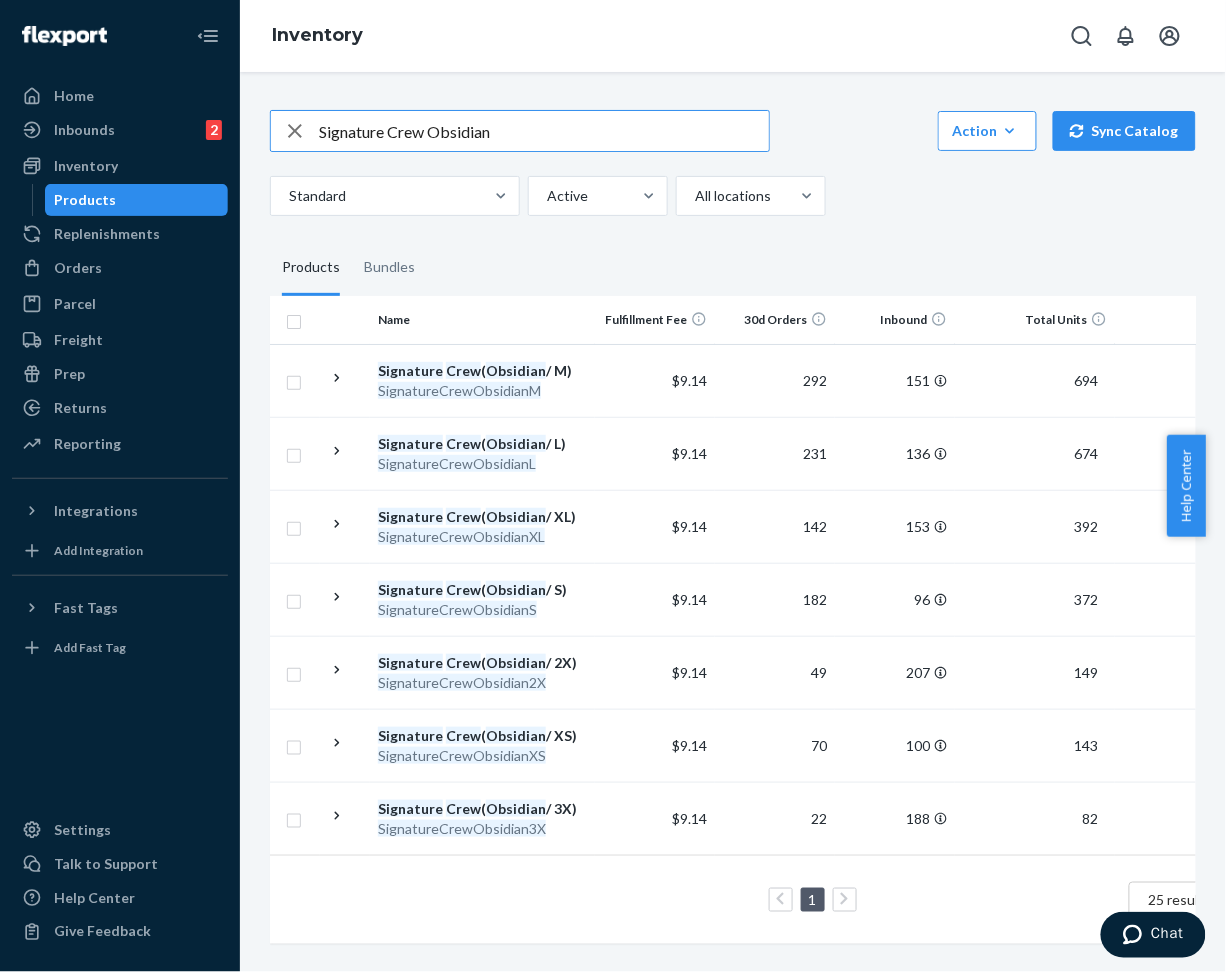 drag, startPoint x: 443, startPoint y: 130, endPoint x: 562, endPoint y: 140, distance: 119.419426 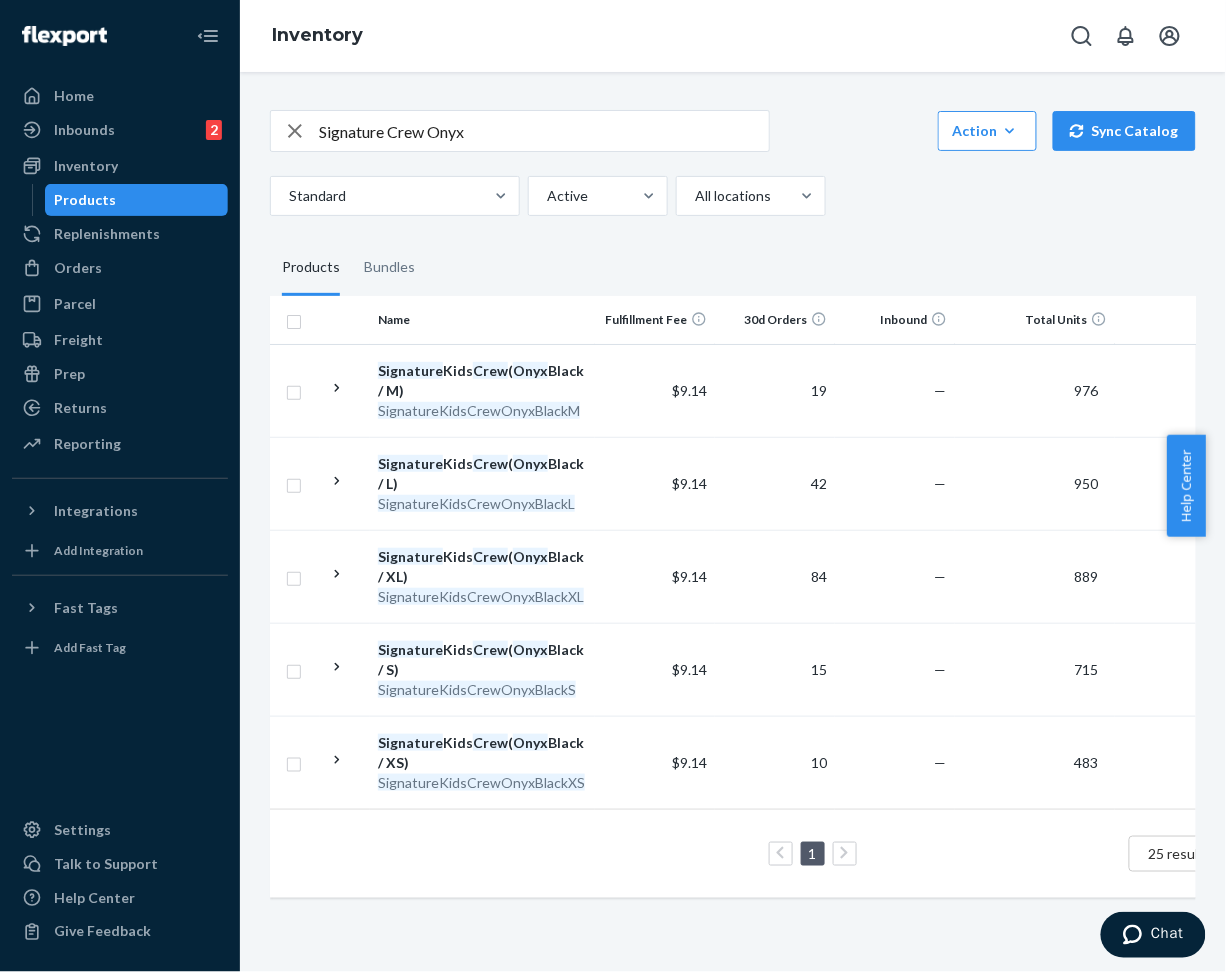 click on "Signature Crew Onyx" at bounding box center [544, 131] 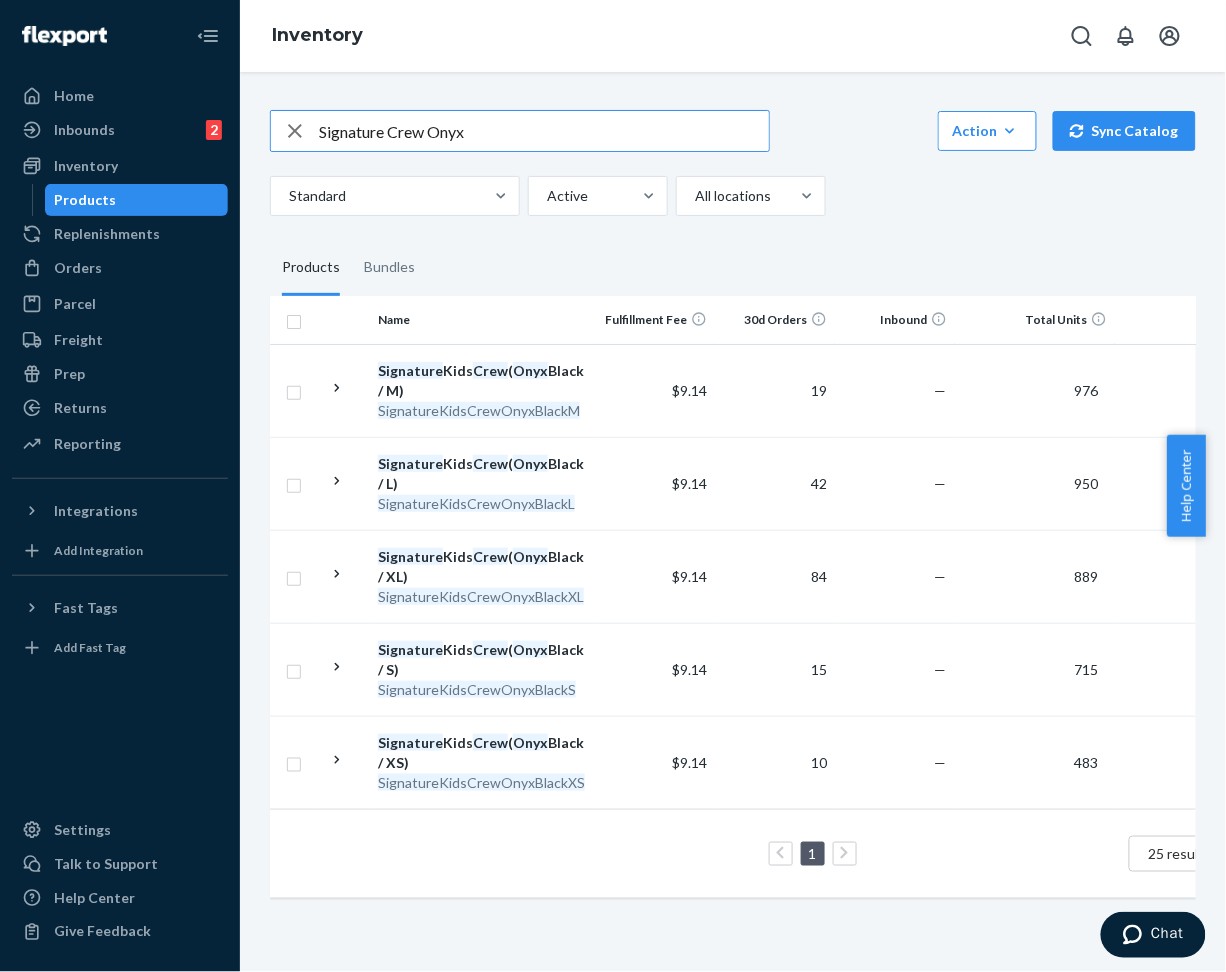 click on "Signature Crew Onyx" at bounding box center [544, 131] 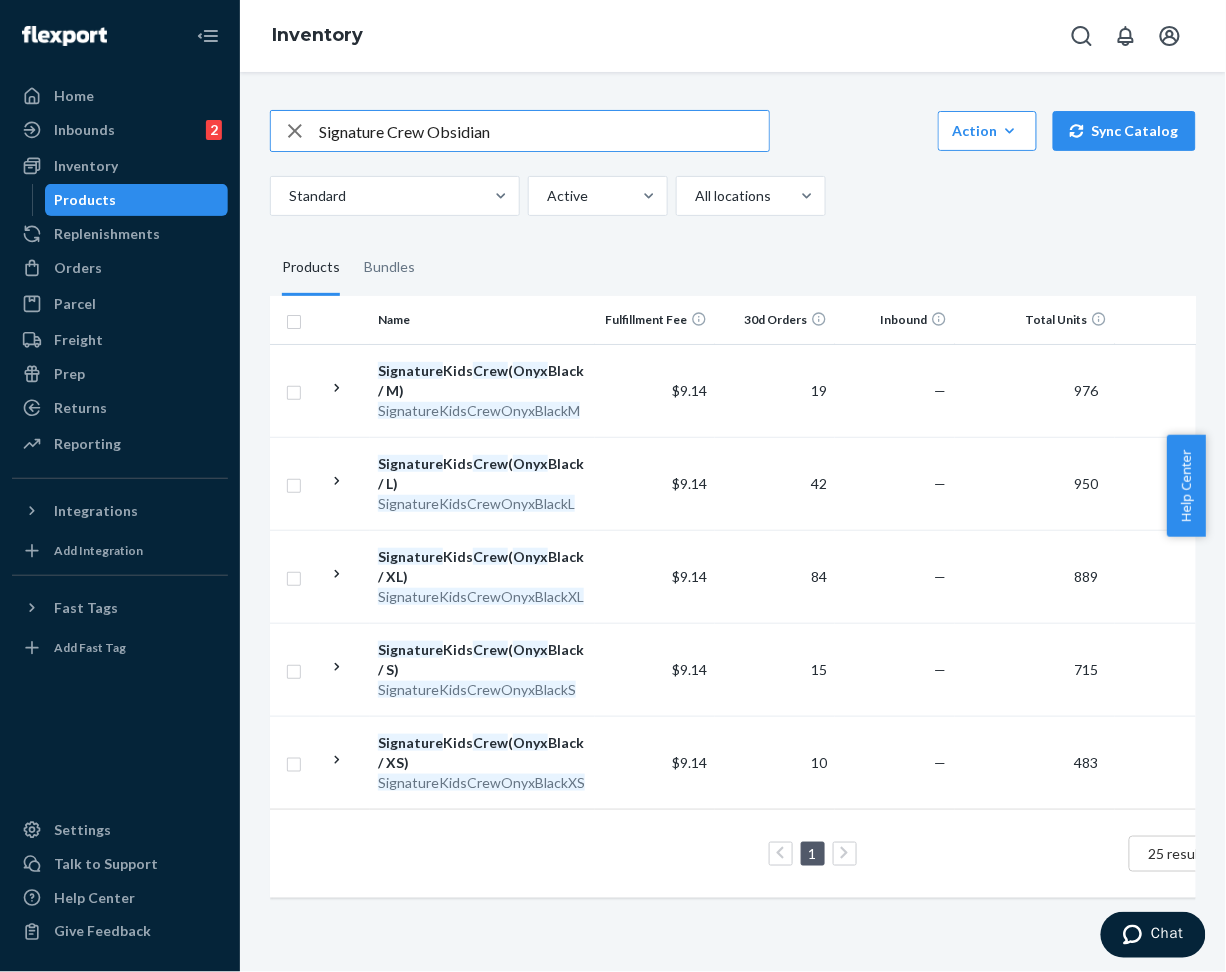 type on "Signature Crew Obsidian" 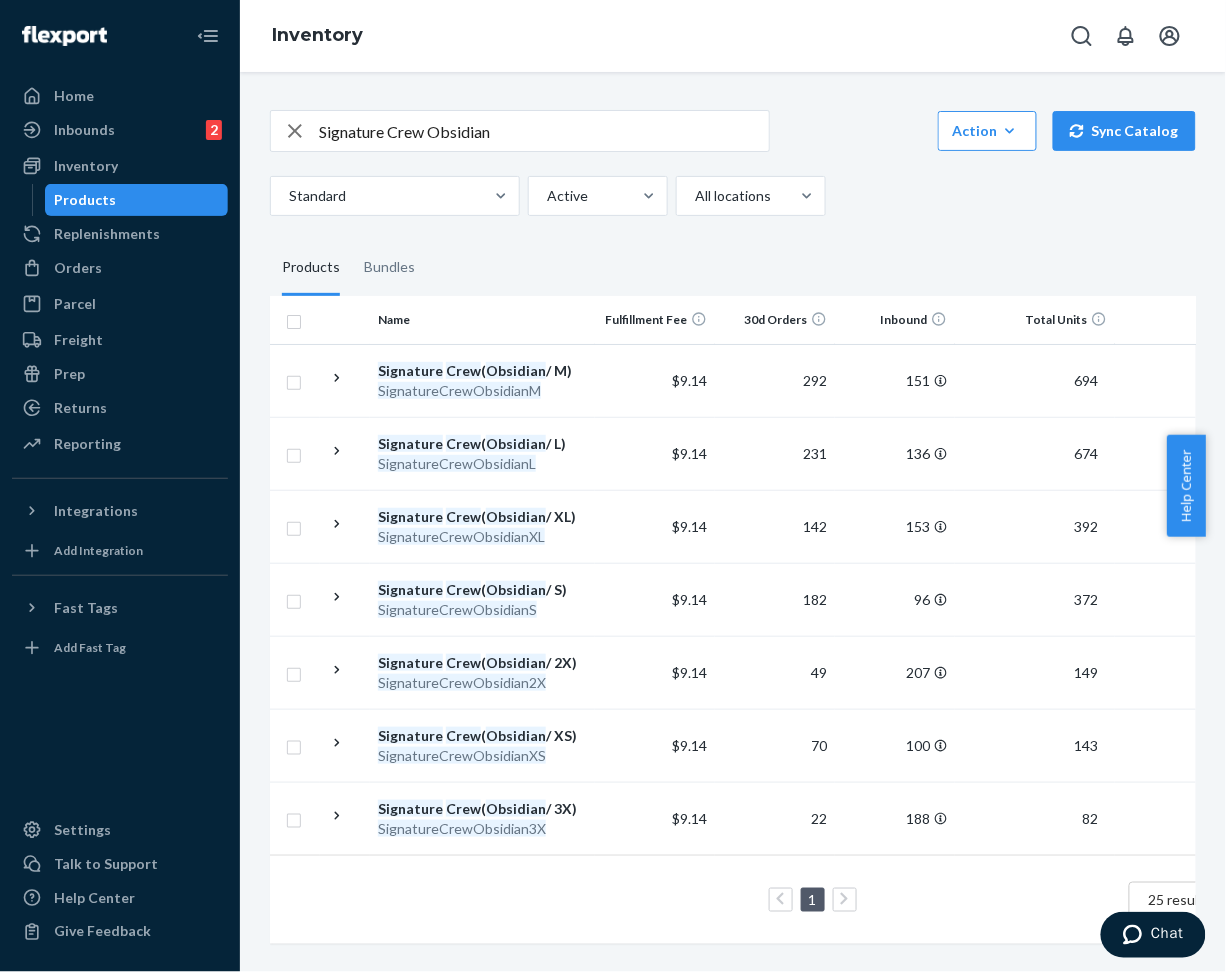 click 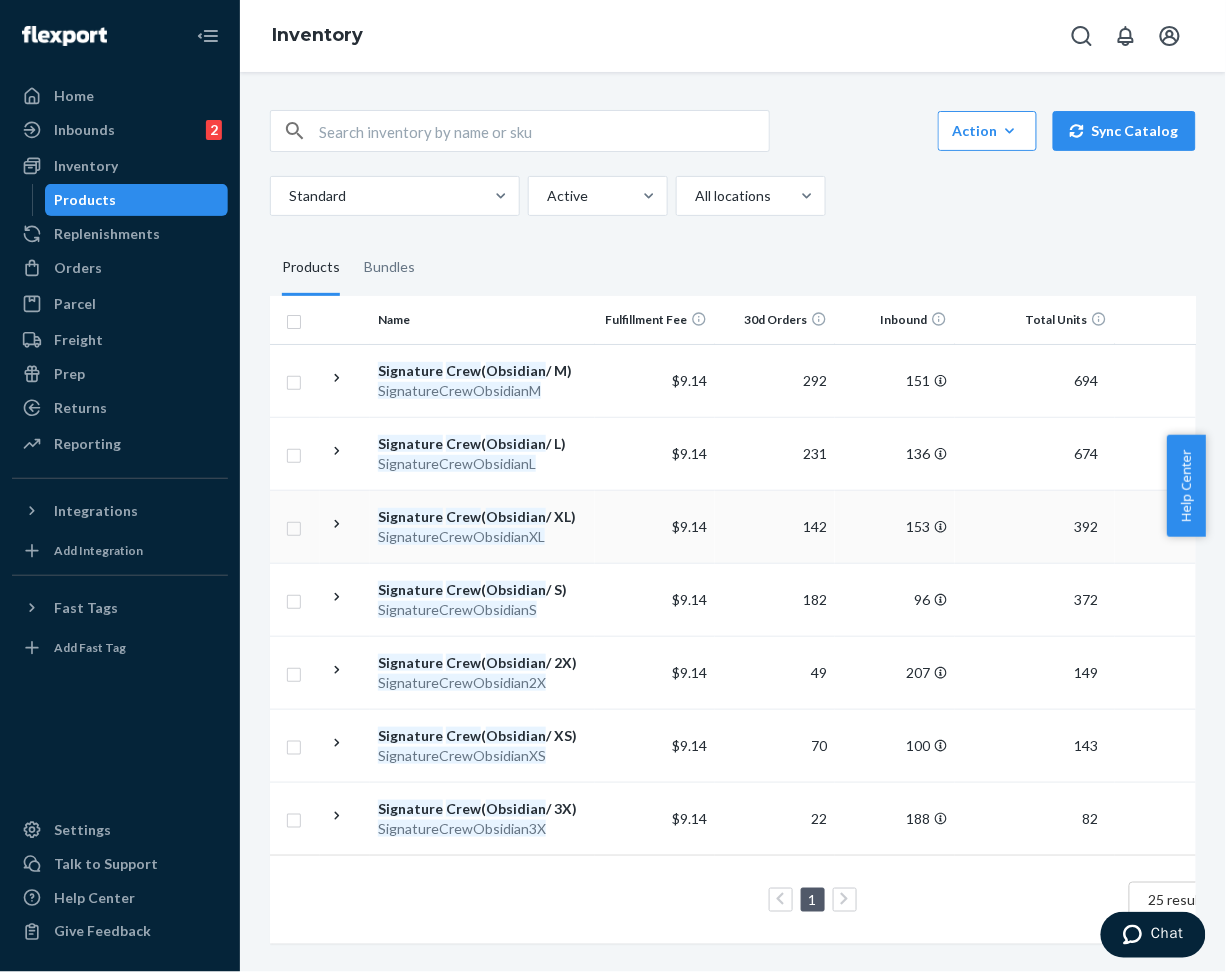 scroll, scrollTop: 0, scrollLeft: 0, axis: both 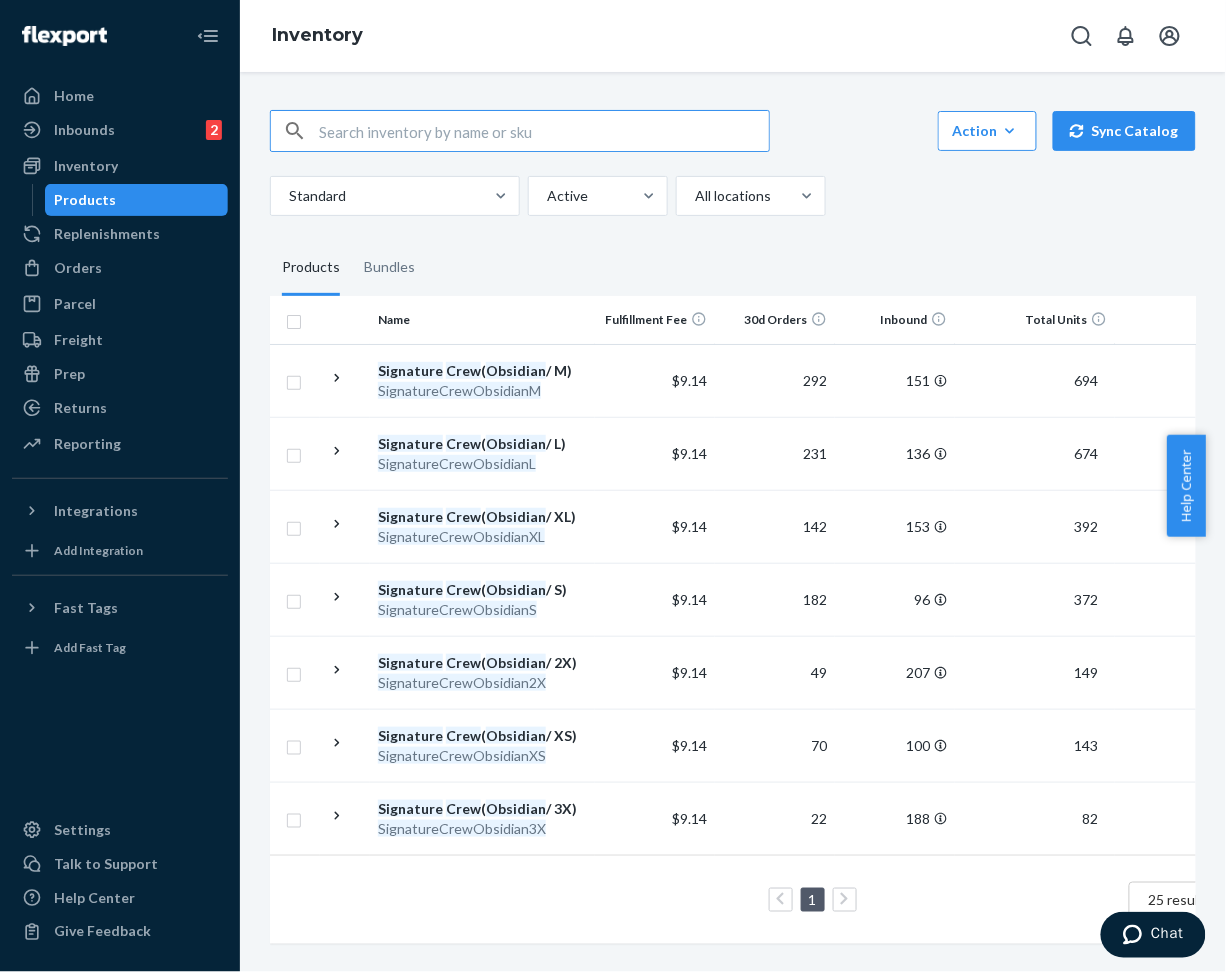 click at bounding box center [544, 131] 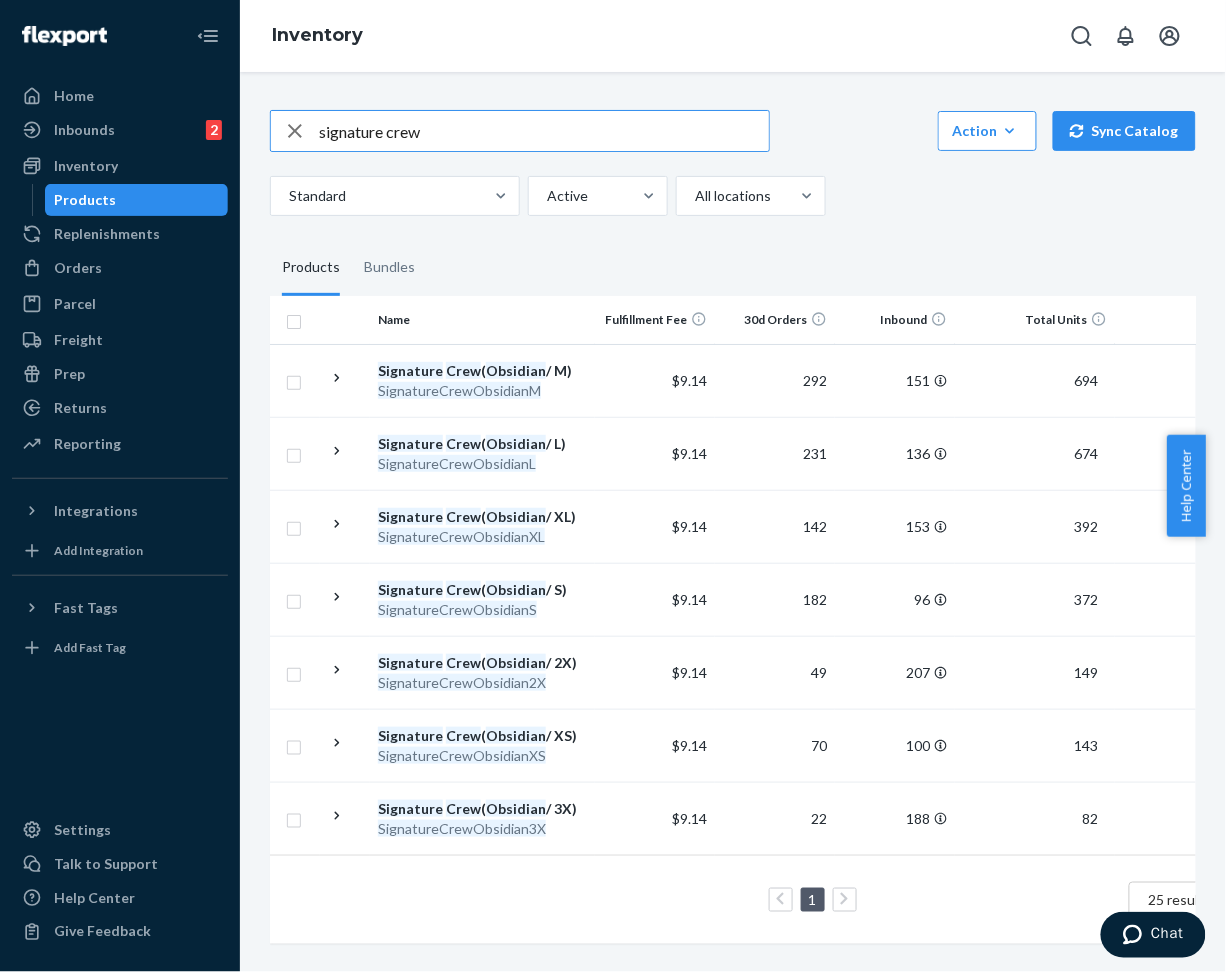 type on "signature crew" 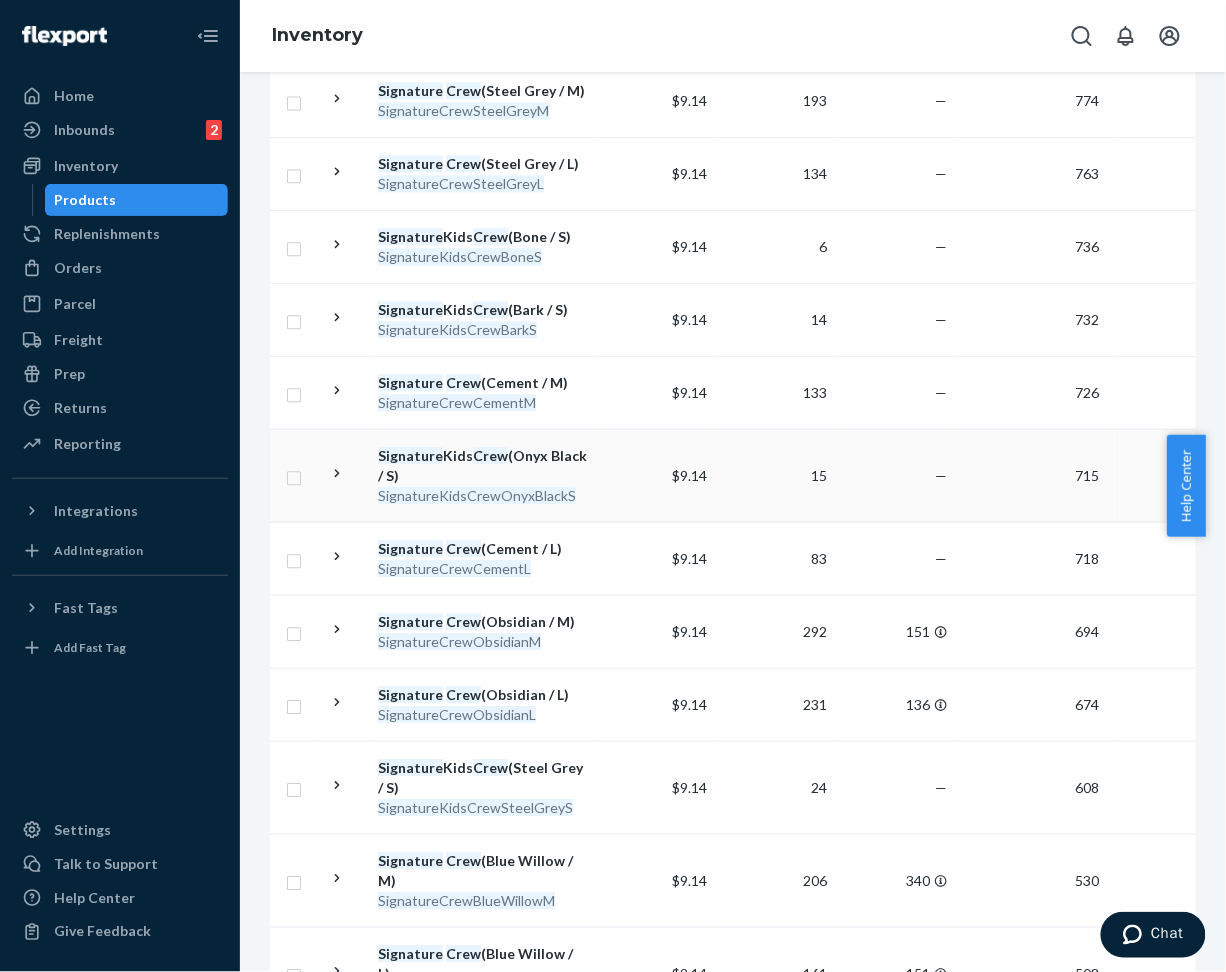 scroll, scrollTop: 1485, scrollLeft: 0, axis: vertical 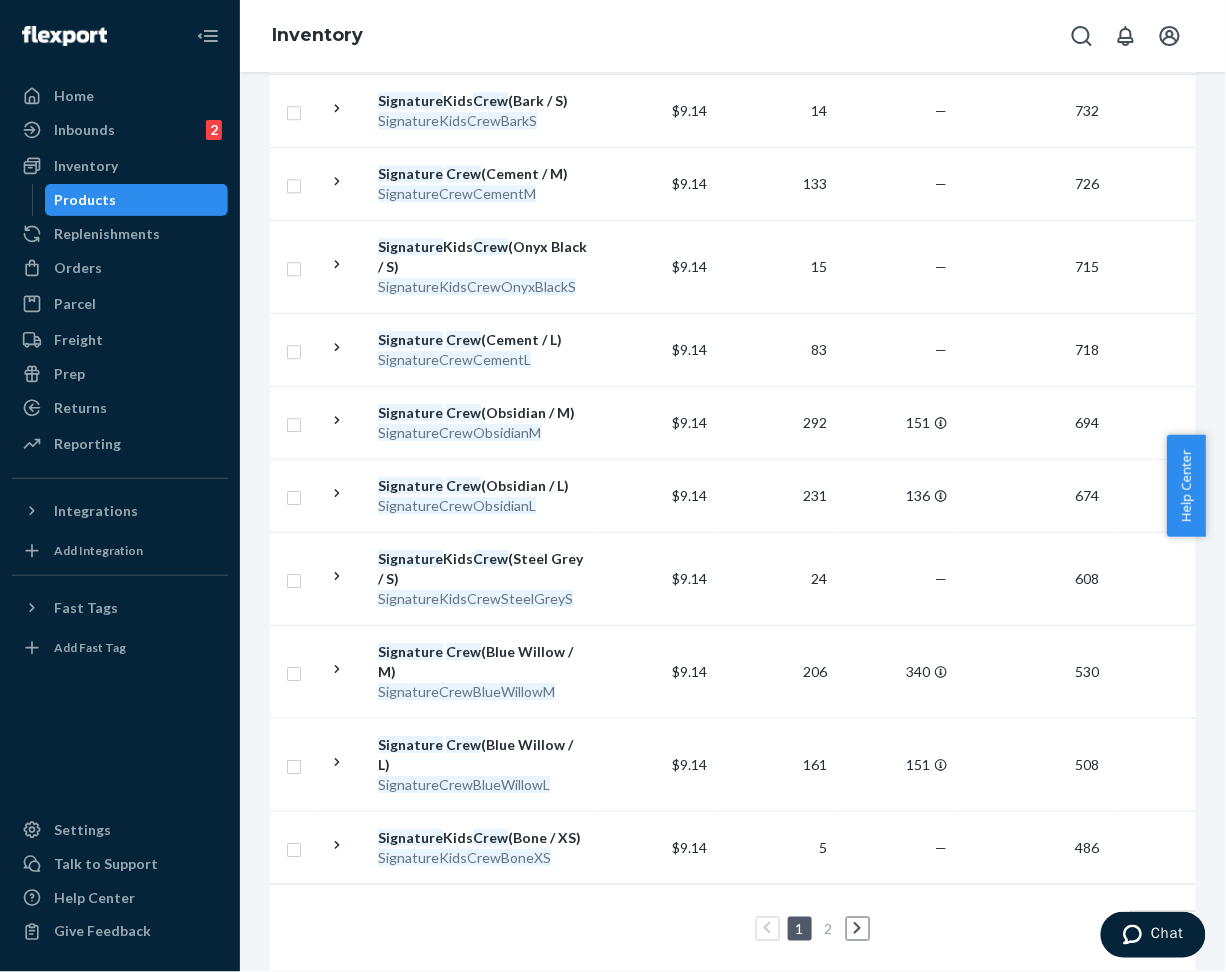 drag, startPoint x: 833, startPoint y: 894, endPoint x: 855, endPoint y: 848, distance: 50.990196 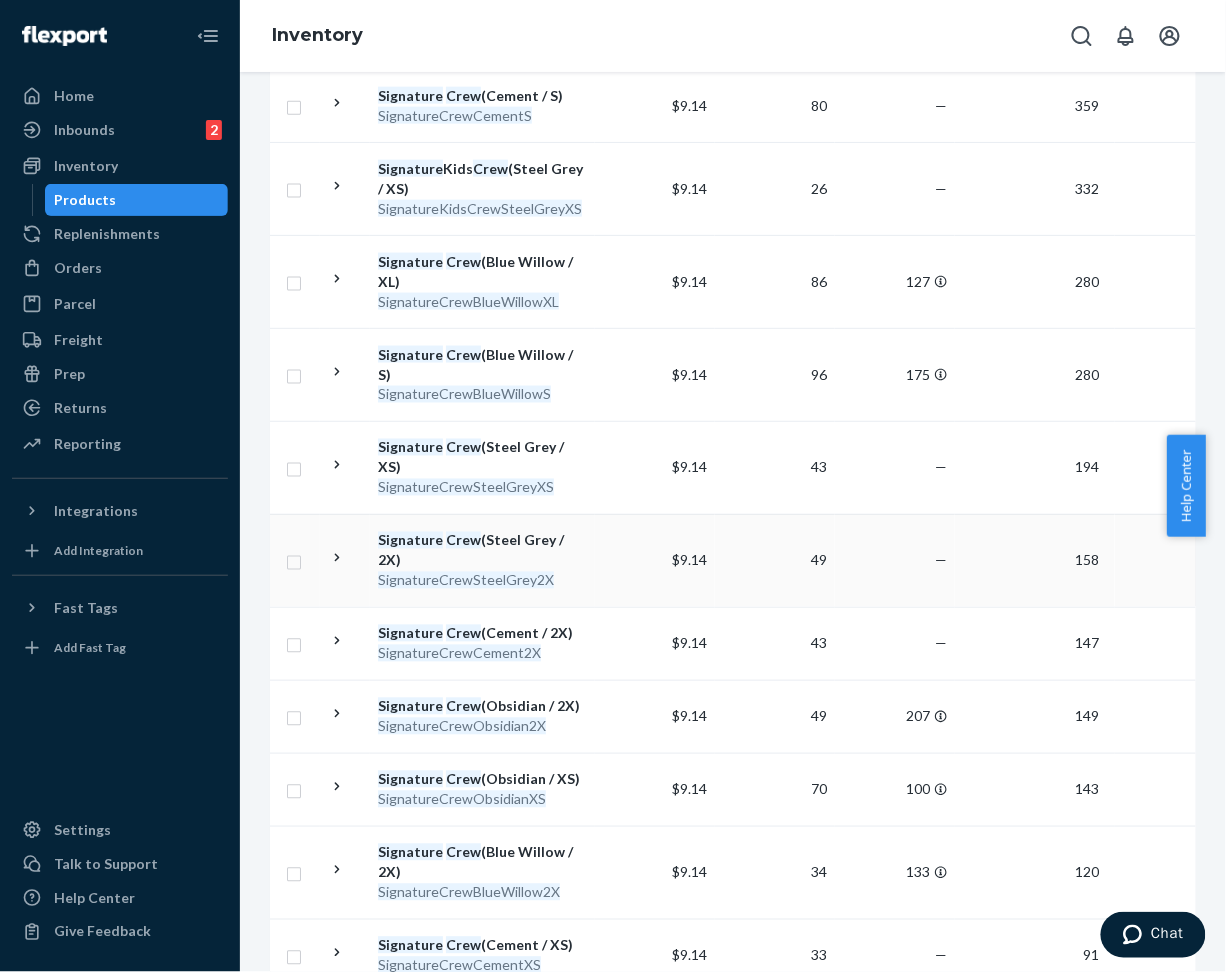 scroll, scrollTop: 1300, scrollLeft: 0, axis: vertical 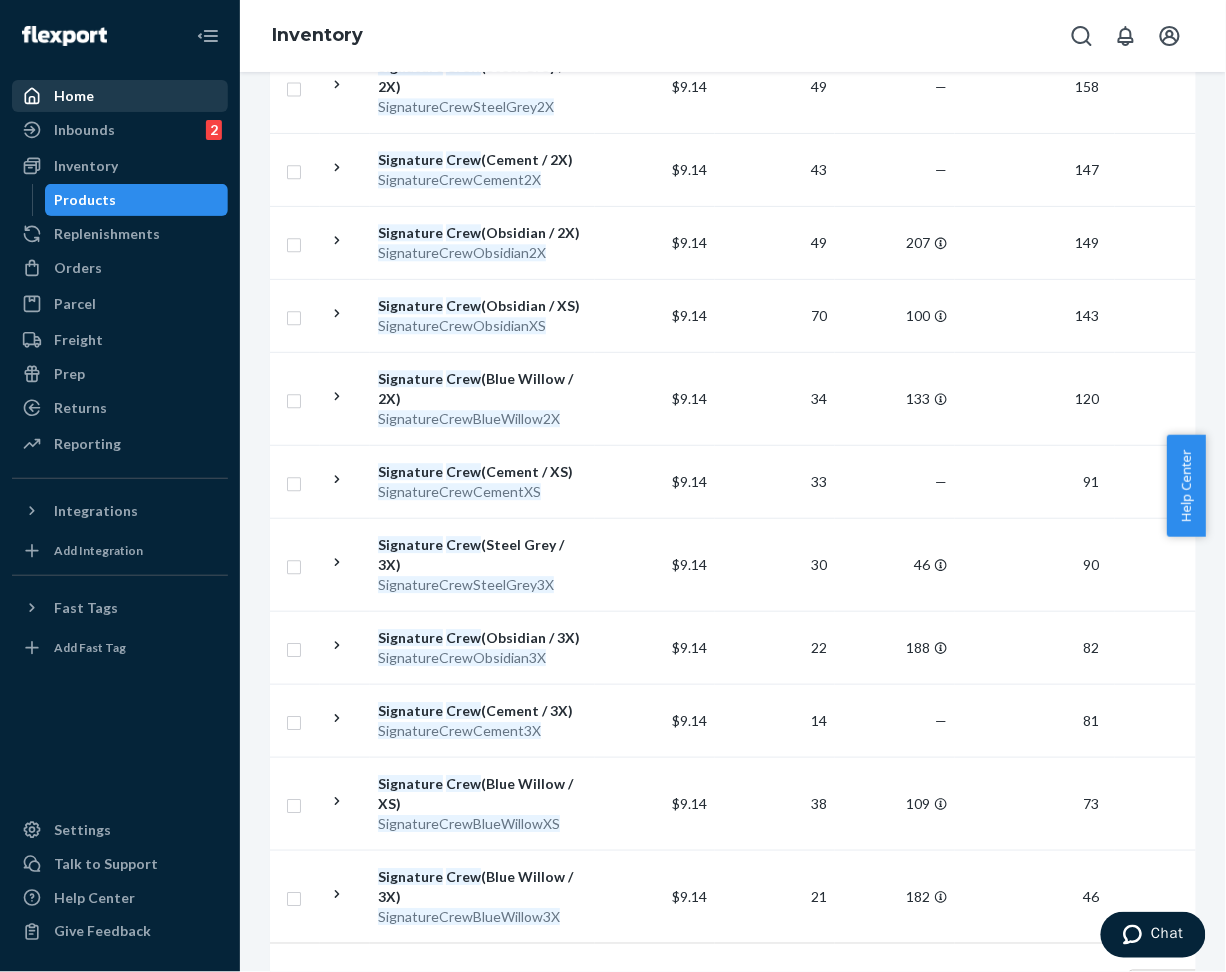 click on "Home" at bounding box center [74, 96] 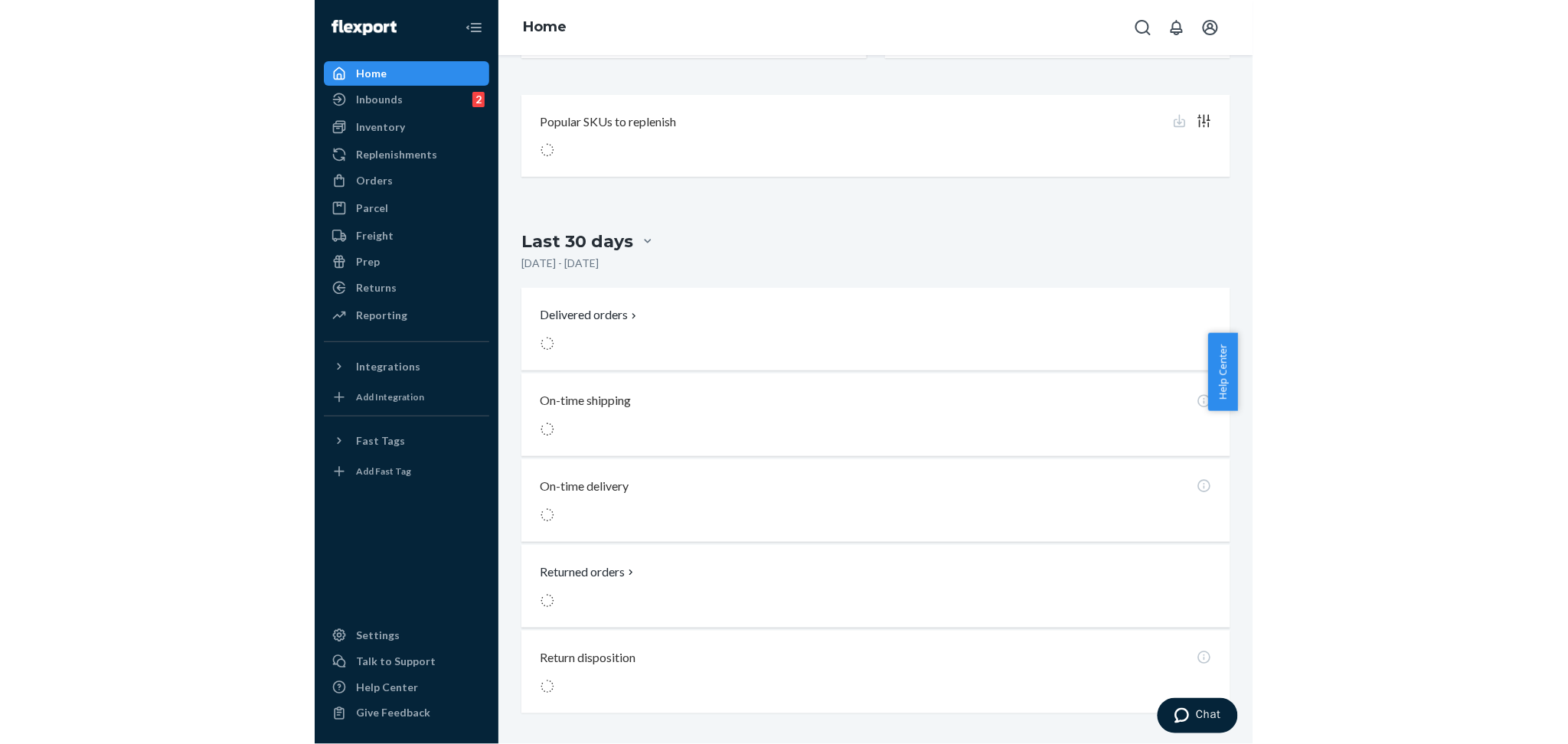 scroll, scrollTop: 0, scrollLeft: 0, axis: both 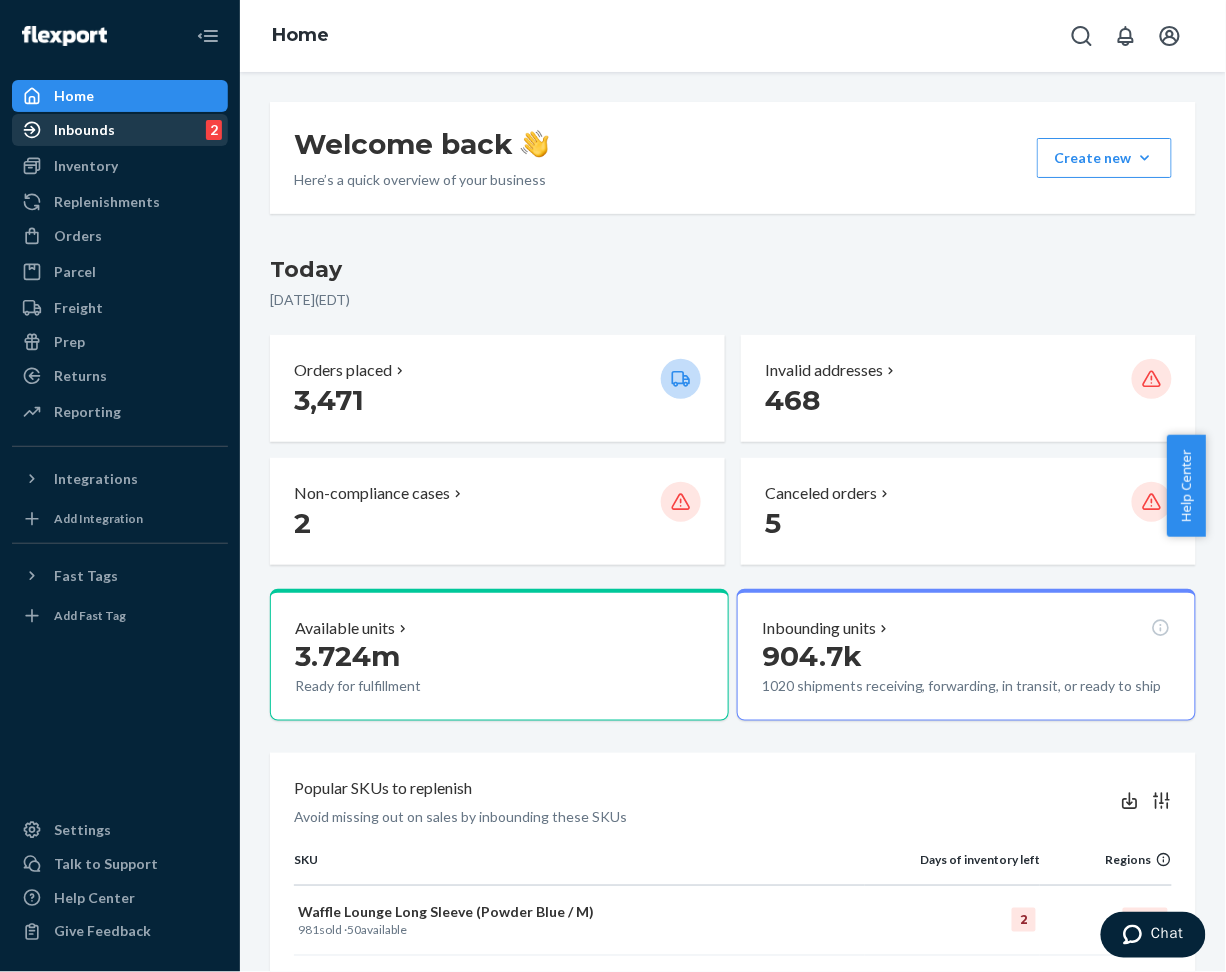 click on "Inbounds" at bounding box center (84, 130) 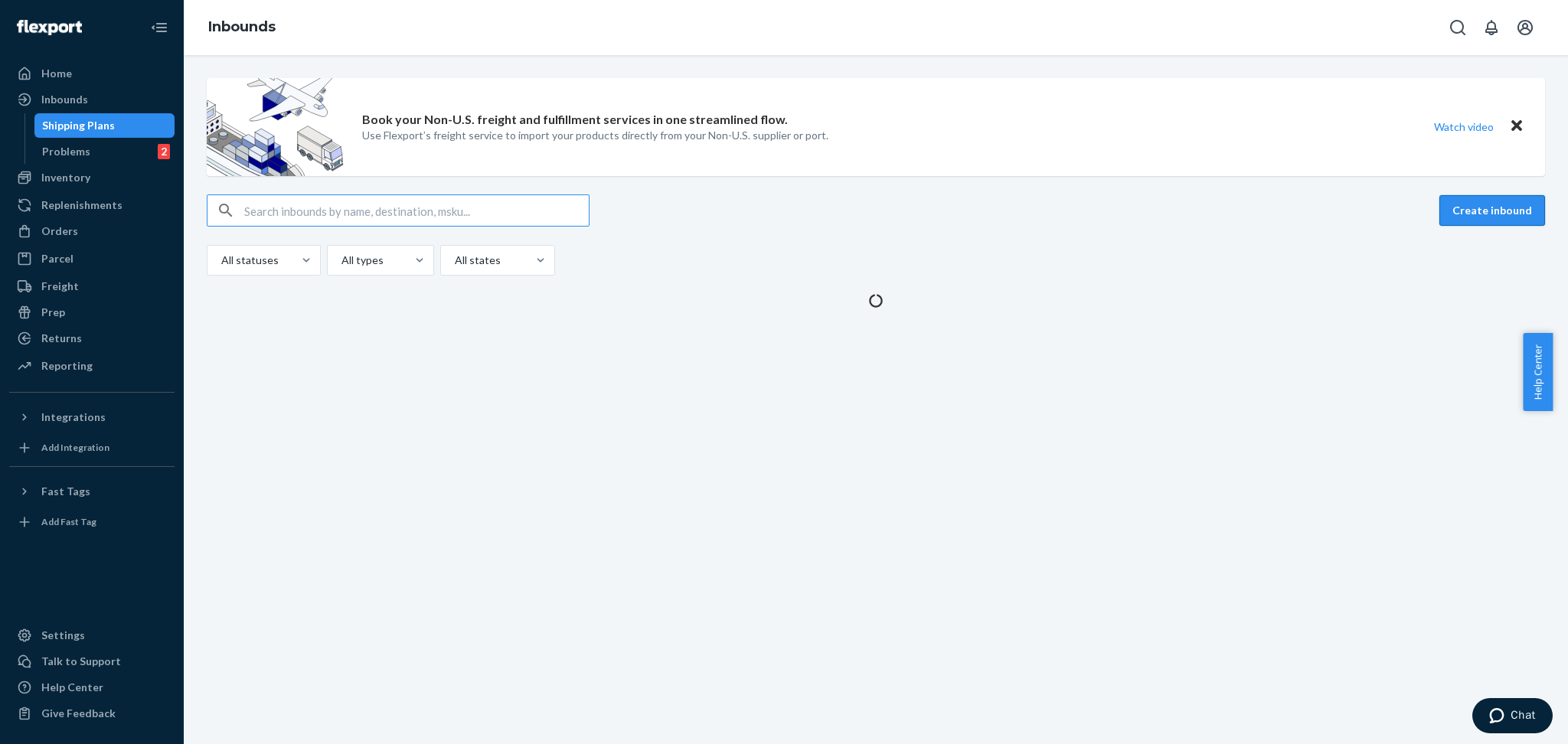 click on "Create inbound" at bounding box center (1492, 210) 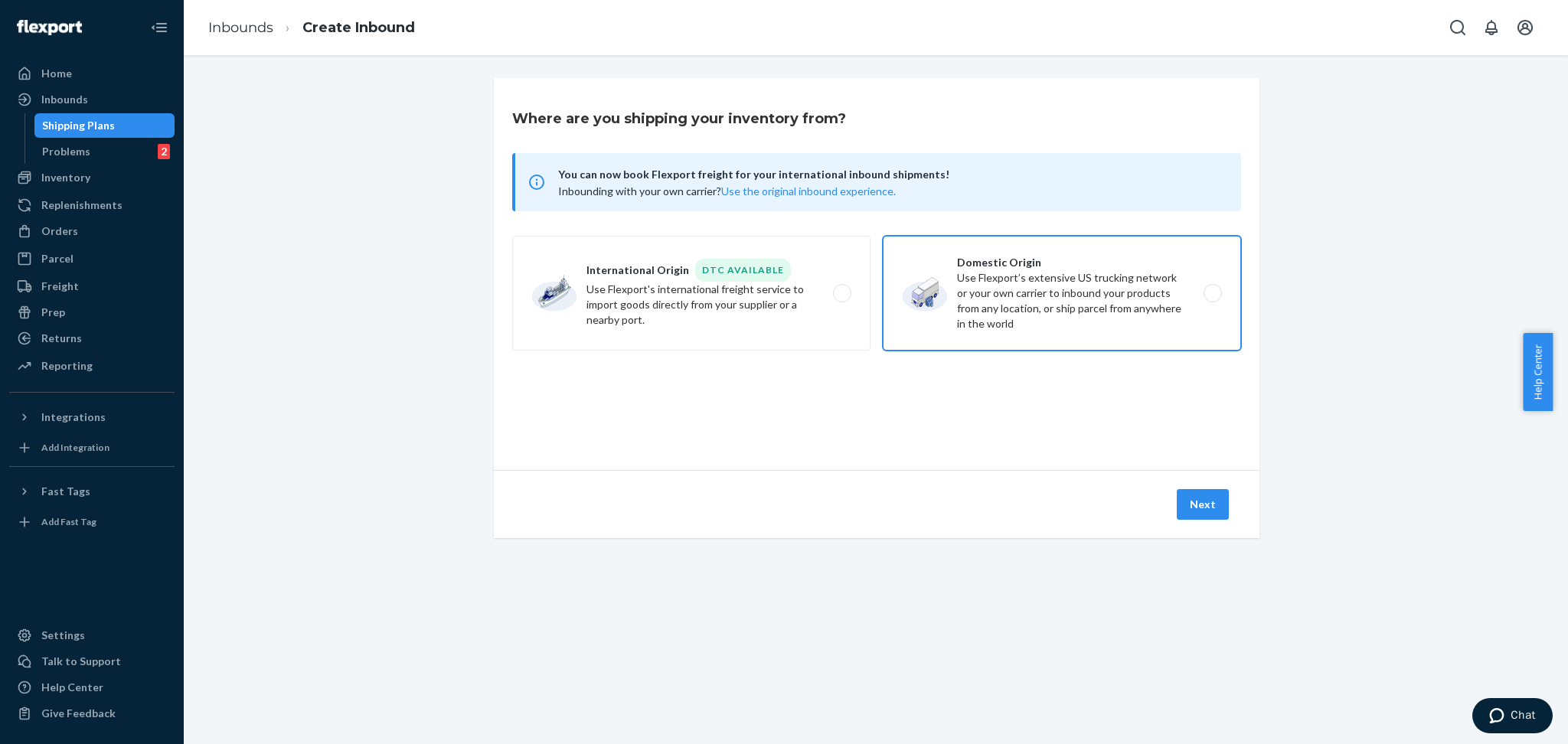click on "Domestic Origin Use Flexport’s extensive US trucking network or your own carrier to inbound your products from any location, or ship parcel from anywhere in the world" at bounding box center [1062, 293] 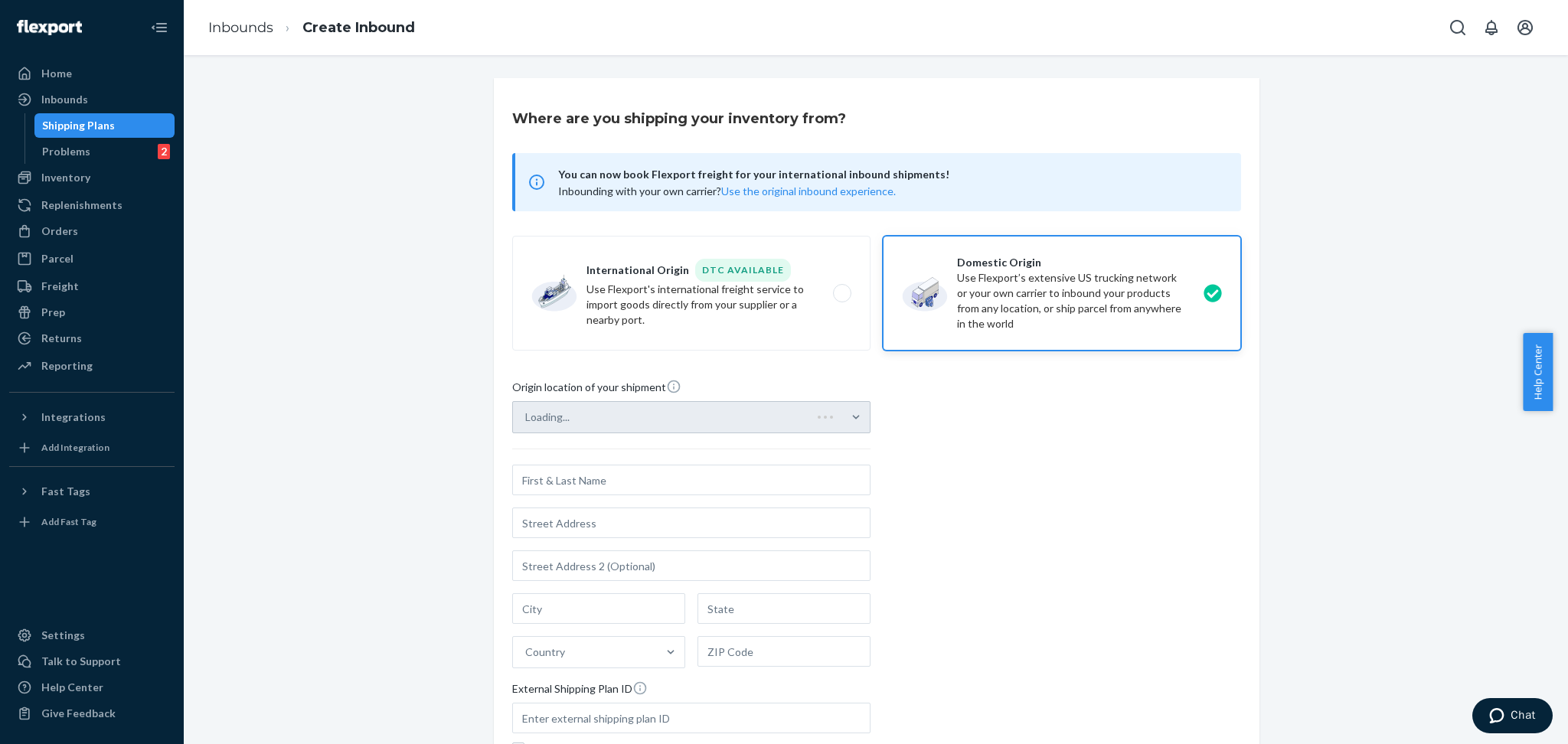 click on "Loading... Country External Shipping Plan ID" at bounding box center (691, 571) 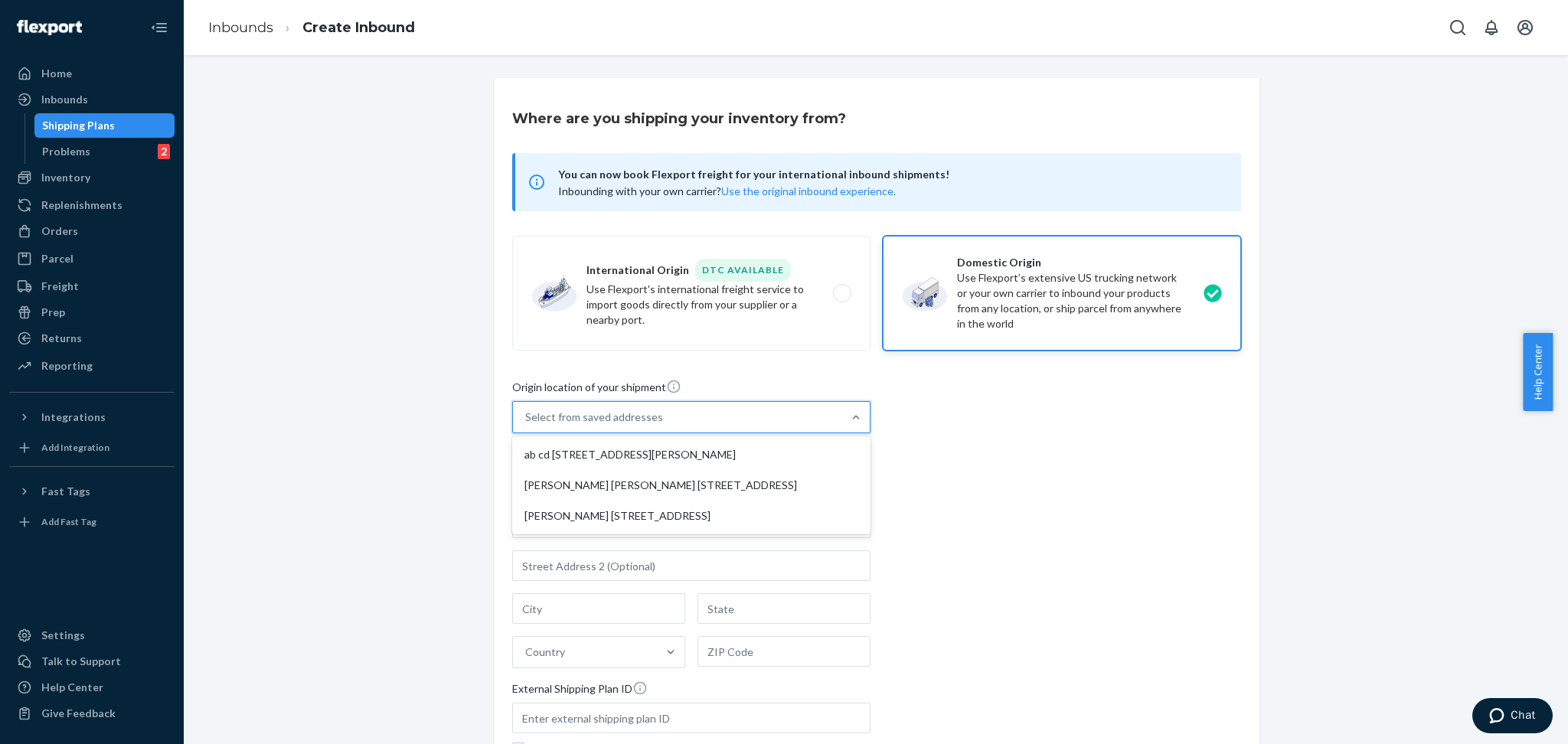 click on "Select from saved addresses" at bounding box center [678, 417] 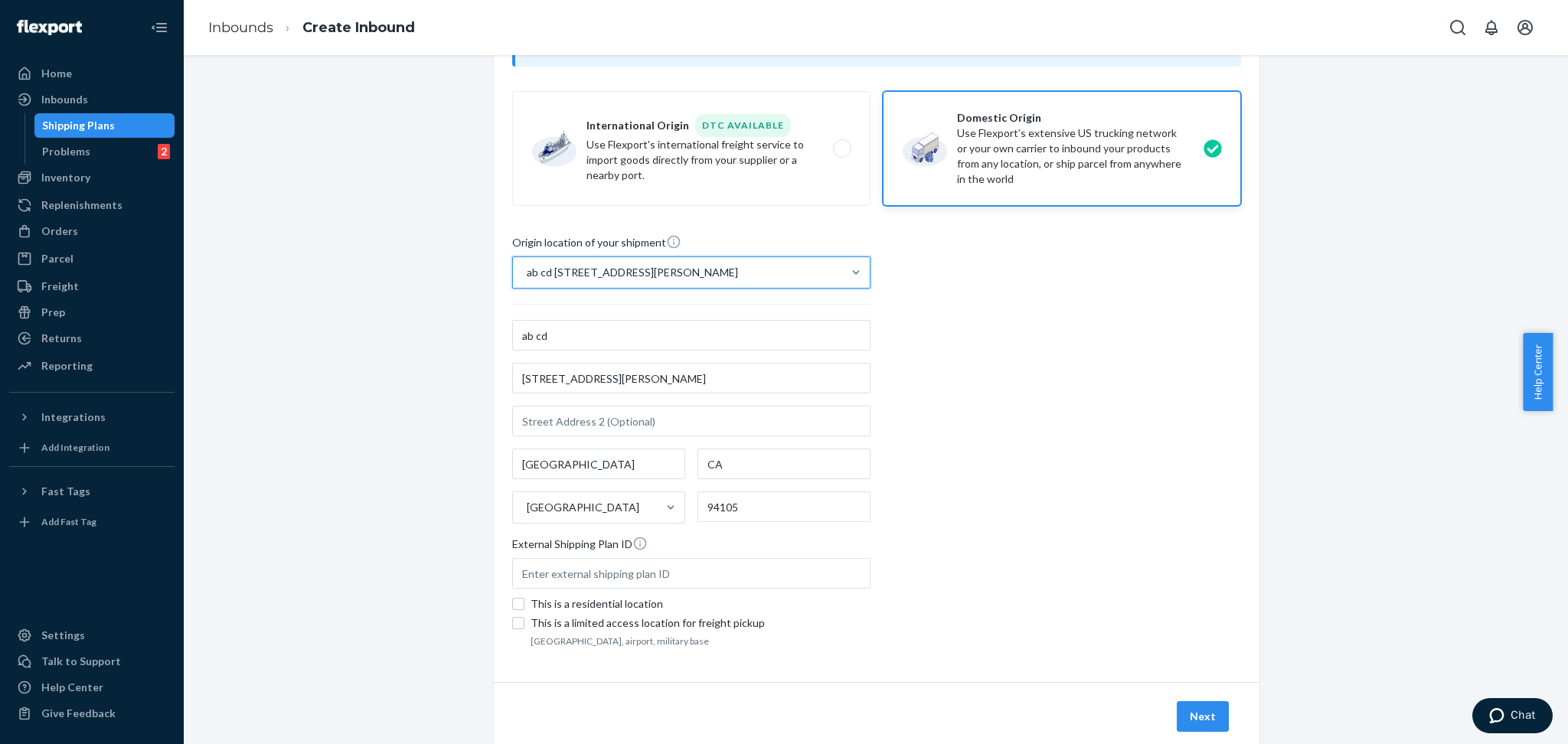 scroll, scrollTop: 150, scrollLeft: 0, axis: vertical 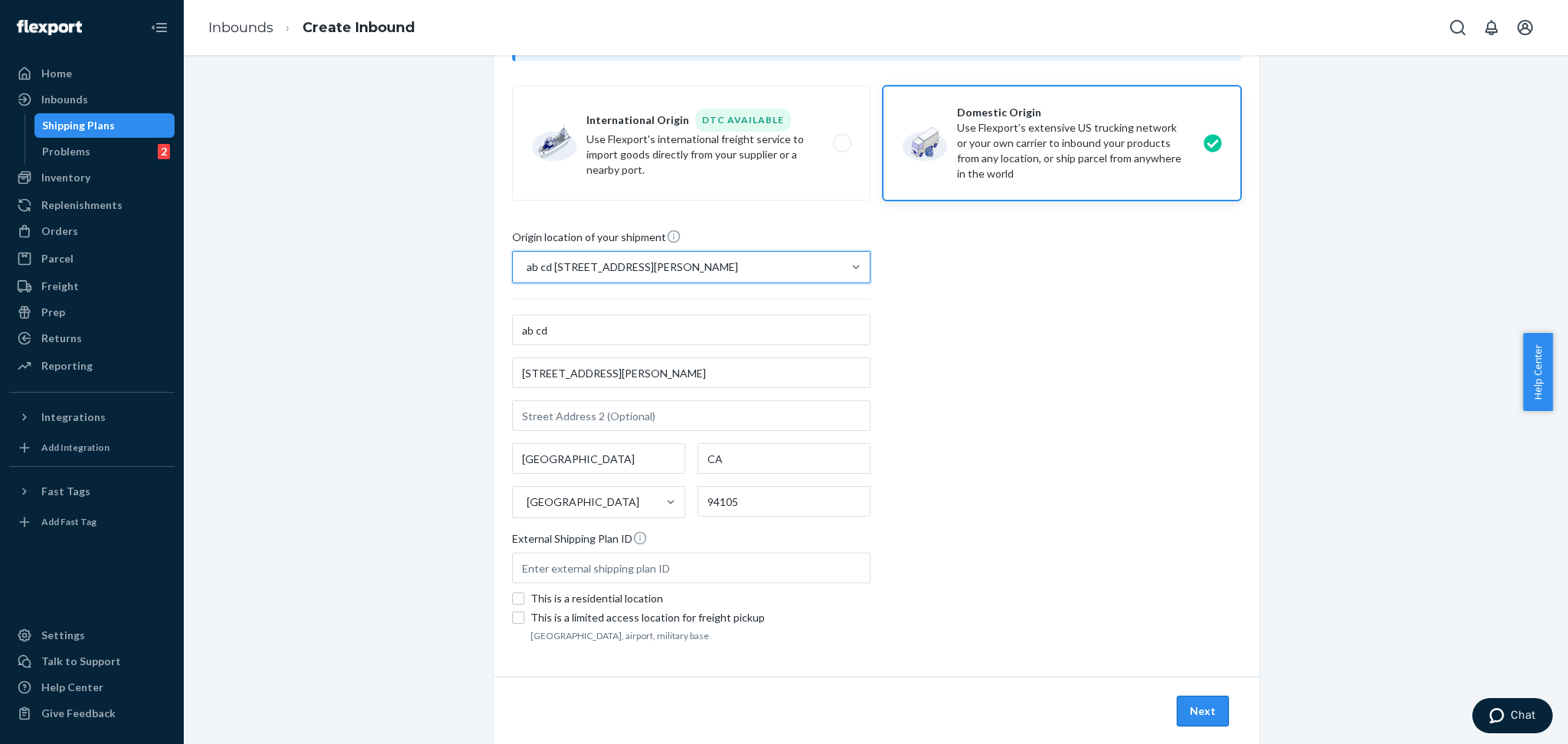 click on "Next" at bounding box center [1203, 711] 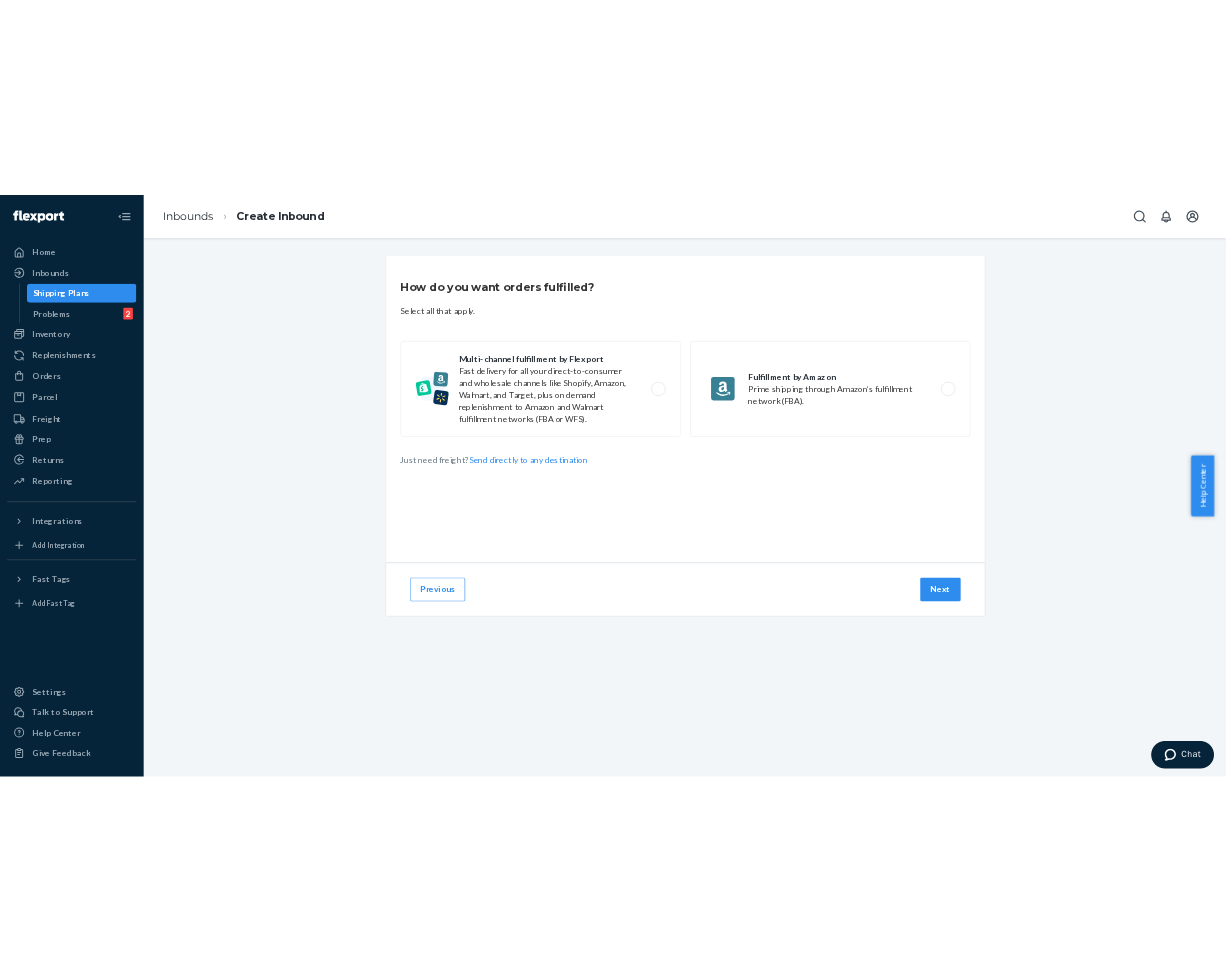 scroll, scrollTop: 0, scrollLeft: 0, axis: both 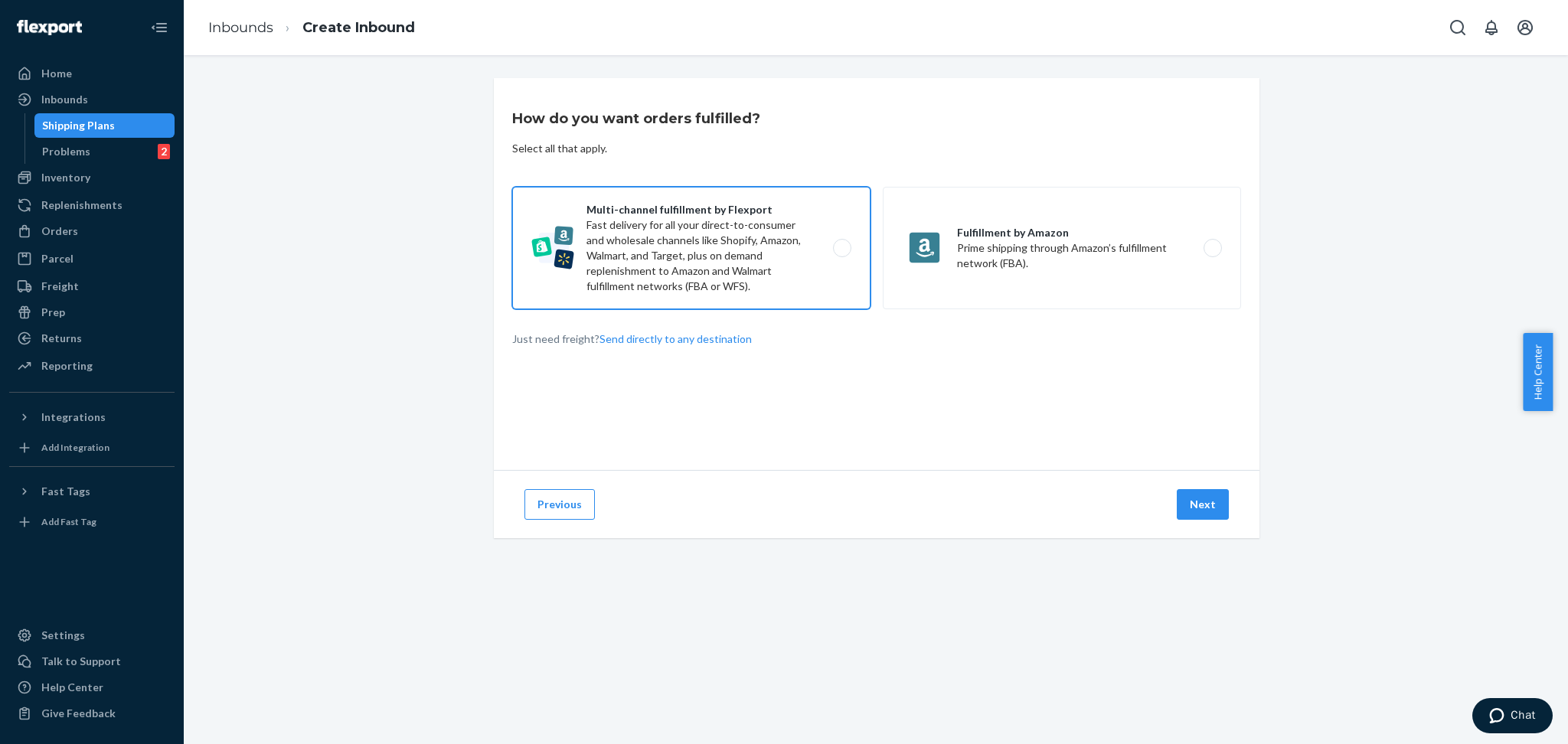 click on "Multi-channel fulfillment by Flexport Fast delivery for all your direct-to-consumer and wholesale channels like Shopify, Amazon, Walmart, and Target, plus on demand replenishment to Amazon and Walmart fulfillment networks (FBA or WFS)." at bounding box center [691, 248] 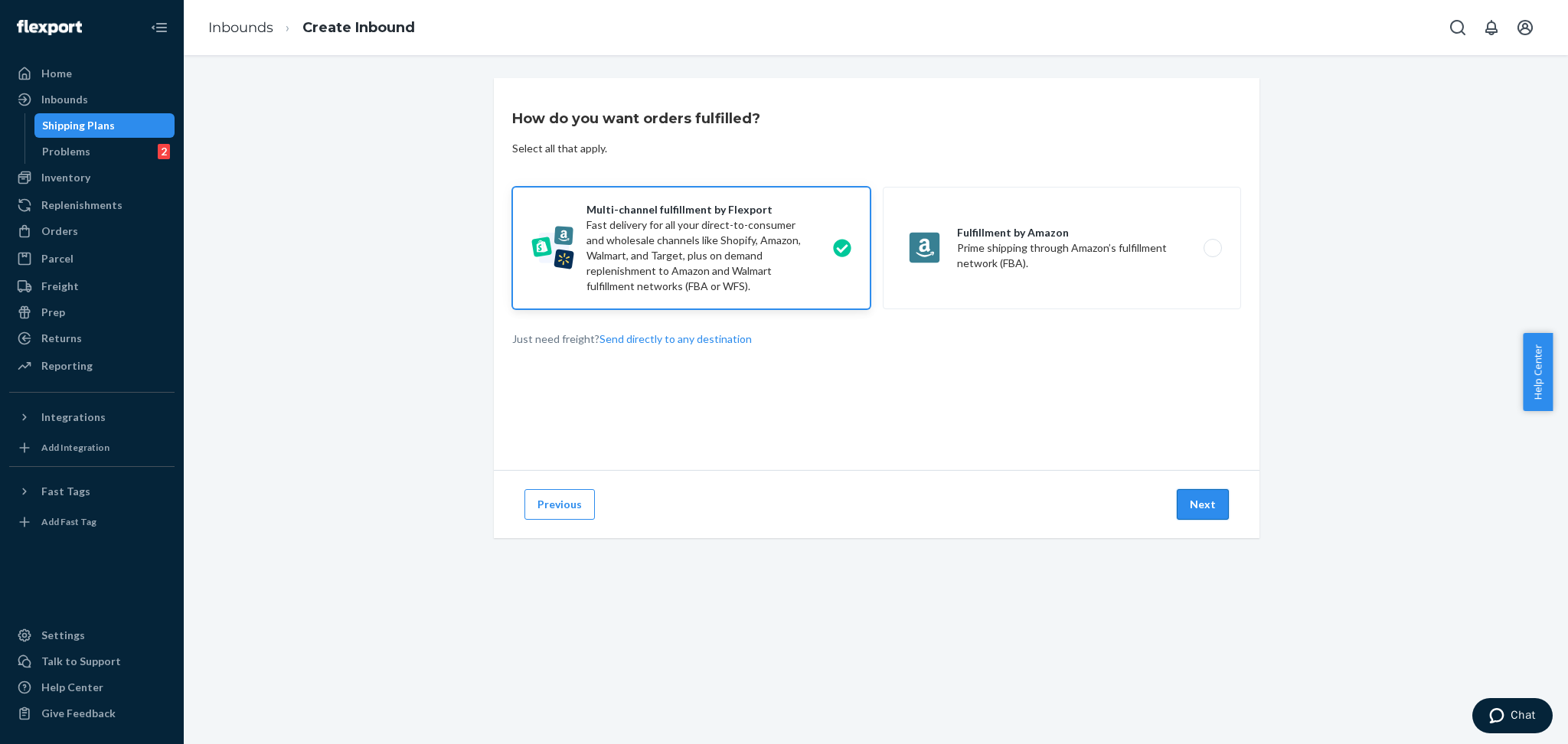 click on "Next" at bounding box center (1203, 504) 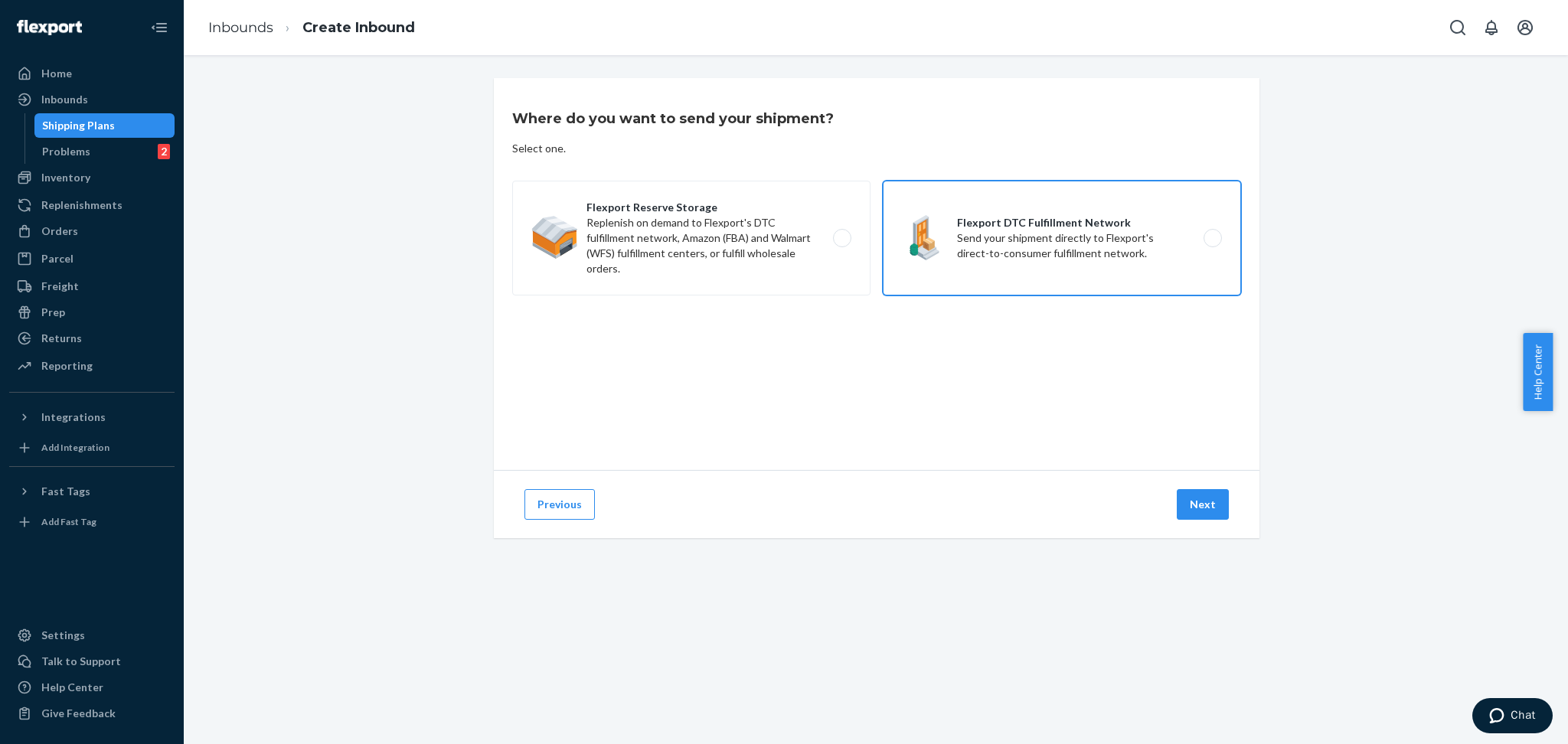 click on "Flexport DTC Fulfillment Network Send your shipment directly to Flexport's direct-to-consumer fulfillment network." at bounding box center (1062, 238) 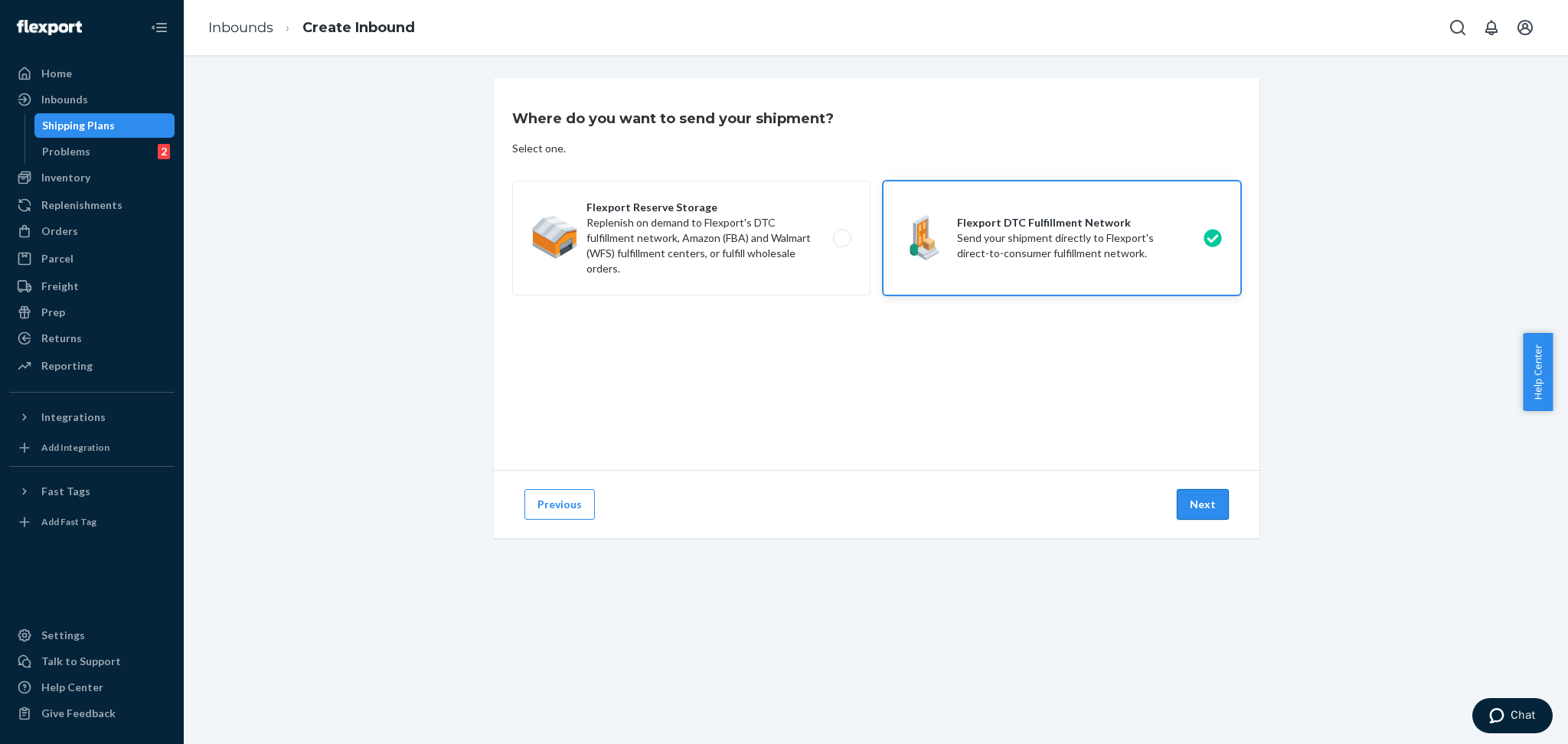 click on "Next" at bounding box center [1203, 504] 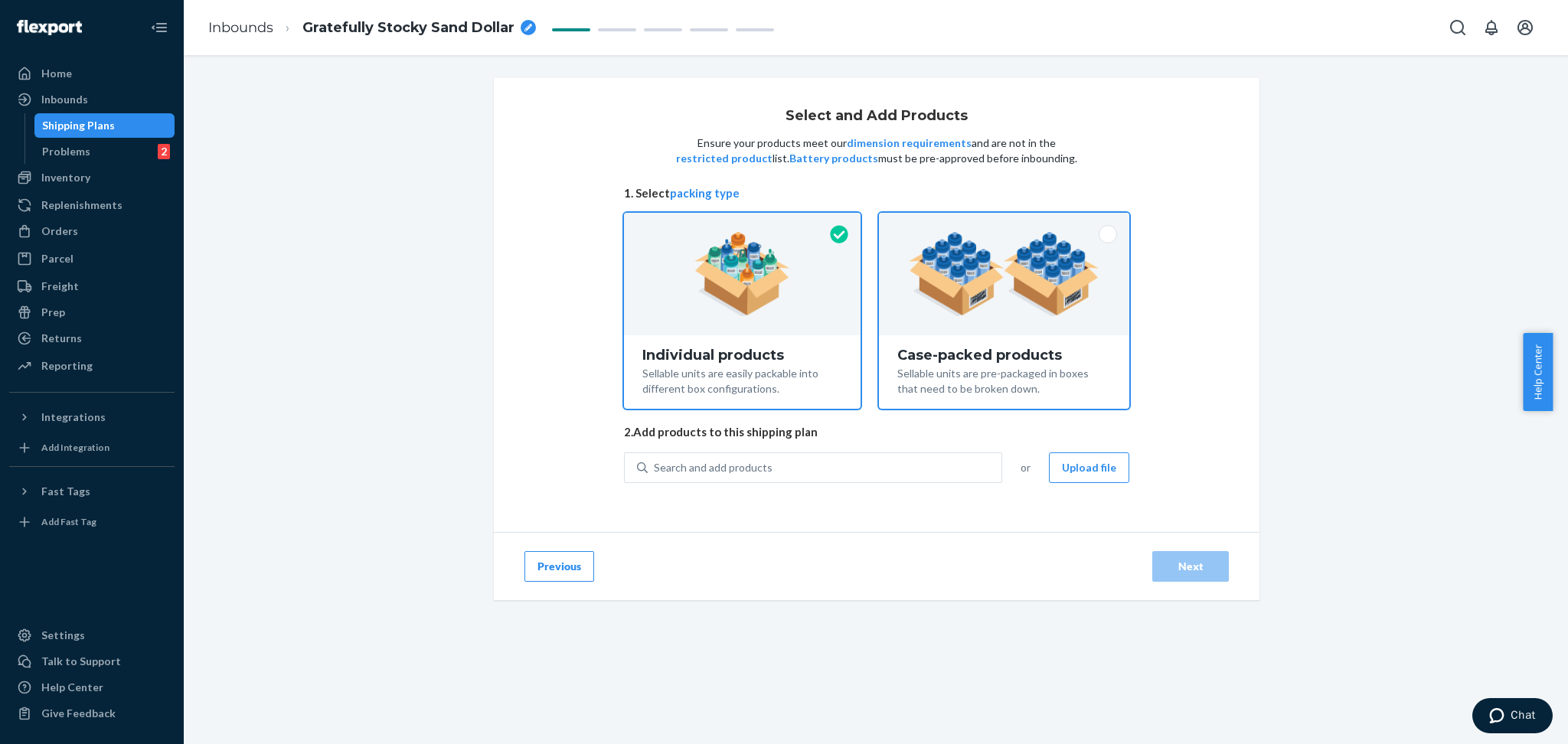 drag, startPoint x: 991, startPoint y: 357, endPoint x: 1095, endPoint y: 305, distance: 116.27553 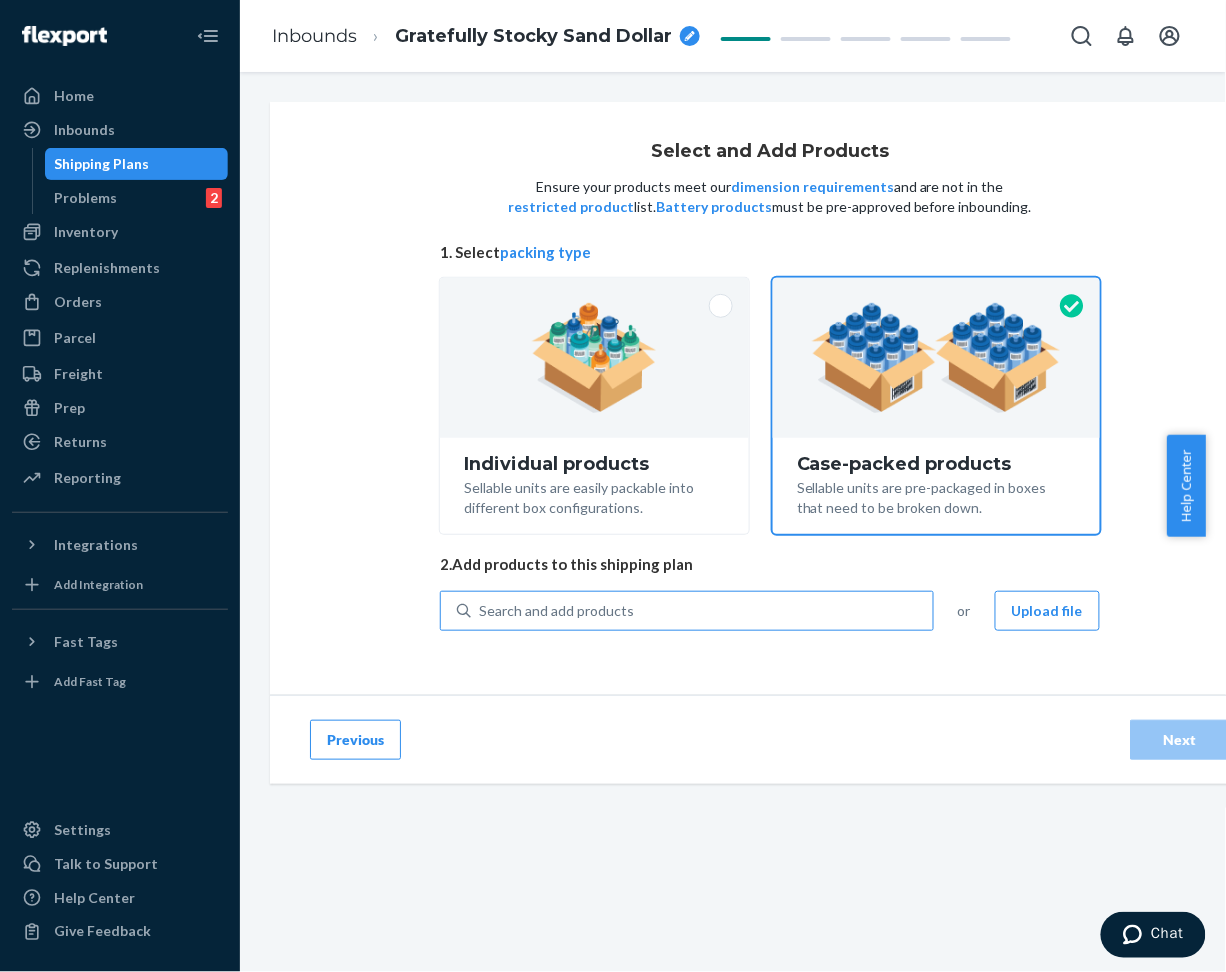 click on "Search and add products" at bounding box center (702, 611) 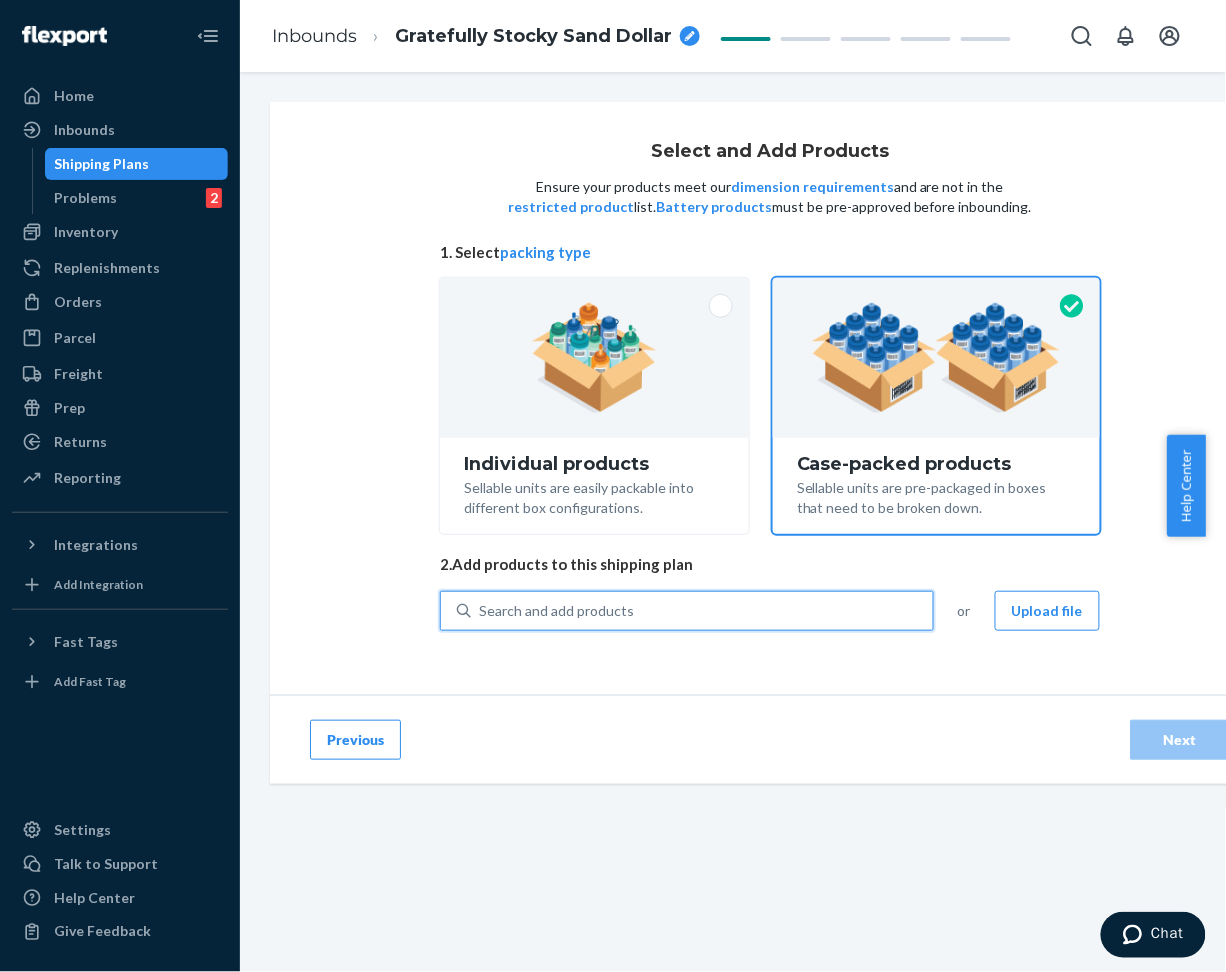 paste on "Waffle Pants Truffle" 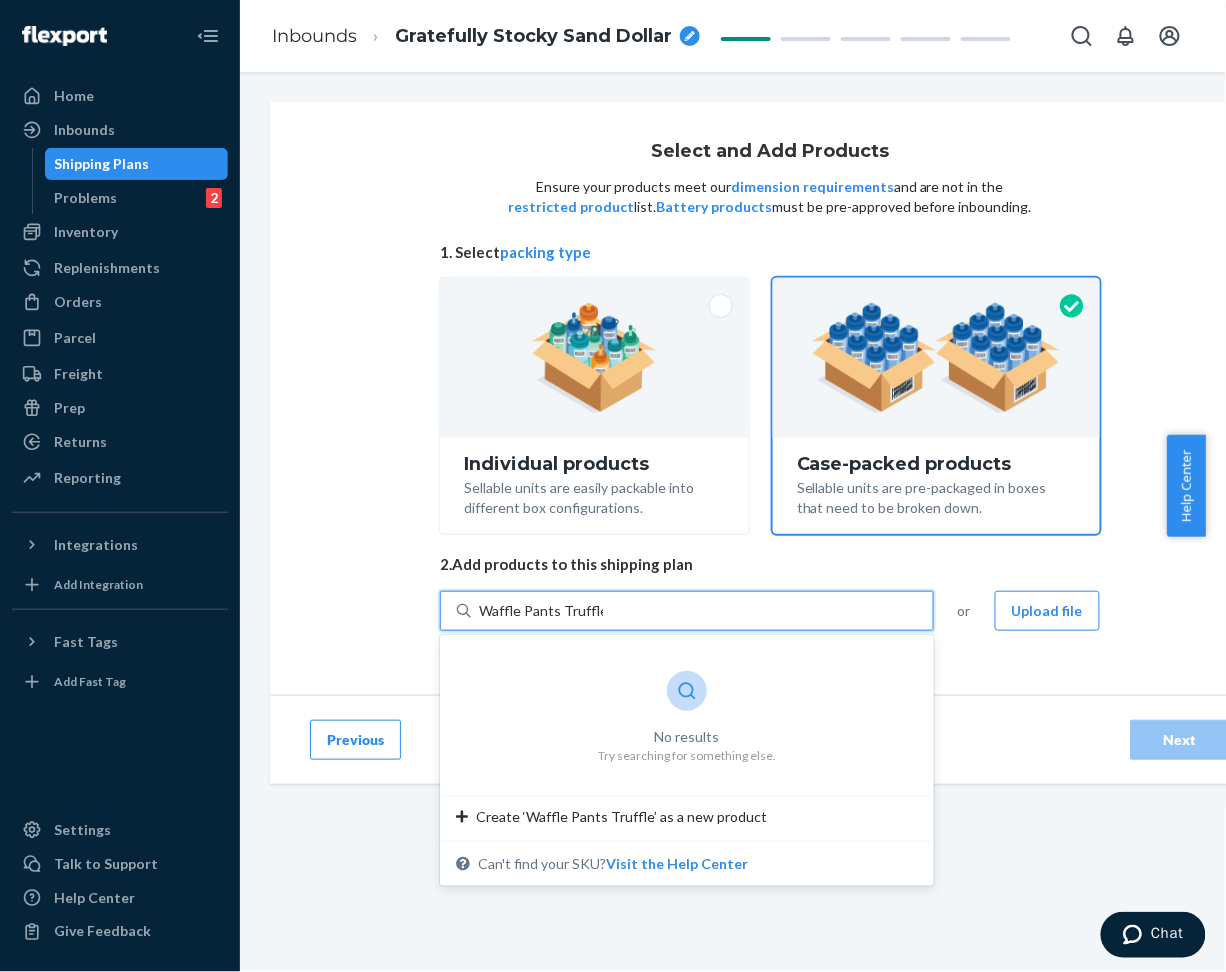 type on "Waffle Pants Truffle" 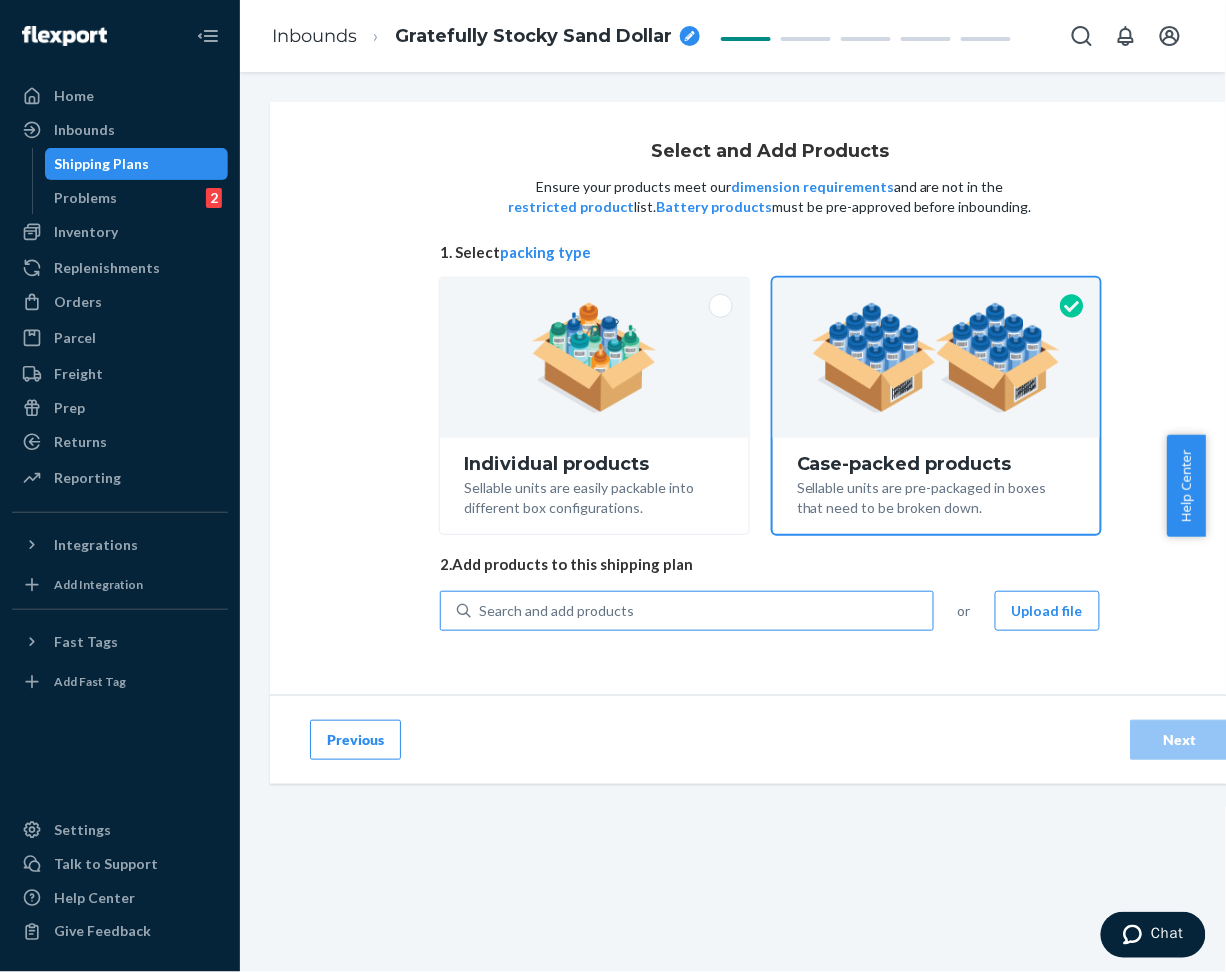 click on "Search and add products" at bounding box center [556, 611] 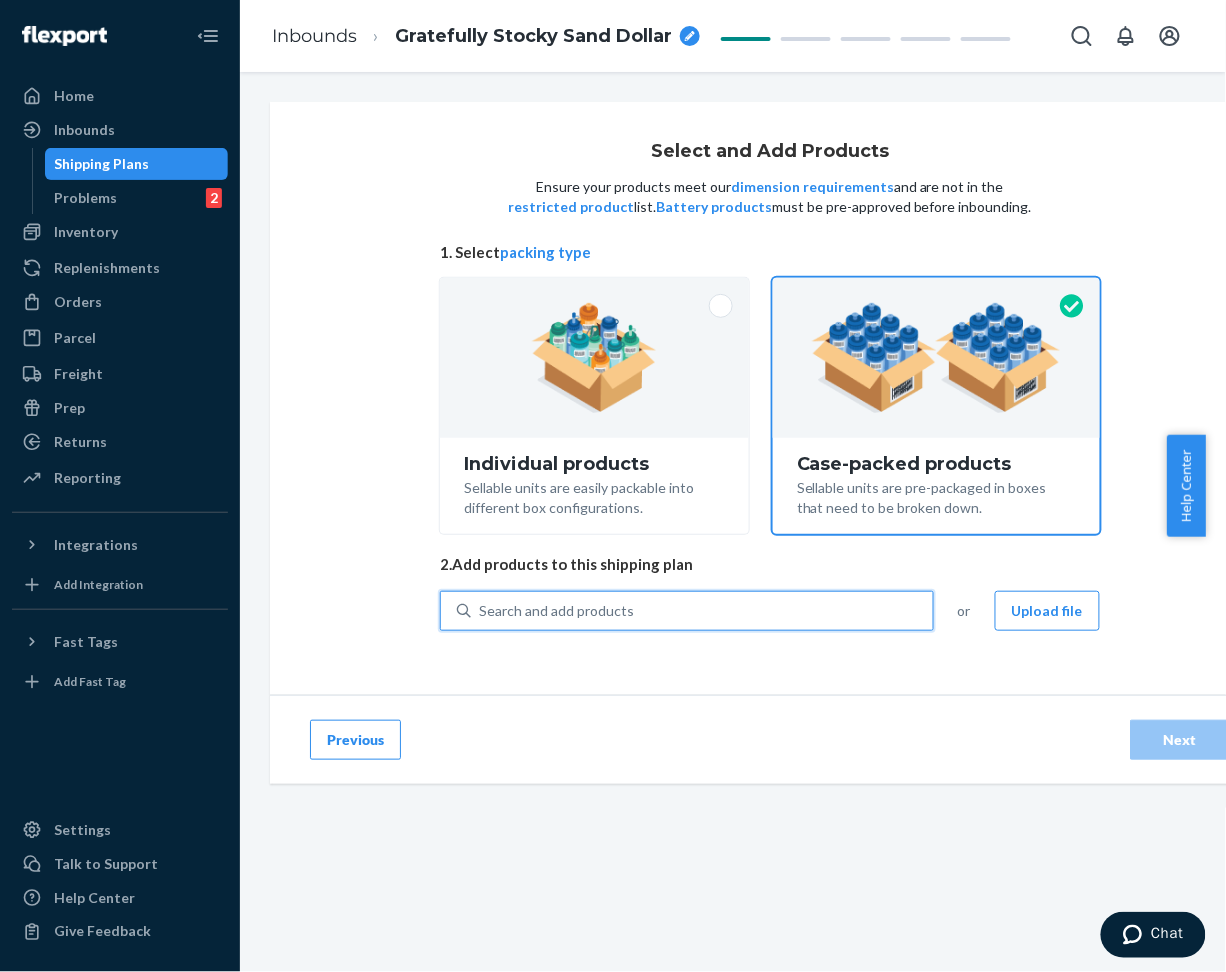 paste on "Waffle Lounge Sweatpants" 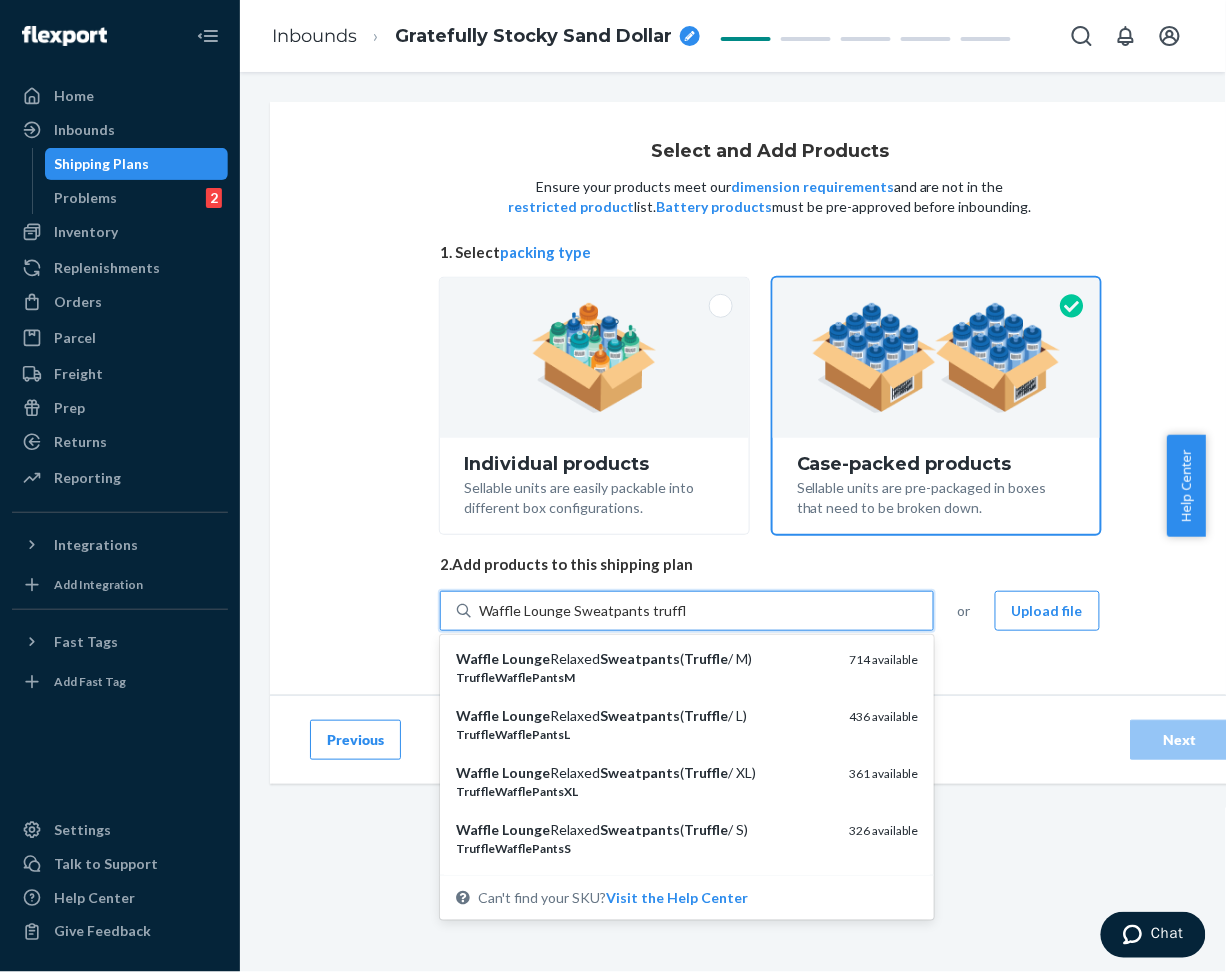 type on "Waffle Lounge Sweatpants truffle" 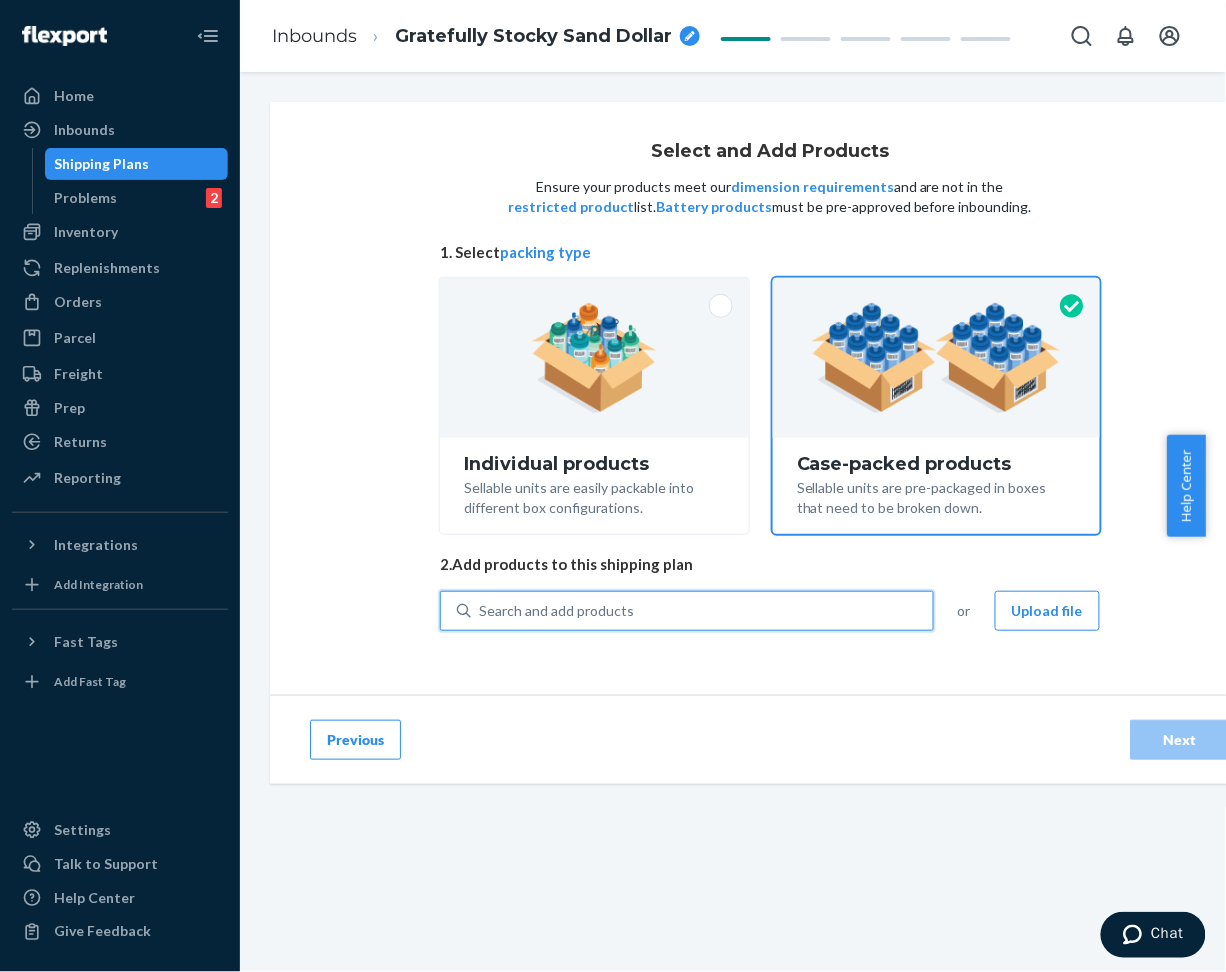 click on "Search and add products" at bounding box center [702, 611] 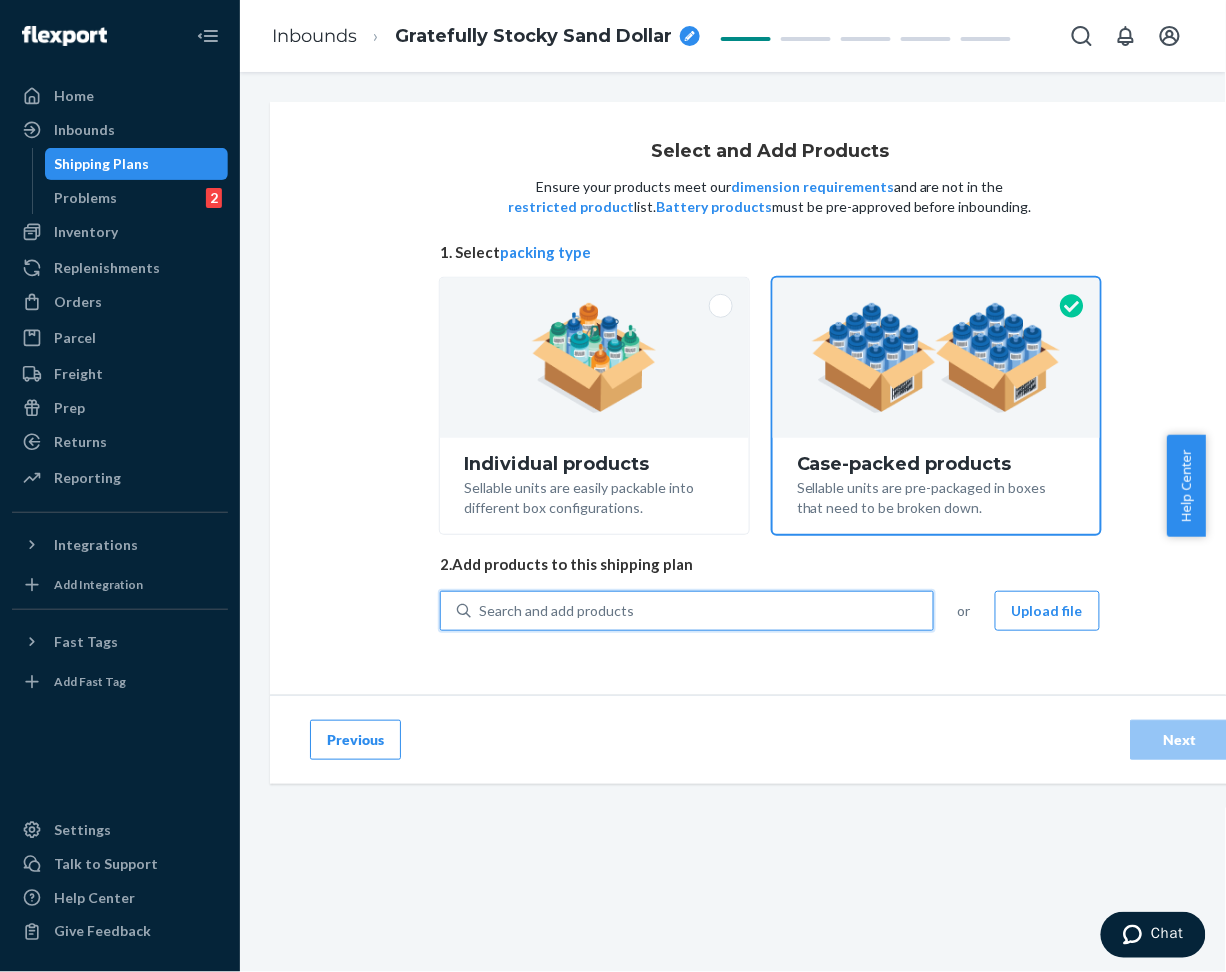 paste on "Waffle Lounge Sweatpants truffle" 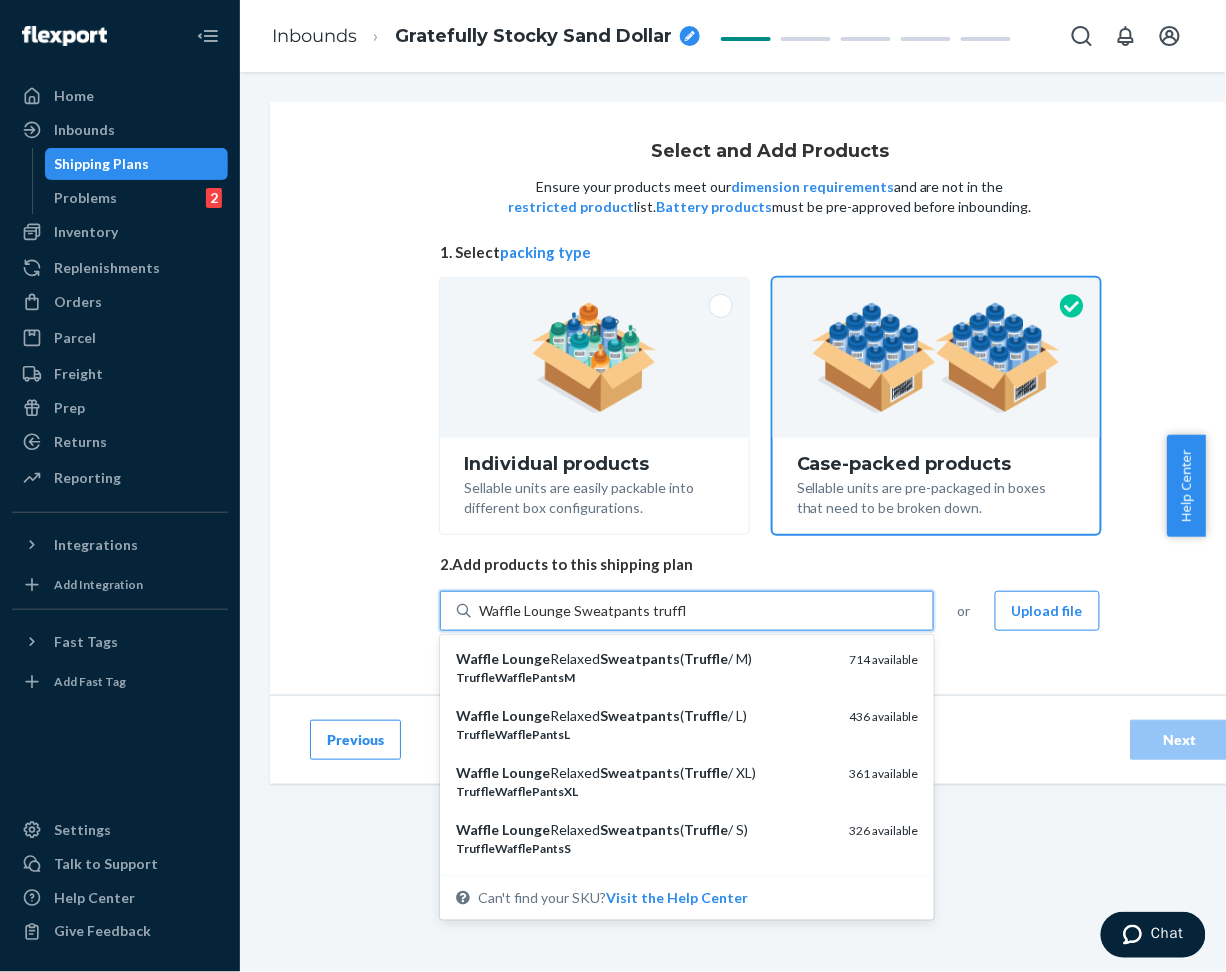 scroll, scrollTop: 133, scrollLeft: 0, axis: vertical 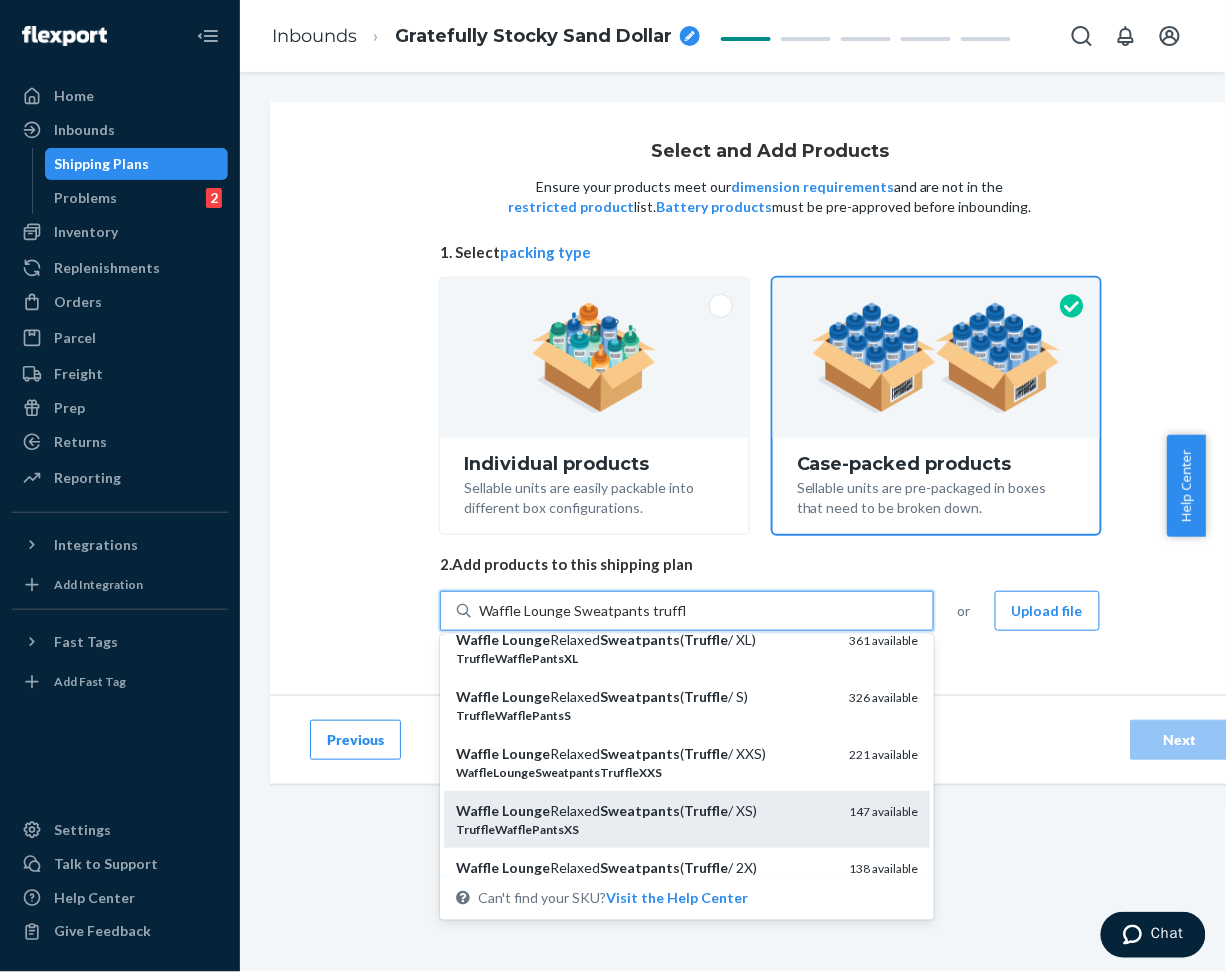 click on "Sweatpants" at bounding box center [640, 810] 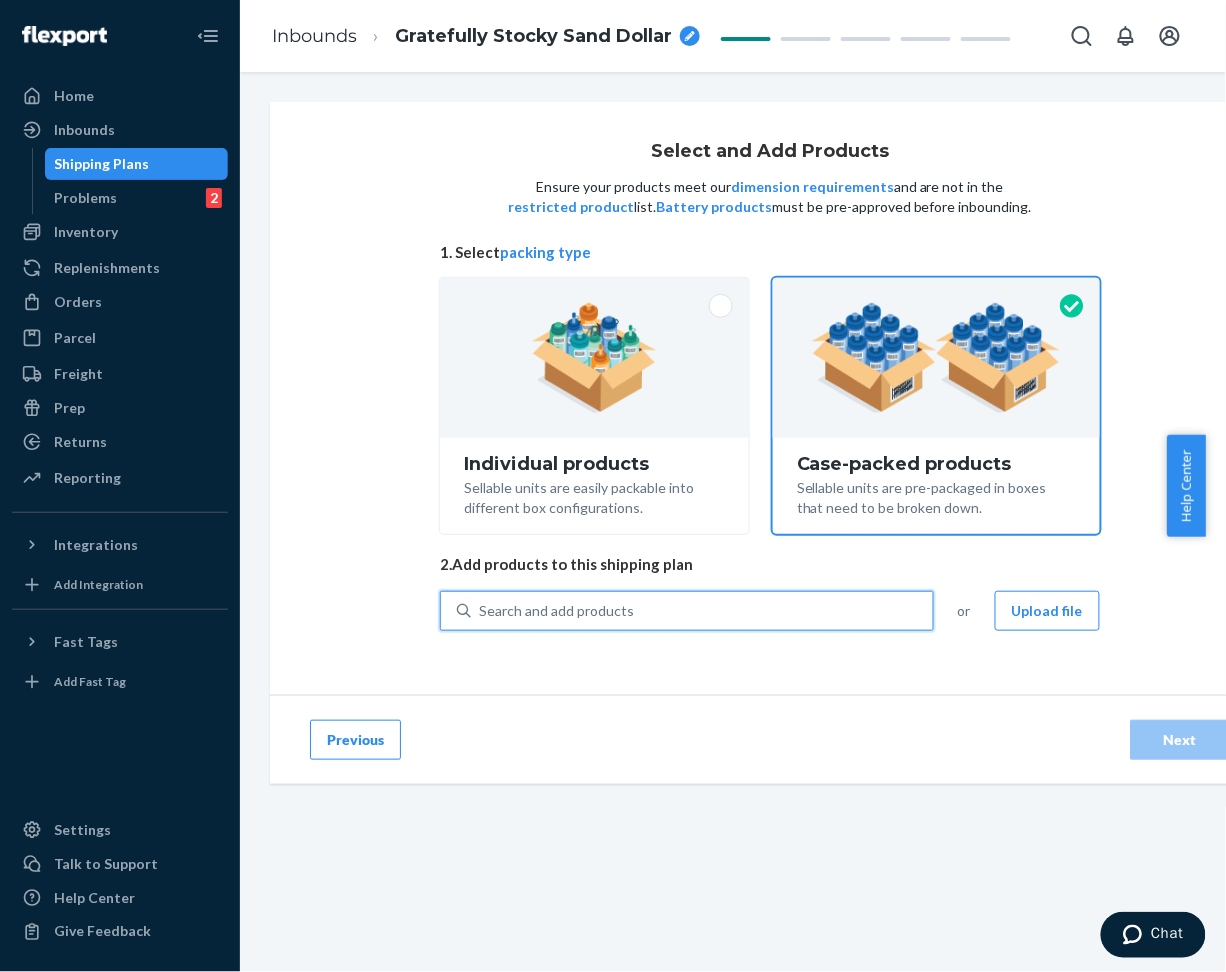 click on "Search and add products" at bounding box center (702, 611) 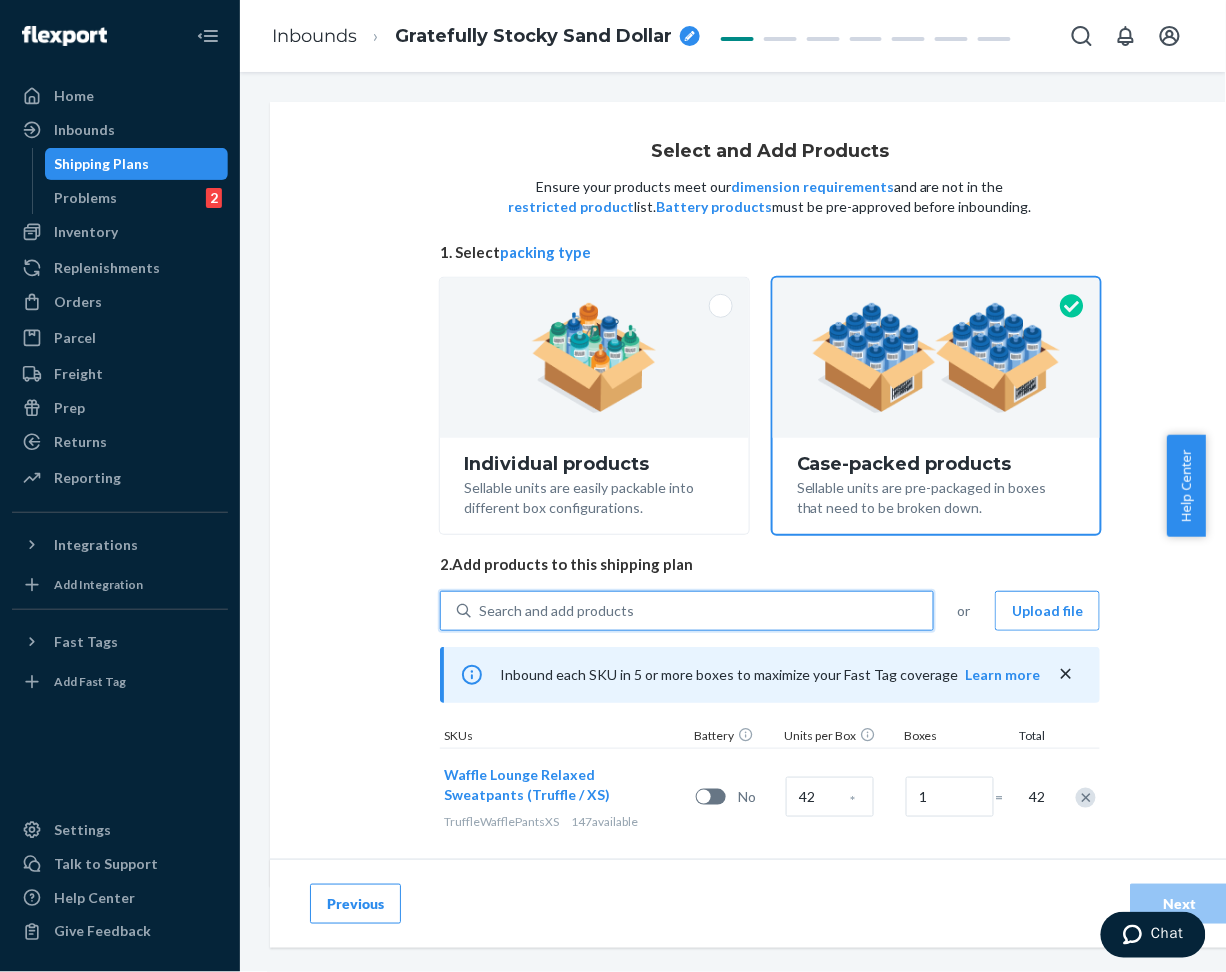 paste on "Waffle Lounge Sweatpants truffle" 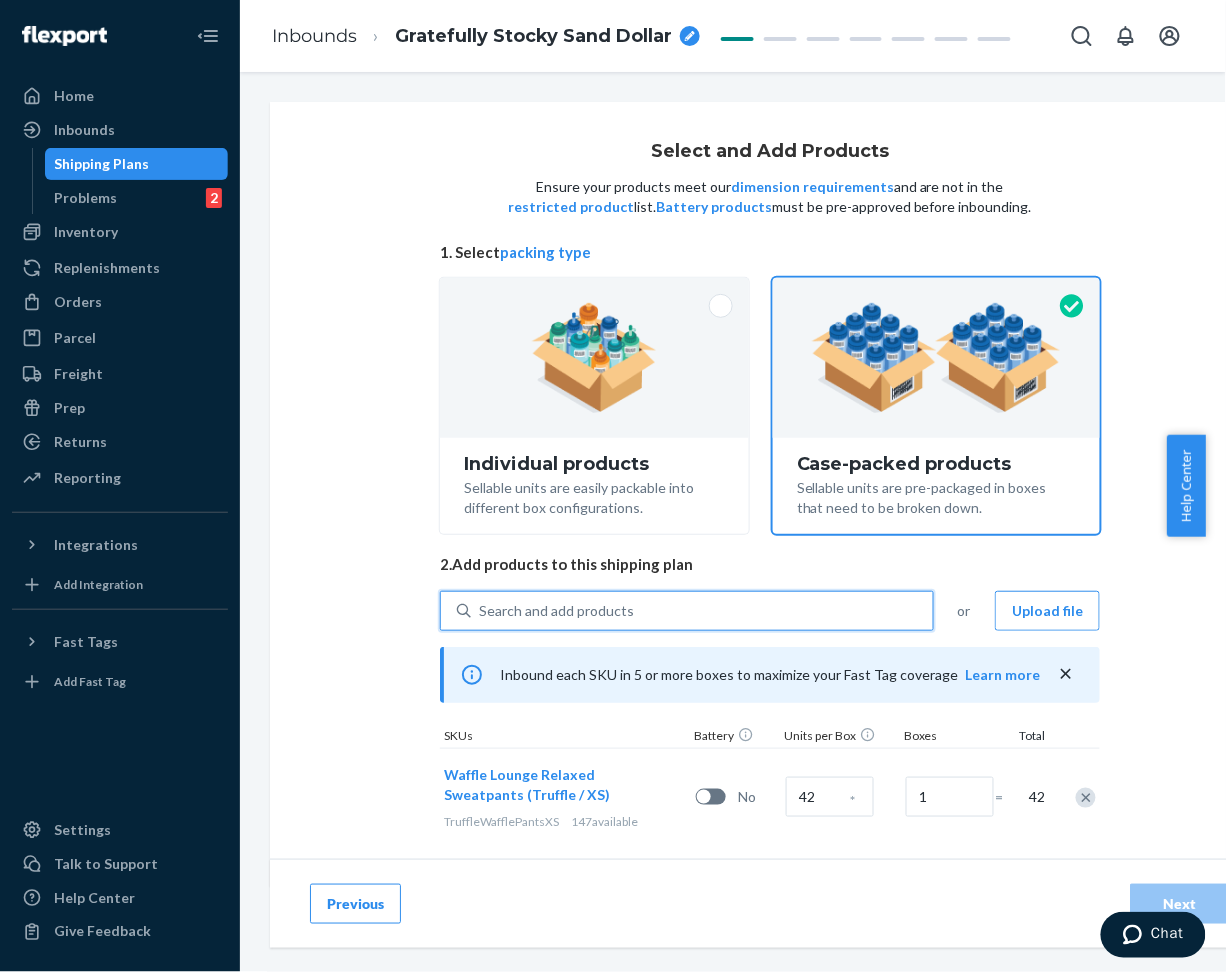 type on "Waffle Lounge Sweatpants truffle" 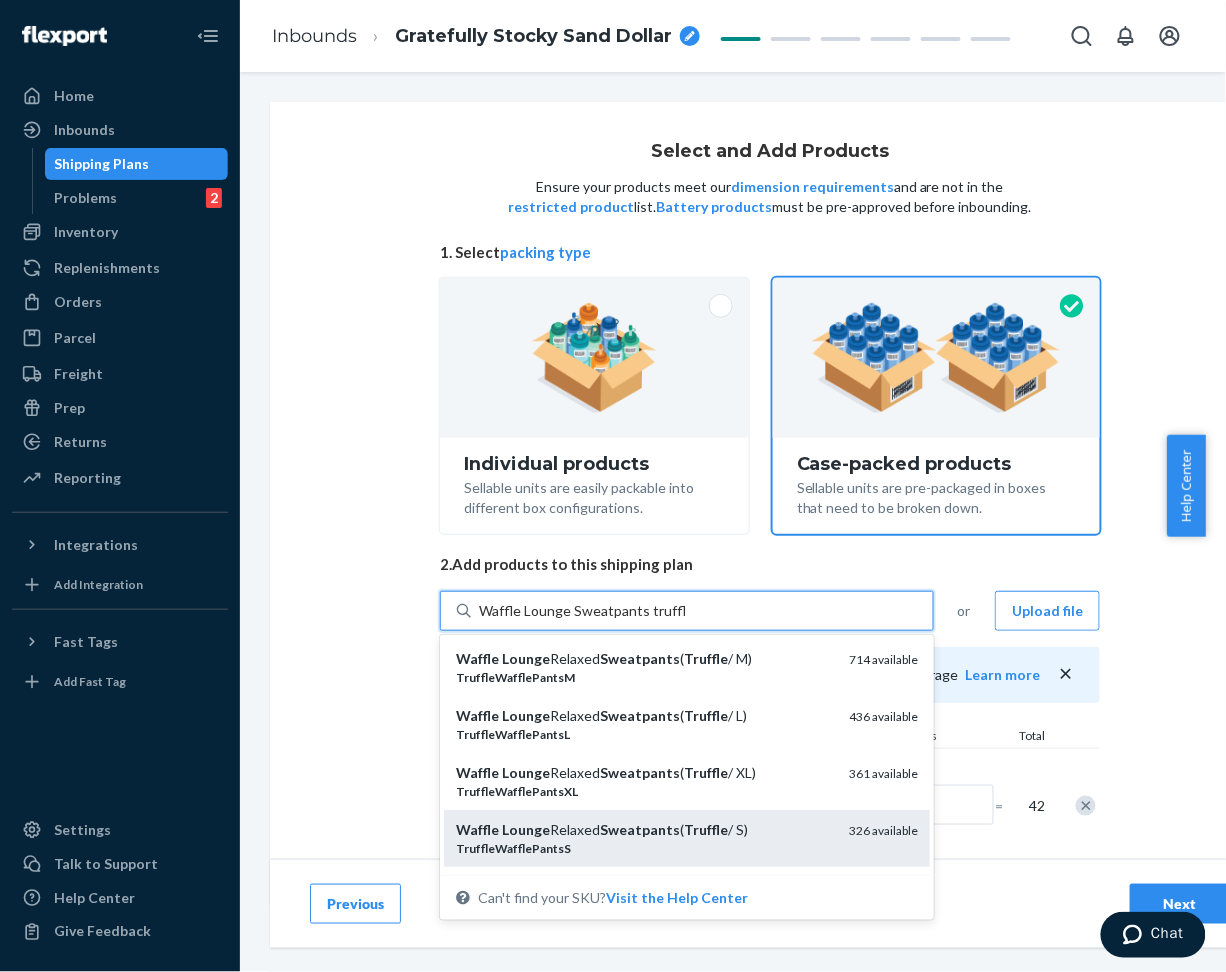 click on "Waffle   Lounge  Relaxed  Sweatpants  ( Truffle  / S)" at bounding box center [644, 830] 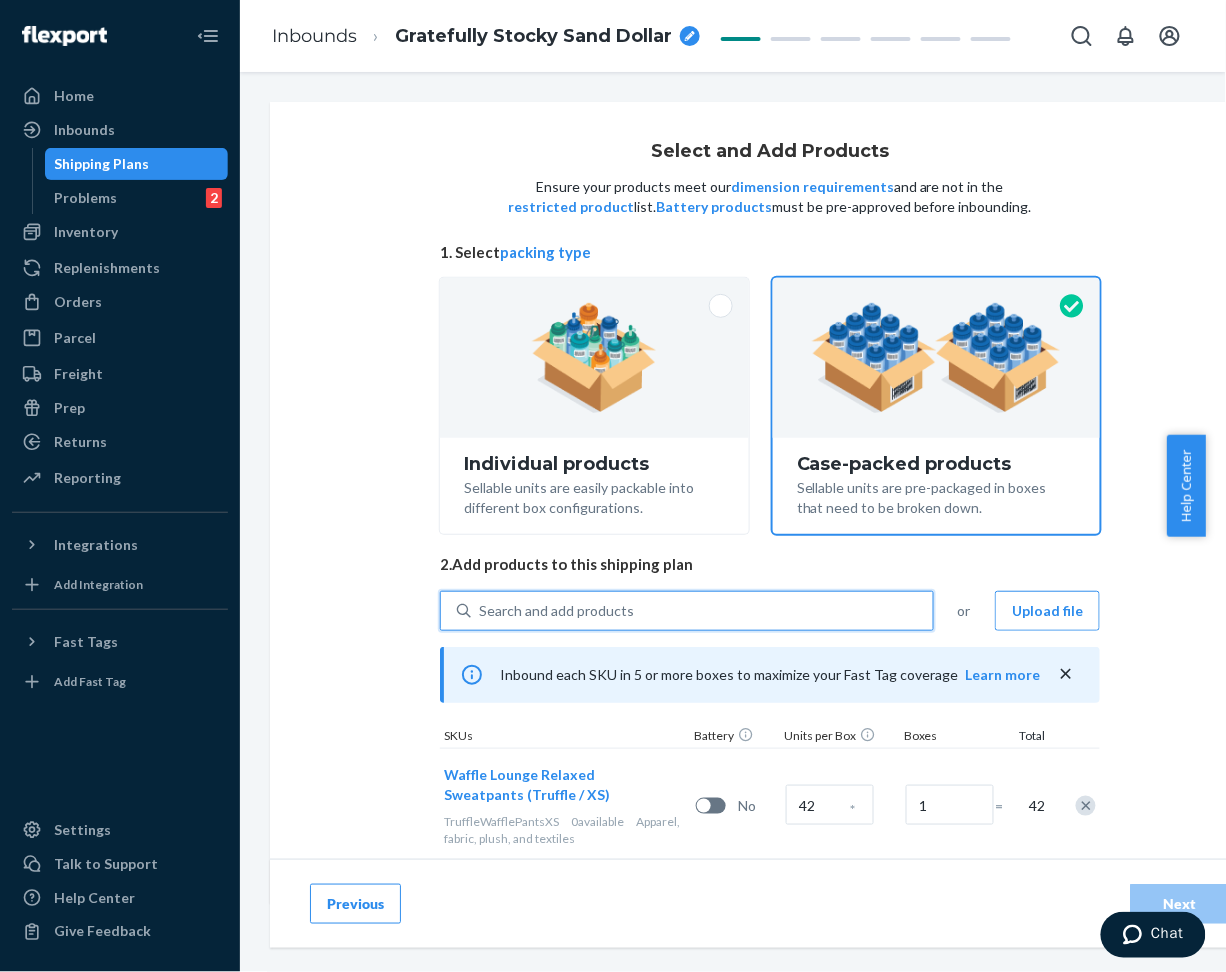 click on "Search and add products" at bounding box center [556, 611] 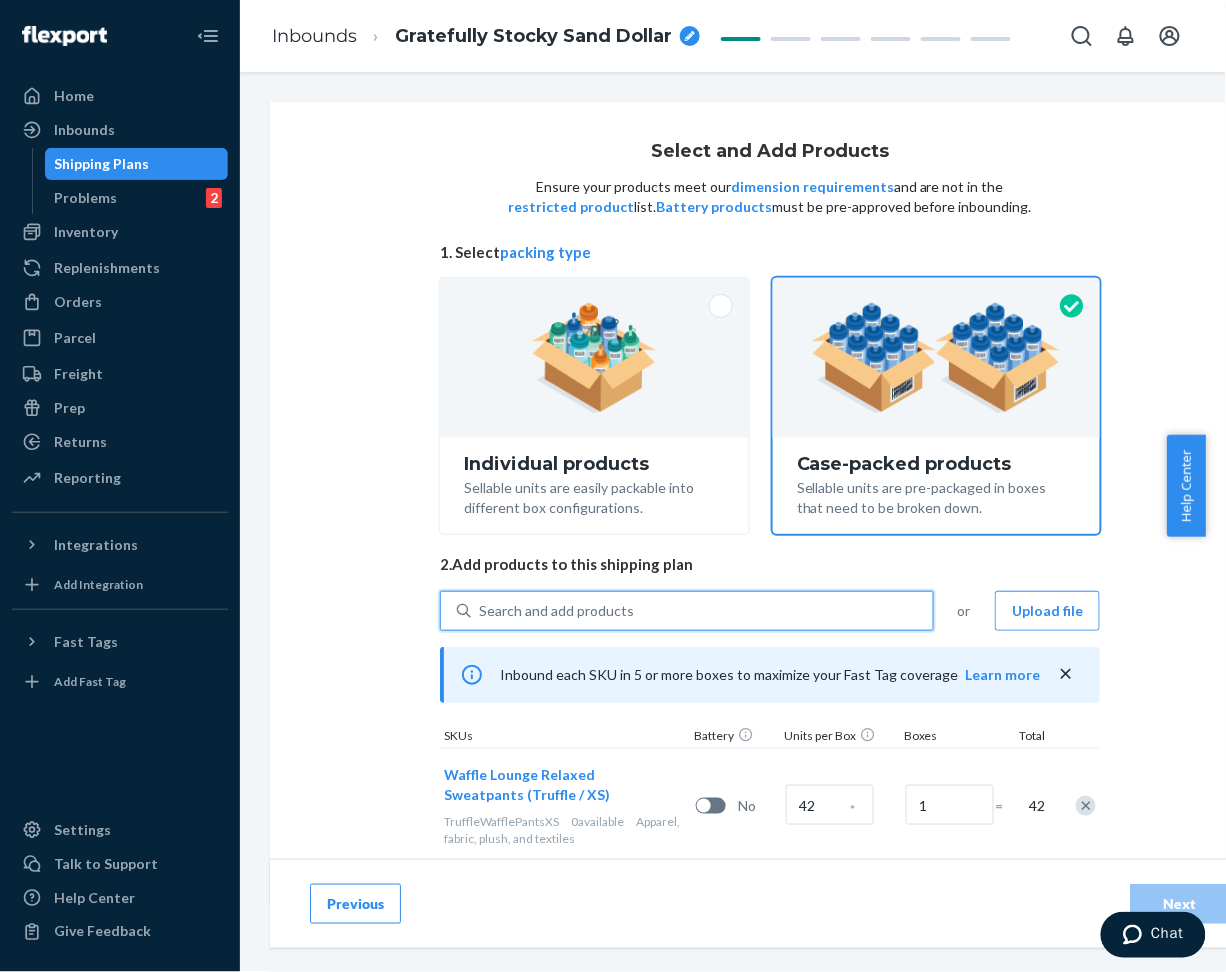 paste on "Waffle Lounge Sweatpants truffle" 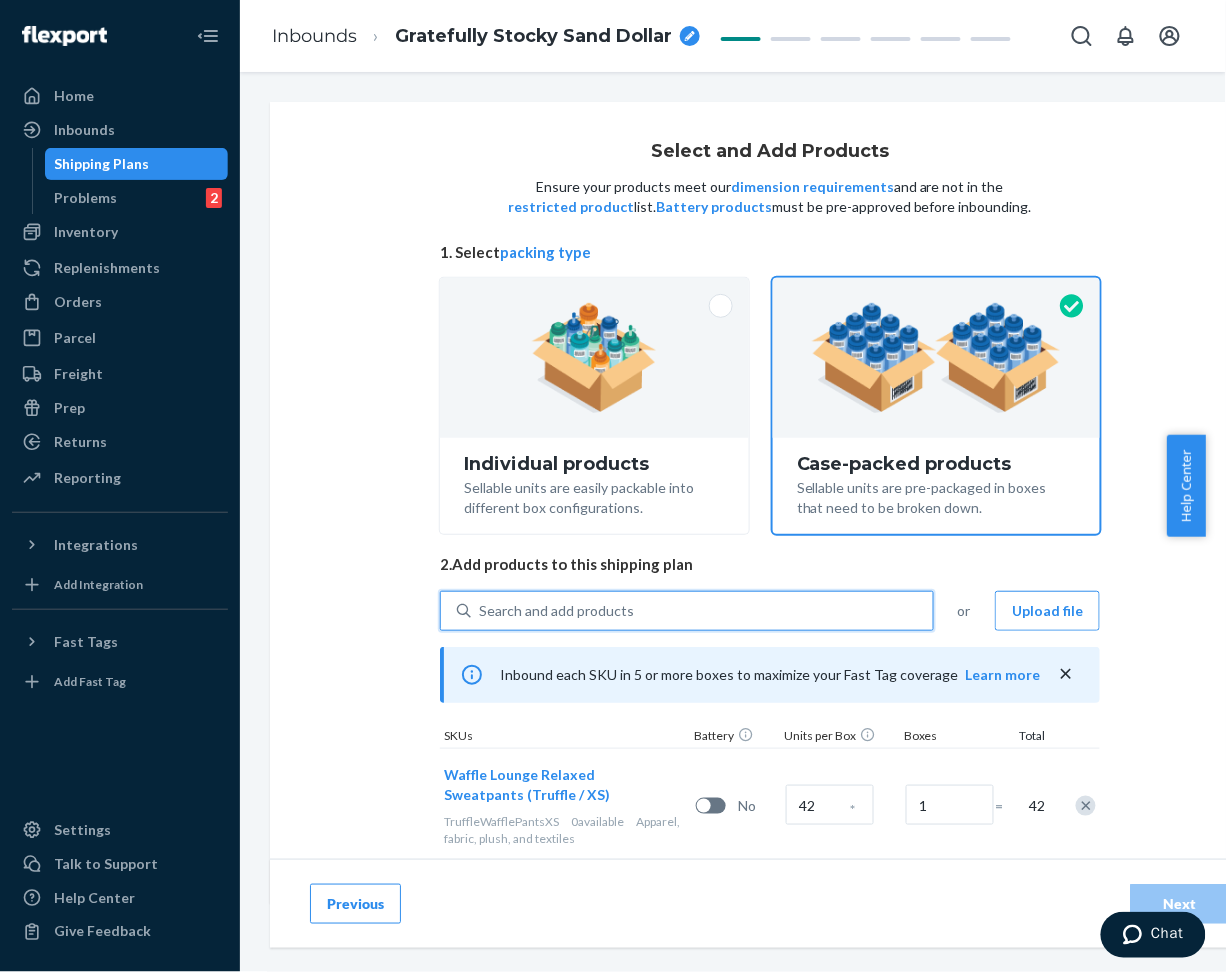 type on "Waffle Lounge Sweatpants truffle" 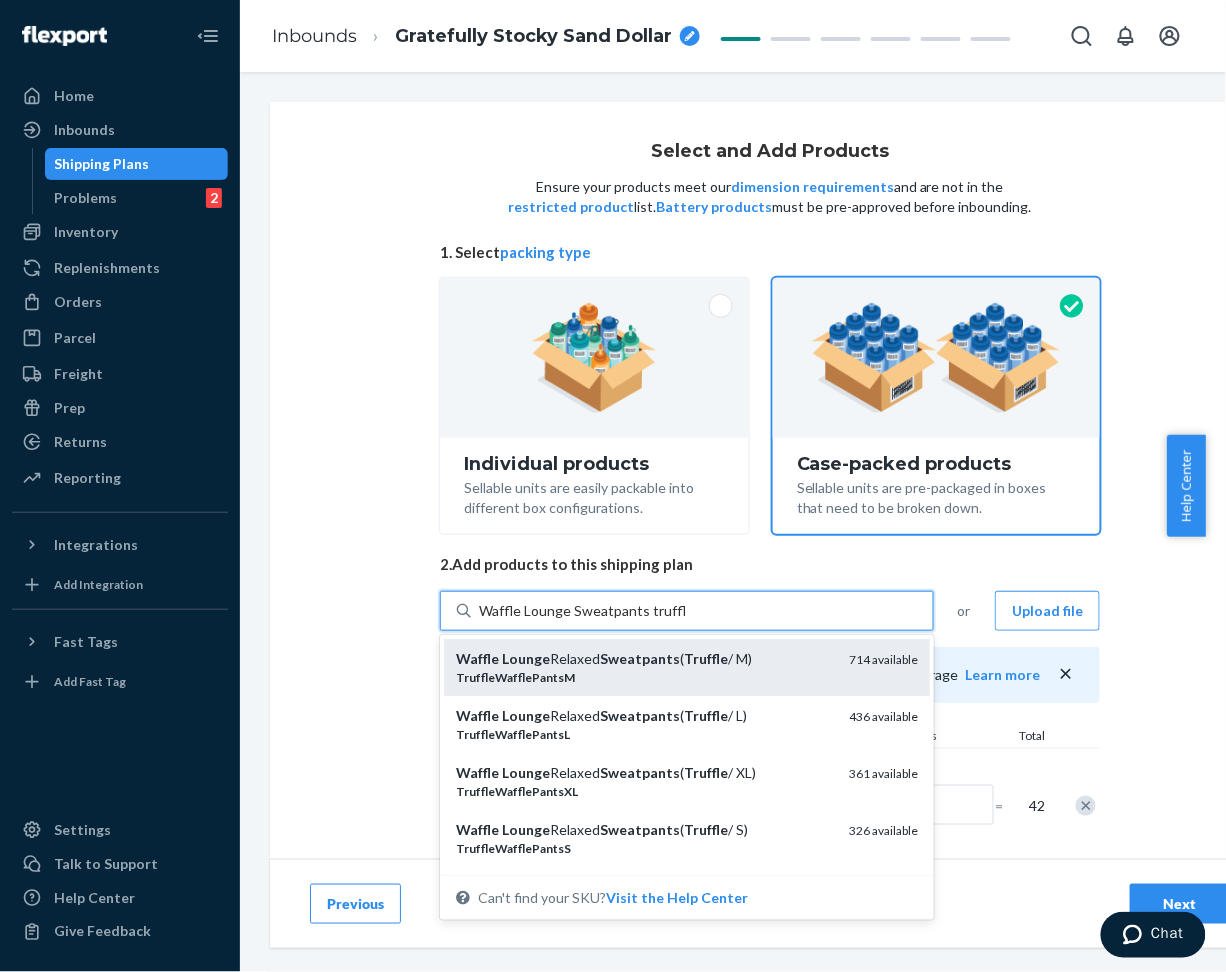 click on "Waffle   Lounge  Relaxed  Sweatpants  ( Truffle  / M)" at bounding box center (644, 659) 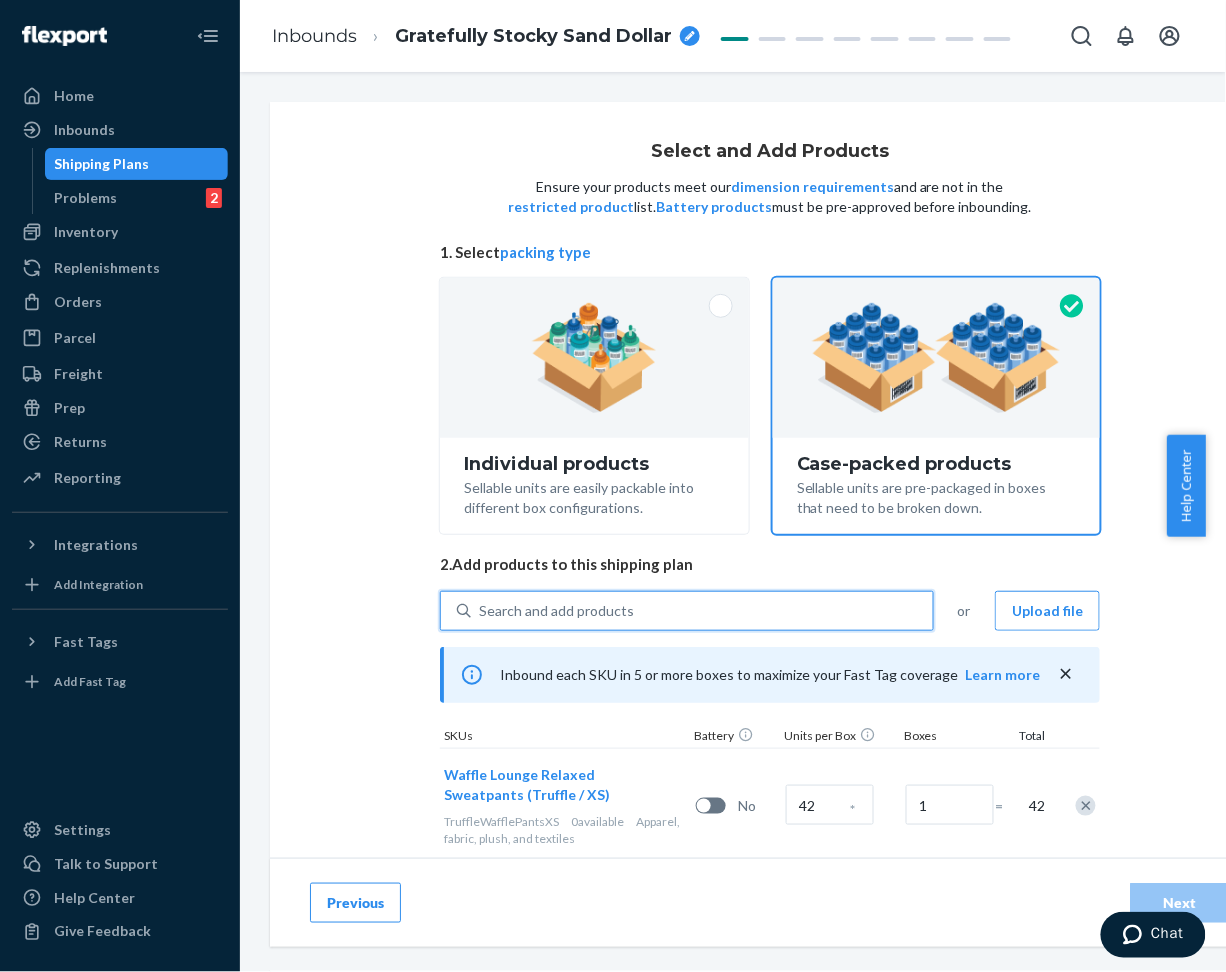 click on "Search and add products" at bounding box center [556, 611] 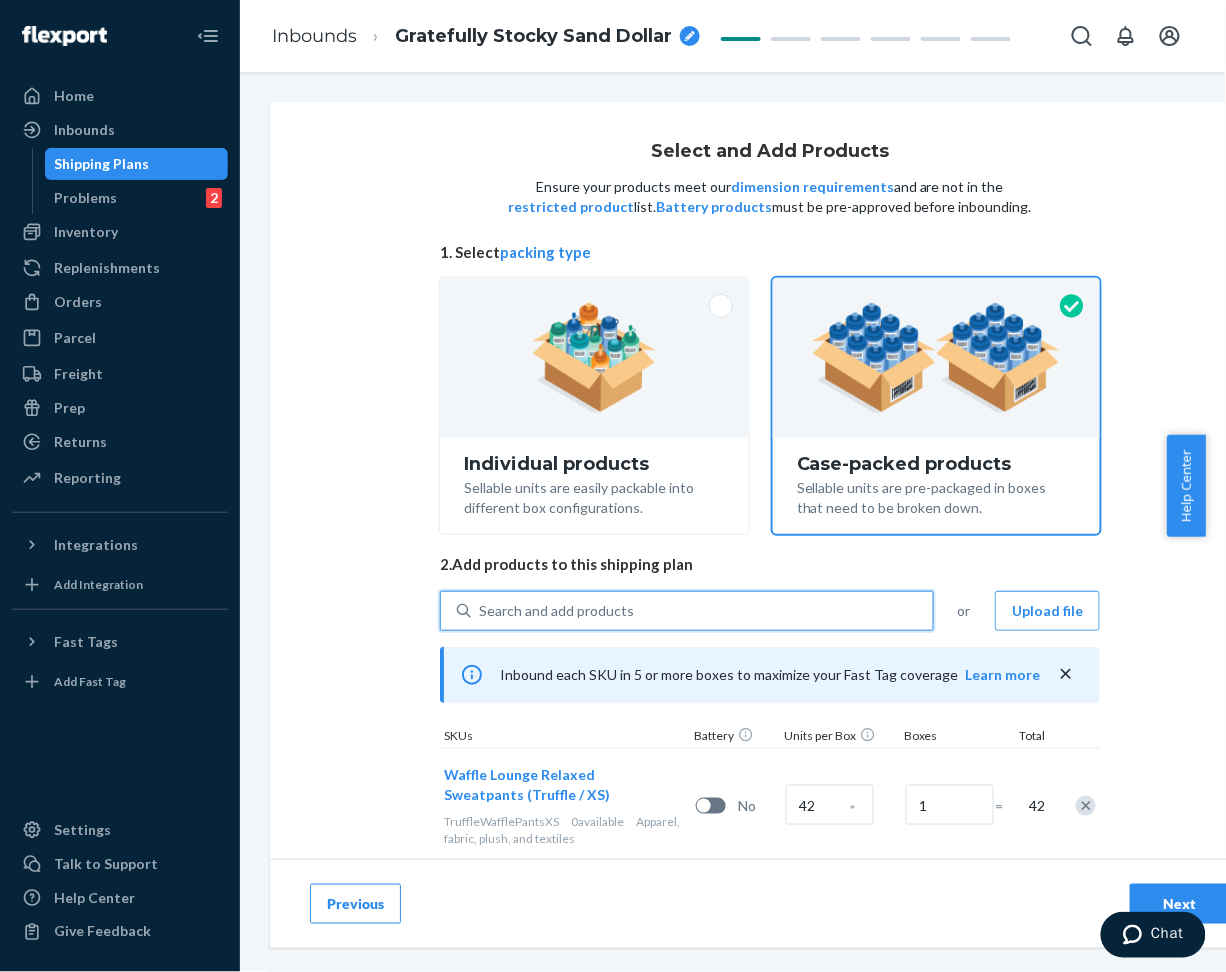 paste on "Waffle Lounge Sweatpants truffle" 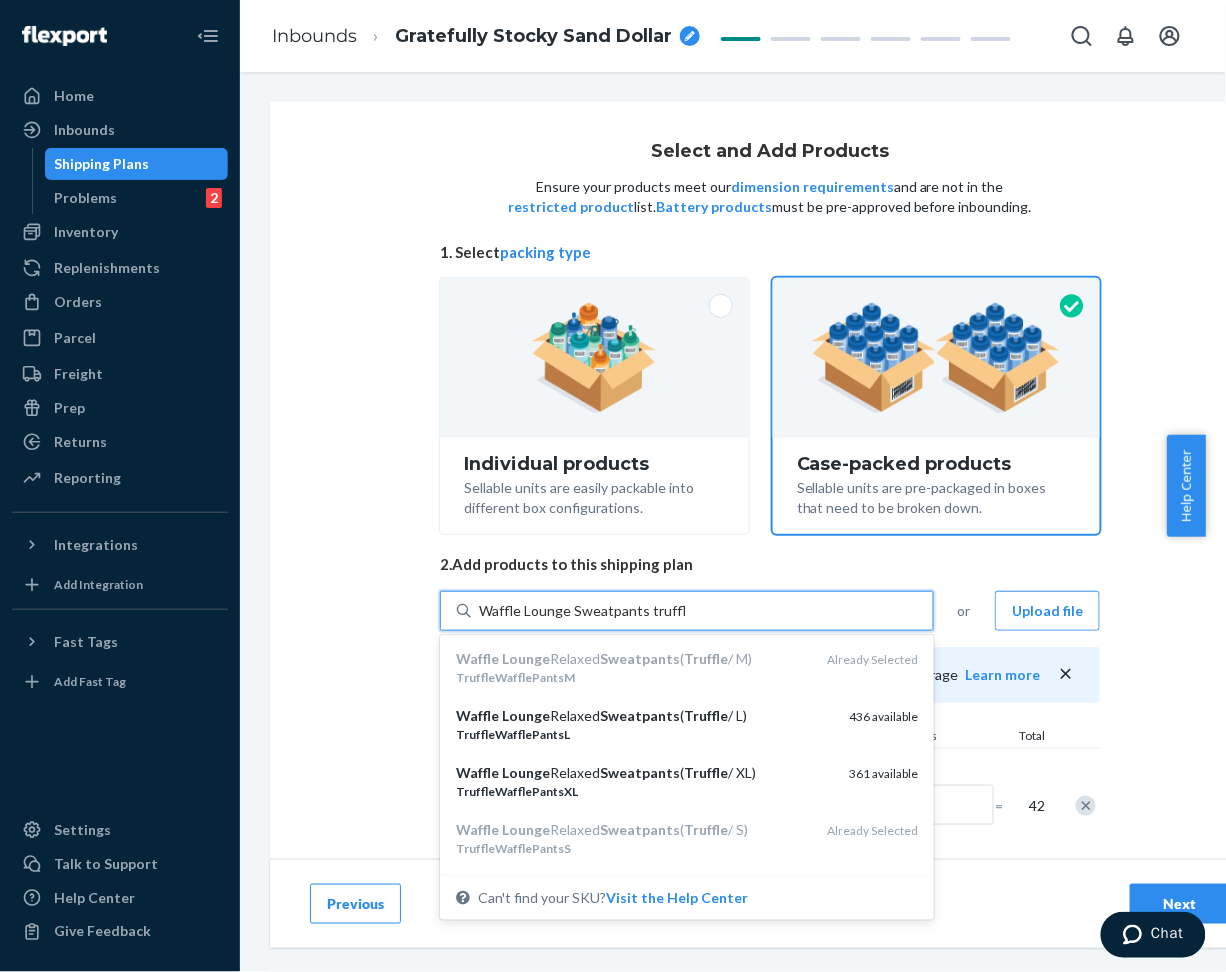 click on "Waffle   Lounge  Relaxed  Sweatpants  ( Truffle  / XL) TruffleWafflePantsXL 361 available" at bounding box center (687, 781) 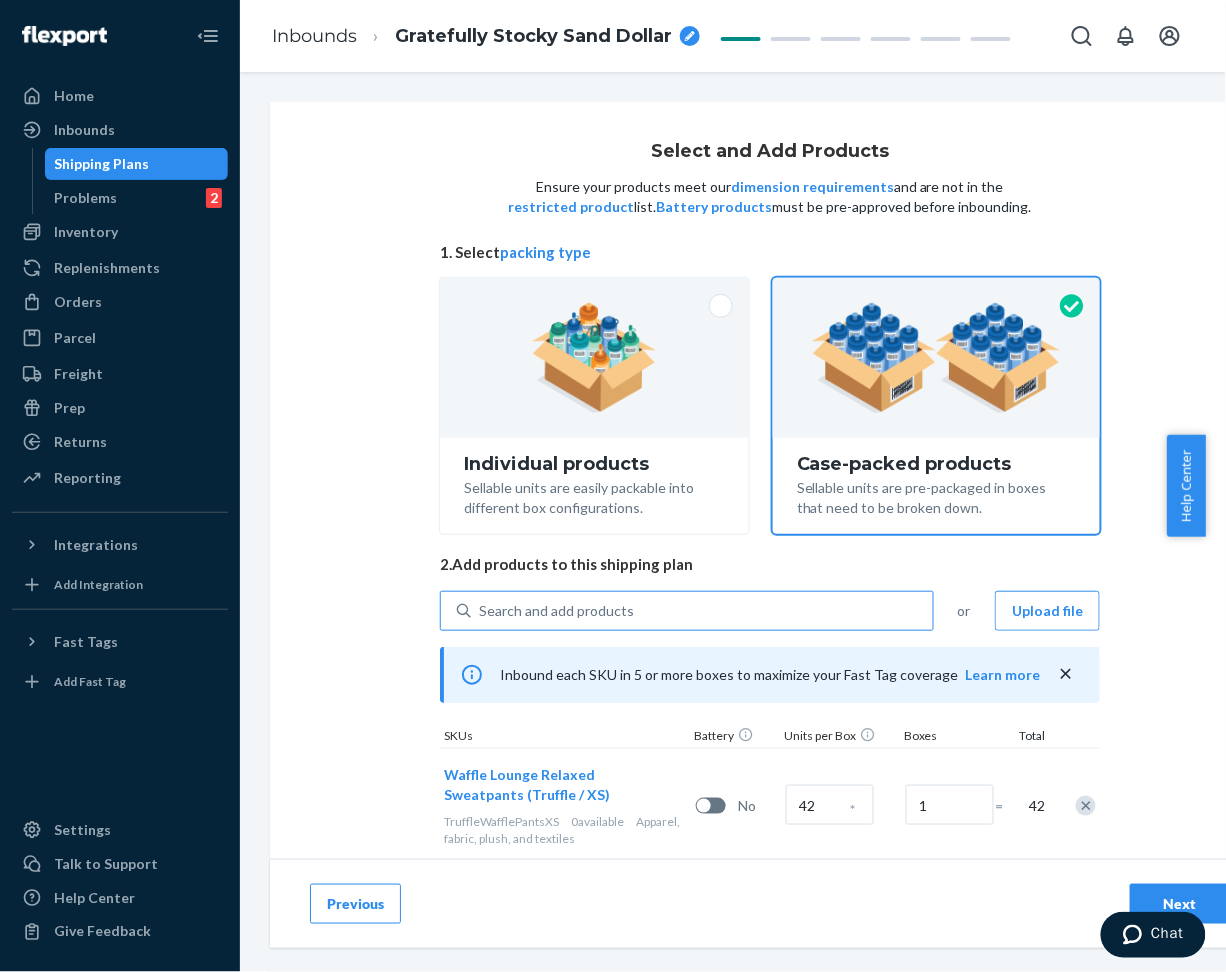 click on "Select and Add Products
Ensure your products meet our  dimension requirements  and are not in the  restricted product  list.
Battery products  must be pre-approved before inbounding.
1.   Select  packing type Individual products Sellable units are easily packable into different box configurations. Case-packed products Sellable units are pre-packaged in boxes that need to be broken down. 2.  Add products to this shipping plan Search and add products or Upload file Inbound each SKU in 5 or more boxes to maximize your Fast Tag coverage Learn more SKUs Battery Units per Box Boxes Total Waffle Lounge Relaxed Sweatpants (Truffle / XS) TruffleWafflePantsXS 0  available Apparel, fabric, plush, and textiles No 42 * 1 = 42 Waffle Lounge Relaxed Sweatpants (Truffle / S) TruffleWafflePantsS 0  available Apparel, fabric, plush, and textiles No 15 * 1 = 15 Waffle Lounge Relaxed Sweatpants (Truffle / M) TruffleWafflePantsM 0  available Apparel, fabric, plush, and textiles No 25 * 1 = 25 0  available No" at bounding box center (770, 675) 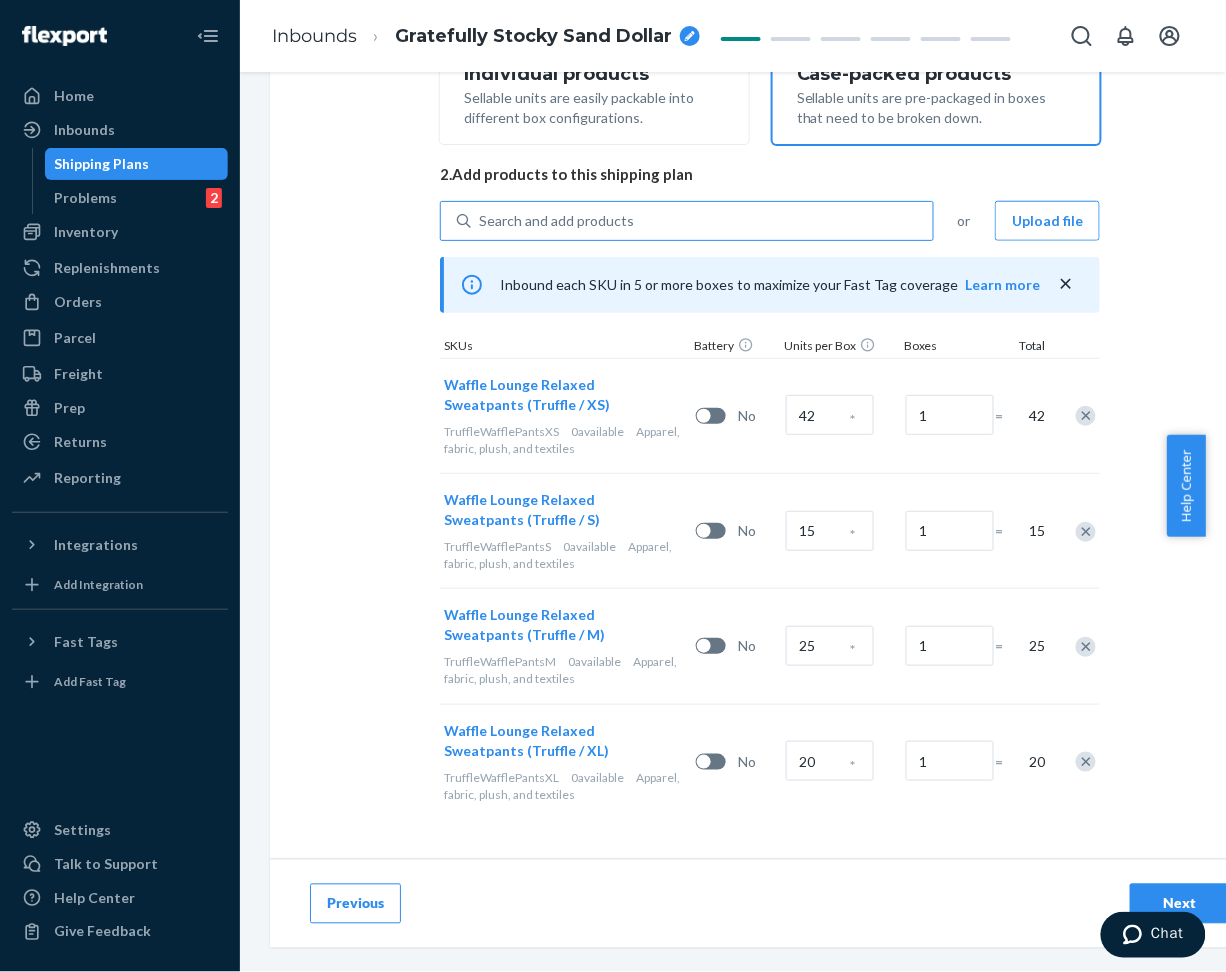 scroll, scrollTop: 409, scrollLeft: 0, axis: vertical 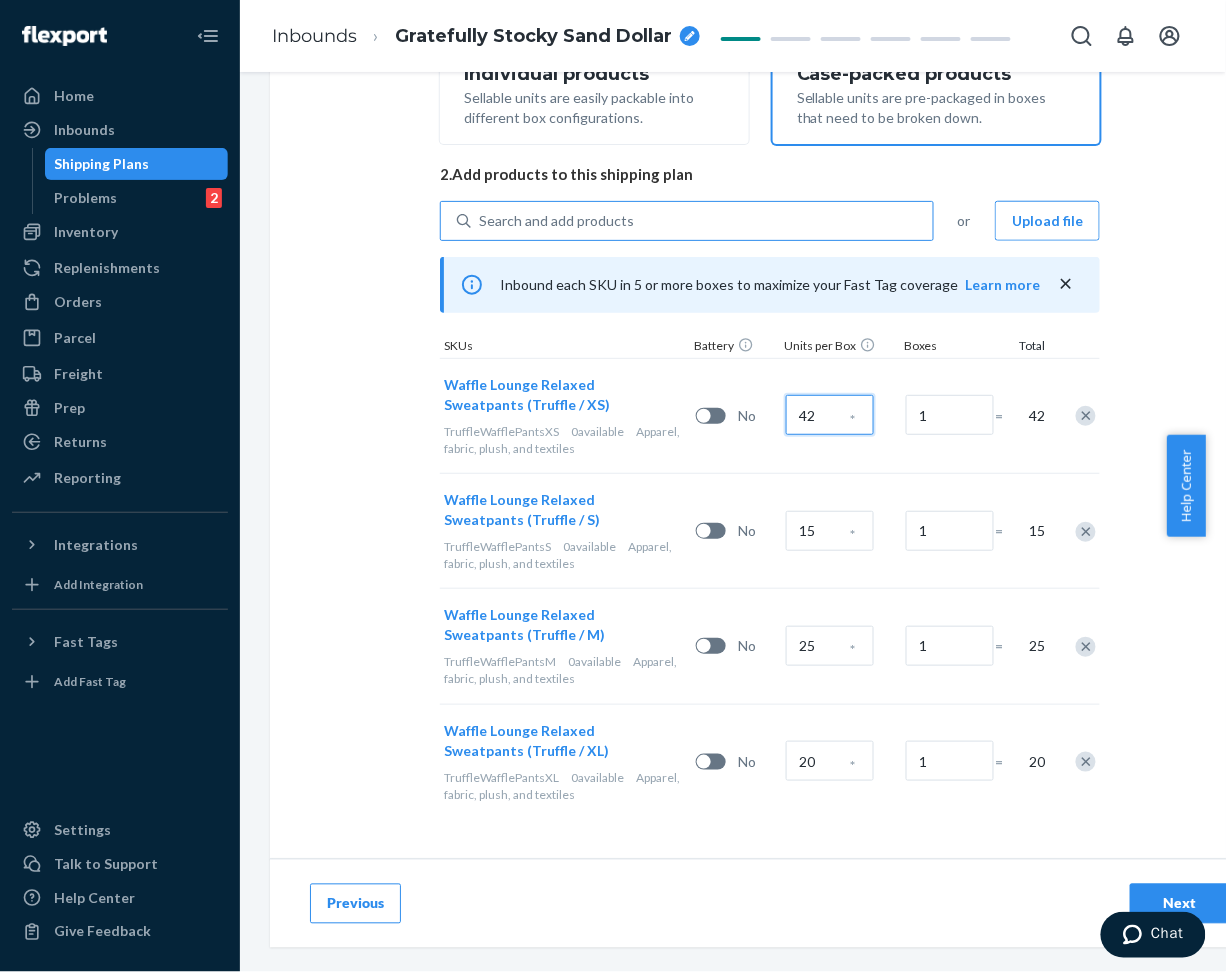 click on "42" at bounding box center (830, 415) 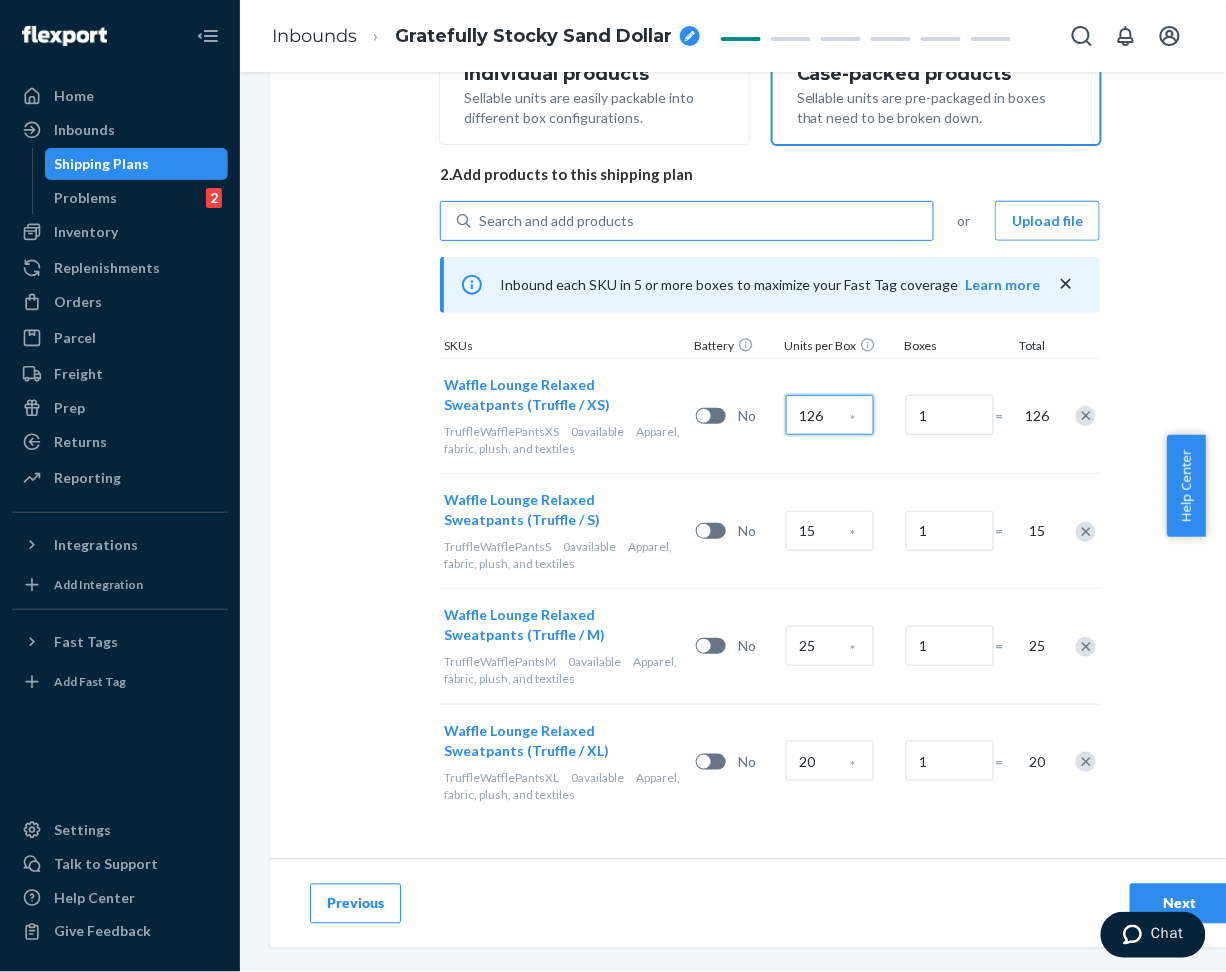 type on "126" 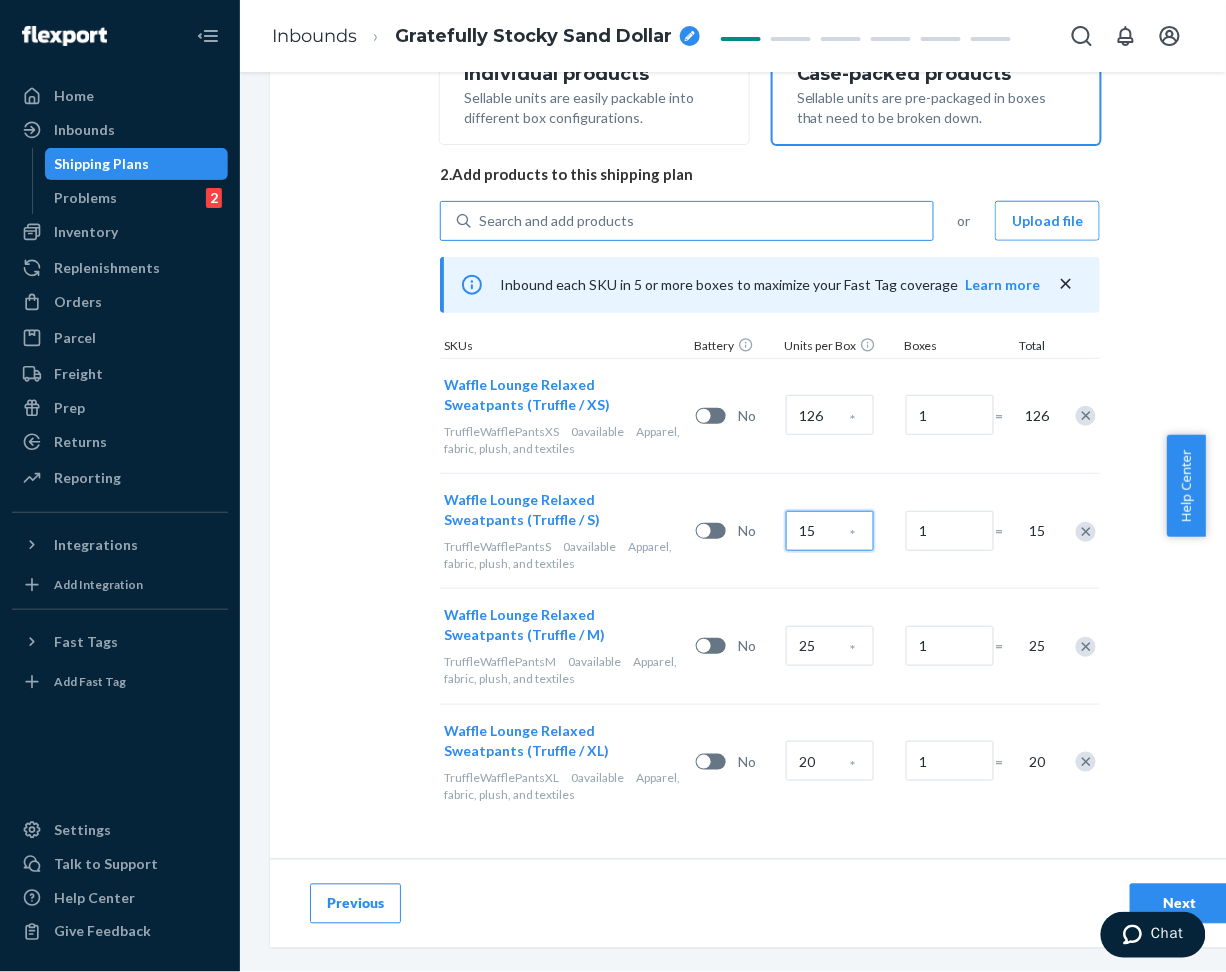 click on "15" at bounding box center (830, 531) 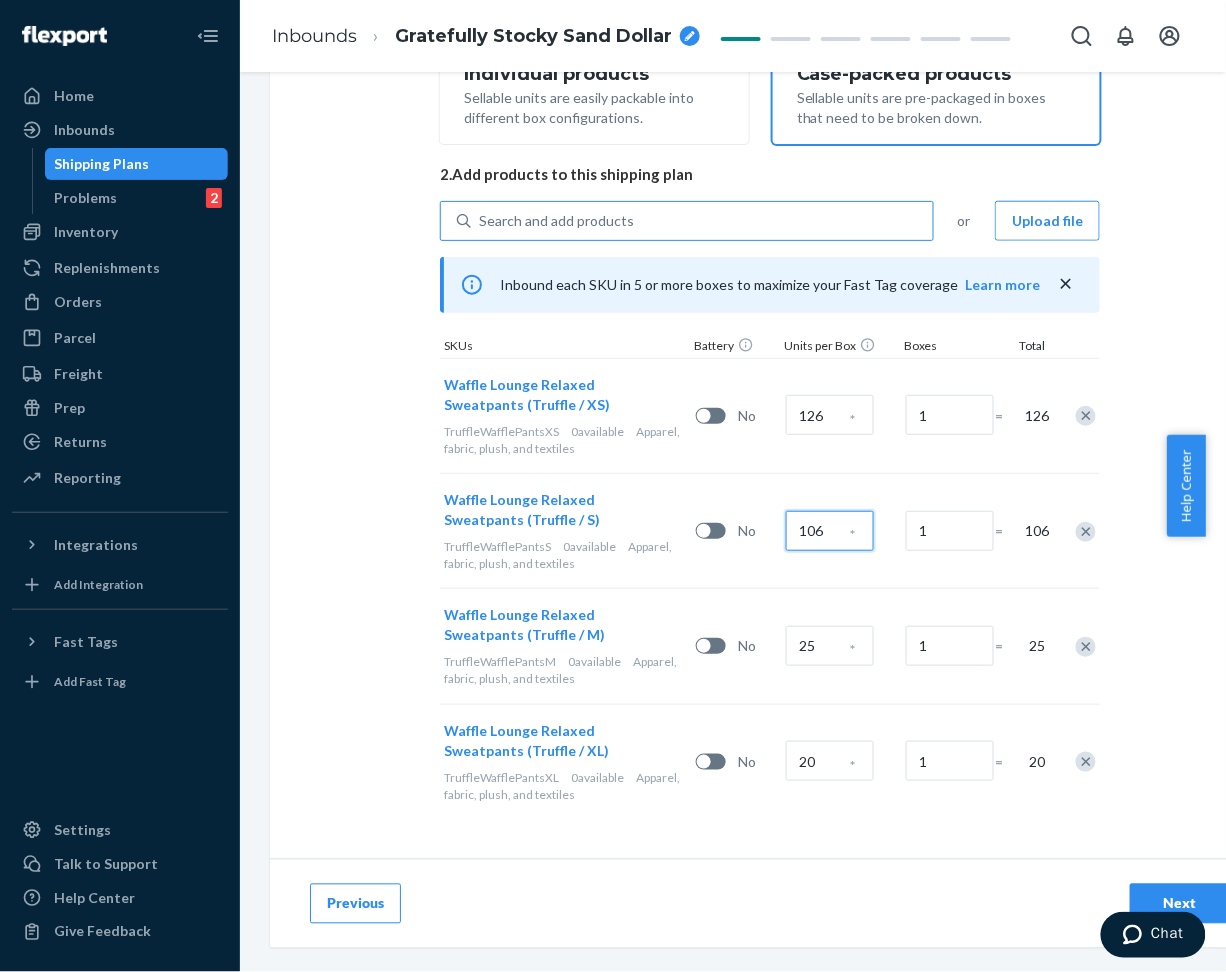 type on "106" 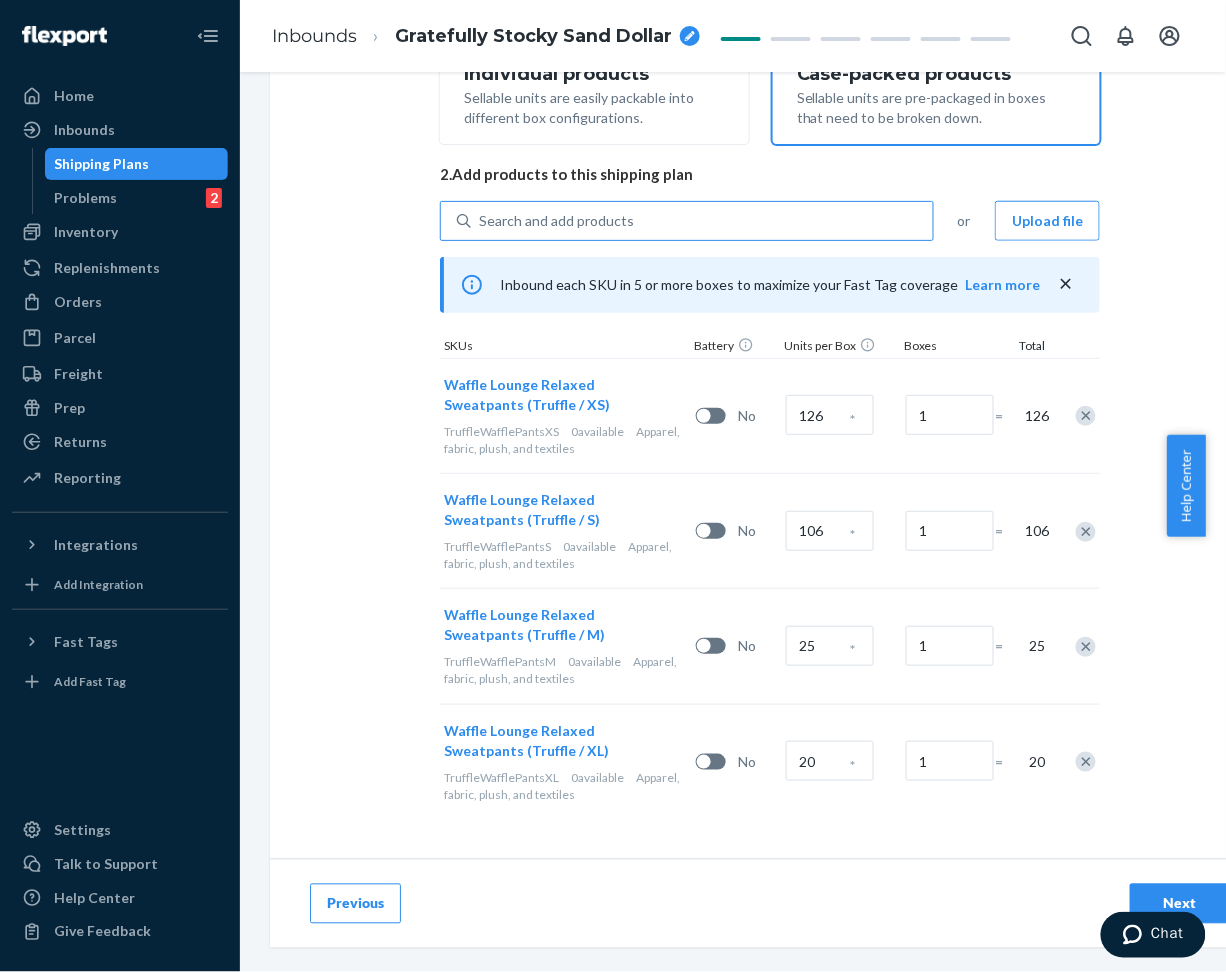 click on "25 *" at bounding box center [842, 646] 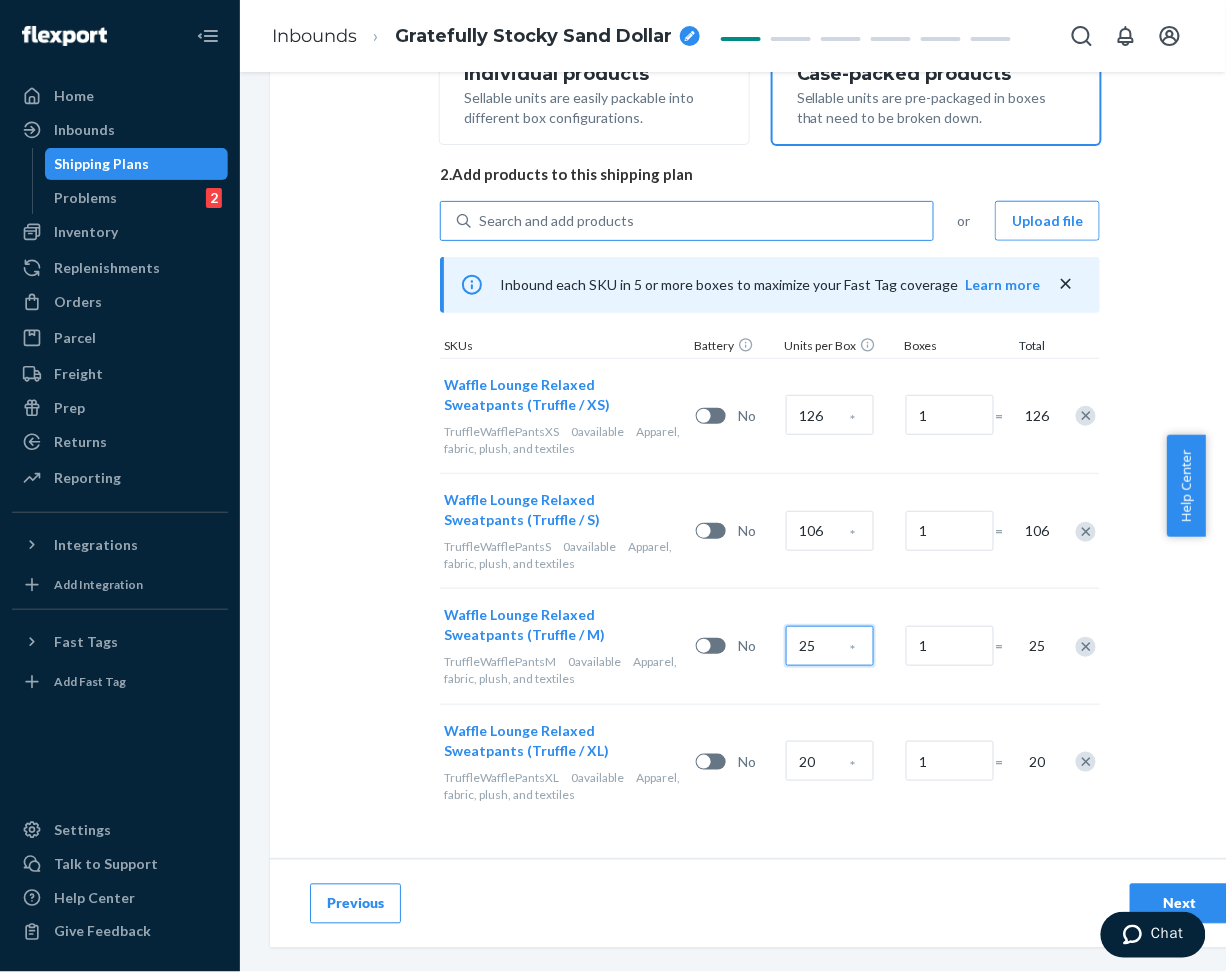 click on "25" at bounding box center (830, 646) 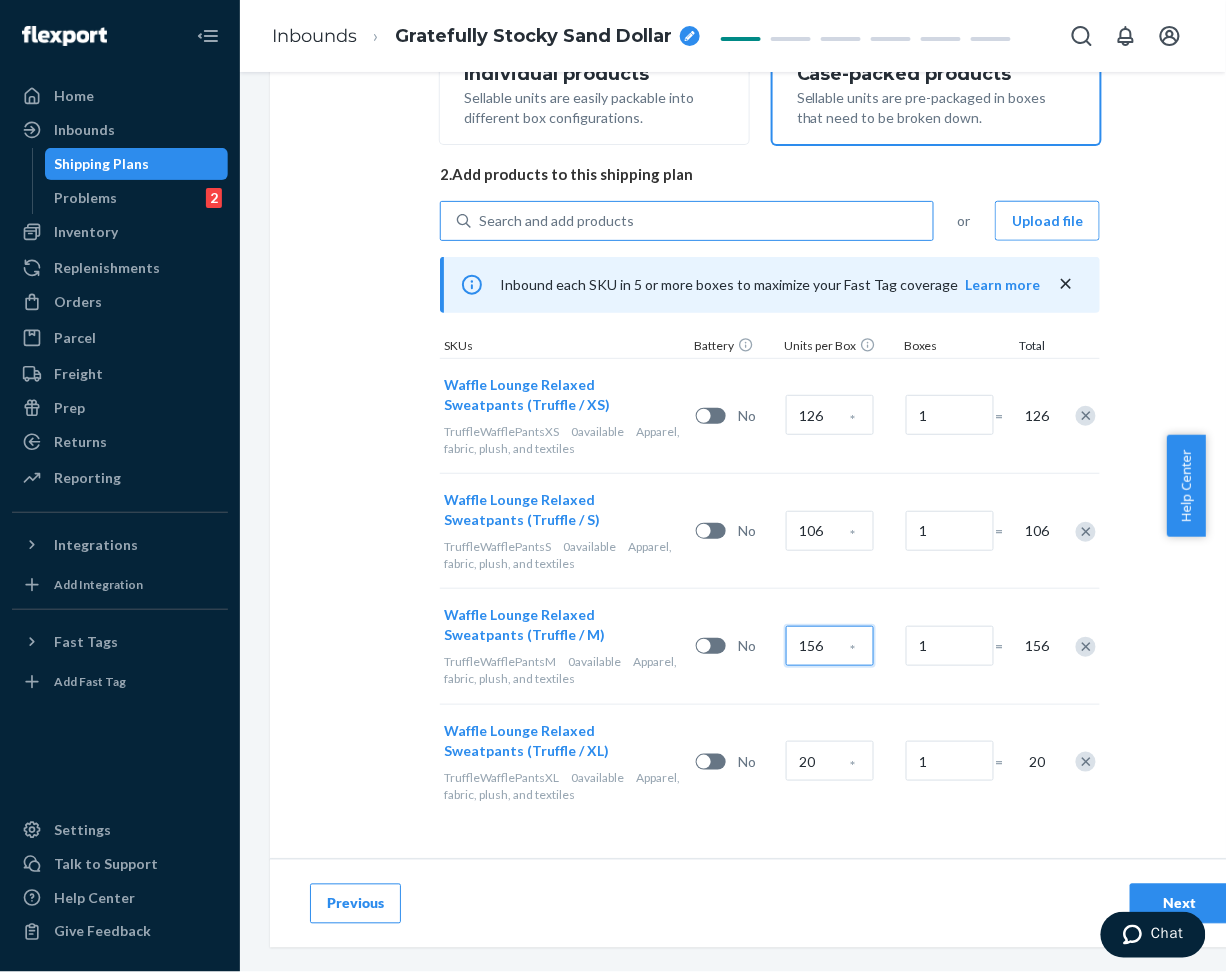 type on "156" 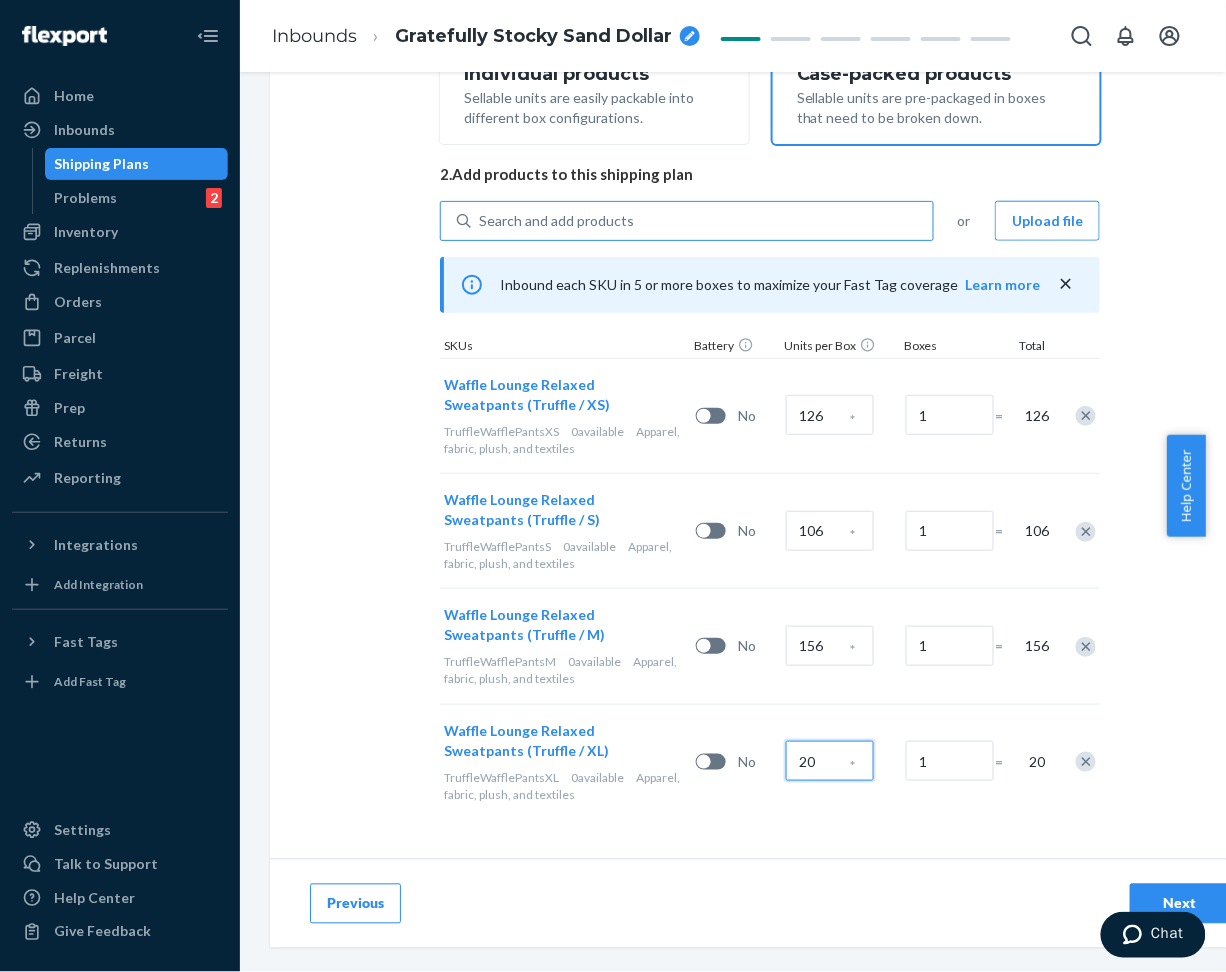 click on "20" at bounding box center (830, 761) 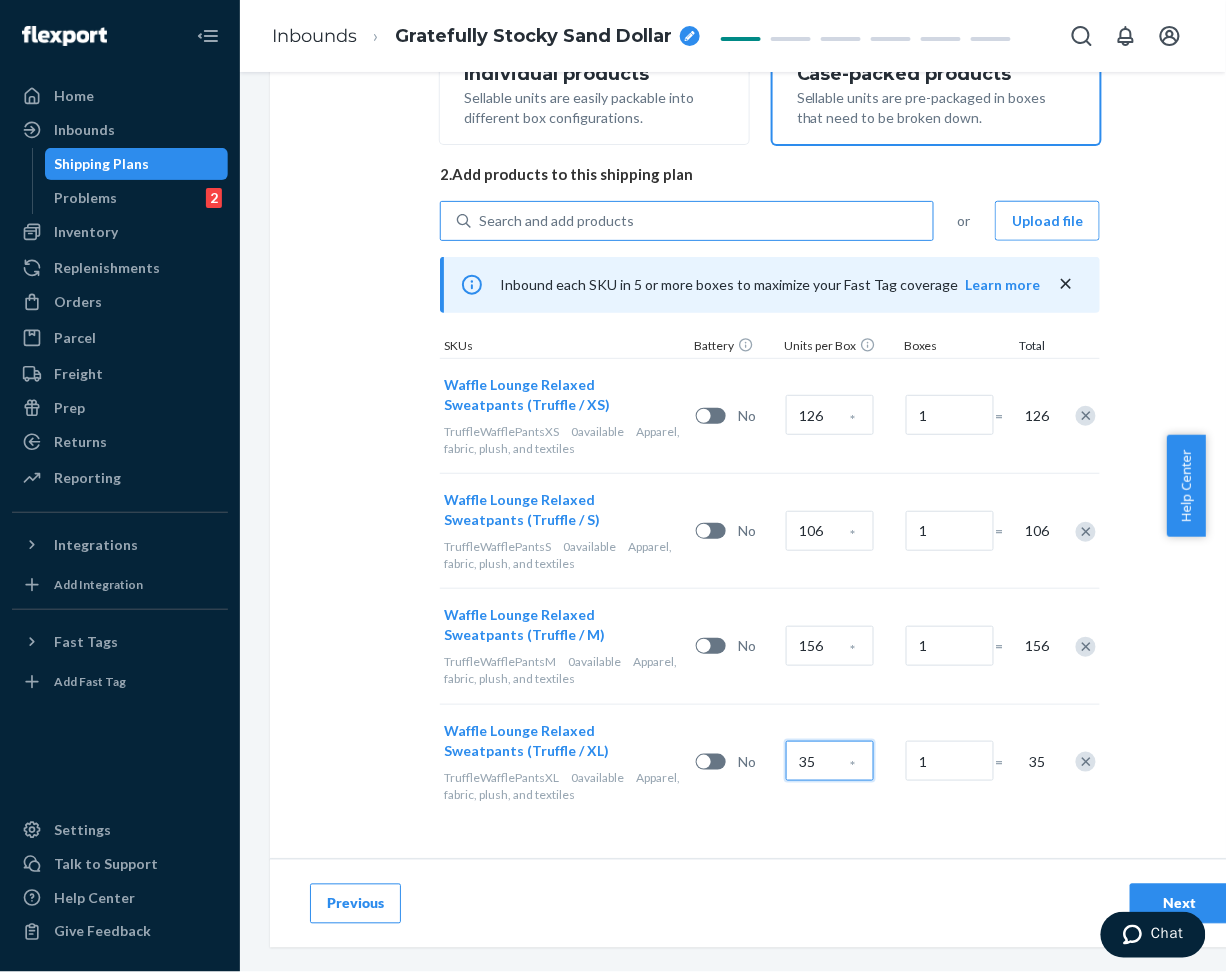 type on "35" 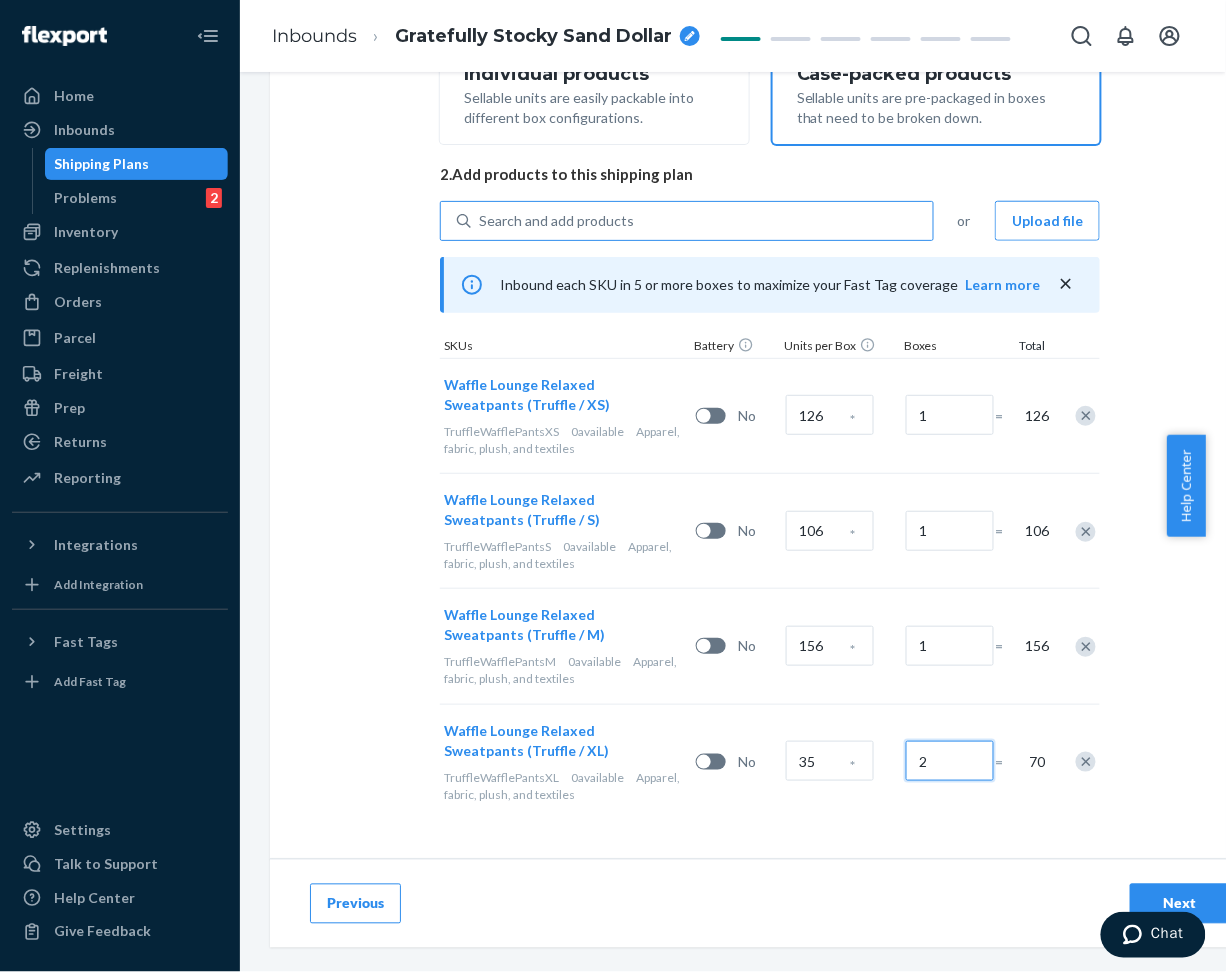 type on "2" 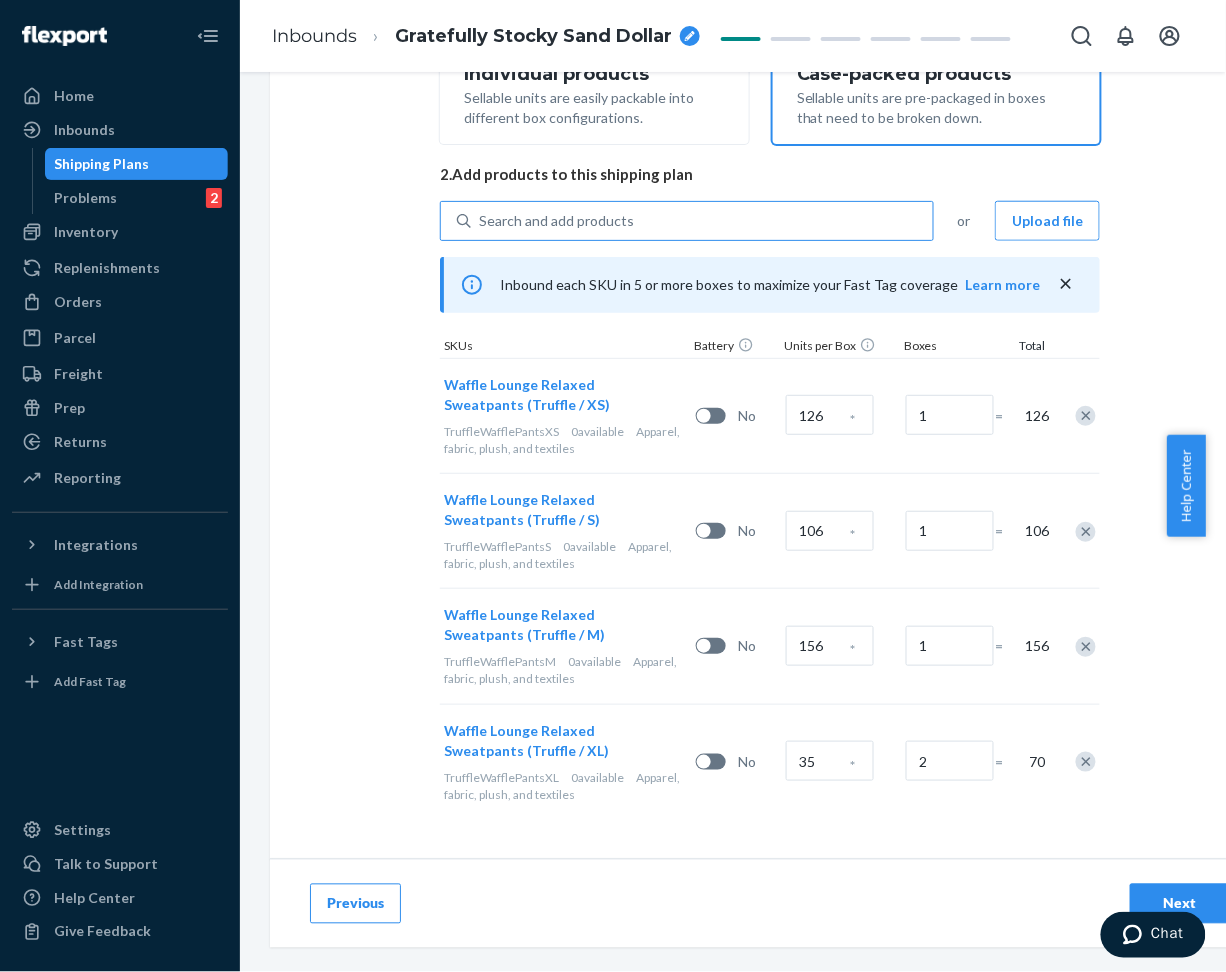 click on "Select and Add Products
Ensure your products meet our  dimension requirements  and are not in the  restricted product  list.
Battery products  must be pre-approved before inbounding.
1.   Select  packing type Individual products Sellable units are easily packable into different box configurations. Case-packed products Sellable units are pre-packaged in boxes that need to be broken down. 2.  Add products to this shipping plan Search and add products or Upload file Inbound each SKU in 5 or more boxes to maximize your Fast Tag coverage Learn more SKUs Battery Units per Box Boxes Total Waffle Lounge Relaxed Sweatpants (Truffle / XS) TruffleWafflePantsXS 0  available Apparel, fabric, plush, and textiles No 126 * 1 = 126 Waffle Lounge Relaxed Sweatpants (Truffle / S) TruffleWafflePantsS 0  available Apparel, fabric, plush, and textiles No 106 * 1 = 106 Waffle Lounge Relaxed Sweatpants (Truffle / M) TruffleWafflePantsM 0  available Apparel, fabric, plush, and textiles No 156 * 1 = 156 0 No 35 *" at bounding box center [770, 285] 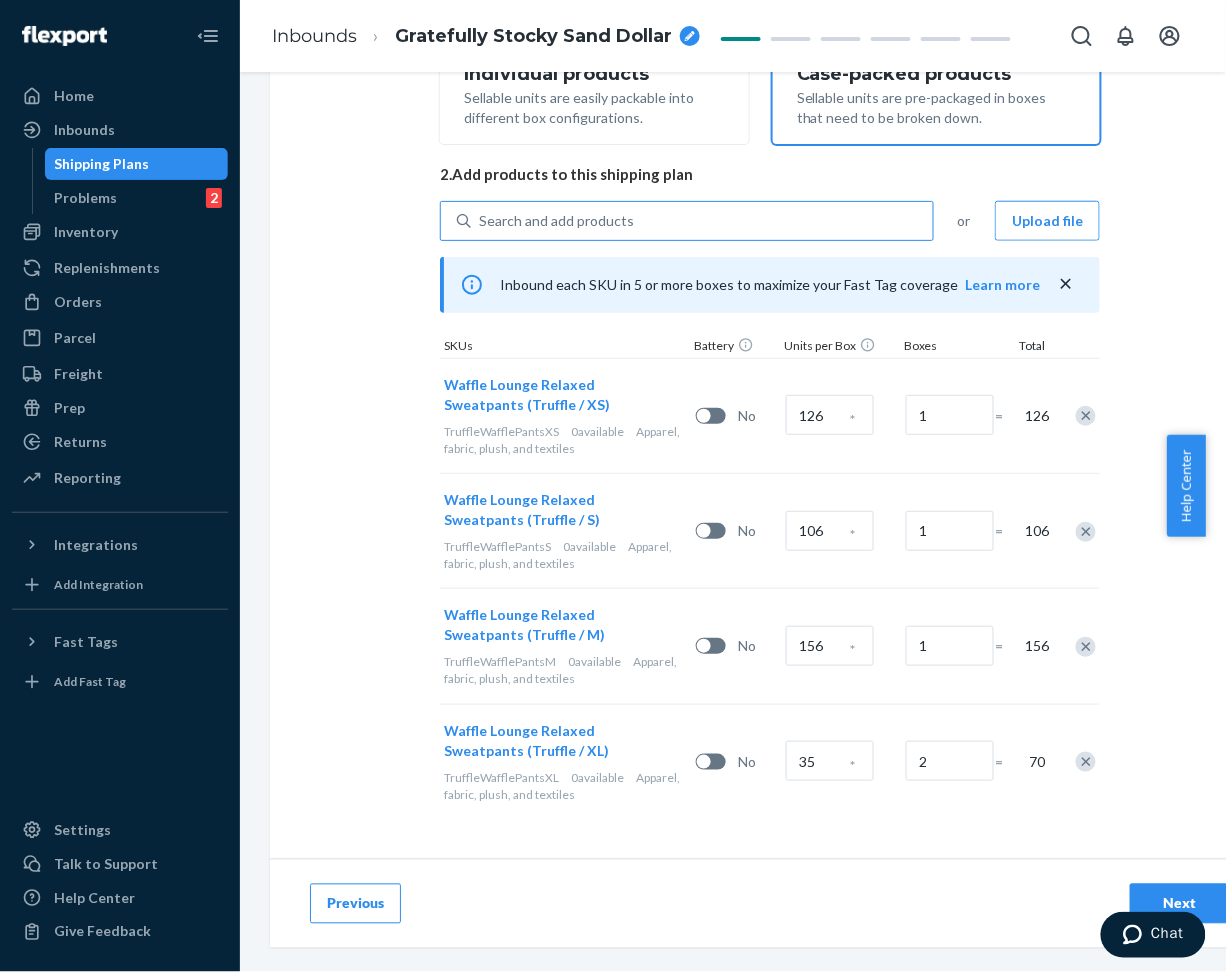drag, startPoint x: 316, startPoint y: 482, endPoint x: 349, endPoint y: 467, distance: 36.249138 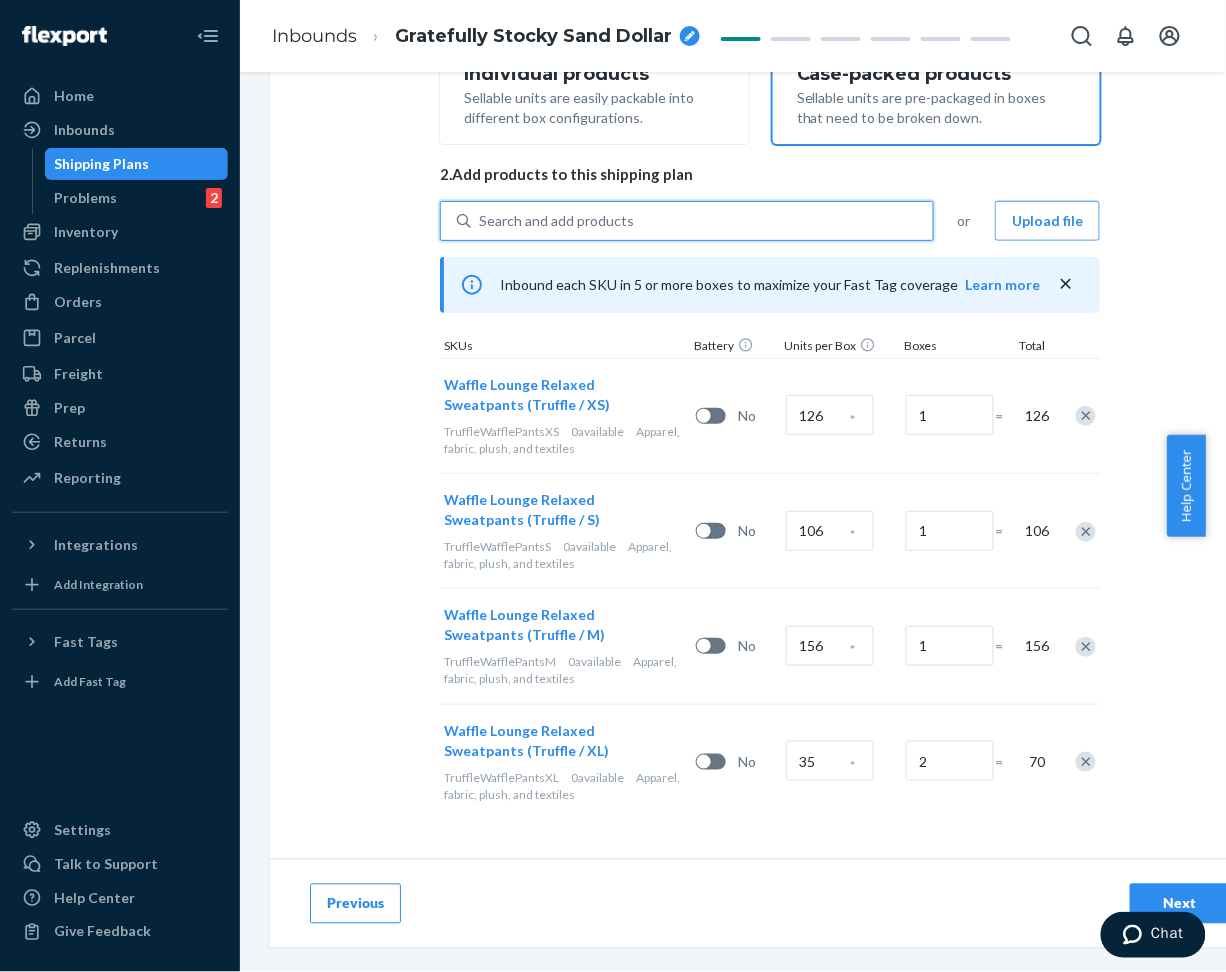 paste on "Waffle Lounge Sweatpants White Dove" 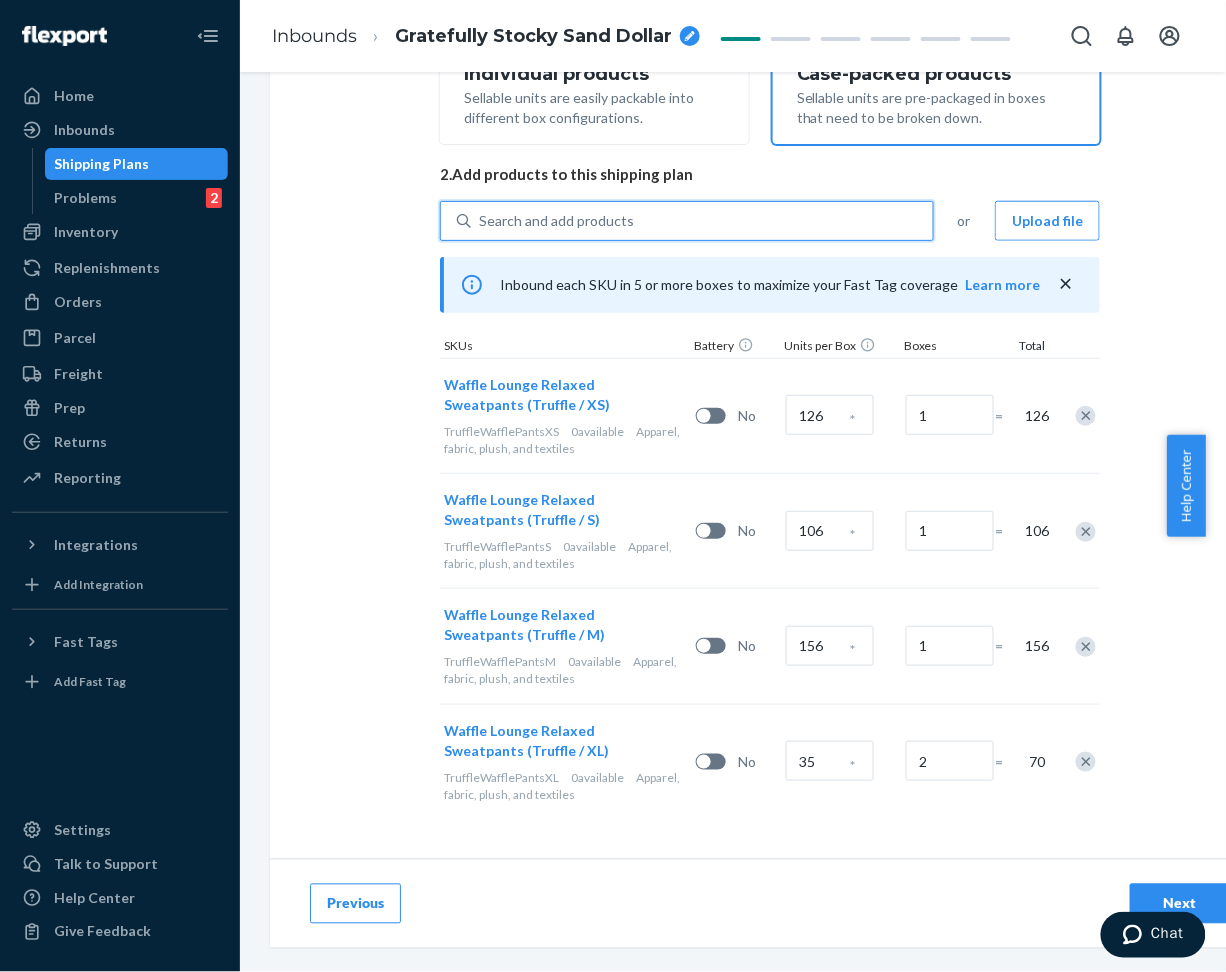 type on "Waffle Lounge Sweatpants White Dove" 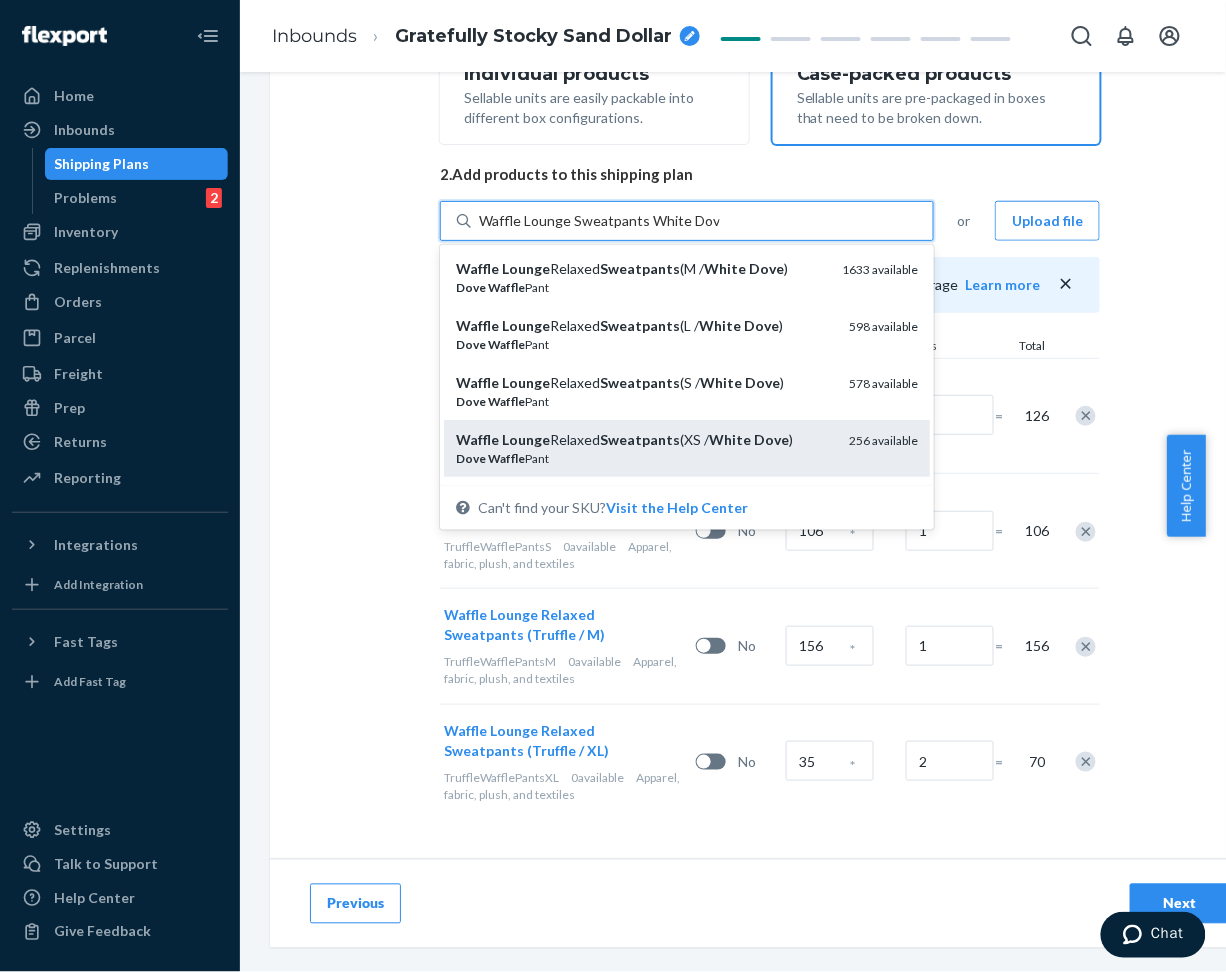 click on "Sweatpants" at bounding box center [640, 439] 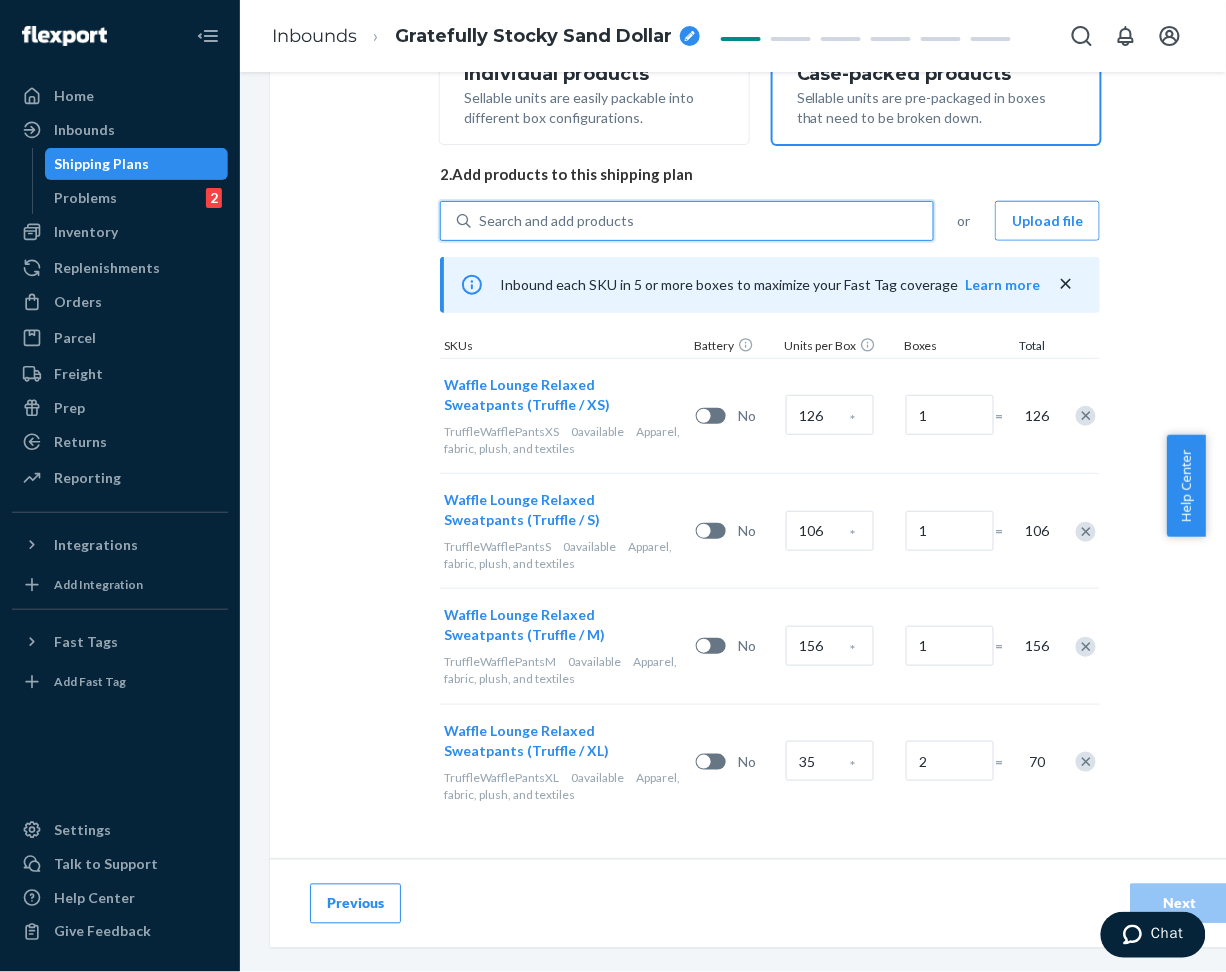 click on "Search and add products" at bounding box center (556, 221) 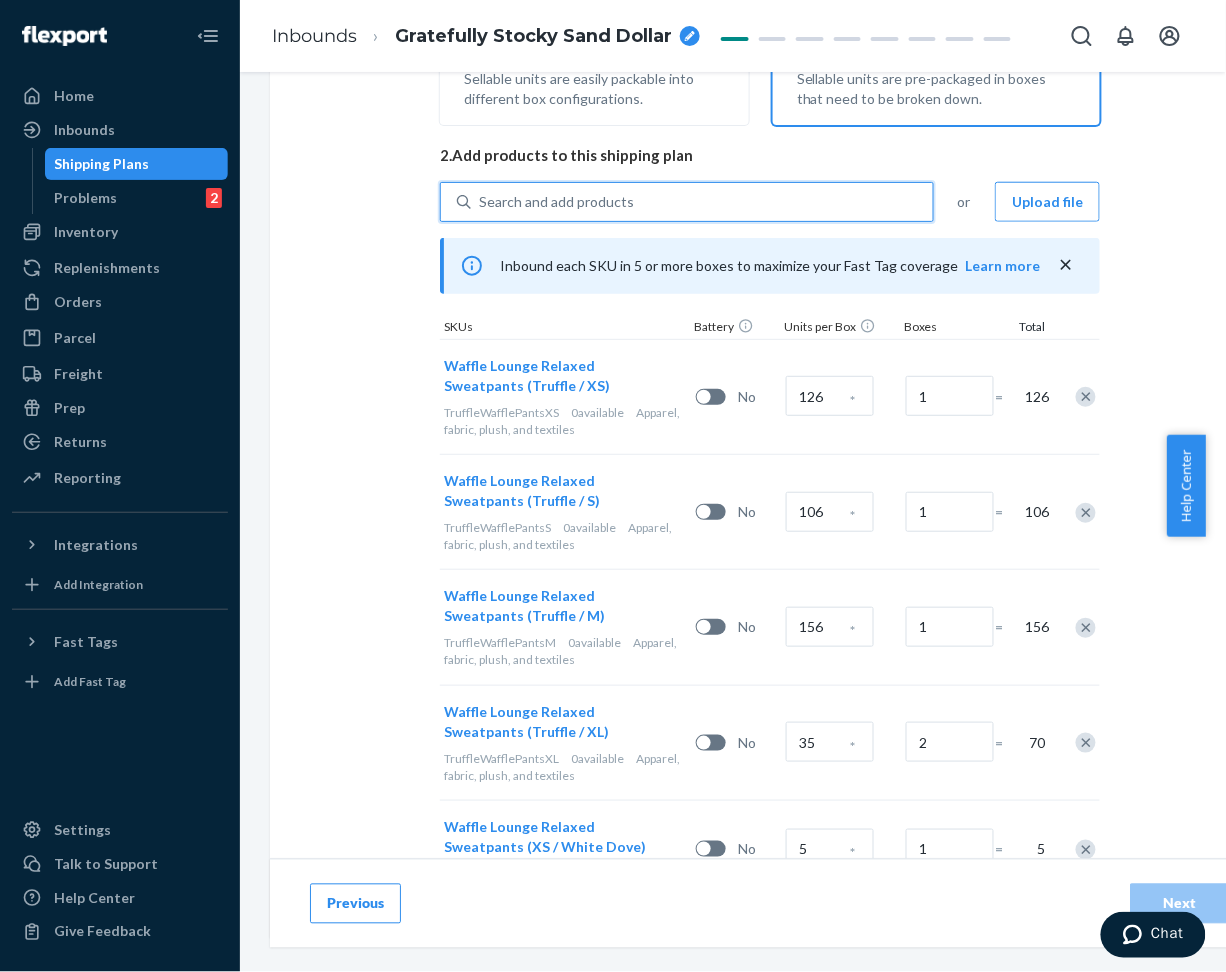 paste on "Waffle Lounge Sweatpants White Dove" 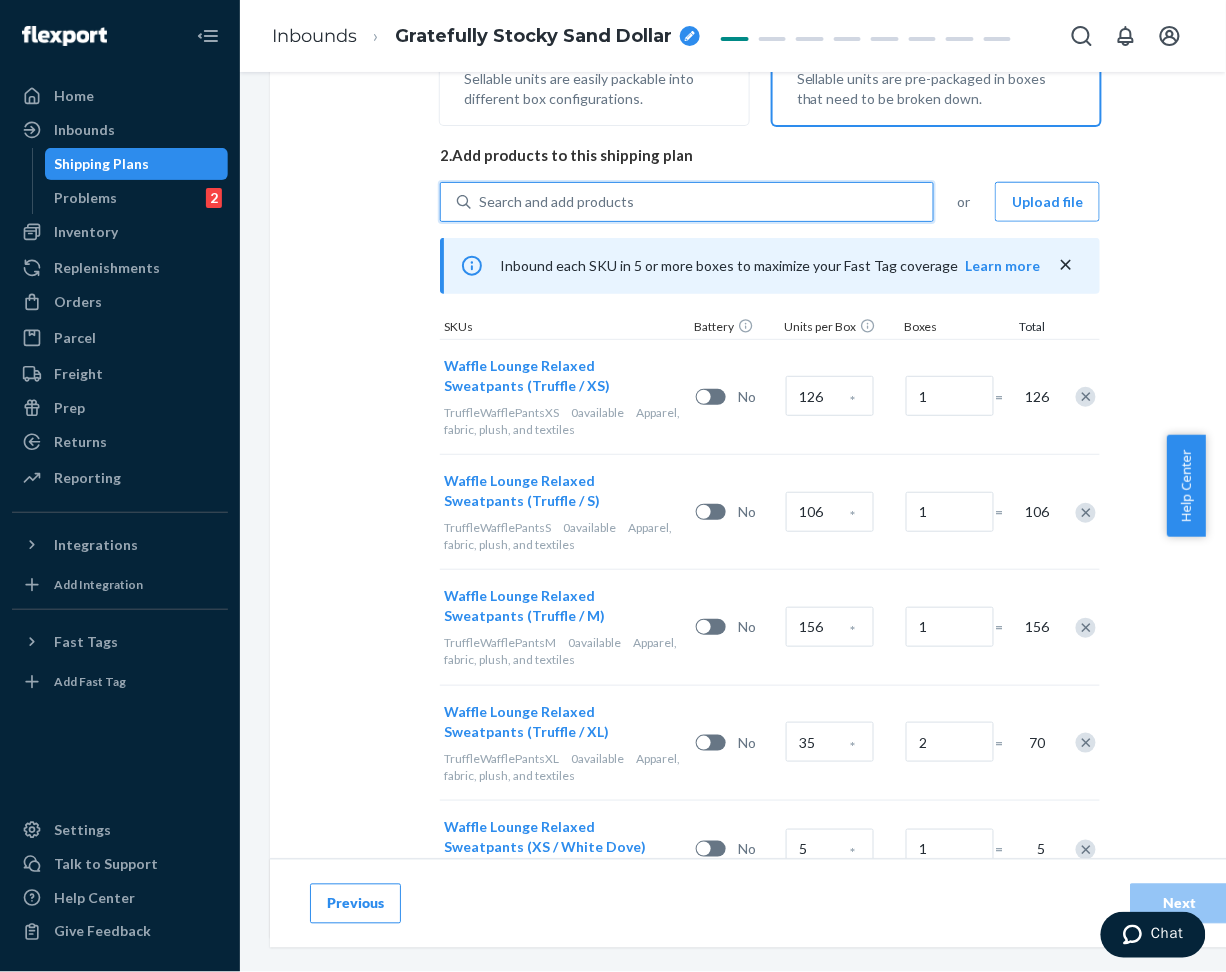 type on "Waffle Lounge Sweatpants White Dove" 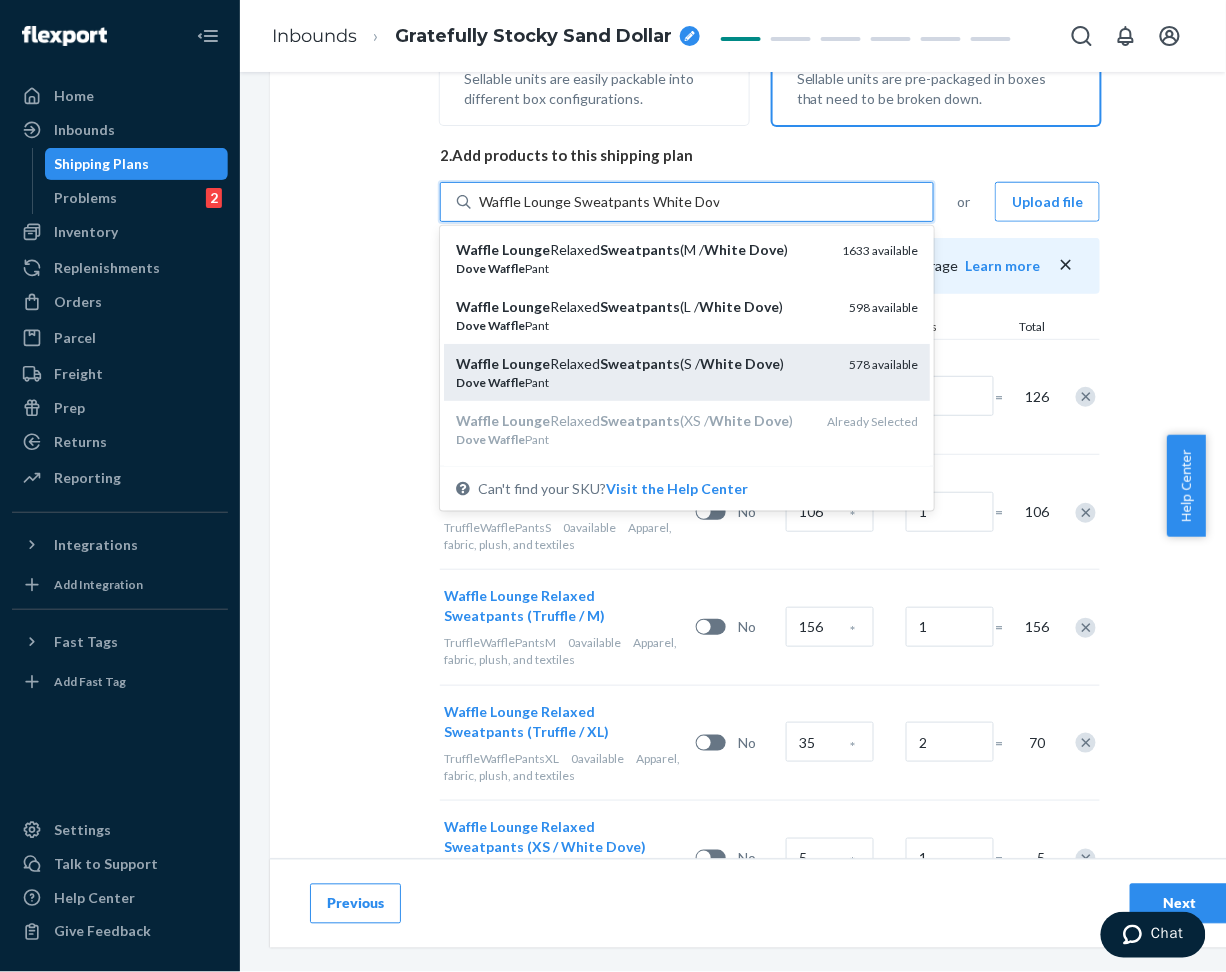 click on "Sweatpants" at bounding box center [640, 363] 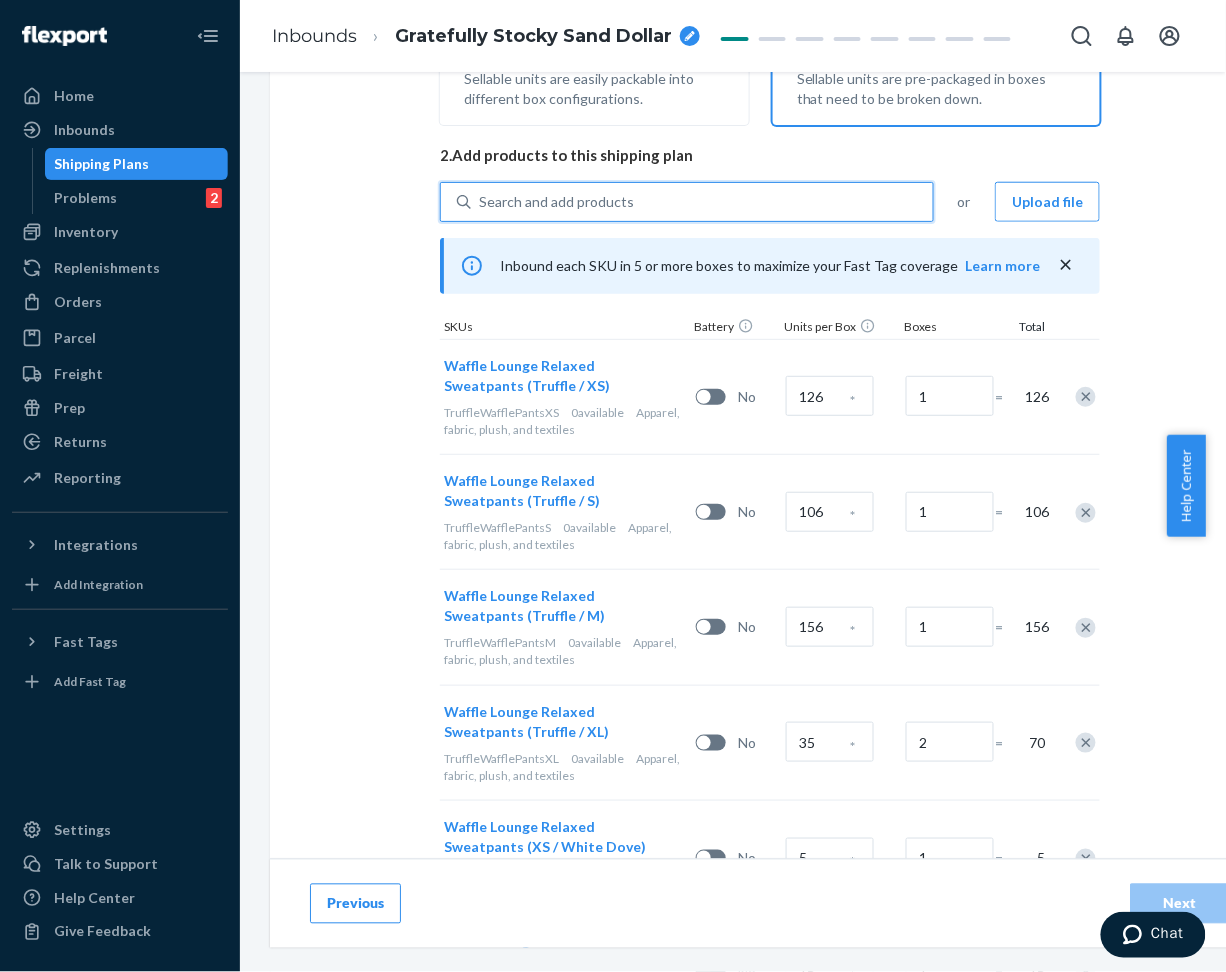 click on "Search and add products" at bounding box center (702, 202) 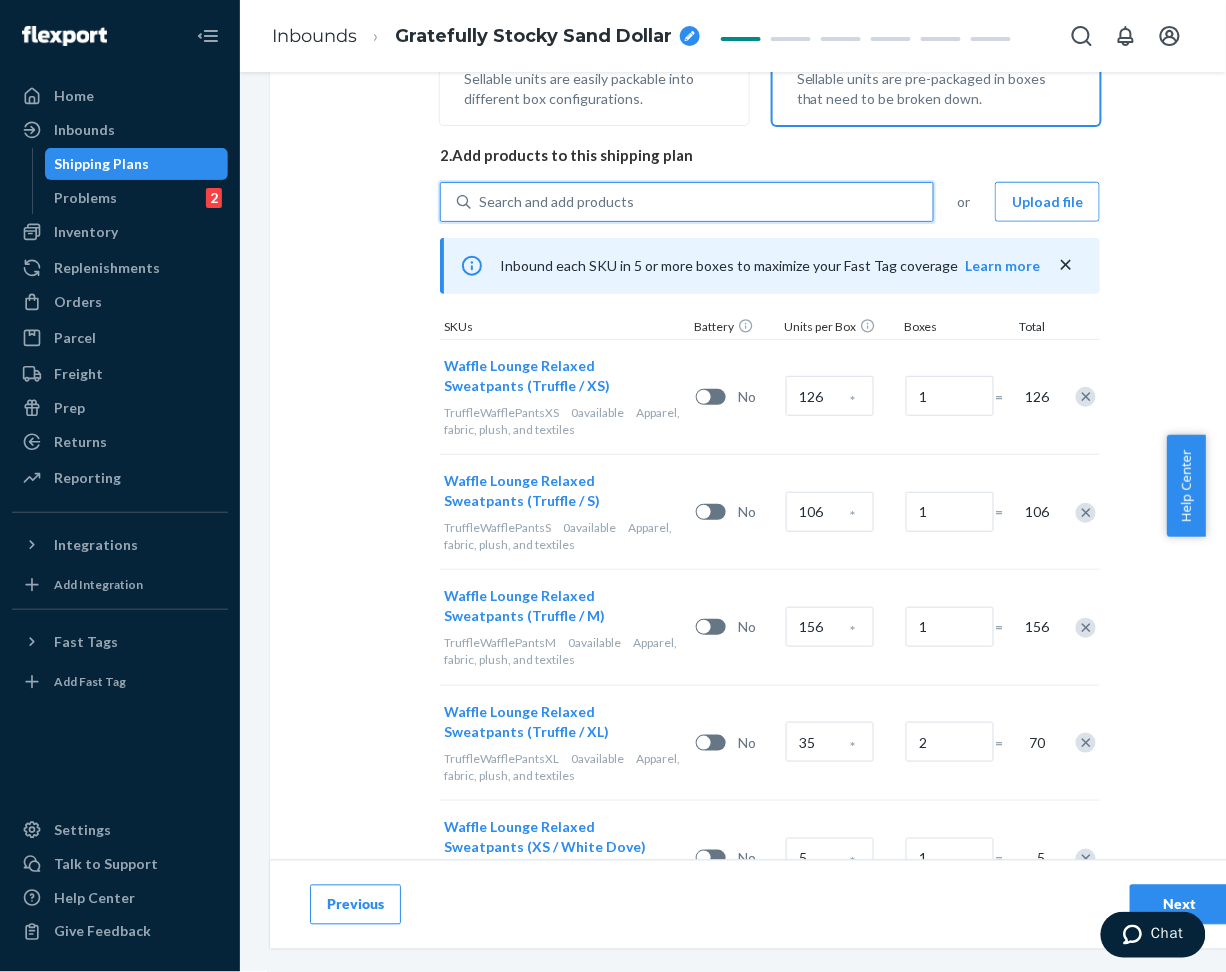 paste on "Waffle Lounge Sweatpants White Dove" 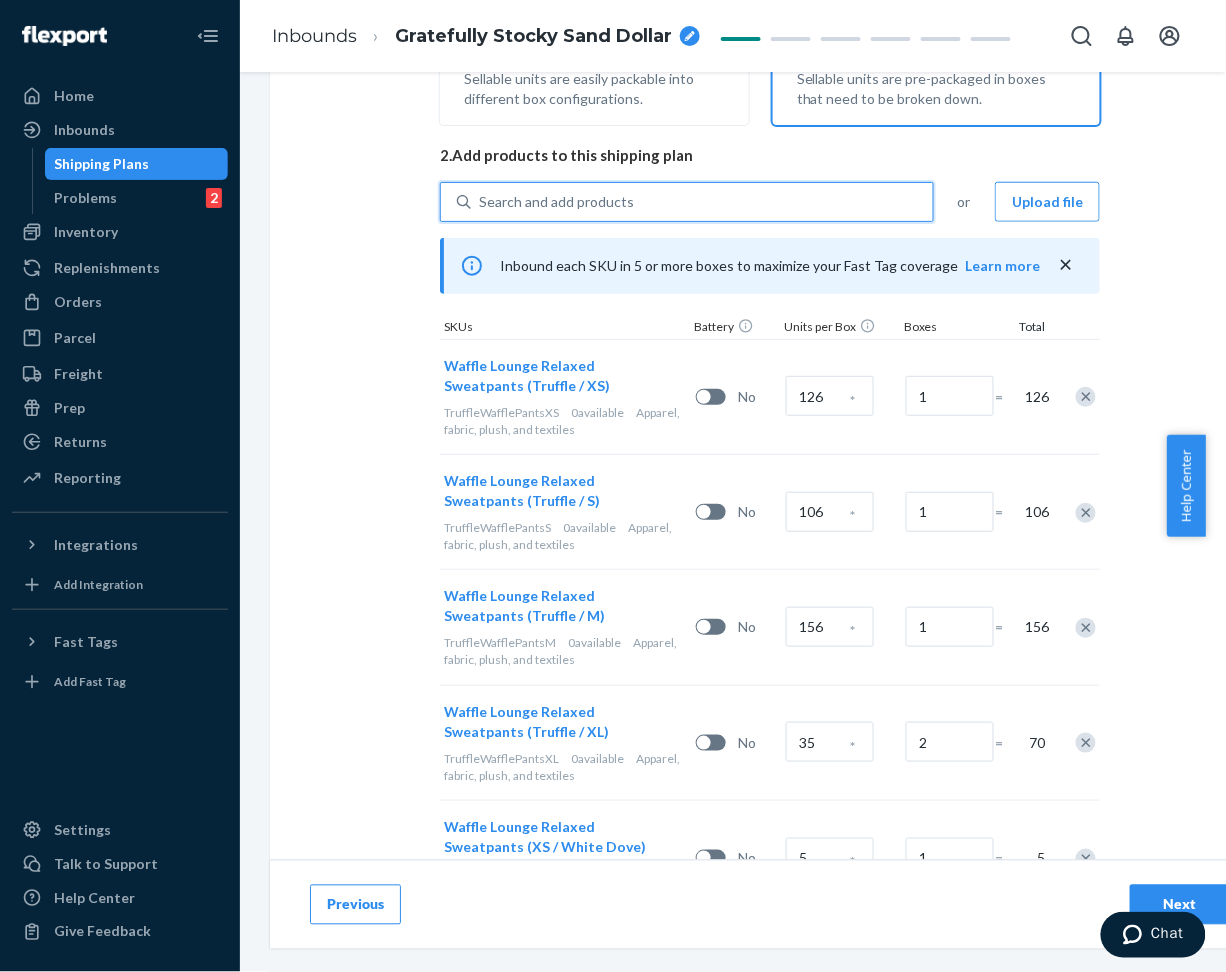 type on "Waffle Lounge Sweatpants White Dove" 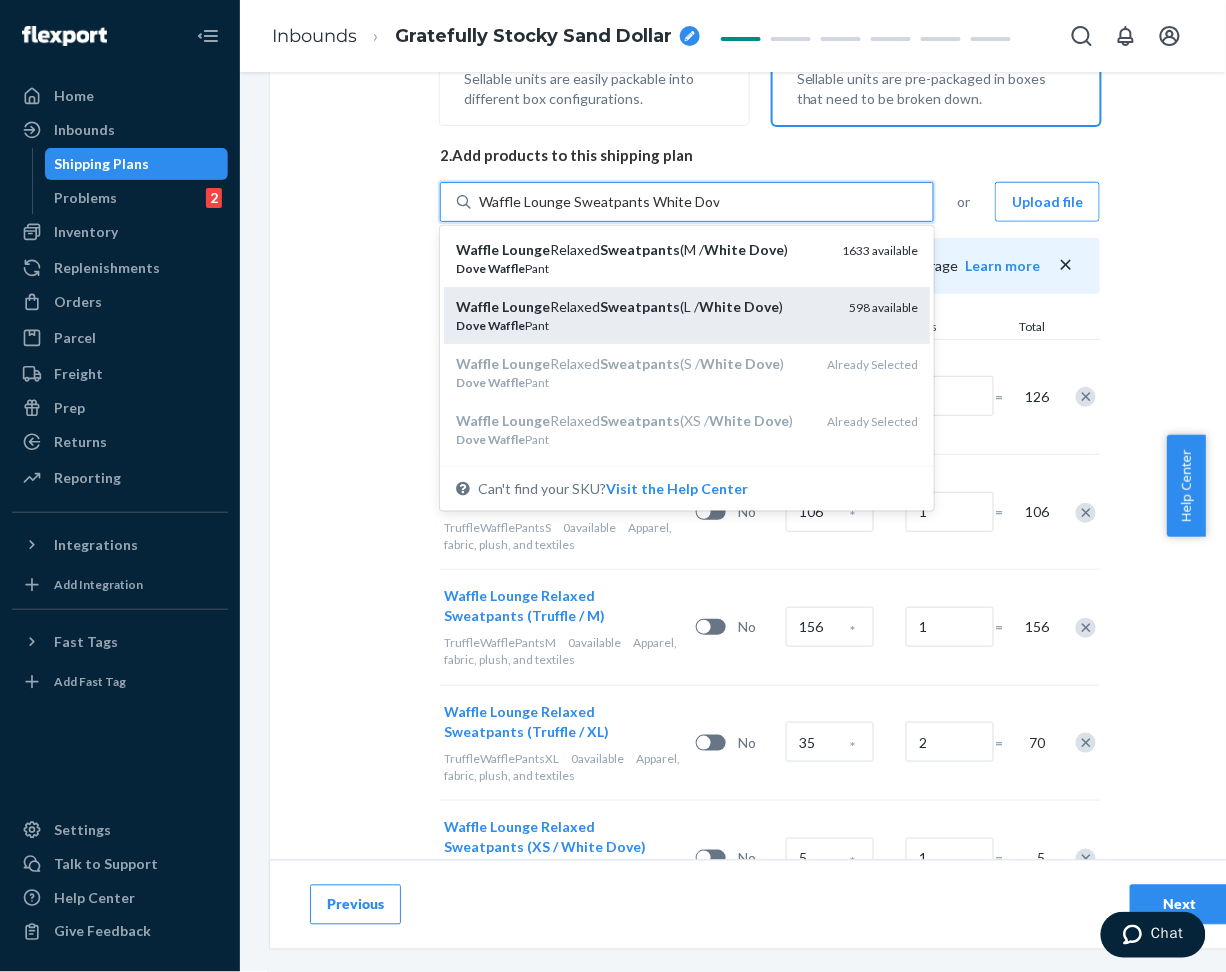 click on "Dove   Waffle  Pant" at bounding box center (644, 325) 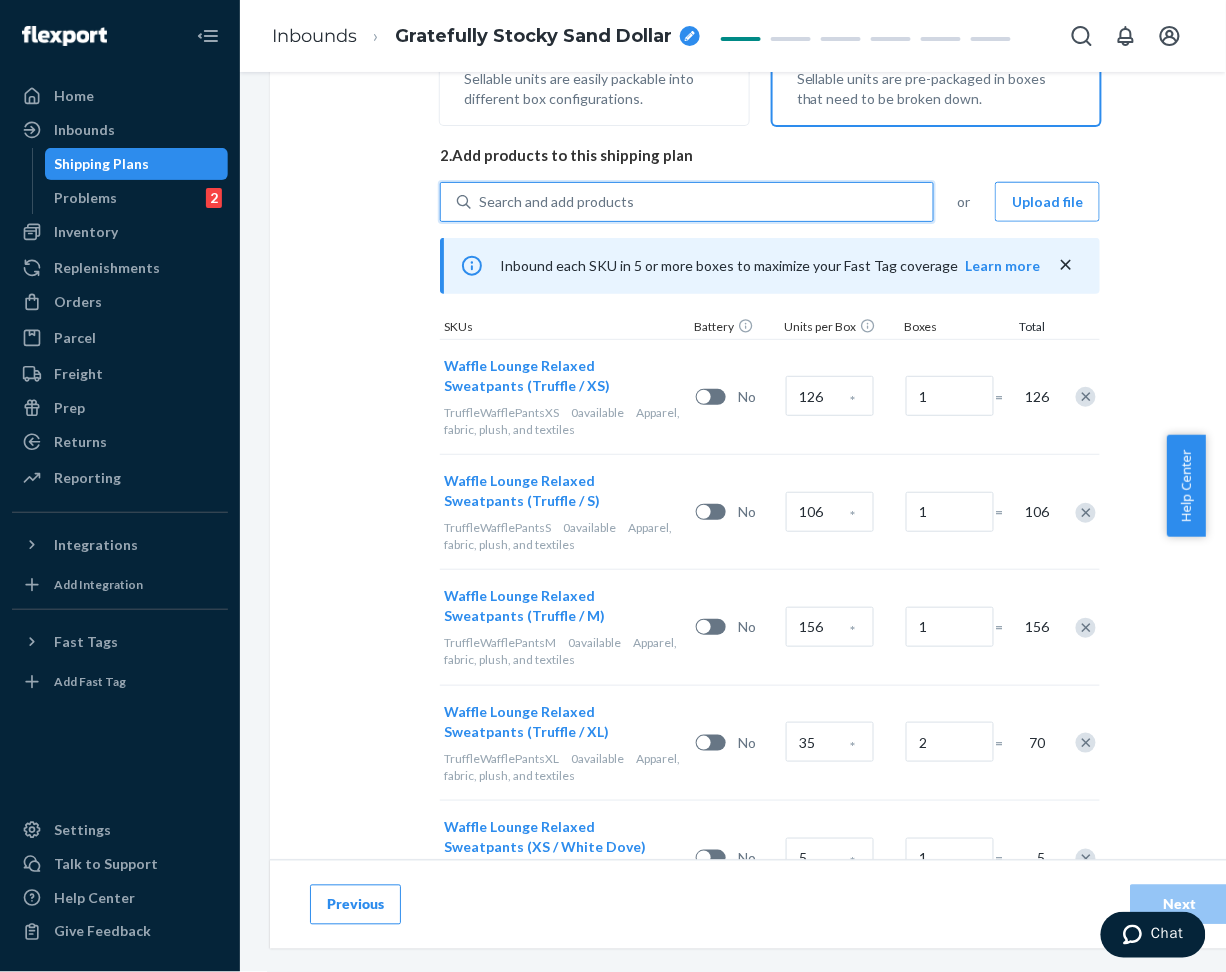click on "Search and add products" at bounding box center (702, 202) 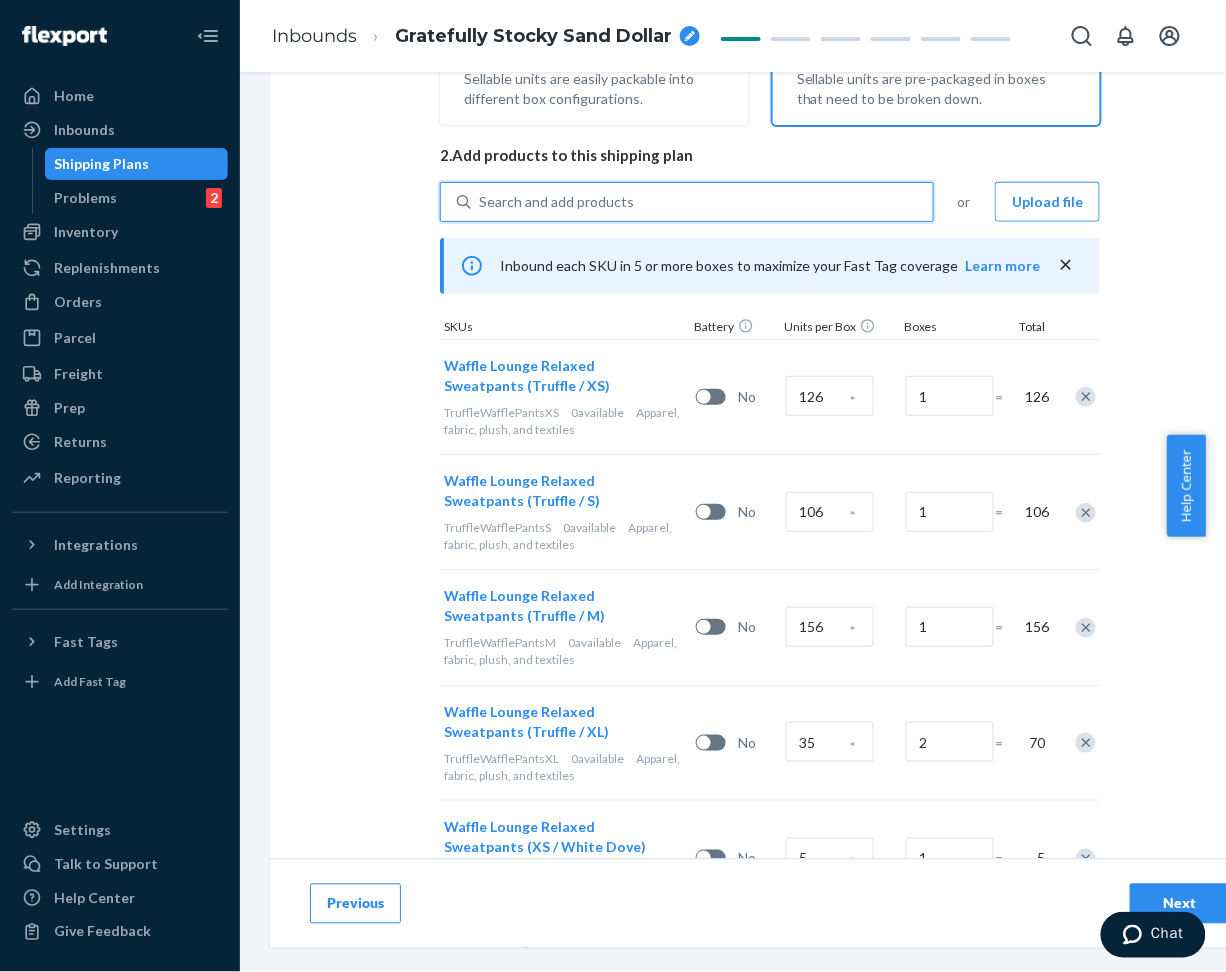 paste on "Waffle Lounge Sweatpants White Dove" 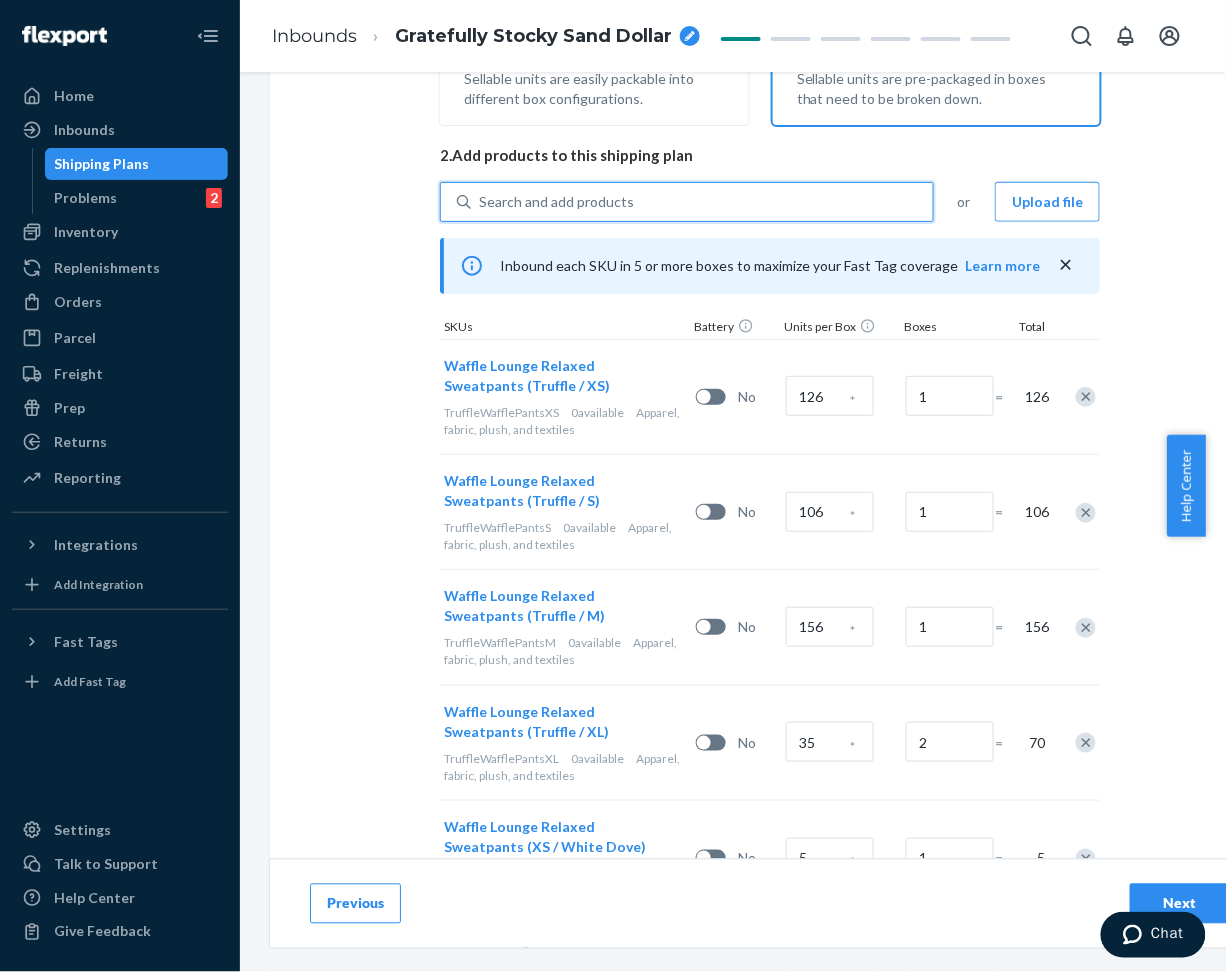 type on "Waffle Lounge Sweatpants White Dove" 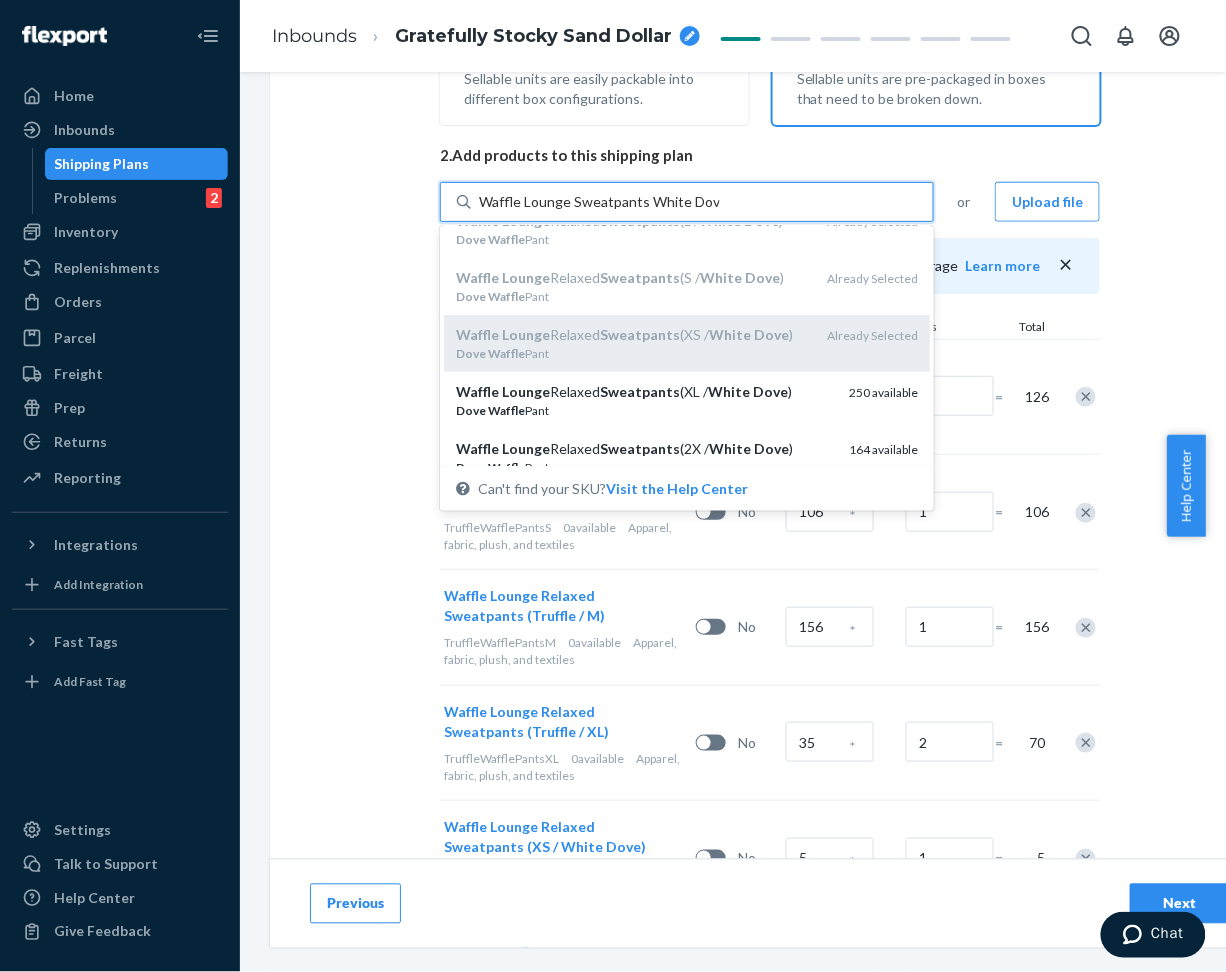 scroll, scrollTop: 133, scrollLeft: 0, axis: vertical 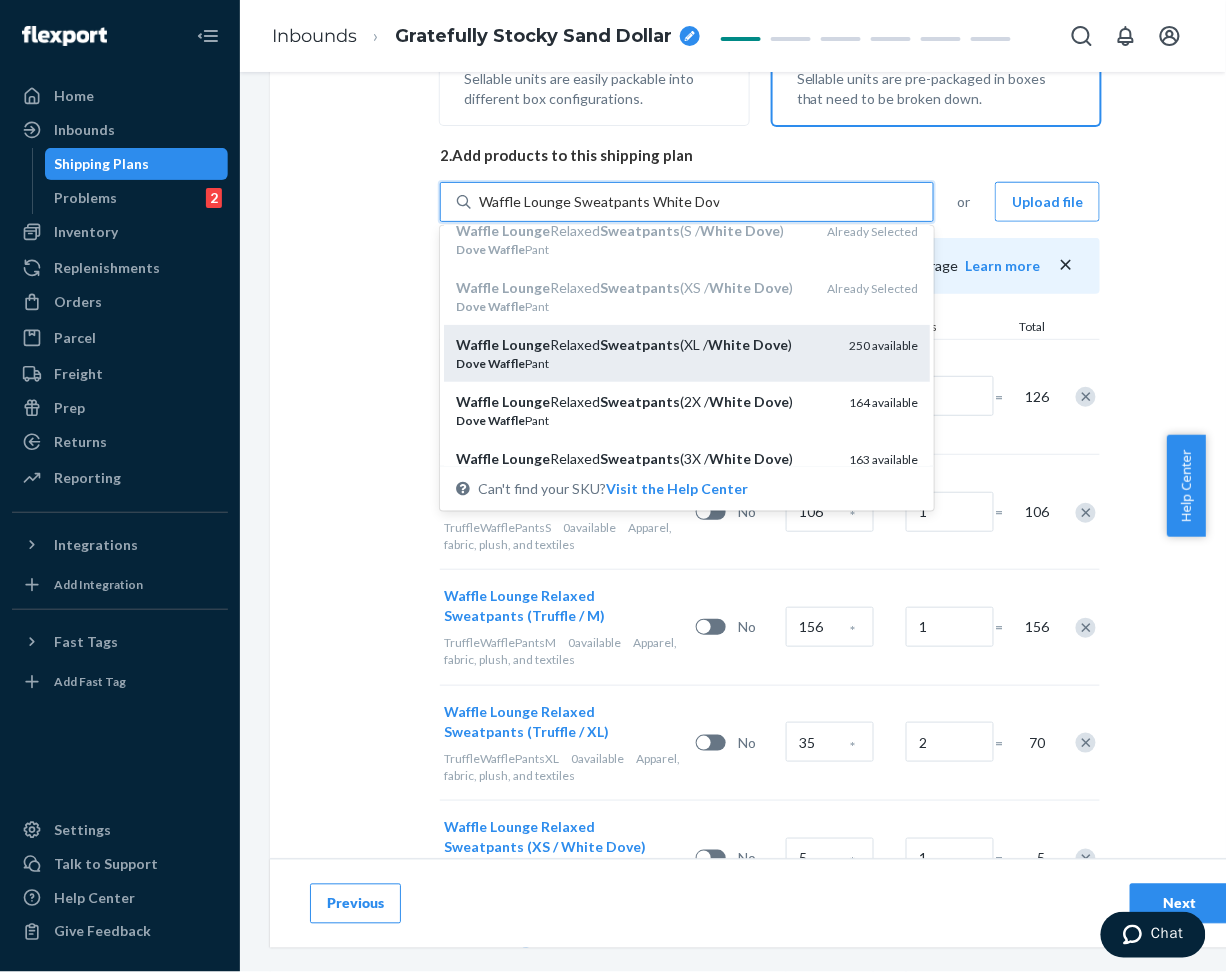 click on "Waffle   Lounge  Relaxed  Sweatpants  (XL /  White   Dove ) Dove   Waffle  Pant 250 available" at bounding box center [687, 353] 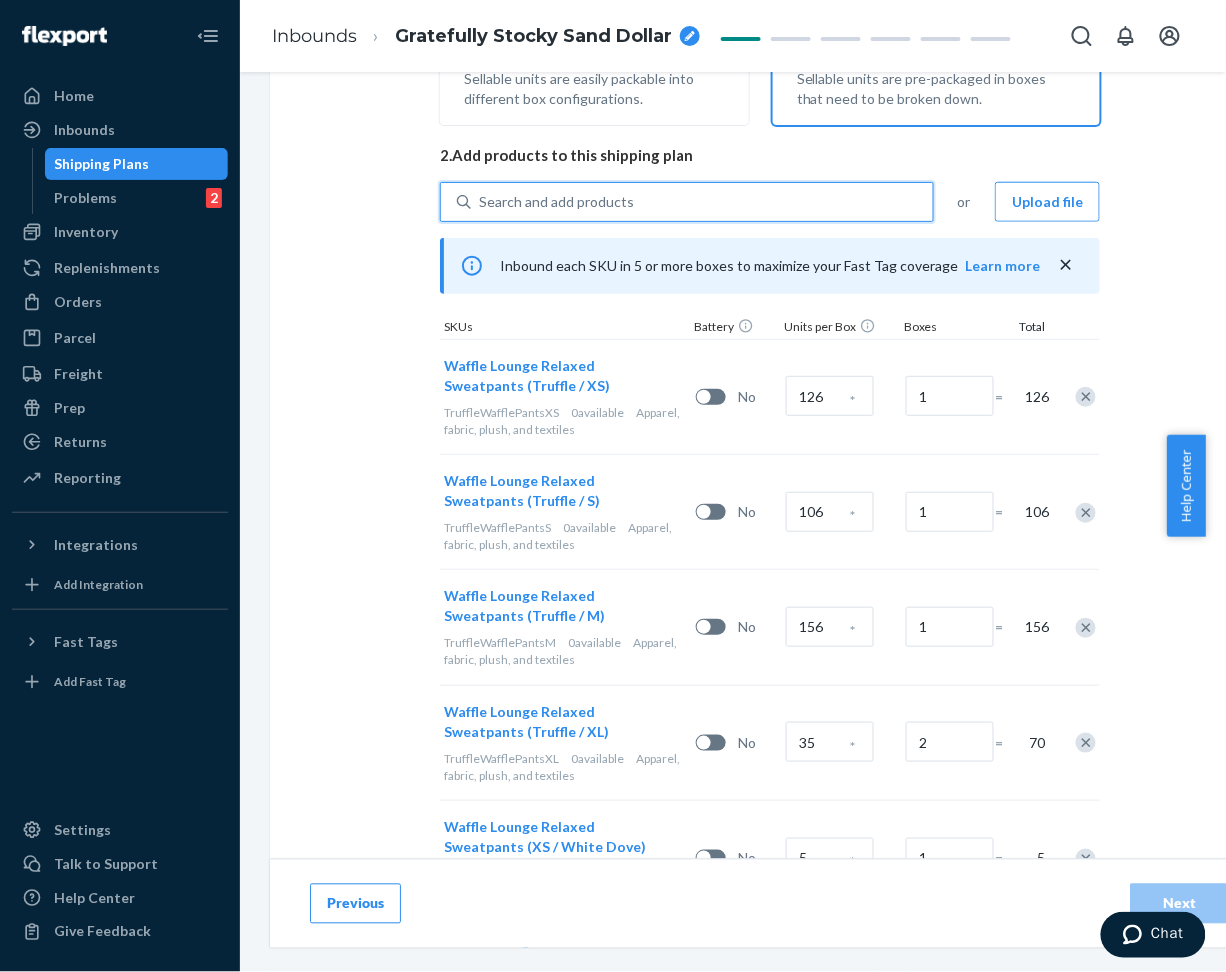 click on "Search and add products" at bounding box center [702, 202] 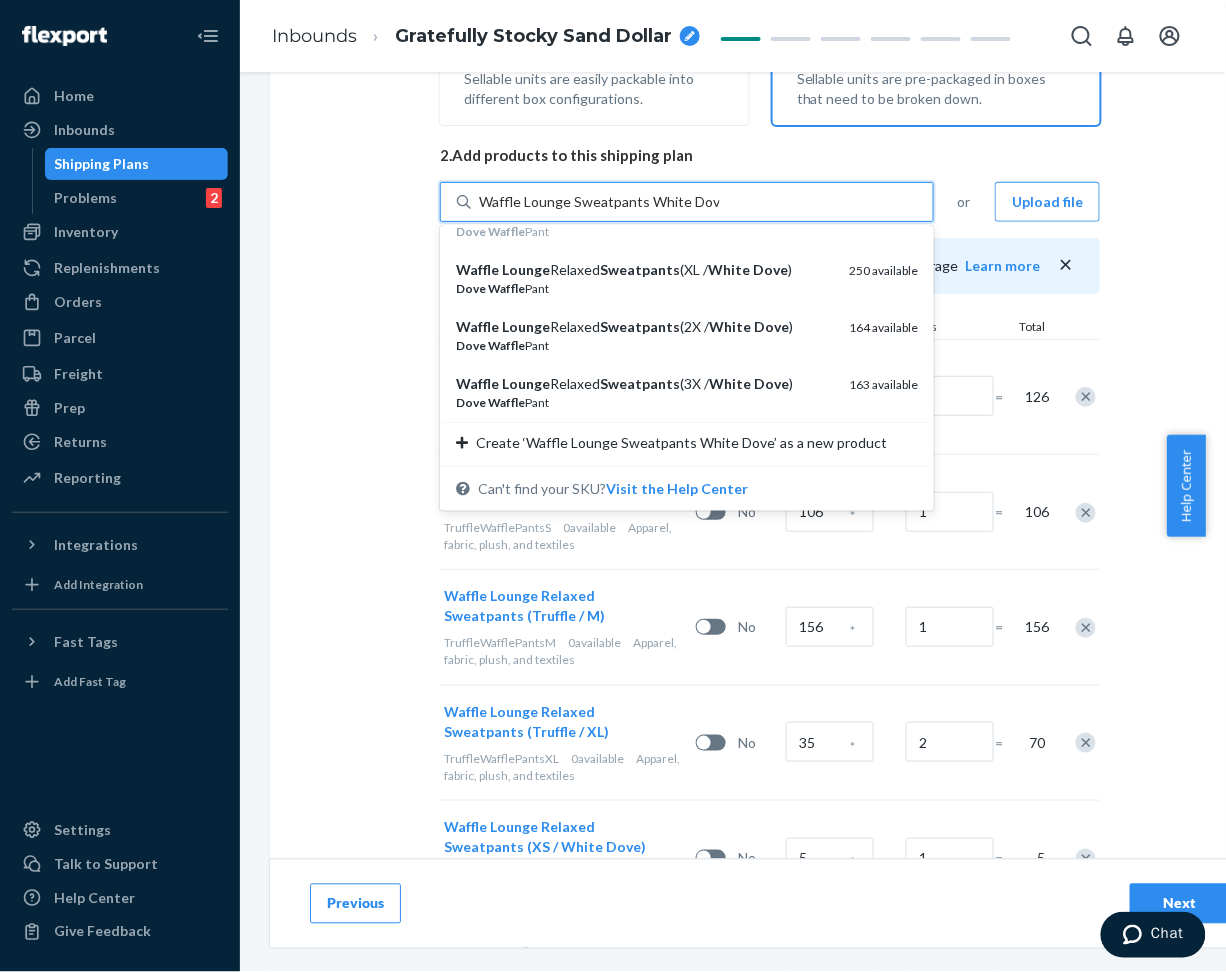 scroll, scrollTop: 209, scrollLeft: 0, axis: vertical 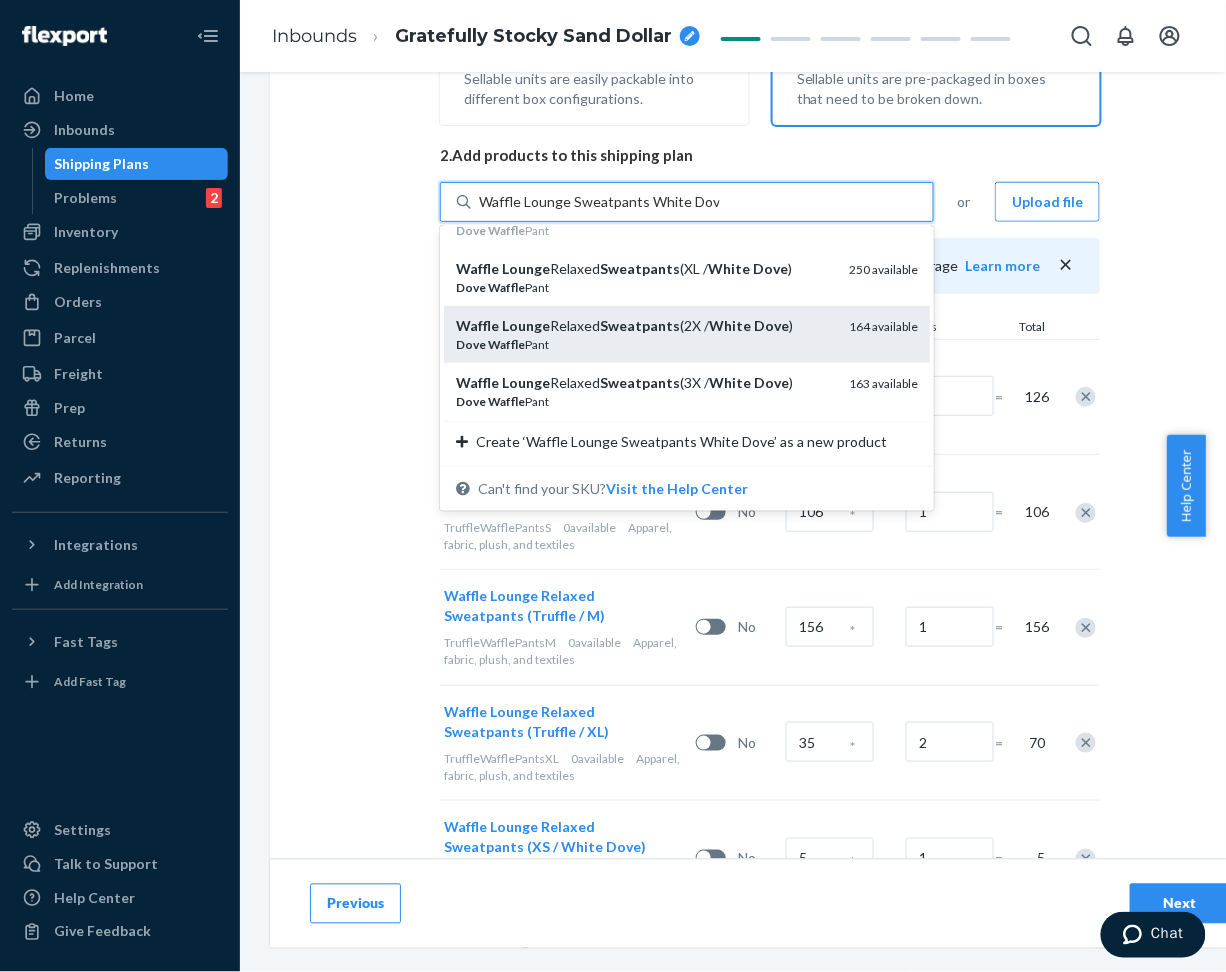 click on "Waffle   Lounge  Relaxed  Sweatpants  (2X /  White   Dove ) Dove   Waffle  Pant 164 available" at bounding box center (687, 334) 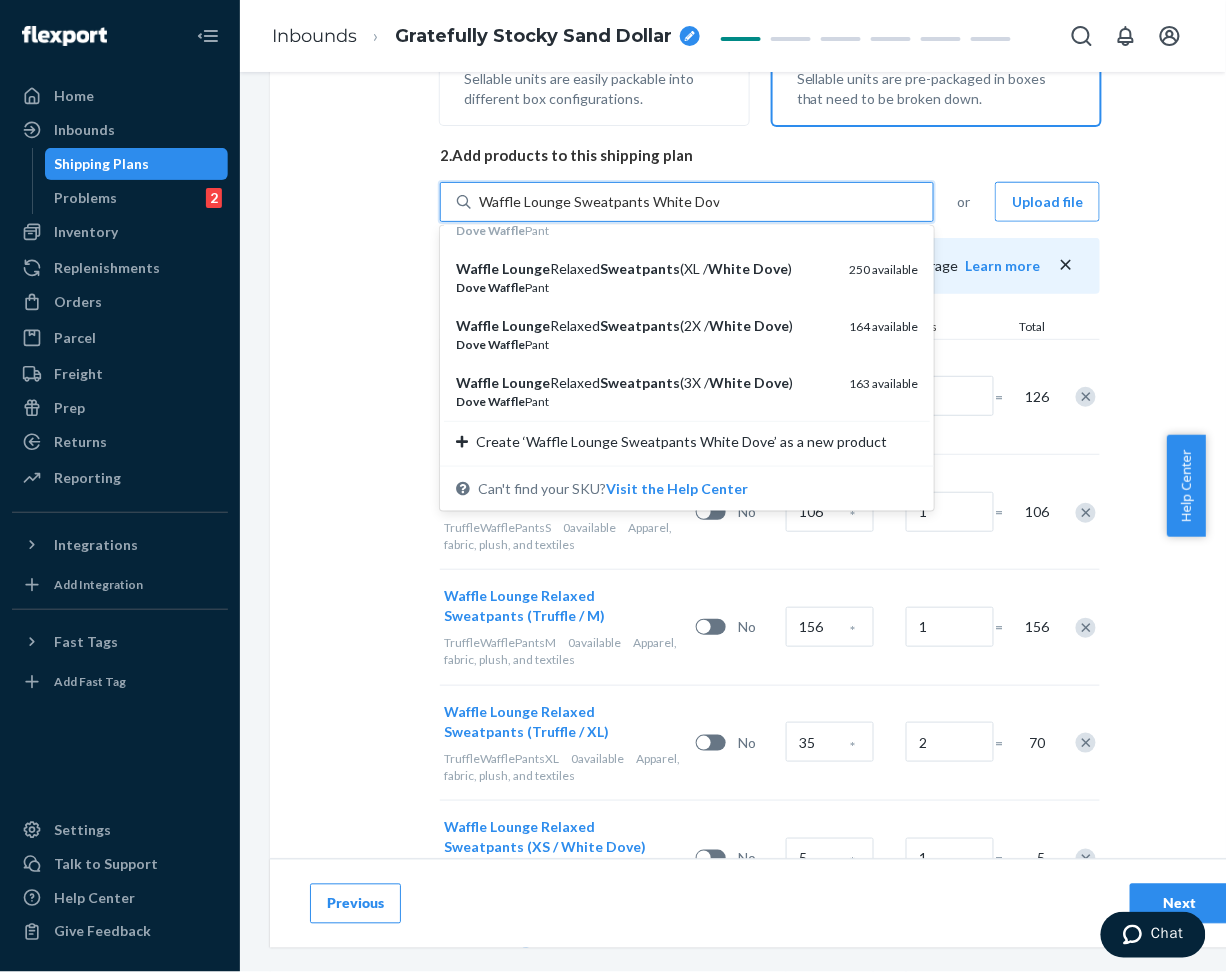 type 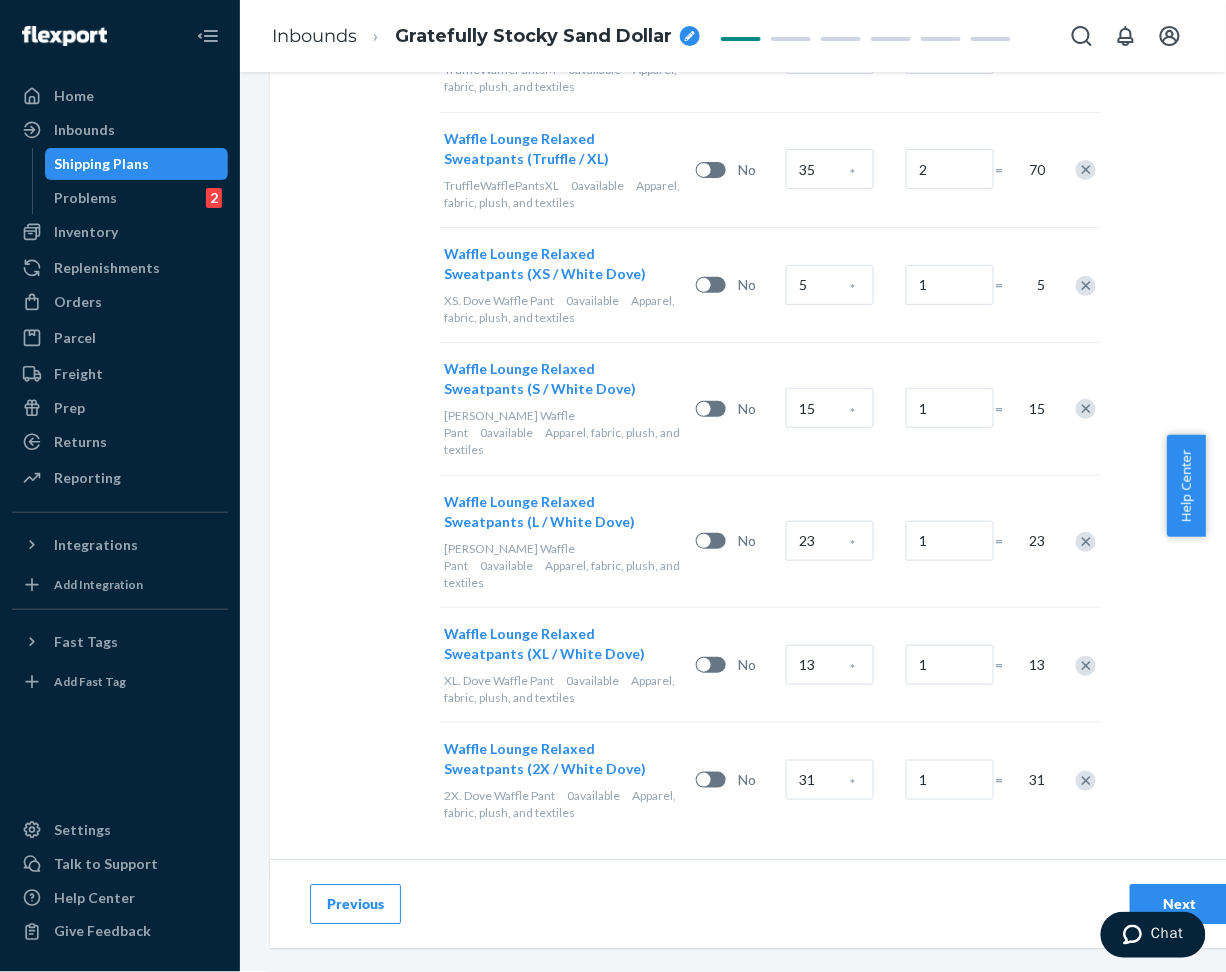 scroll, scrollTop: 985, scrollLeft: 0, axis: vertical 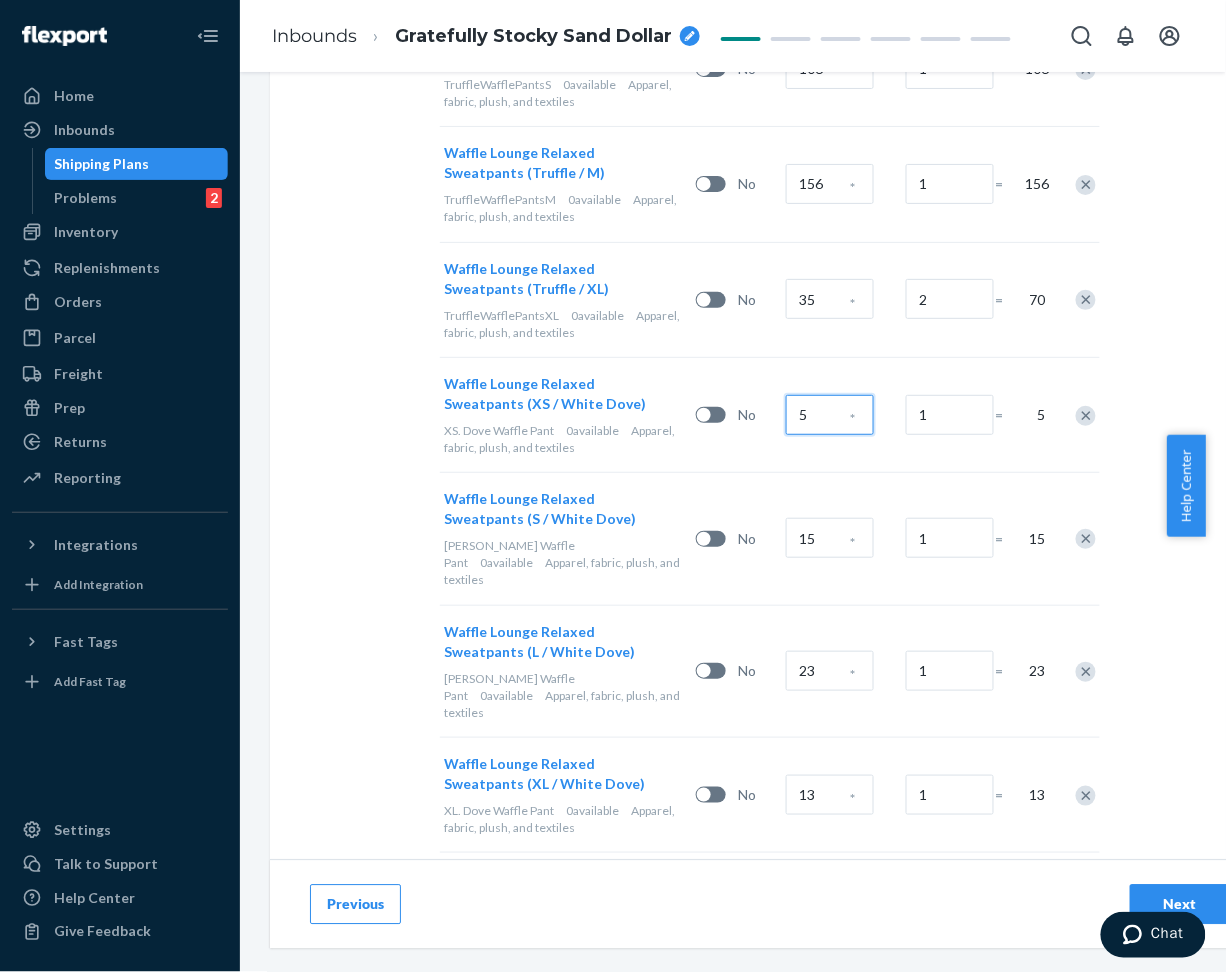 click on "5" at bounding box center [830, 415] 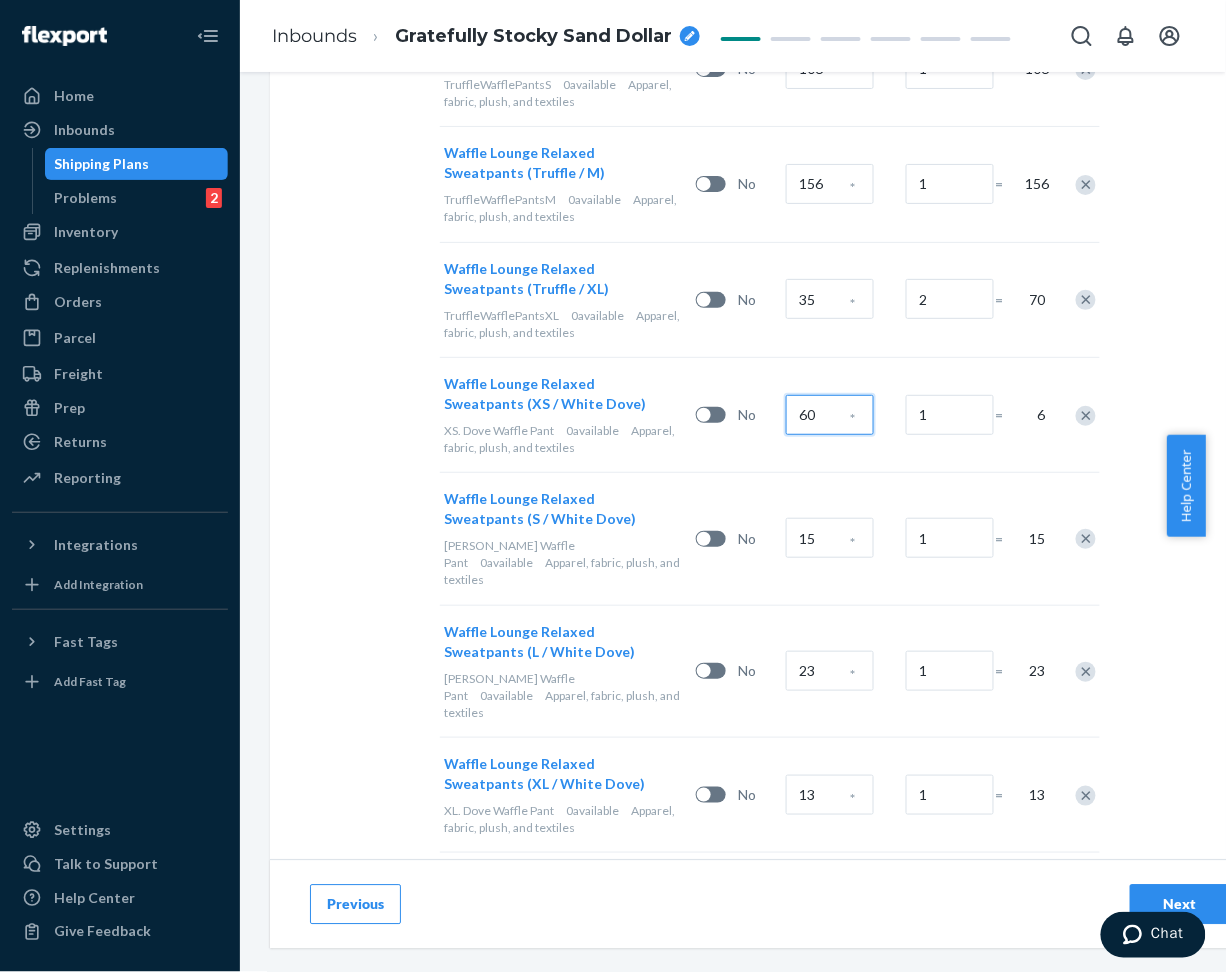 scroll, scrollTop: 964, scrollLeft: 0, axis: vertical 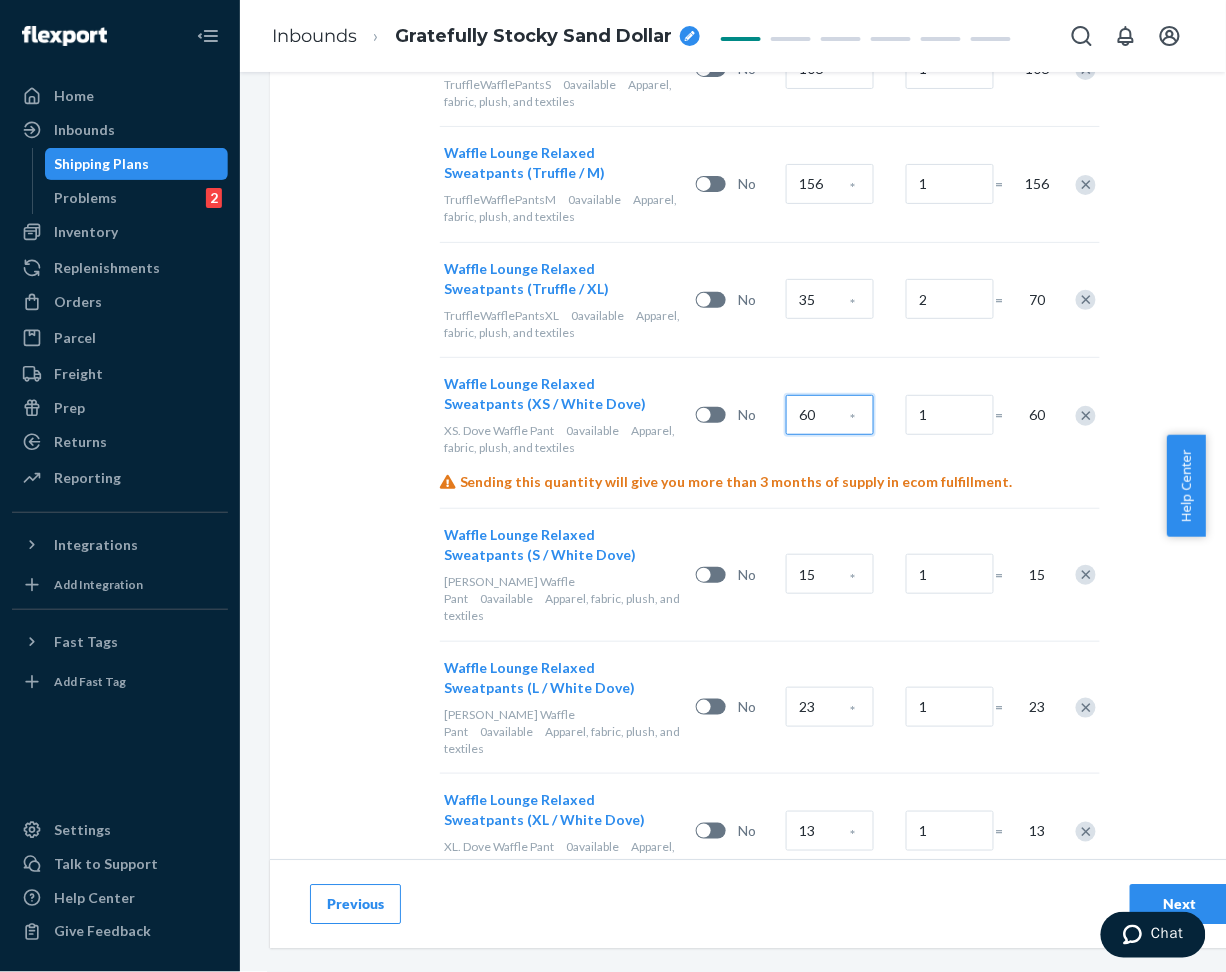 type on "60" 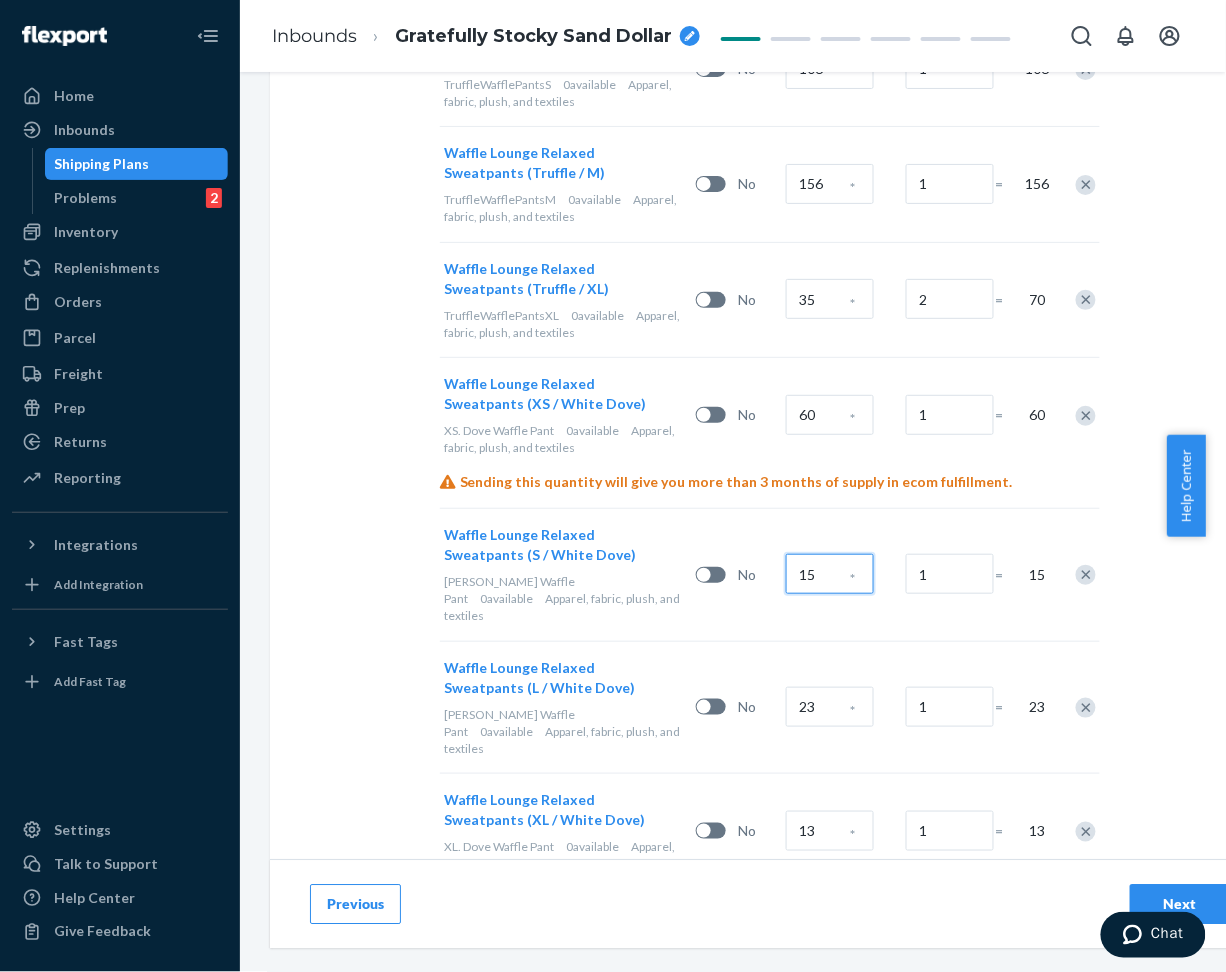 click on "15" at bounding box center (830, 574) 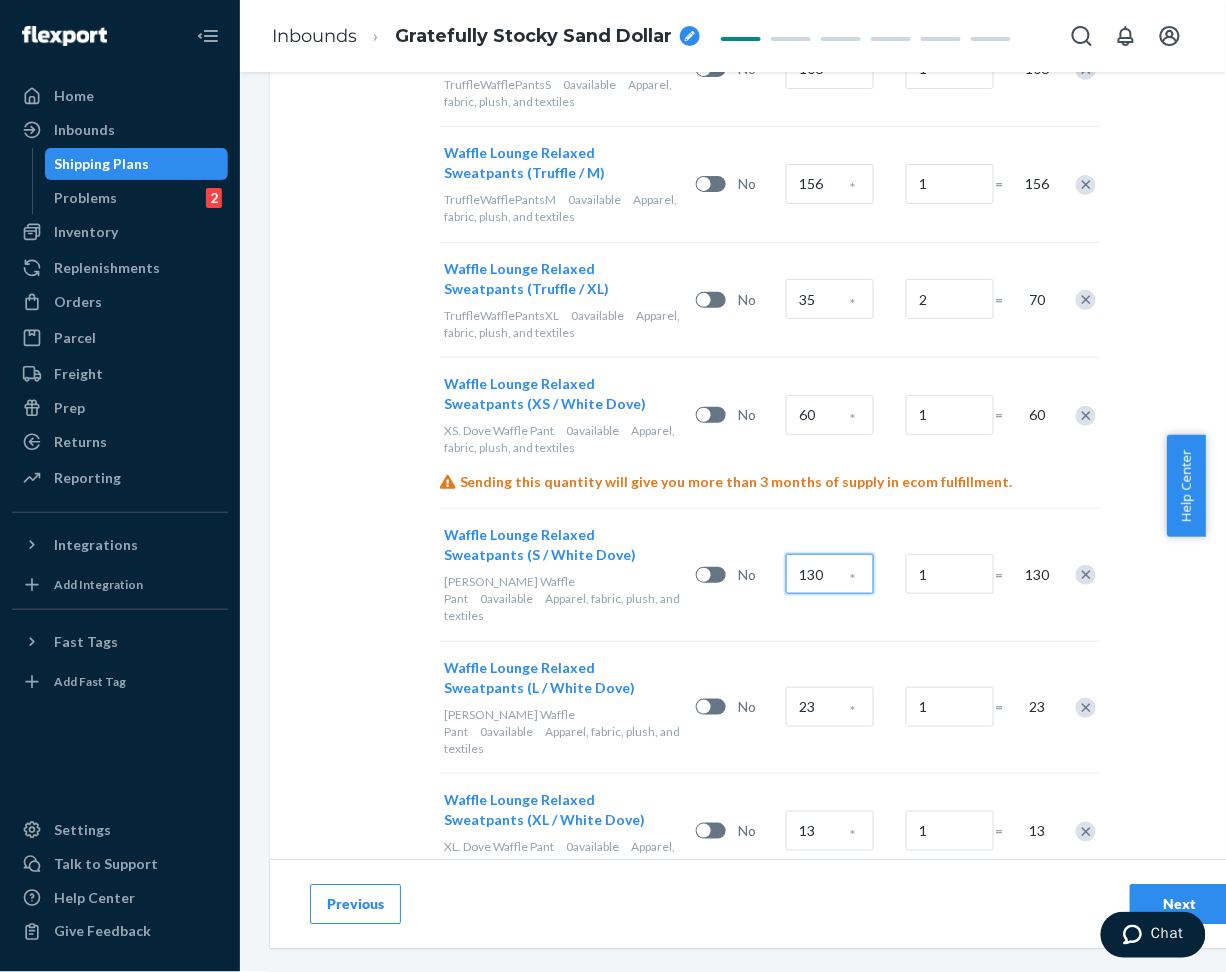 type on "130" 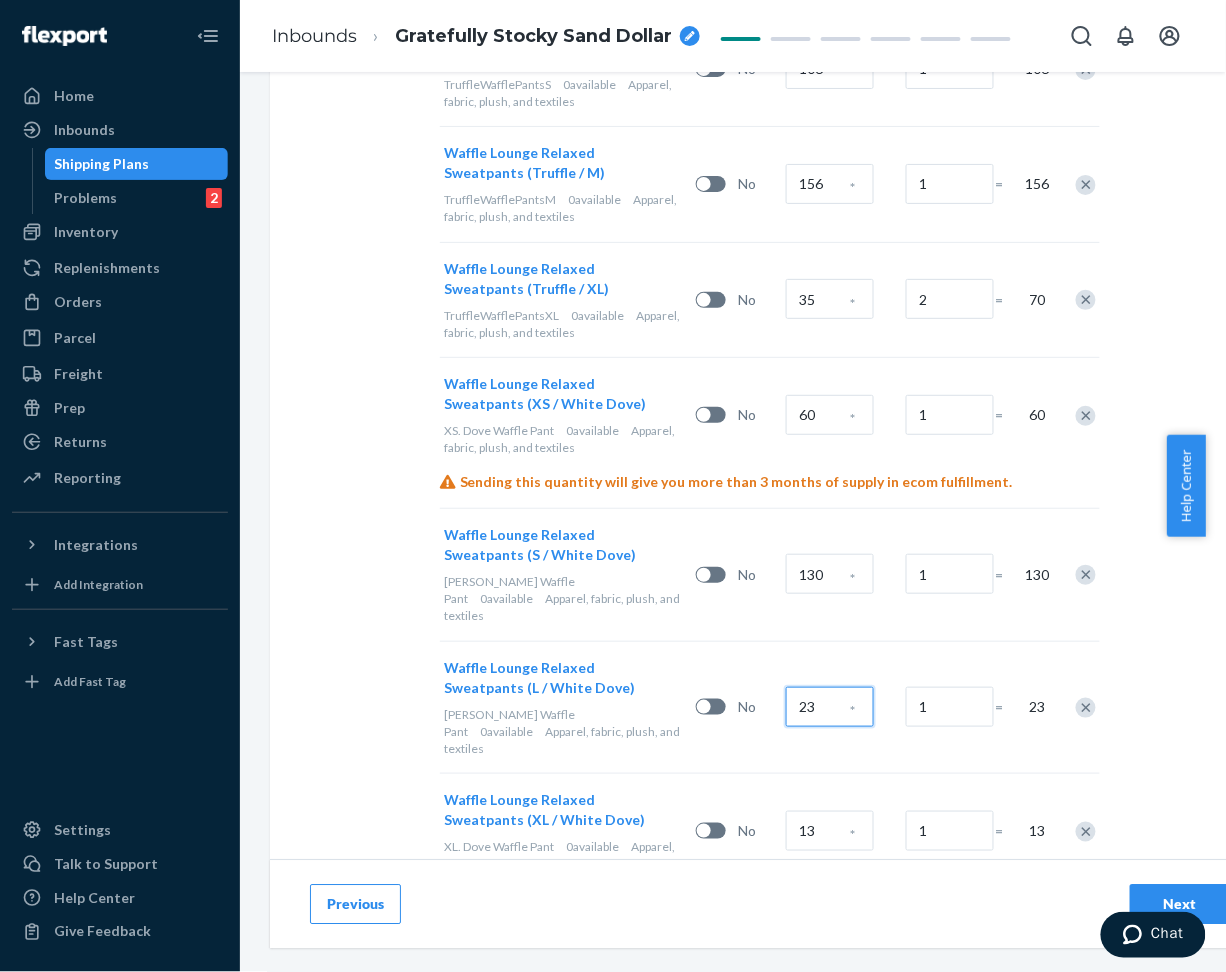 click on "23" at bounding box center [830, 707] 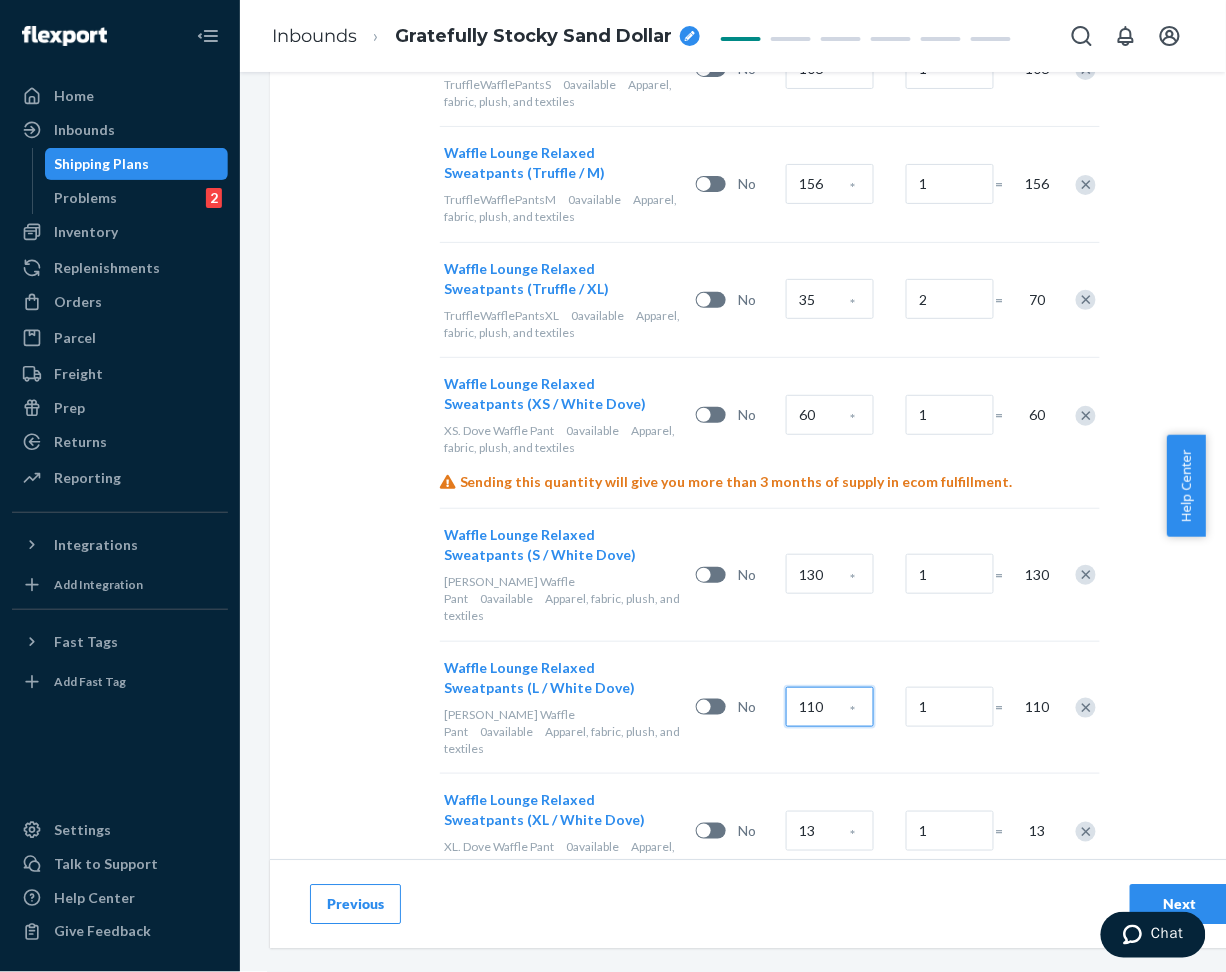 type on "110" 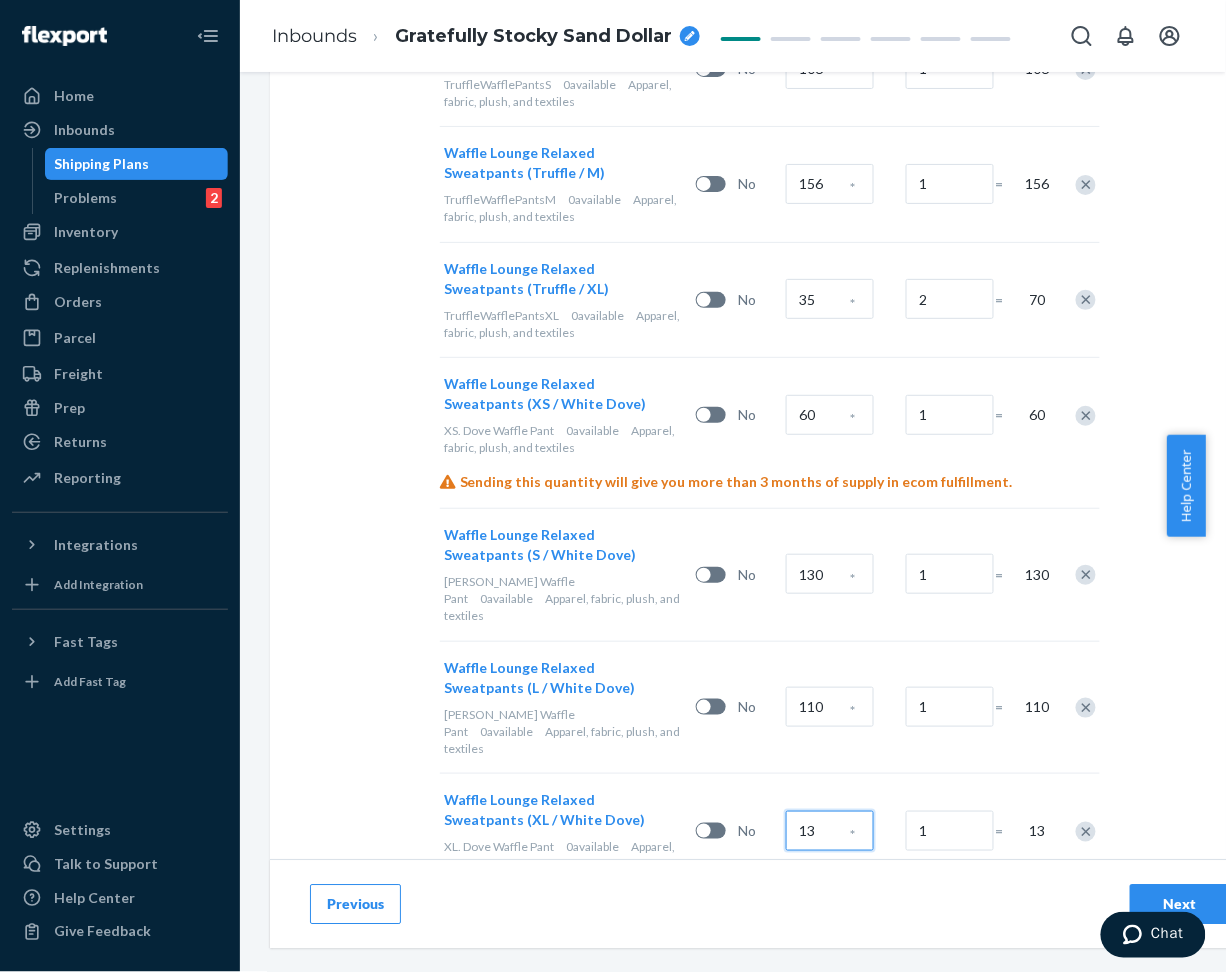 click on "13" at bounding box center [830, 831] 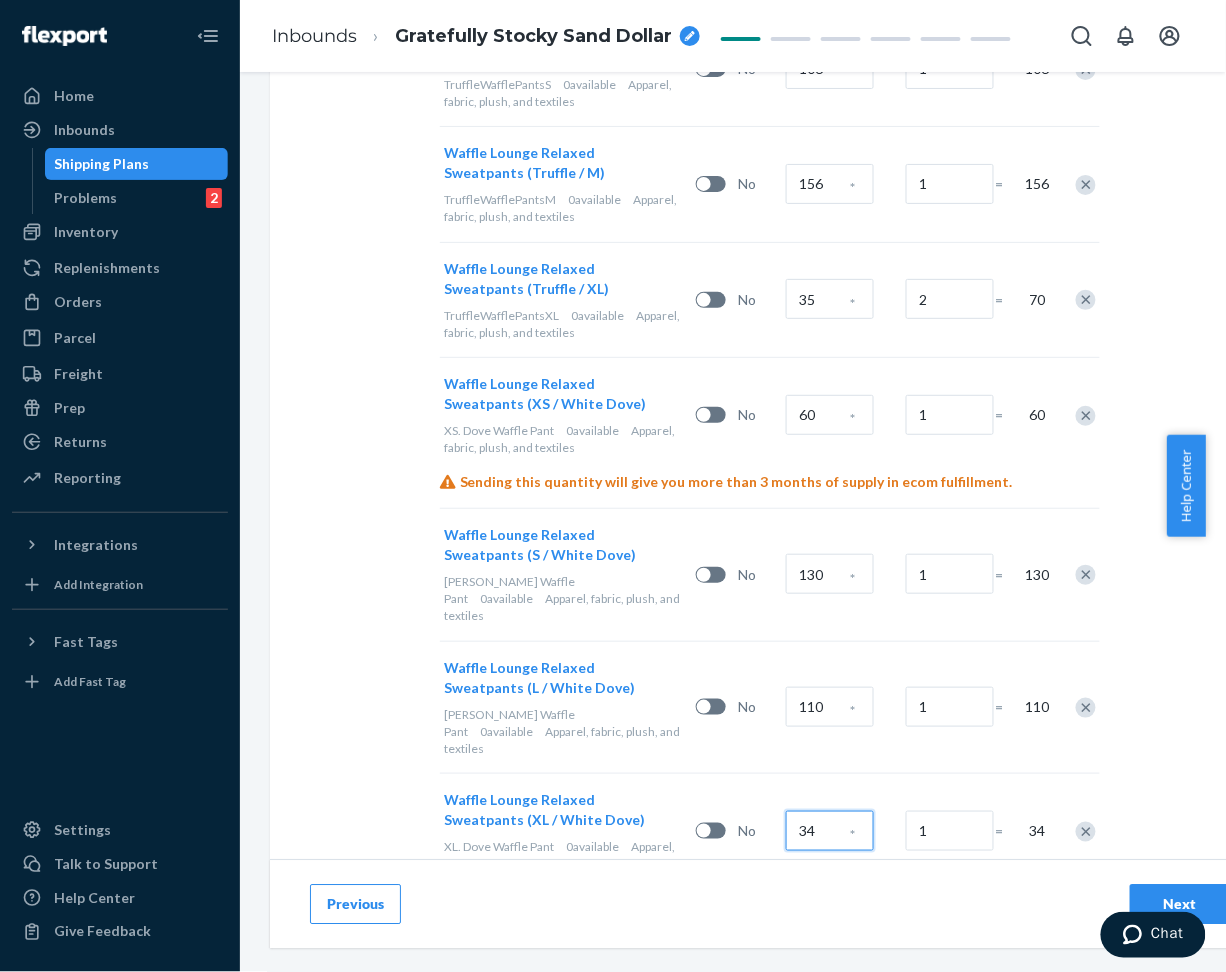 type on "34" 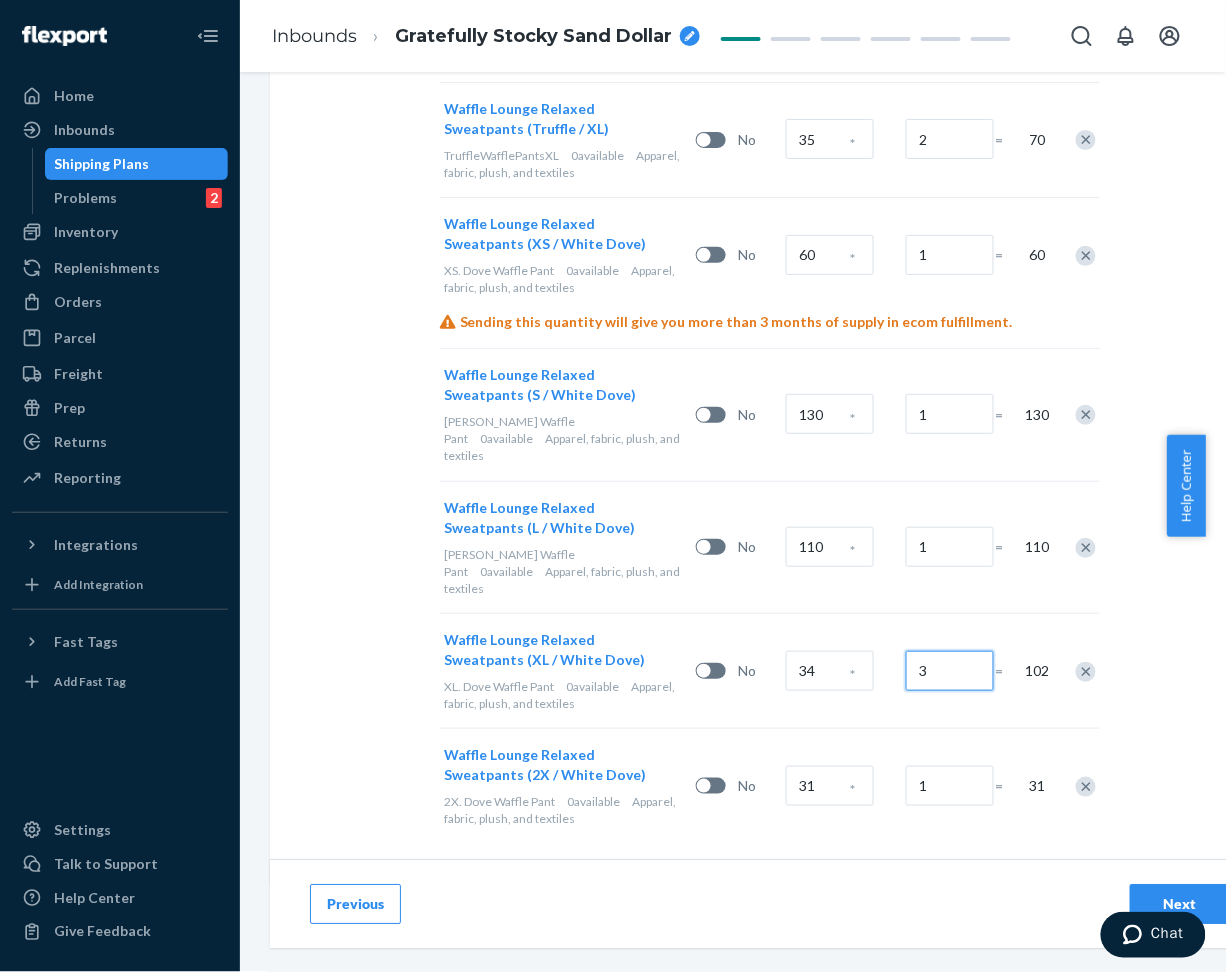scroll, scrollTop: 1133, scrollLeft: 0, axis: vertical 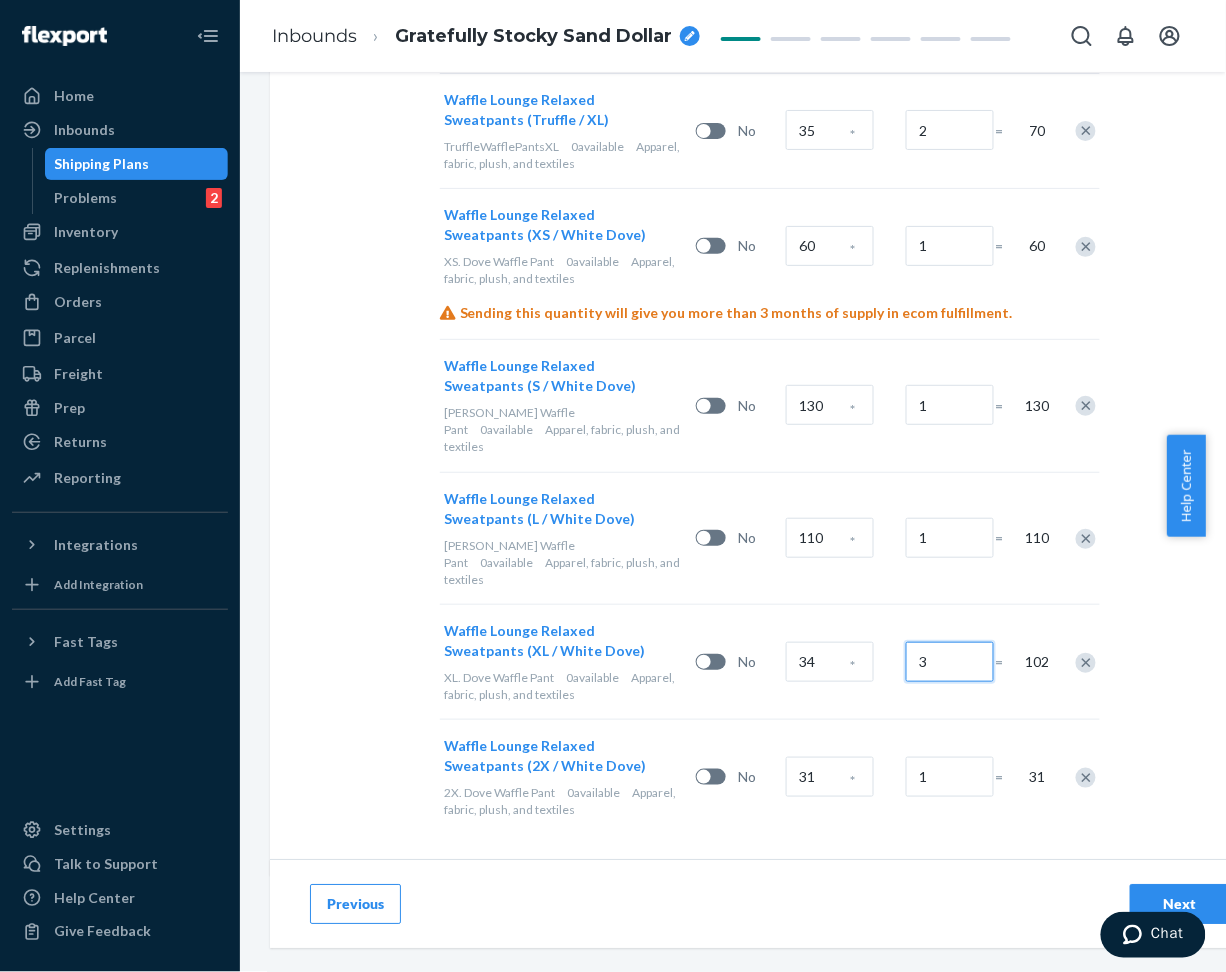 type on "3" 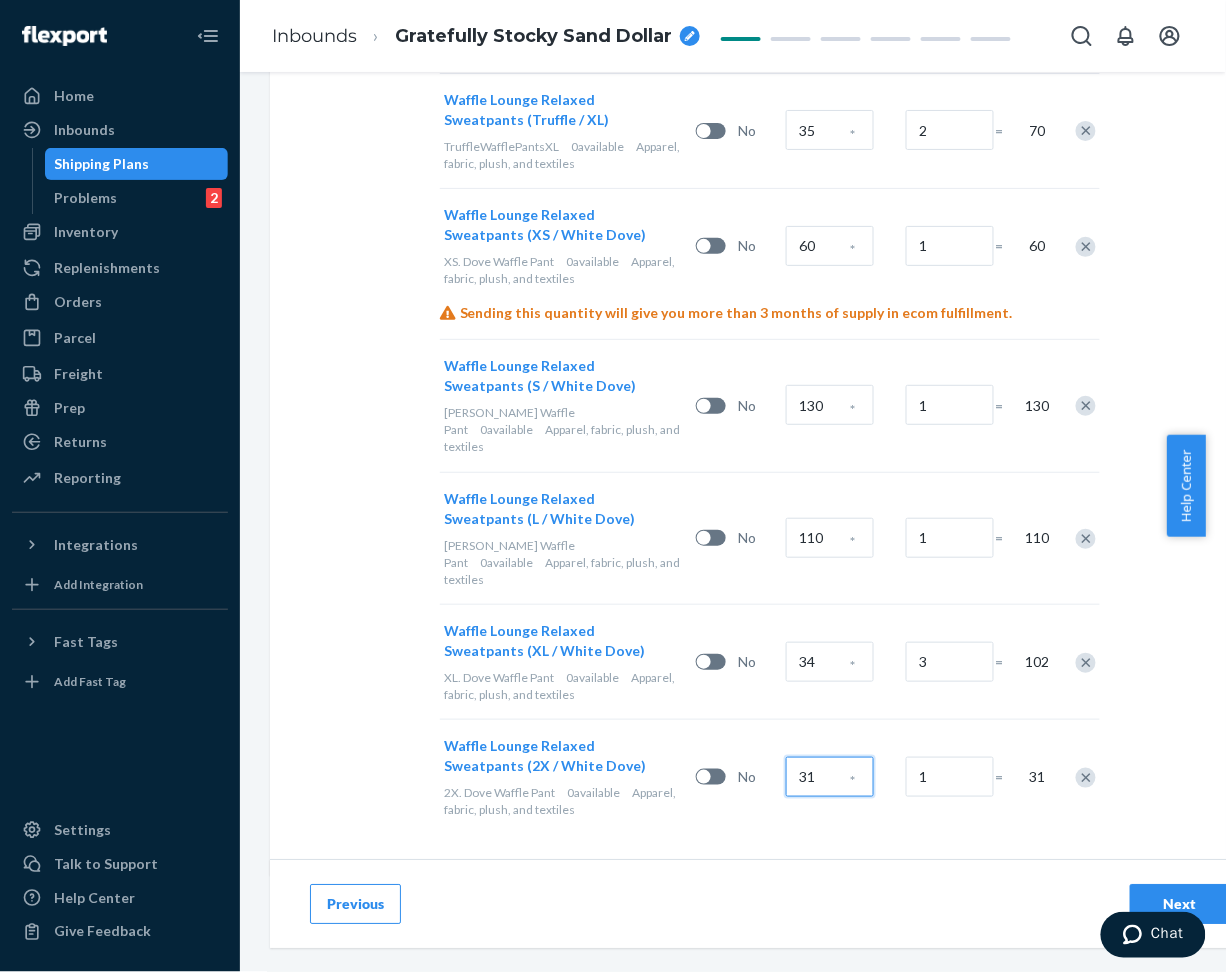 click on "31" at bounding box center [830, 777] 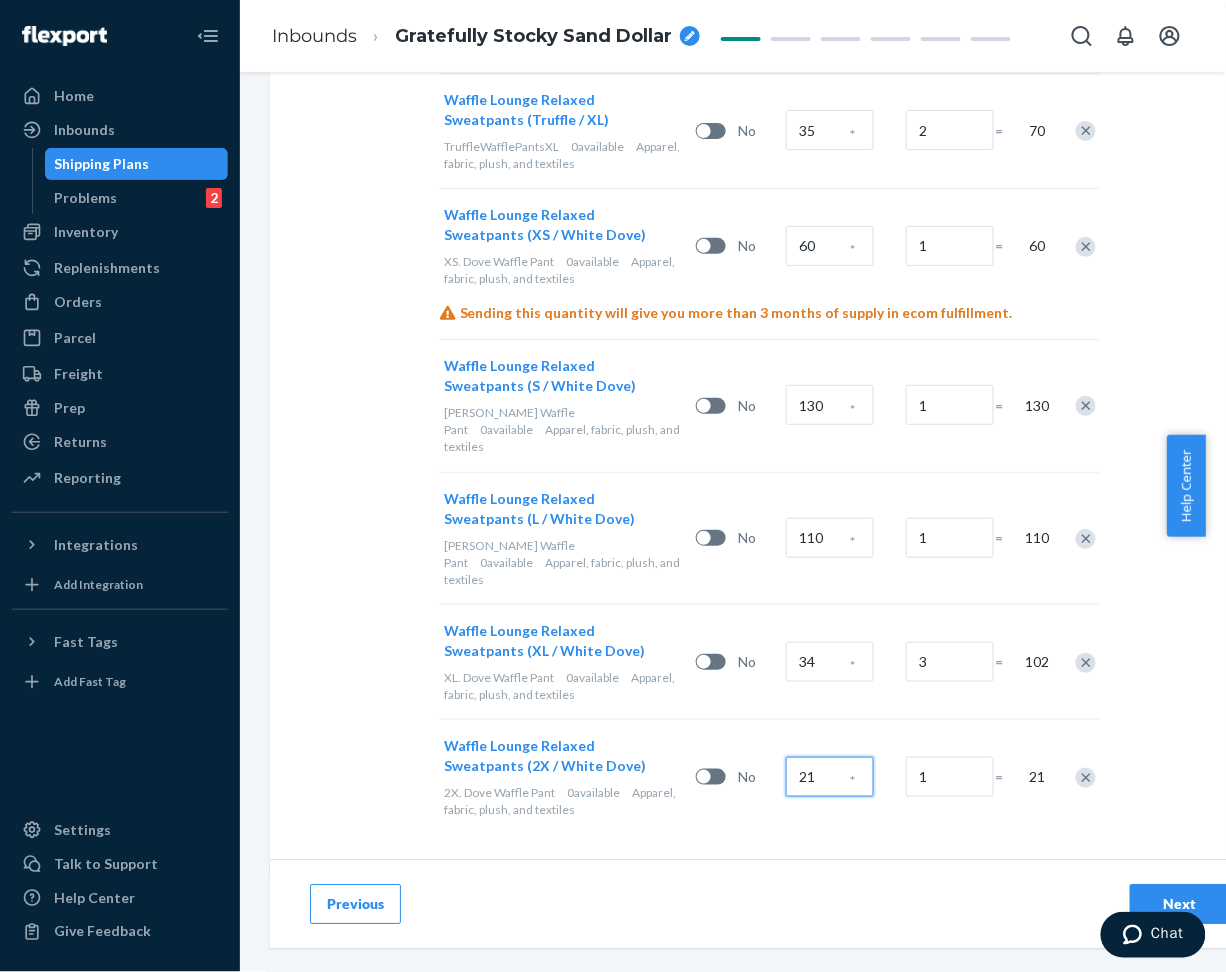 type on "21" 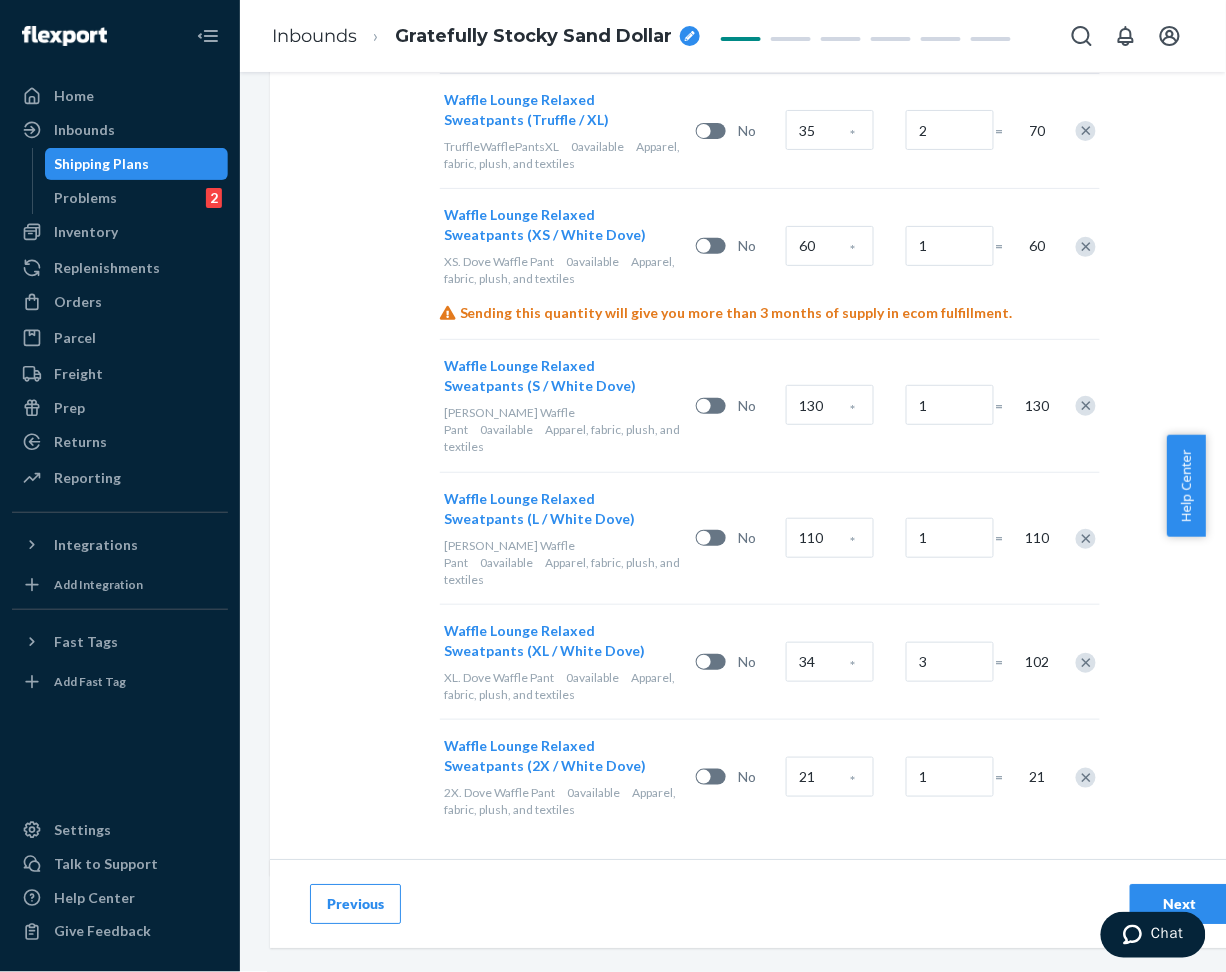 drag, startPoint x: 280, startPoint y: 294, endPoint x: 411, endPoint y: 406, distance: 172.35138 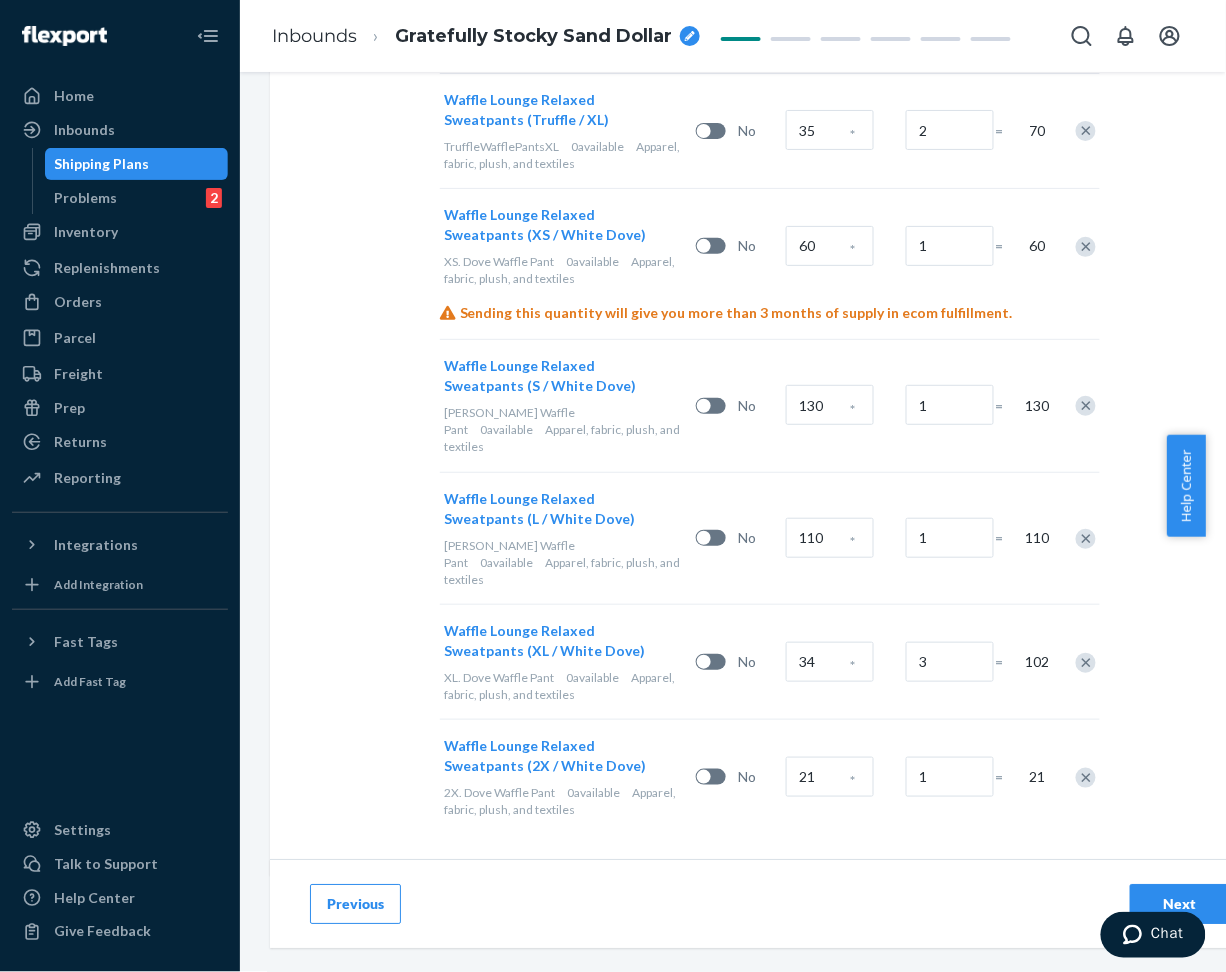 click on "Select and Add Products
Ensure your products meet our  dimension requirements  and are not in the  restricted product  list.
Battery products  must be pre-approved before inbounding.
1.   Select  packing type Individual products Sellable units are easily packable into different box configurations. Case-packed products Sellable units are pre-packaged in boxes that need to be broken down. 2.  Add products to this shipping plan Search and add products or Upload file Inbound each SKU in 5 or more boxes to maximize your Fast Tag coverage Learn more Consider sending to reserve storage To save on storage costs, enable smart replenishment to ecom, and more, select “reserve storage” in the previous step.  Learn more about reserve storage benefits SKUs Battery Units per Box Boxes Total Waffle Lounge Relaxed Sweatpants (Truffle / XS) TruffleWafflePantsXS 0  available Apparel, fabric, plush, and textiles No 126 * 1 = 126 Waffle Lounge Relaxed Sweatpants (Truffle / S) TruffleWafflePantsS 0 No 106" at bounding box center [770, -78] 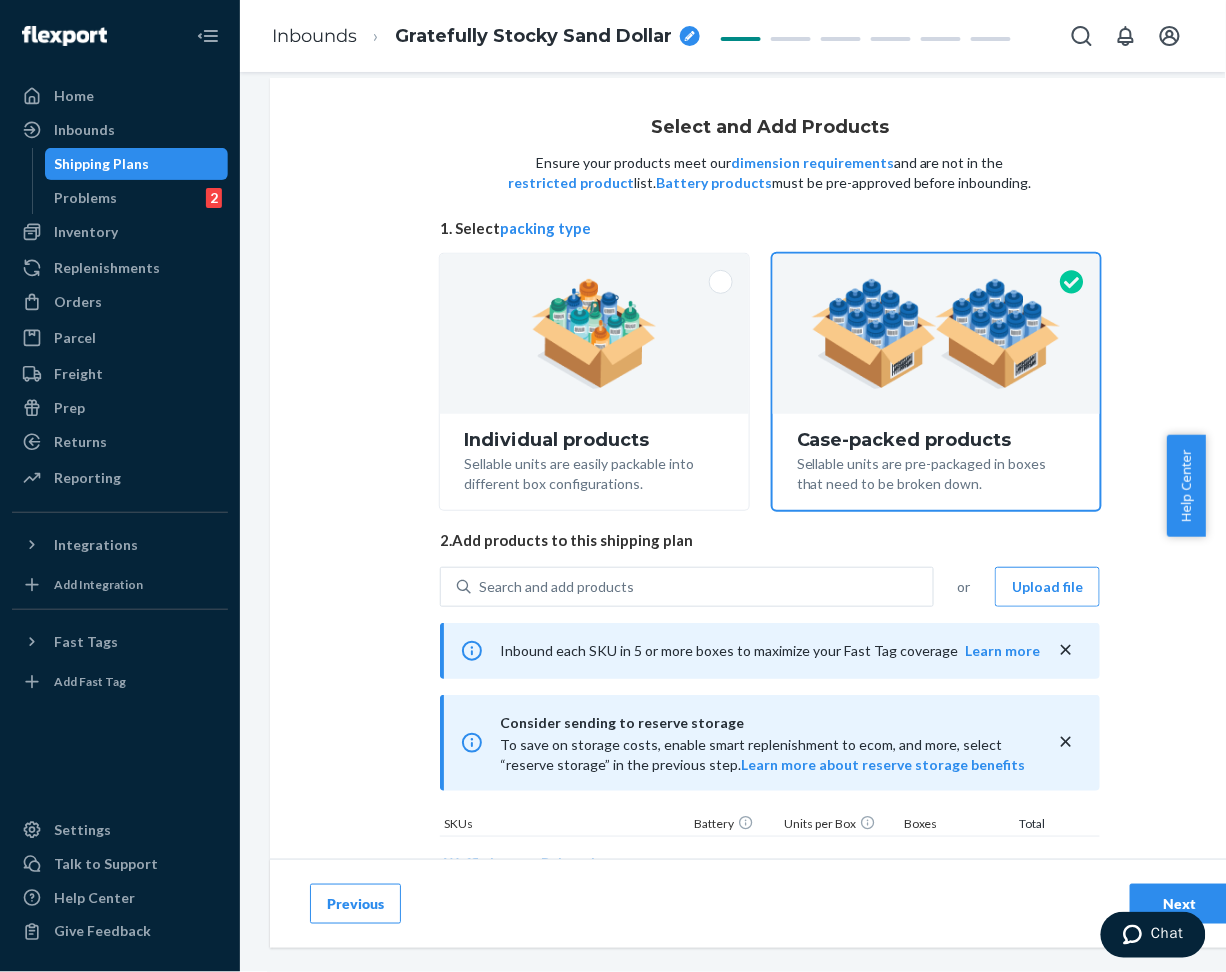 scroll, scrollTop: 0, scrollLeft: 0, axis: both 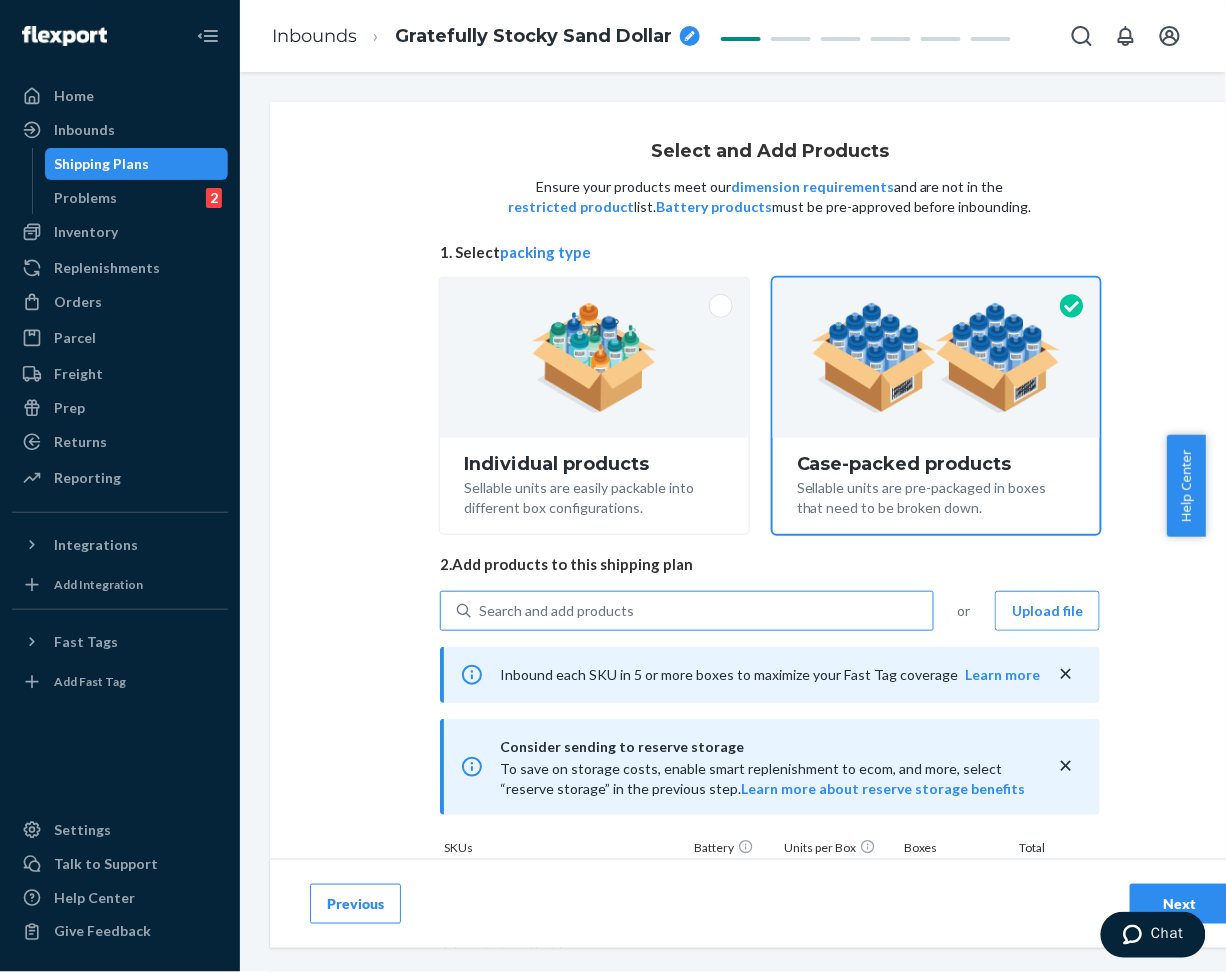 click on "Search and add products" at bounding box center (556, 611) 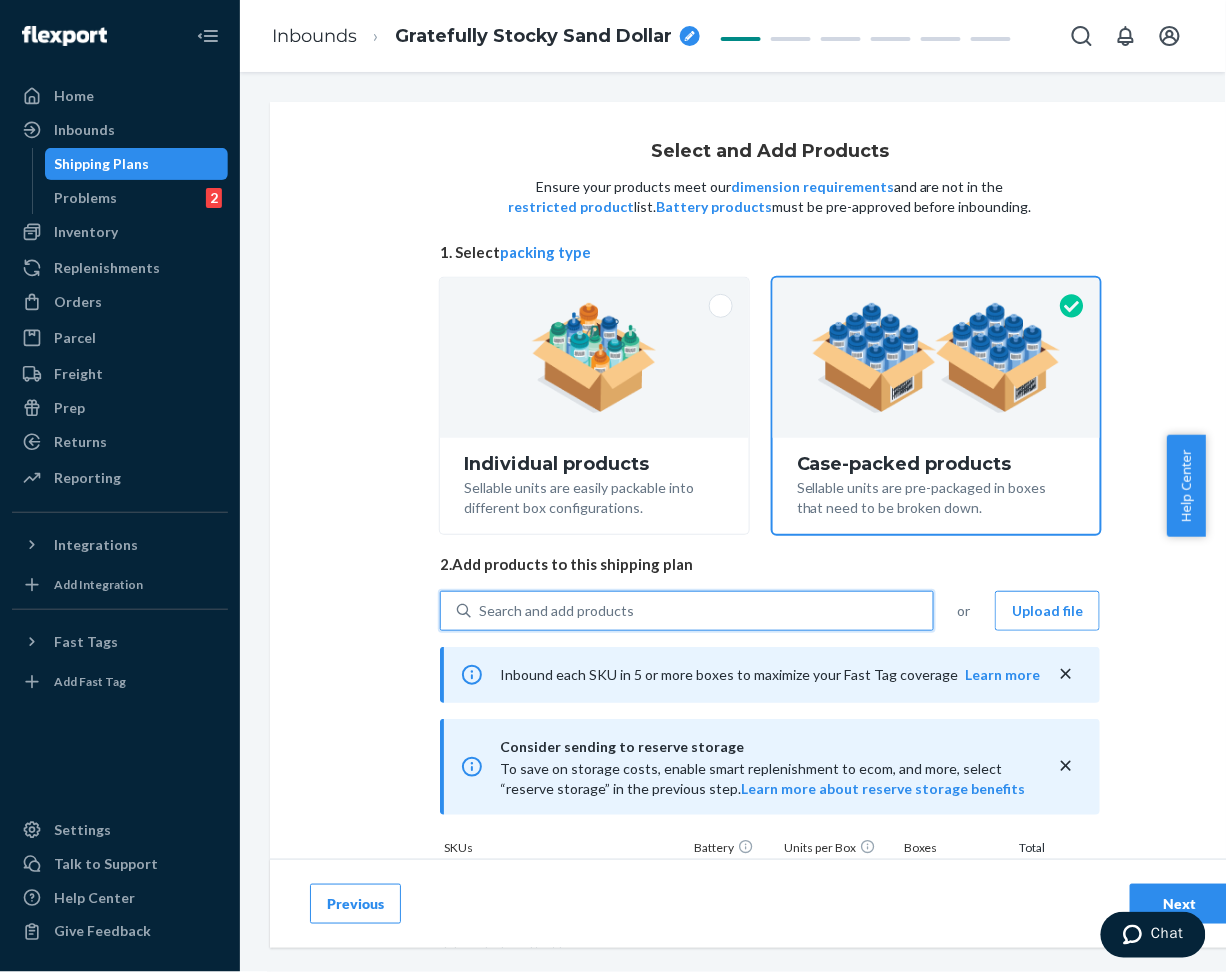 paste on "Waffle Lounge Sweatpants Sage" 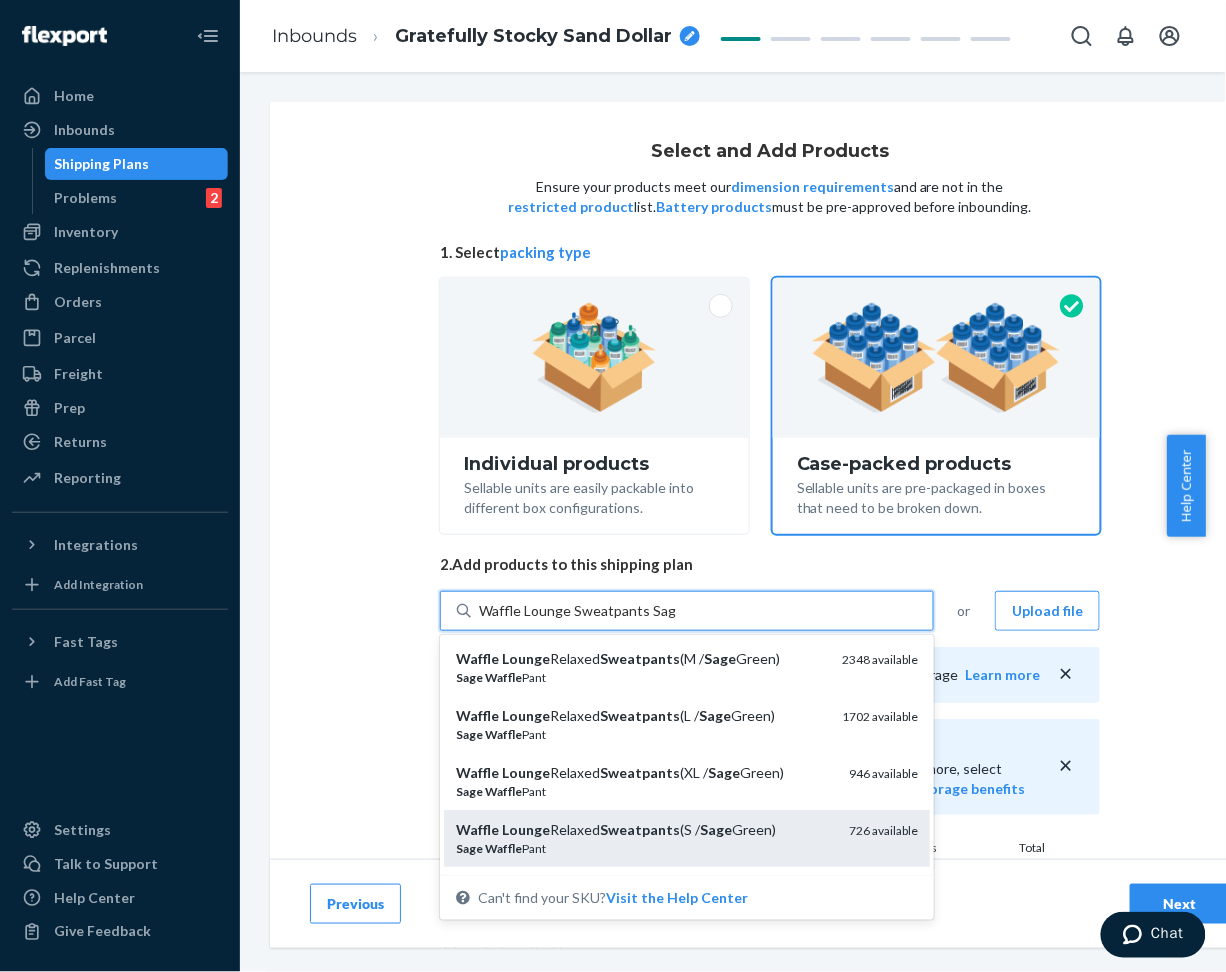 click on "Sweatpants" at bounding box center (640, 829) 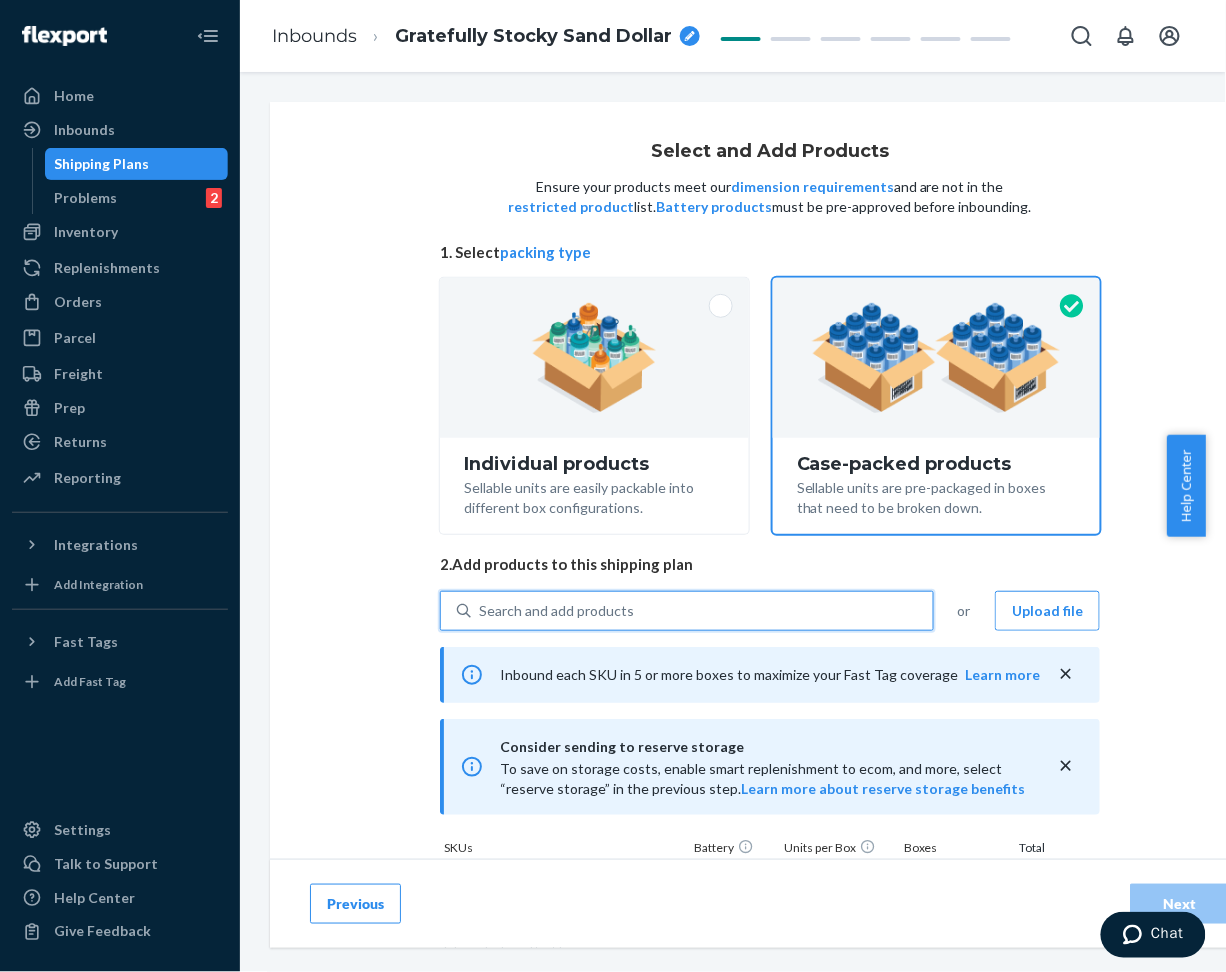 click on "Search and add products" at bounding box center [702, 611] 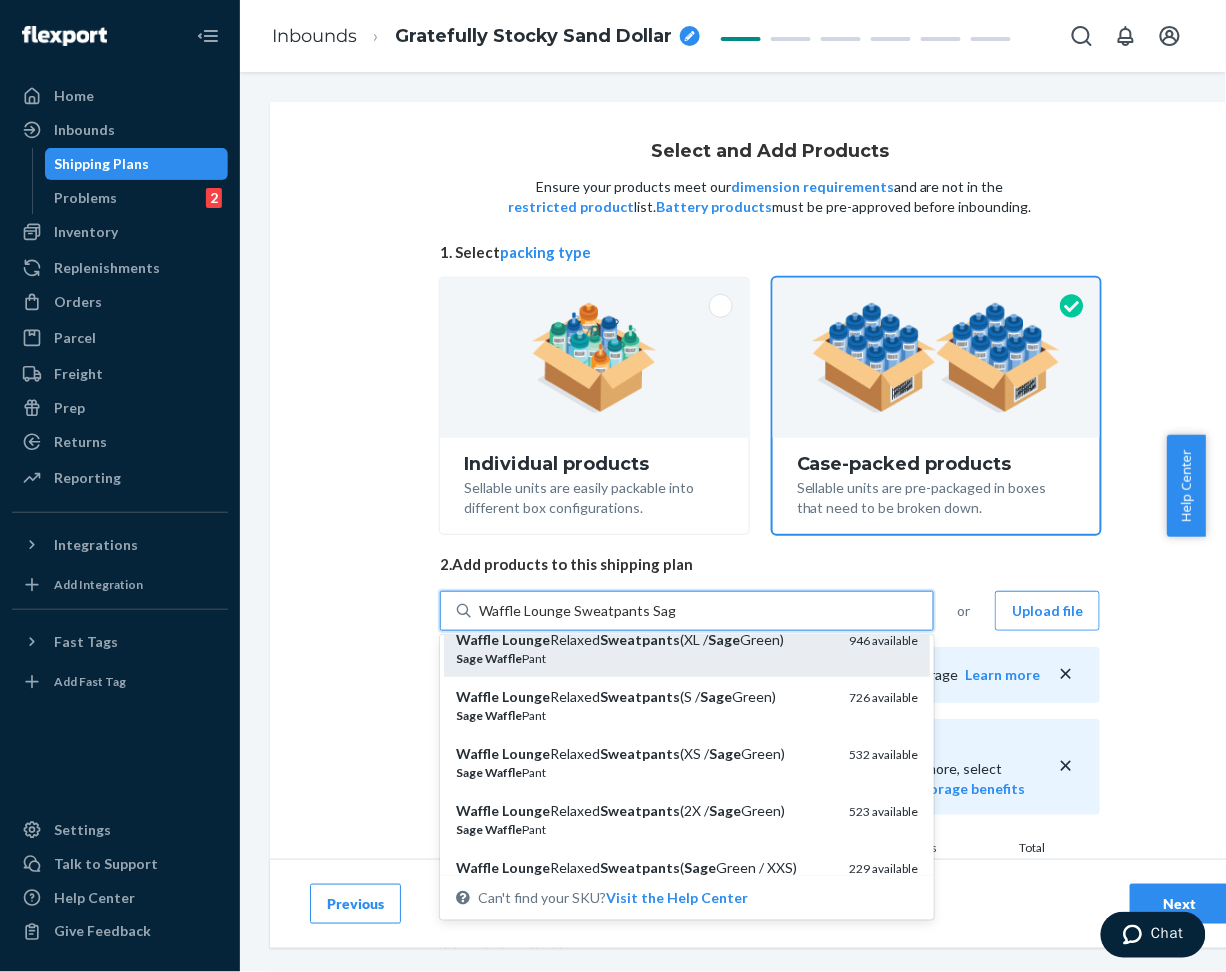 scroll, scrollTop: 265, scrollLeft: 0, axis: vertical 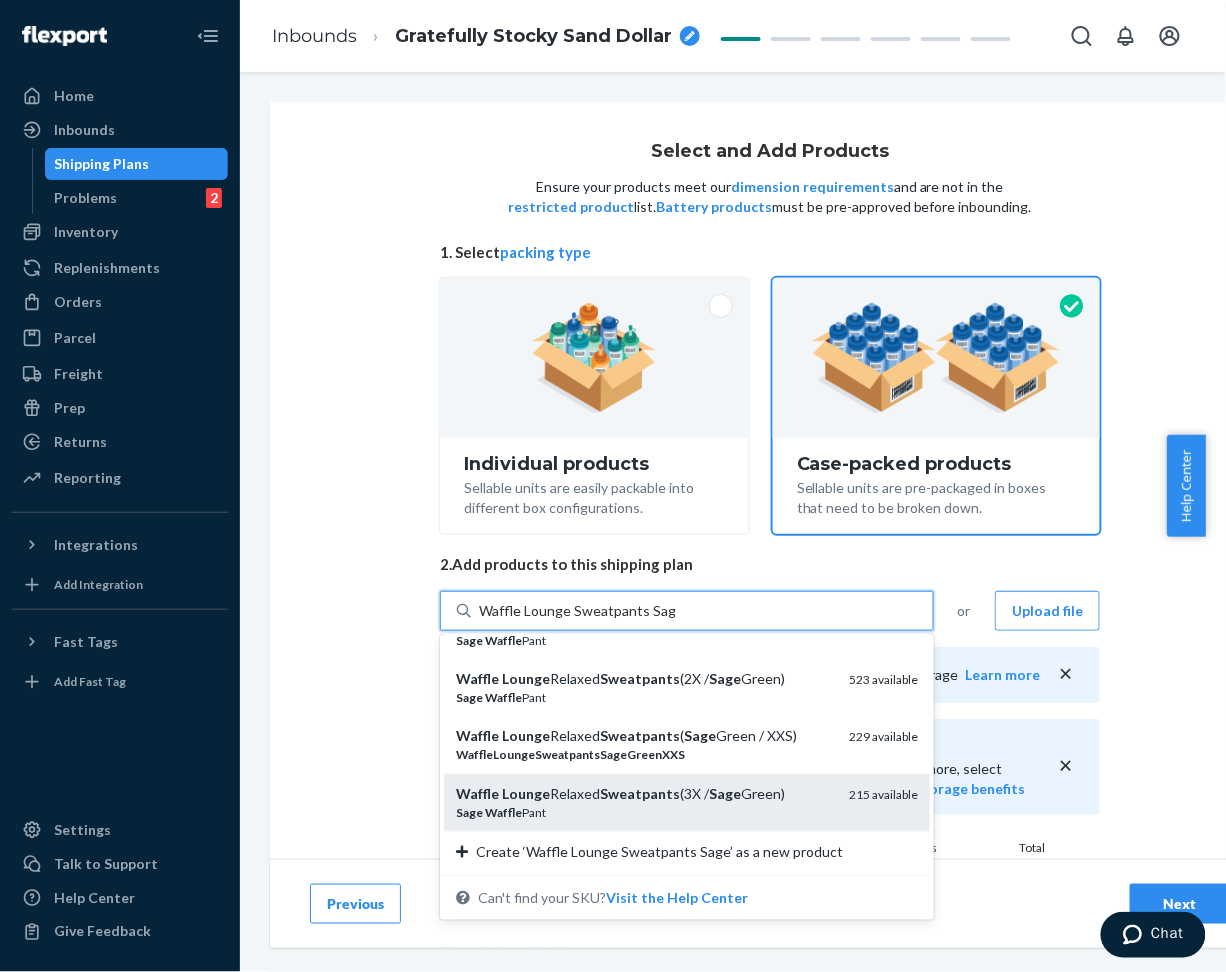 click on "Sage   Waffle  Pant" at bounding box center (644, 812) 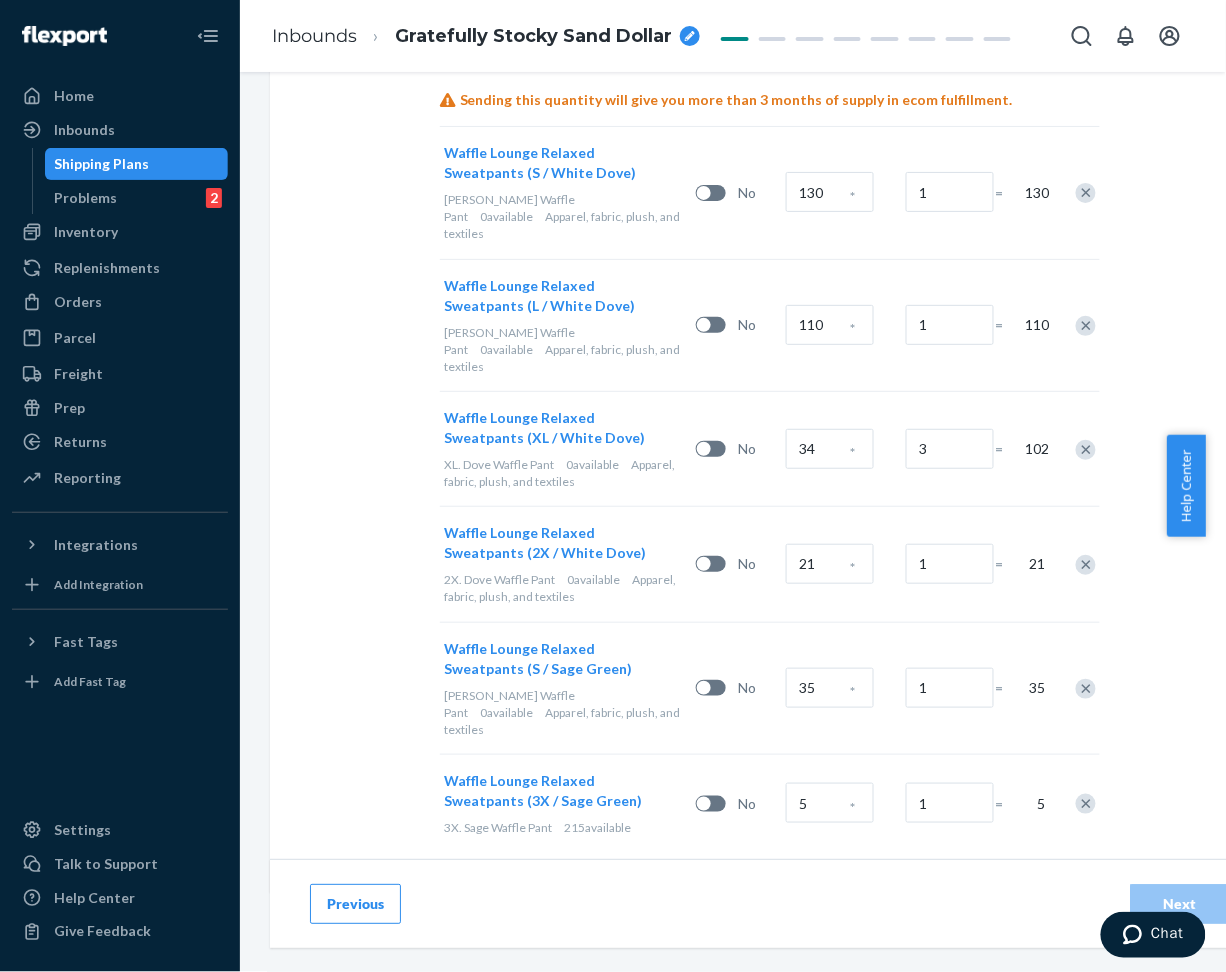 scroll, scrollTop: 1348, scrollLeft: 0, axis: vertical 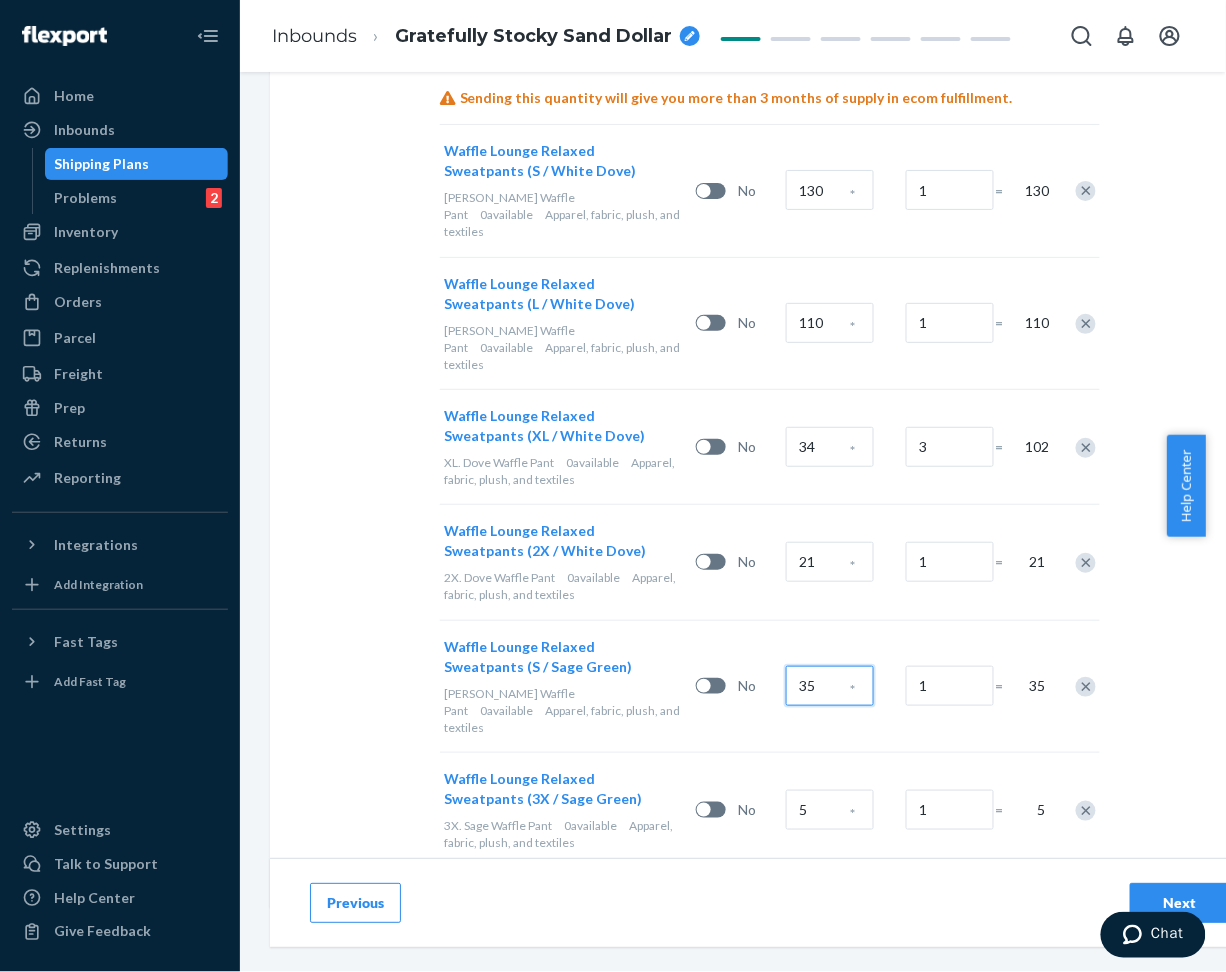 click on "35" at bounding box center [830, 686] 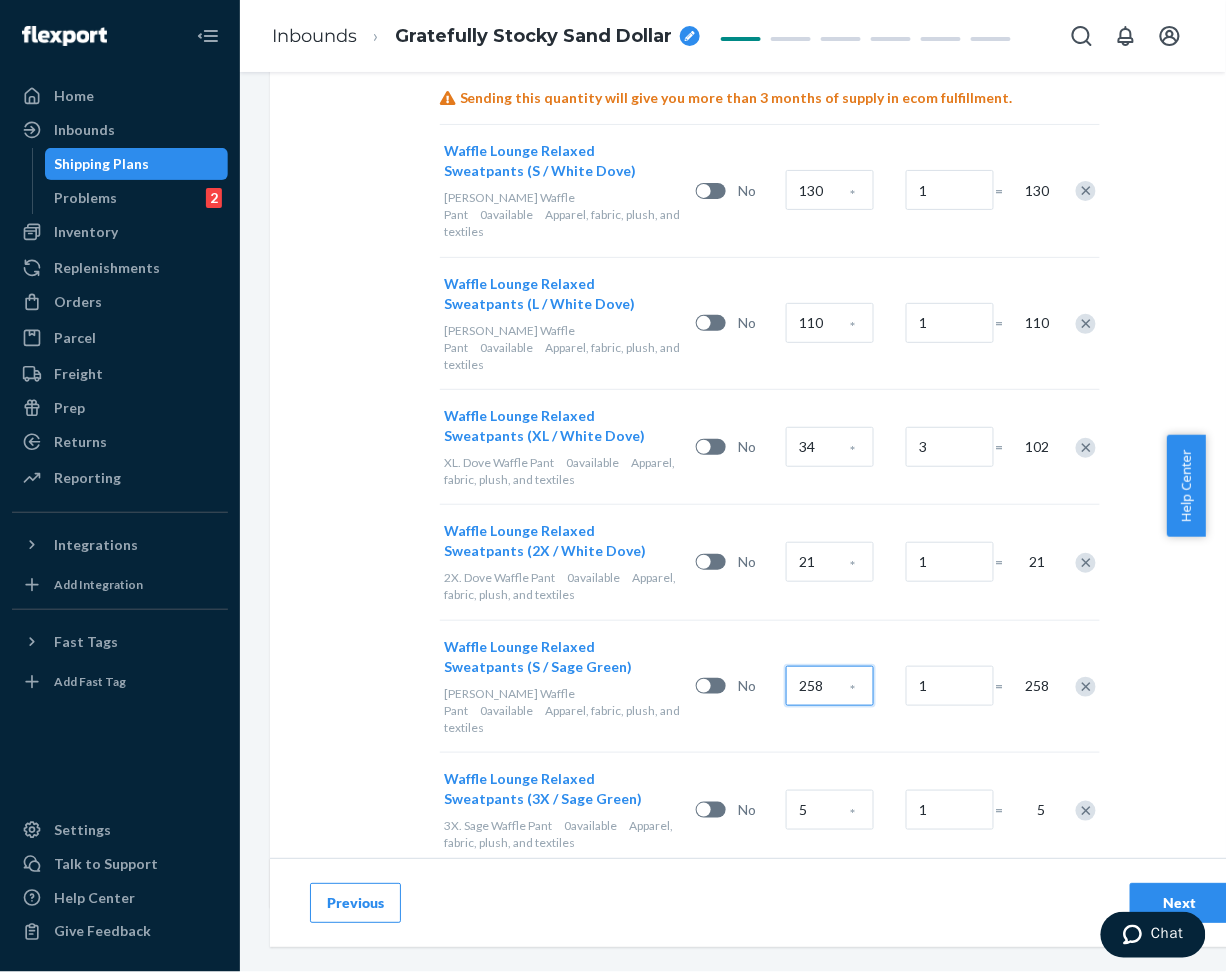 type on "258" 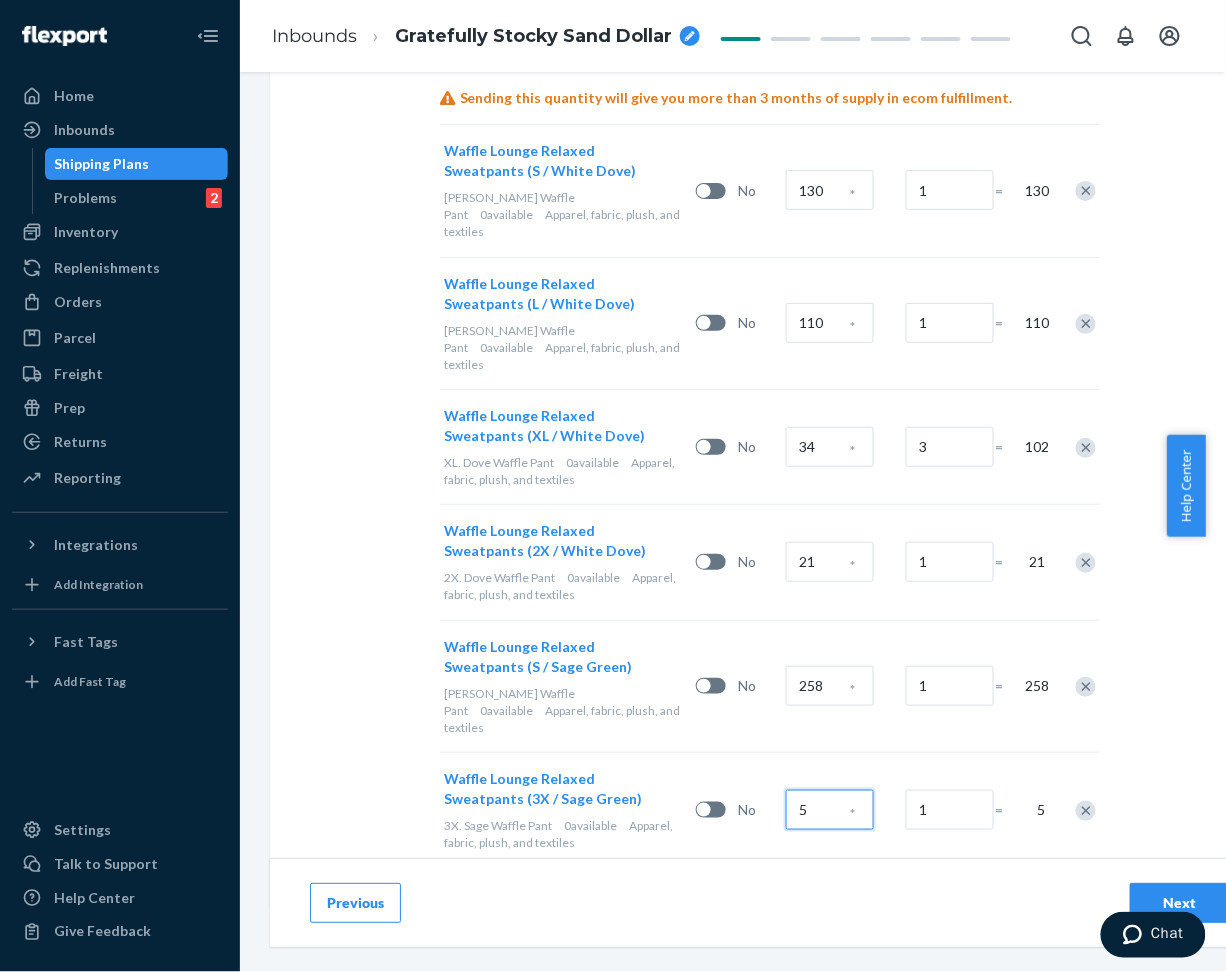 click on "5" at bounding box center [830, 810] 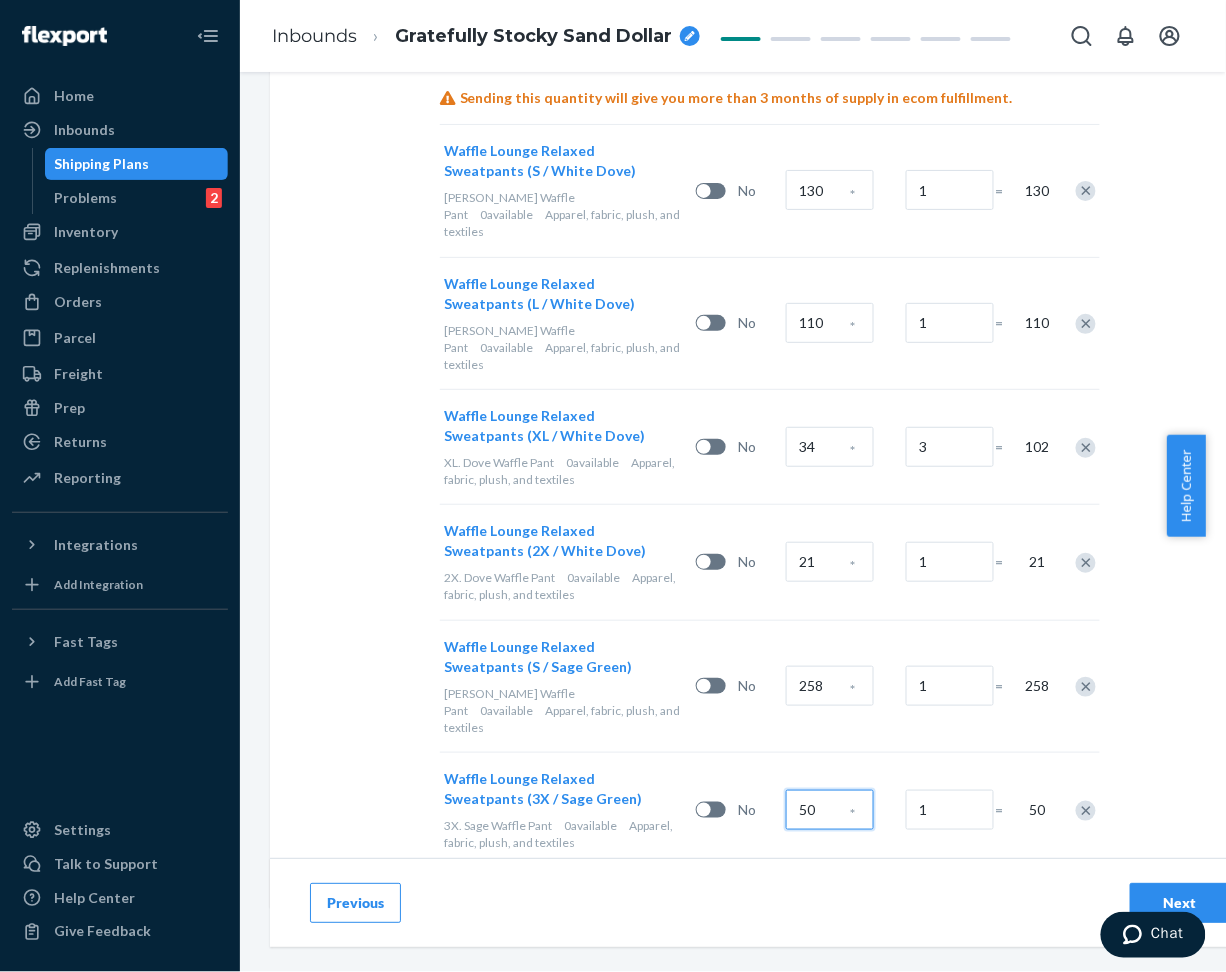 type on "50" 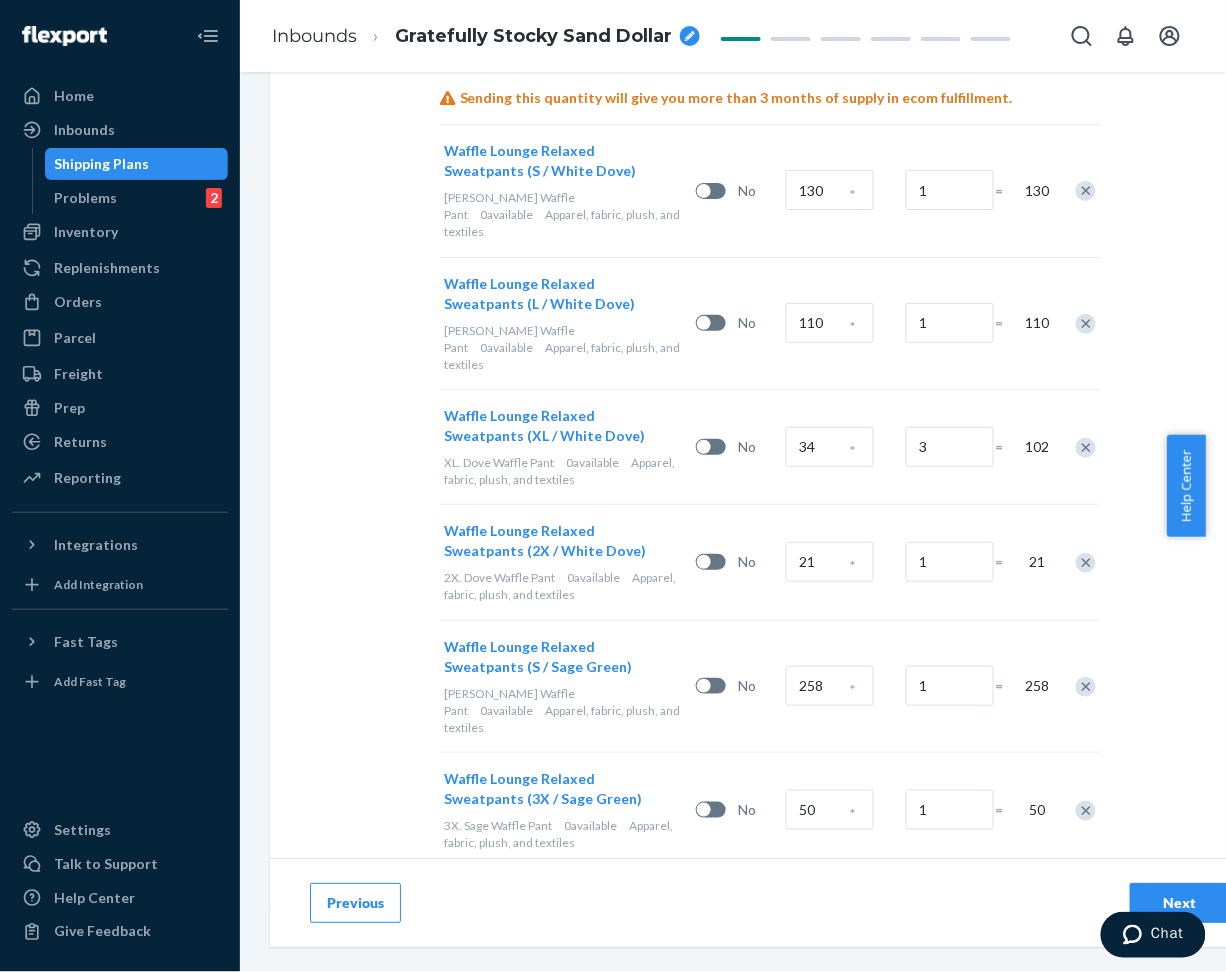 click on "Select and Add Products
Ensure your products meet our  dimension requirements  and are not in the  restricted product  list.
Battery products  must be pre-approved before inbounding.
1.   Select  packing type Individual products Sellable units are easily packable into different box configurations. Case-packed products Sellable units are pre-packaged in boxes that need to be broken down. 2.  Add products to this shipping plan Search and add products or Upload file Inbound each SKU in 5 or more boxes to maximize your Fast Tag coverage Learn more Consider sending to reserve storage To save on storage costs, enable smart replenishment to ecom, and more, select “reserve storage” in the previous step.  Learn more about reserve storage benefits SKUs Battery Units per Box Boxes Total Waffle Lounge Relaxed Sweatpants (Truffle / XS) TruffleWafflePantsXS 0  available Apparel, fabric, plush, and textiles No 126 * 1 = 126 Waffle Lounge Relaxed Sweatpants (Truffle / S) TruffleWafflePantsS 0 No 106" at bounding box center (770, -170) 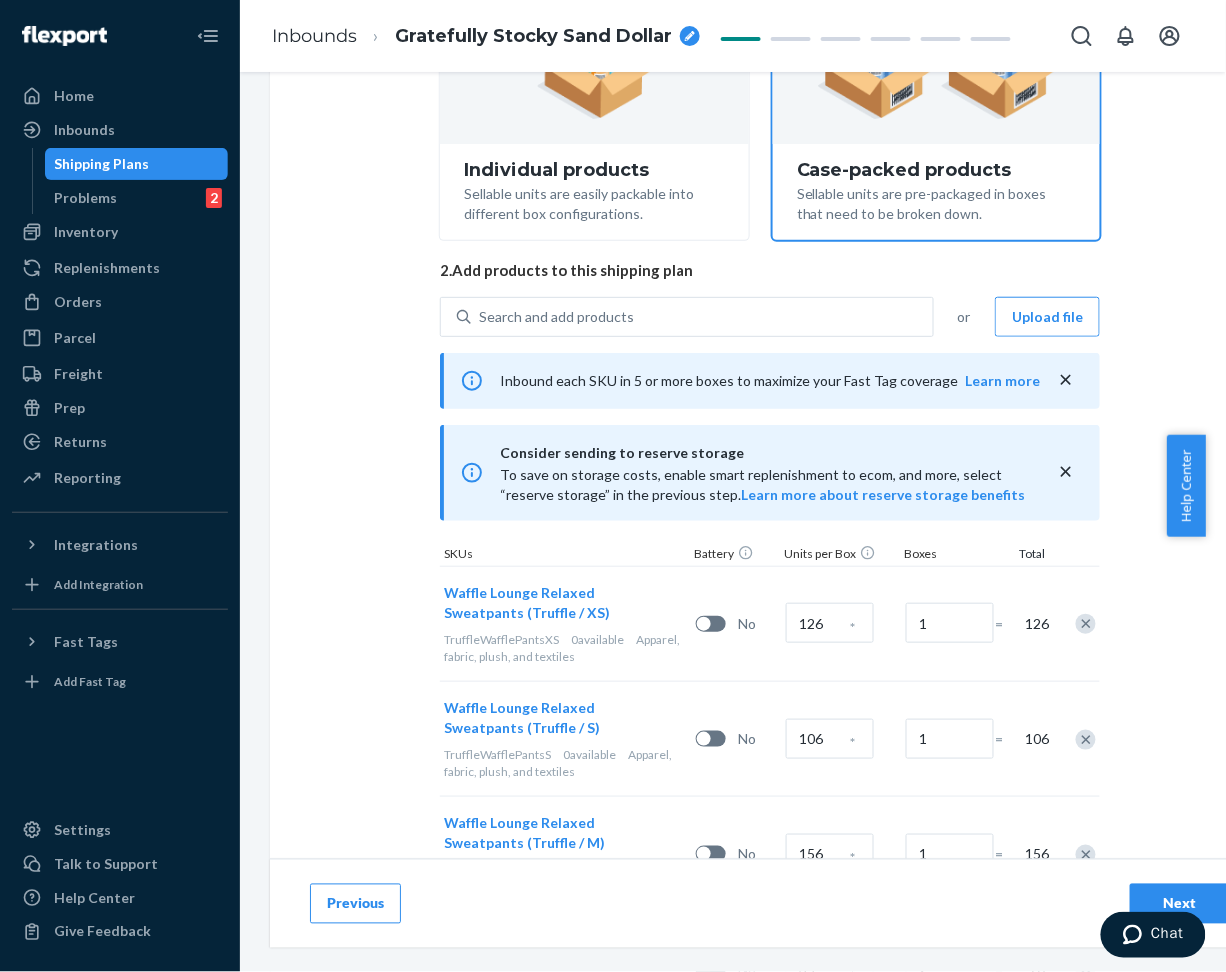 scroll, scrollTop: 14, scrollLeft: 0, axis: vertical 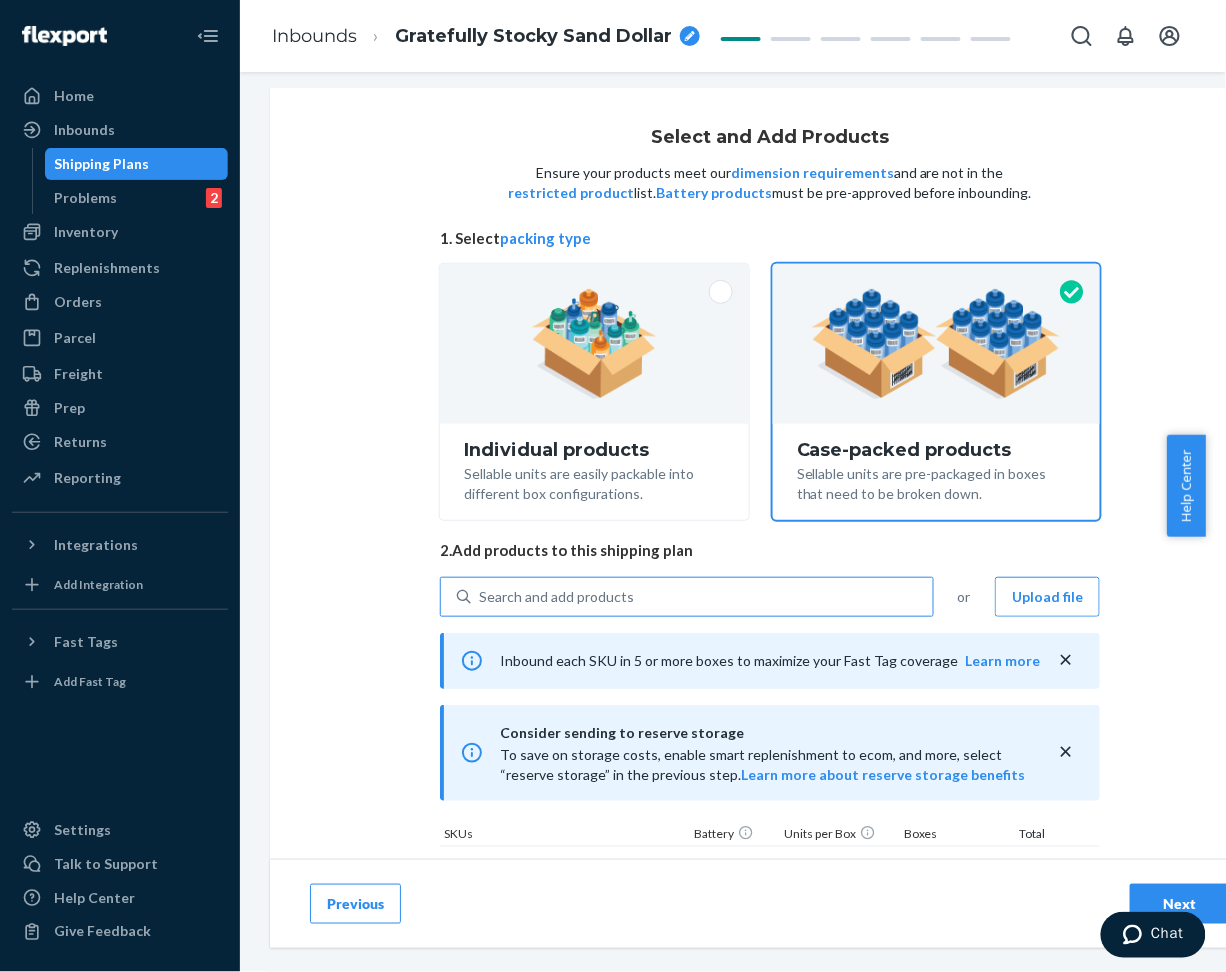 click on "Search and add products" at bounding box center [556, 597] 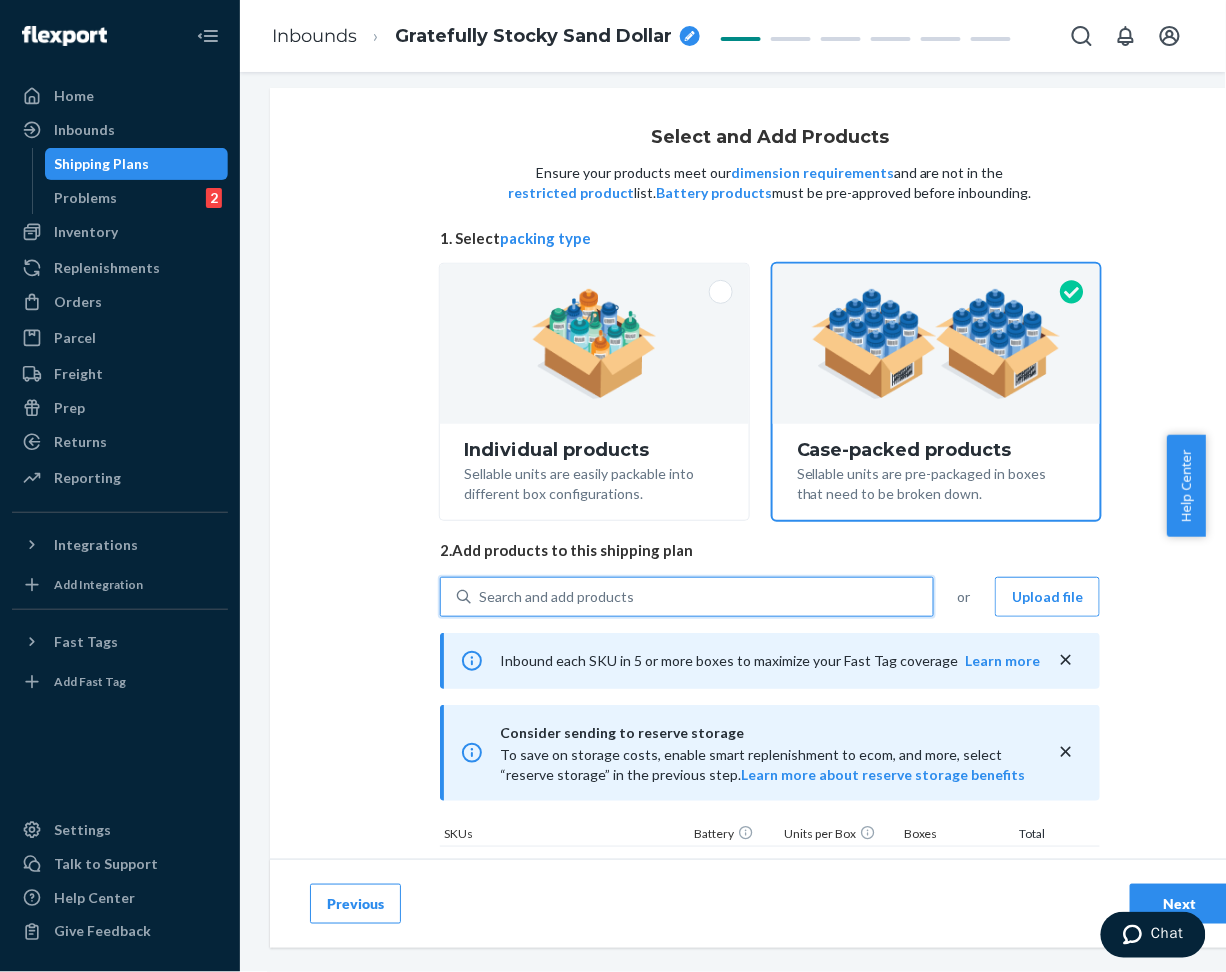 drag, startPoint x: 541, startPoint y: 590, endPoint x: 491, endPoint y: 584, distance: 50.358715 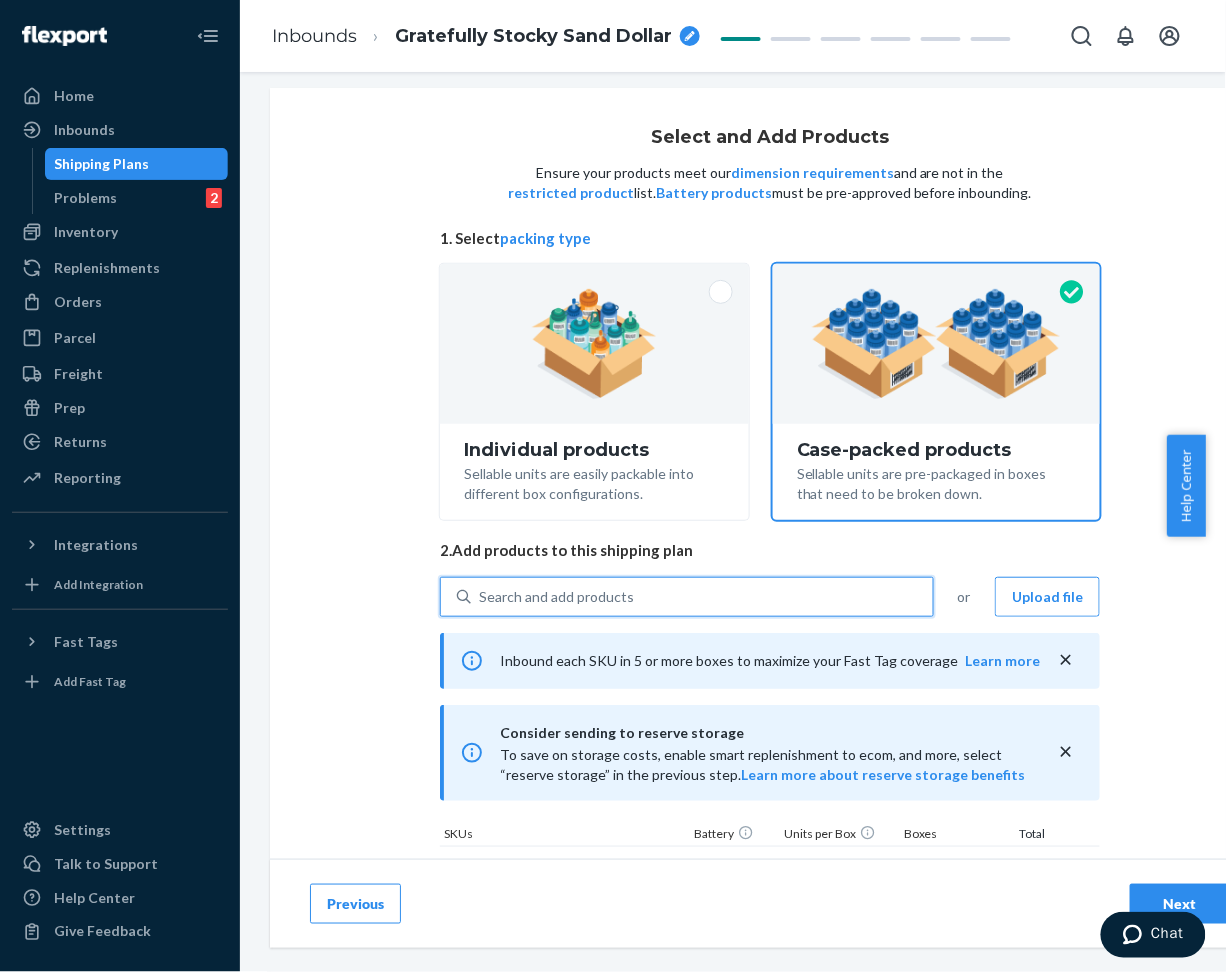paste on "Waffle Lounge Sweatpants Baby Pink" 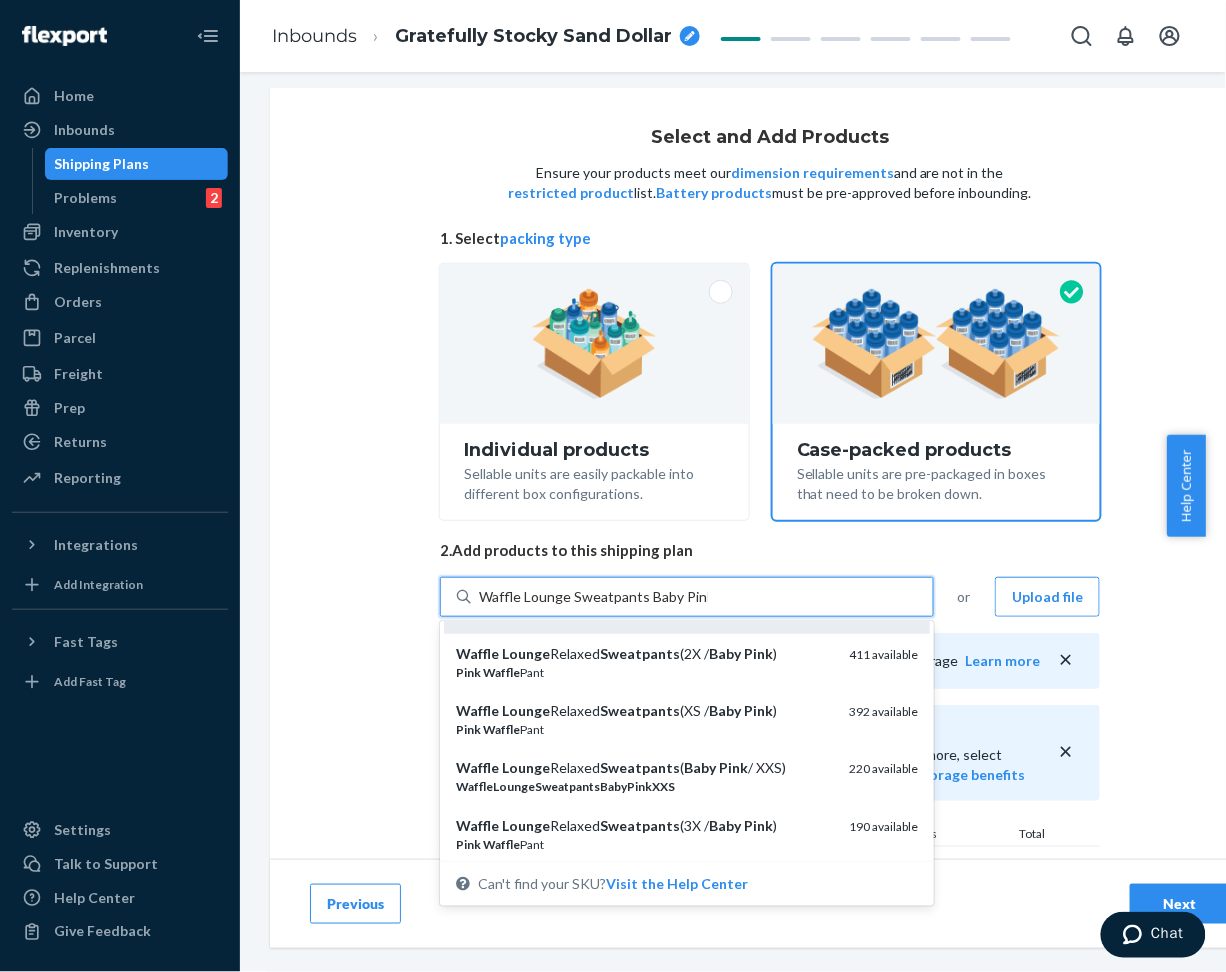 scroll, scrollTop: 266, scrollLeft: 0, axis: vertical 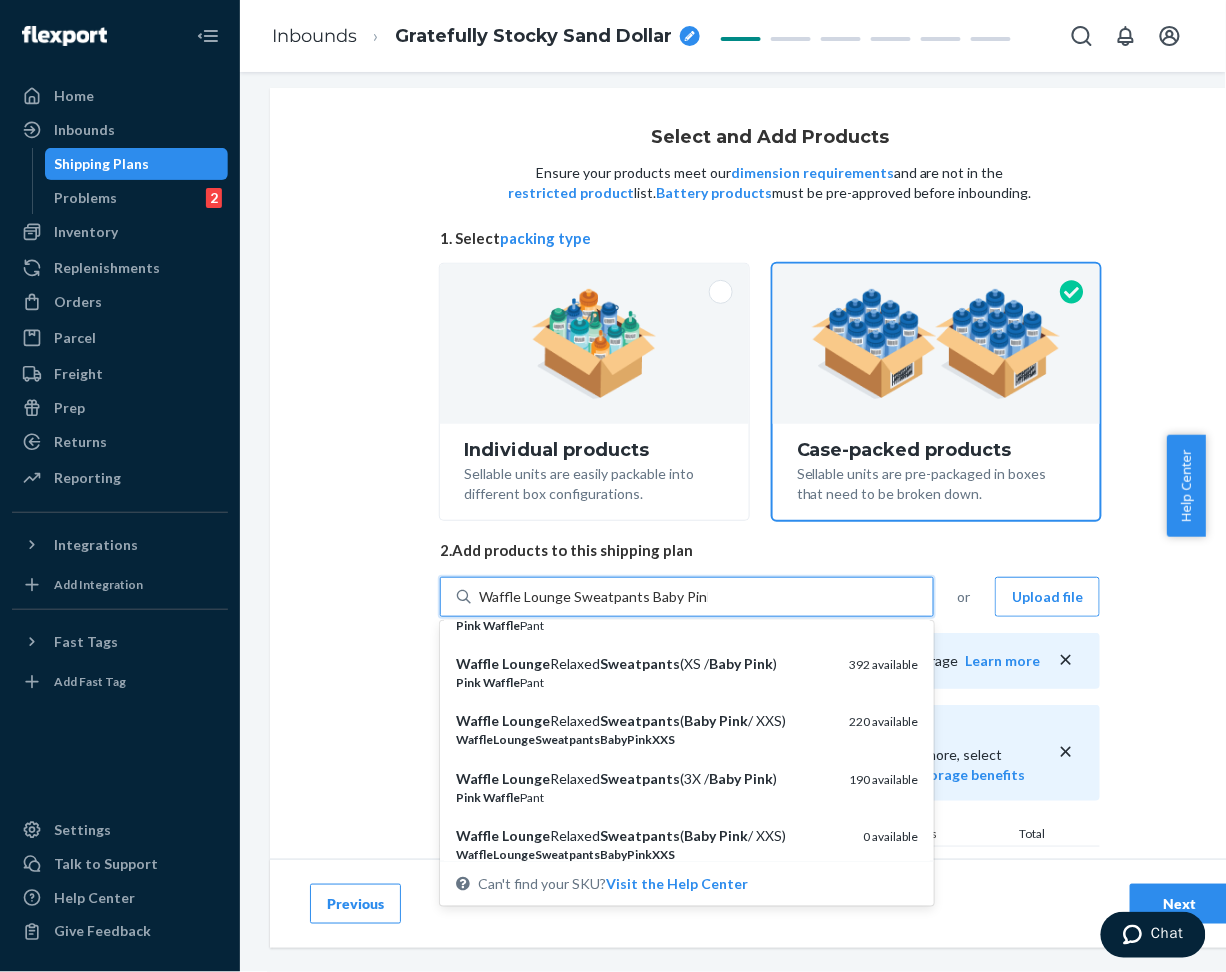 click on "Pink   Waffle  Pant" at bounding box center (644, 797) 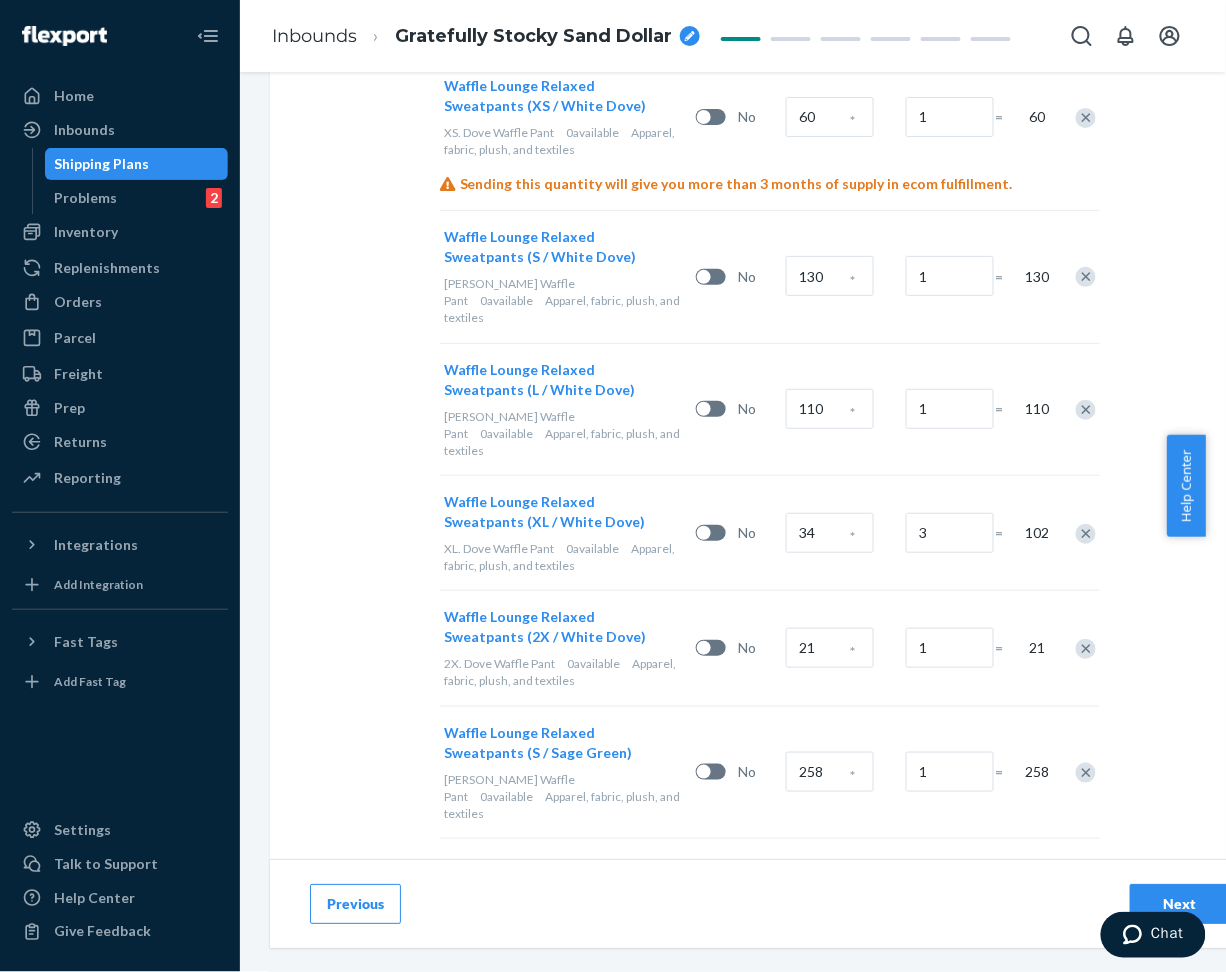 scroll, scrollTop: 1479, scrollLeft: 0, axis: vertical 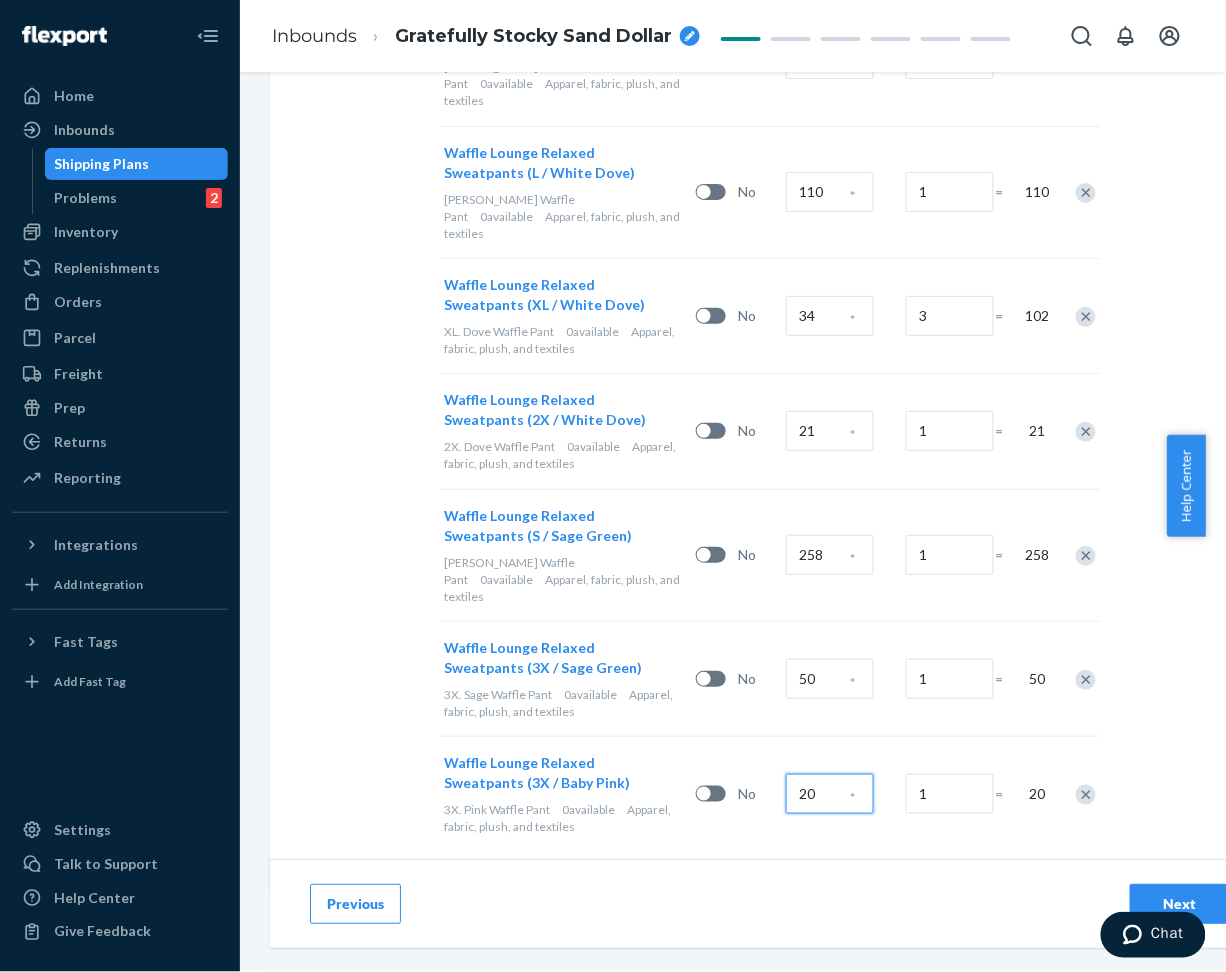 click on "20" at bounding box center (830, 794) 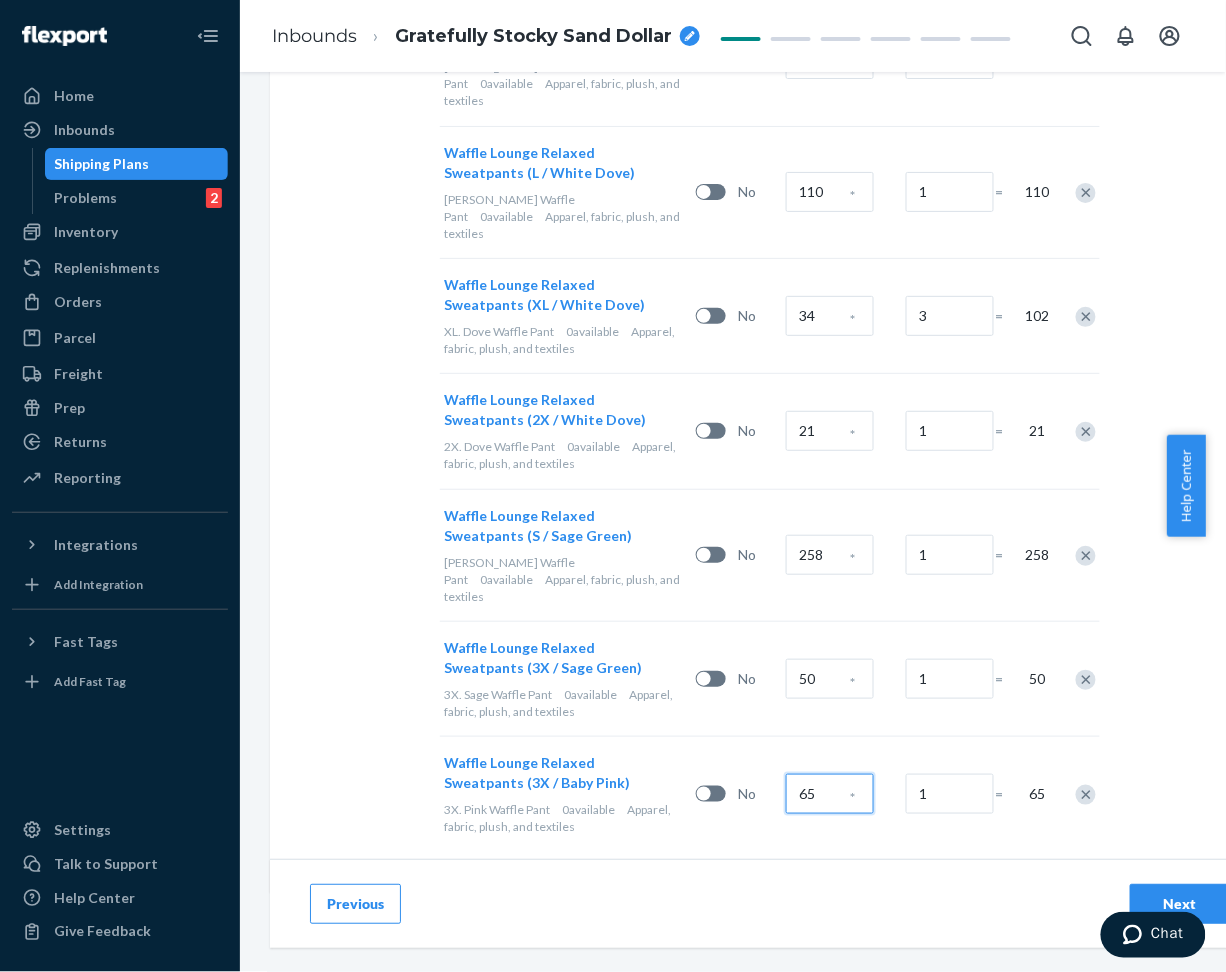 type on "65" 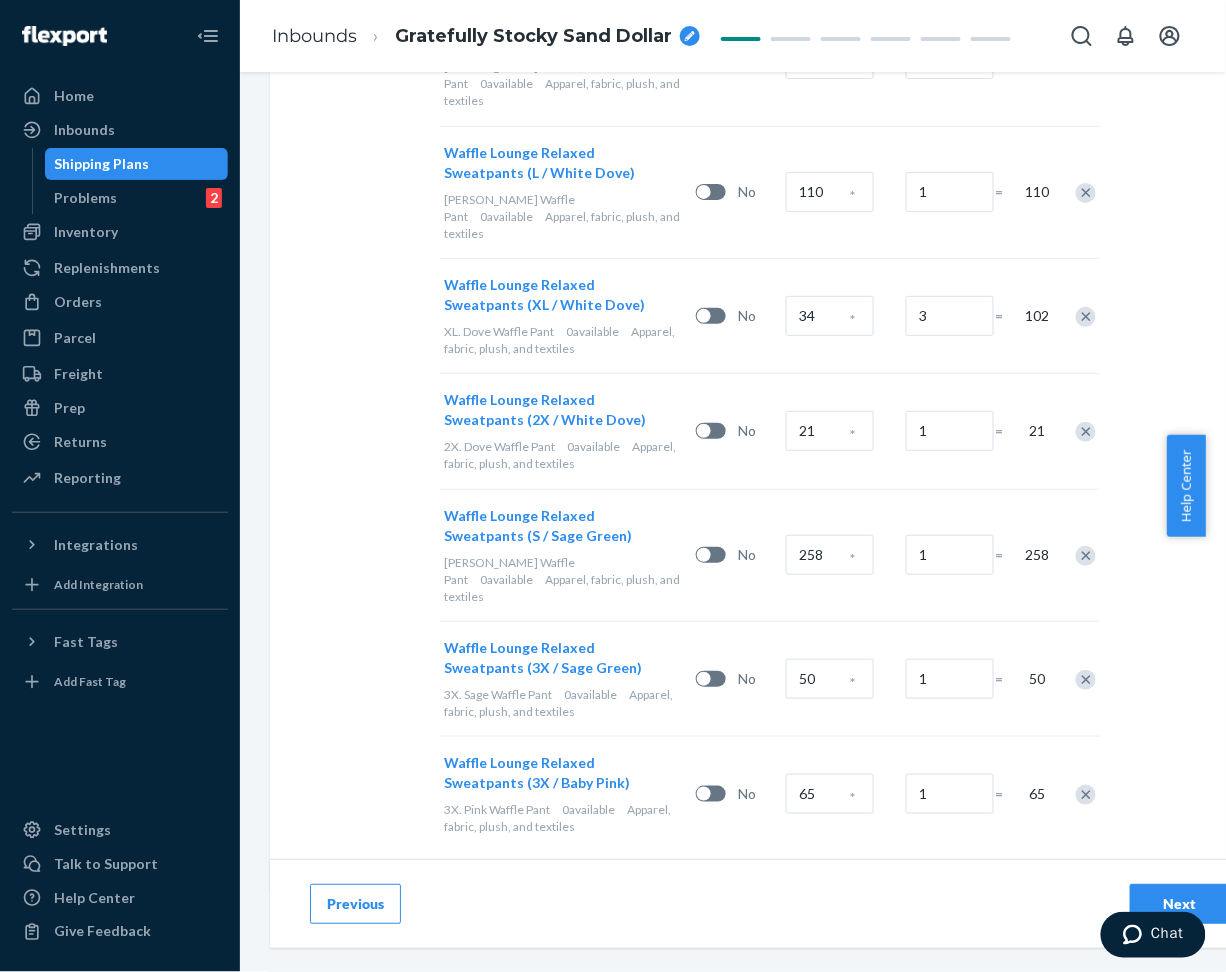 click on "Previous Next" at bounding box center (770, 903) 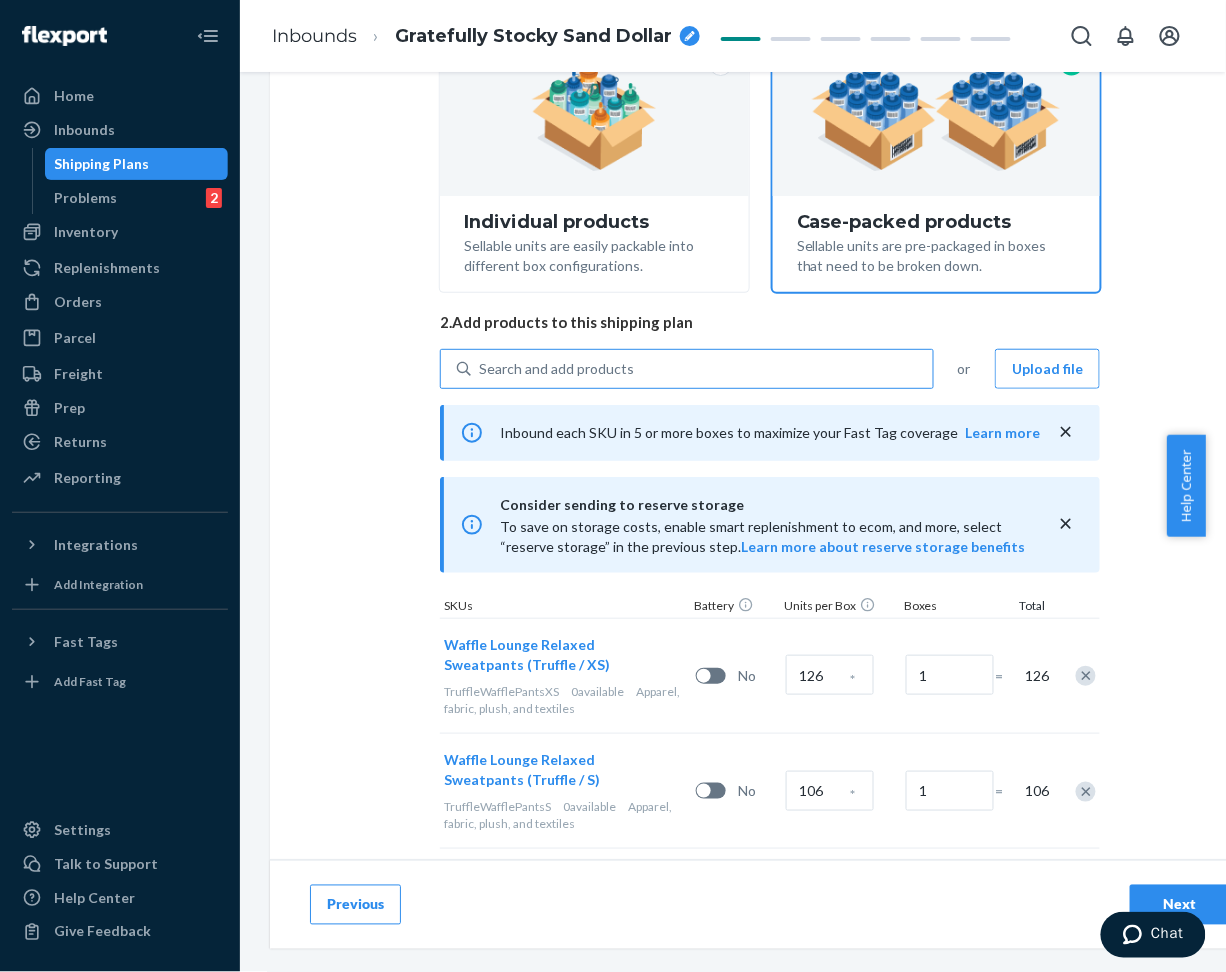 scroll, scrollTop: 12, scrollLeft: 0, axis: vertical 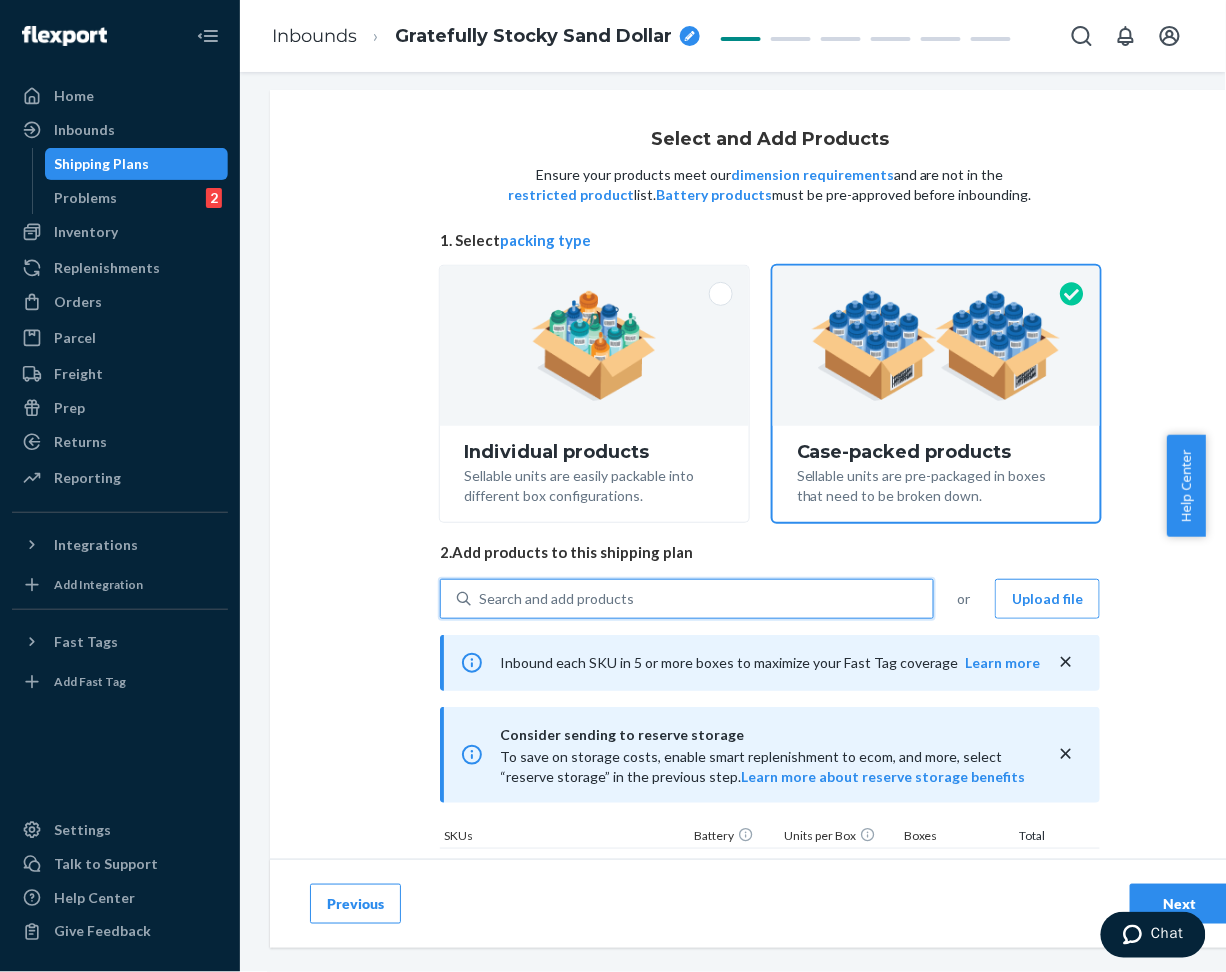 click on "Search and add products" at bounding box center [702, 599] 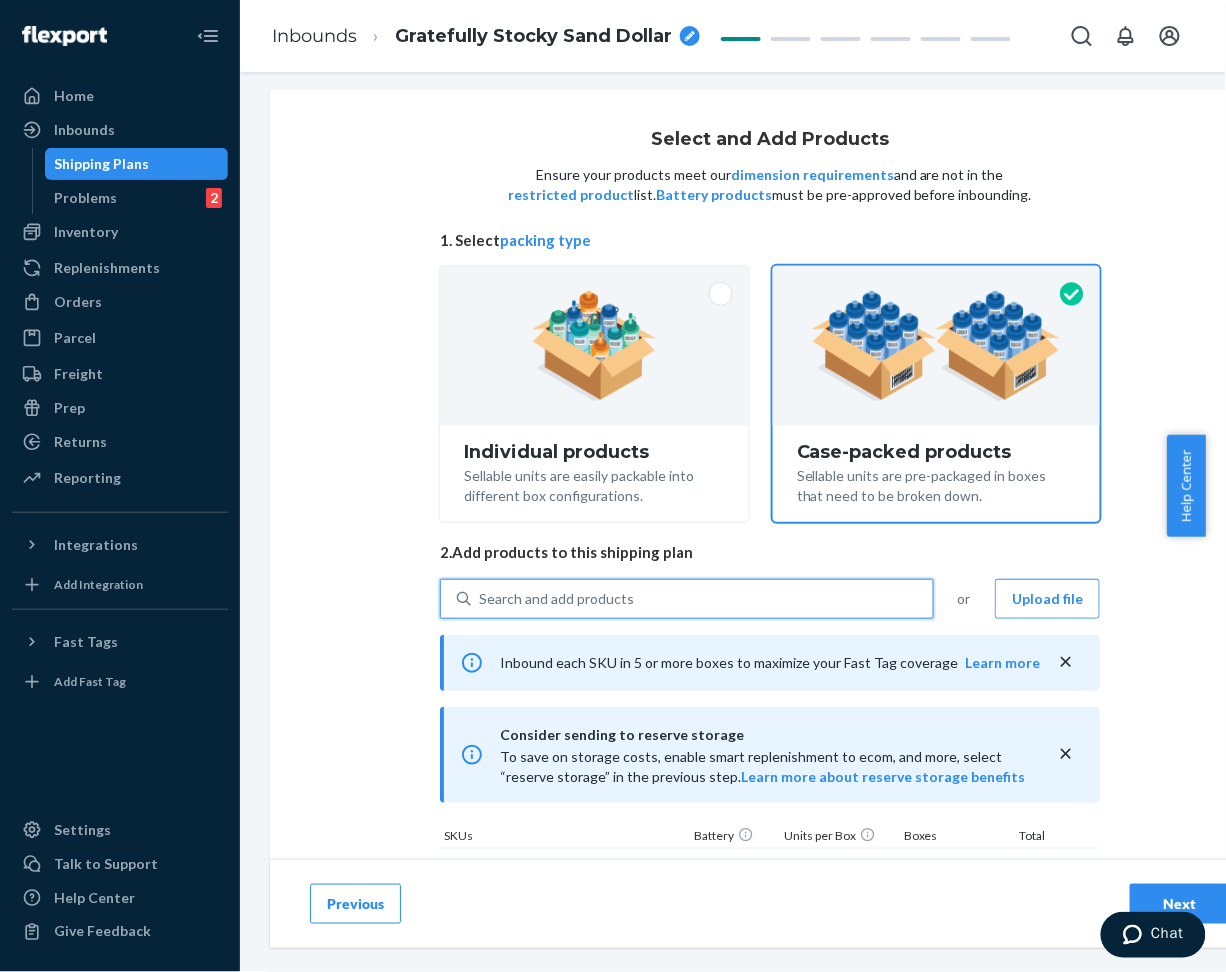 drag, startPoint x: 634, startPoint y: 608, endPoint x: 520, endPoint y: 594, distance: 114.85643 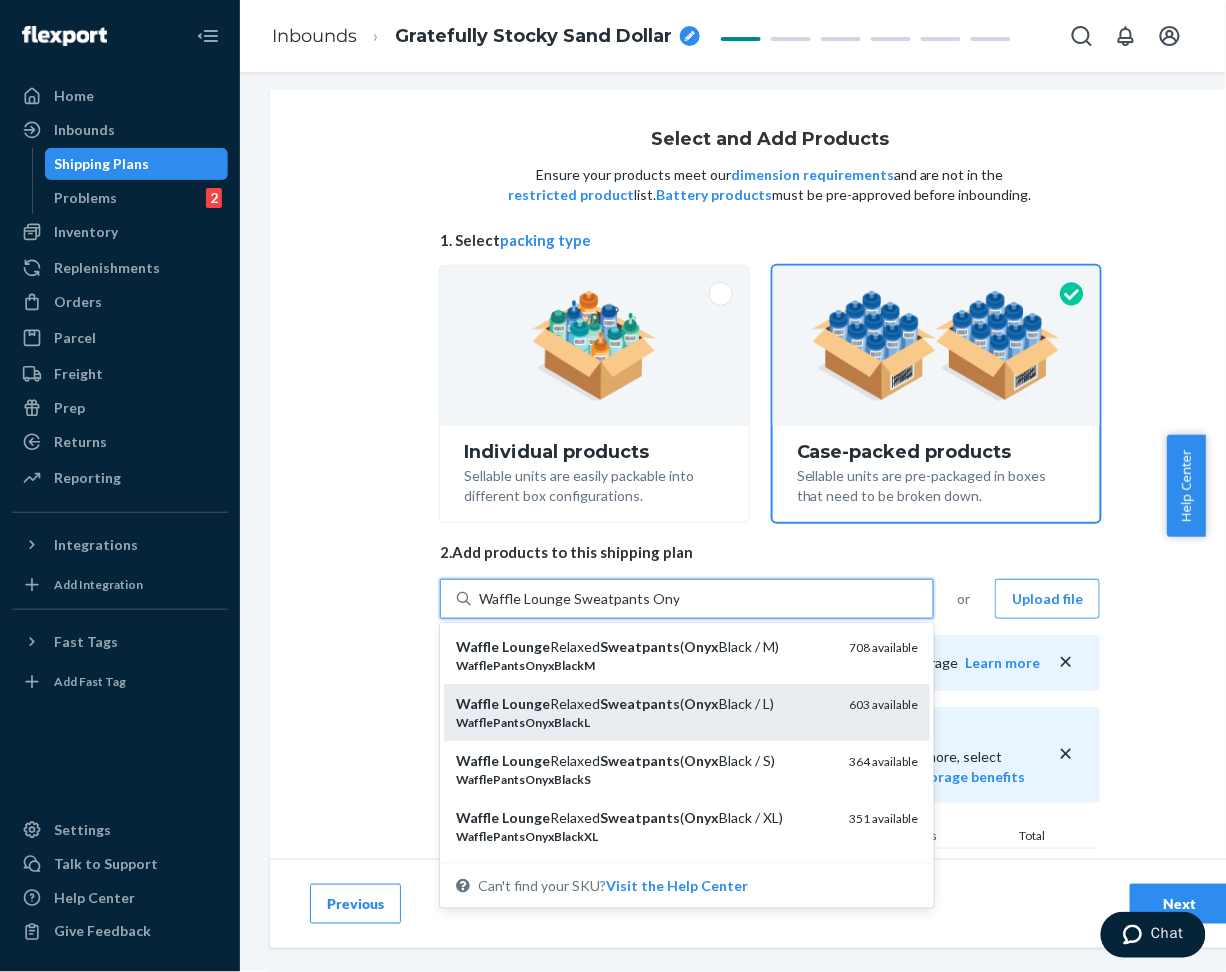 scroll, scrollTop: 133, scrollLeft: 0, axis: vertical 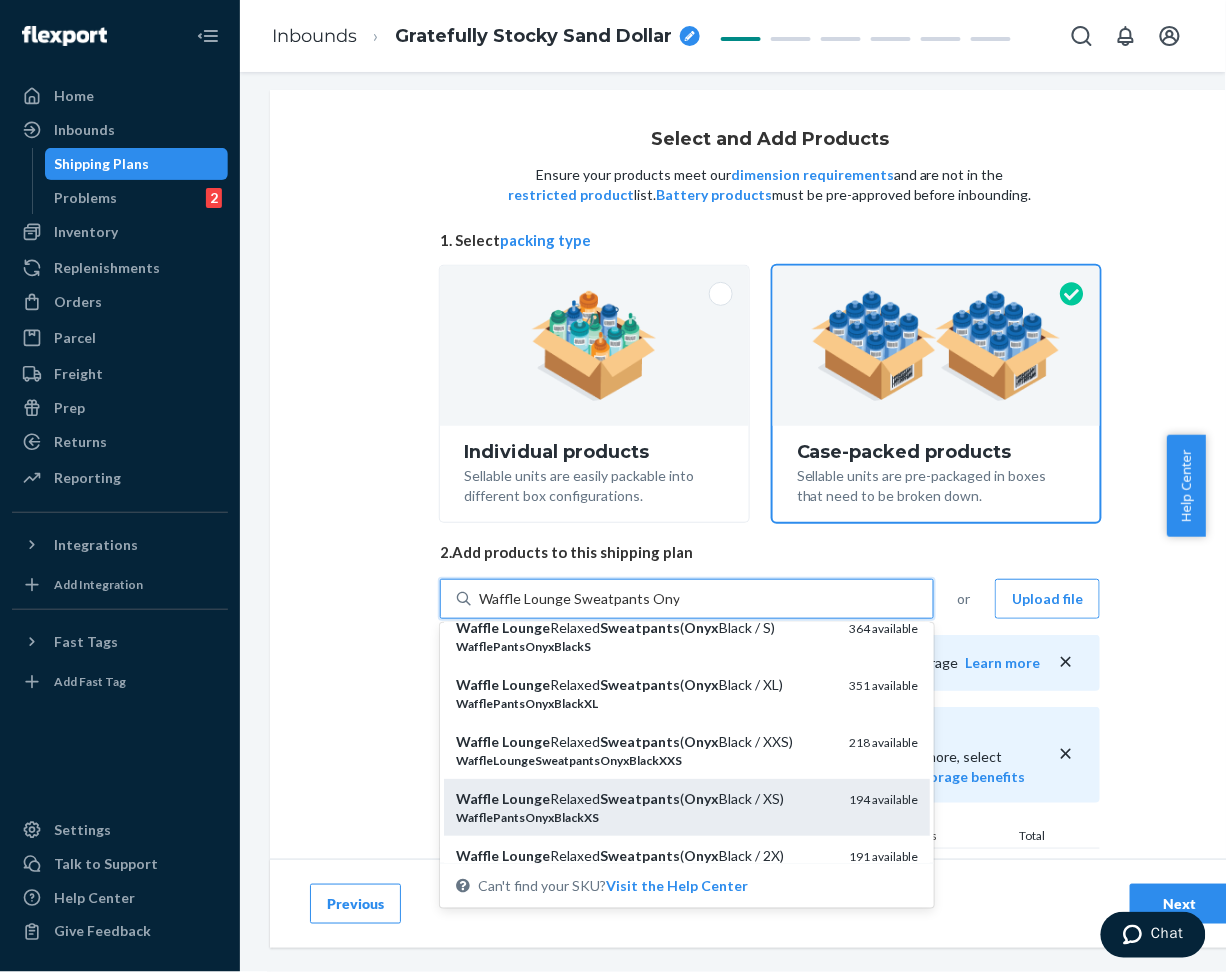 click on "WafflePantsOnyxBlackXS" at bounding box center (644, 817) 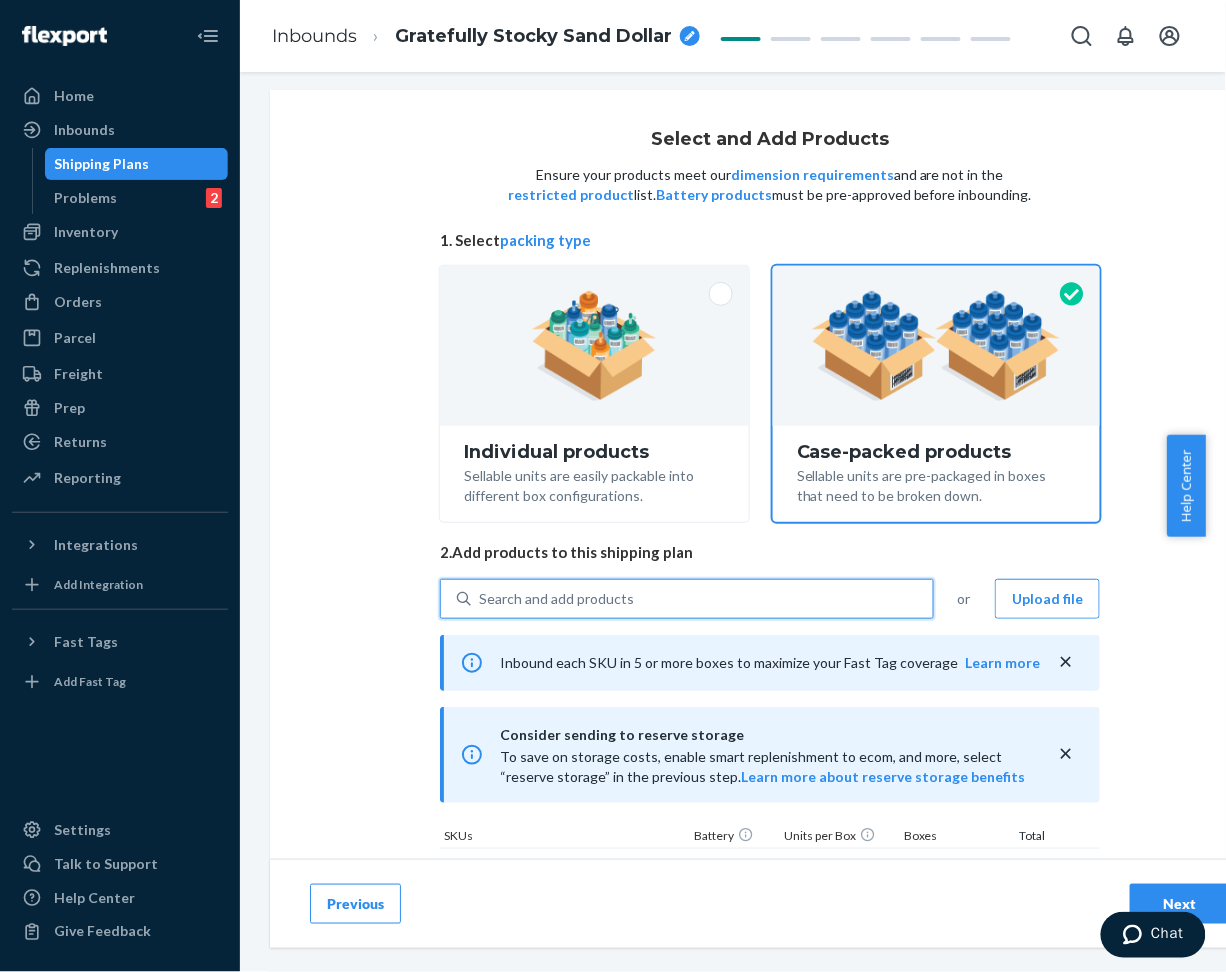 click on "Search and add products" at bounding box center (556, 599) 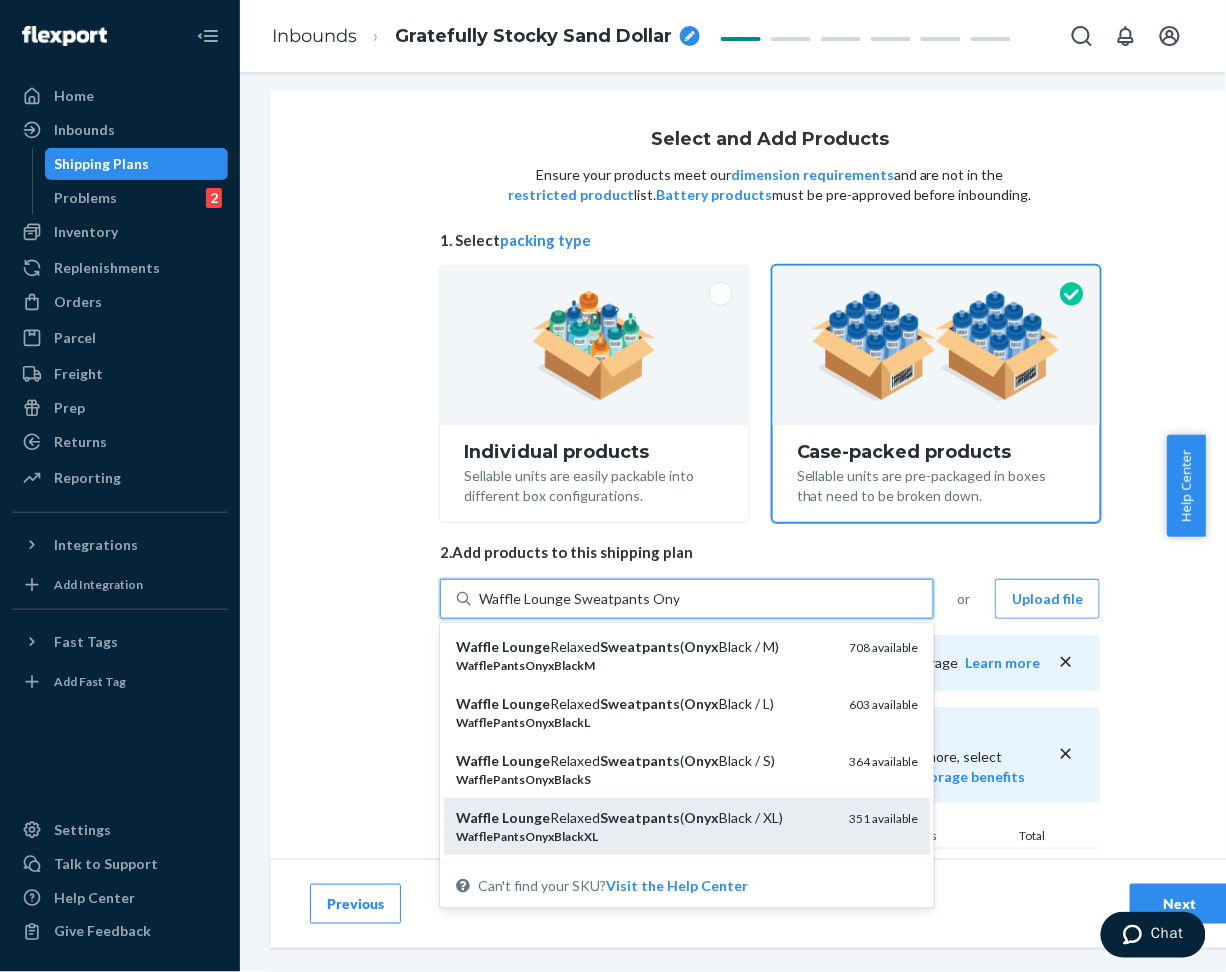 click on "Sweatpants" at bounding box center [640, 817] 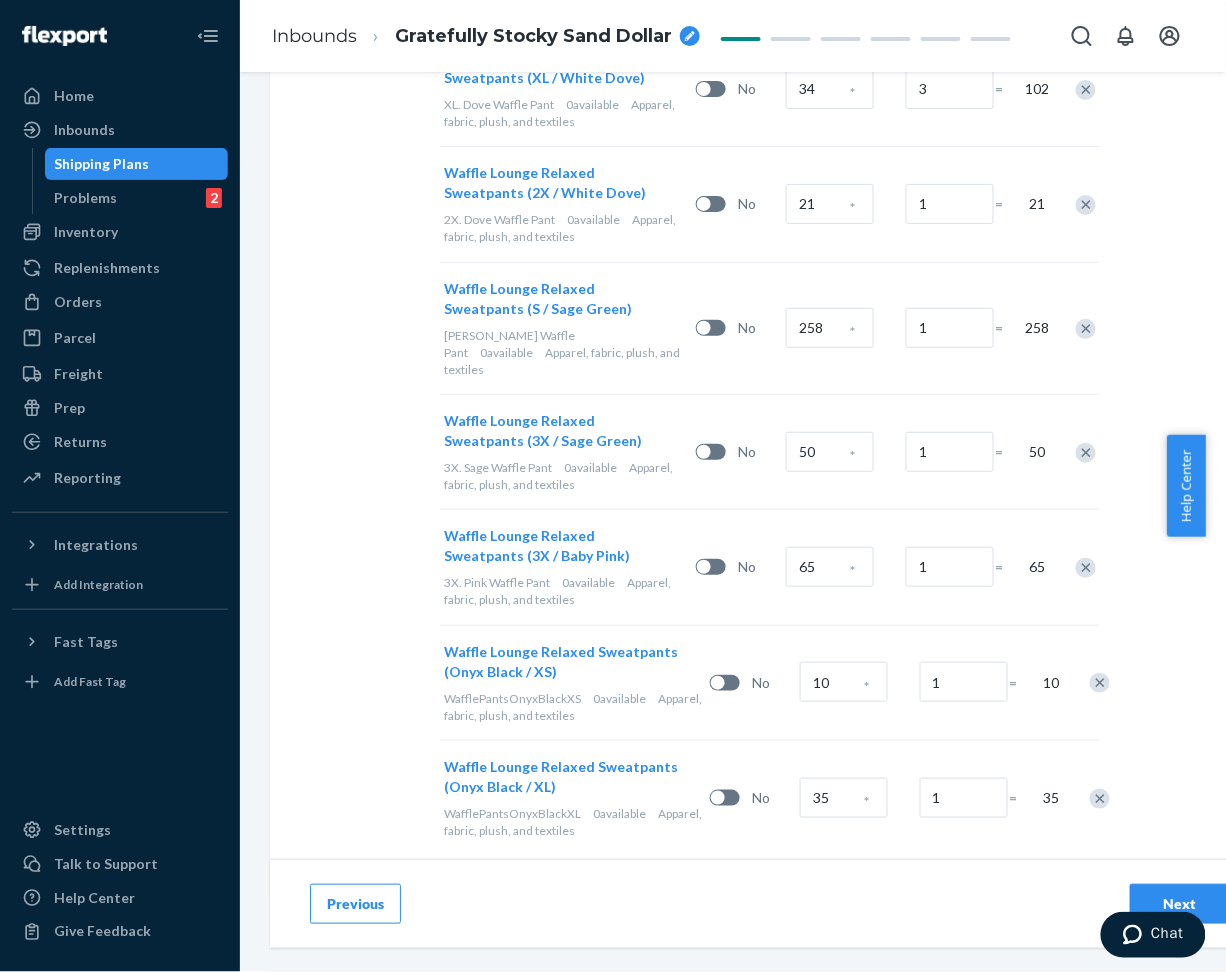 scroll, scrollTop: 1710, scrollLeft: 0, axis: vertical 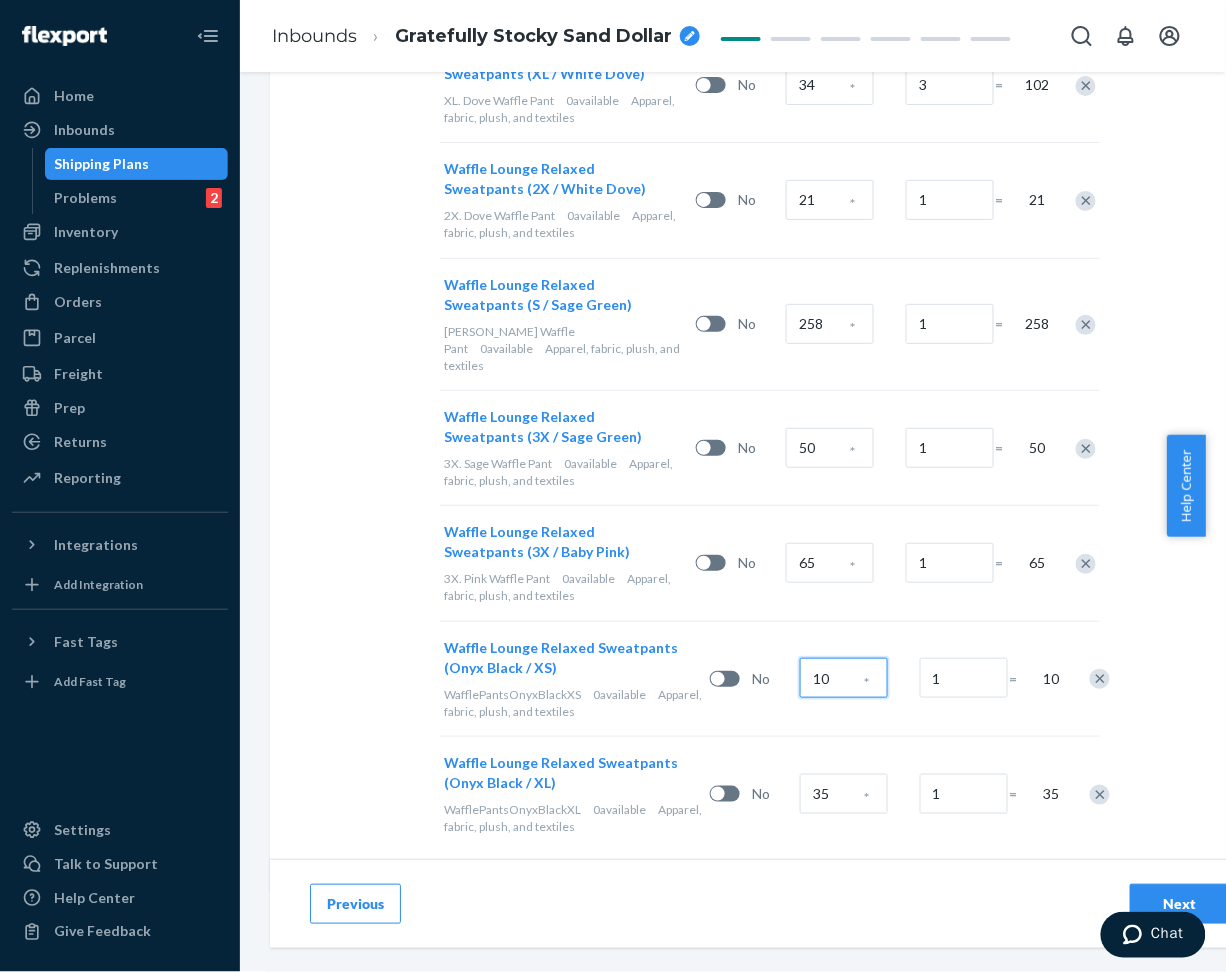 click on "10" at bounding box center [844, 678] 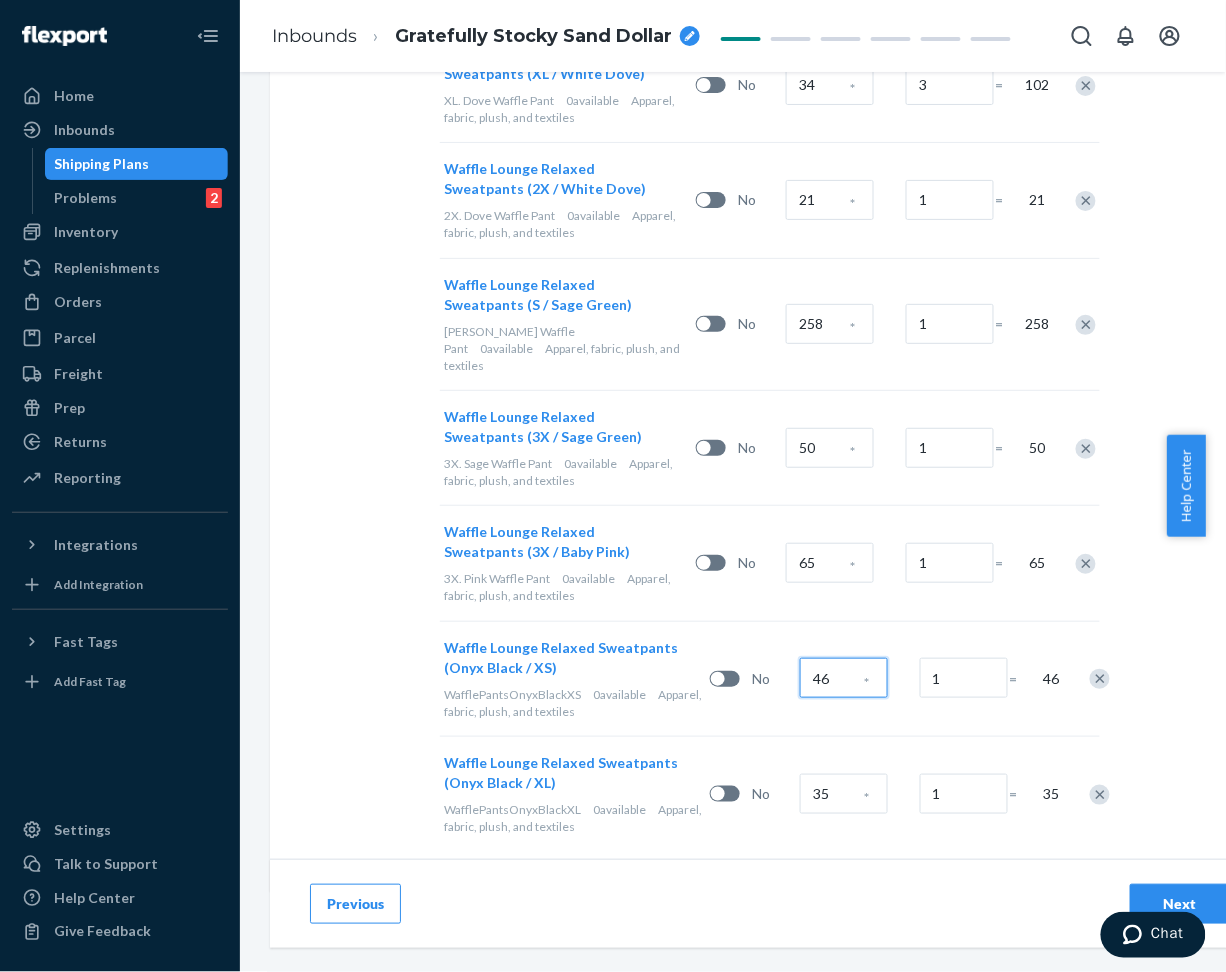 type on "46" 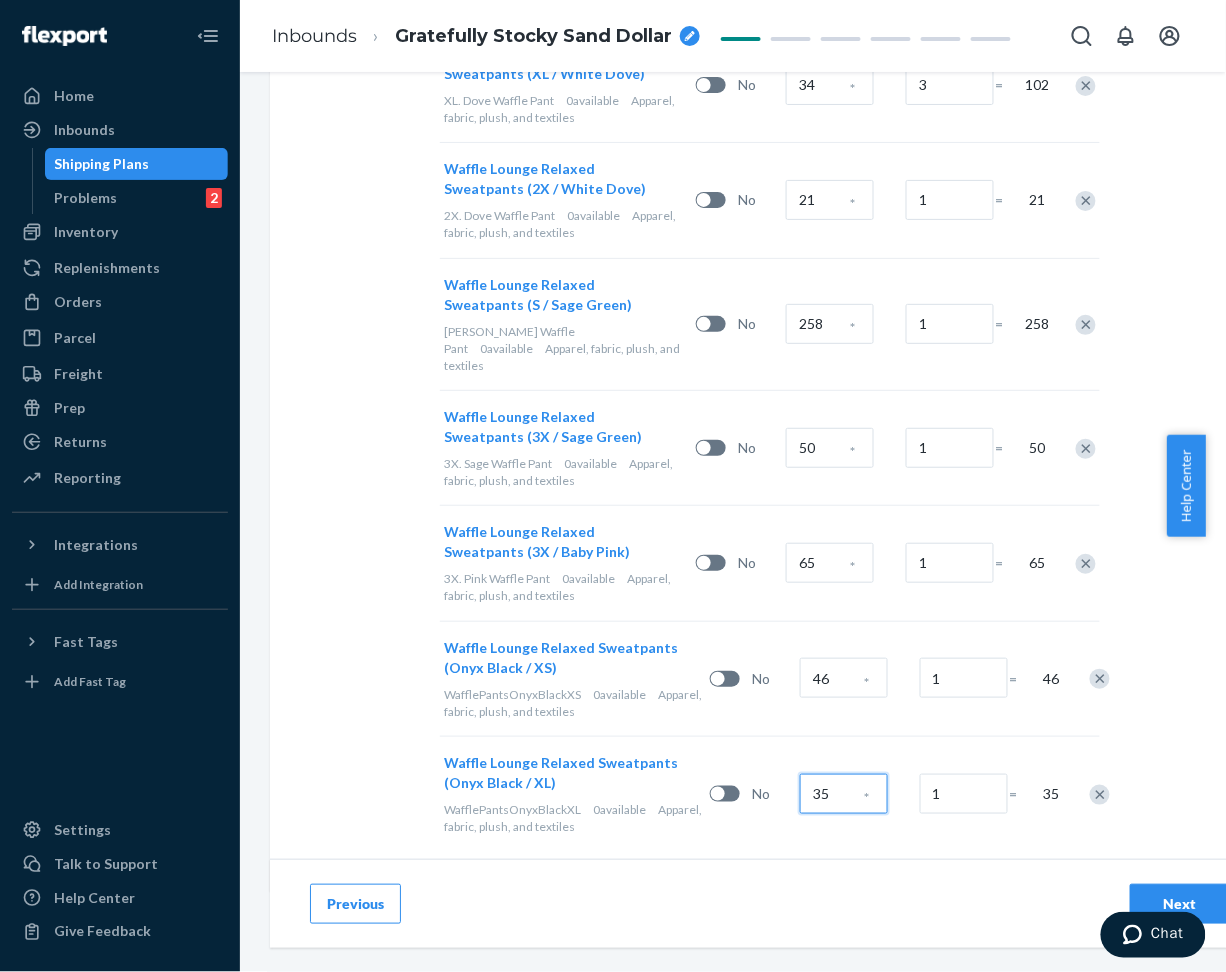 click on "35" at bounding box center (844, 794) 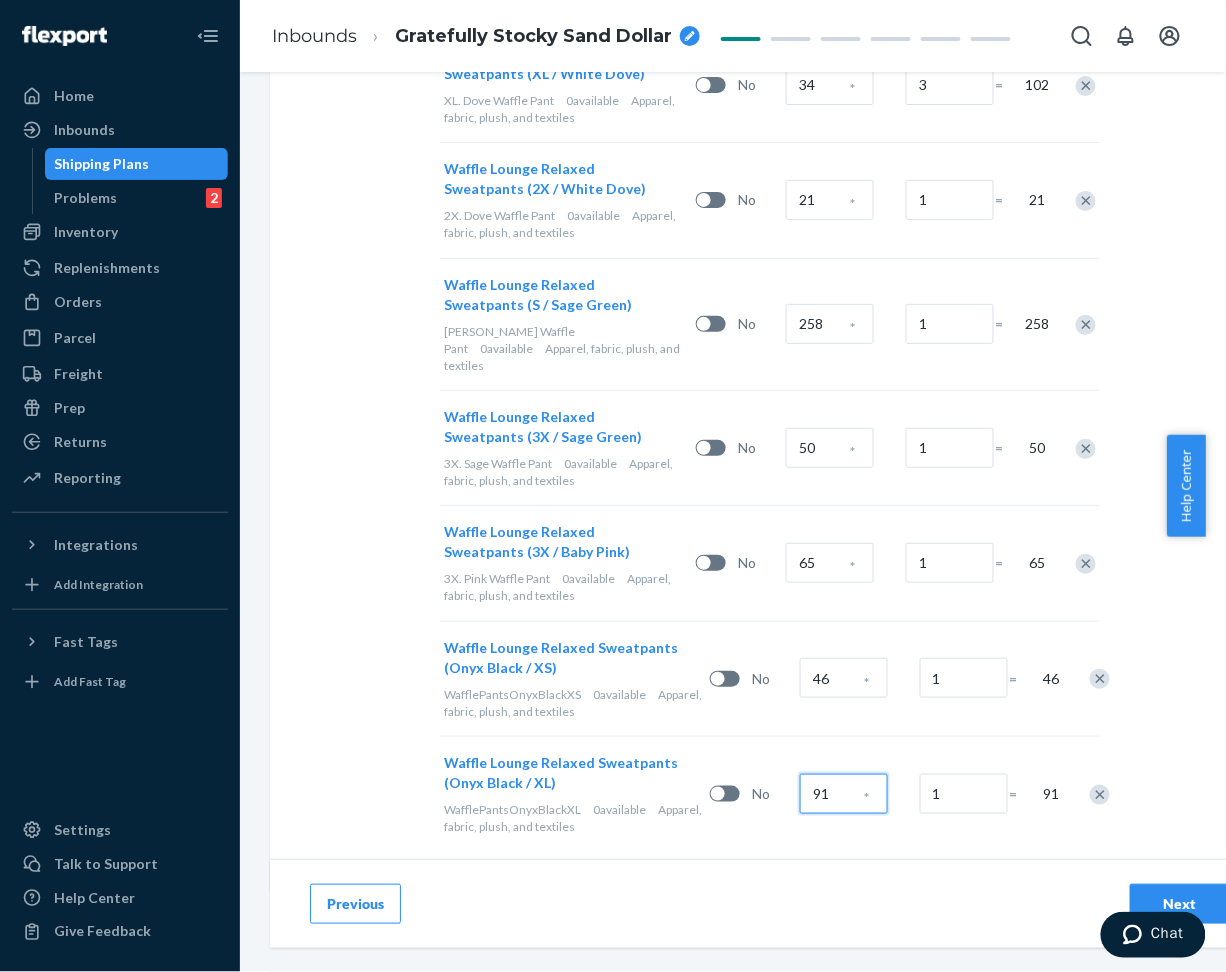 type on "91" 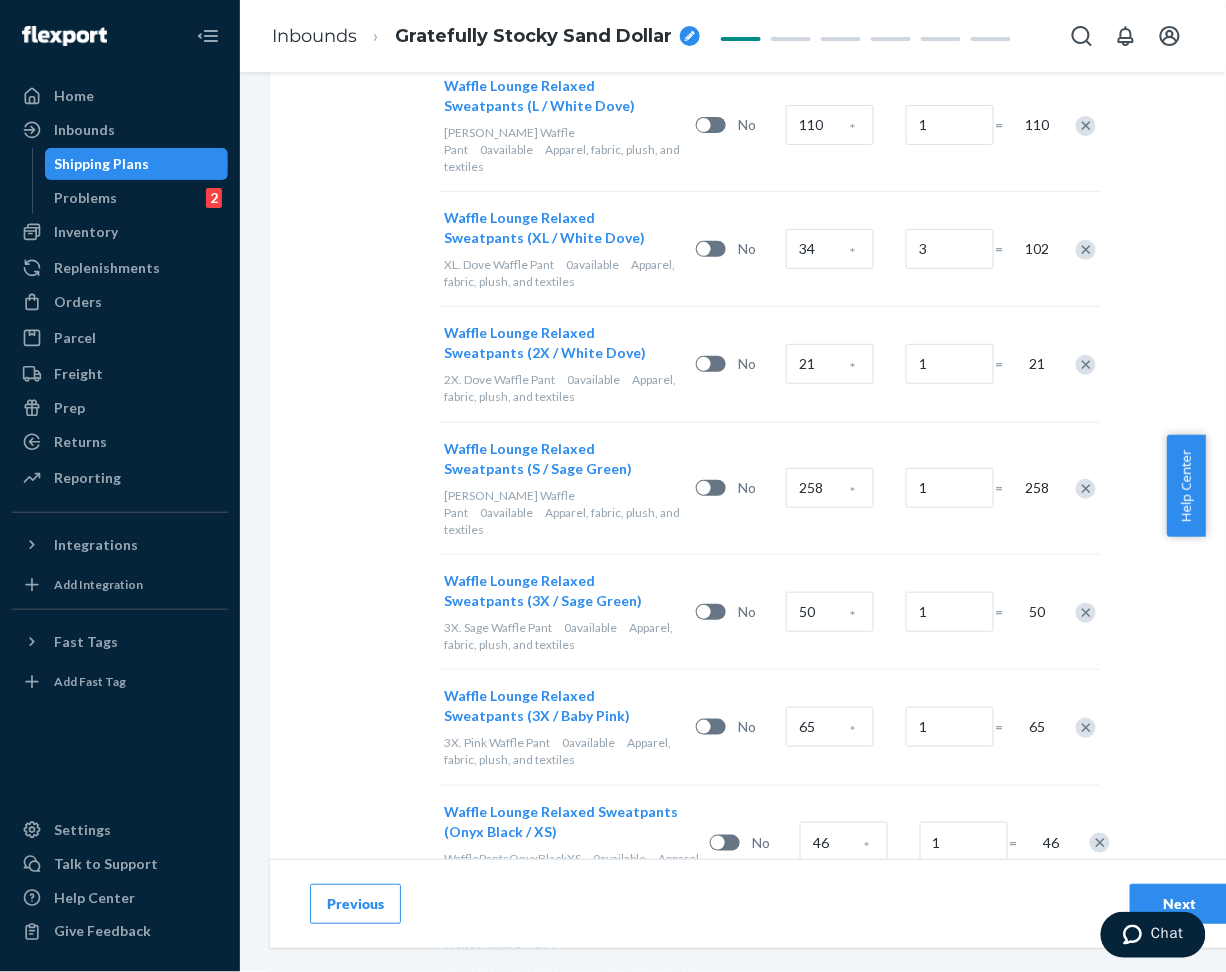 scroll, scrollTop: 1710, scrollLeft: 0, axis: vertical 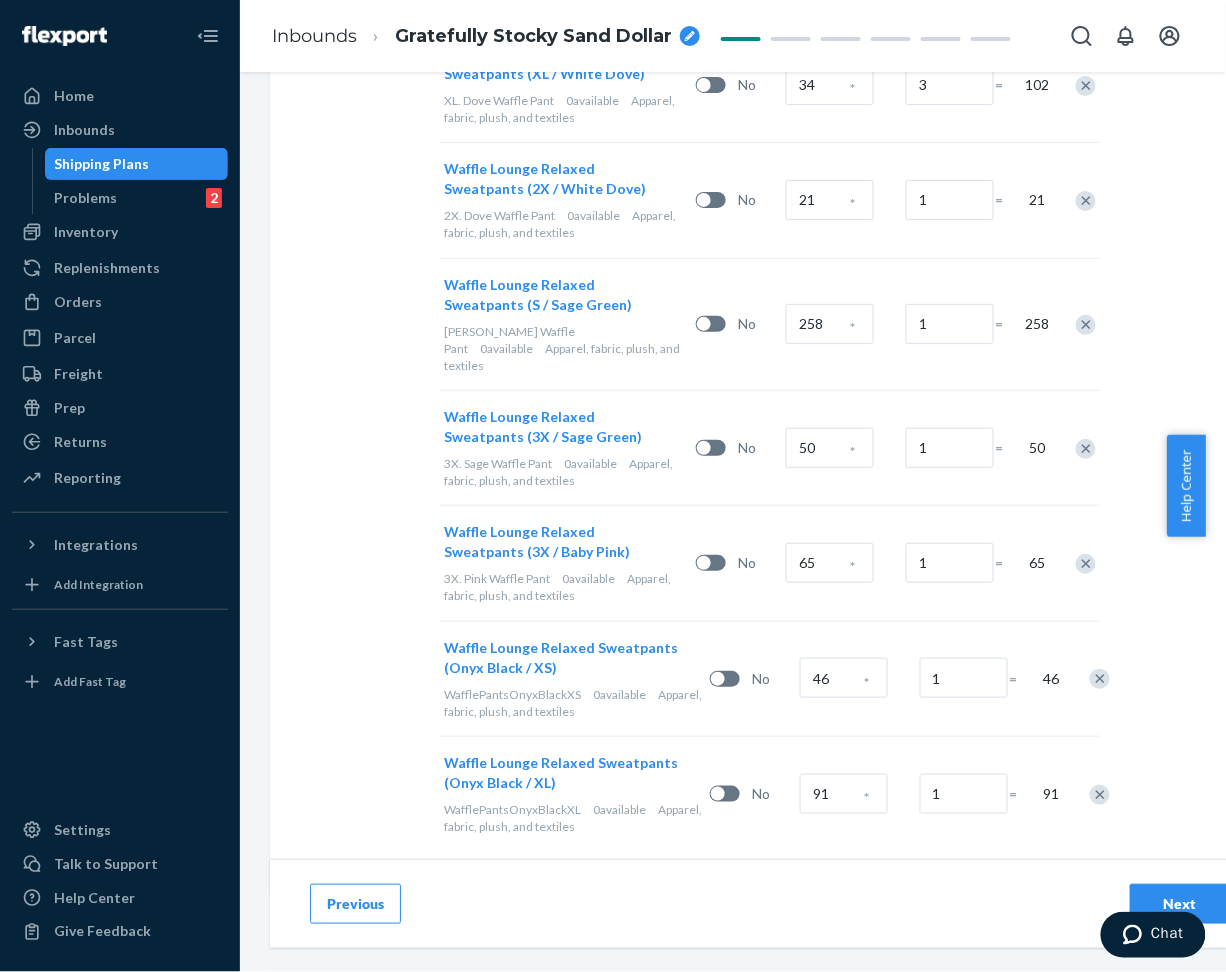 click on "Next" at bounding box center [1180, 904] 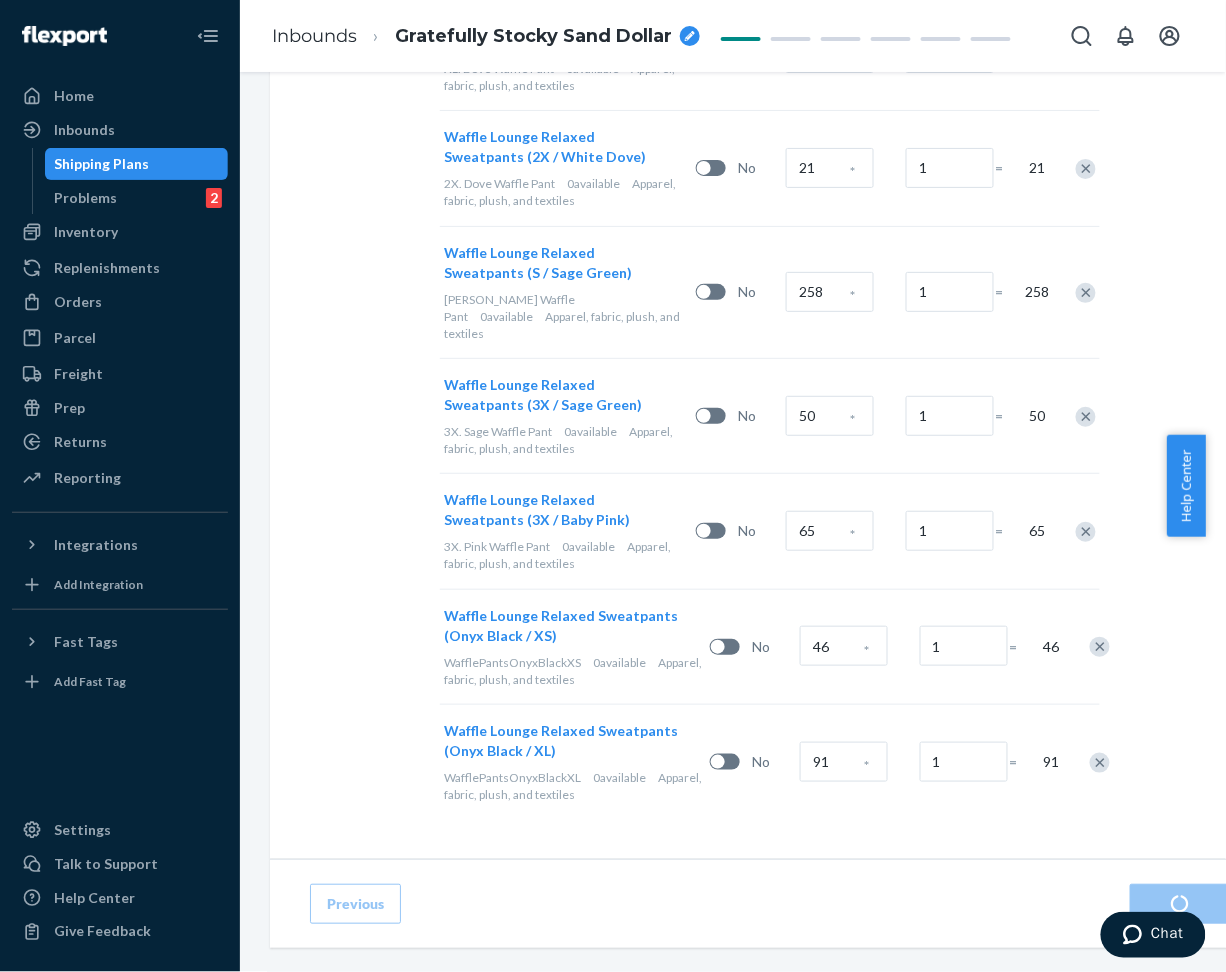 scroll, scrollTop: 0, scrollLeft: 0, axis: both 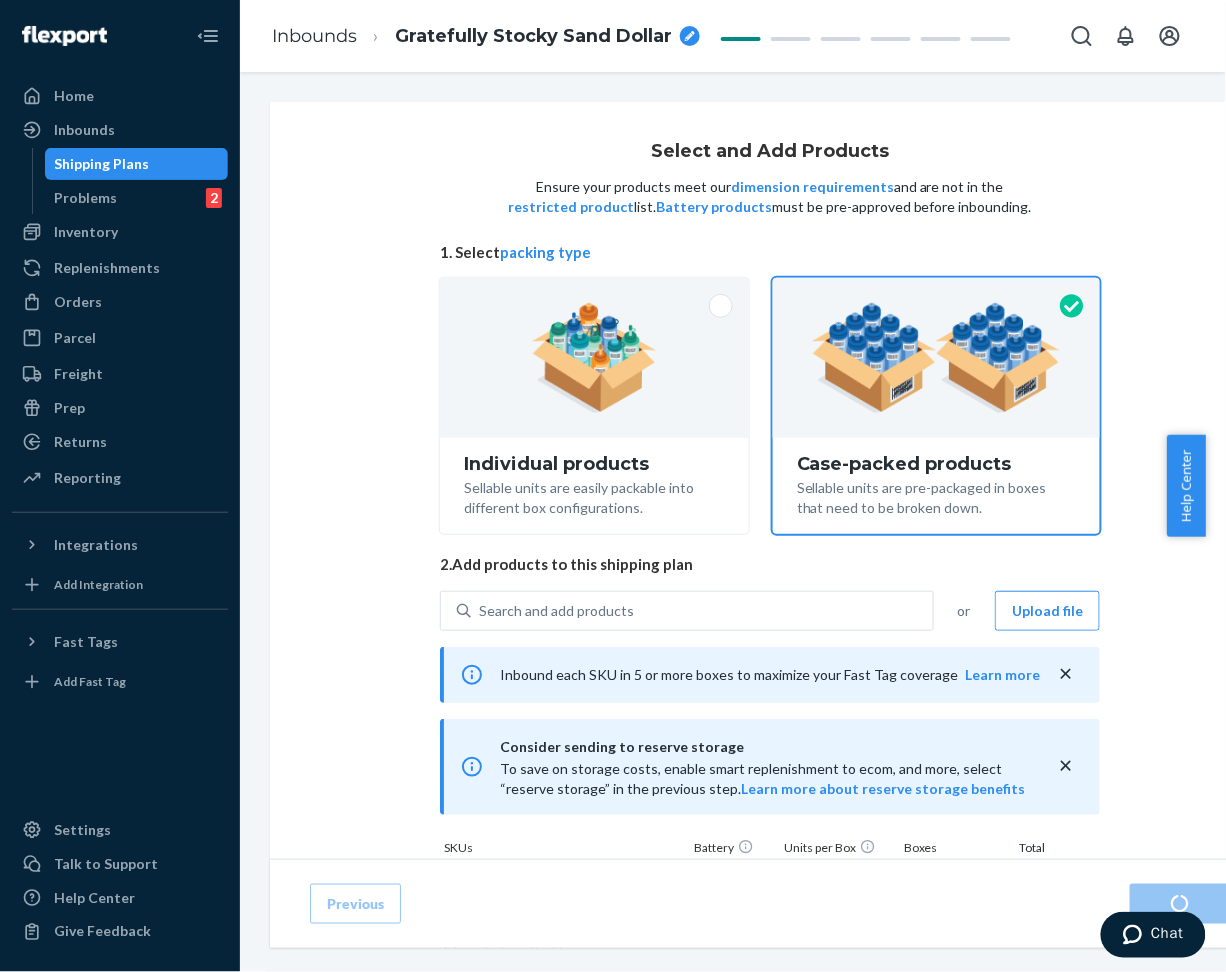radio on "true" 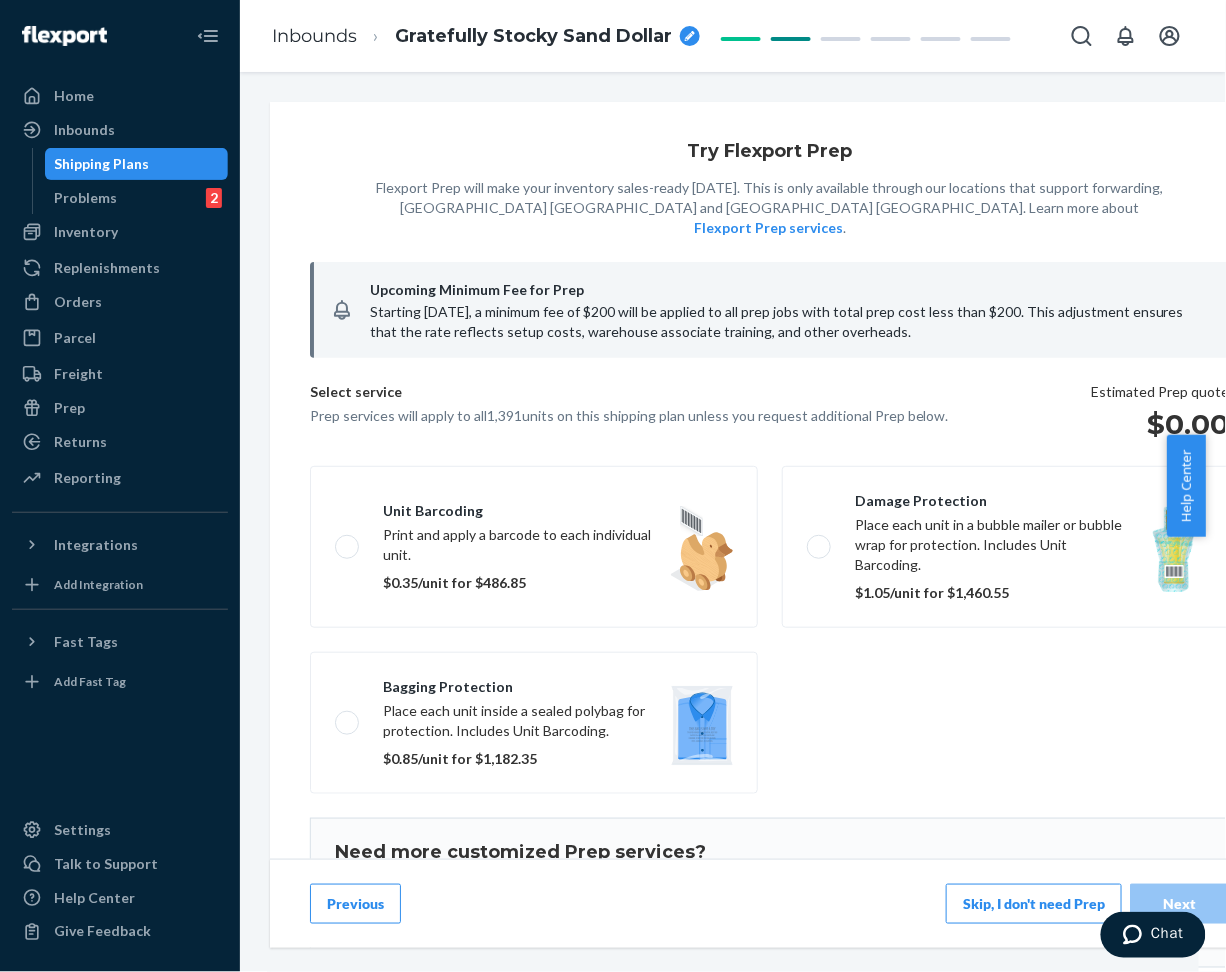 click on "Skip, I don't need Prep" at bounding box center (1034, 904) 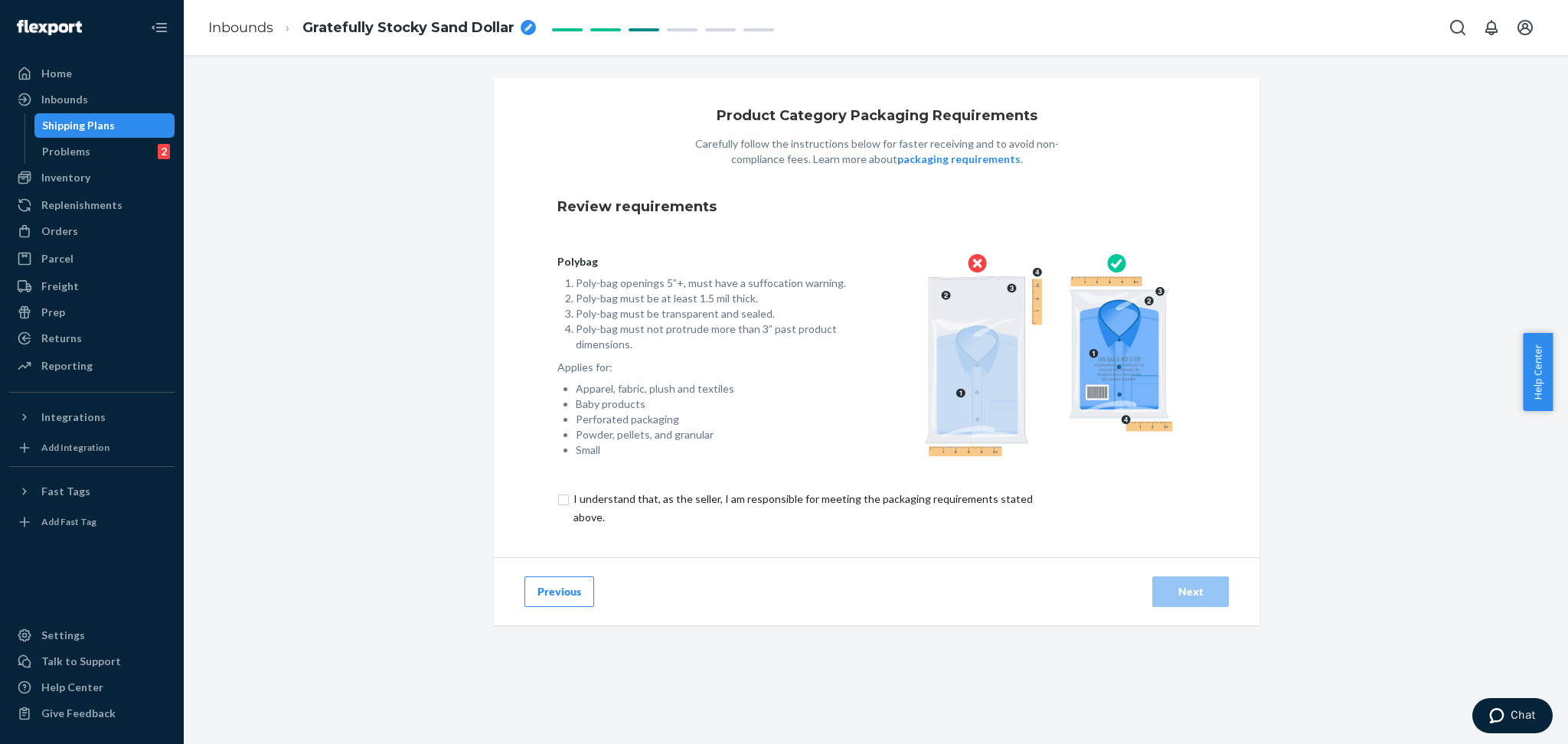 click at bounding box center [812, 508] 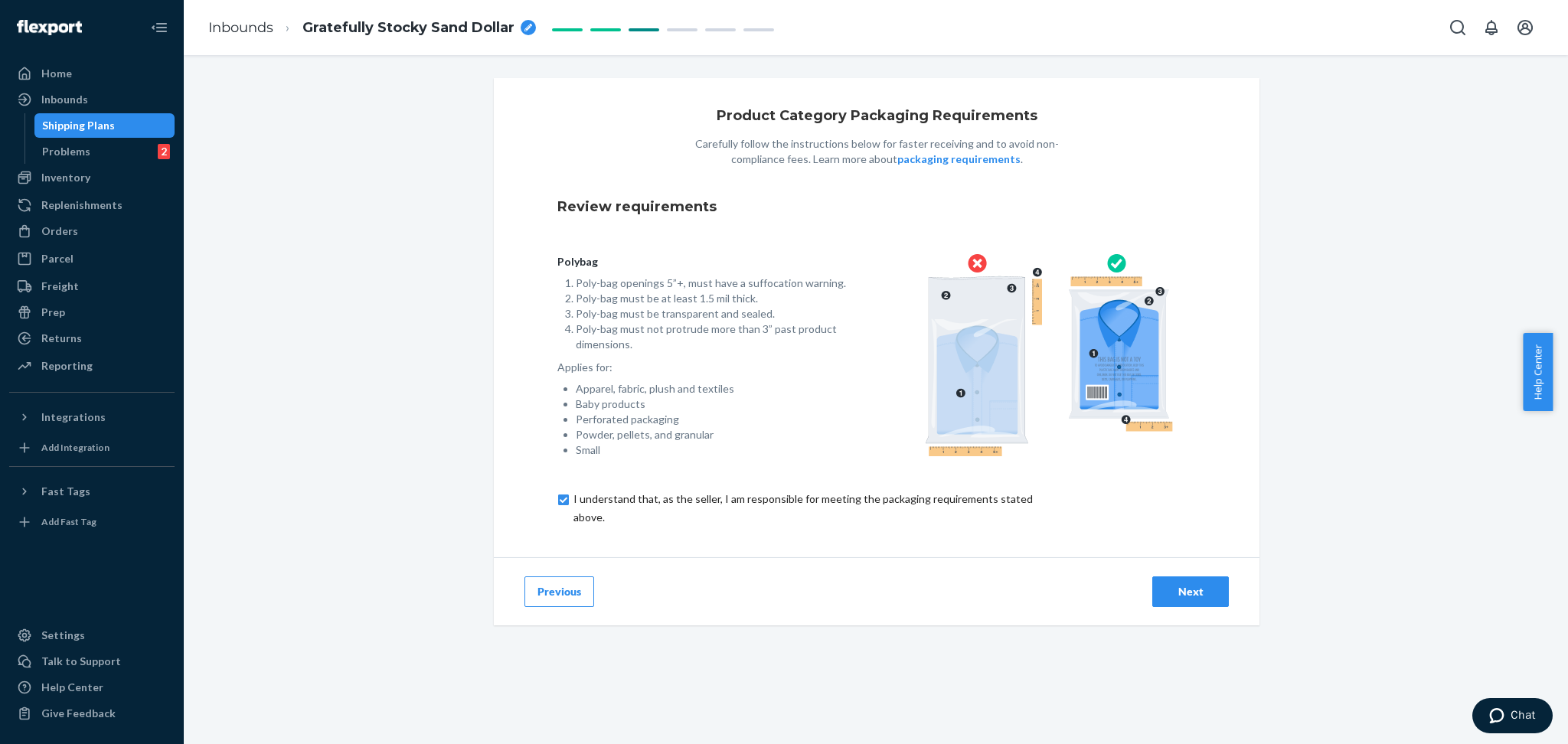click on "Next" at bounding box center (1191, 592) 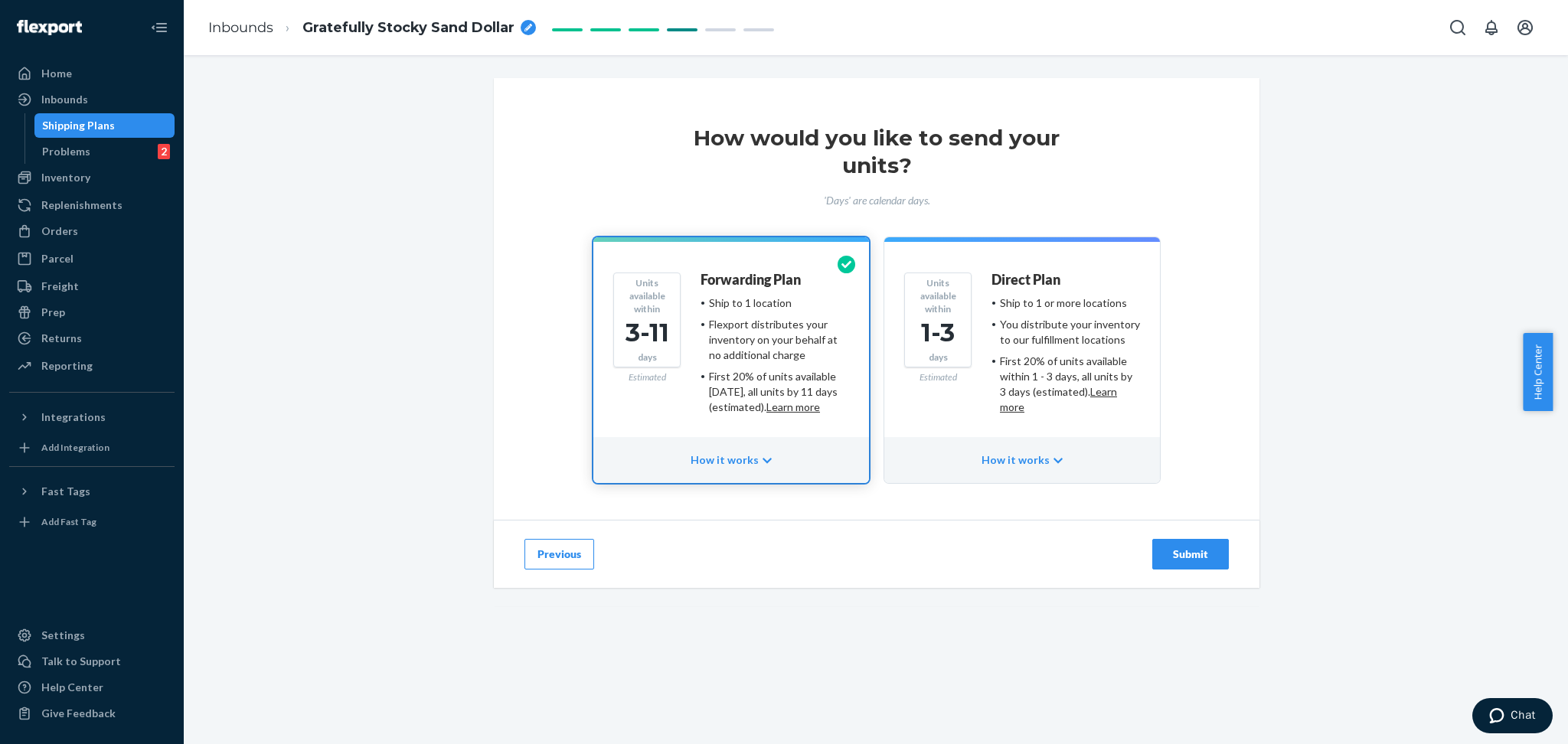 click on "Submit" at bounding box center (1191, 554) 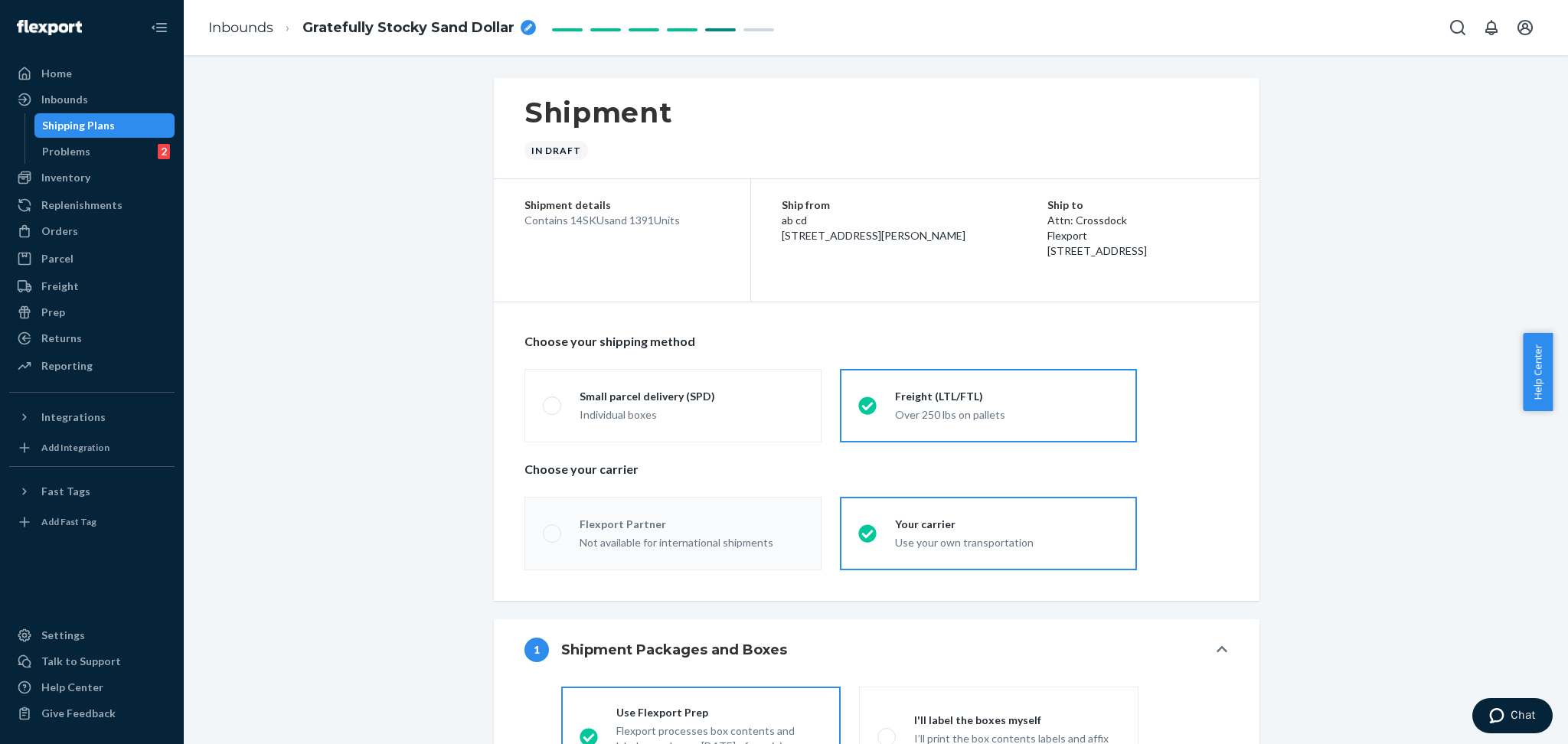 radio on "true" 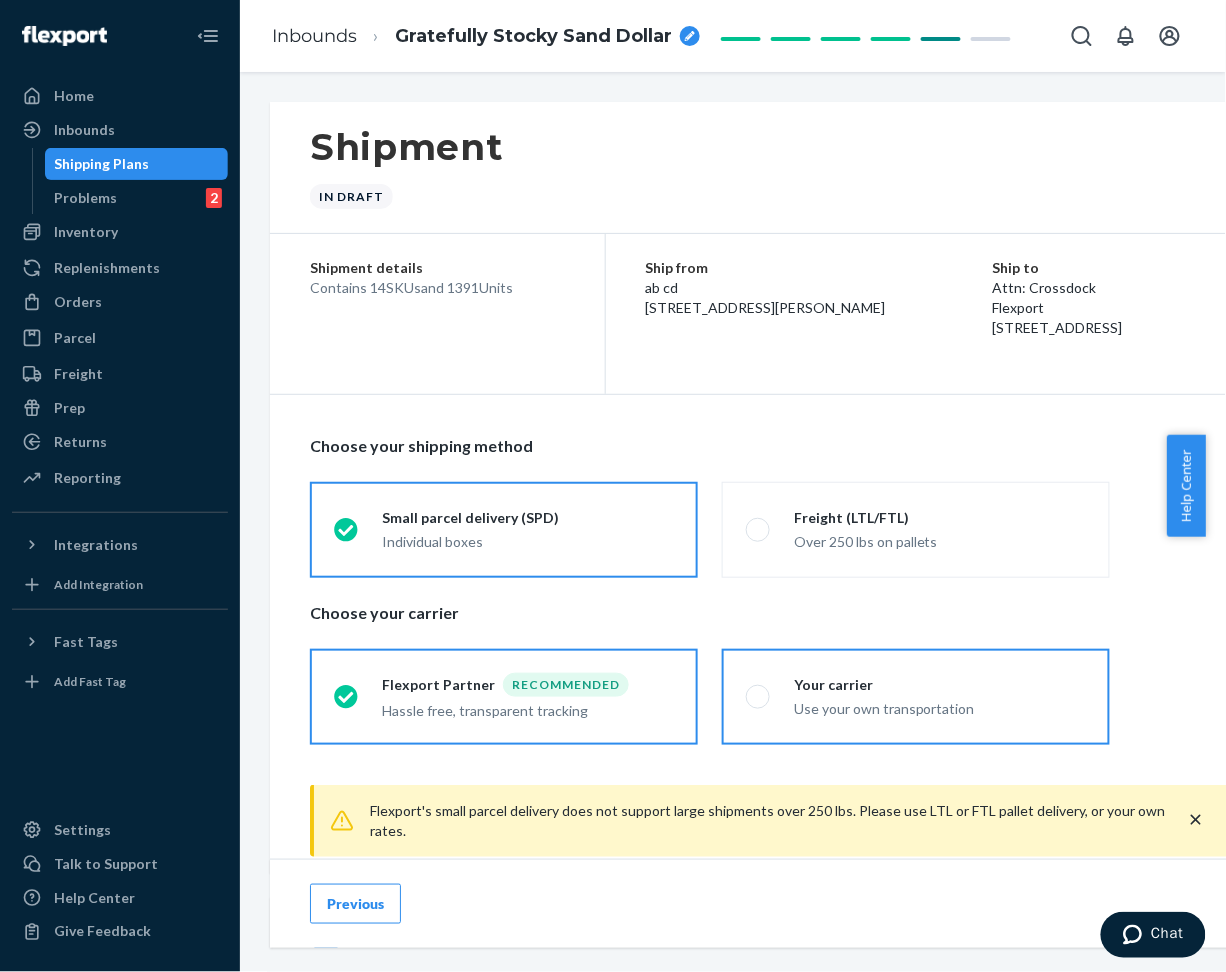 click on "Your carrier Use your own transportation" at bounding box center (916, 697) 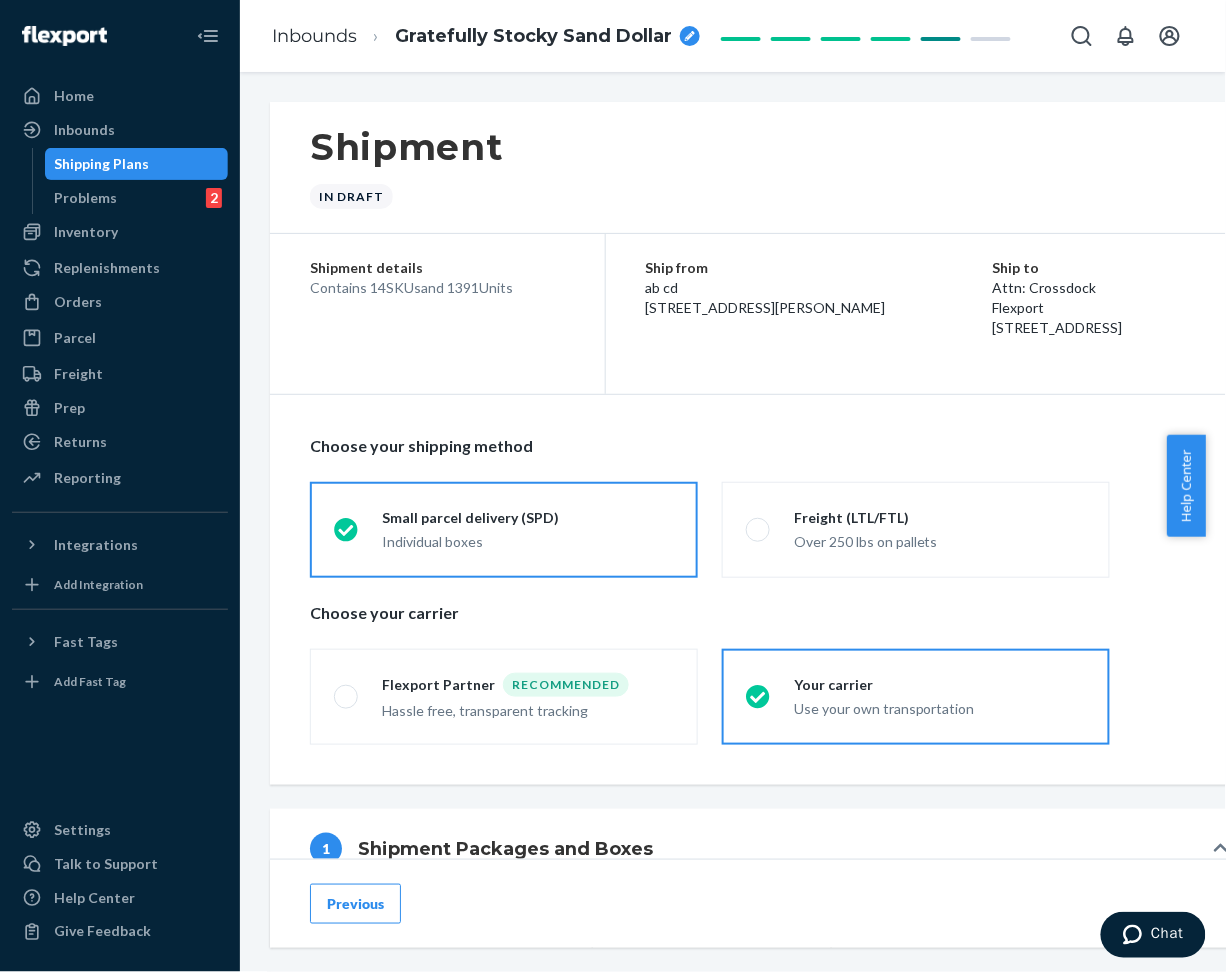 click on "Shipment" at bounding box center [406, 147] 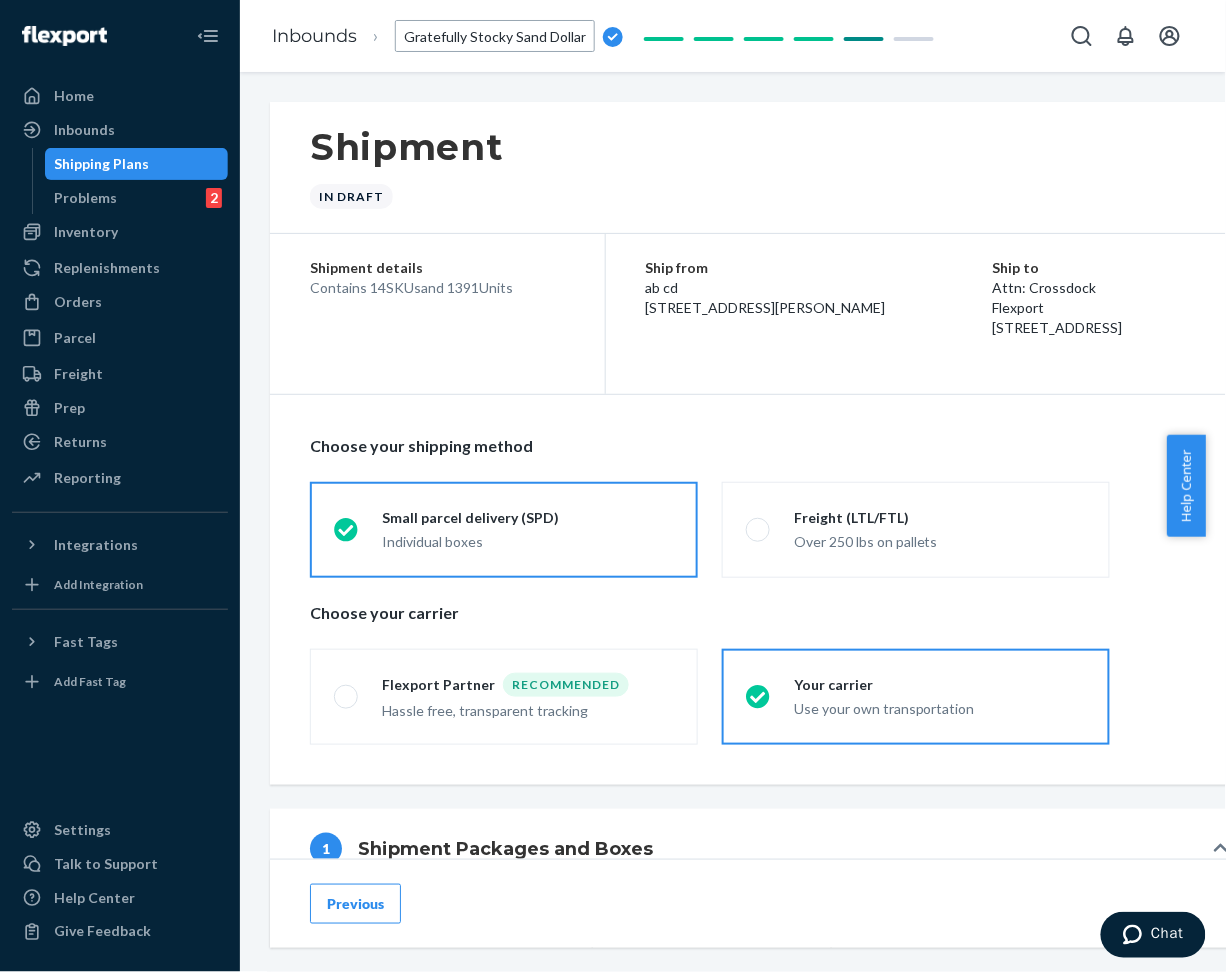 type on "1391_Waffle Pants_XS-M_XL_Truffle, XS_S_L-2XL_White Dove, S_3XL_Sage, 3XL_Baby Pink, XS_XL_Onyx by Standard Sea" 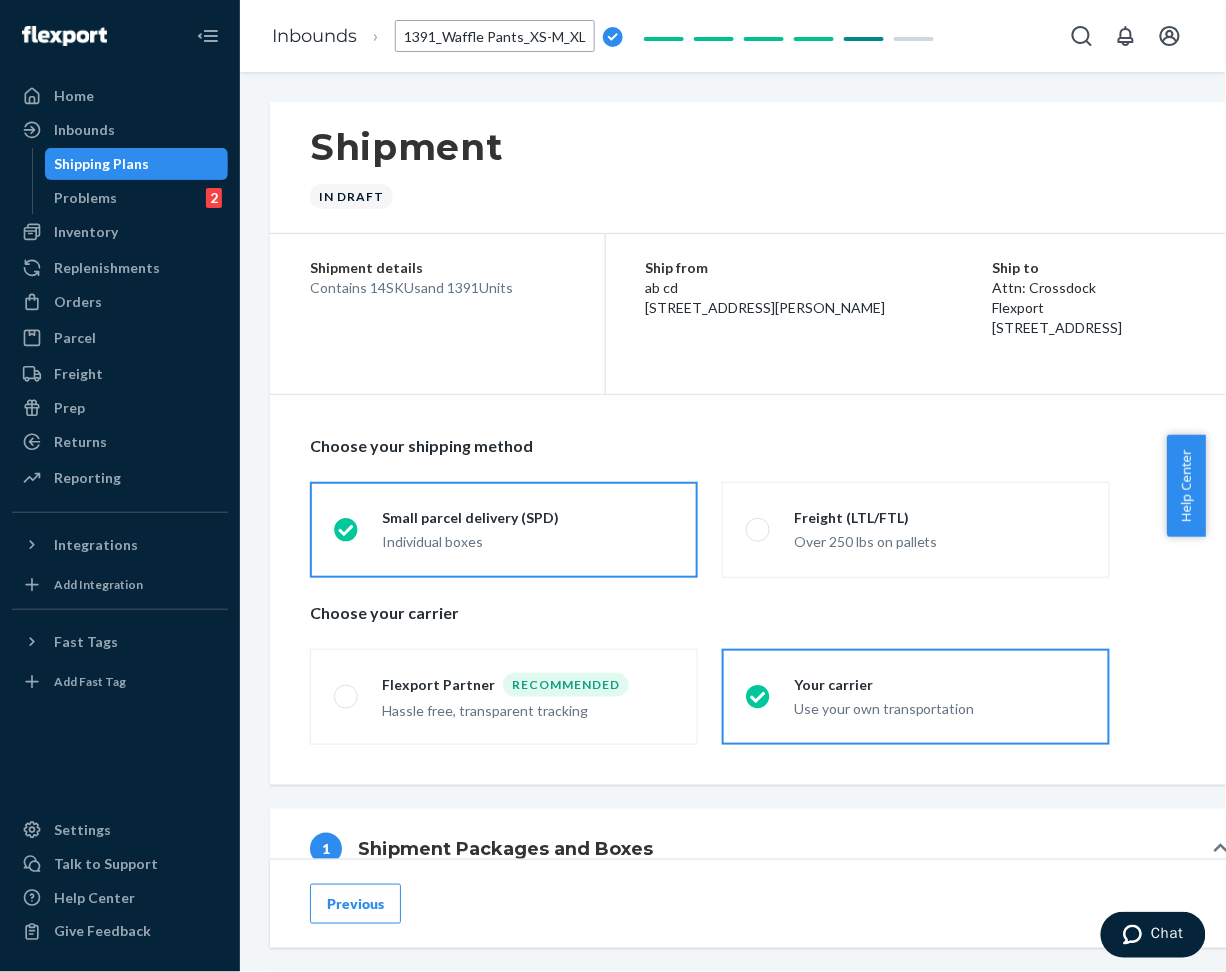 scroll, scrollTop: 0, scrollLeft: 552, axis: horizontal 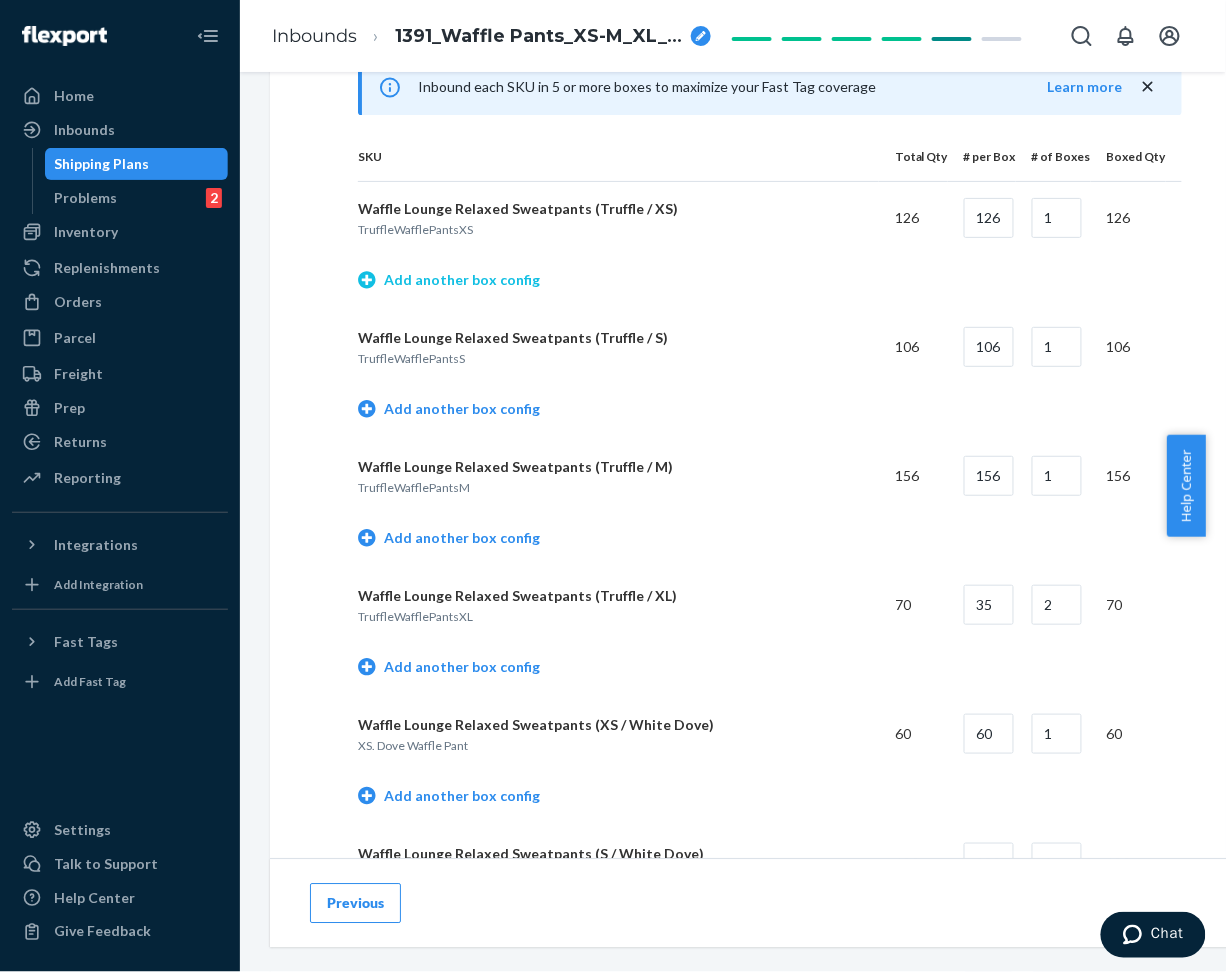 click on "Add another box config" at bounding box center (449, 280) 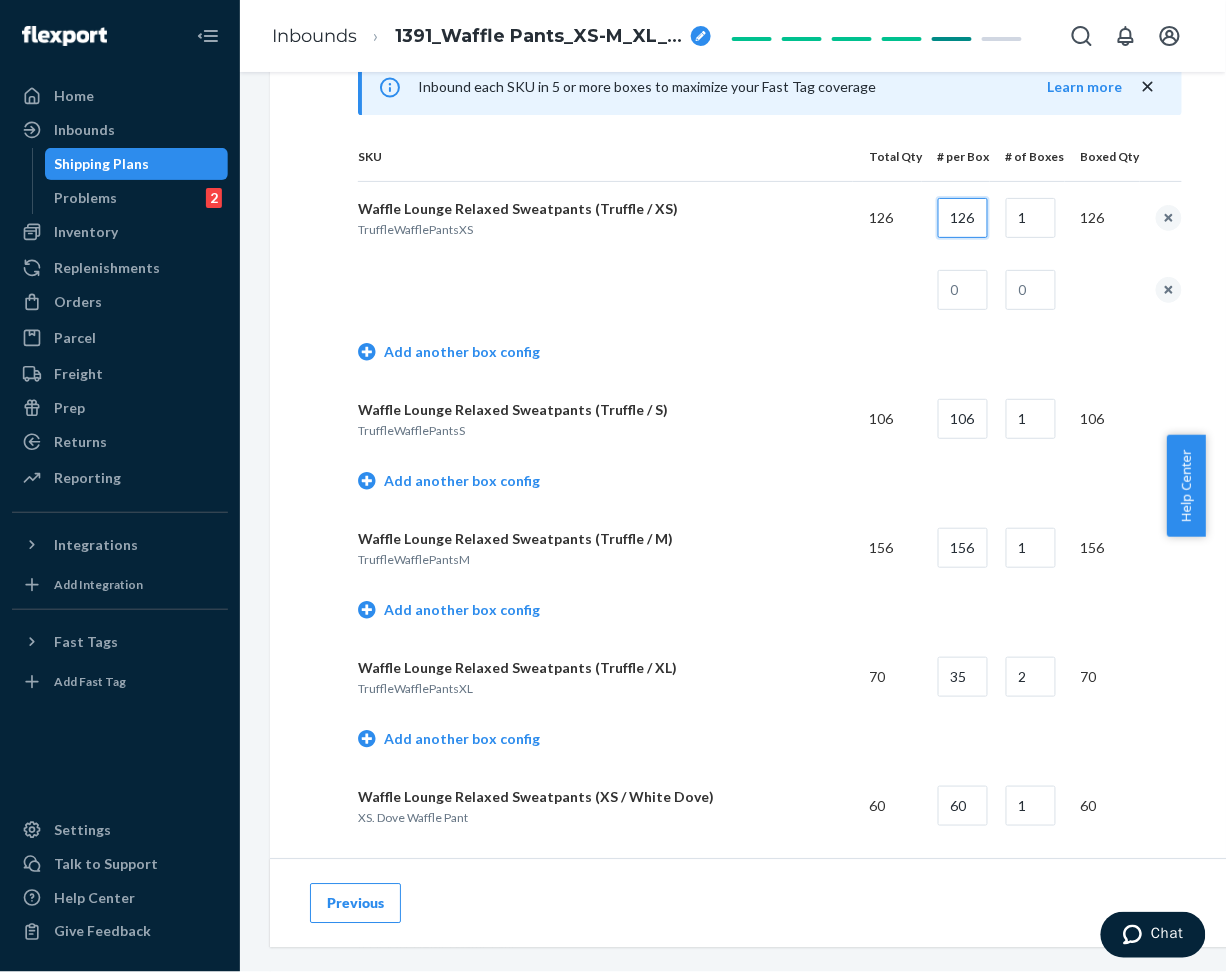 scroll, scrollTop: 0, scrollLeft: 1, axis: horizontal 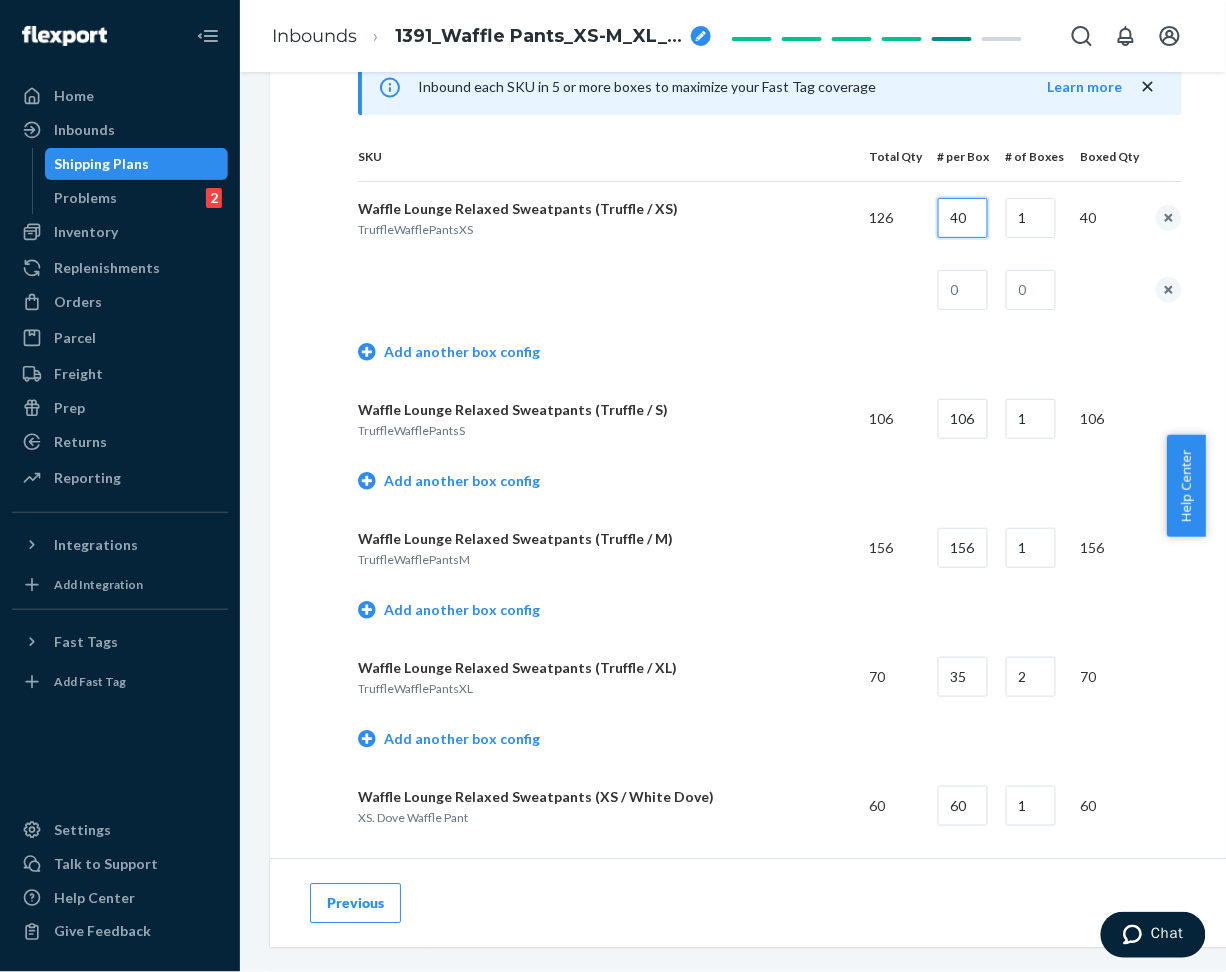 type on "40" 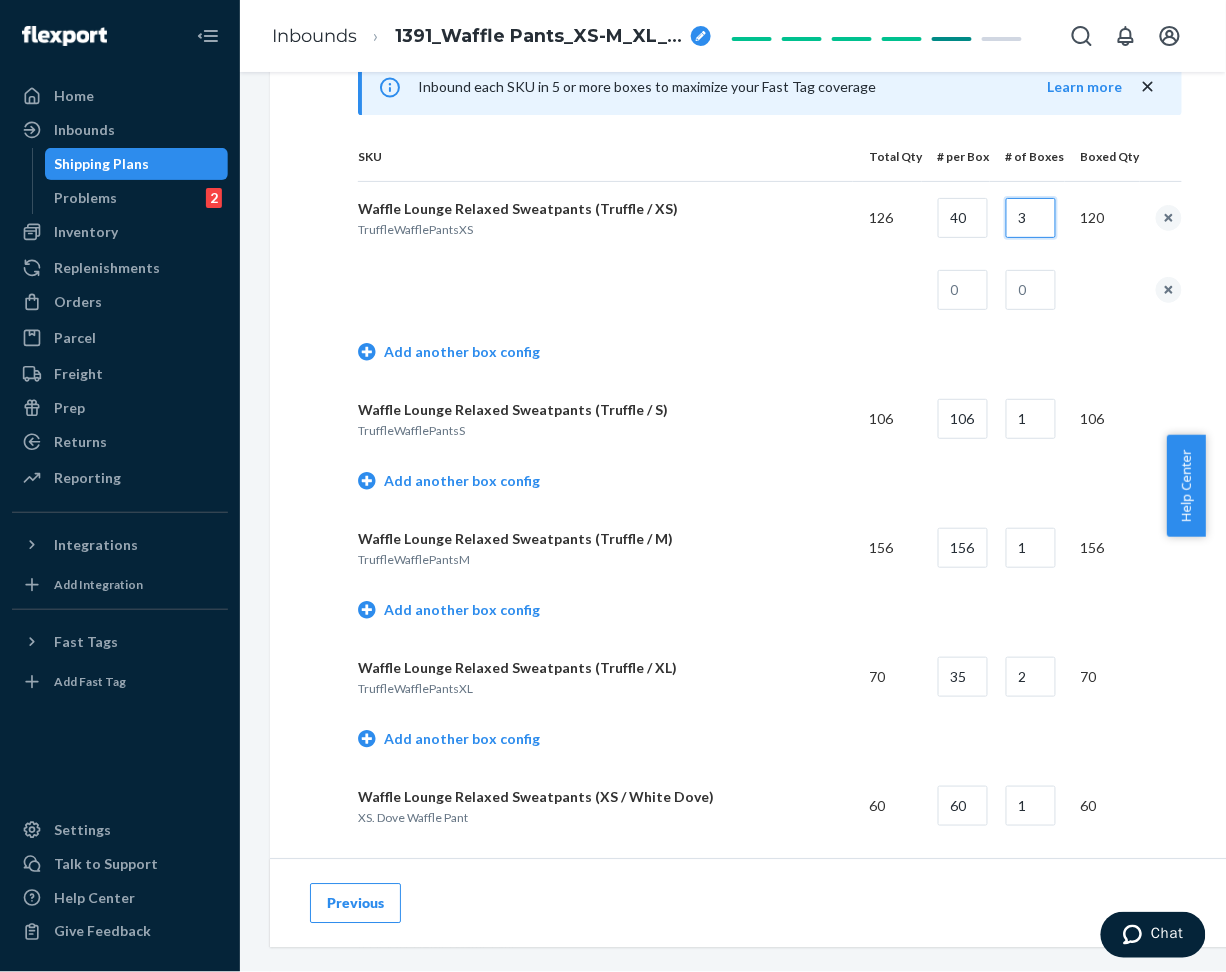 type on "3" 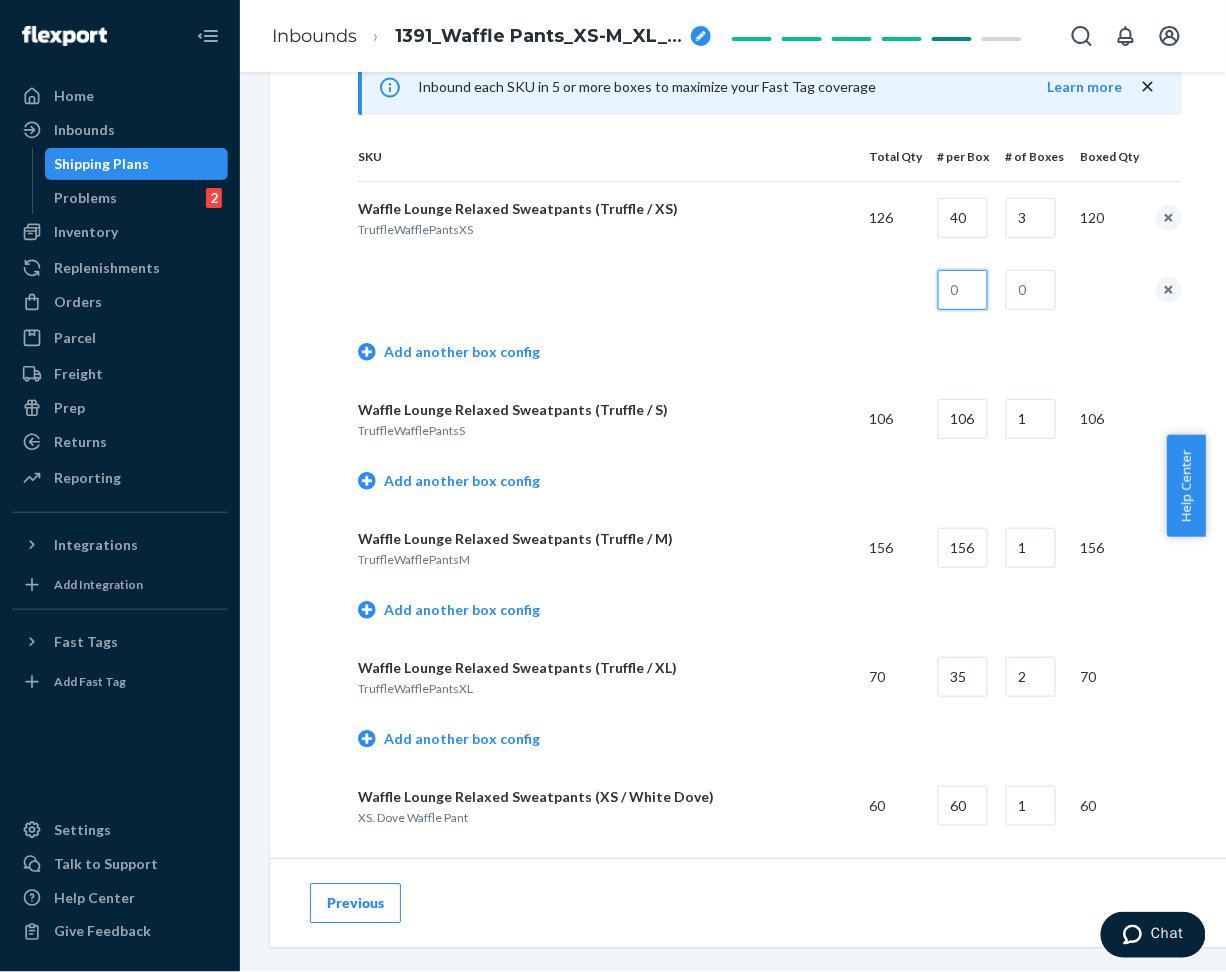 click at bounding box center [963, 290] 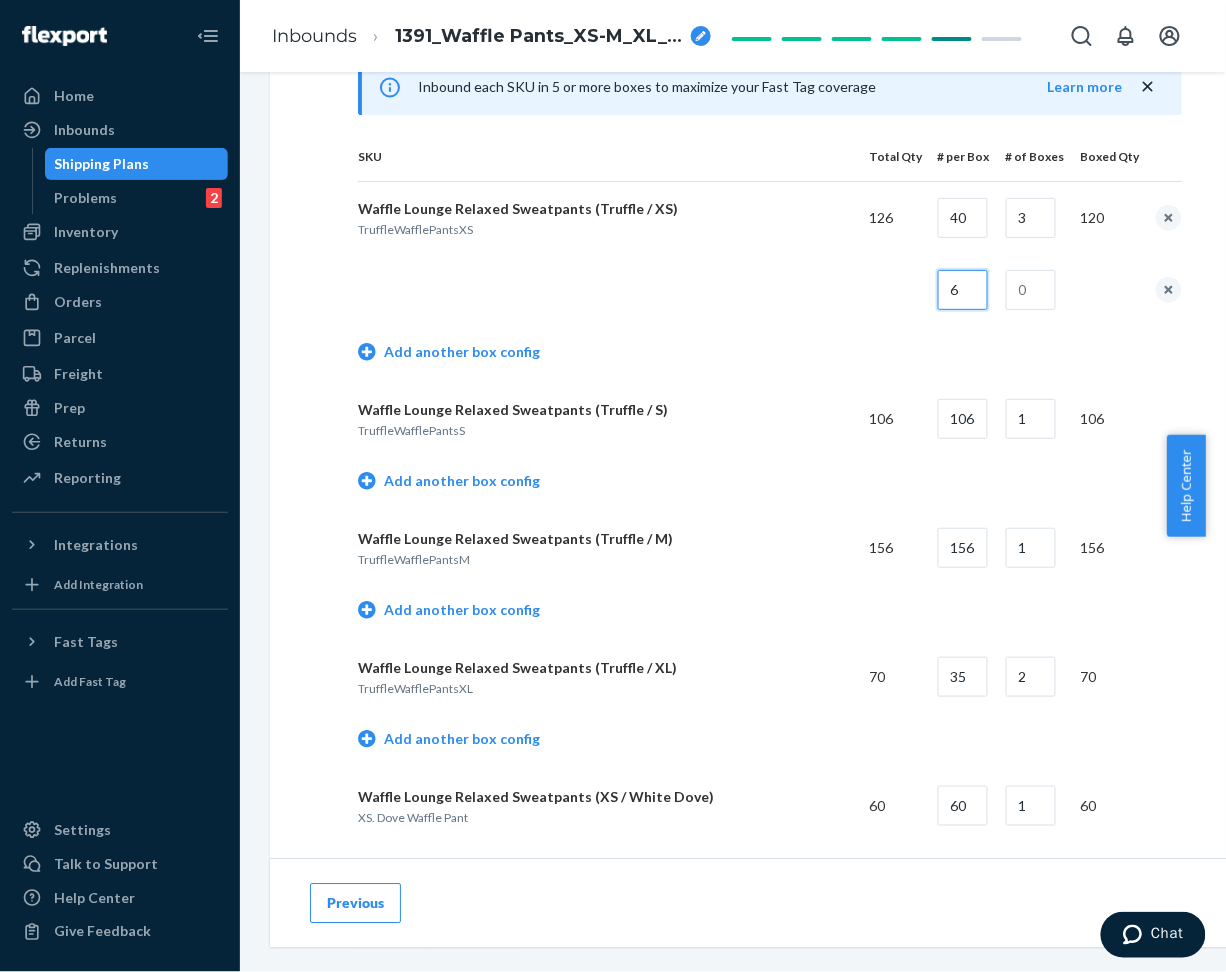 type on "6" 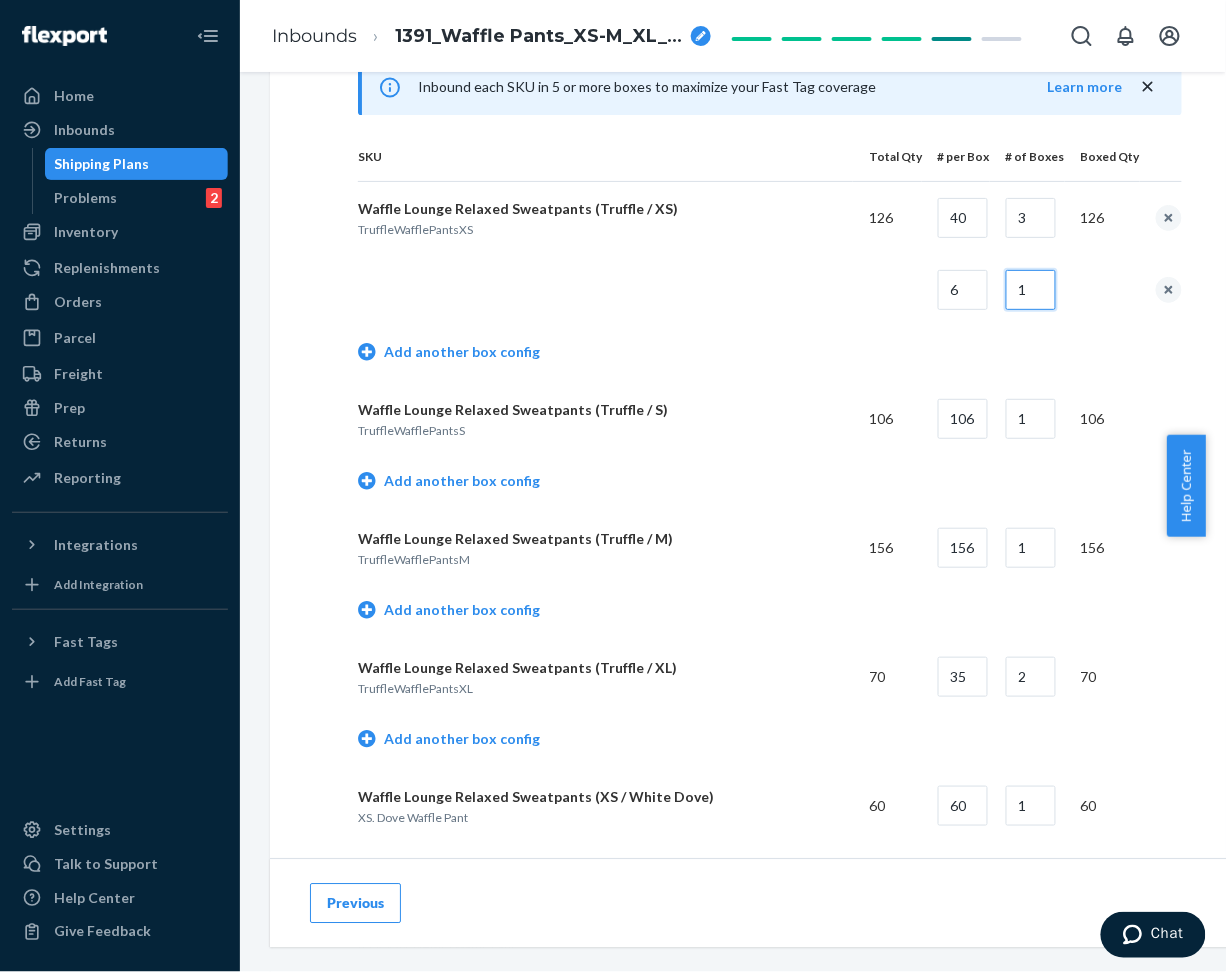 type on "1" 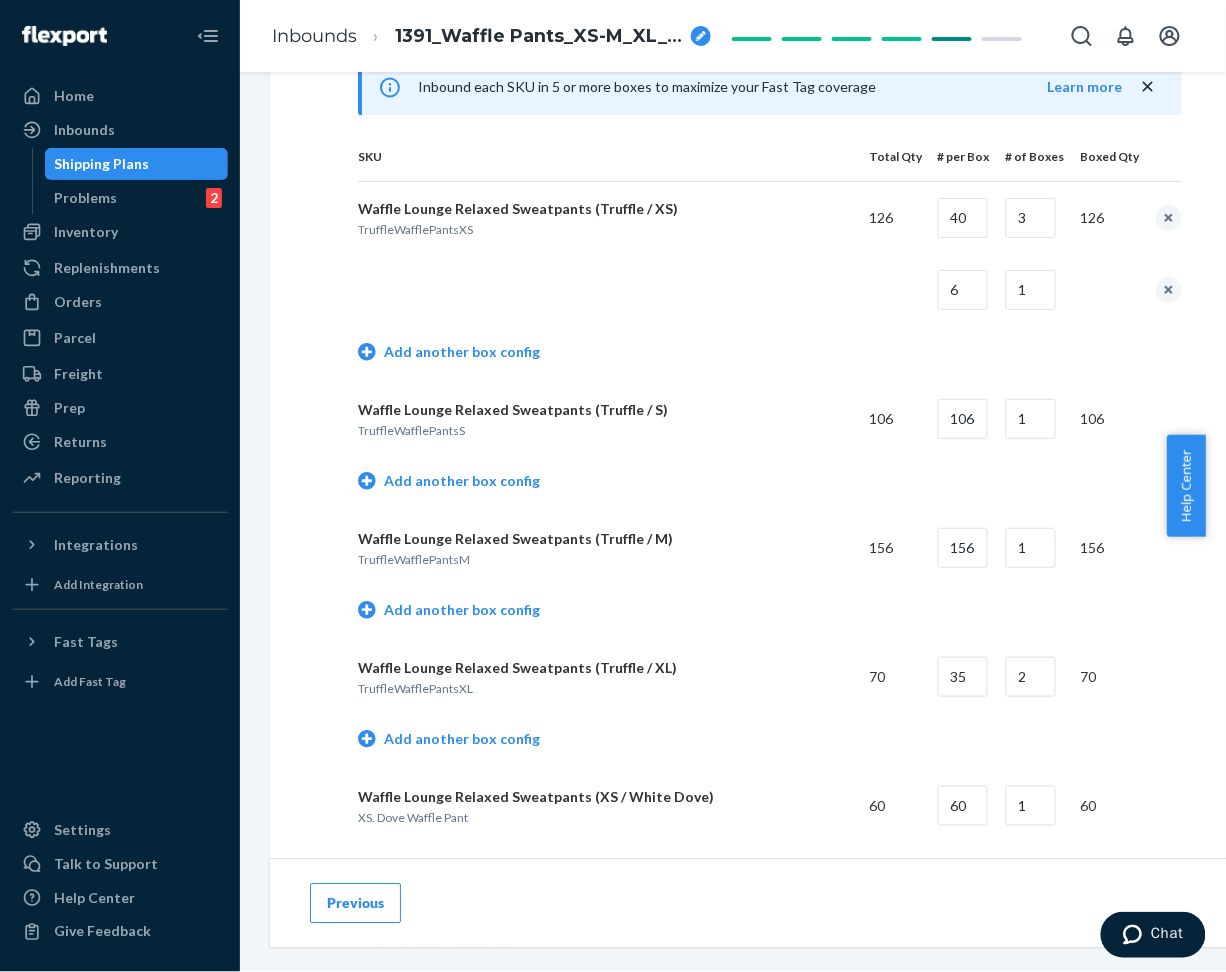 click on "Add another box config" at bounding box center [770, 354] 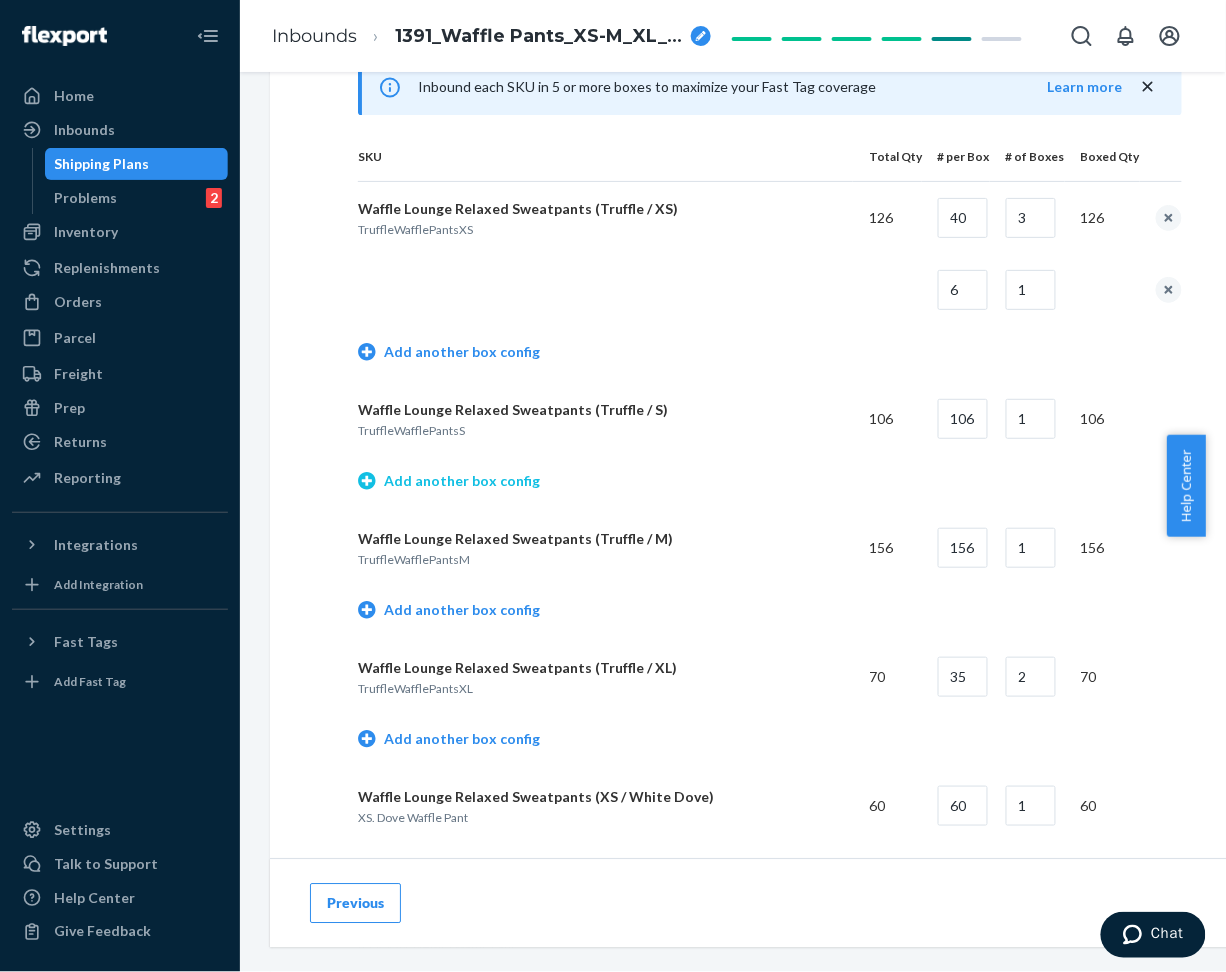 click on "Add another box config" at bounding box center [449, 481] 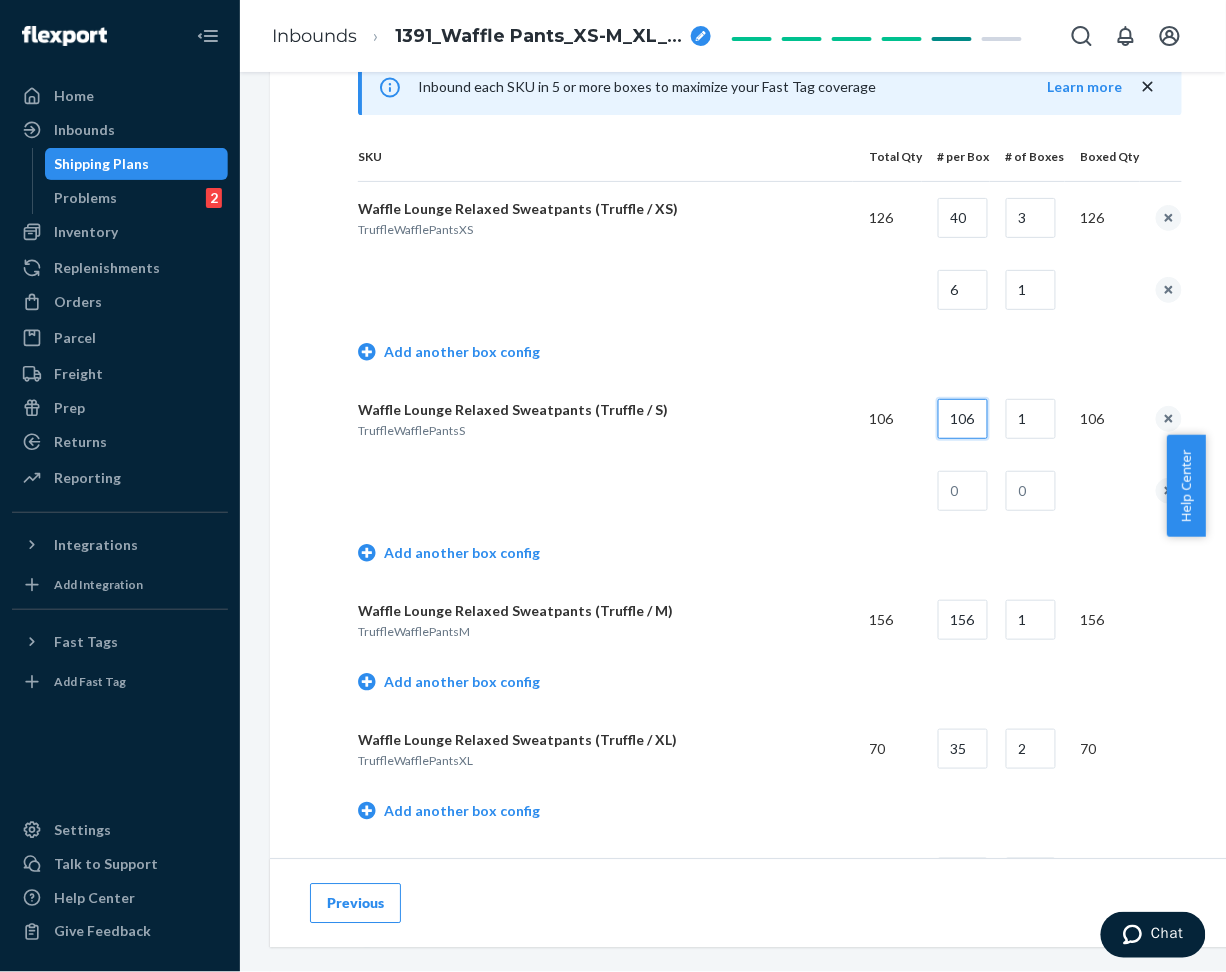 scroll, scrollTop: 0, scrollLeft: 1, axis: horizontal 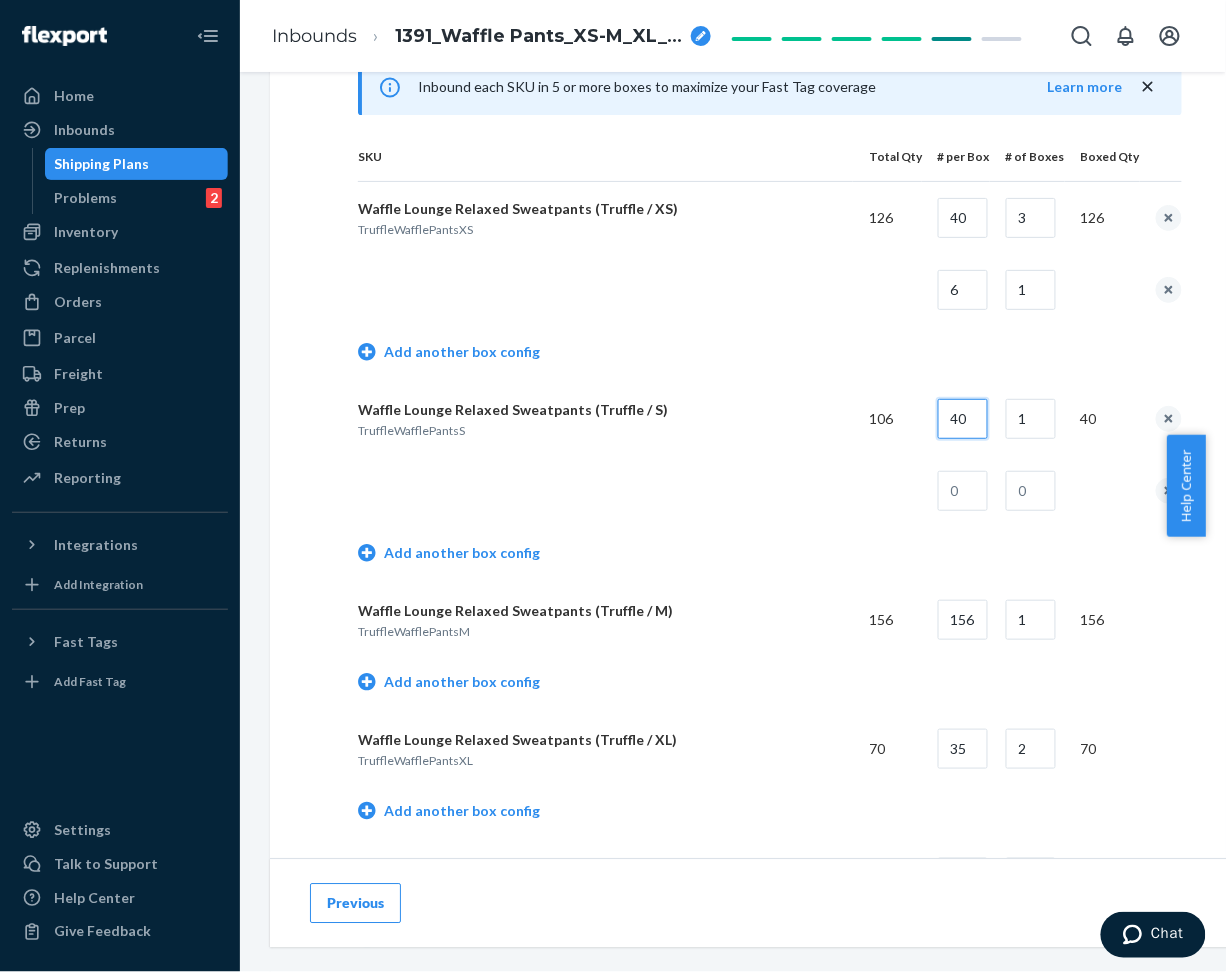 type on "40" 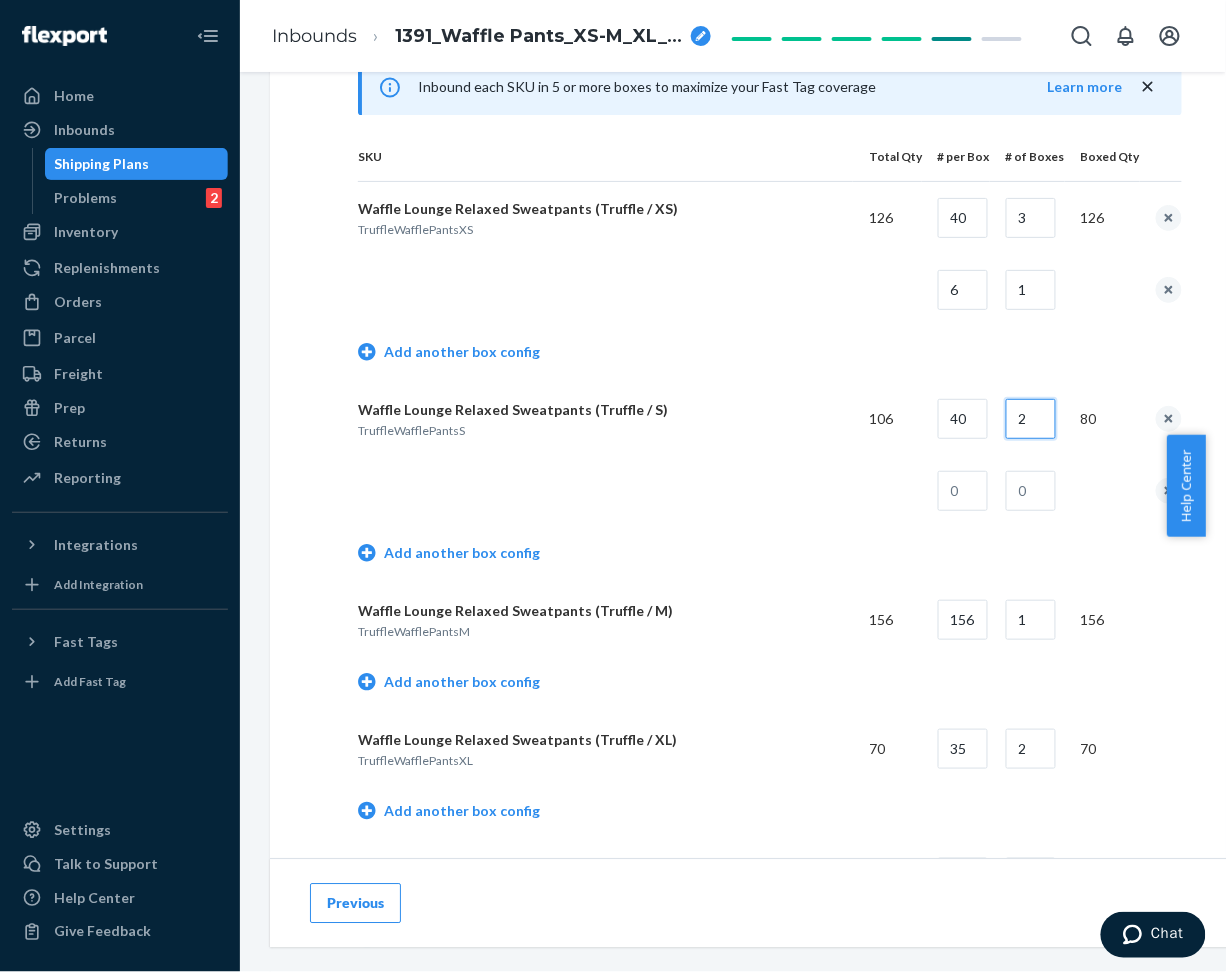 type on "2" 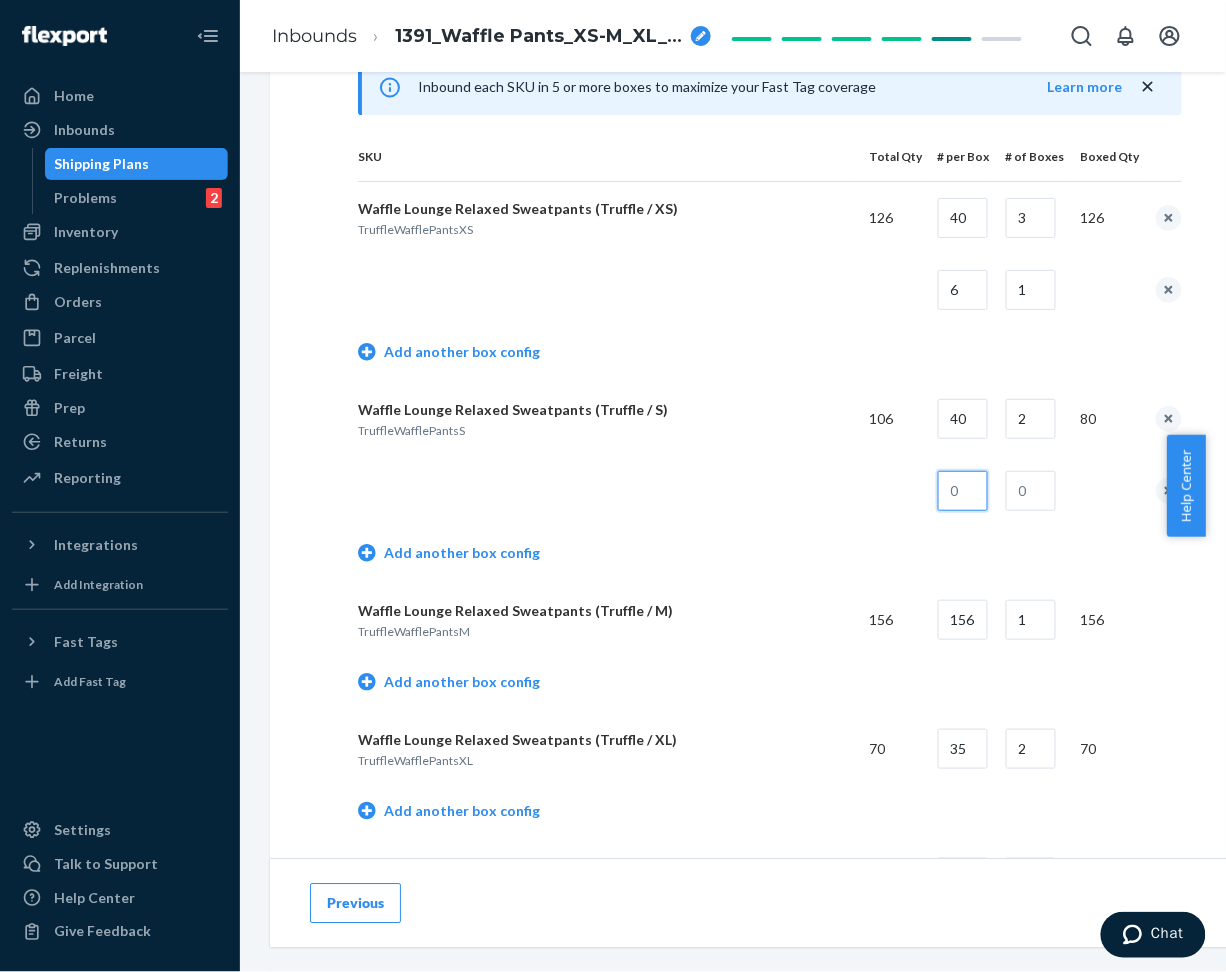 click at bounding box center (963, 491) 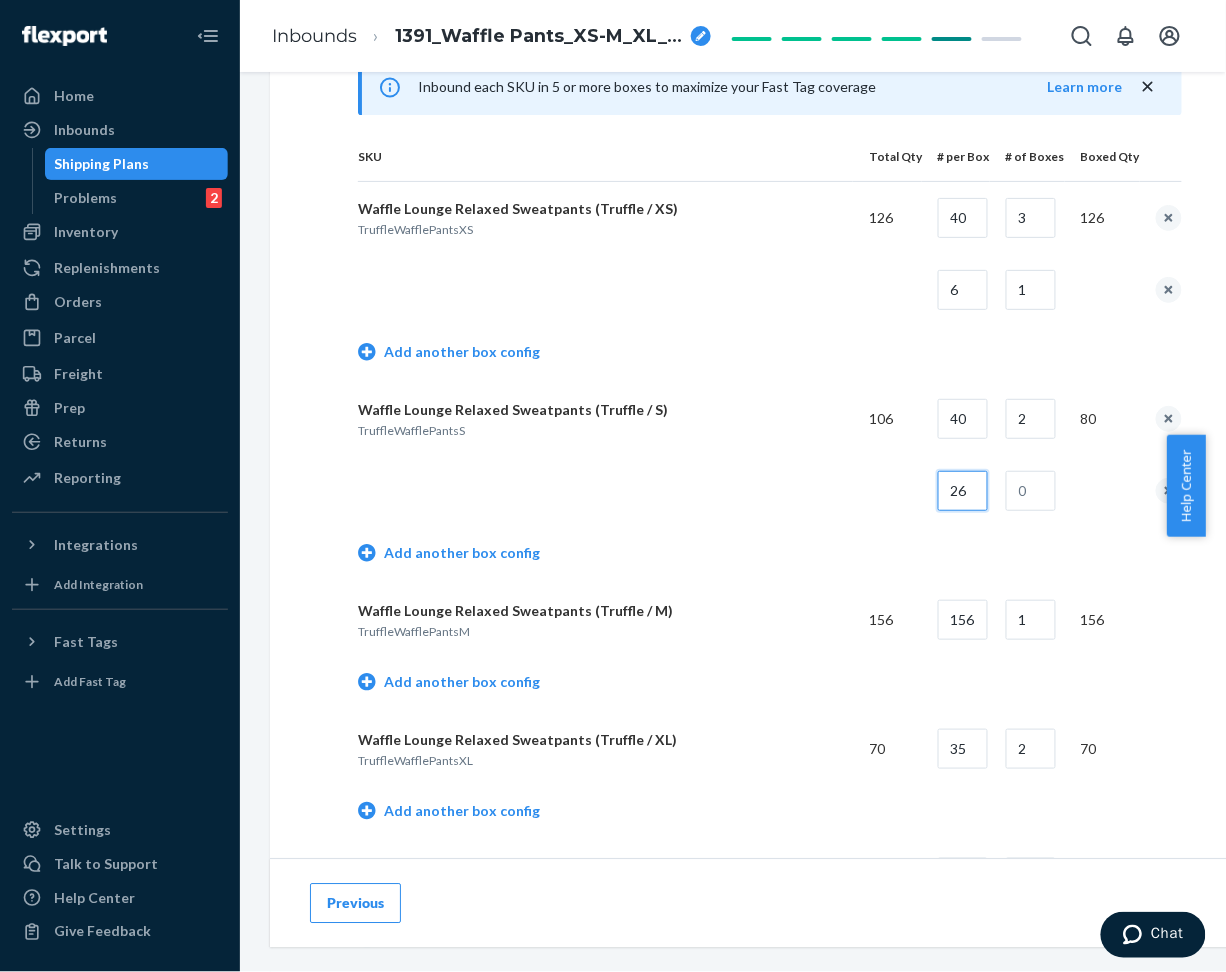 type on "26" 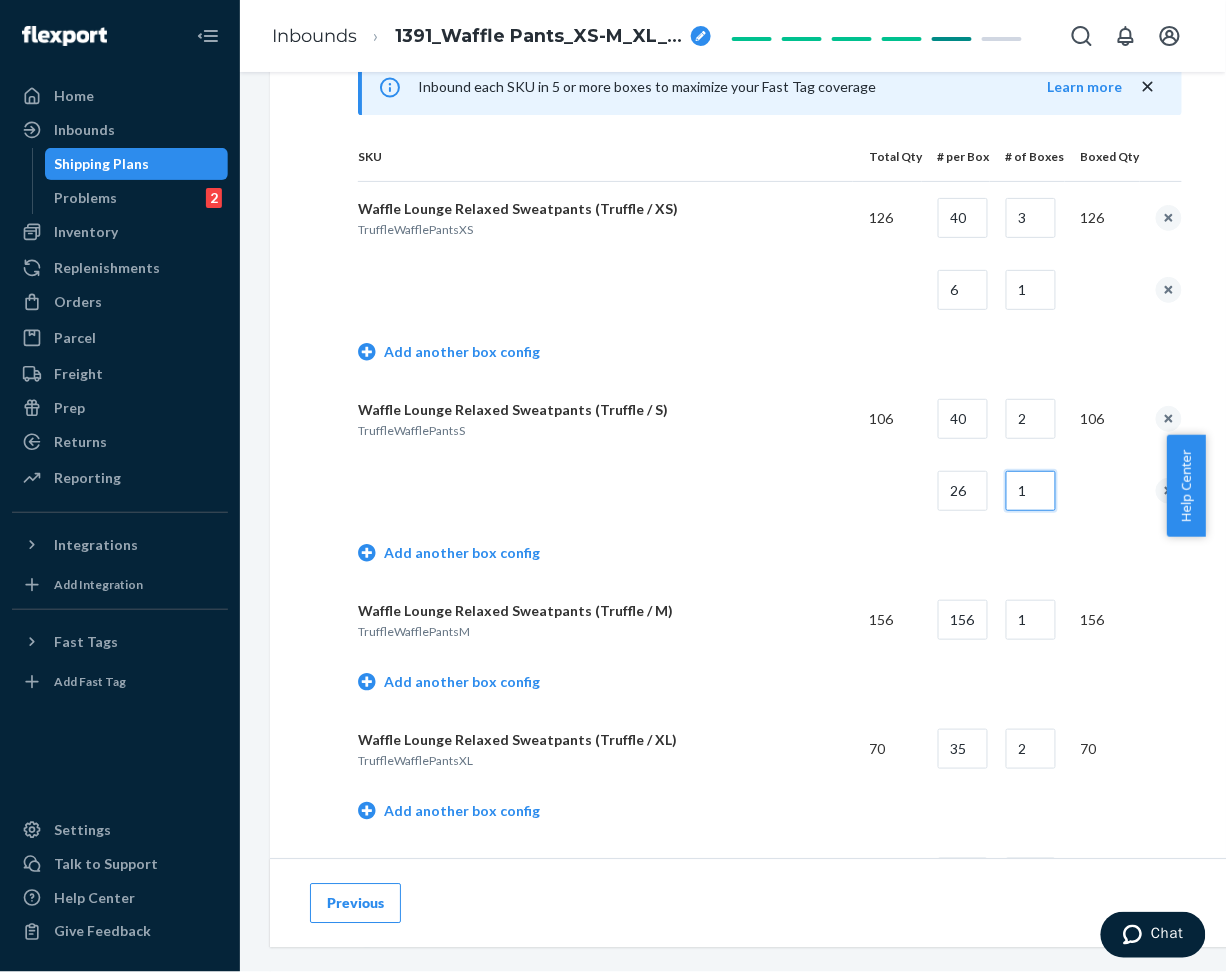 type on "1" 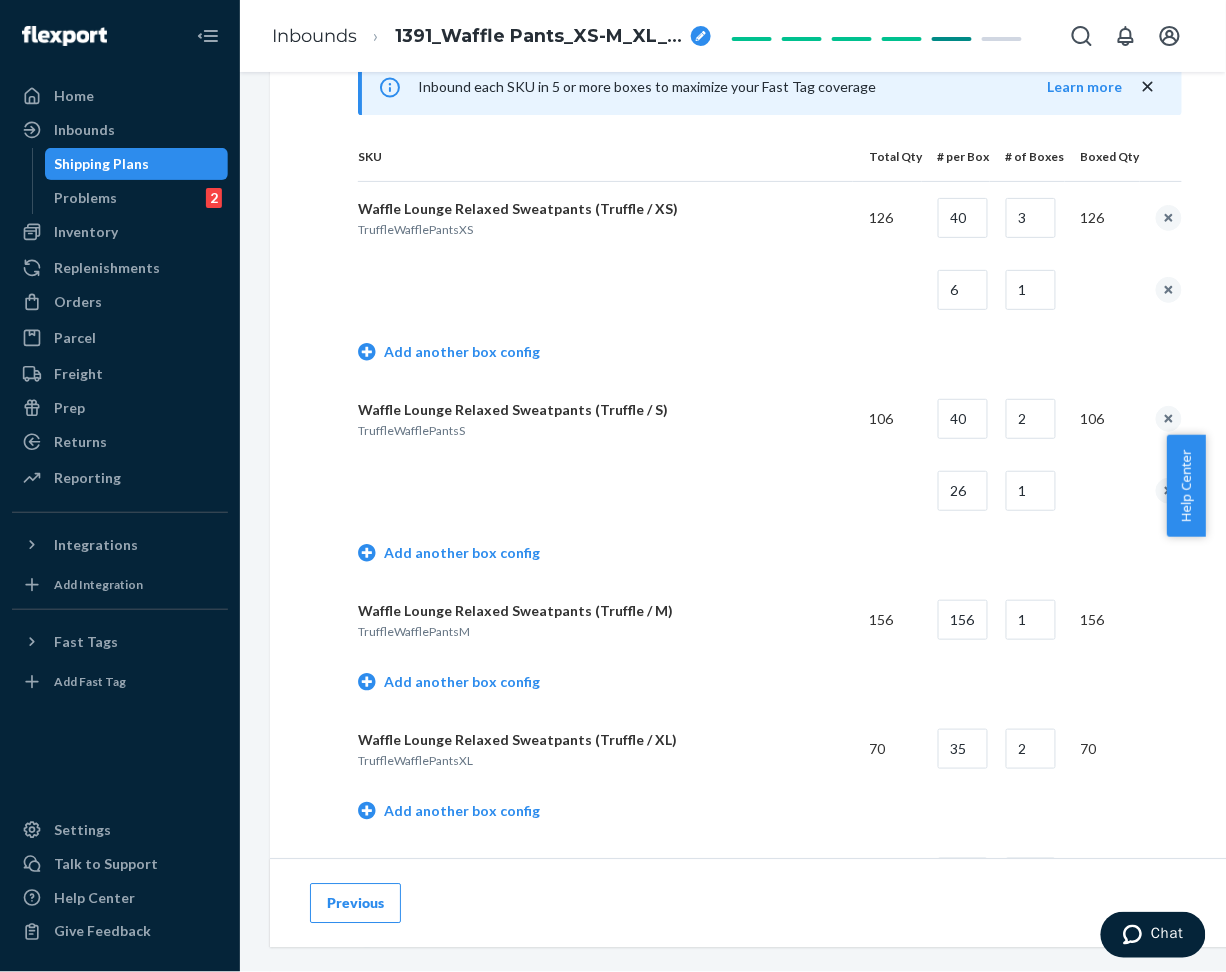 click at bounding box center [605, 491] 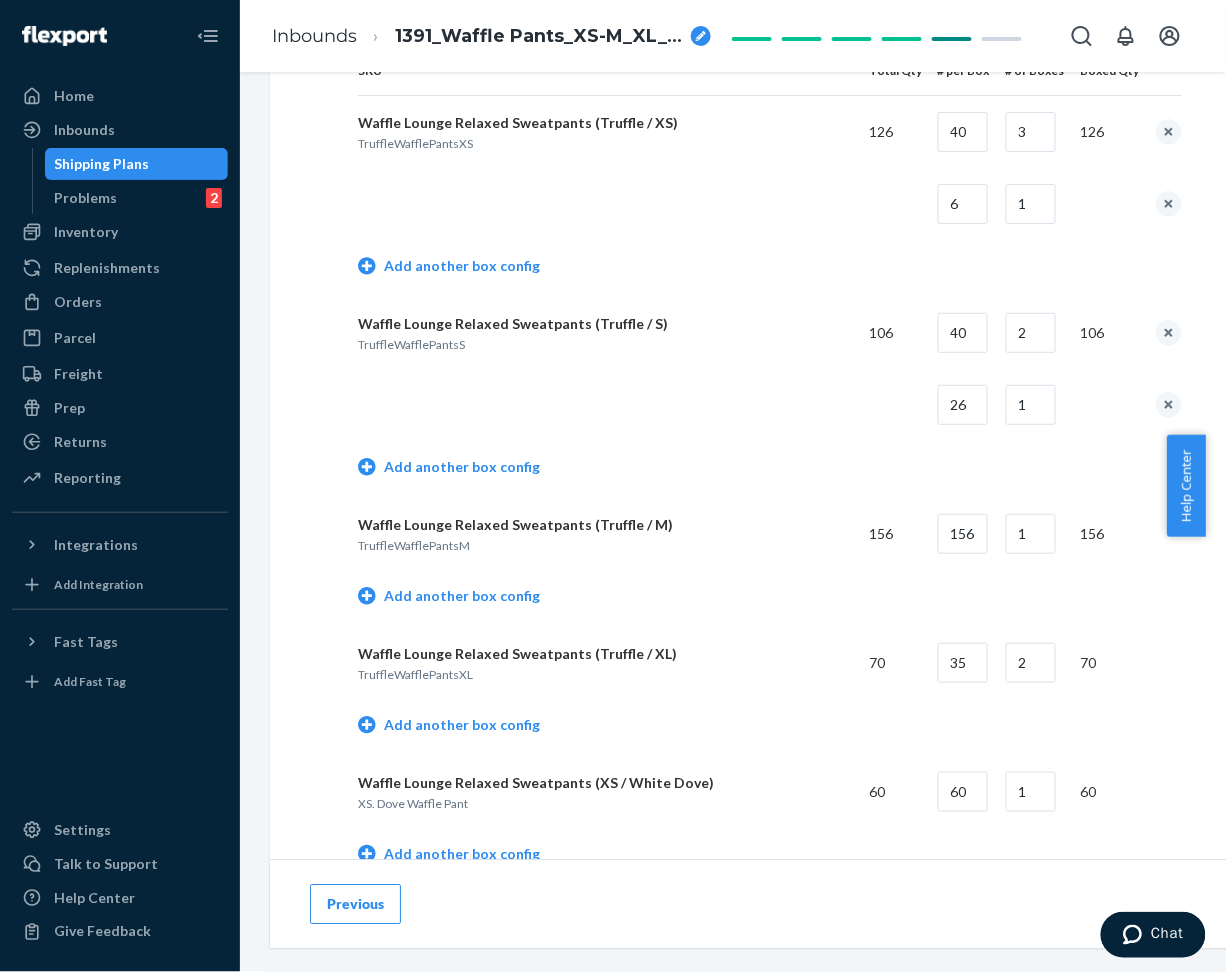 scroll, scrollTop: 1066, scrollLeft: 0, axis: vertical 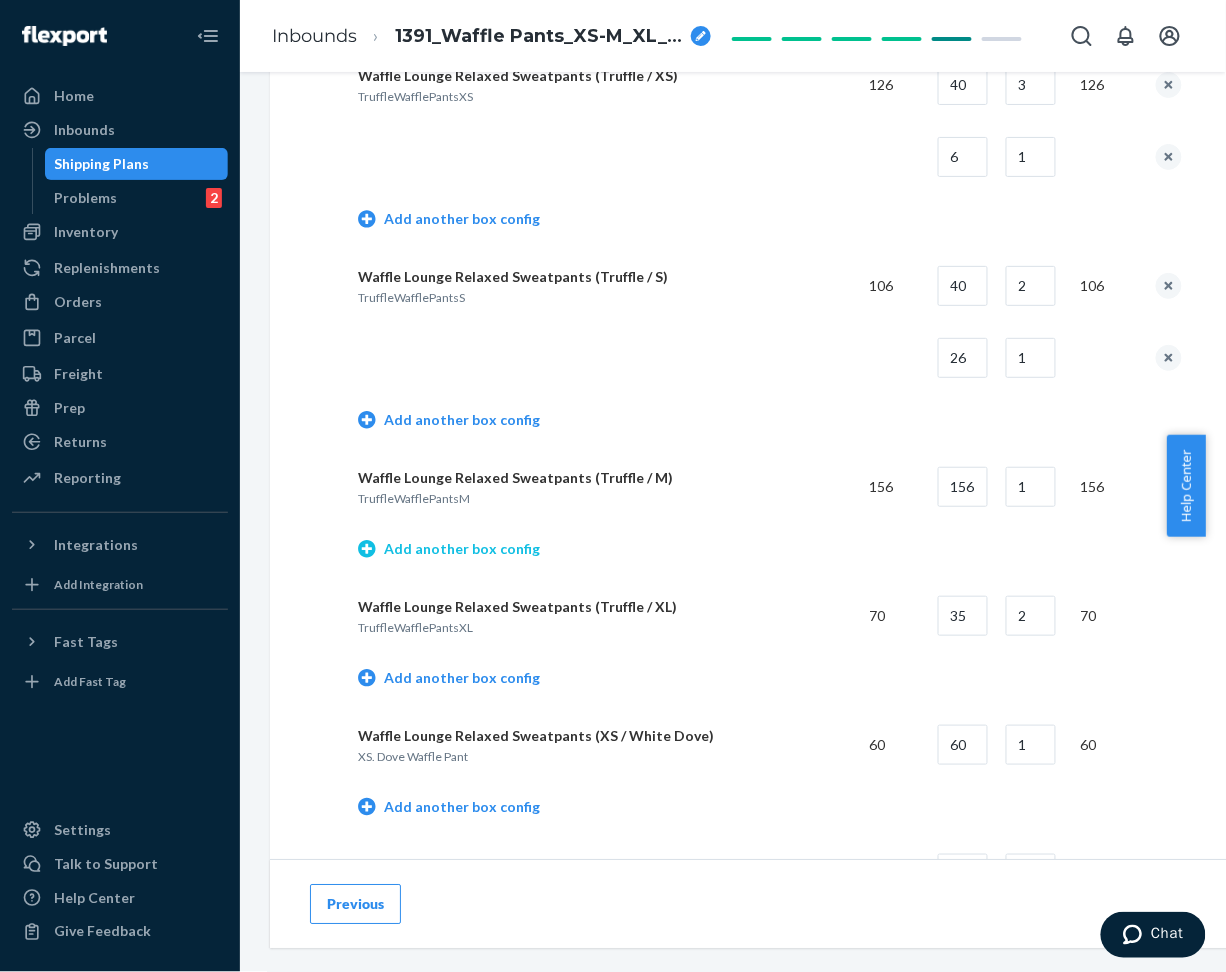 click on "Add another box config" at bounding box center [449, 549] 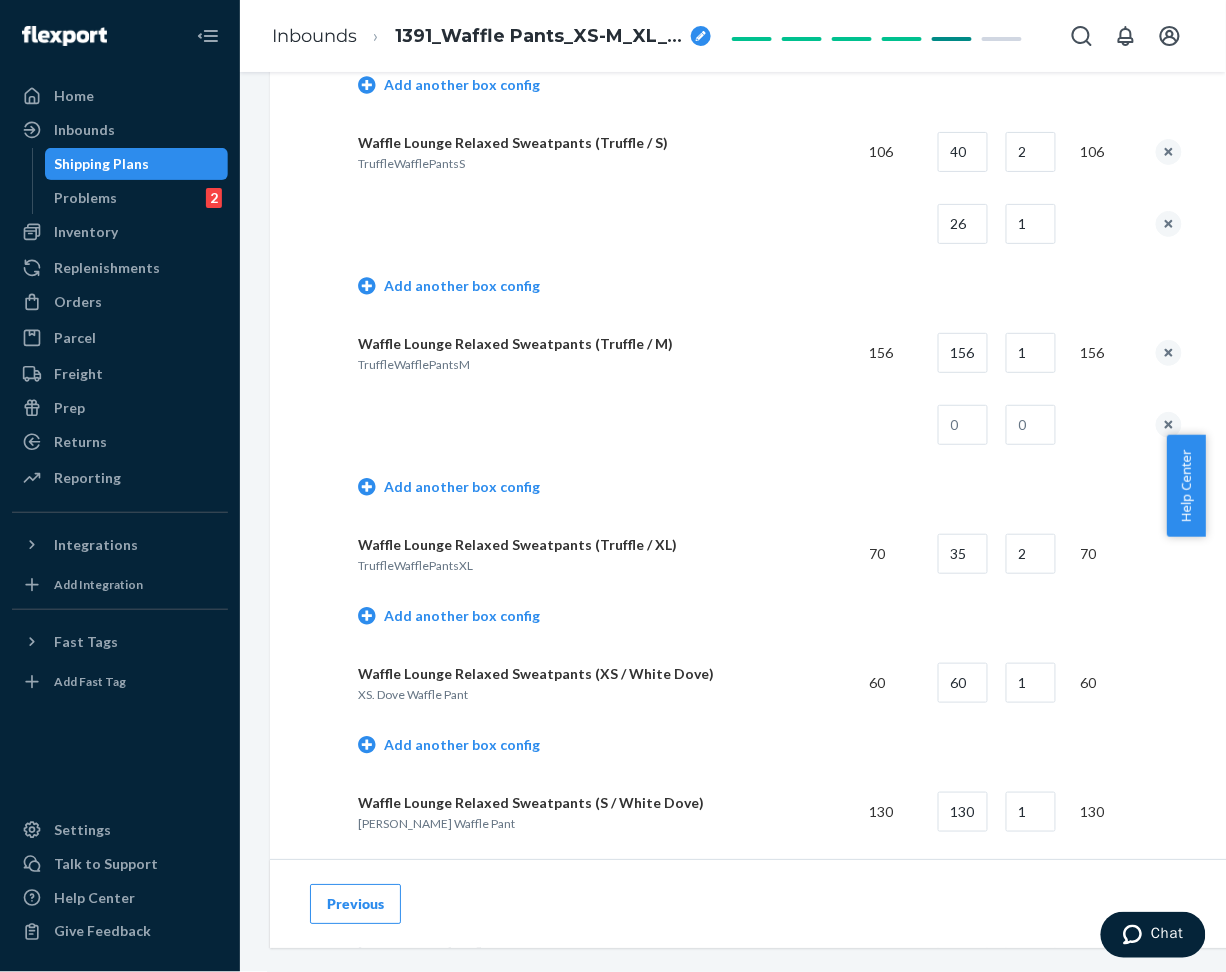 scroll, scrollTop: 1333, scrollLeft: 0, axis: vertical 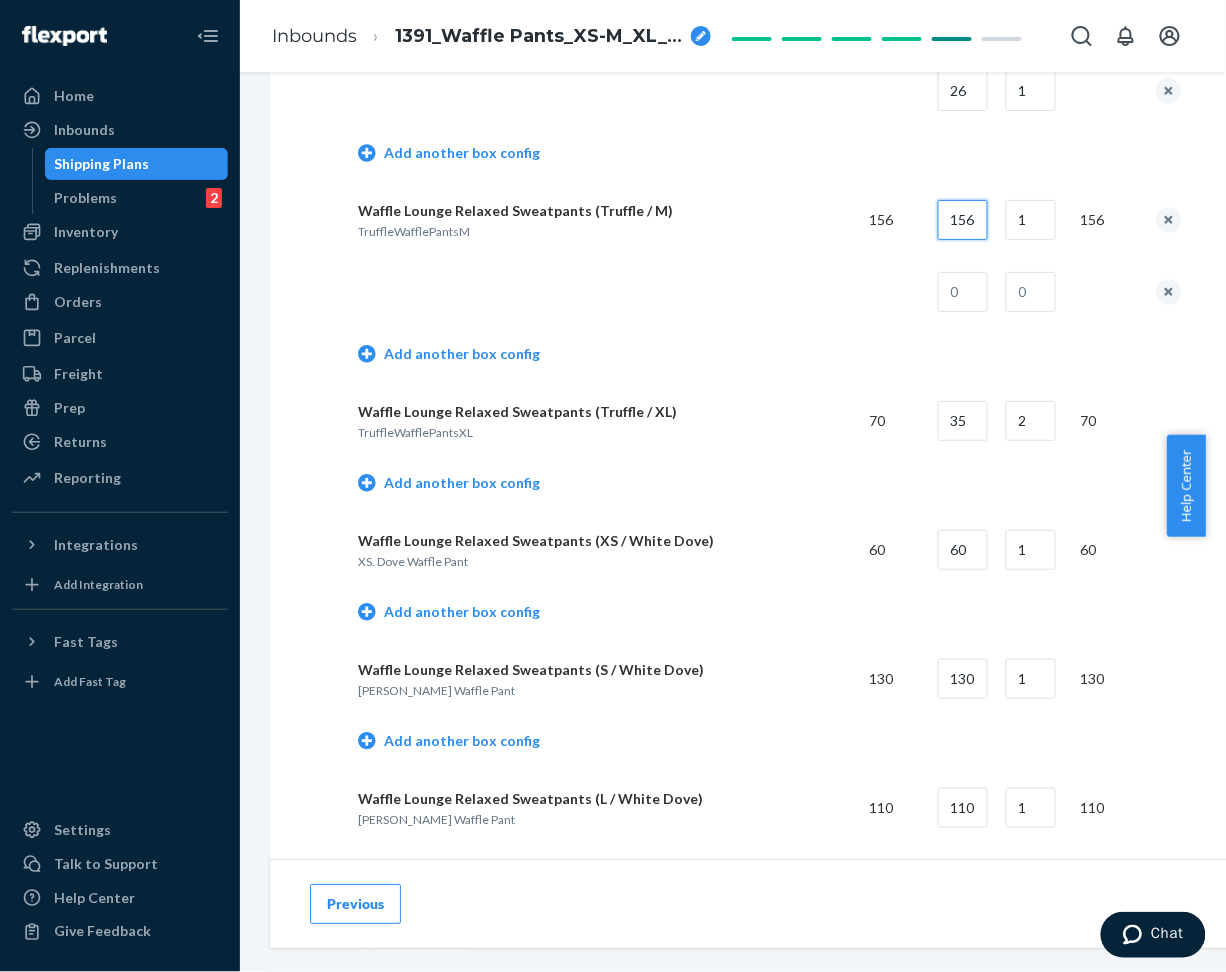 drag, startPoint x: 954, startPoint y: 224, endPoint x: 1016, endPoint y: 228, distance: 62.1289 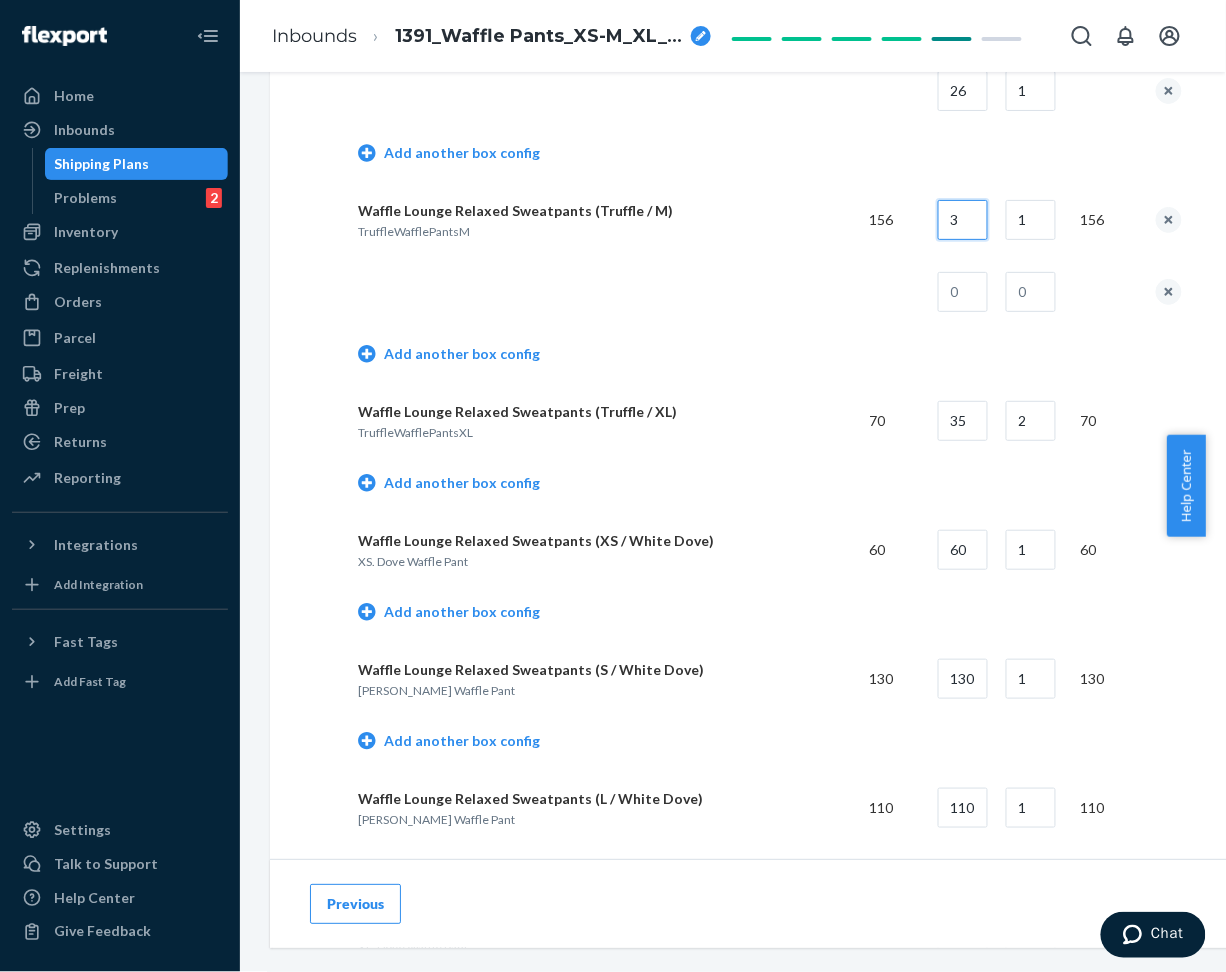 scroll, scrollTop: 0, scrollLeft: 0, axis: both 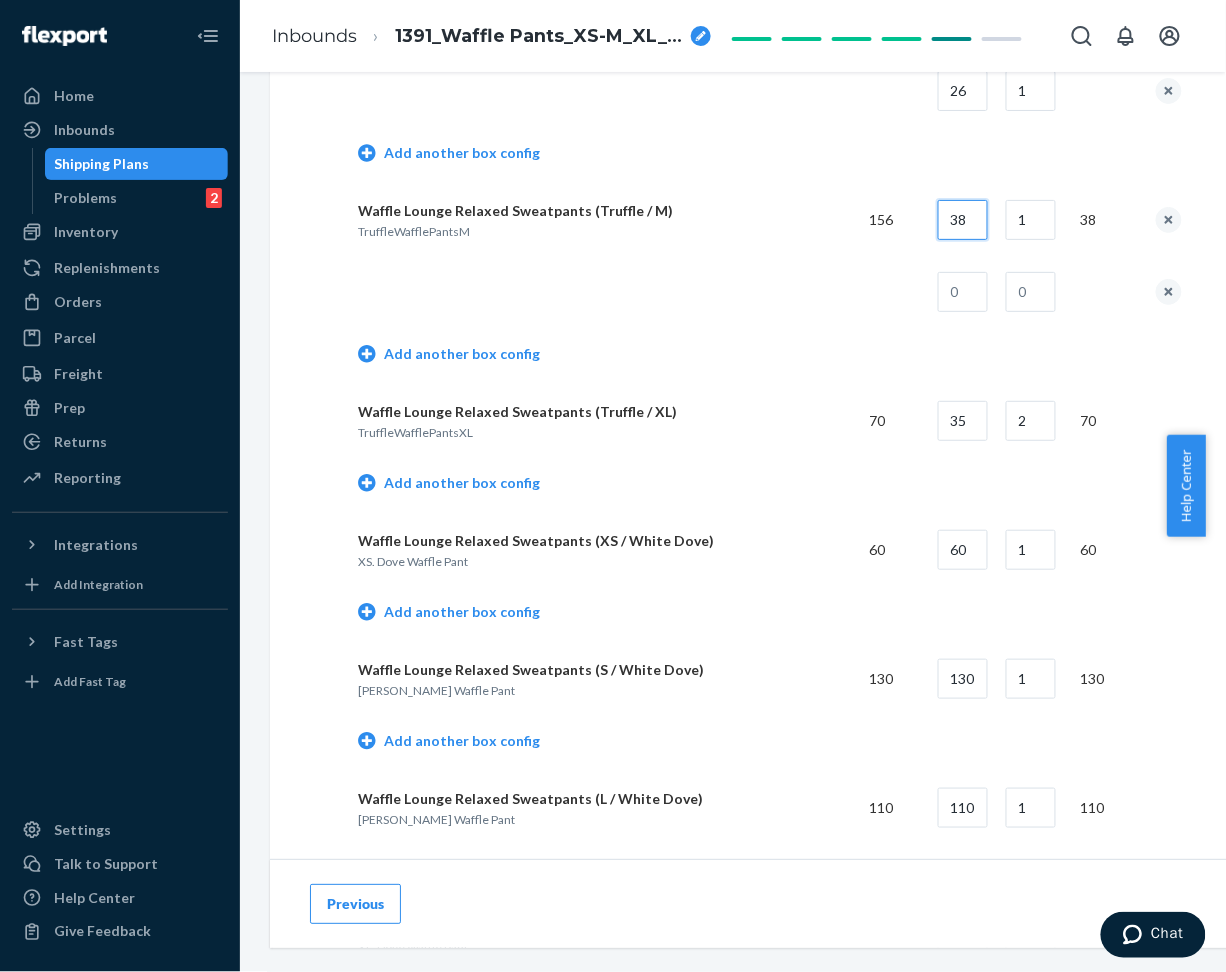 type on "38" 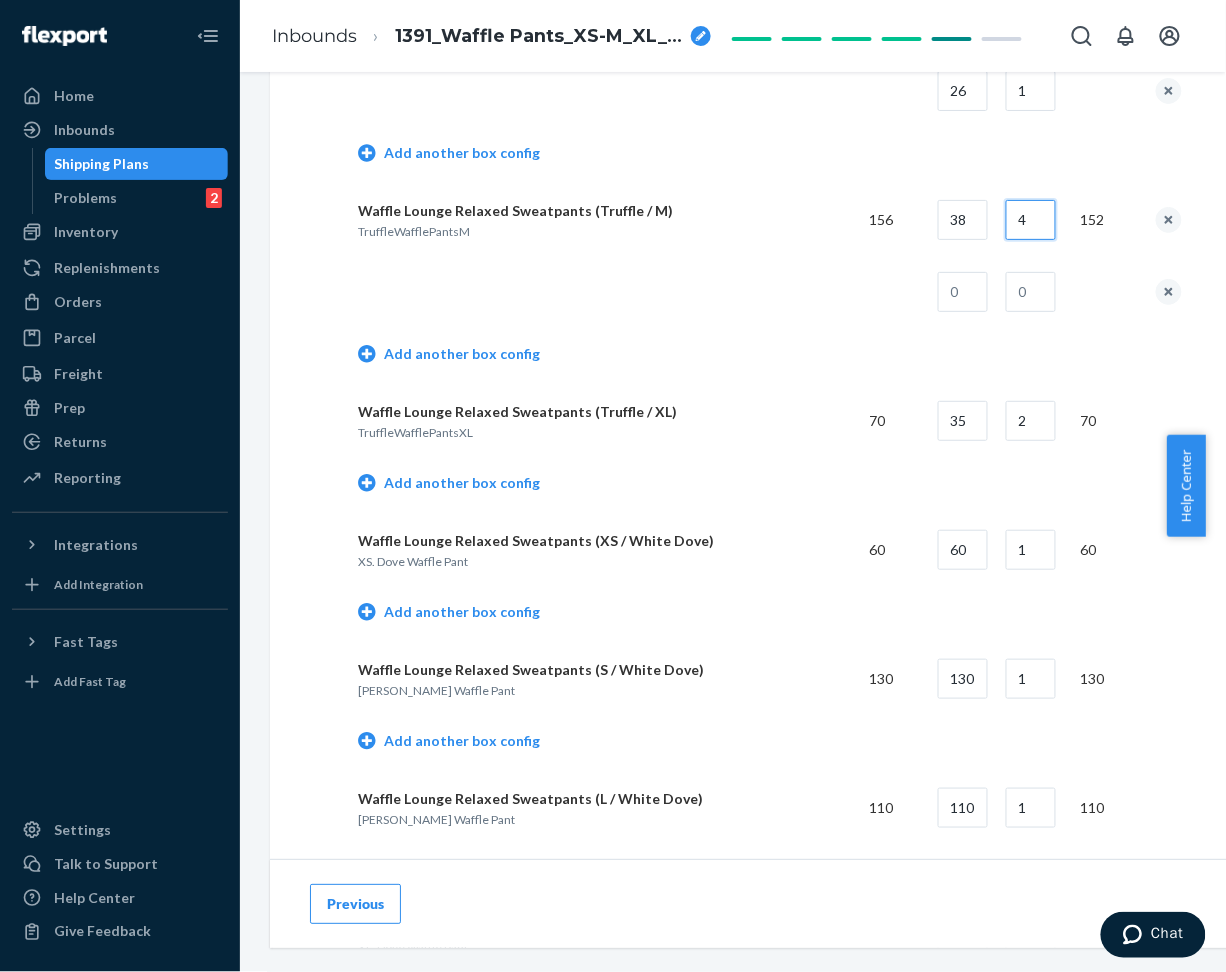 type on "4" 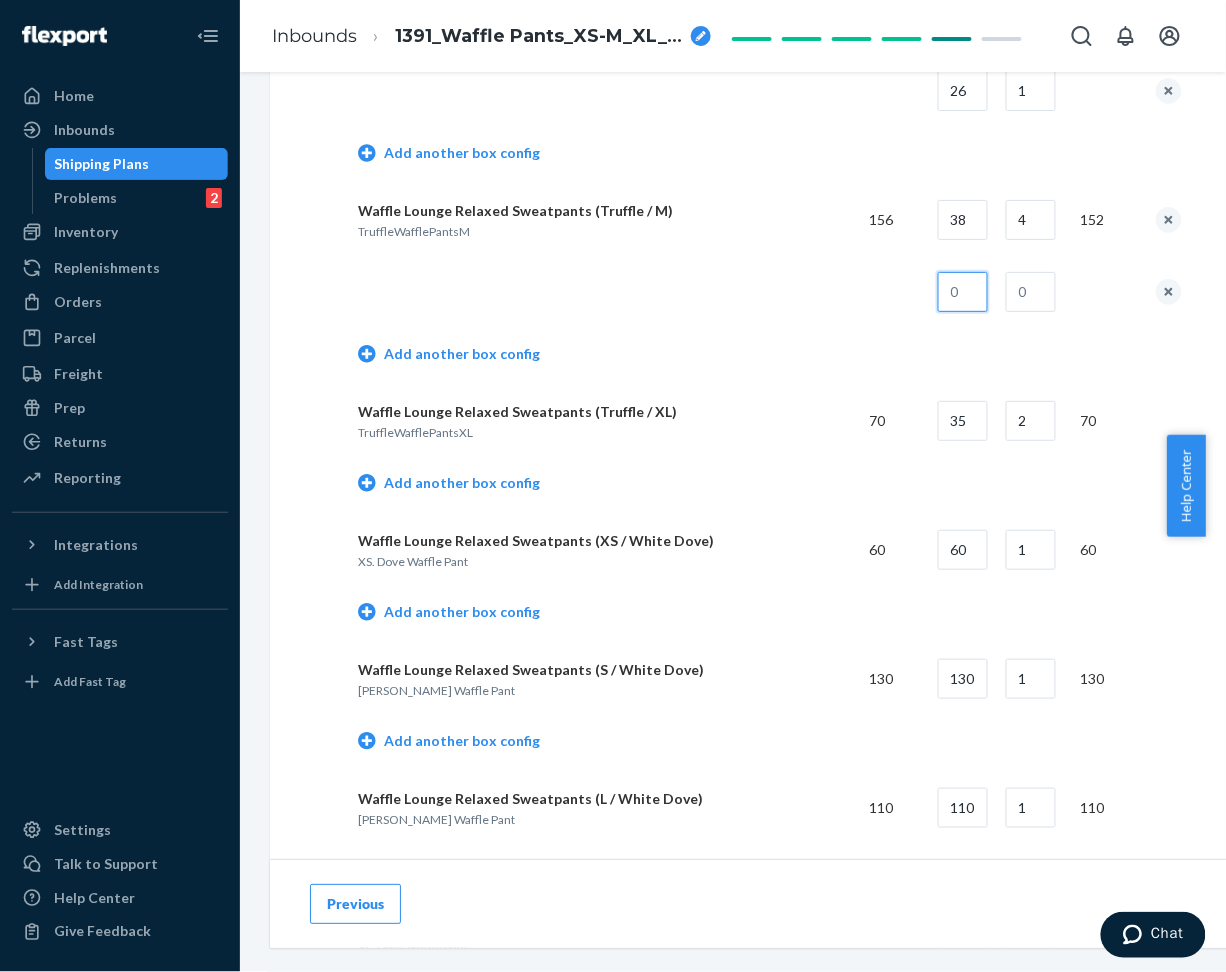 click at bounding box center [963, 292] 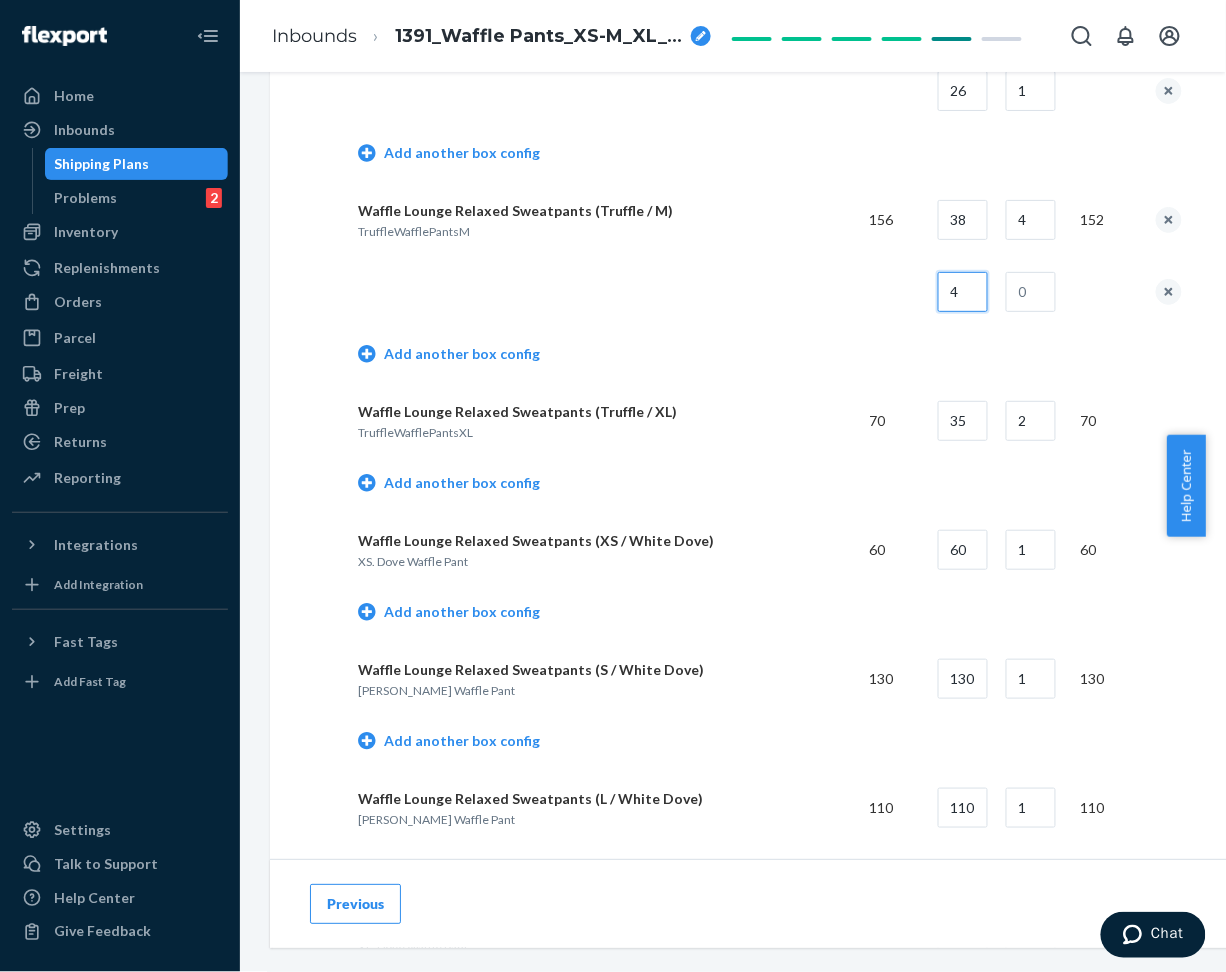 type on "4" 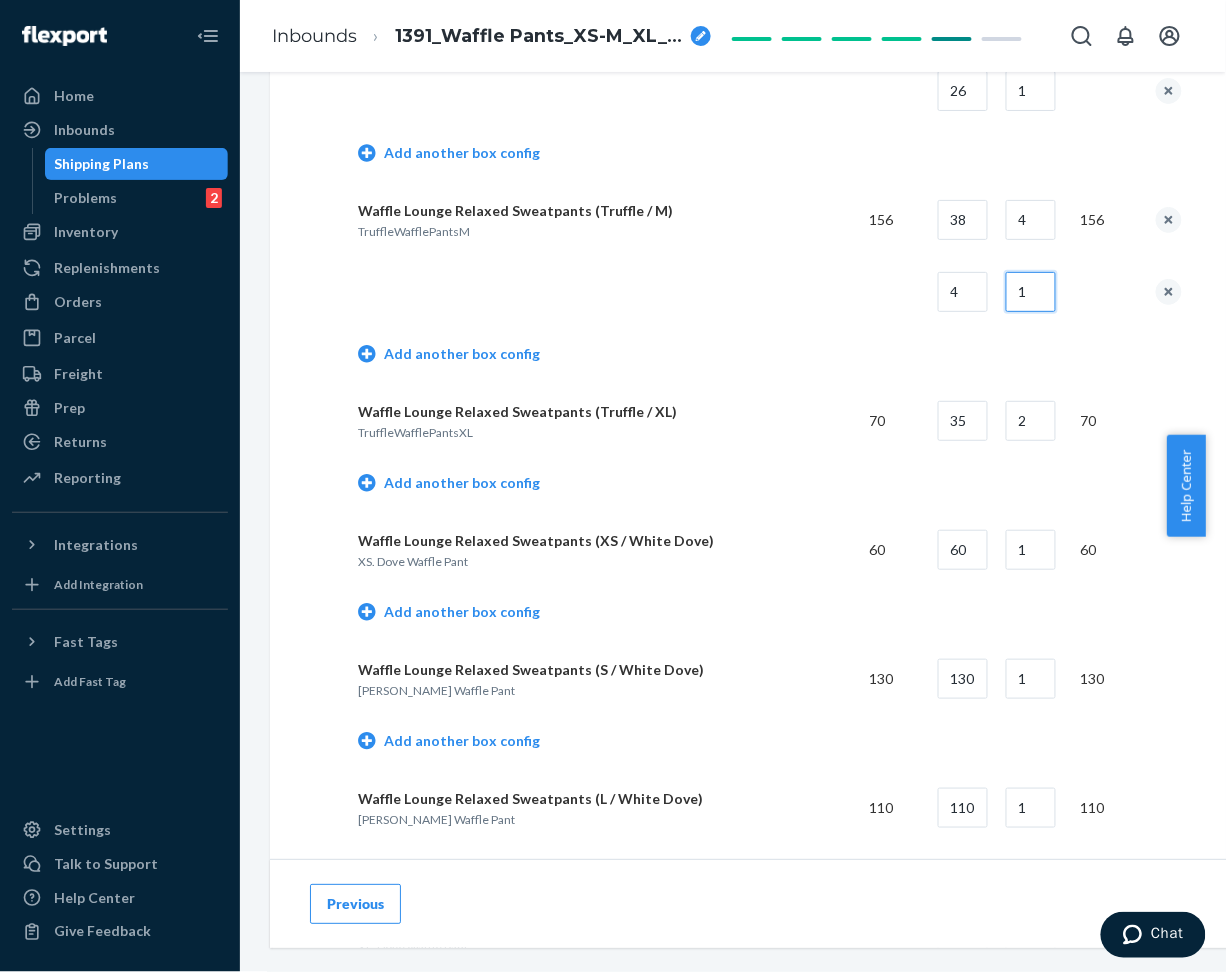 type on "1" 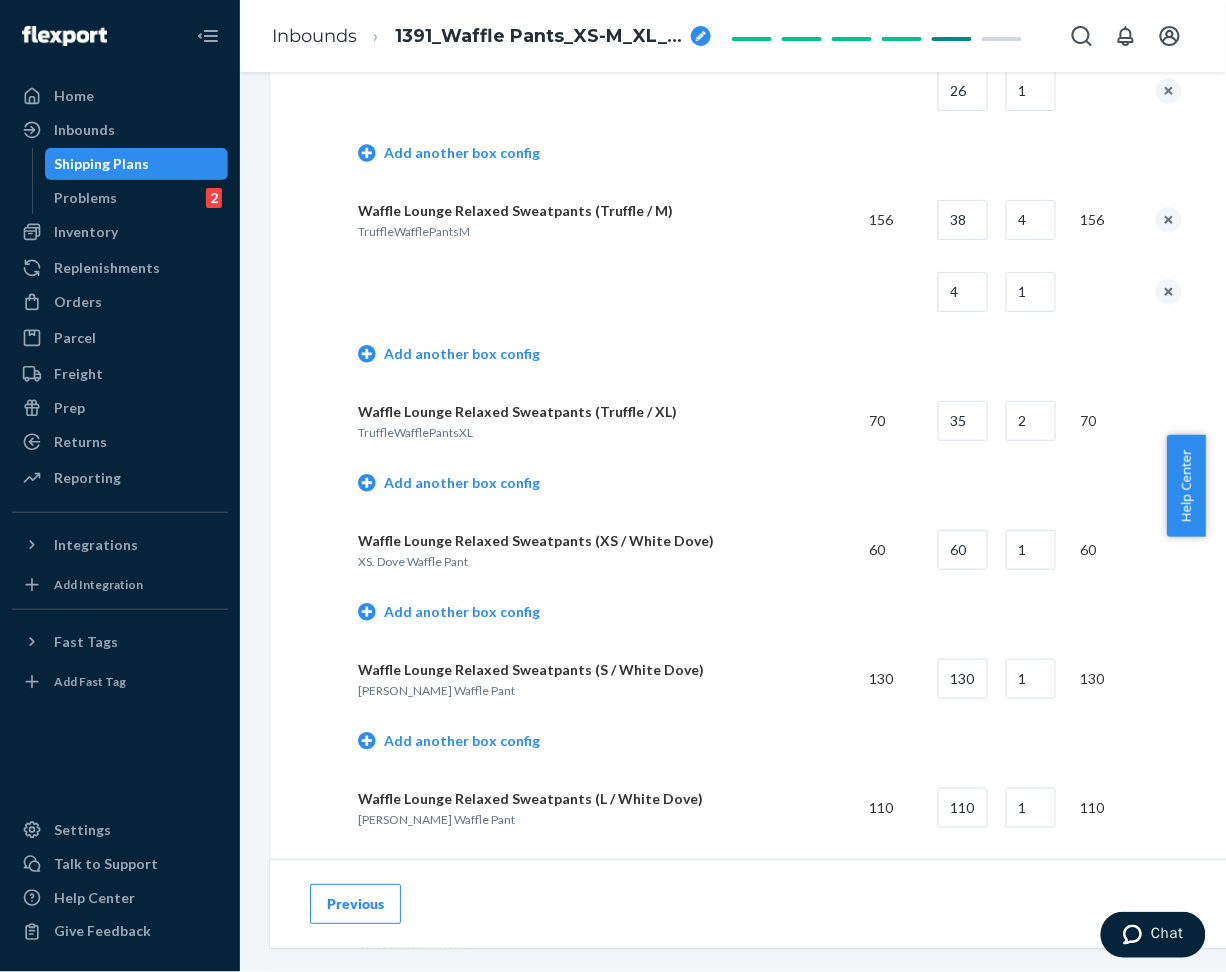 click on "Add another box config" at bounding box center (770, 356) 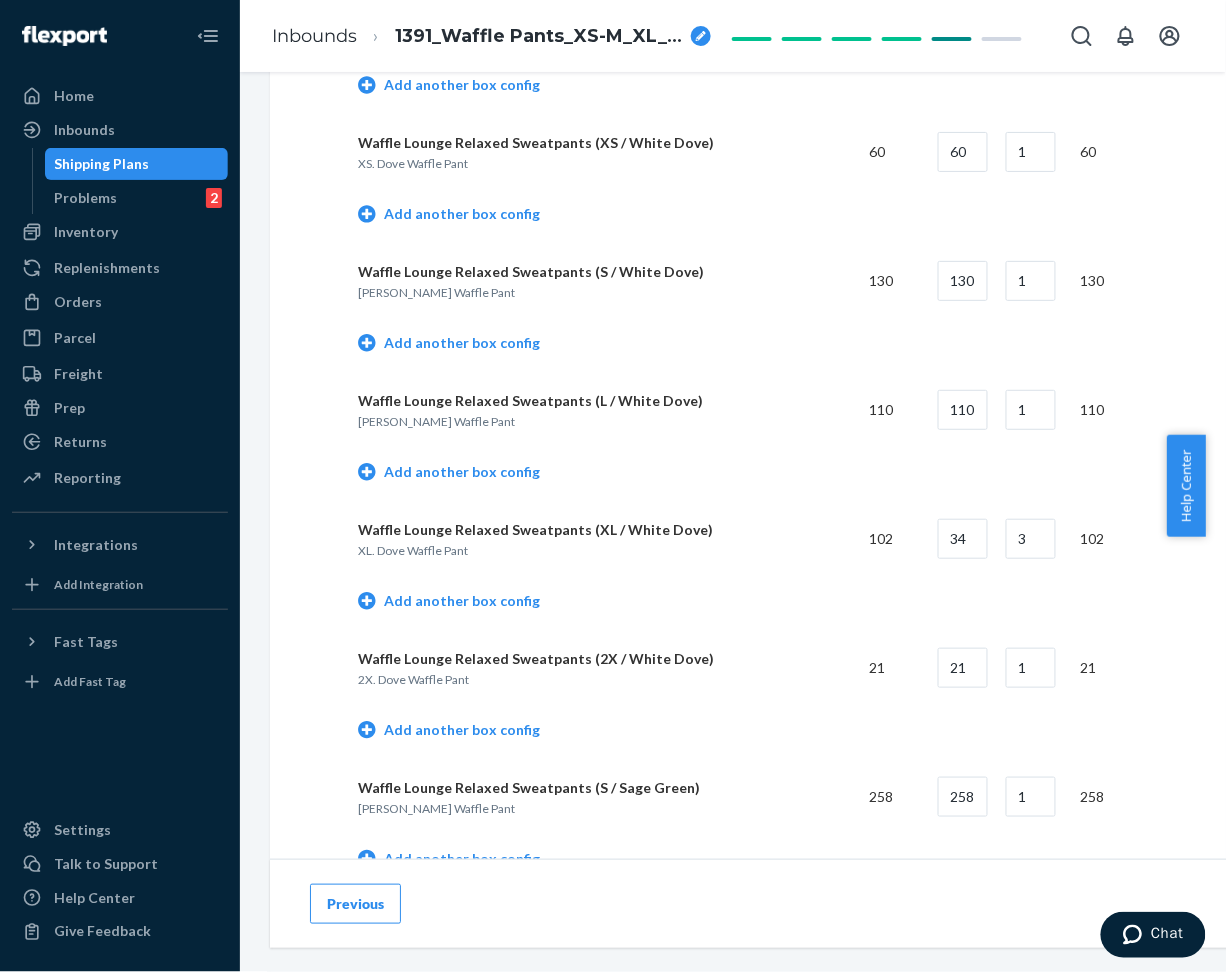 scroll, scrollTop: 1733, scrollLeft: 0, axis: vertical 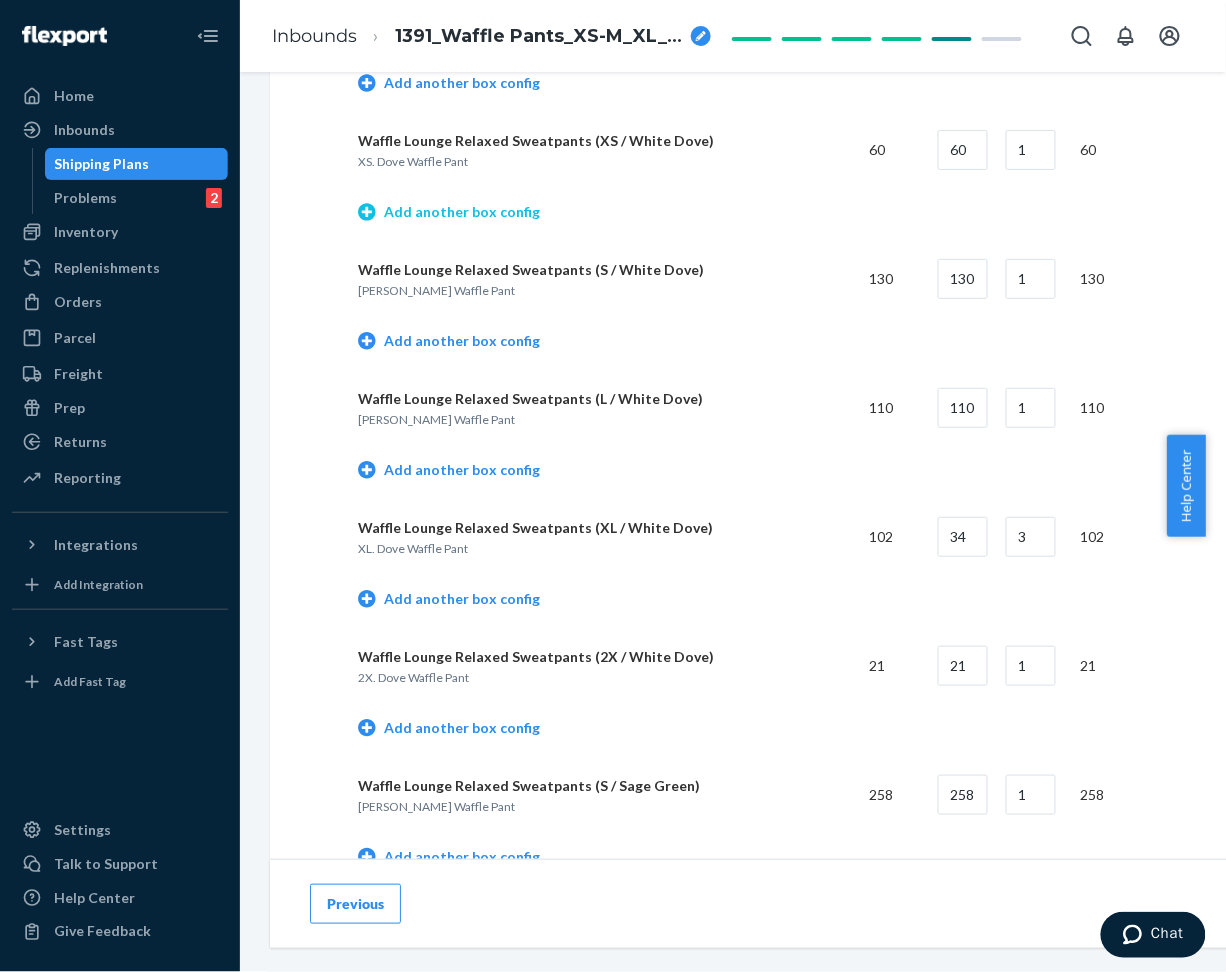 click on "Add another box config" at bounding box center (449, 212) 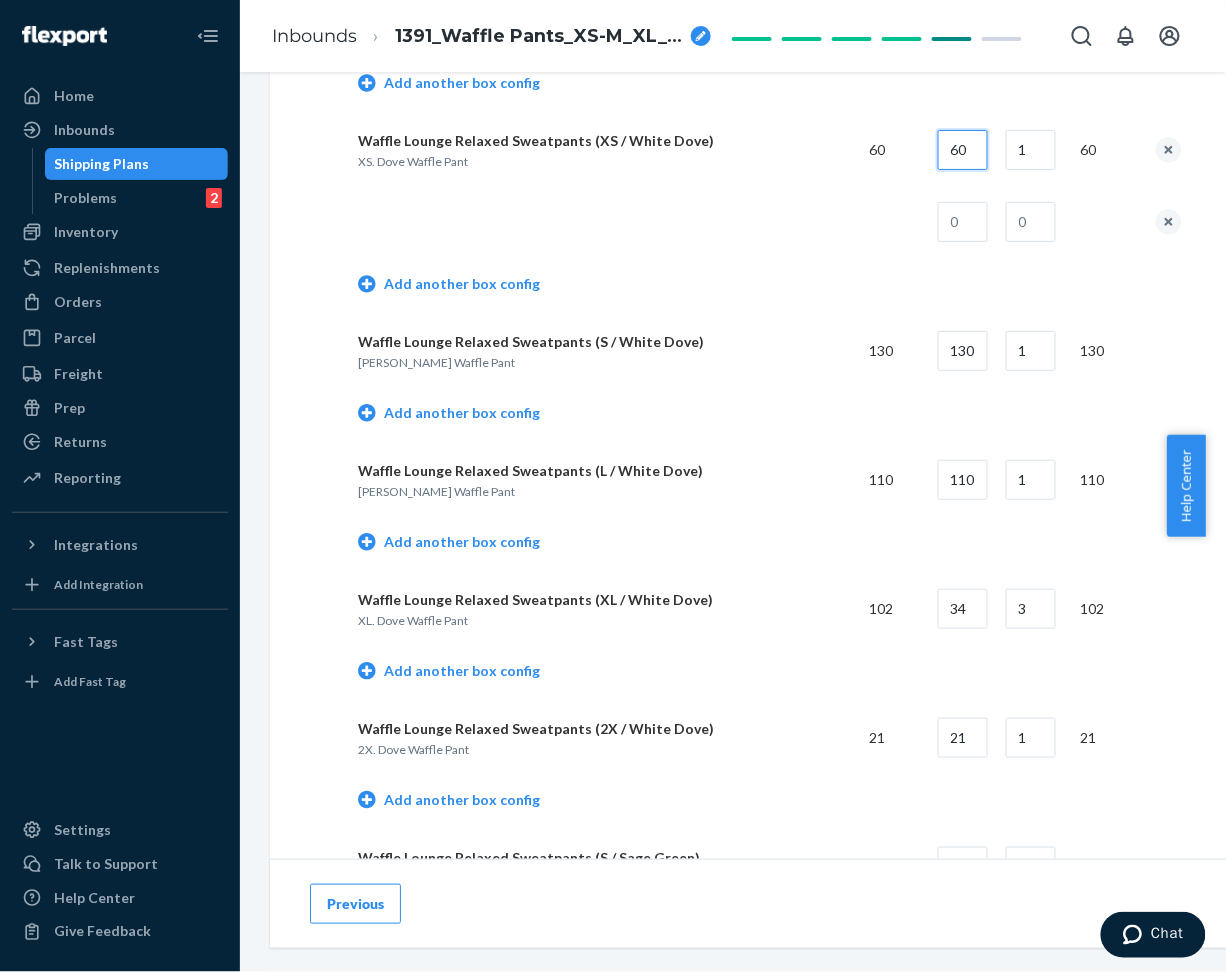 drag, startPoint x: 948, startPoint y: 145, endPoint x: 1034, endPoint y: 152, distance: 86.28442 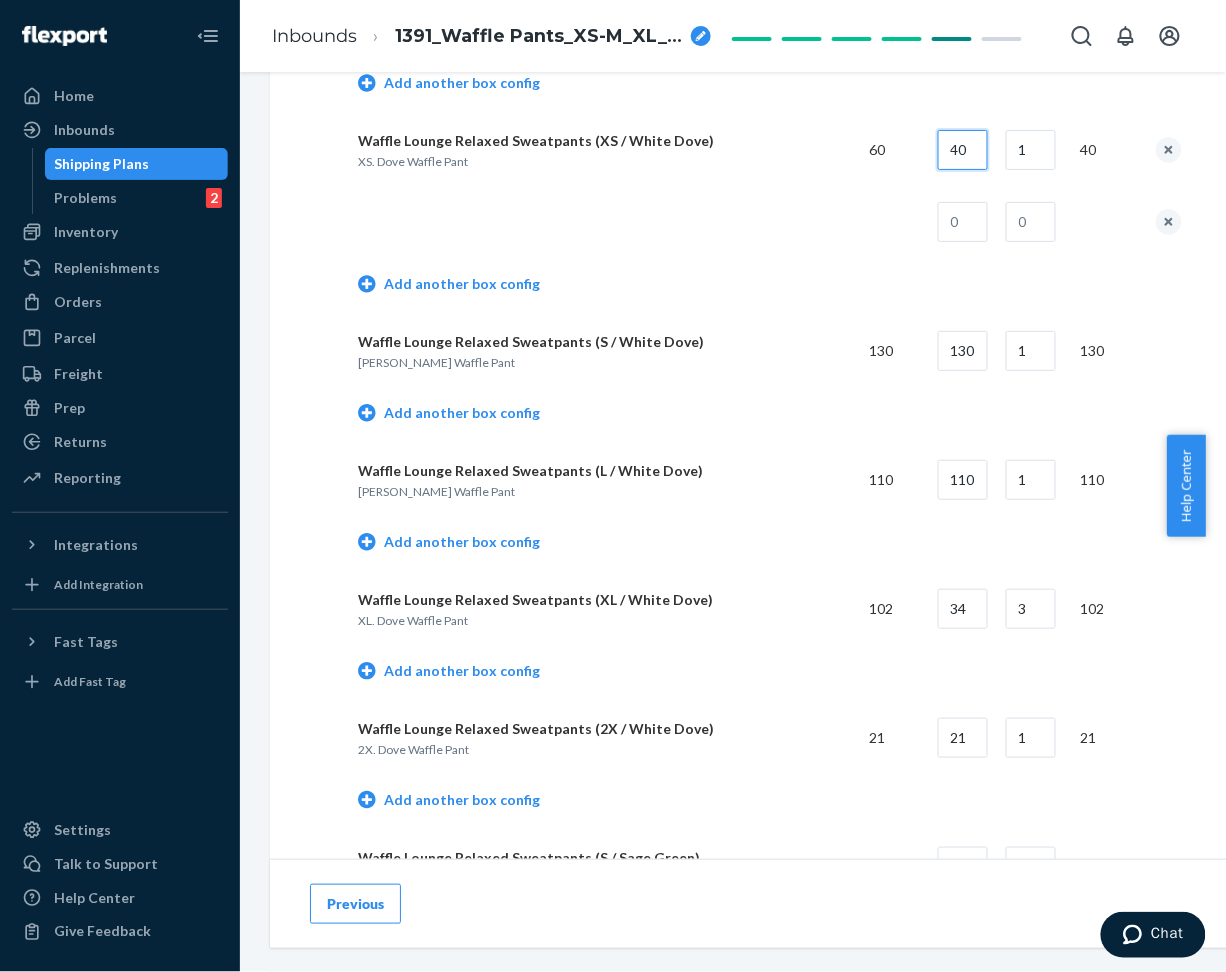 type on "40" 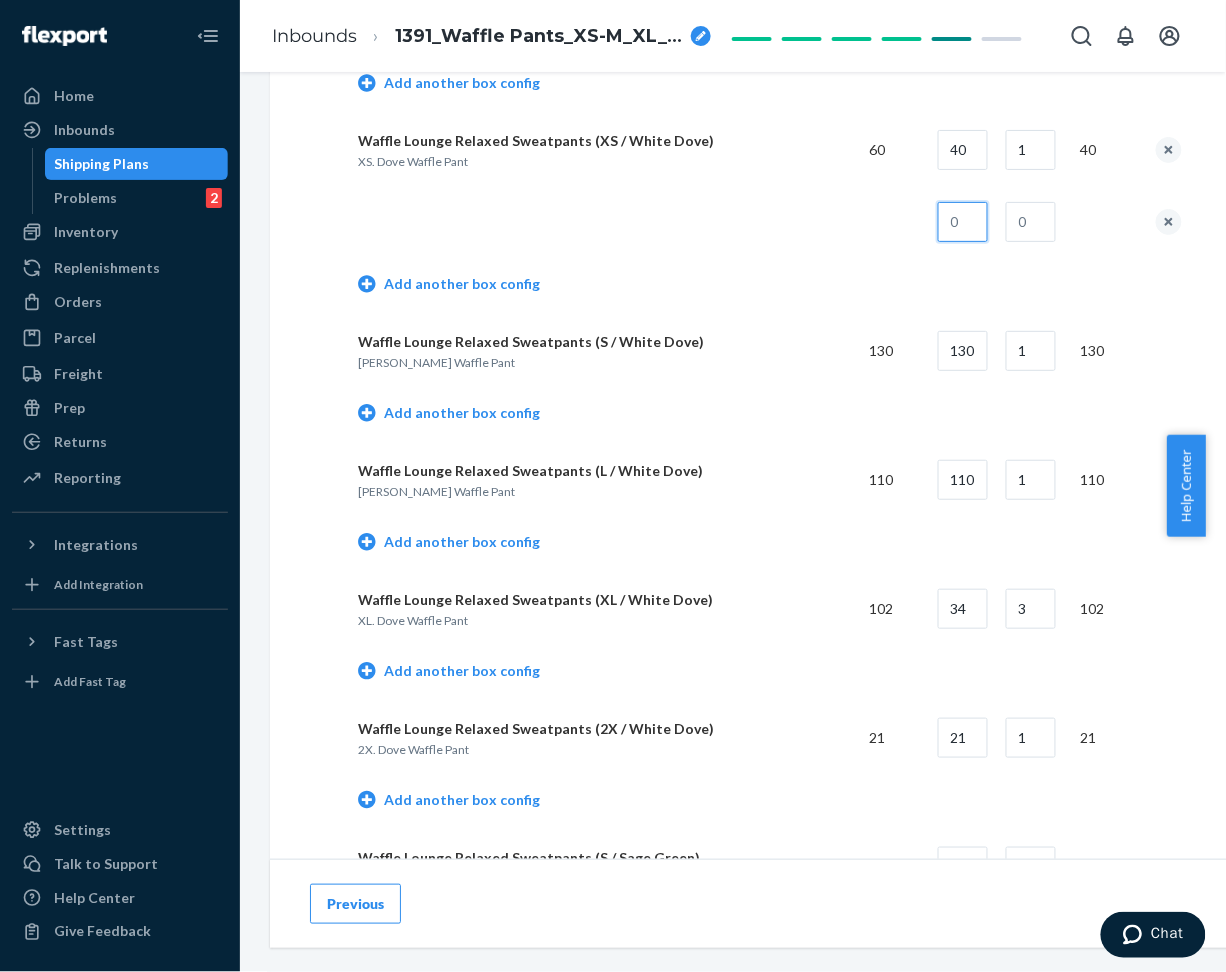 click at bounding box center (963, 222) 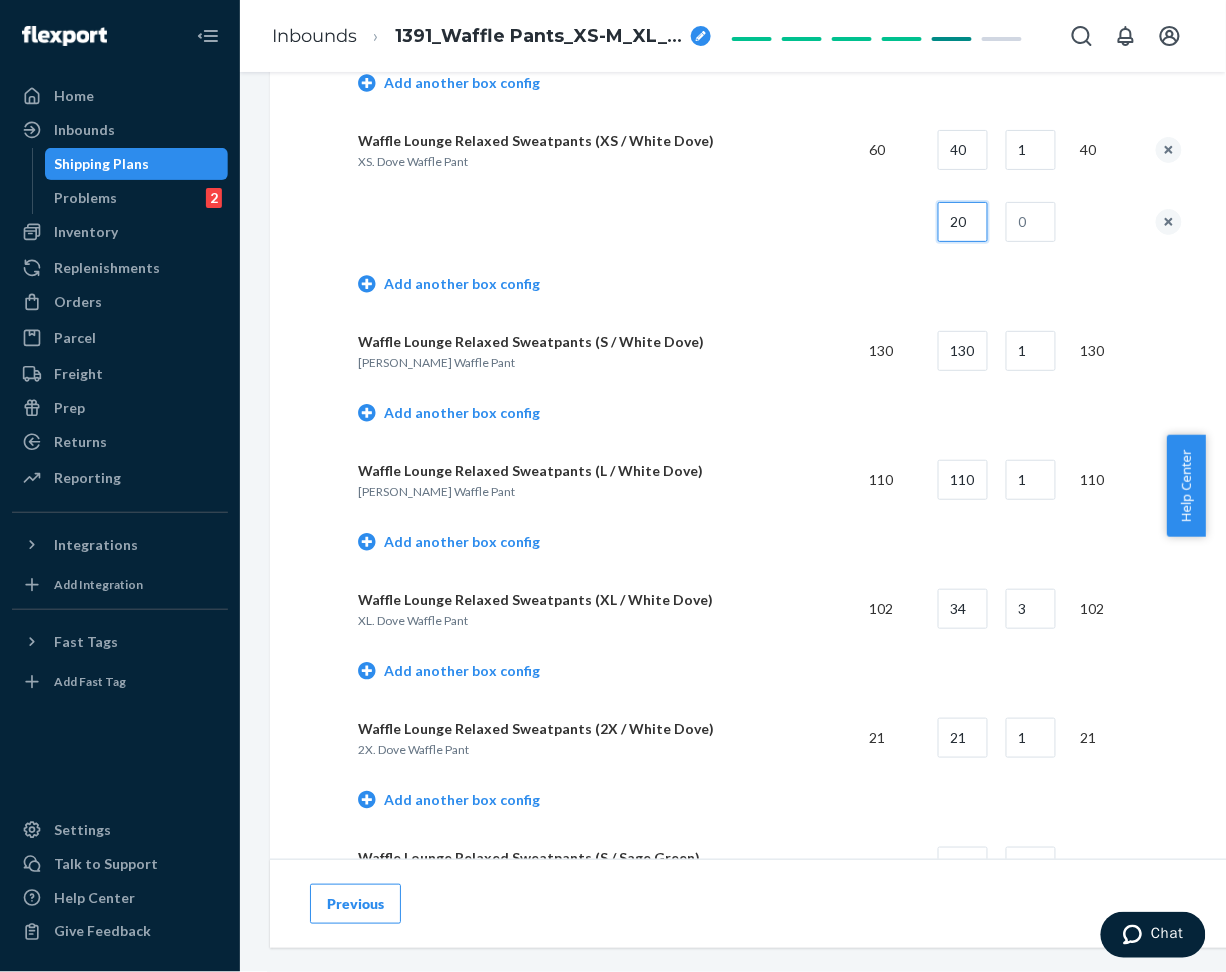 type on "20" 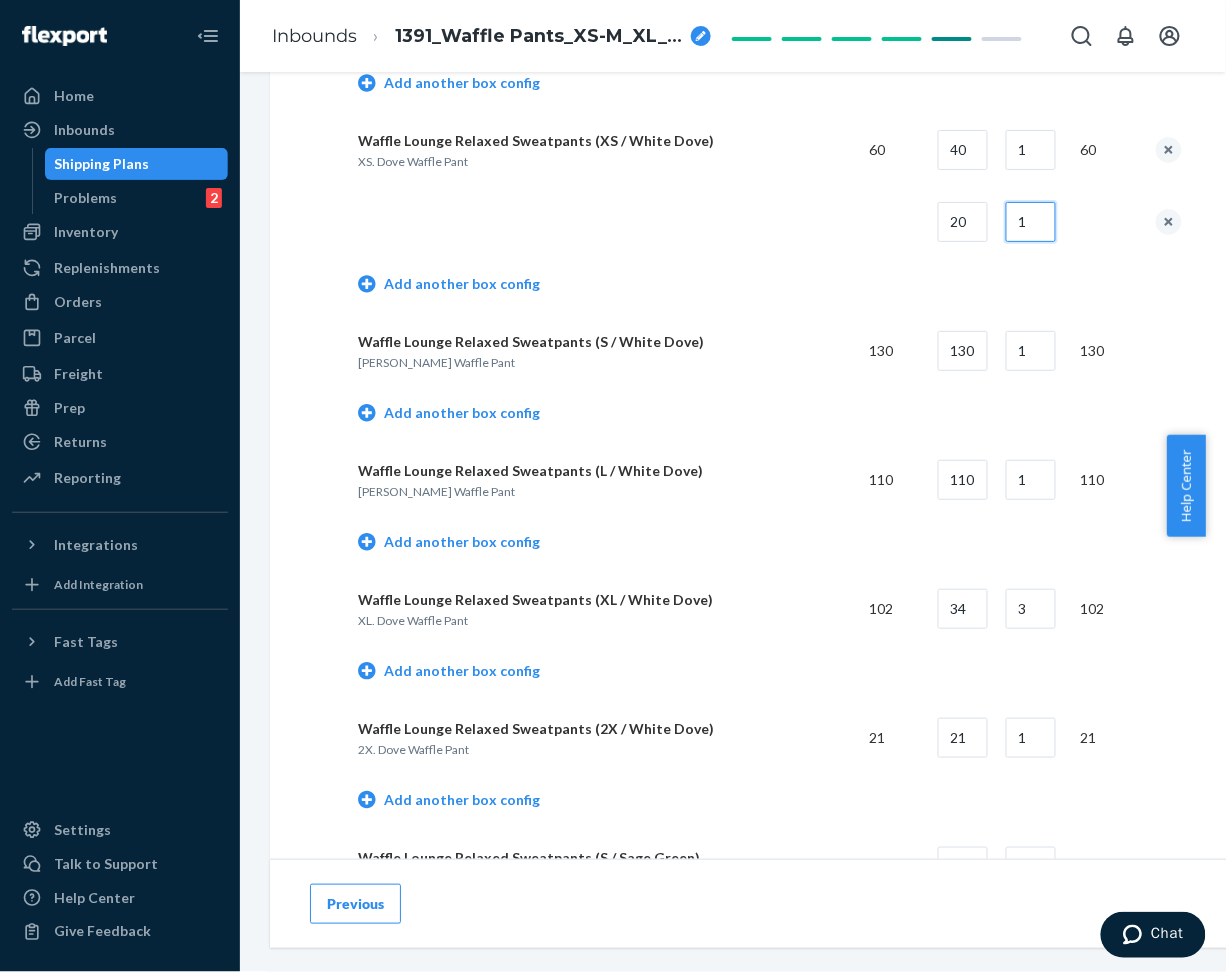 type on "1" 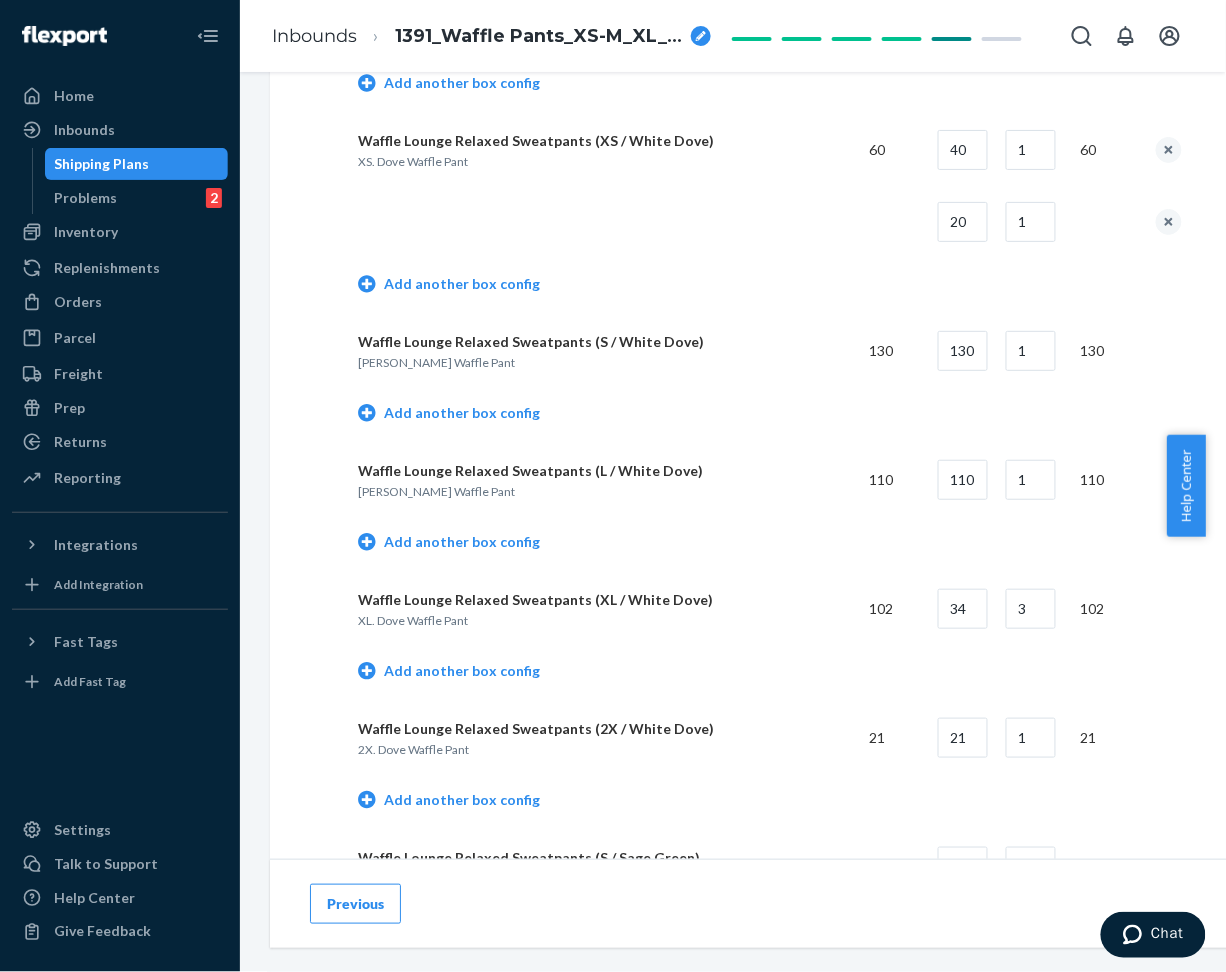 click on "Add another box config" at bounding box center (770, 286) 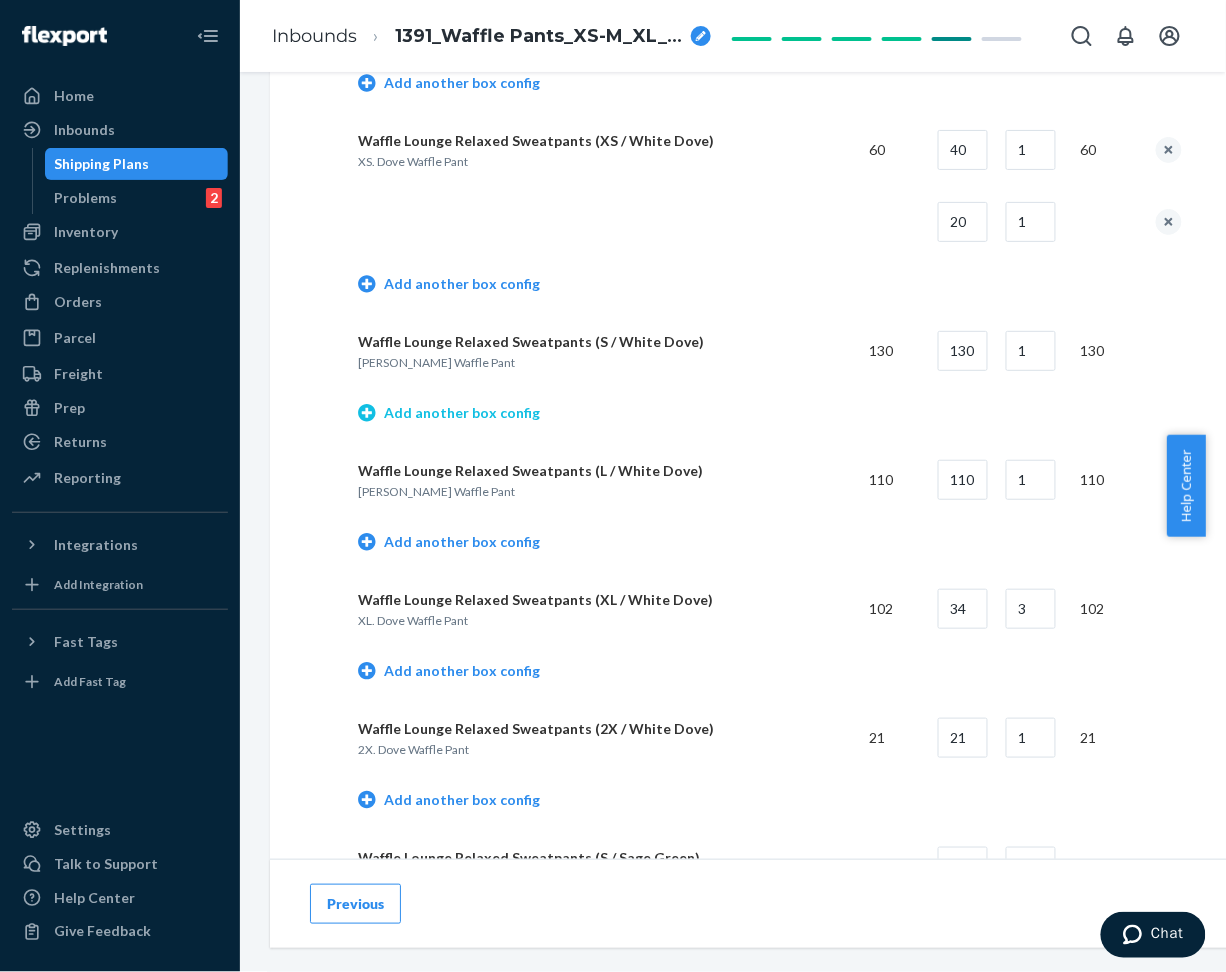 click on "Add another box config" at bounding box center (449, 413) 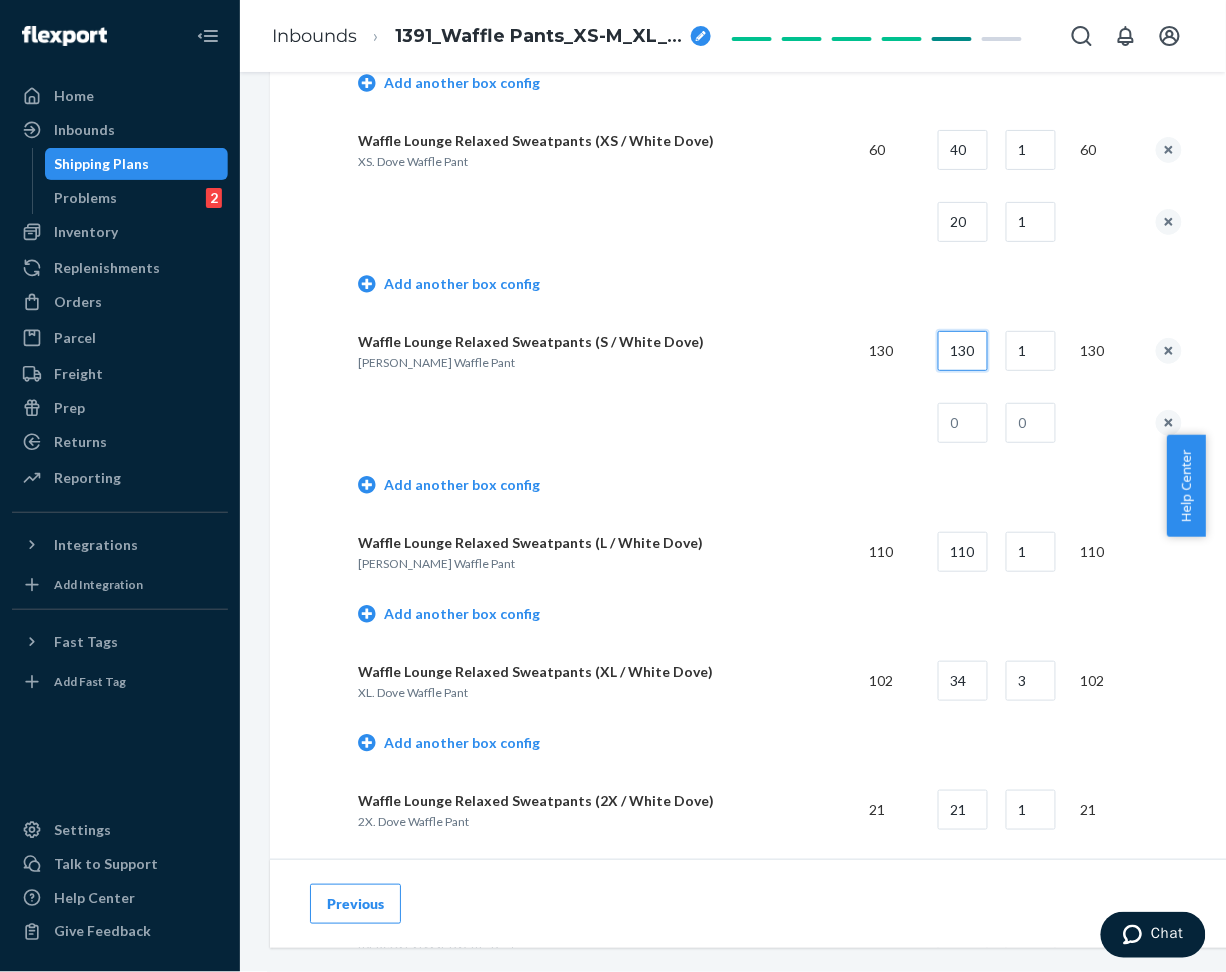 scroll, scrollTop: 0, scrollLeft: 1, axis: horizontal 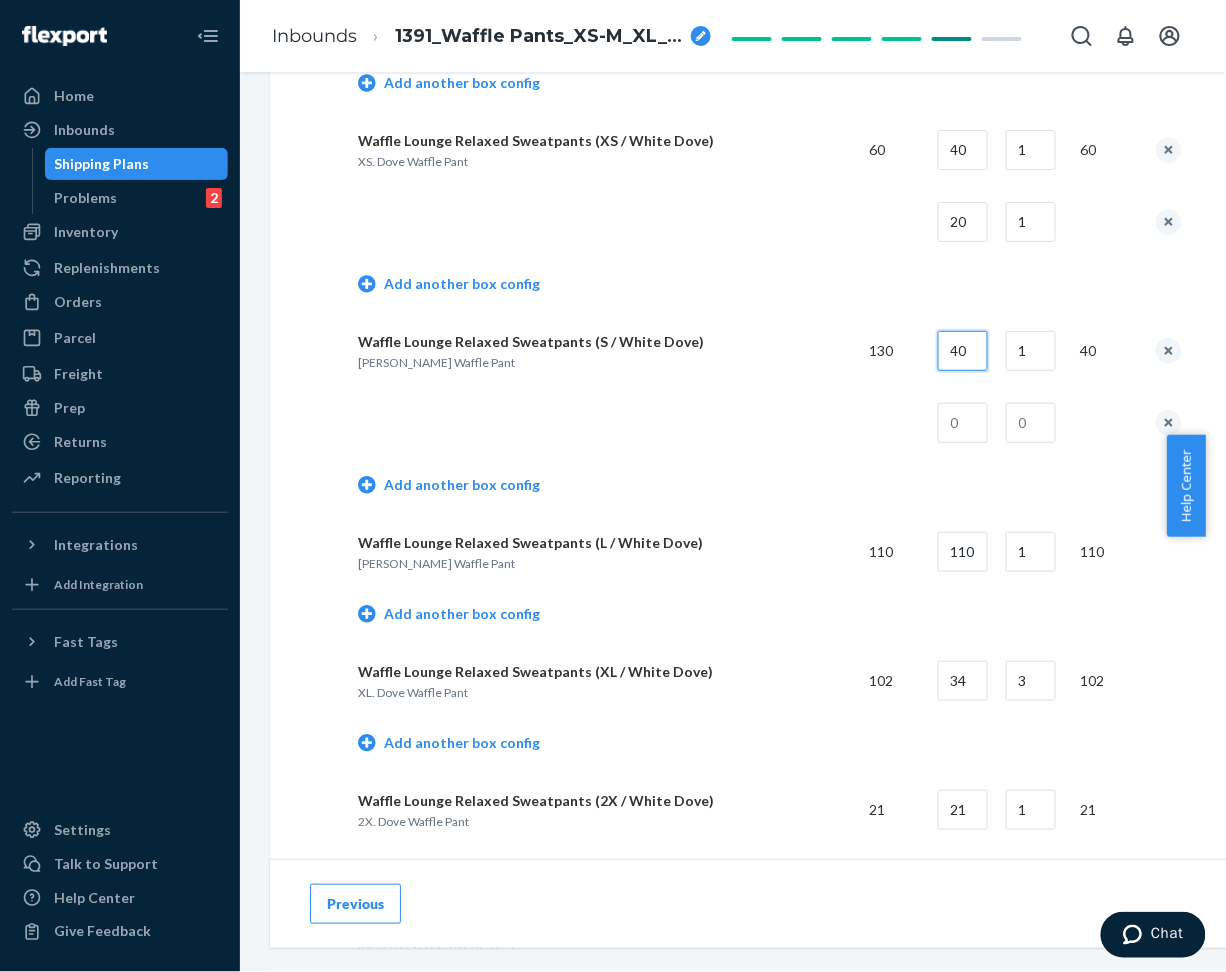 type on "40" 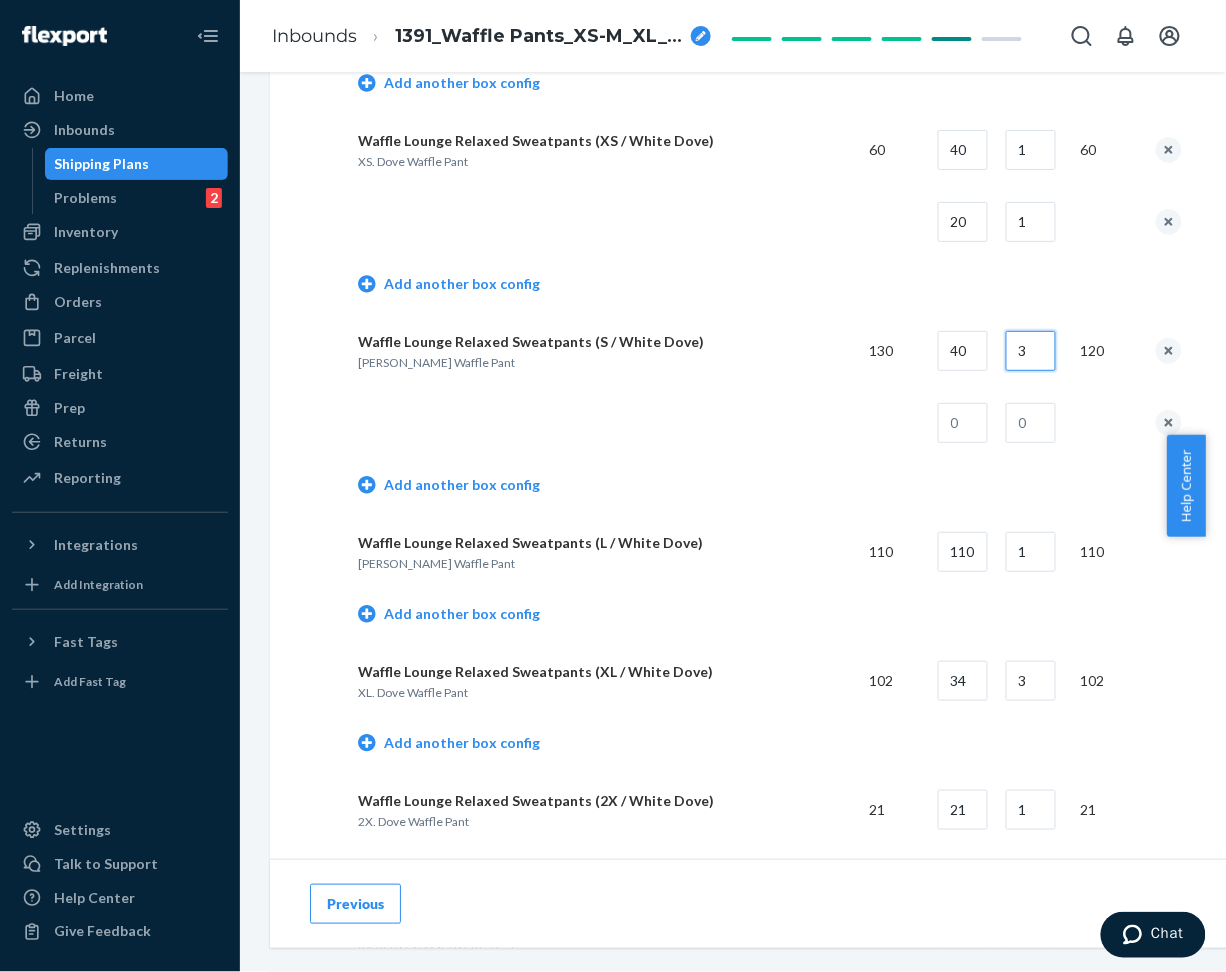 type on "3" 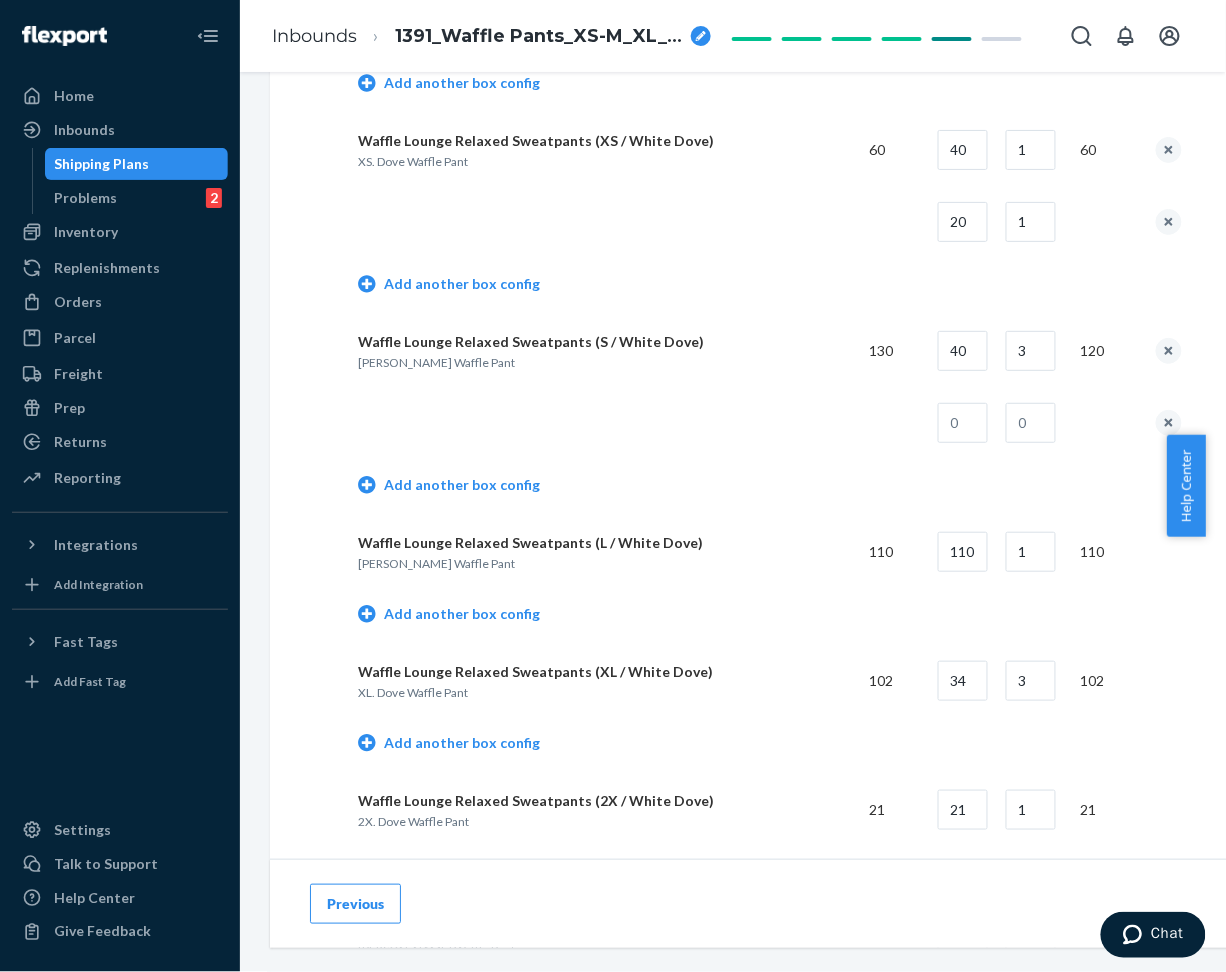 click at bounding box center [605, 423] 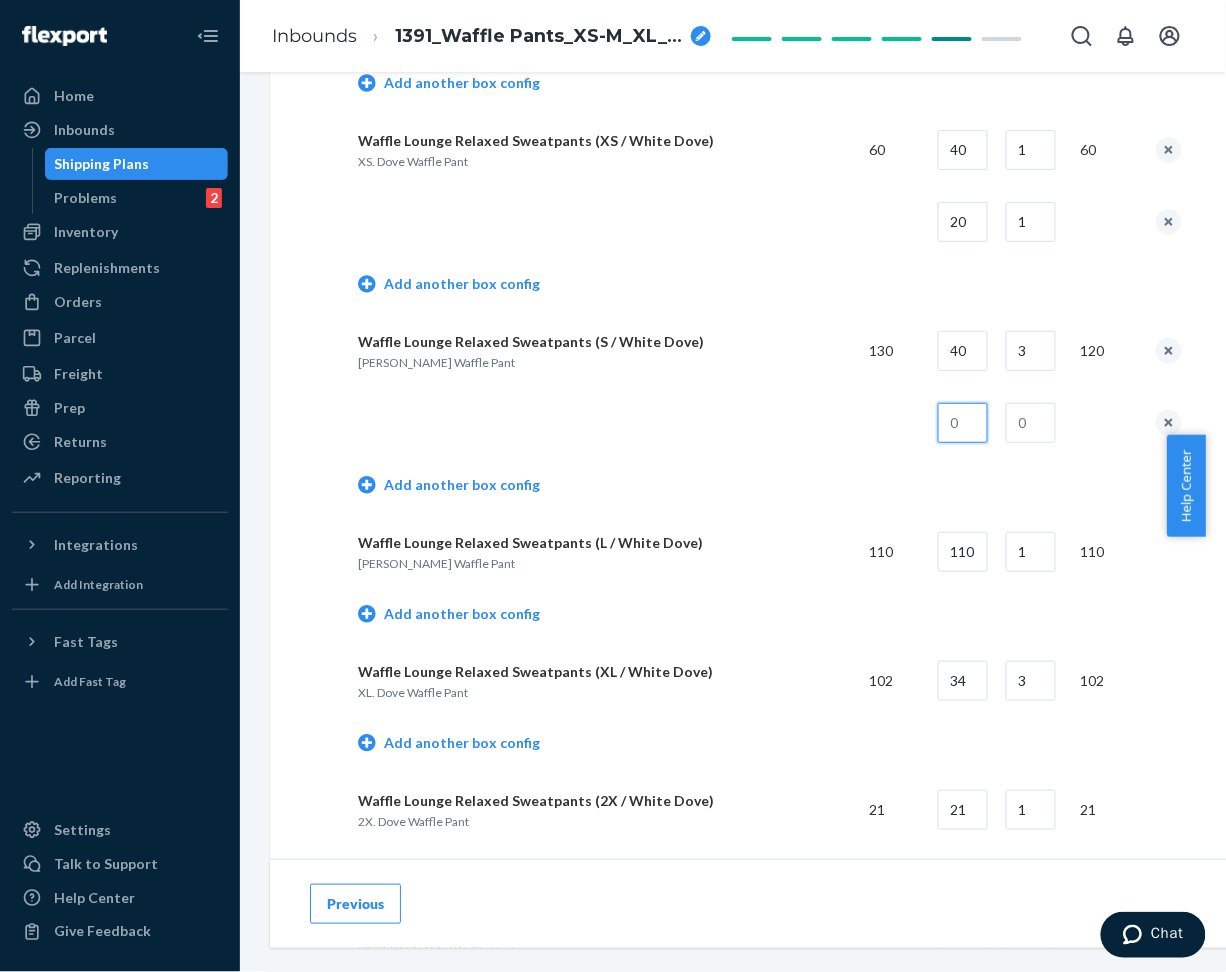 click at bounding box center (963, 423) 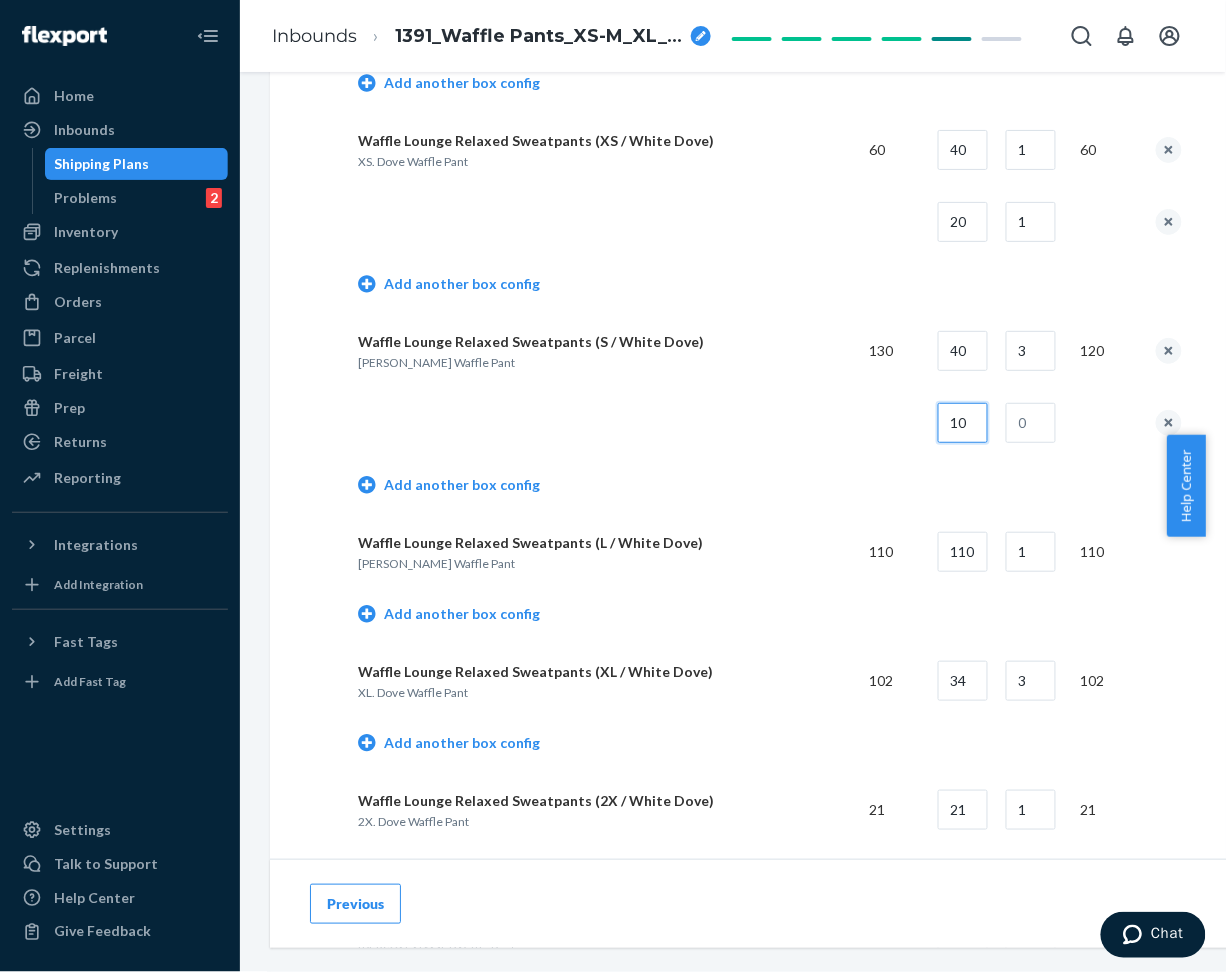 type on "10" 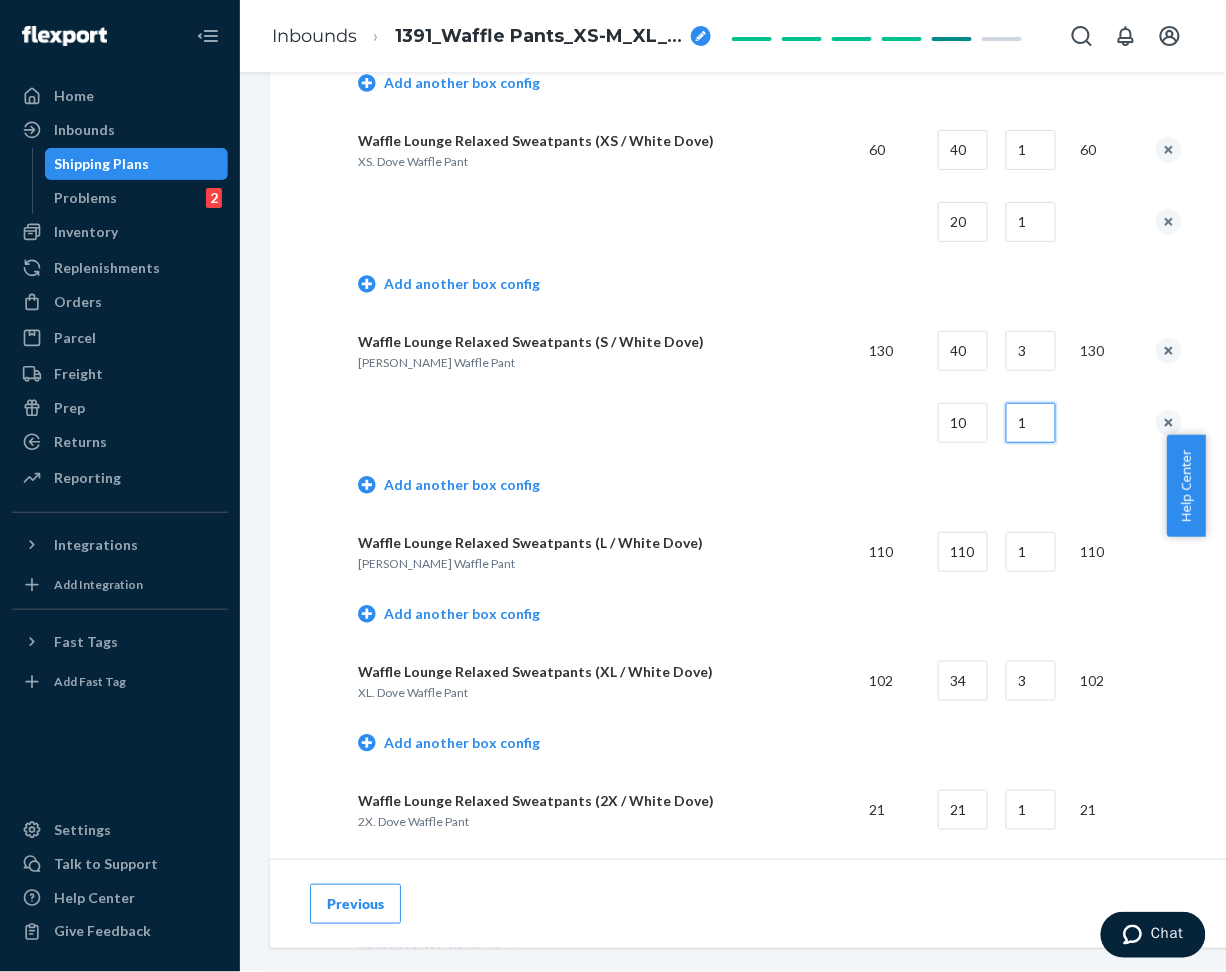 type on "1" 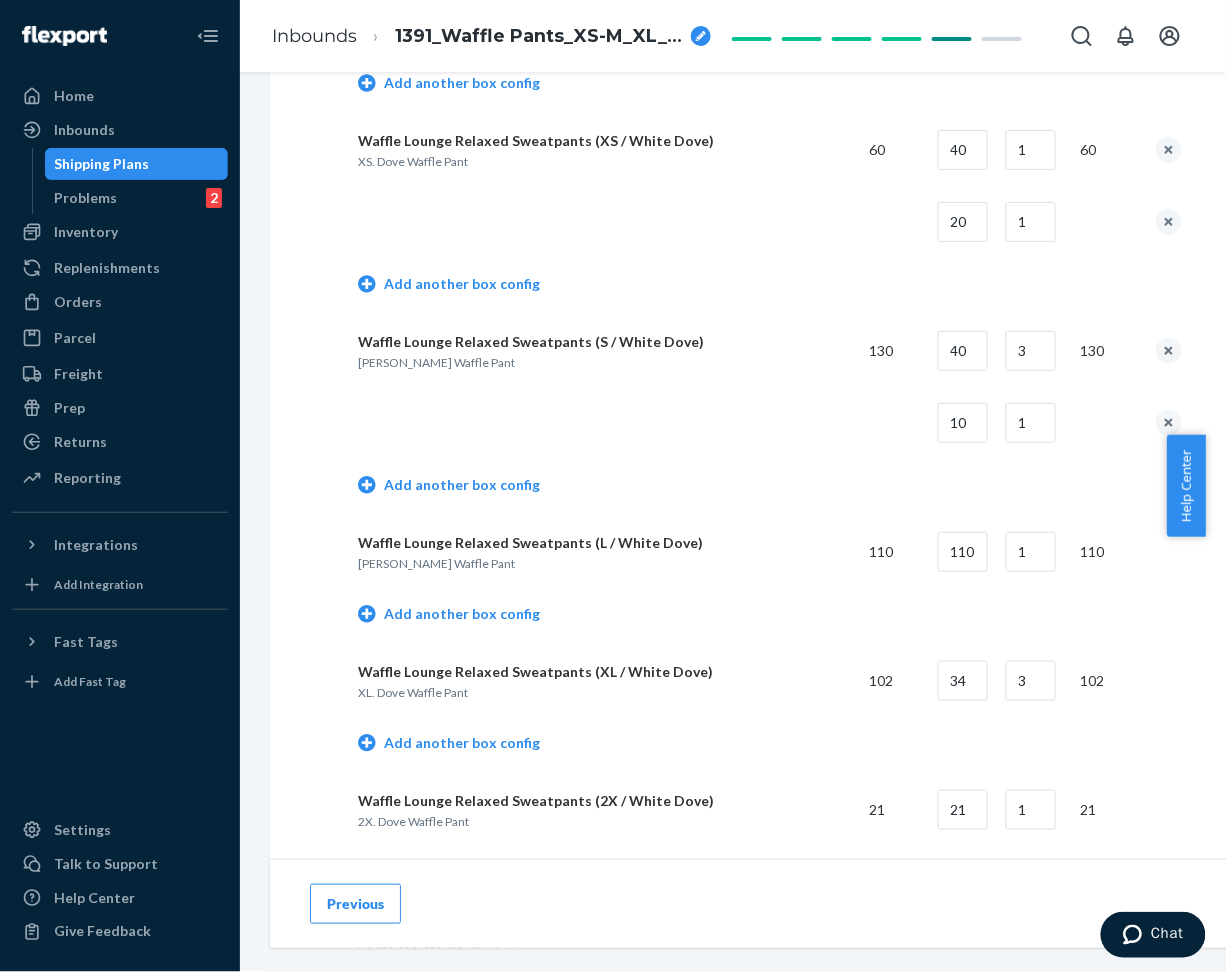 click on "Add another box config" at bounding box center (770, 487) 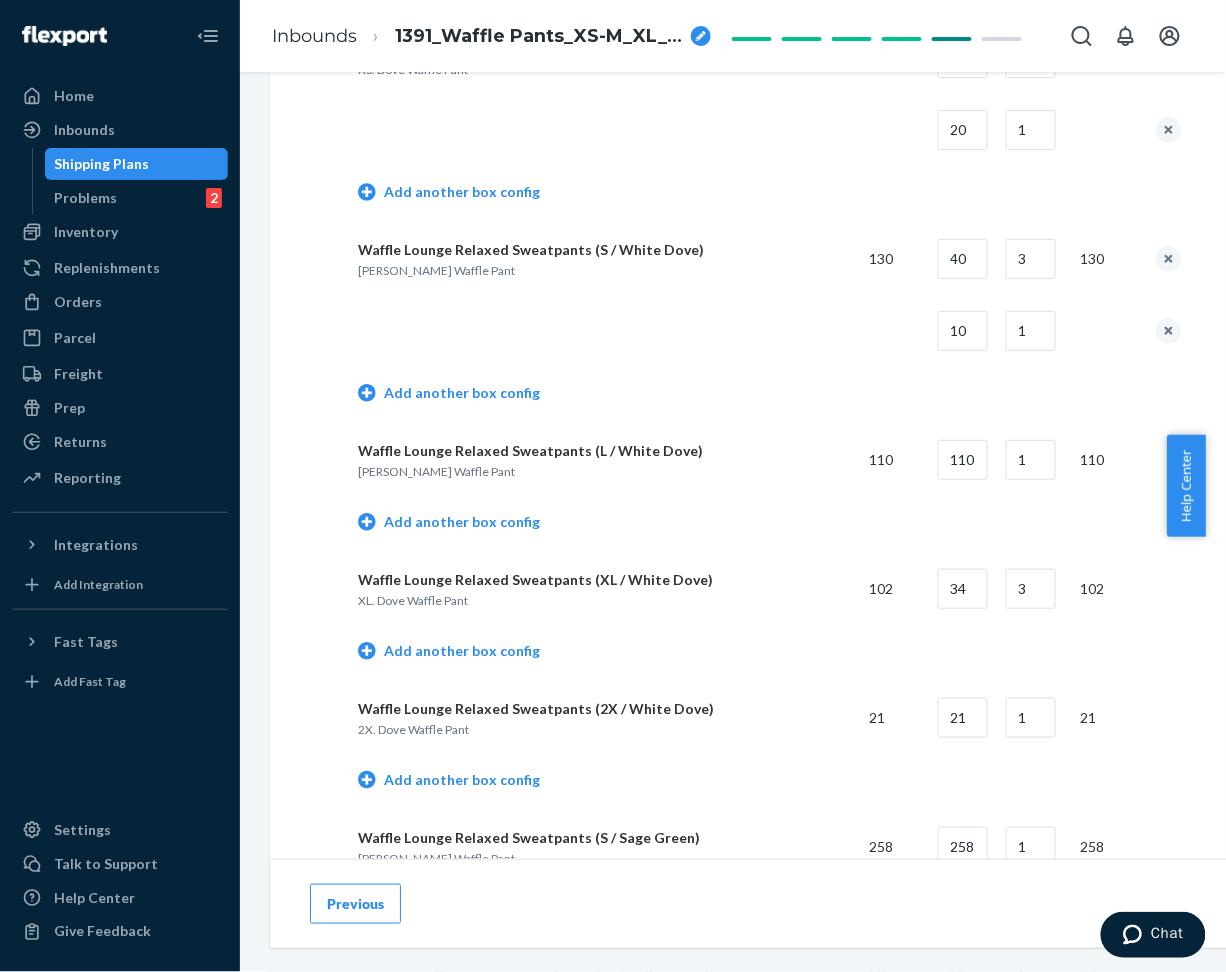 scroll, scrollTop: 1866, scrollLeft: 0, axis: vertical 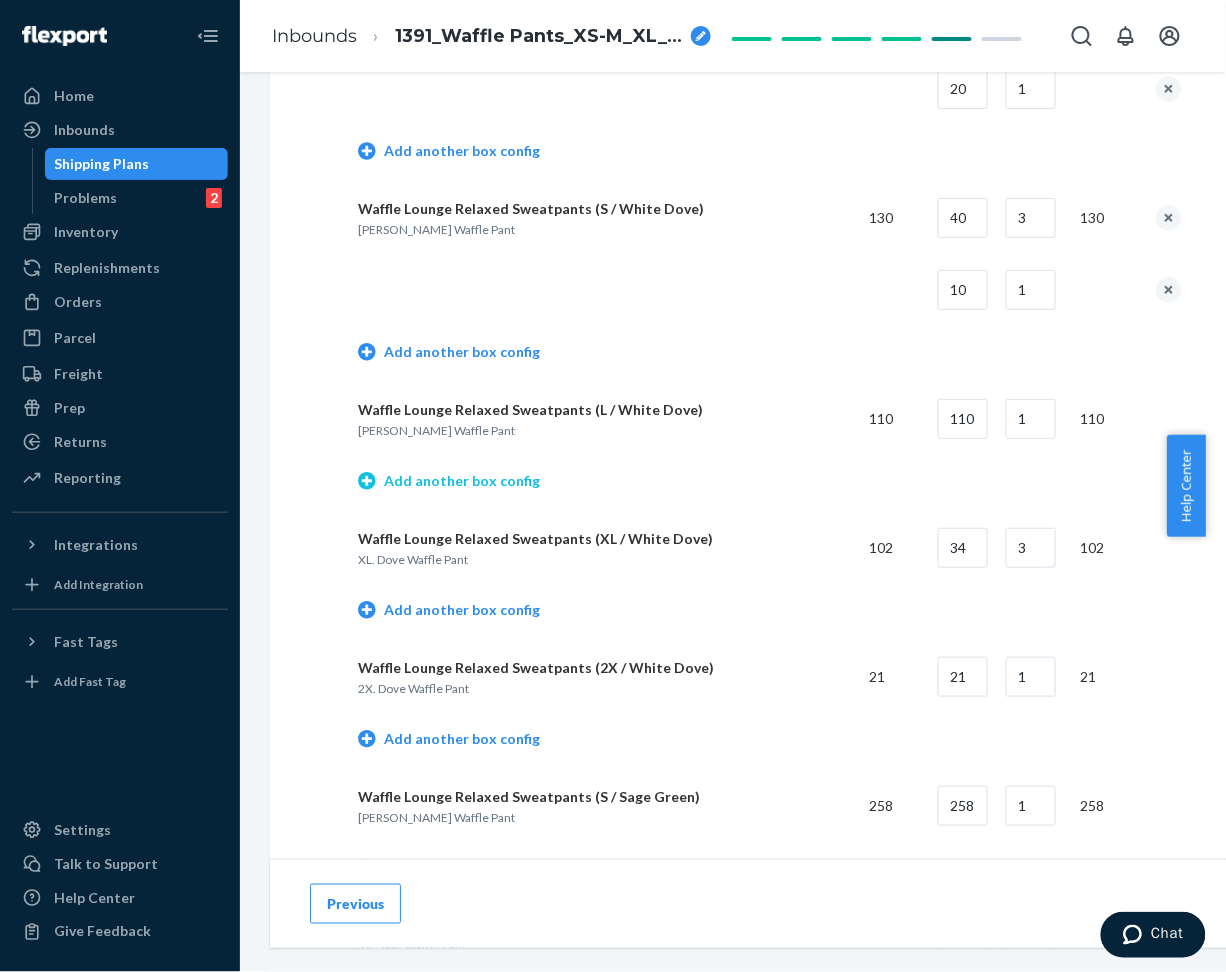 click on "Add another box config" at bounding box center [449, 481] 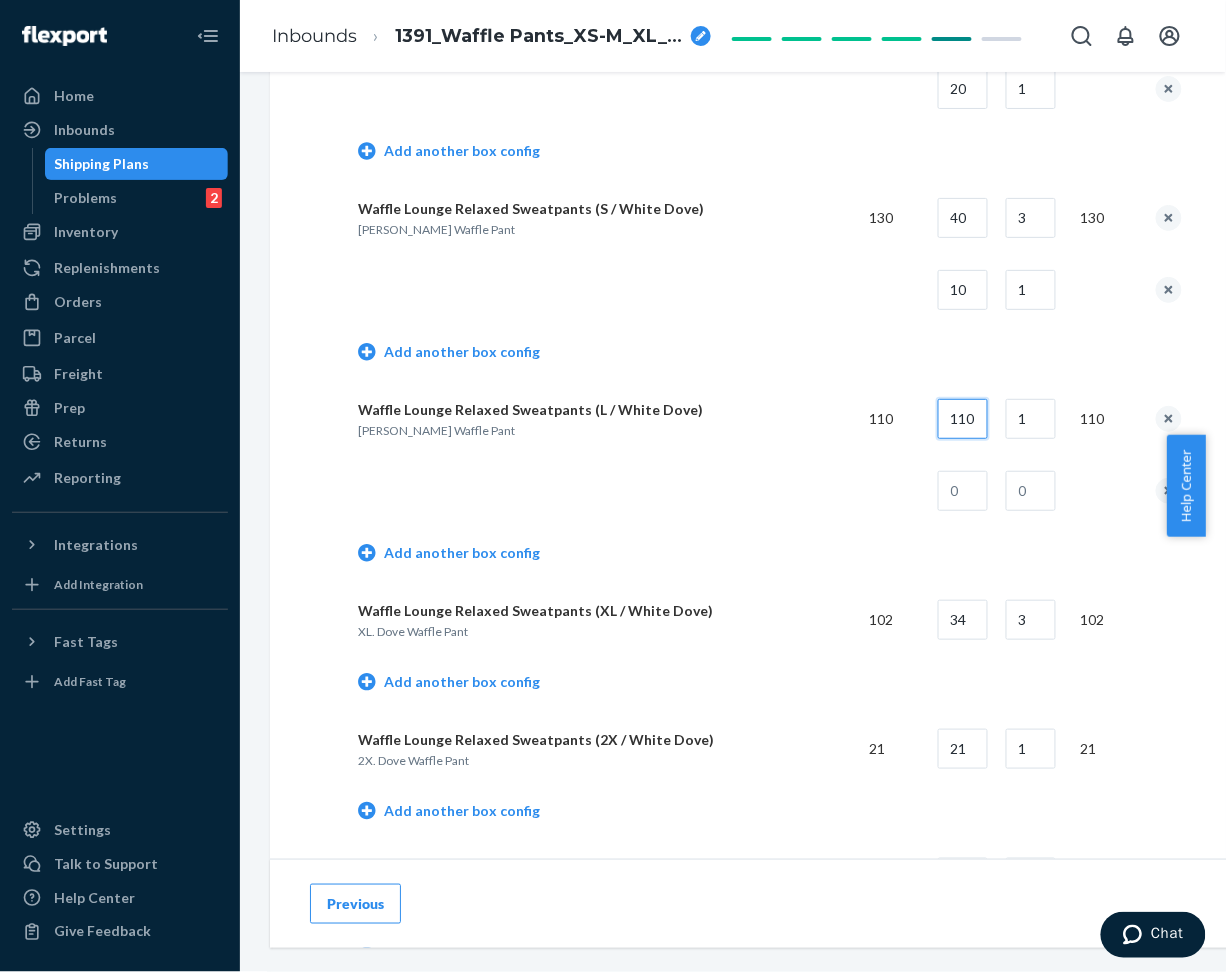 scroll, scrollTop: 0, scrollLeft: 1, axis: horizontal 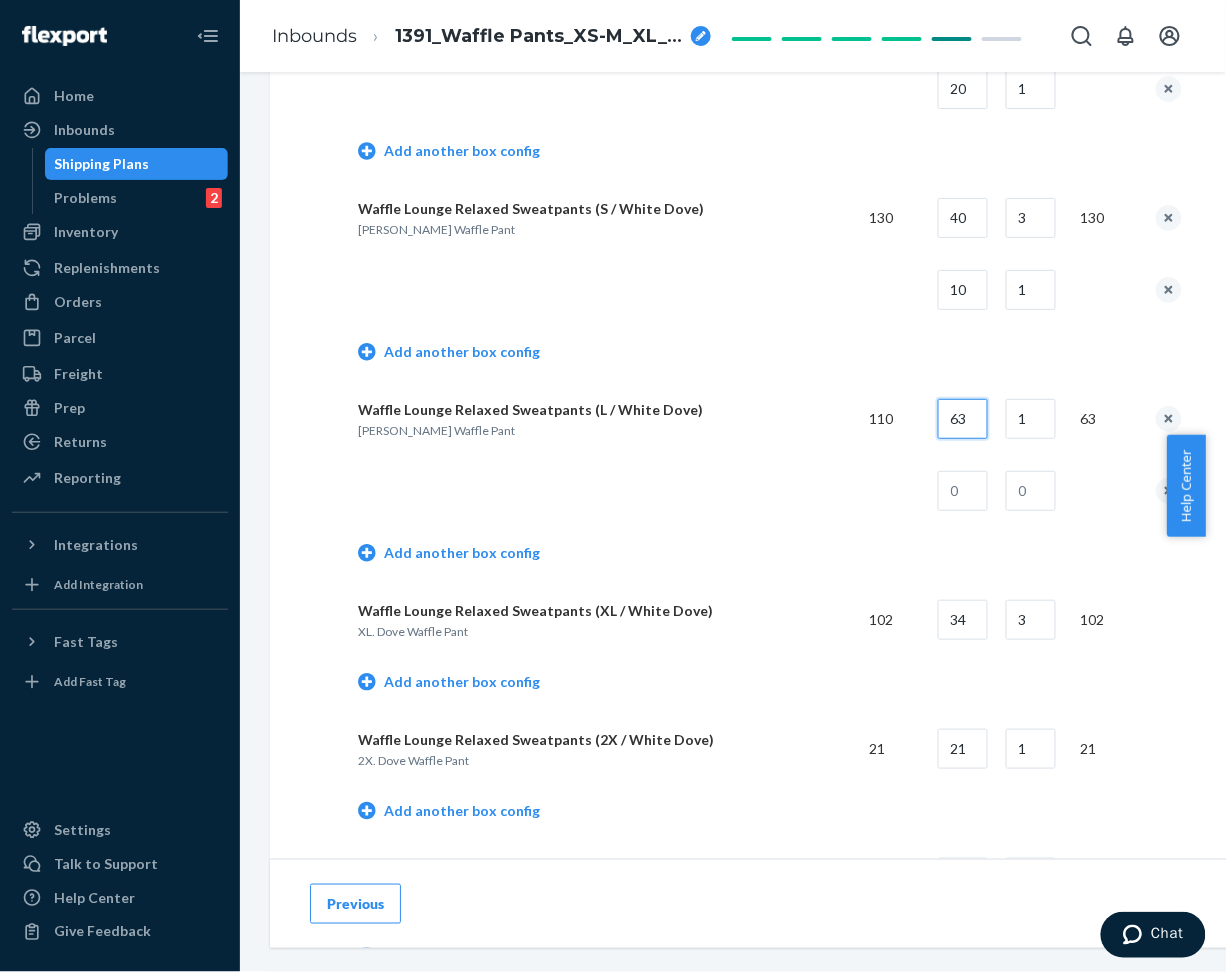 drag, startPoint x: 956, startPoint y: 416, endPoint x: 1013, endPoint y: 416, distance: 57 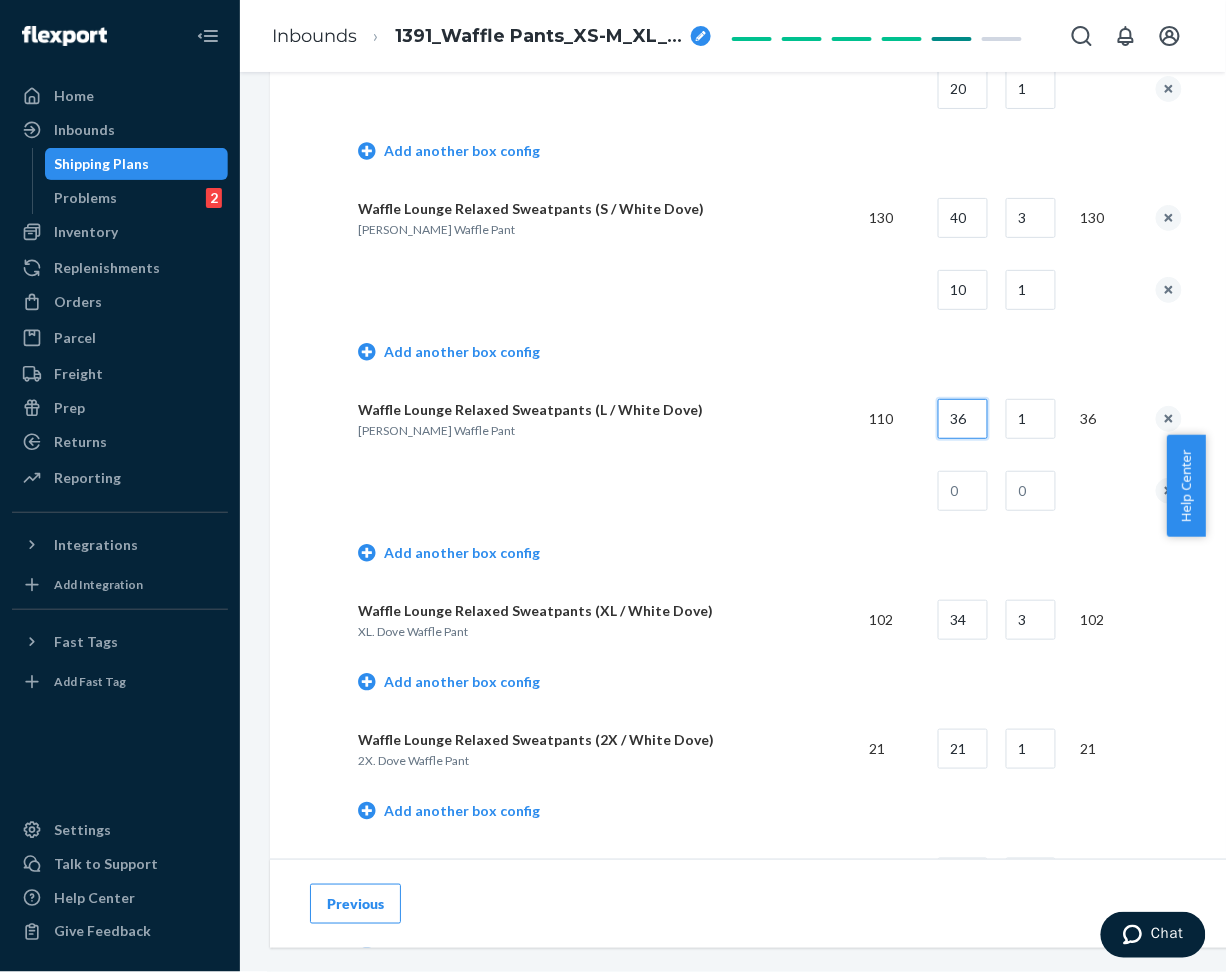 type on "36" 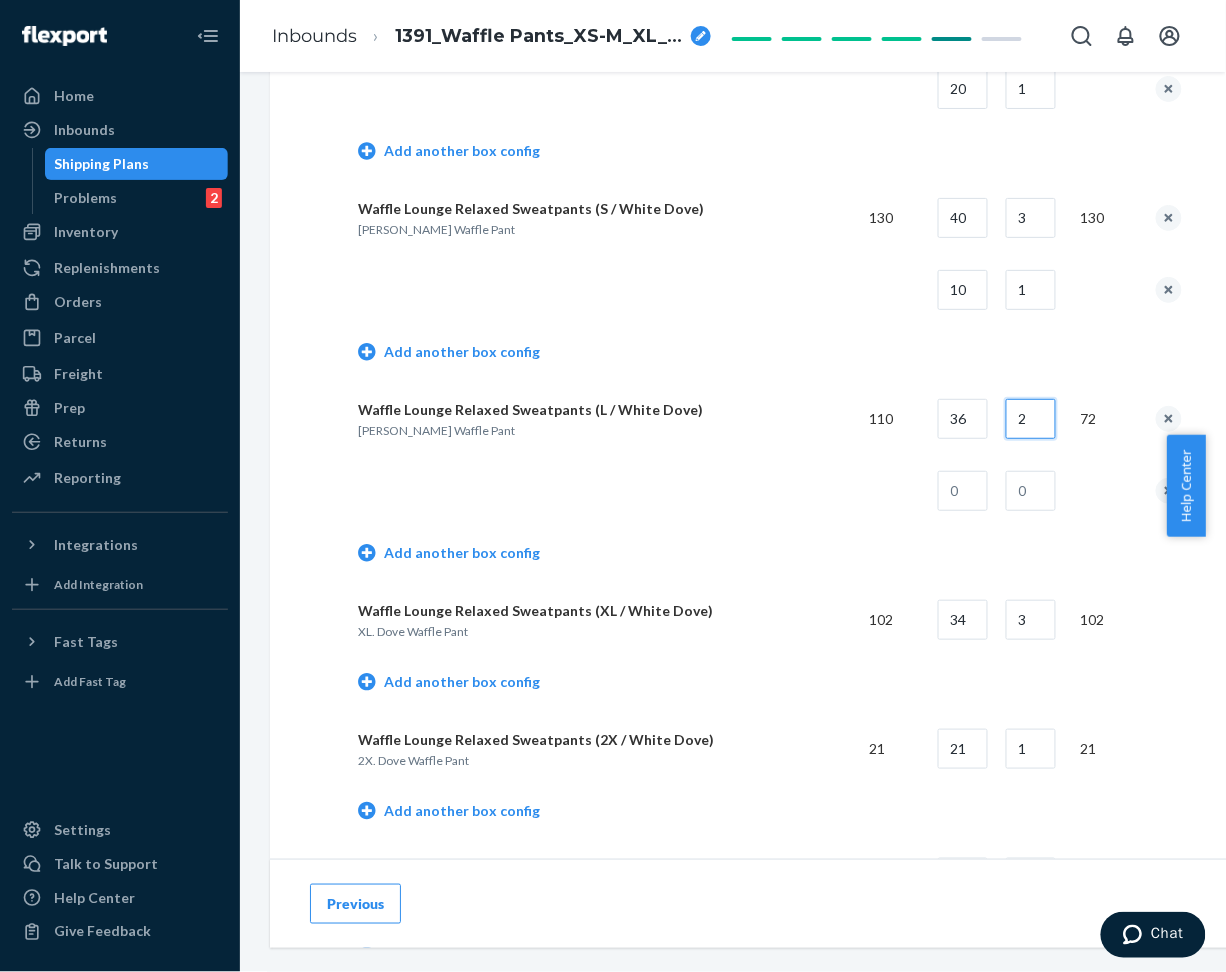 type on "2" 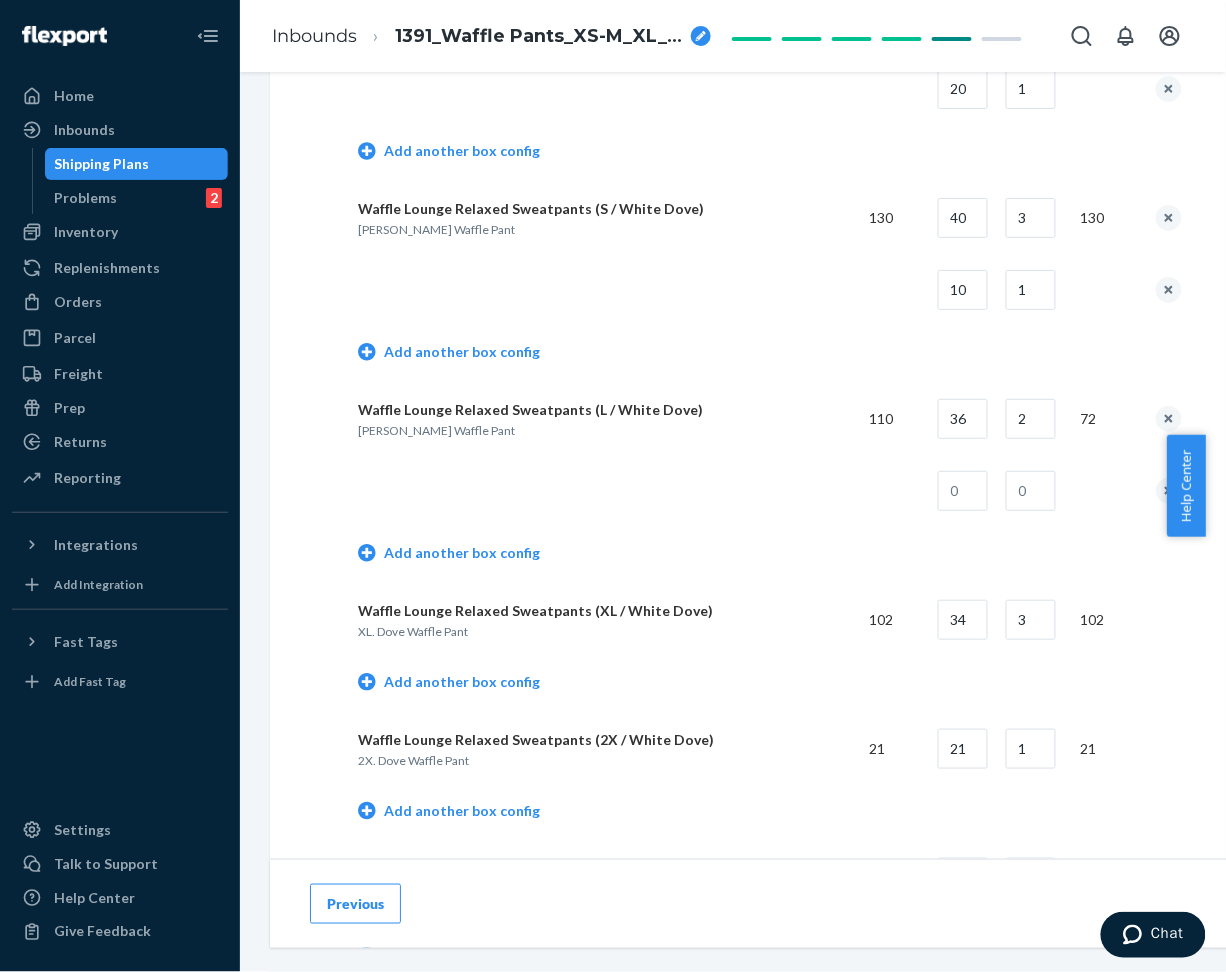 click at bounding box center (605, 491) 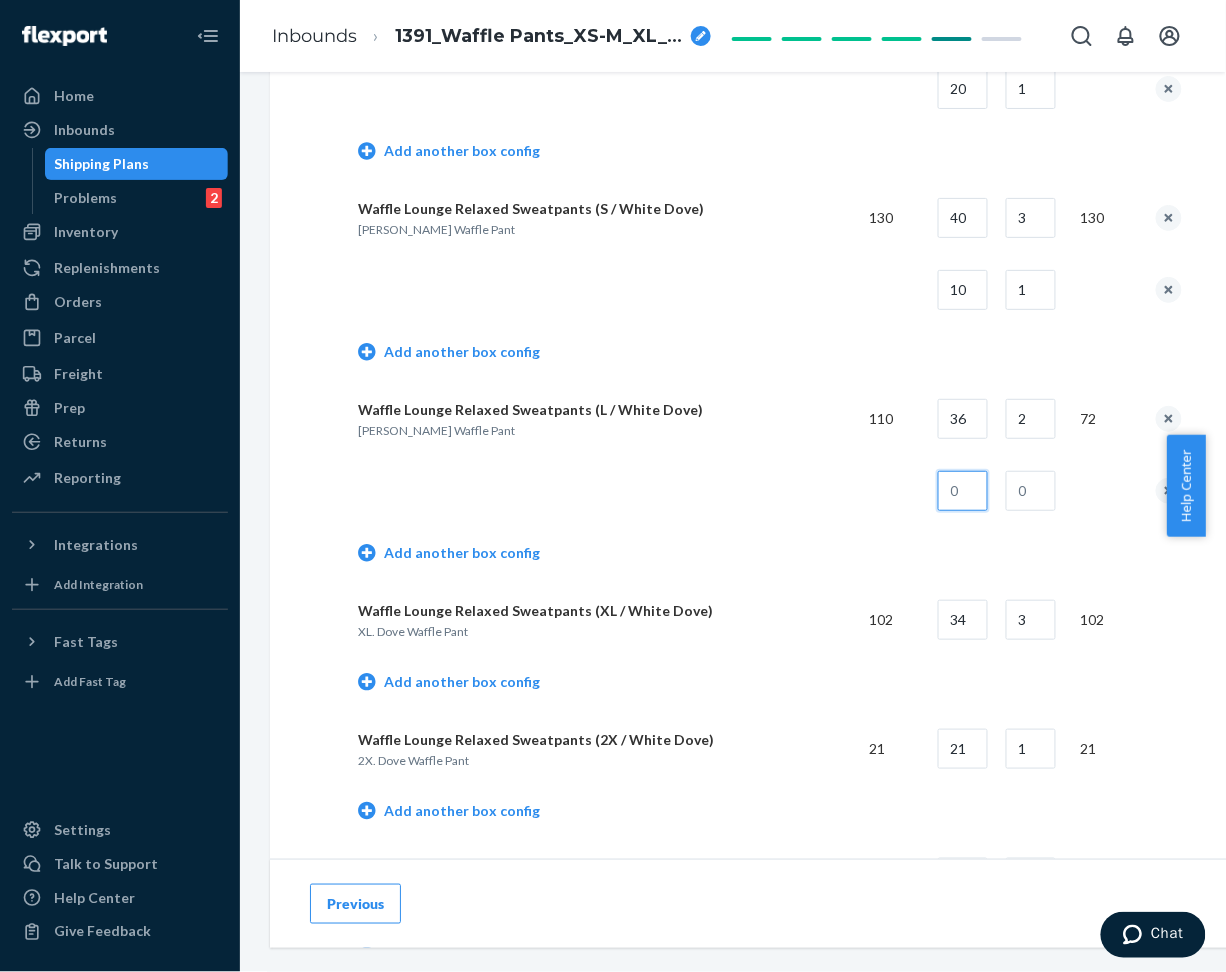 click at bounding box center [963, 491] 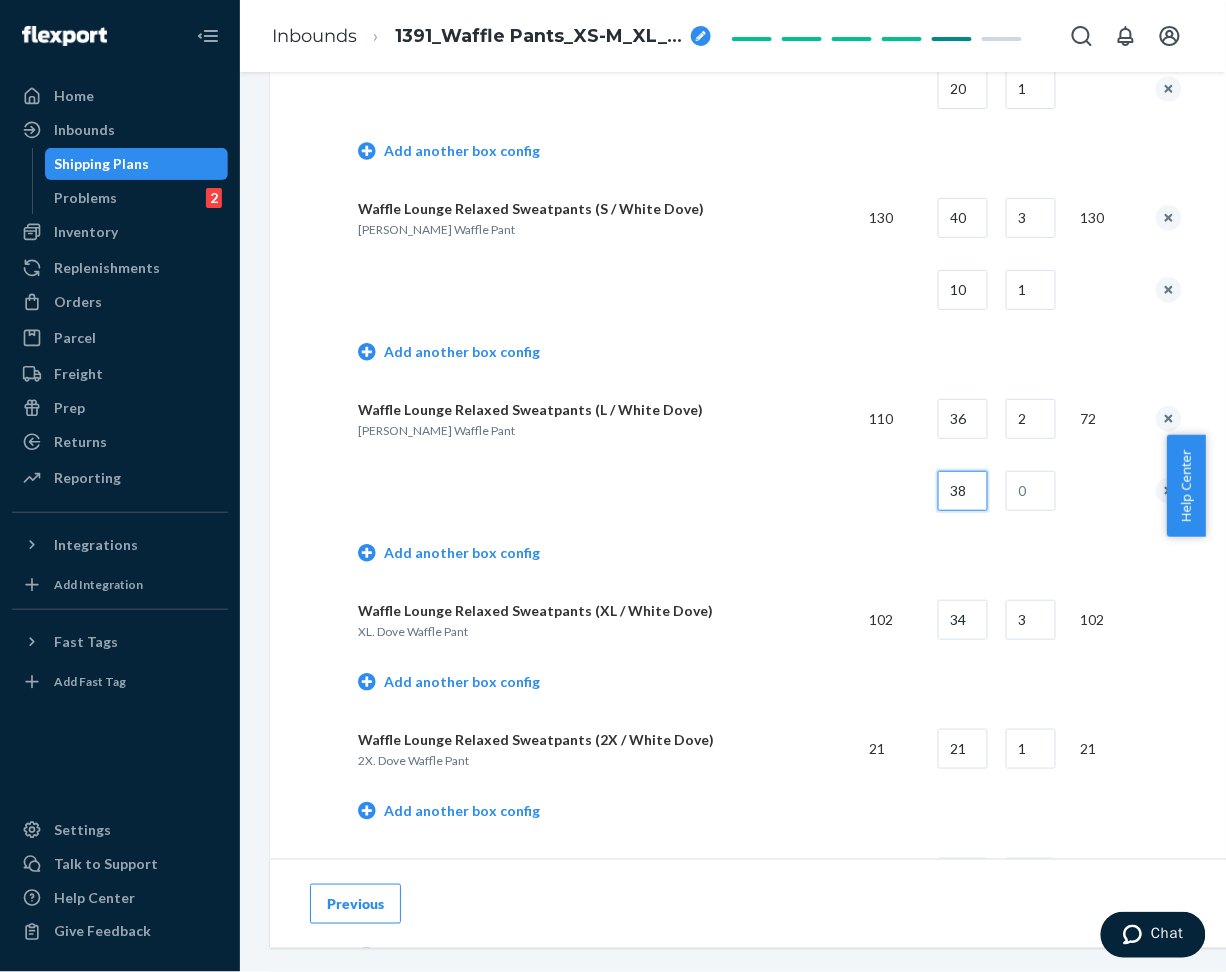 type on "38" 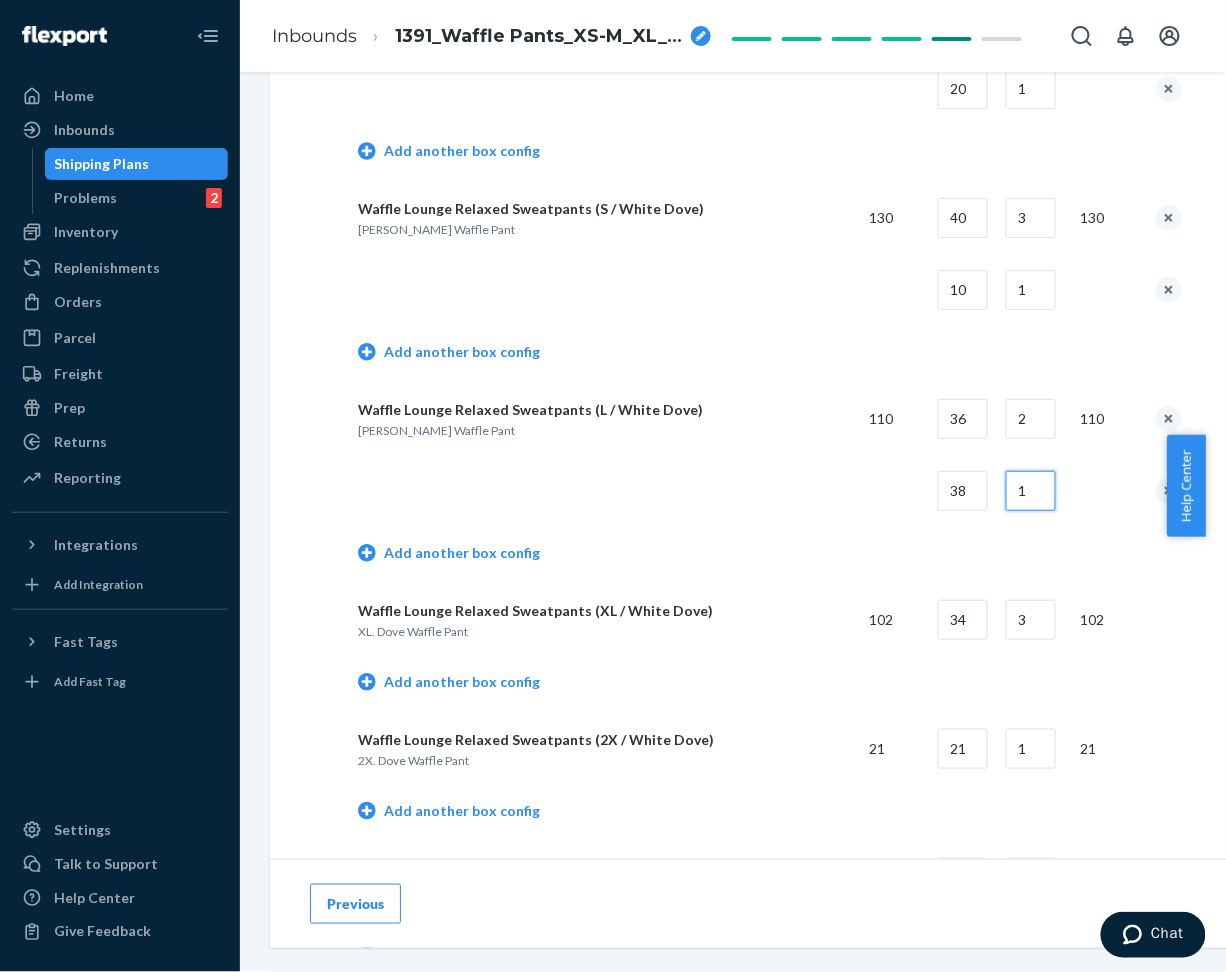 type on "1" 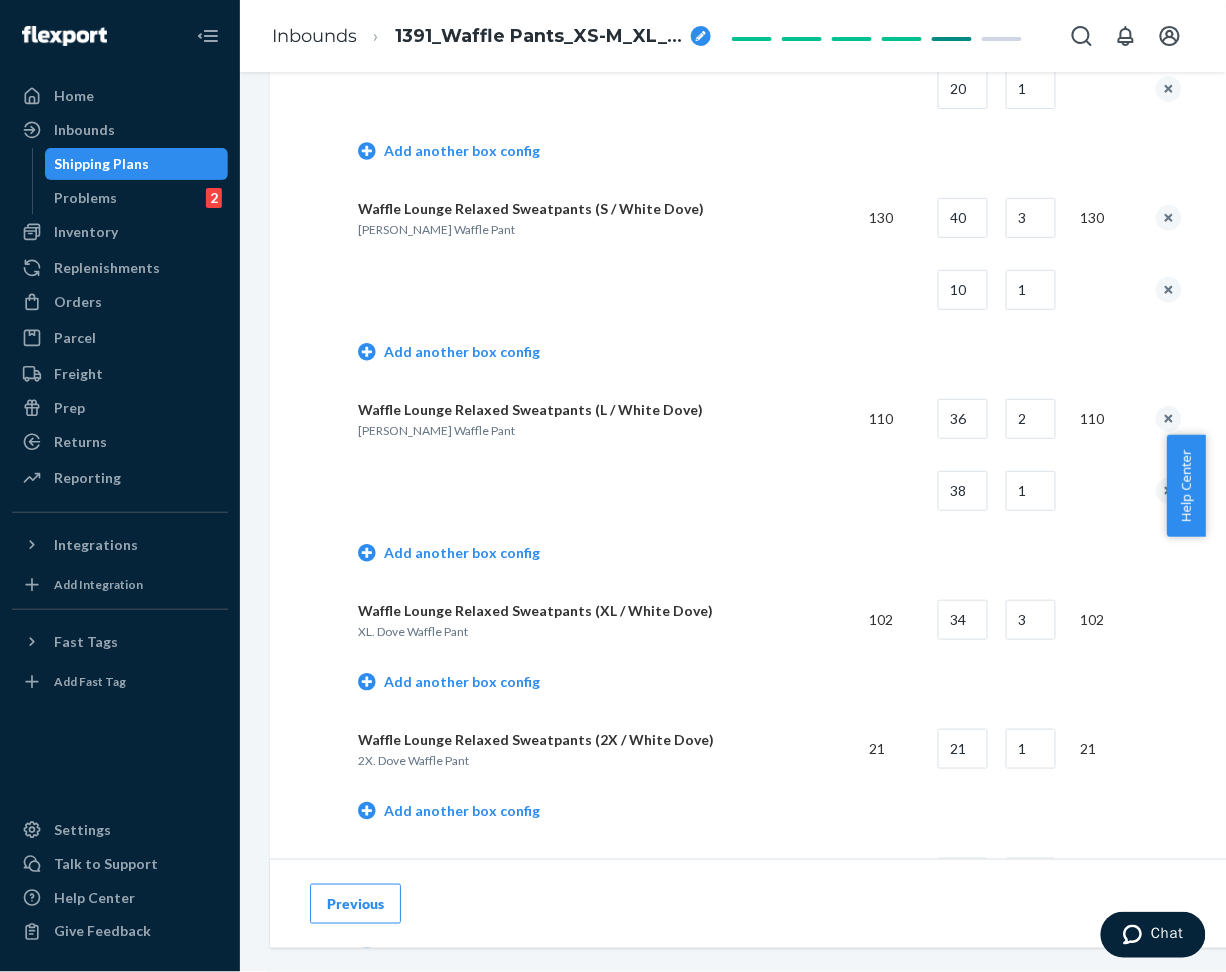 click at bounding box center [605, 491] 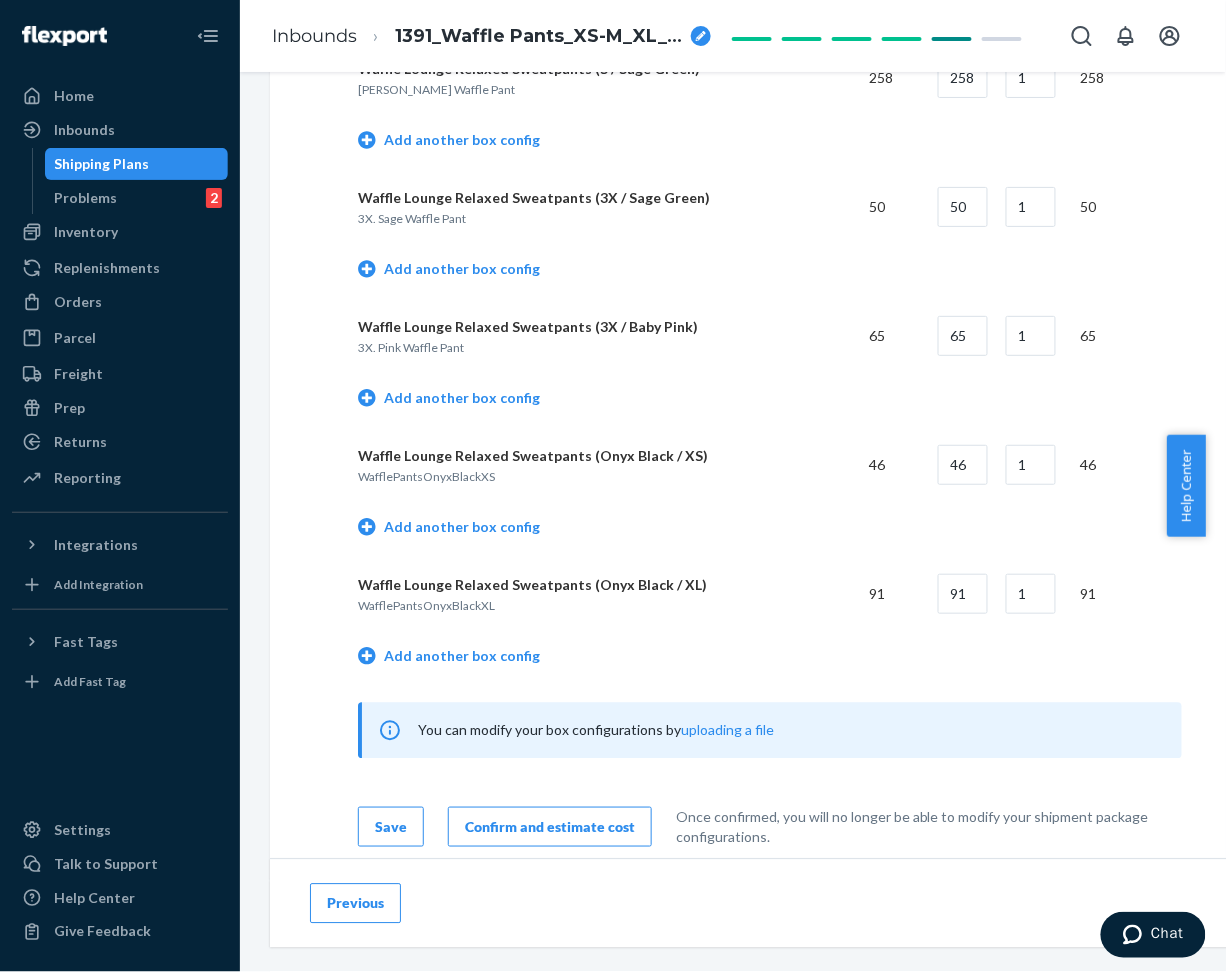 scroll, scrollTop: 2533, scrollLeft: 0, axis: vertical 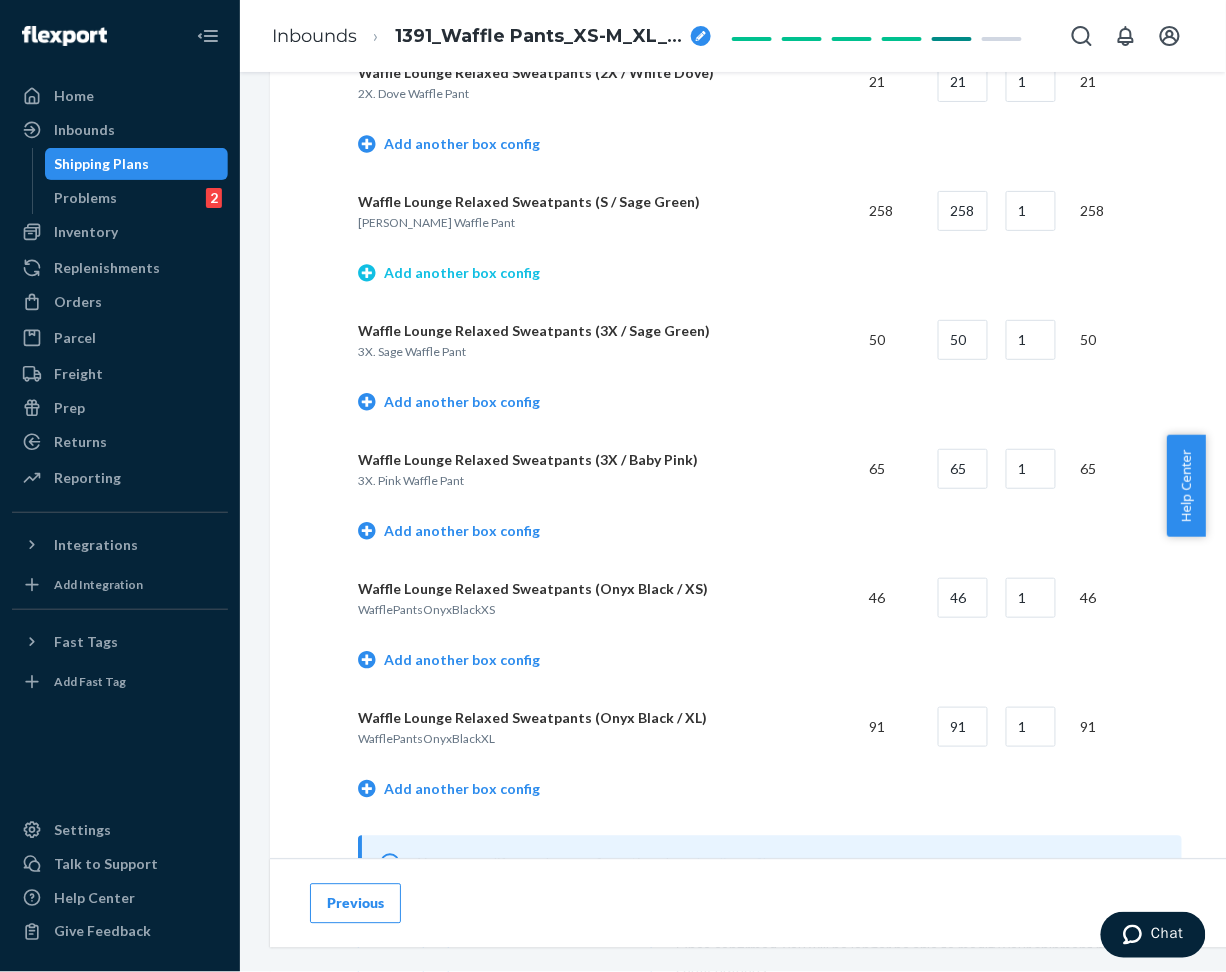 click on "Add another box config" at bounding box center (449, 273) 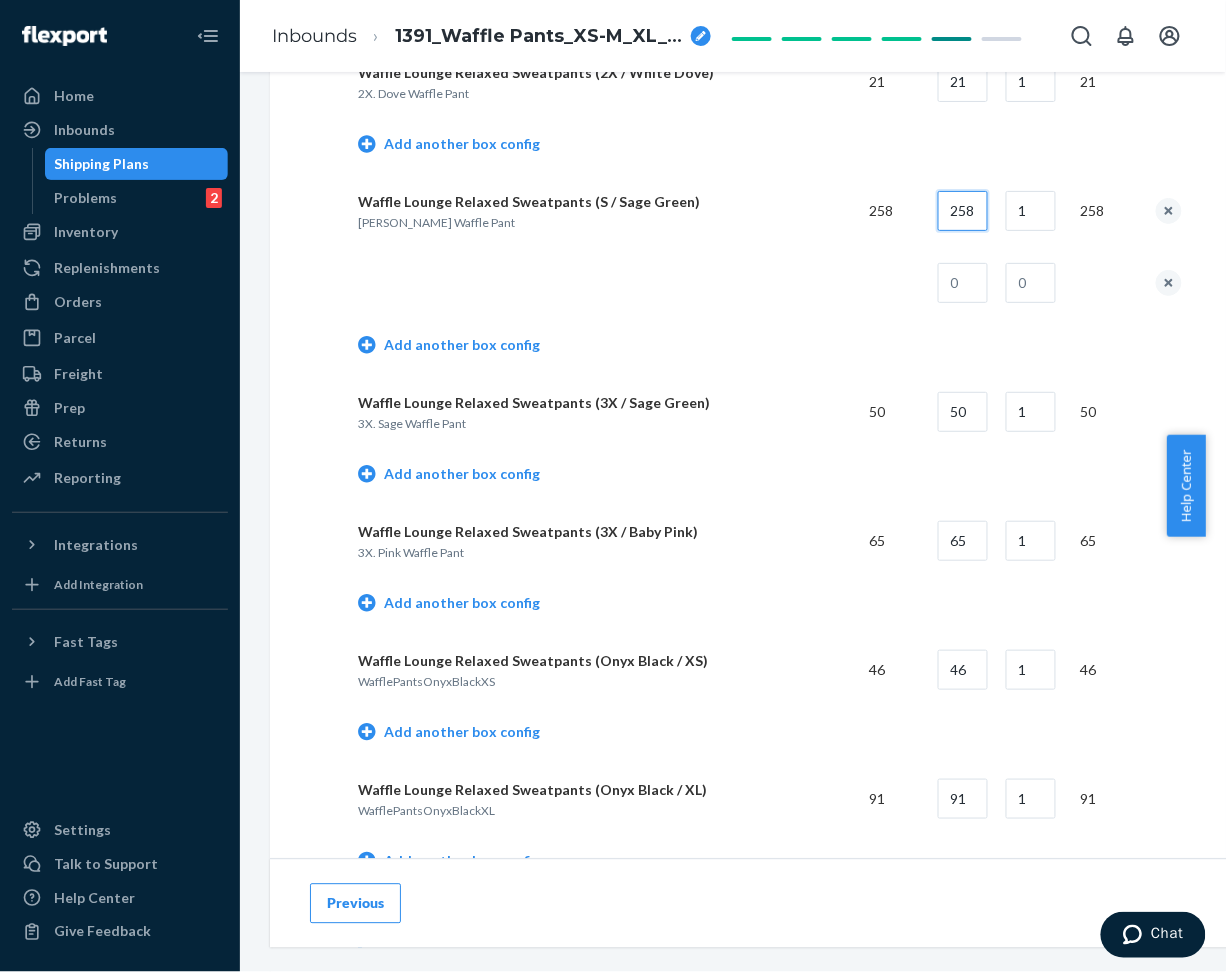 scroll, scrollTop: 0, scrollLeft: 1, axis: horizontal 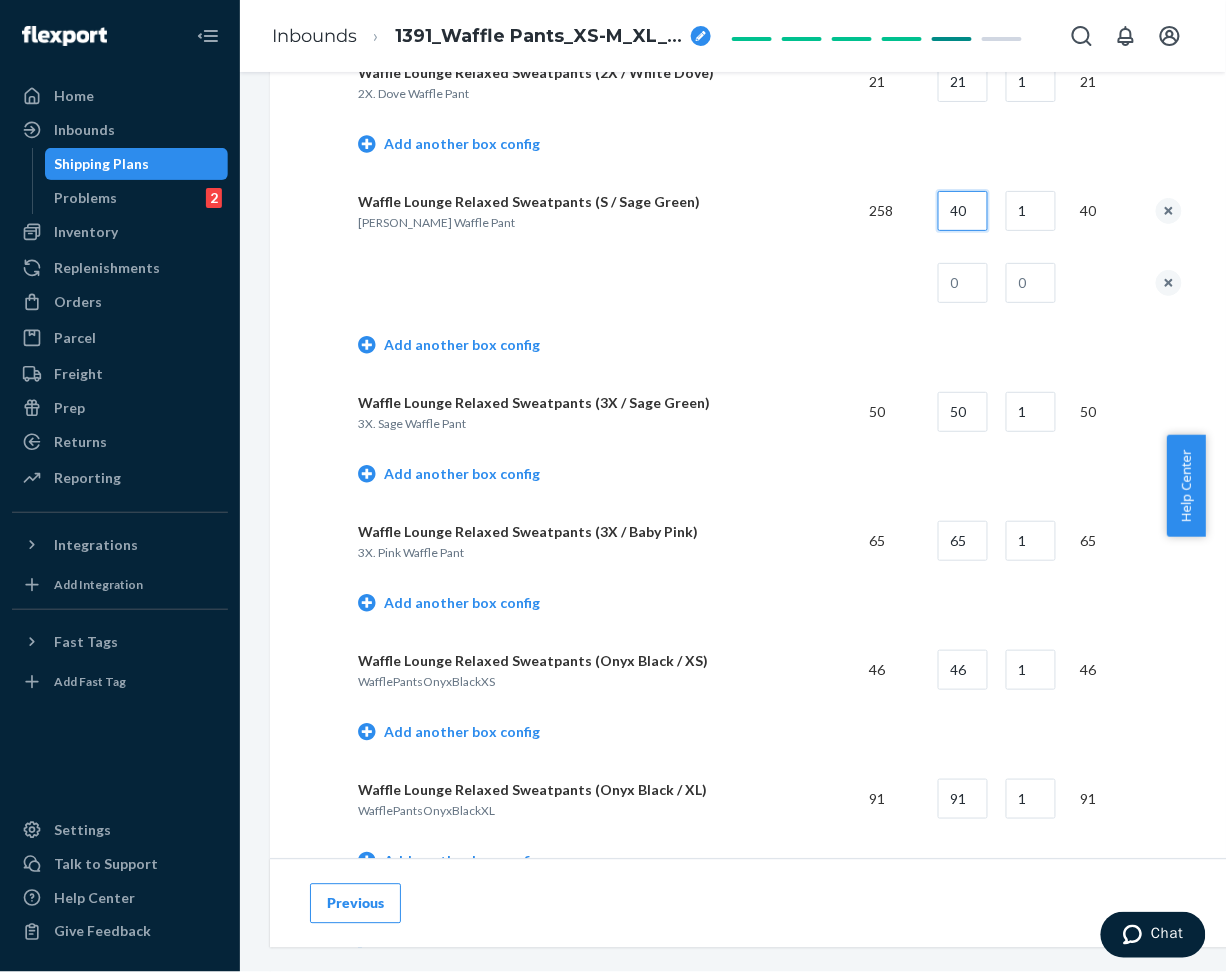 type on "40" 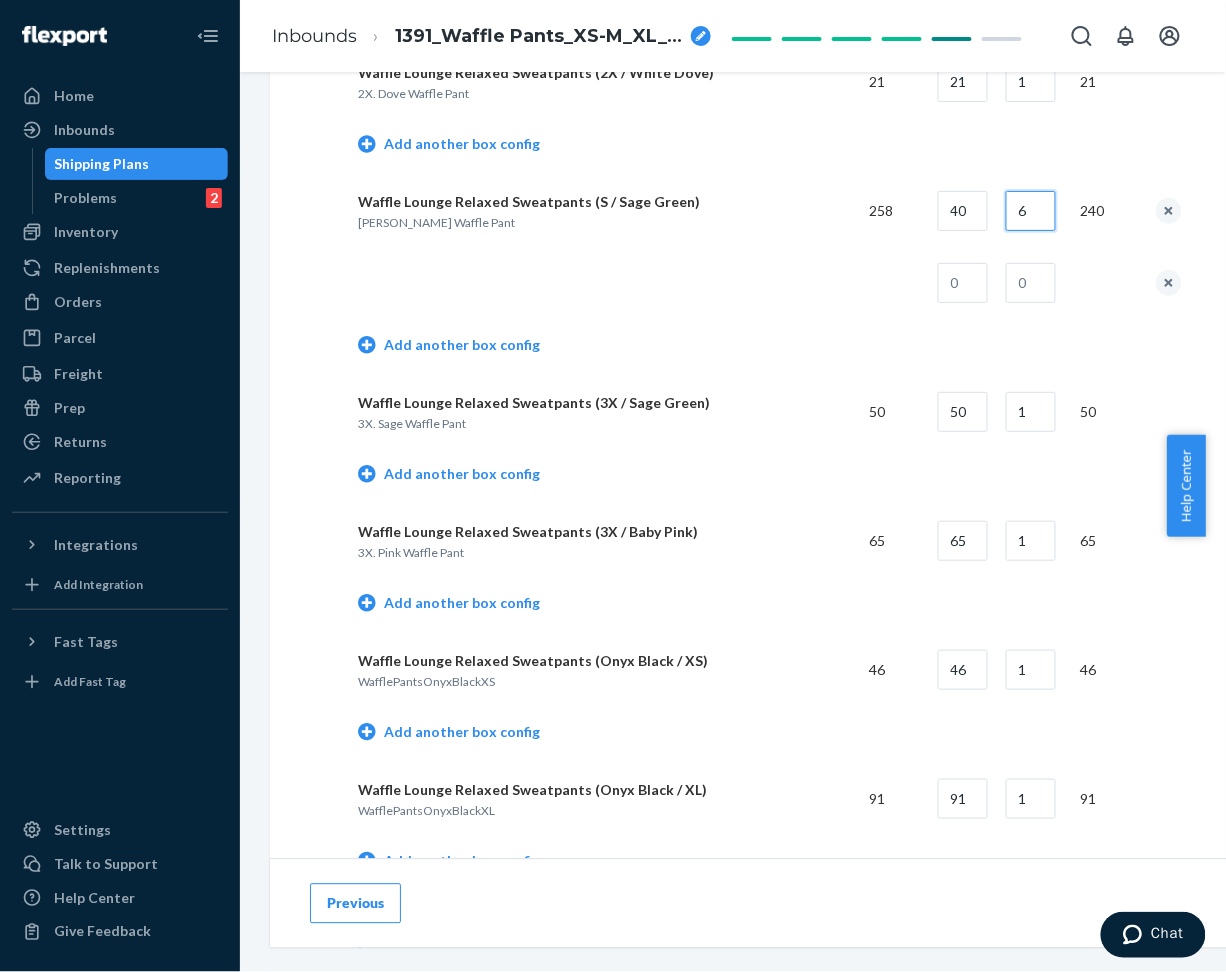 type on "6" 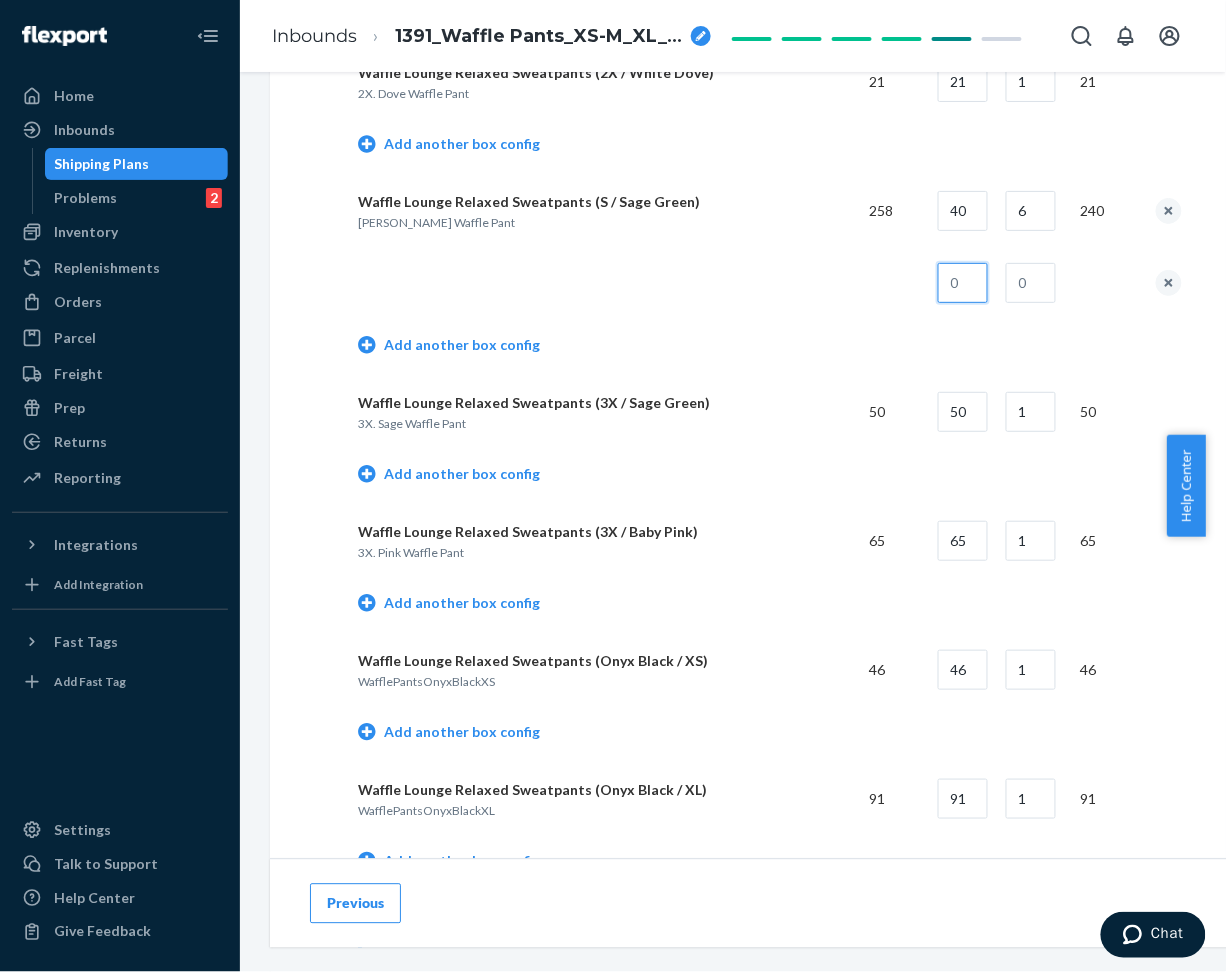 click at bounding box center [963, 283] 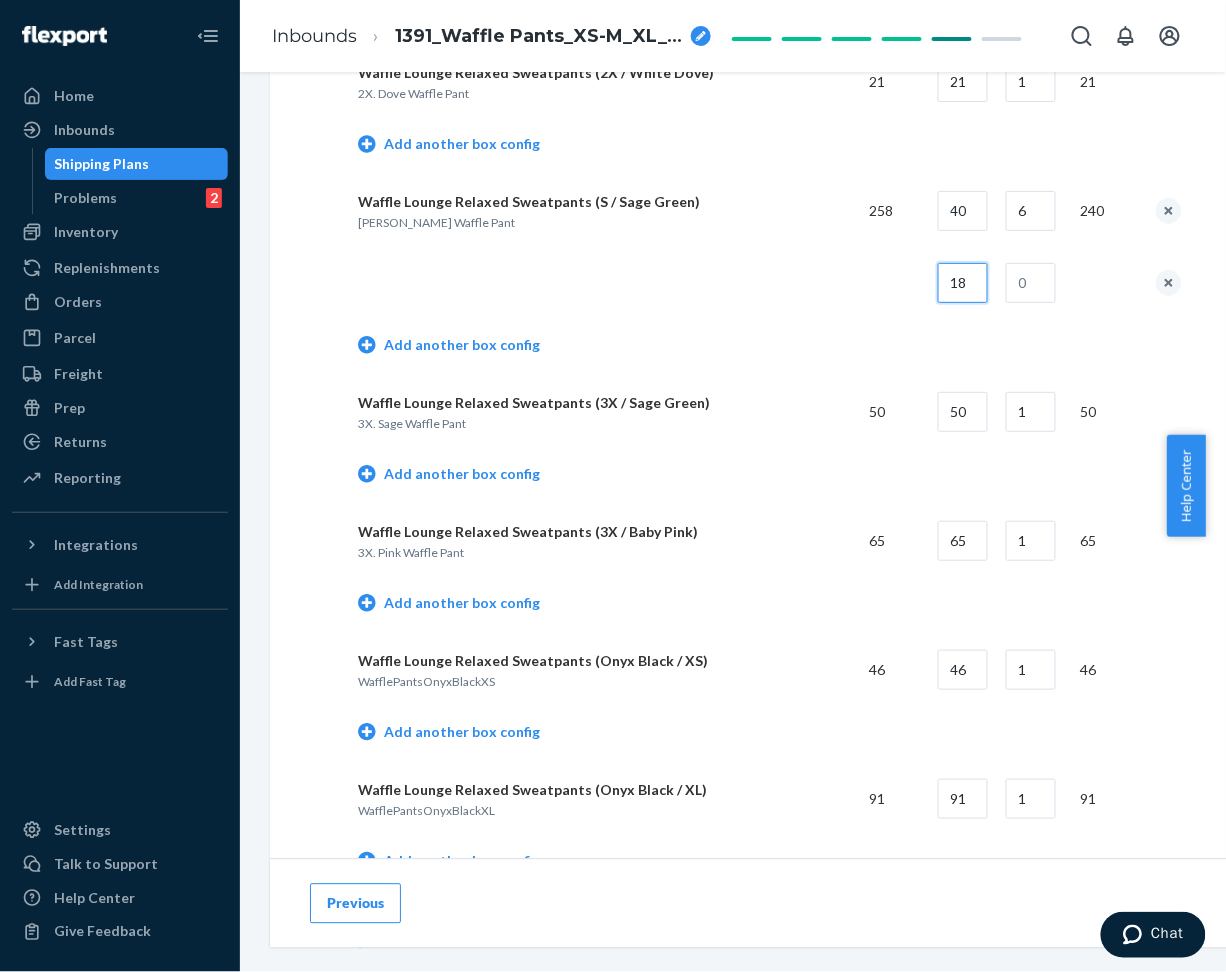 type on "18" 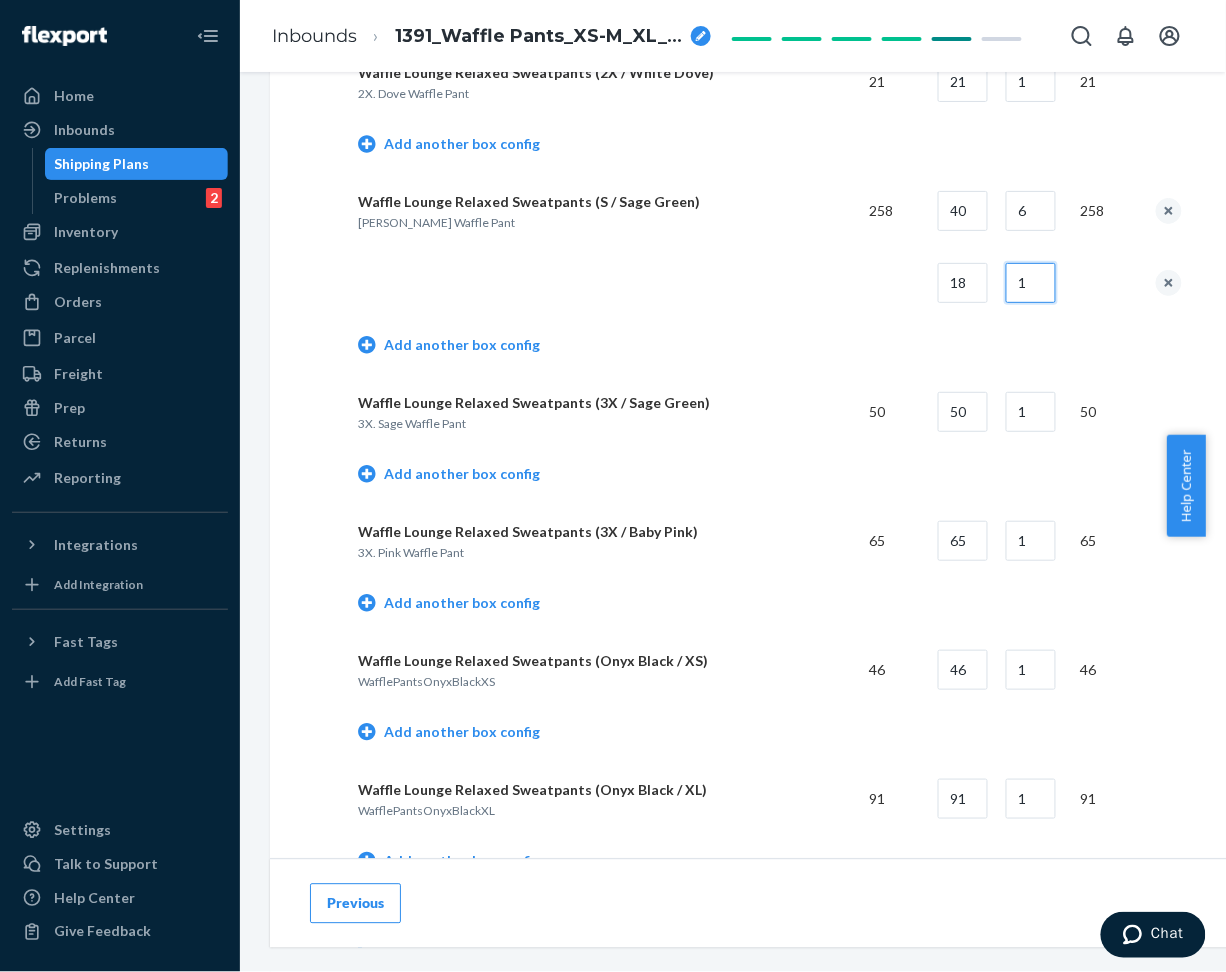type on "1" 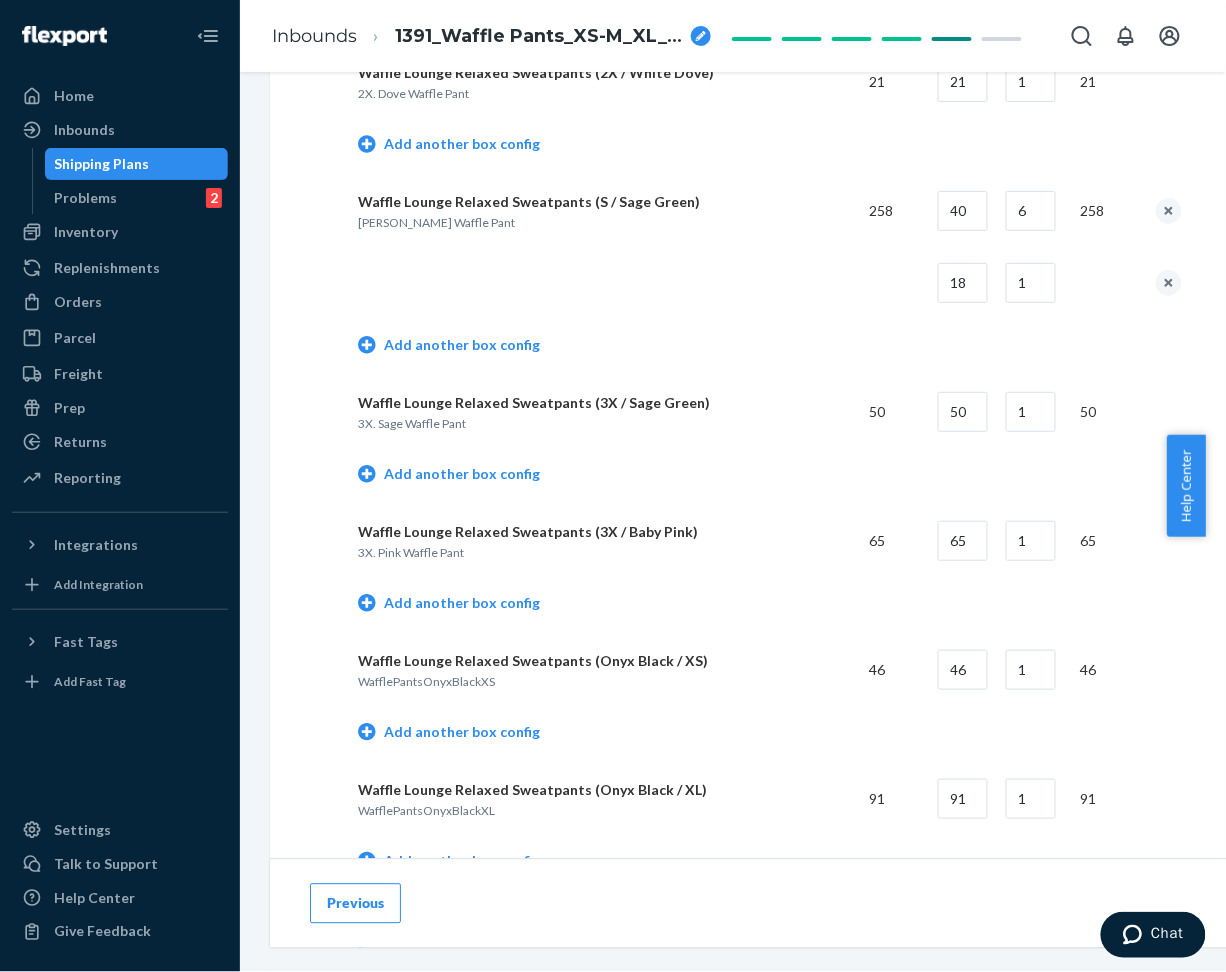 click on "Add another box config" at bounding box center [770, 347] 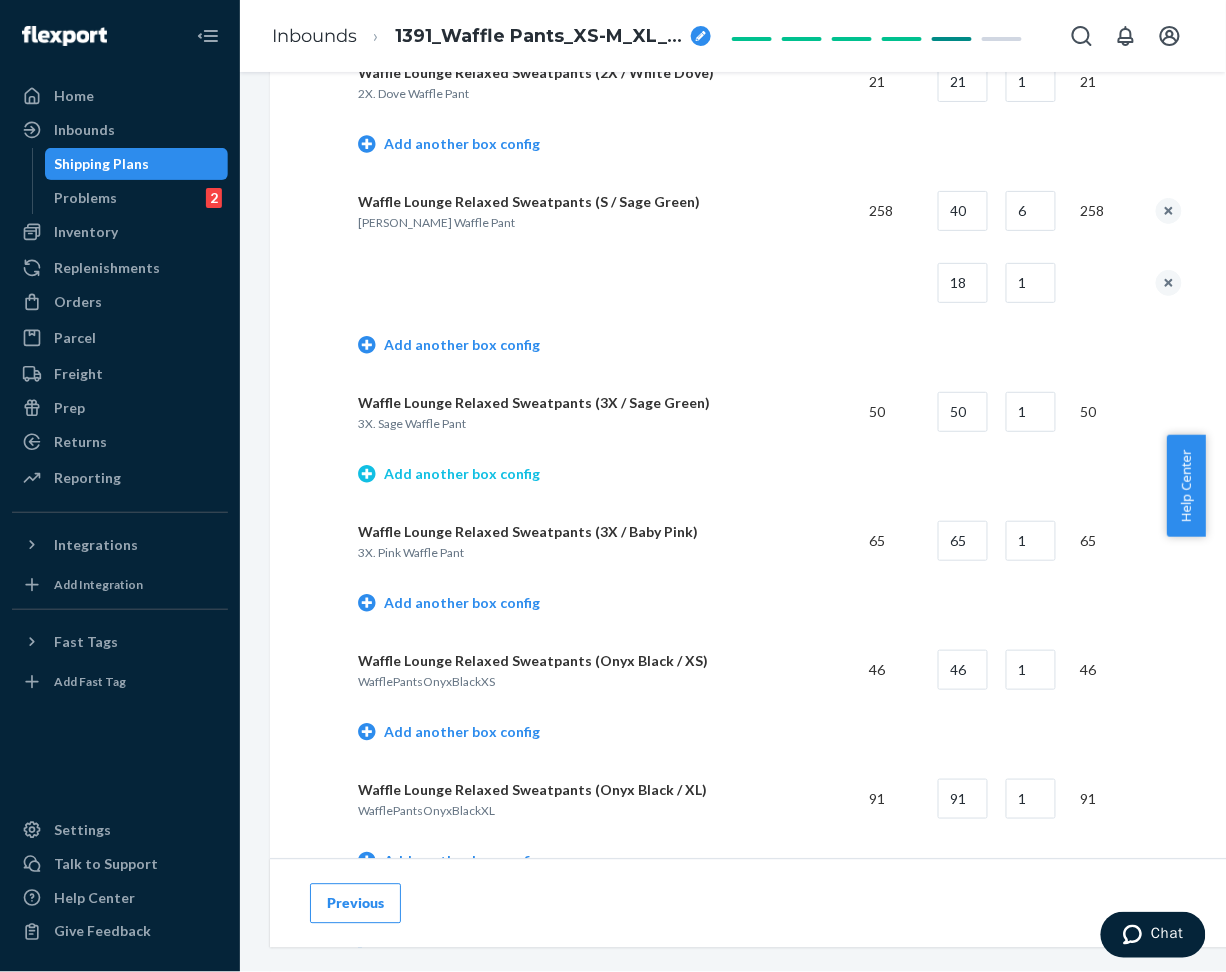 click on "Add another box config" at bounding box center (449, 474) 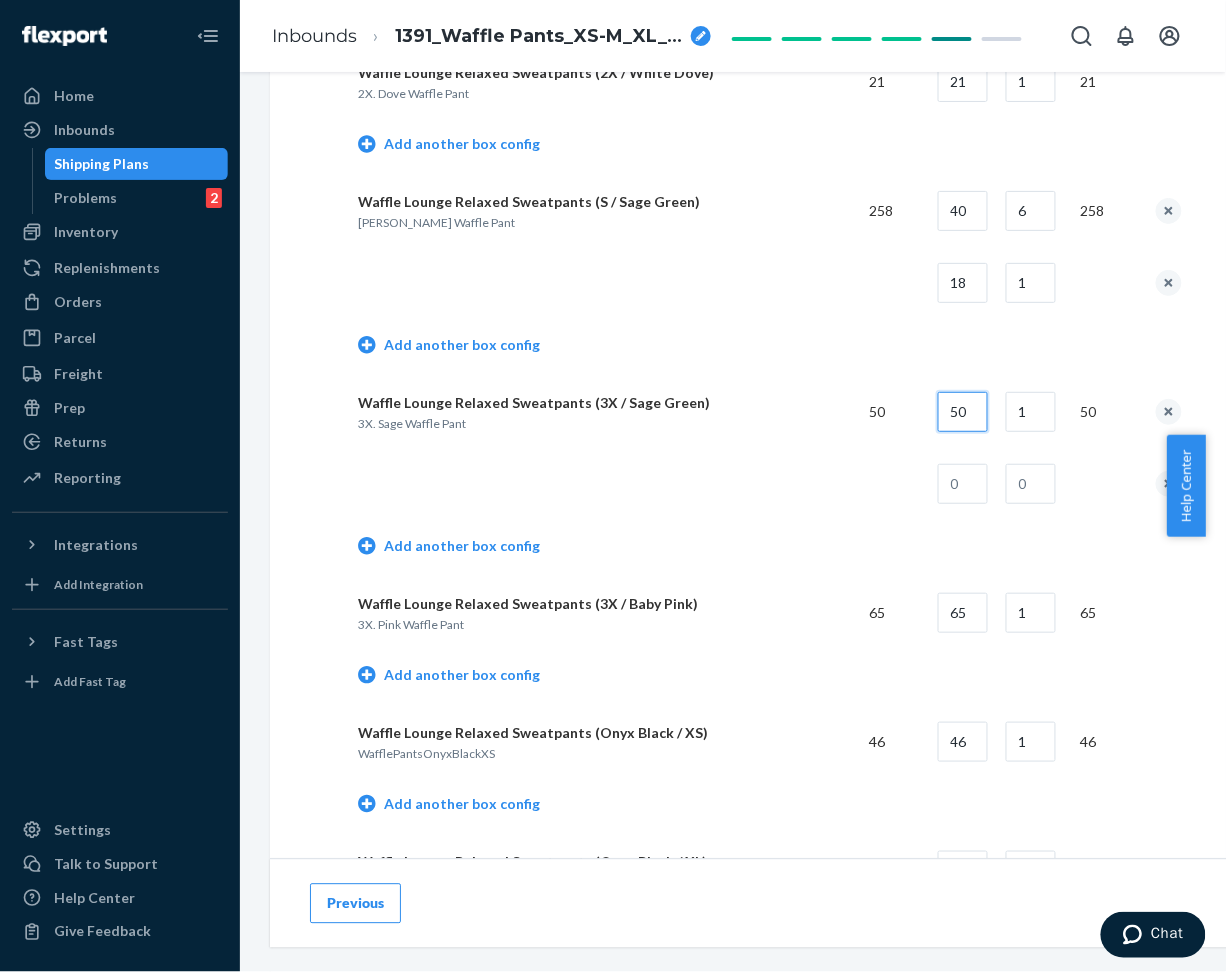 drag, startPoint x: 960, startPoint y: 419, endPoint x: 1020, endPoint y: 420, distance: 60.00833 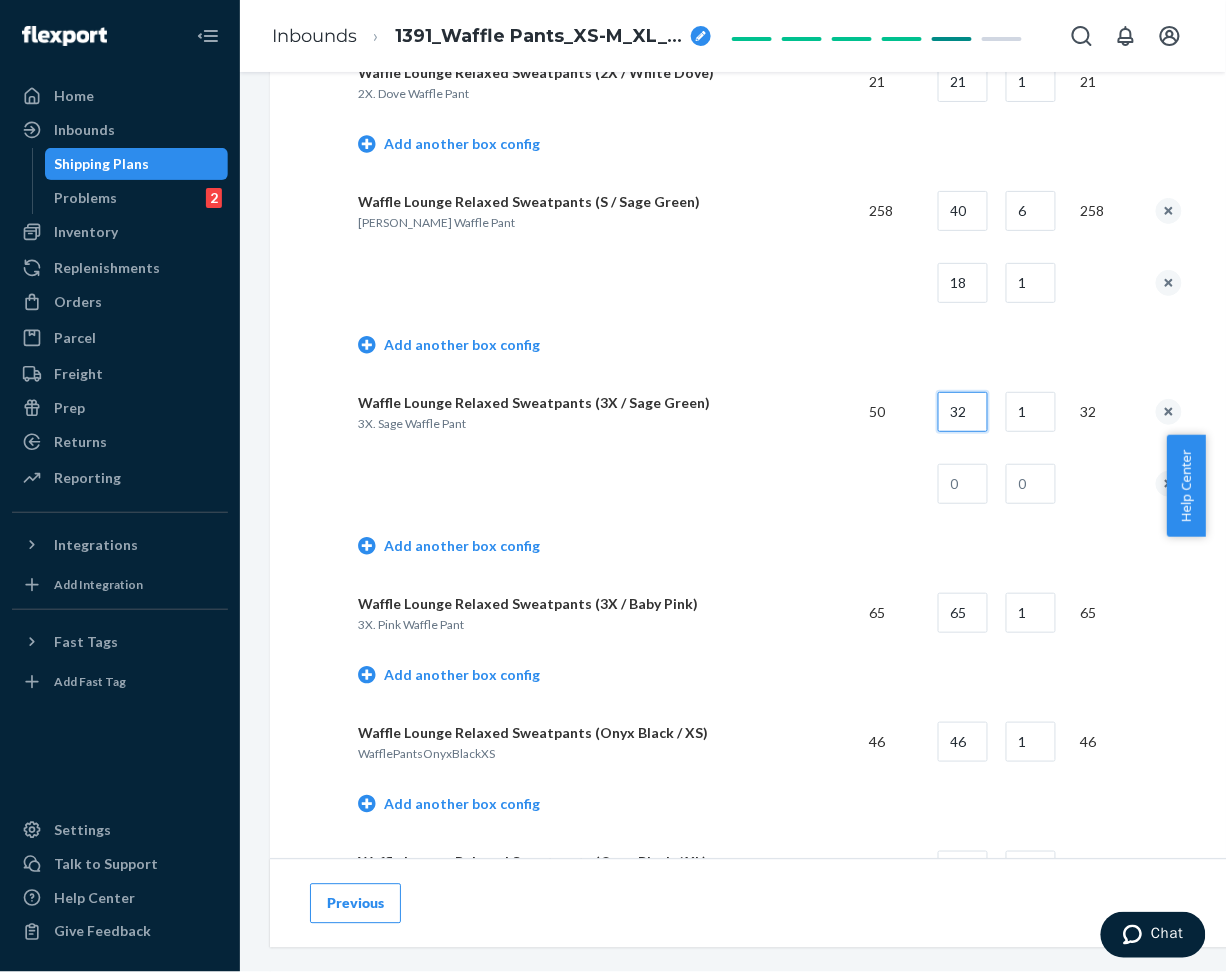 type on "32" 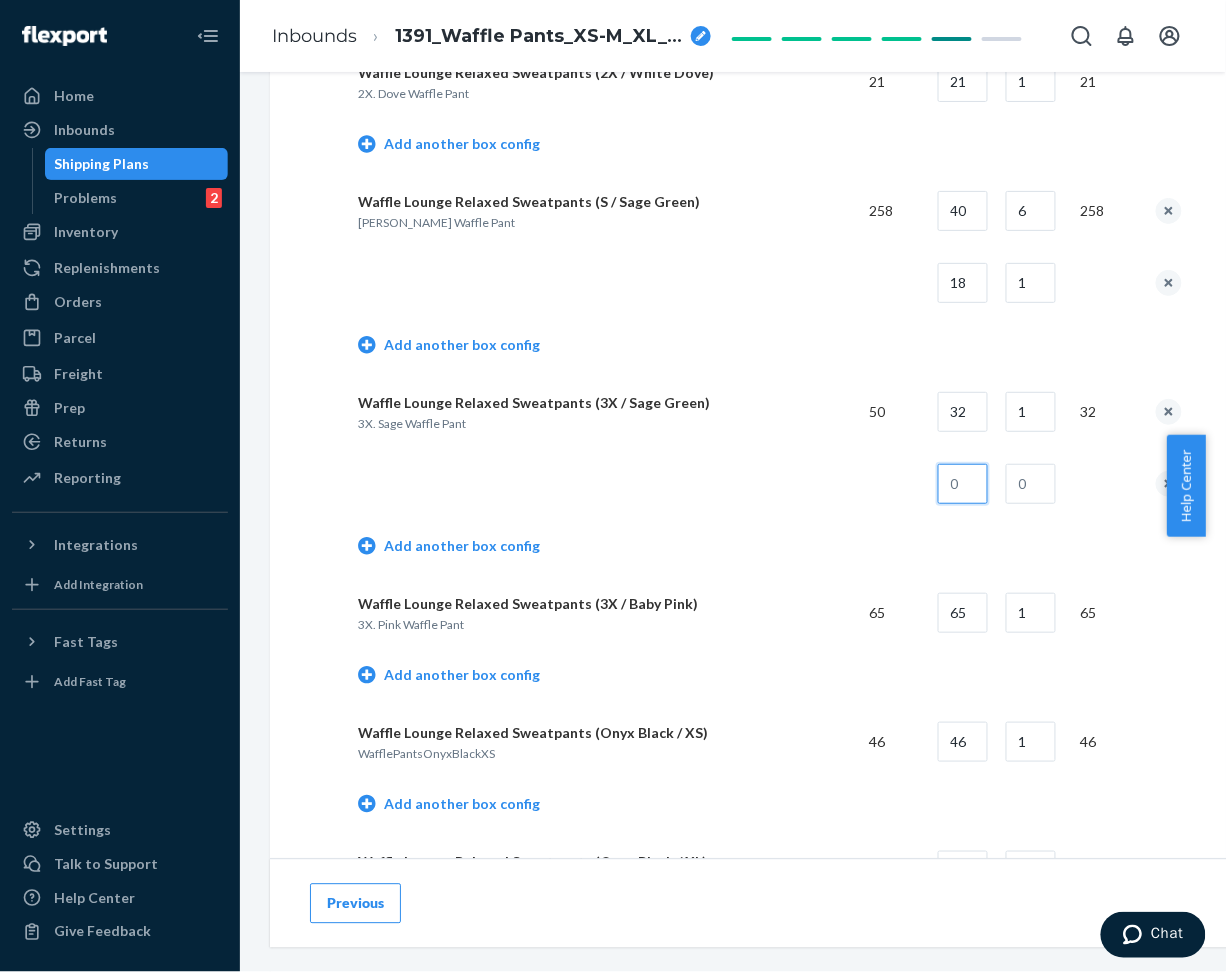 click at bounding box center (963, 484) 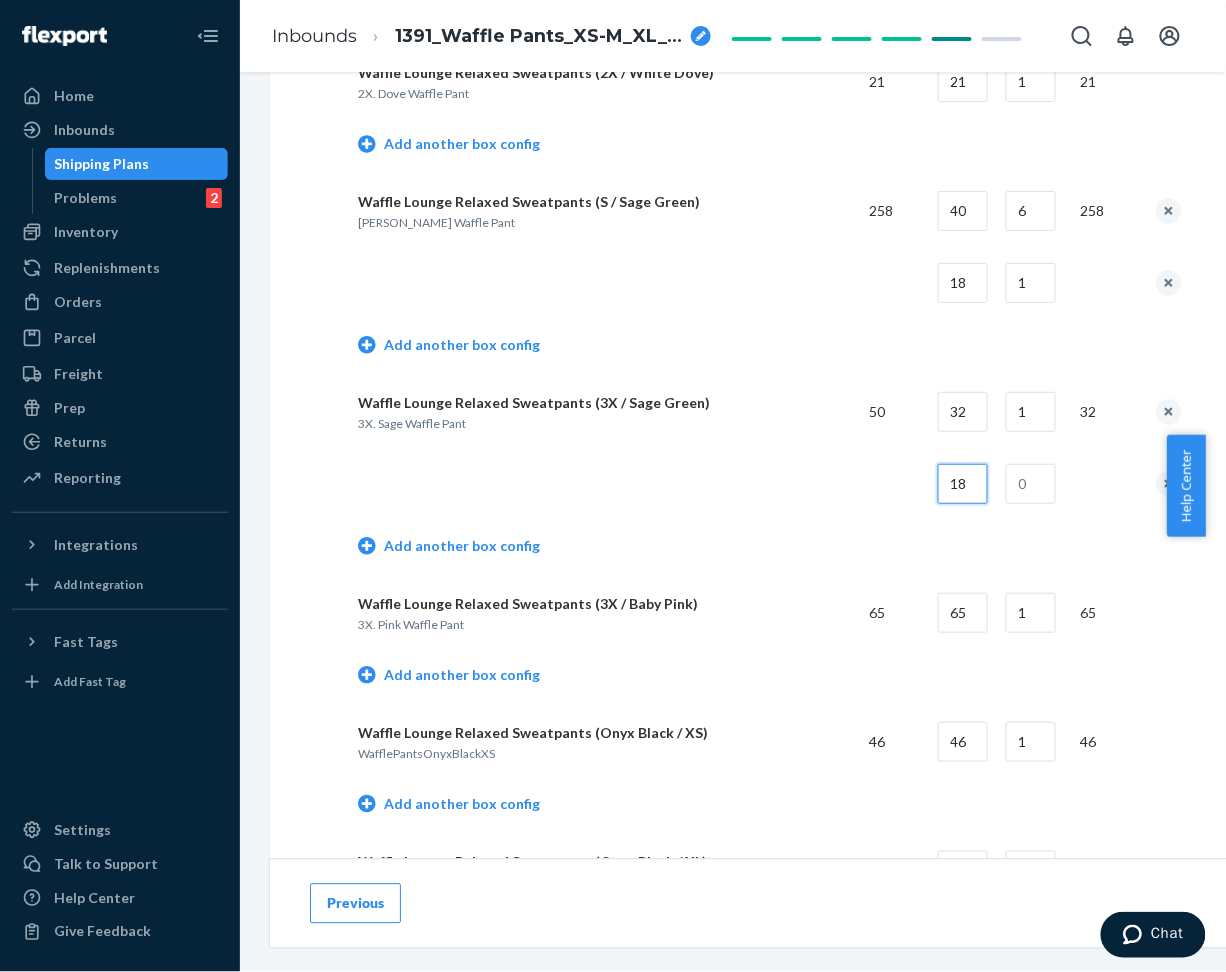 type on "18" 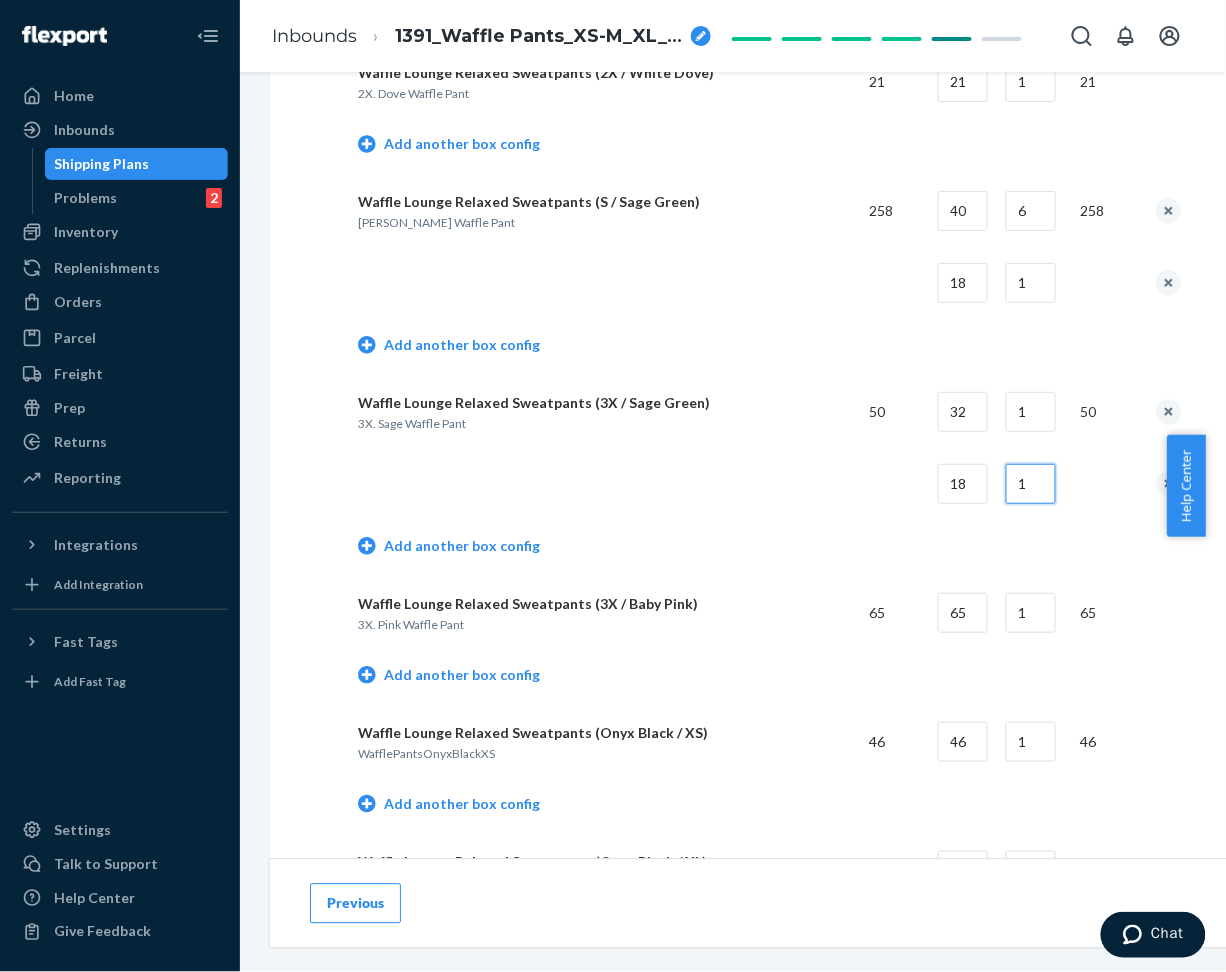 type on "1" 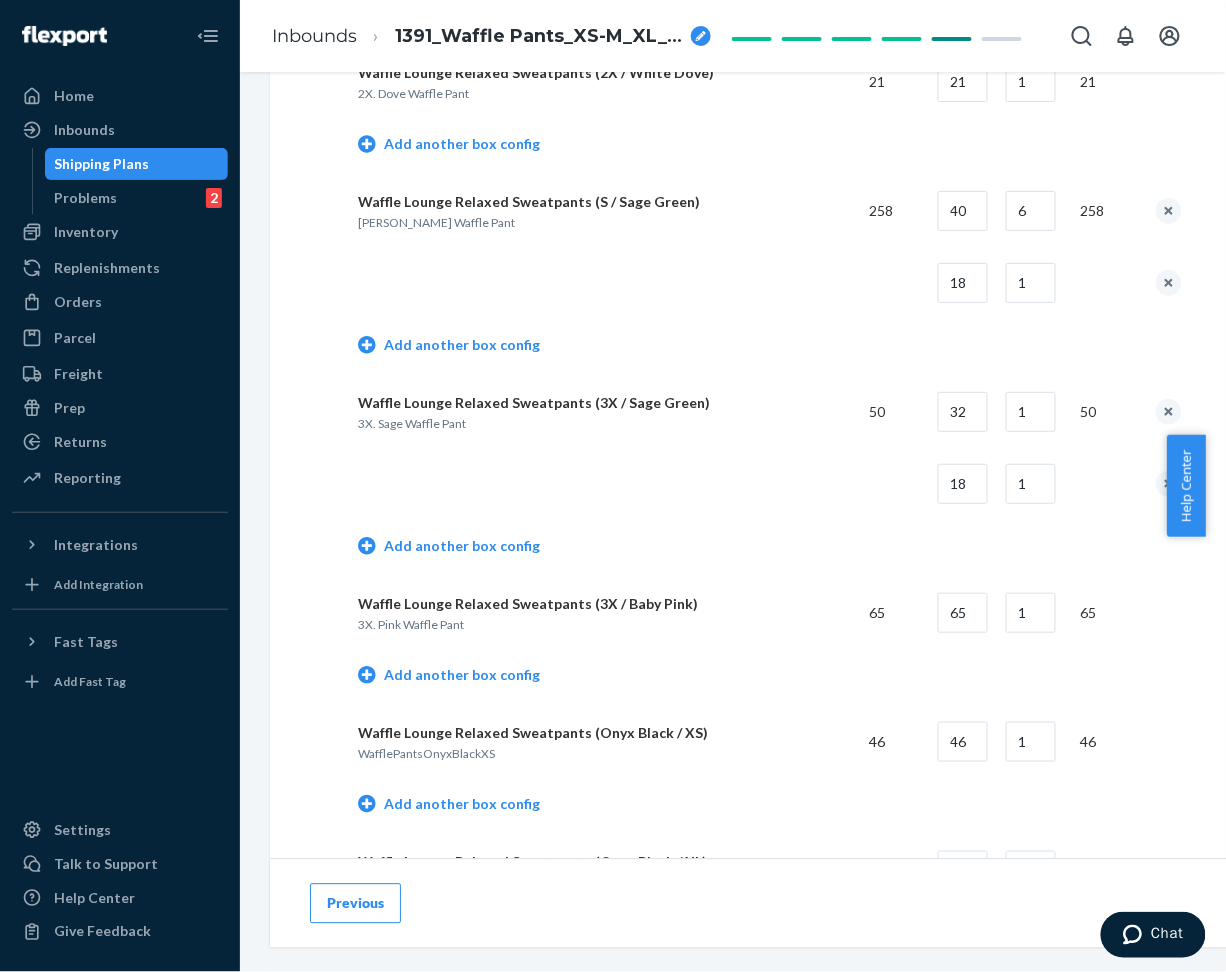 click at bounding box center [887, 484] 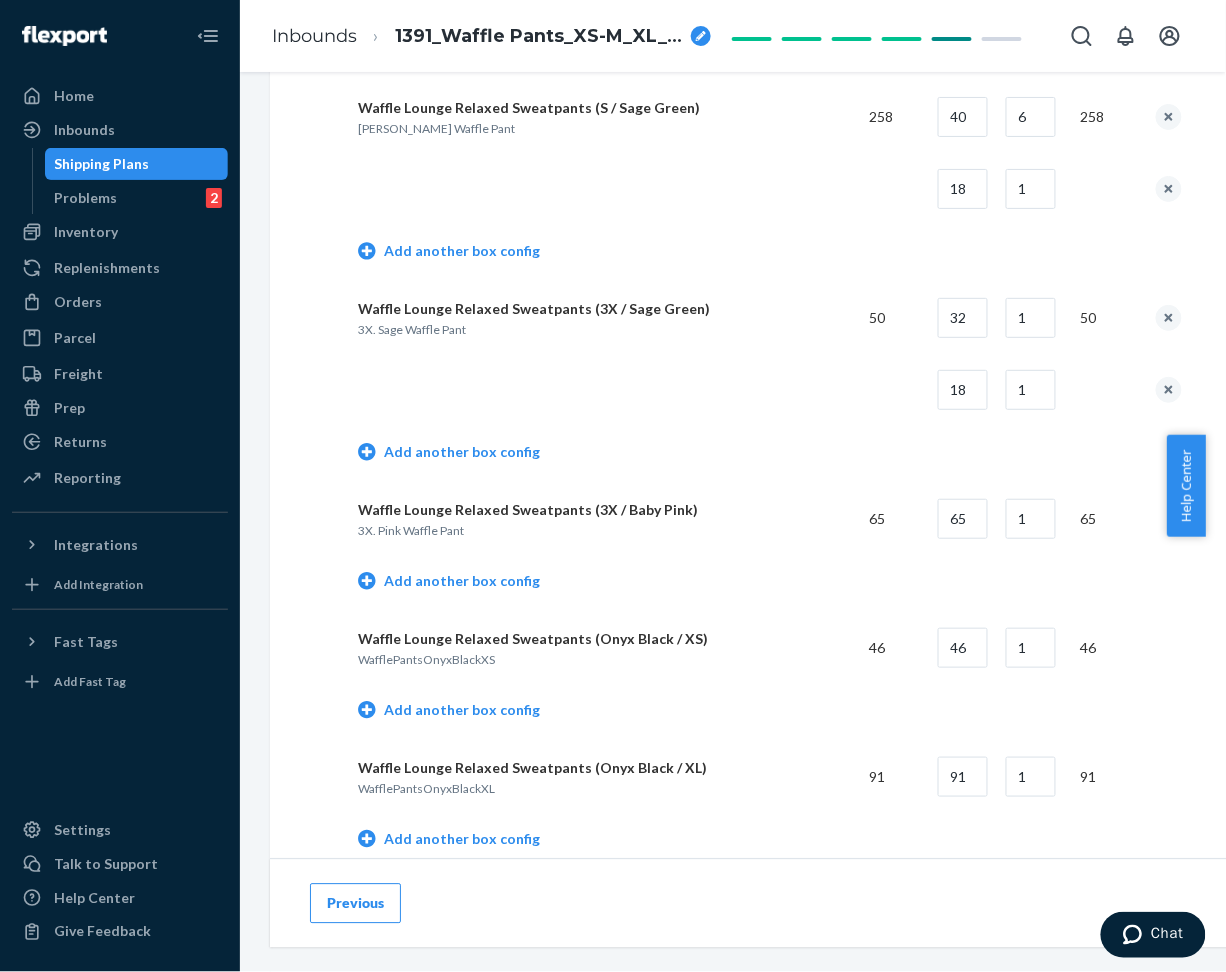 scroll, scrollTop: 2666, scrollLeft: 0, axis: vertical 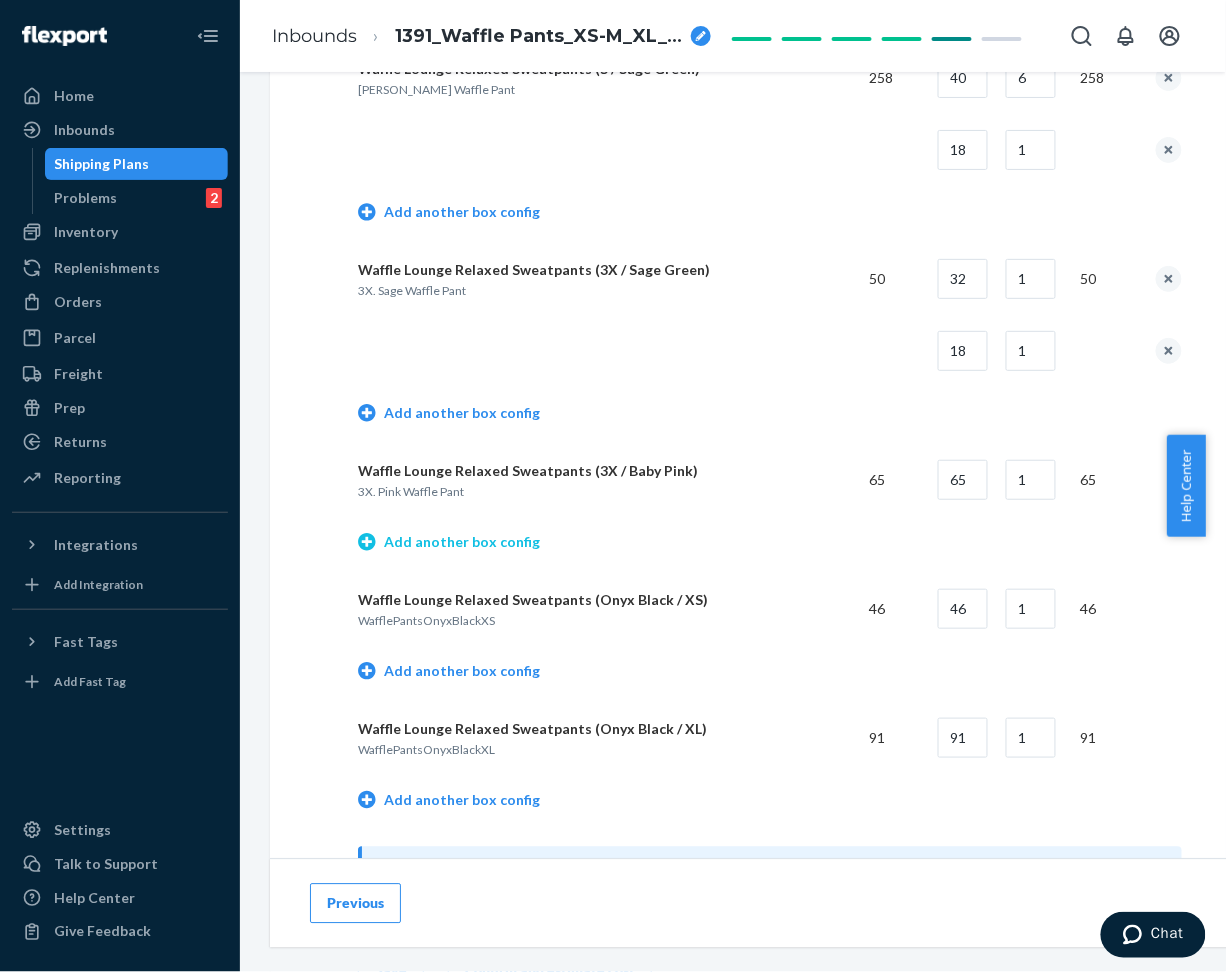 click on "Add another box config" at bounding box center (449, 542) 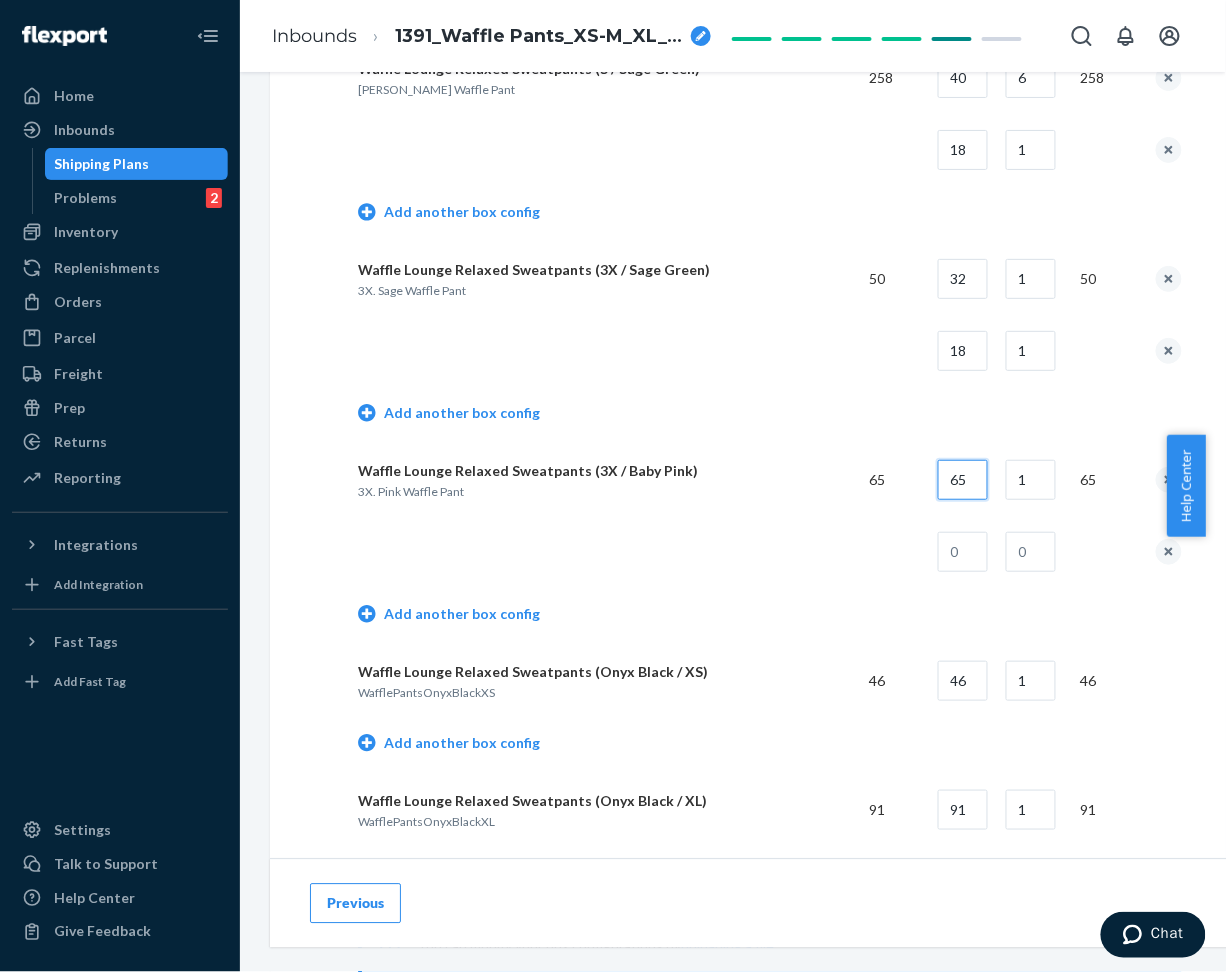 drag, startPoint x: 947, startPoint y: 481, endPoint x: 1013, endPoint y: 480, distance: 66.007576 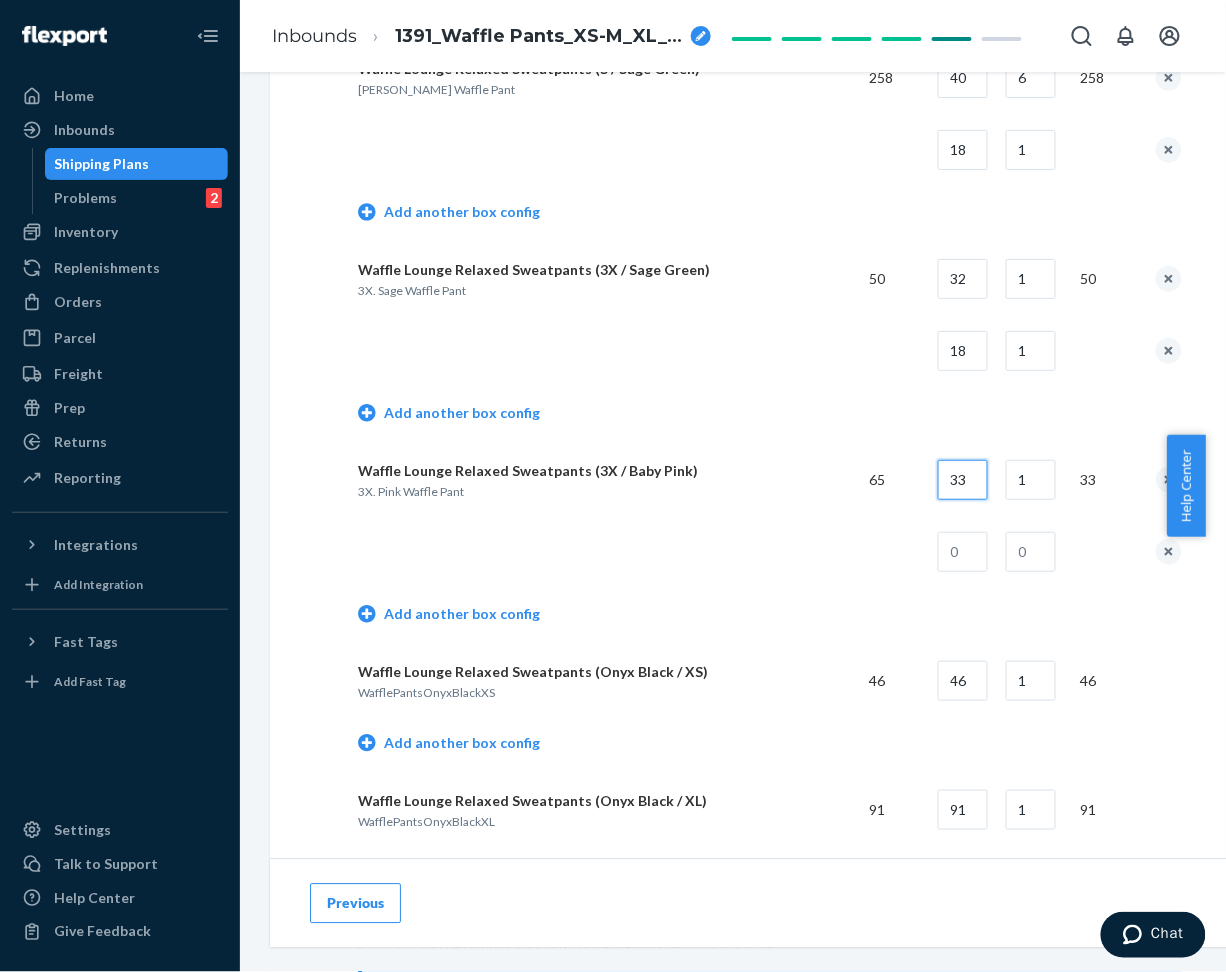 type on "33" 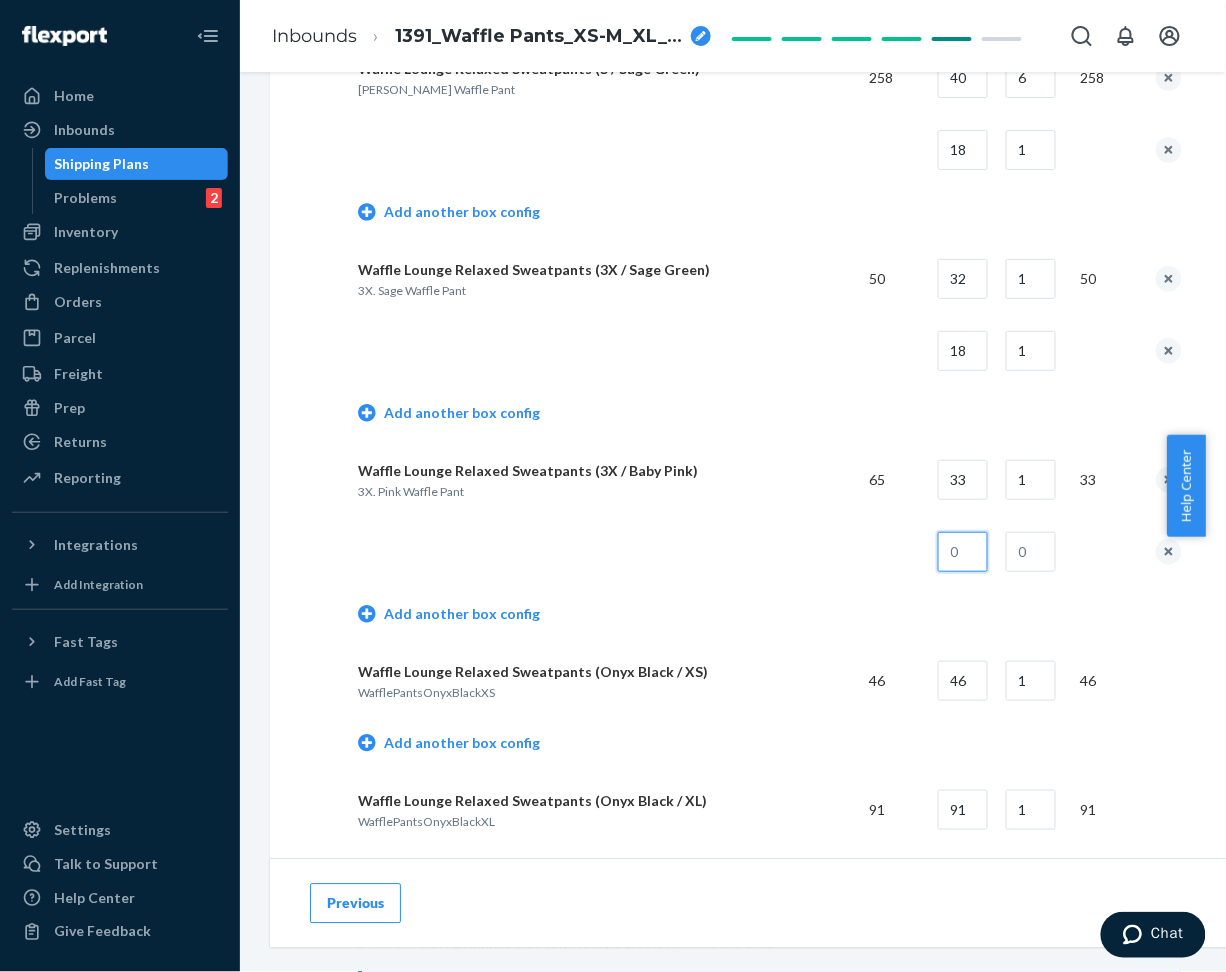 click at bounding box center [963, 552] 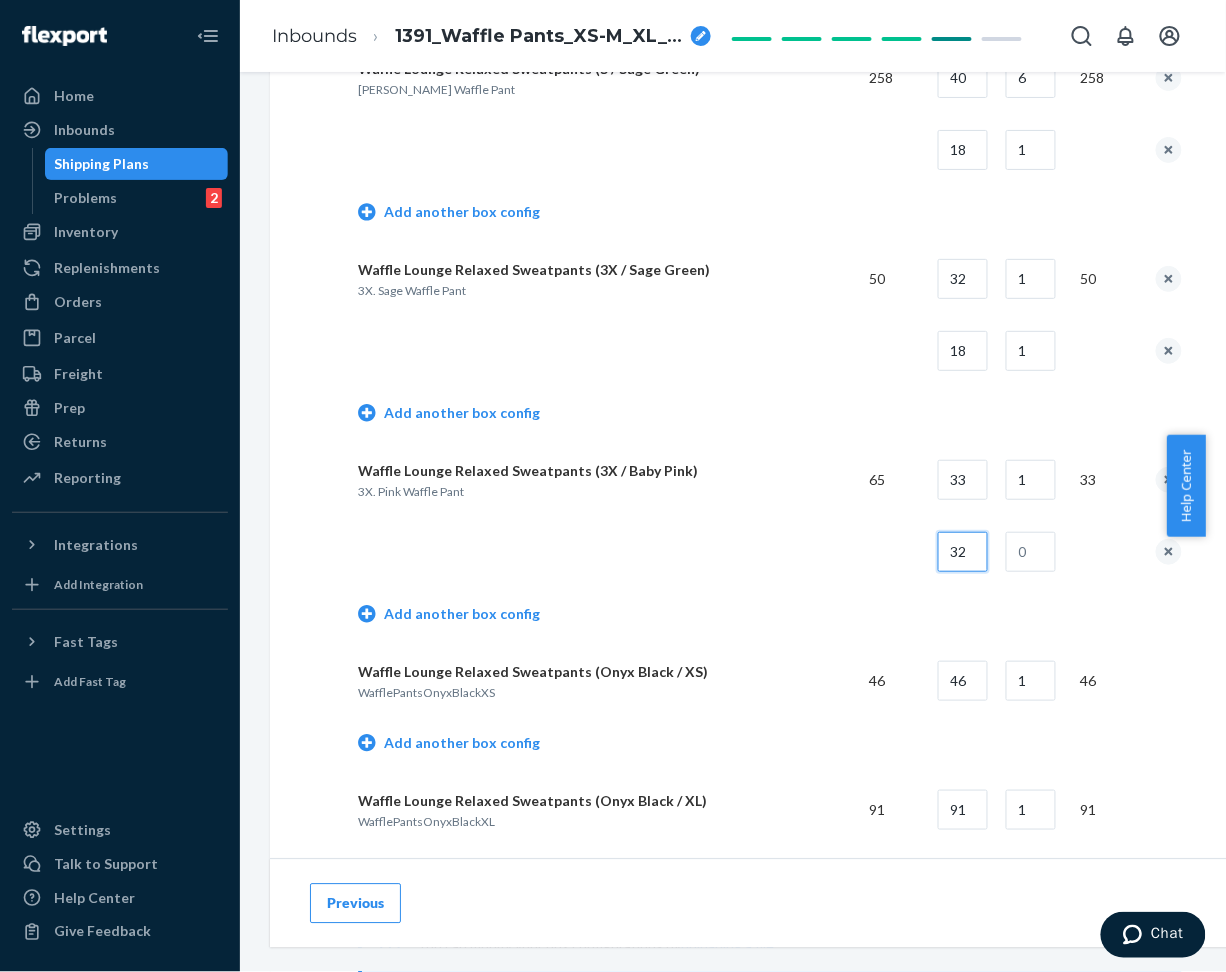 type on "32" 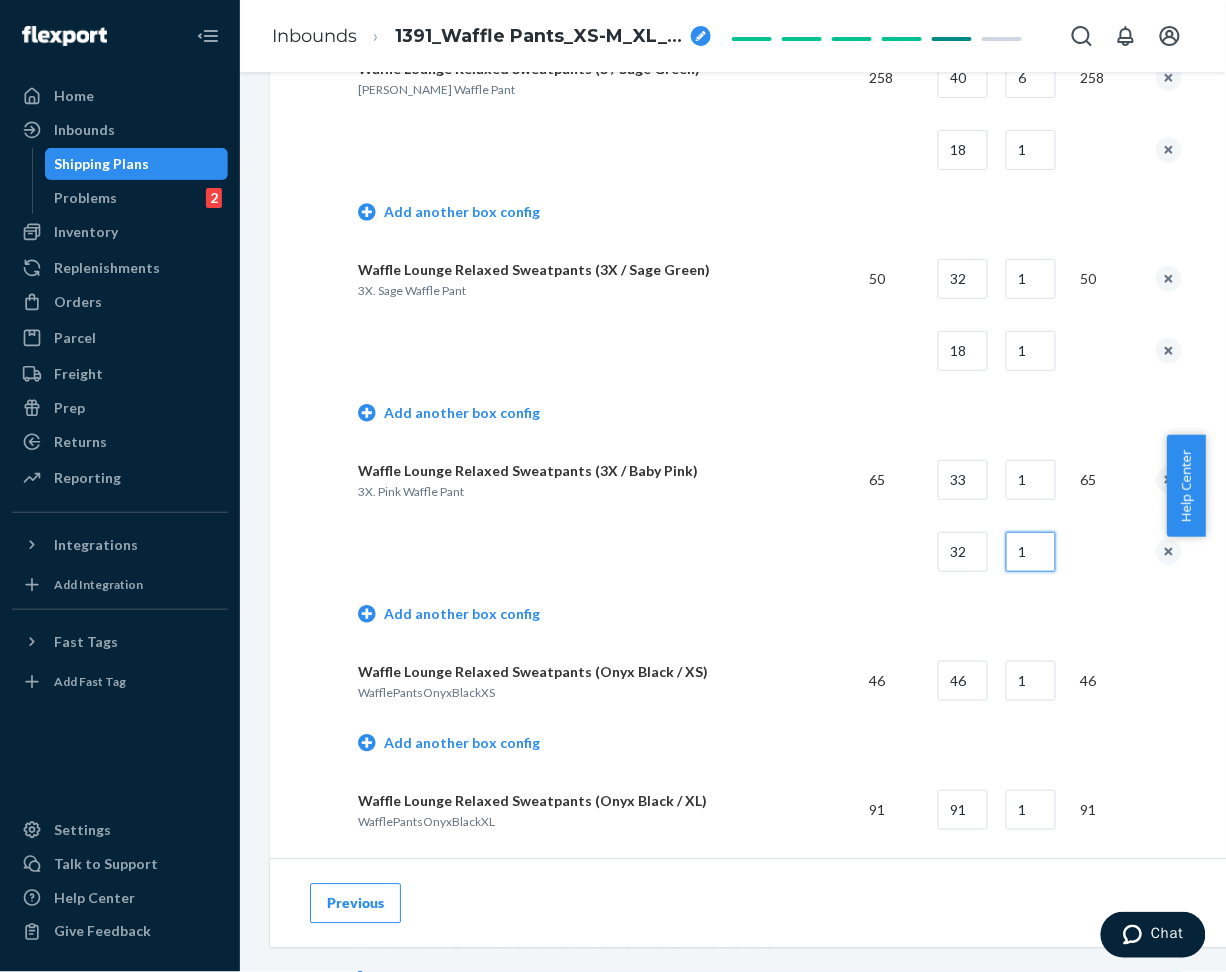 type on "1" 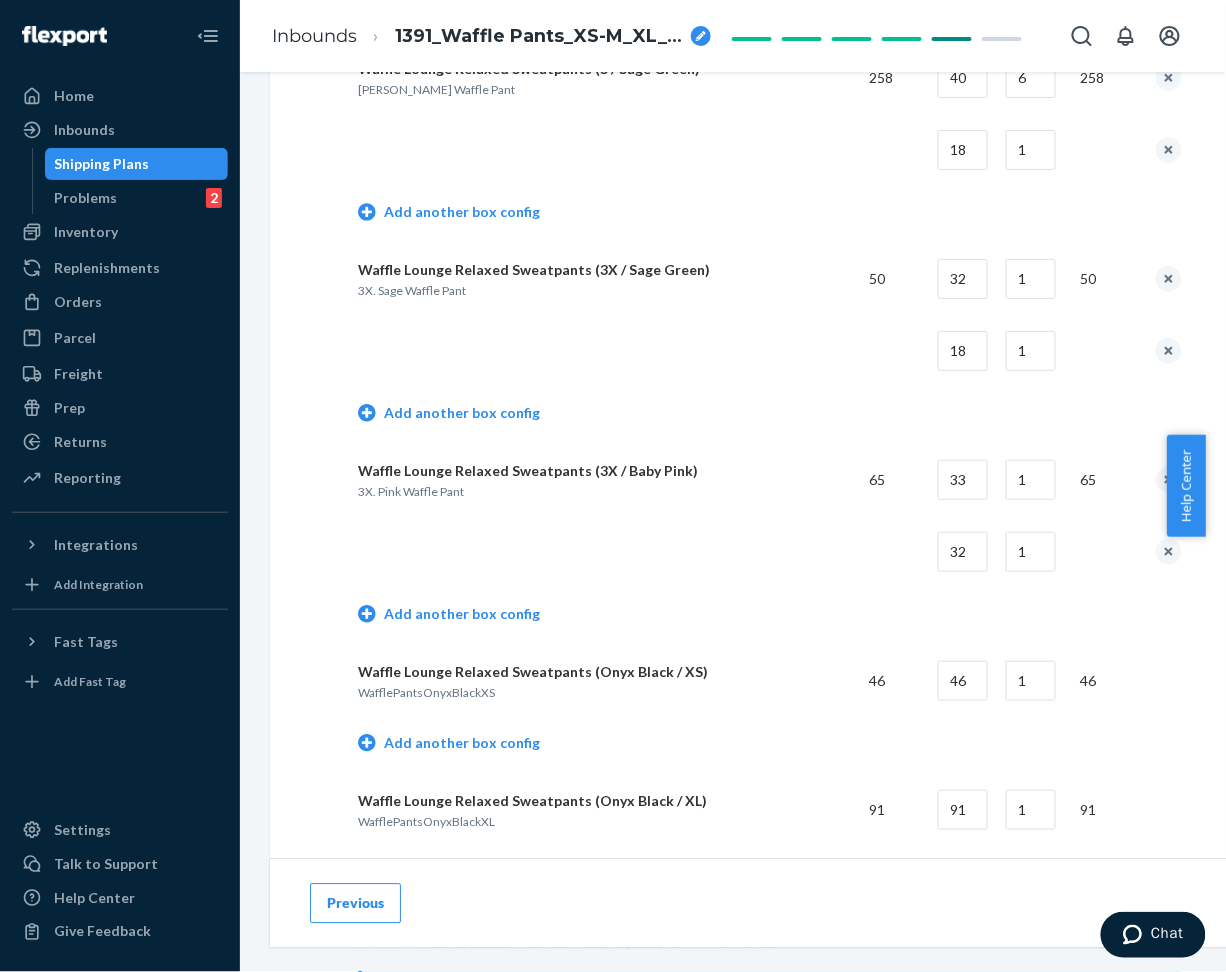 click at bounding box center [605, 552] 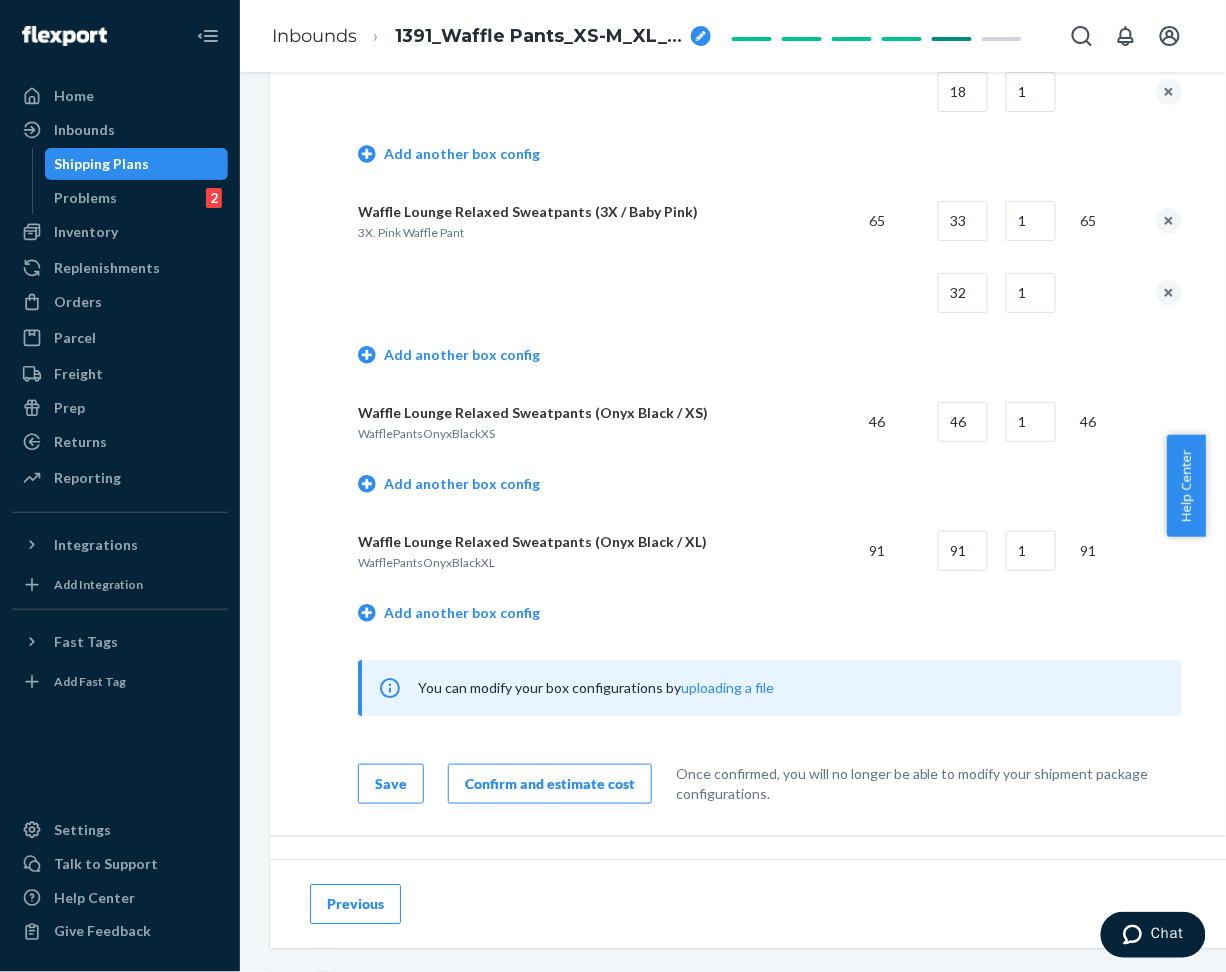 scroll, scrollTop: 2933, scrollLeft: 0, axis: vertical 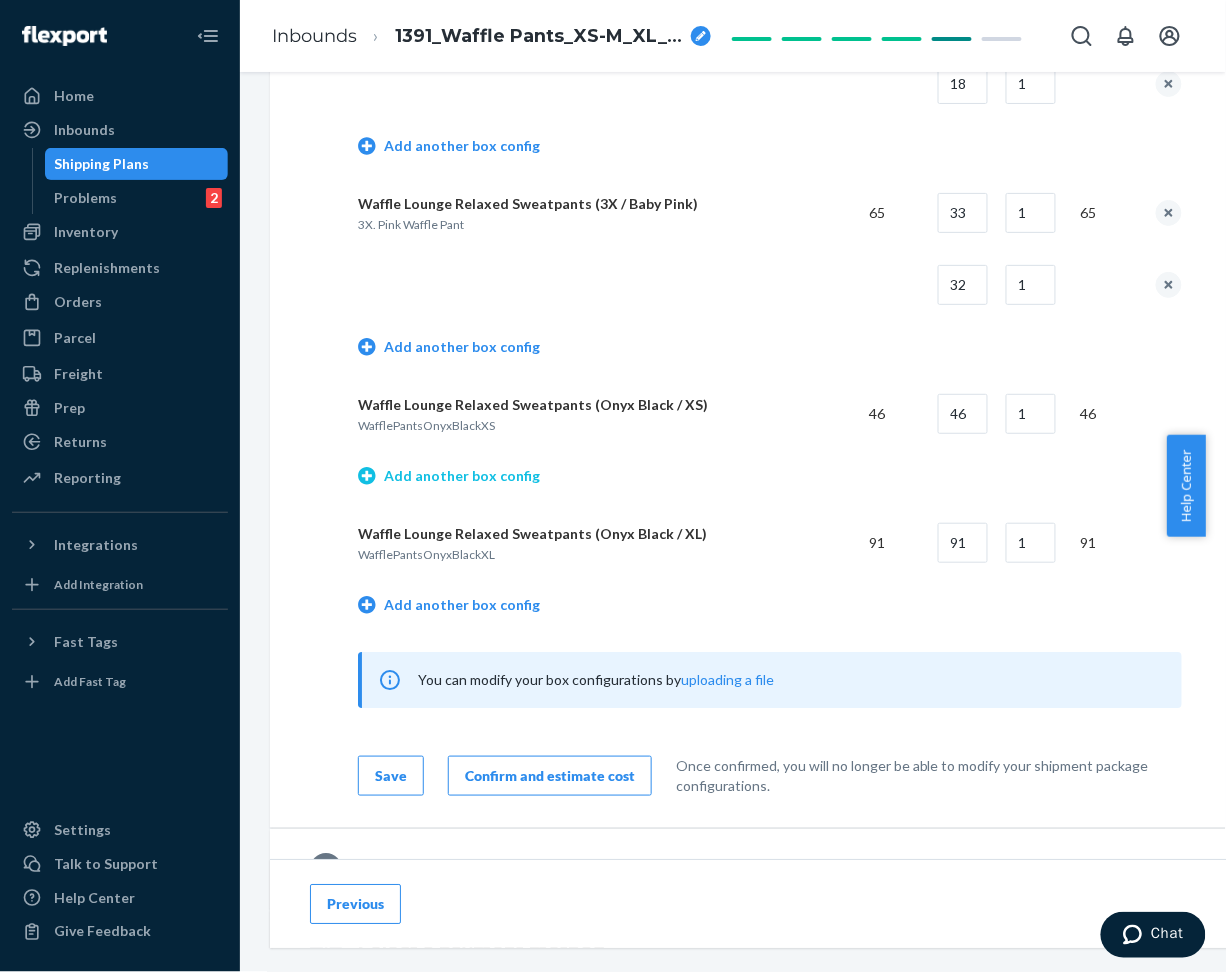 click on "Add another box config" at bounding box center (449, 476) 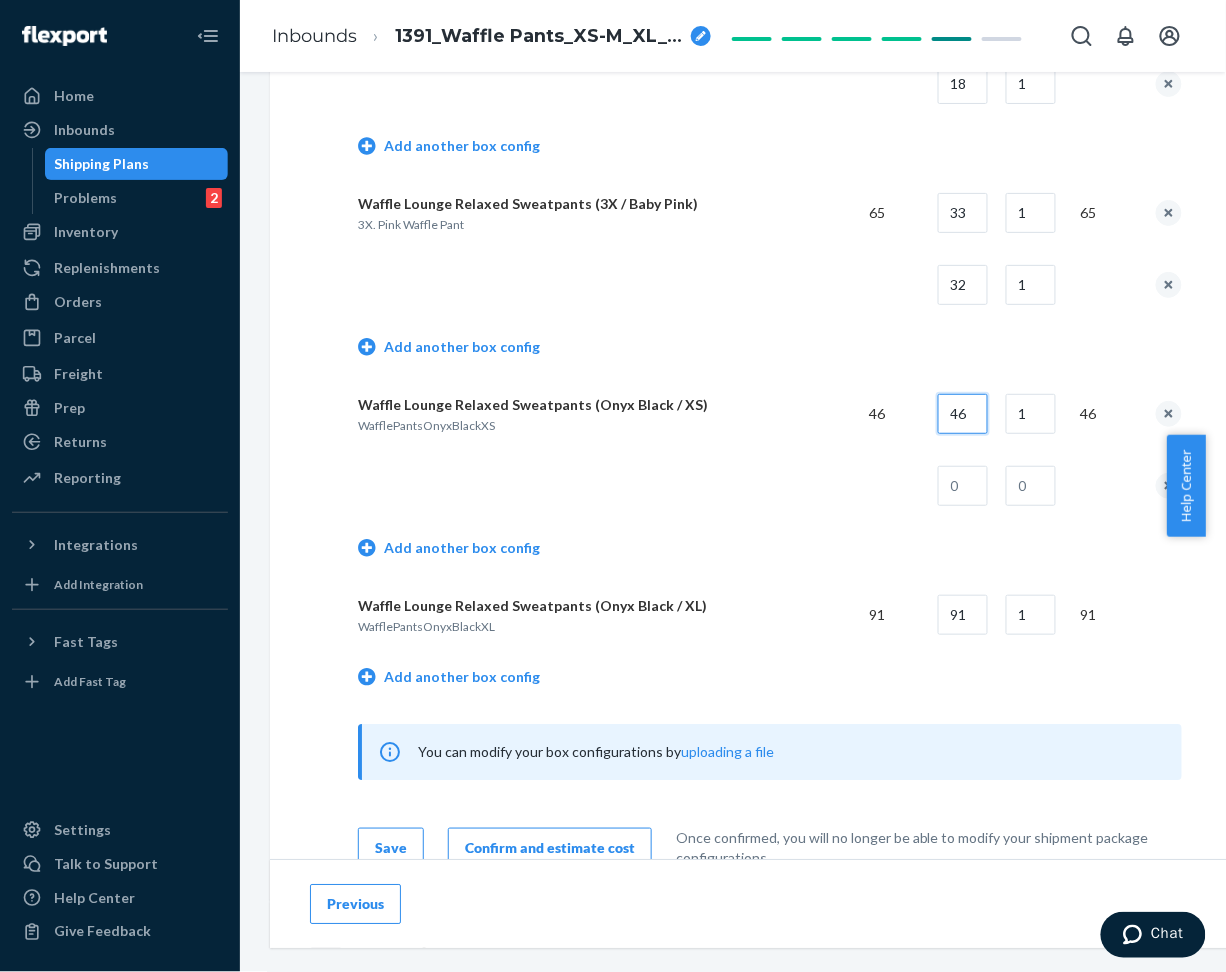 drag, startPoint x: 953, startPoint y: 424, endPoint x: 1008, endPoint y: 420, distance: 55.145264 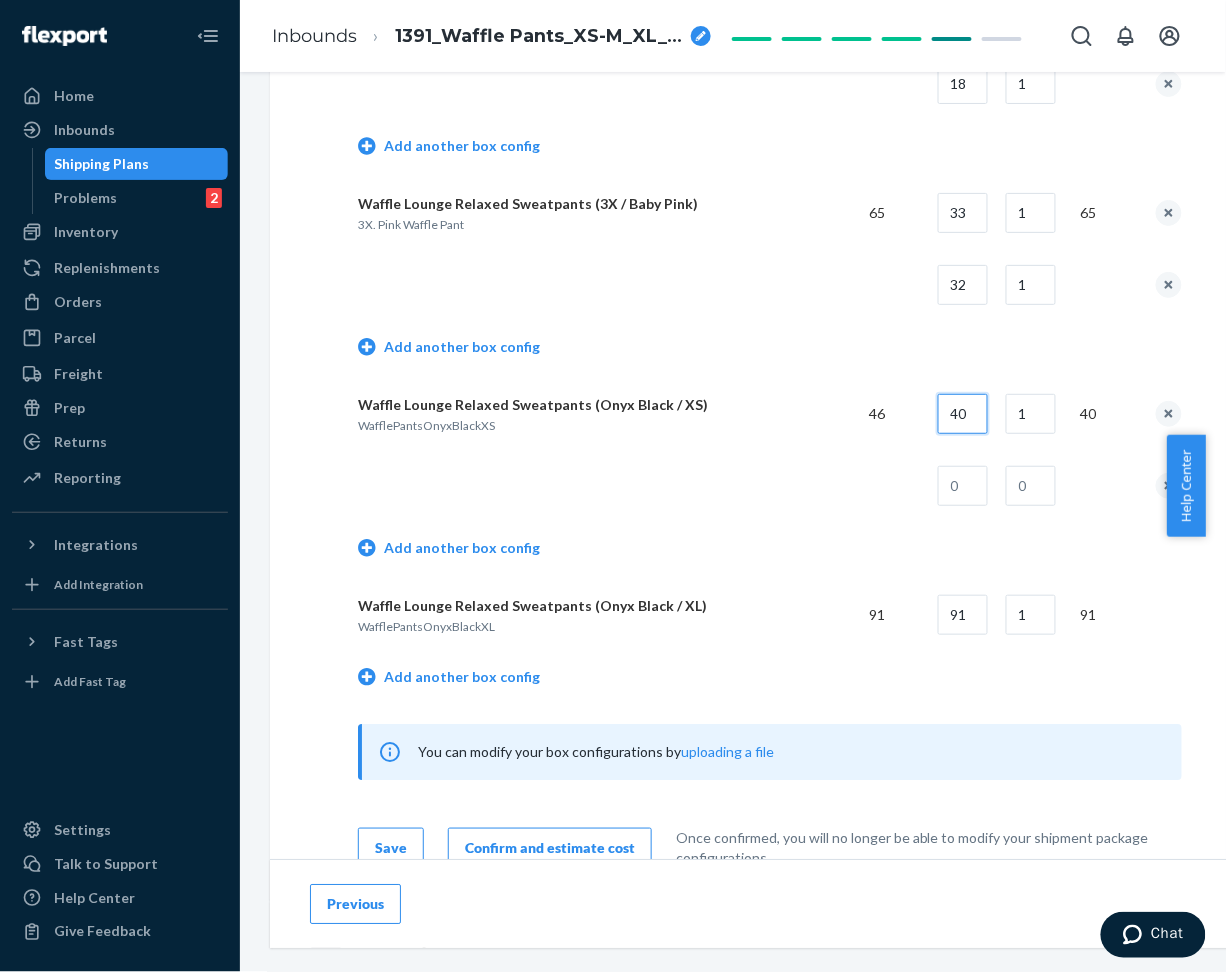 type on "40" 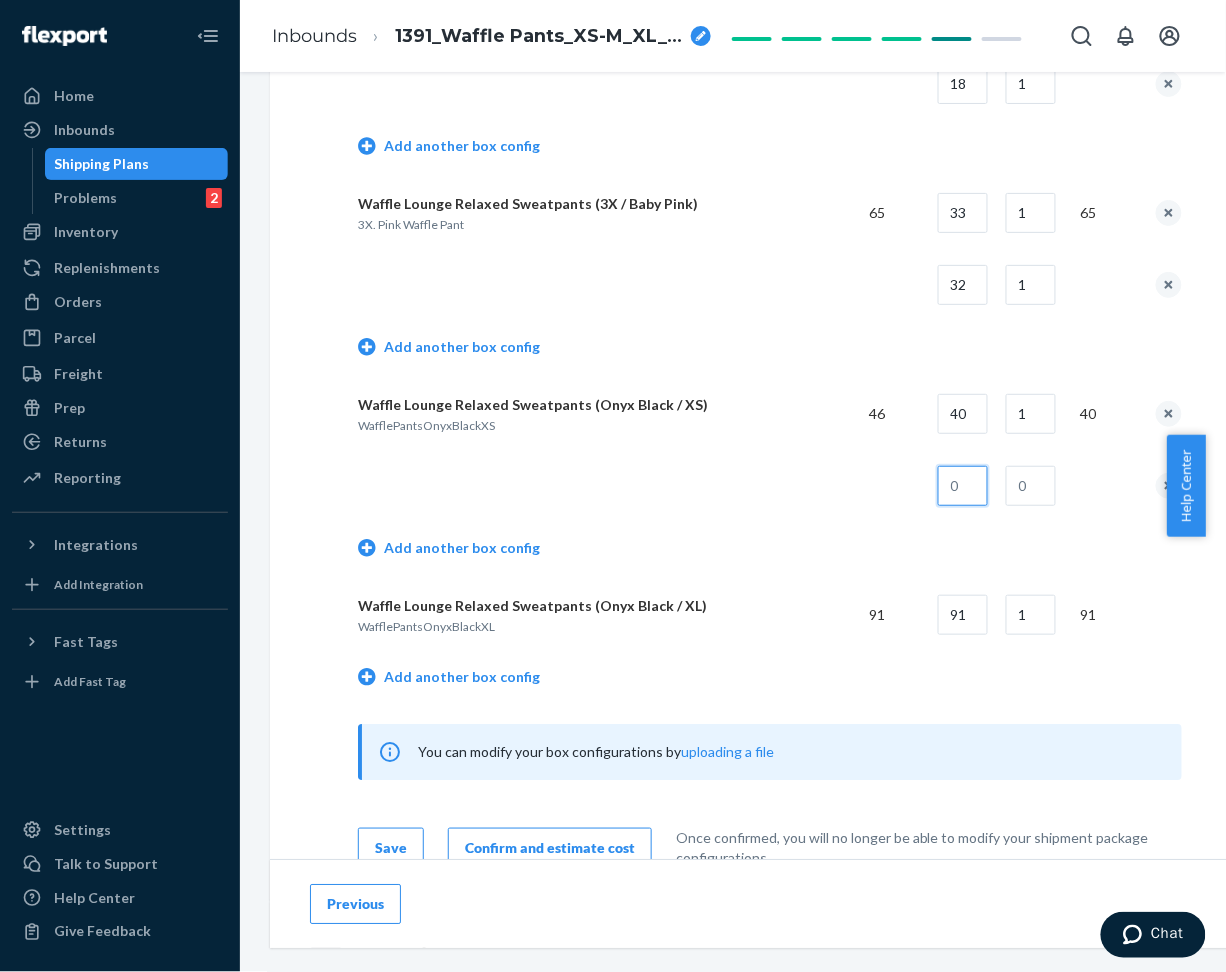 click at bounding box center [963, 486] 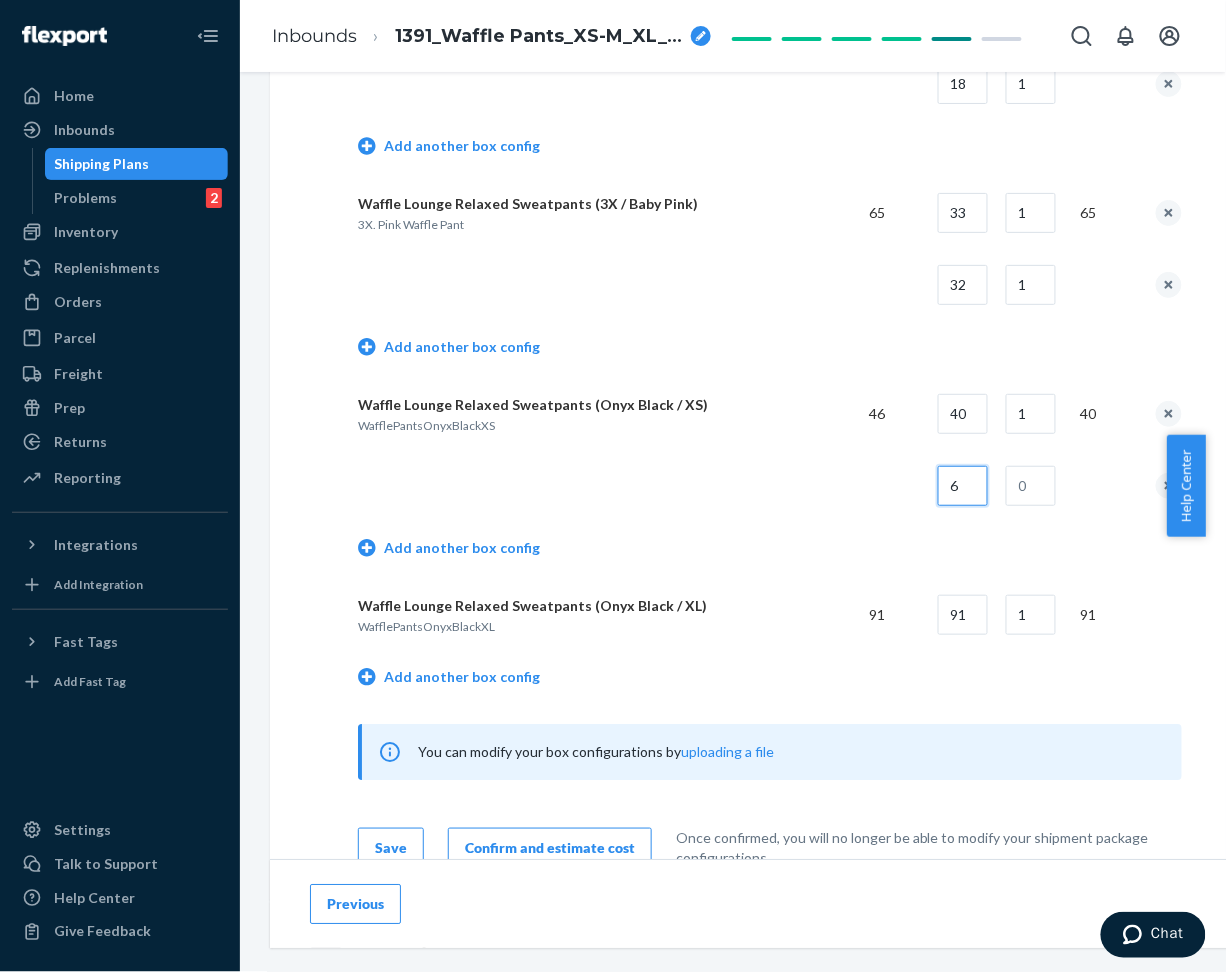 type on "6" 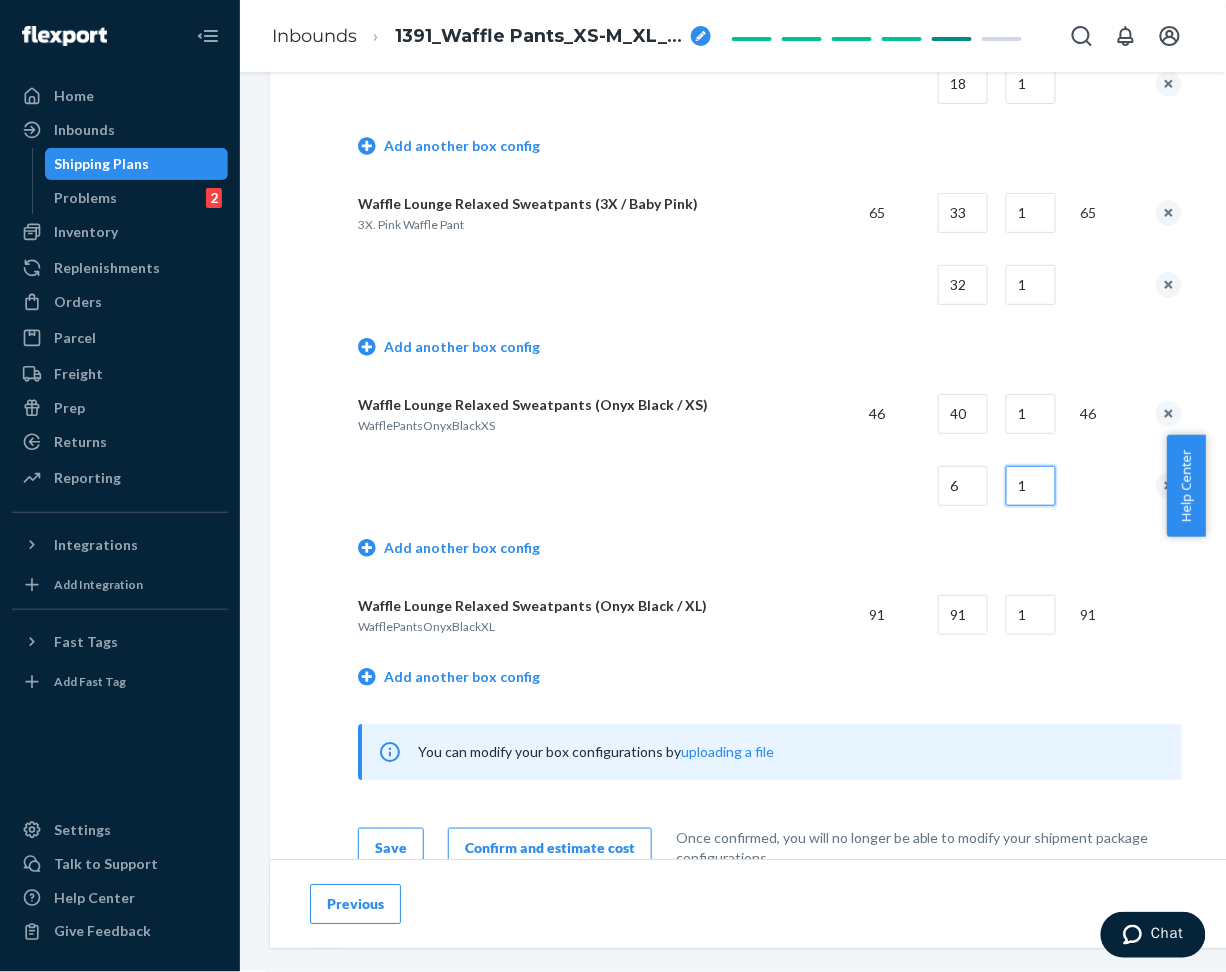 type on "1" 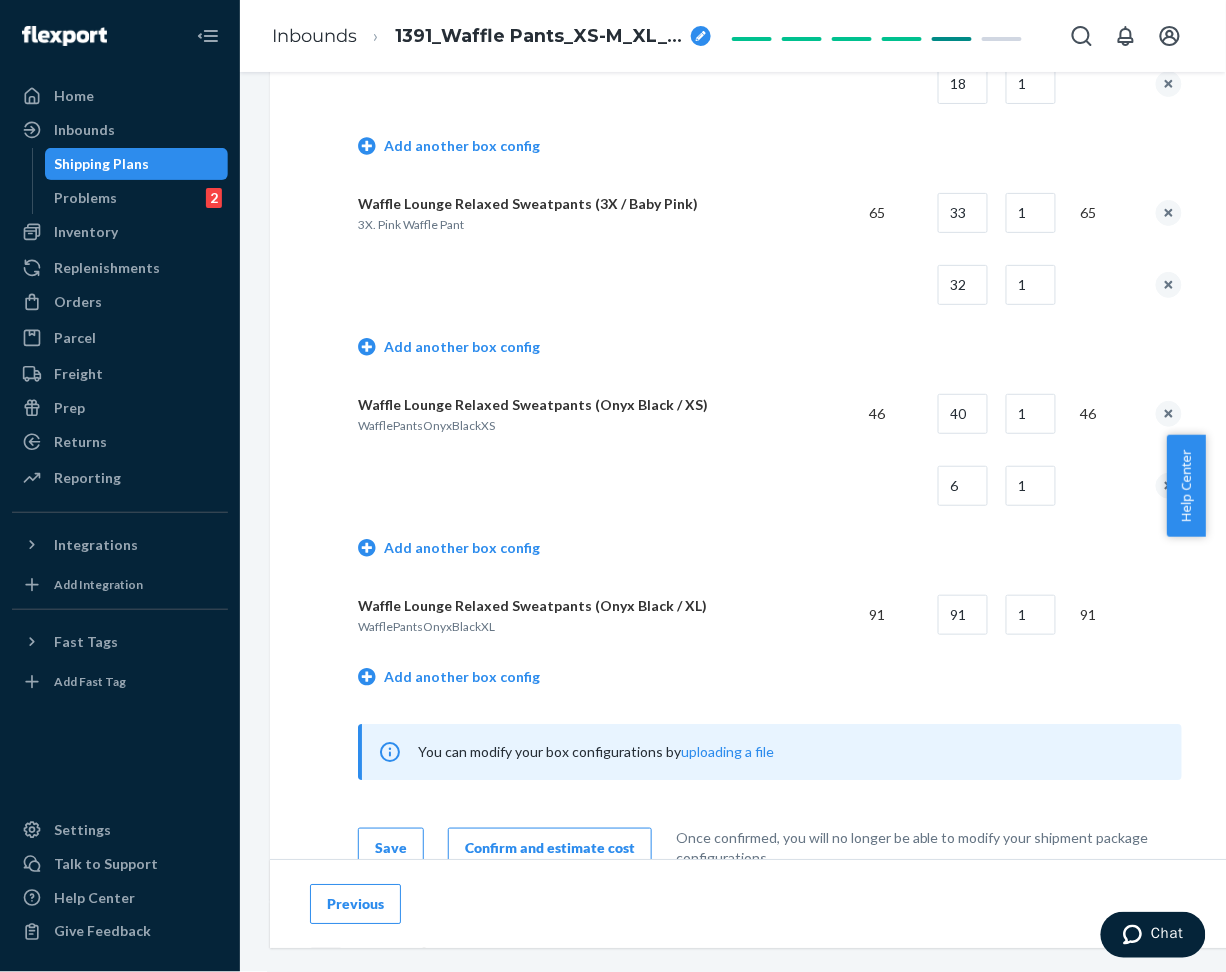 click on "Add another box config" at bounding box center (770, 550) 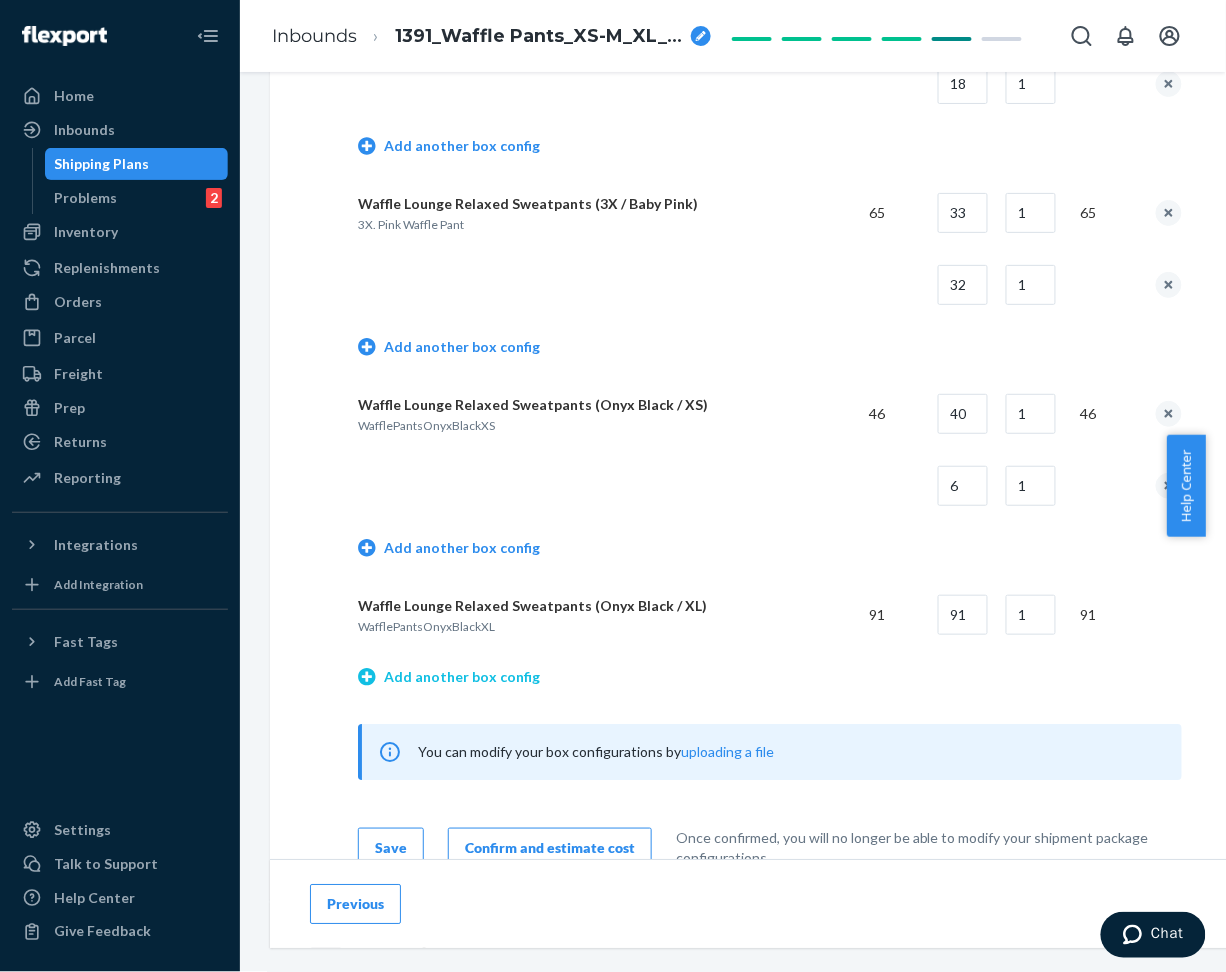 click on "Add another box config" at bounding box center [449, 677] 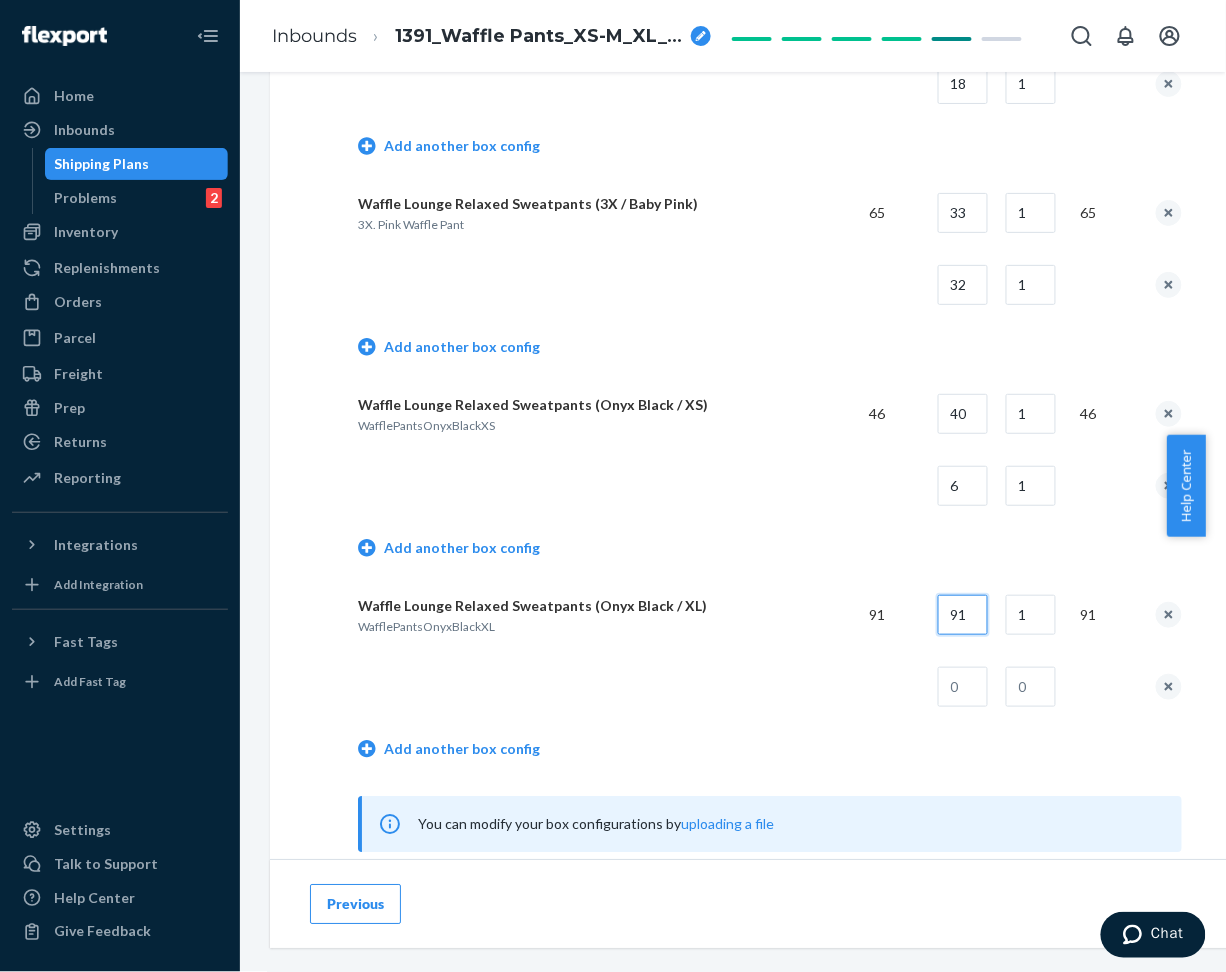 drag, startPoint x: 946, startPoint y: 621, endPoint x: 1000, endPoint y: 613, distance: 54.589375 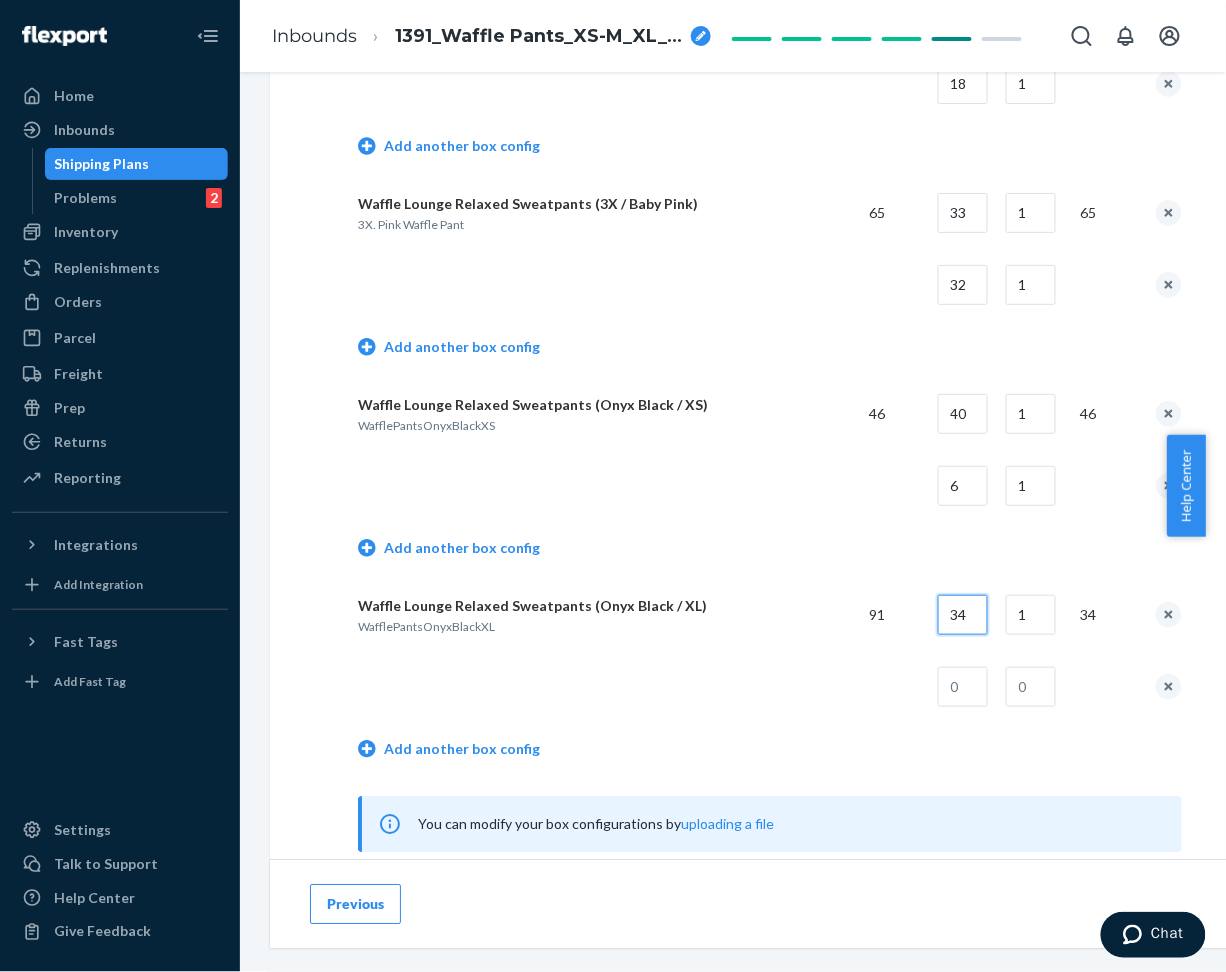 type on "34" 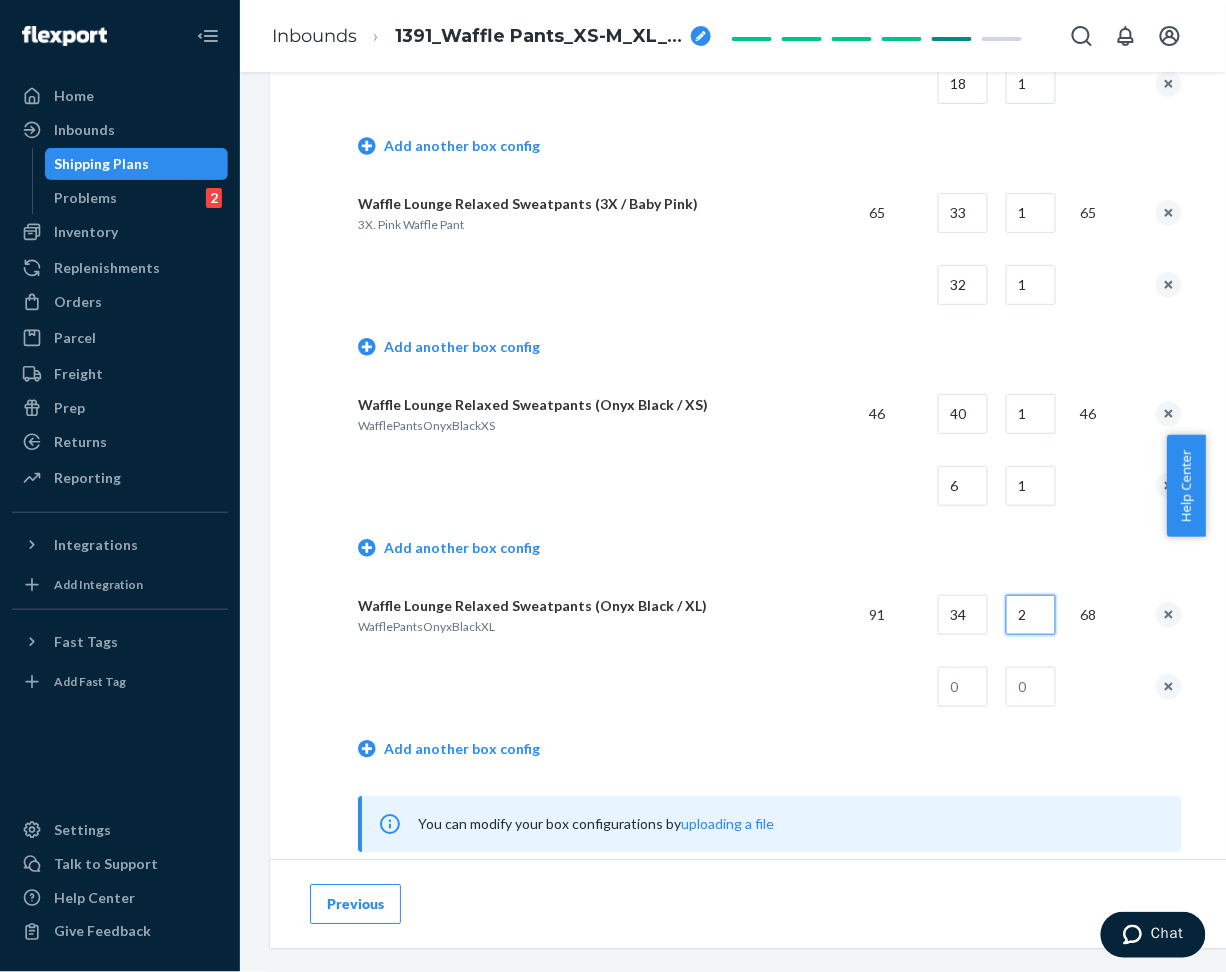 type on "2" 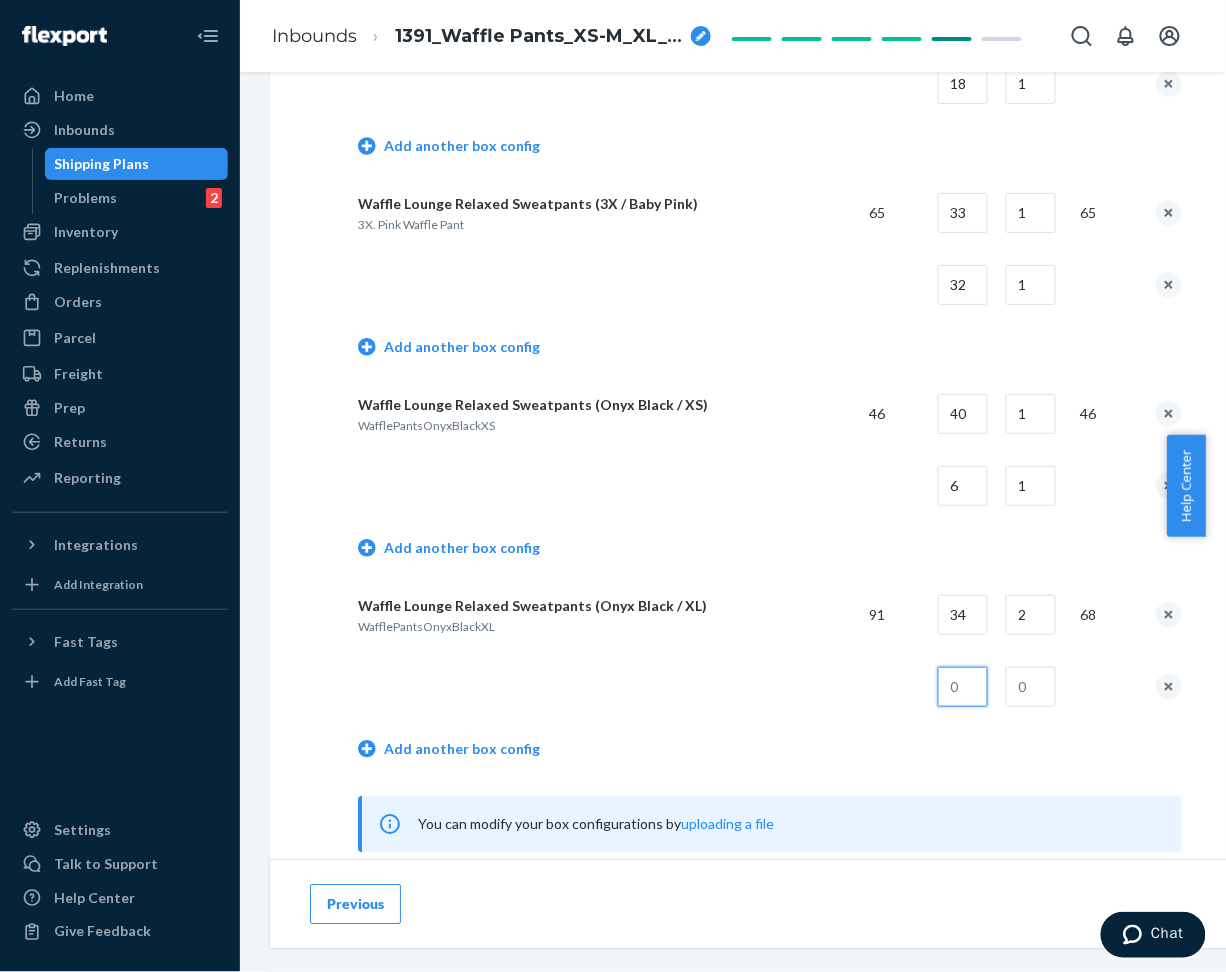 click at bounding box center [963, 687] 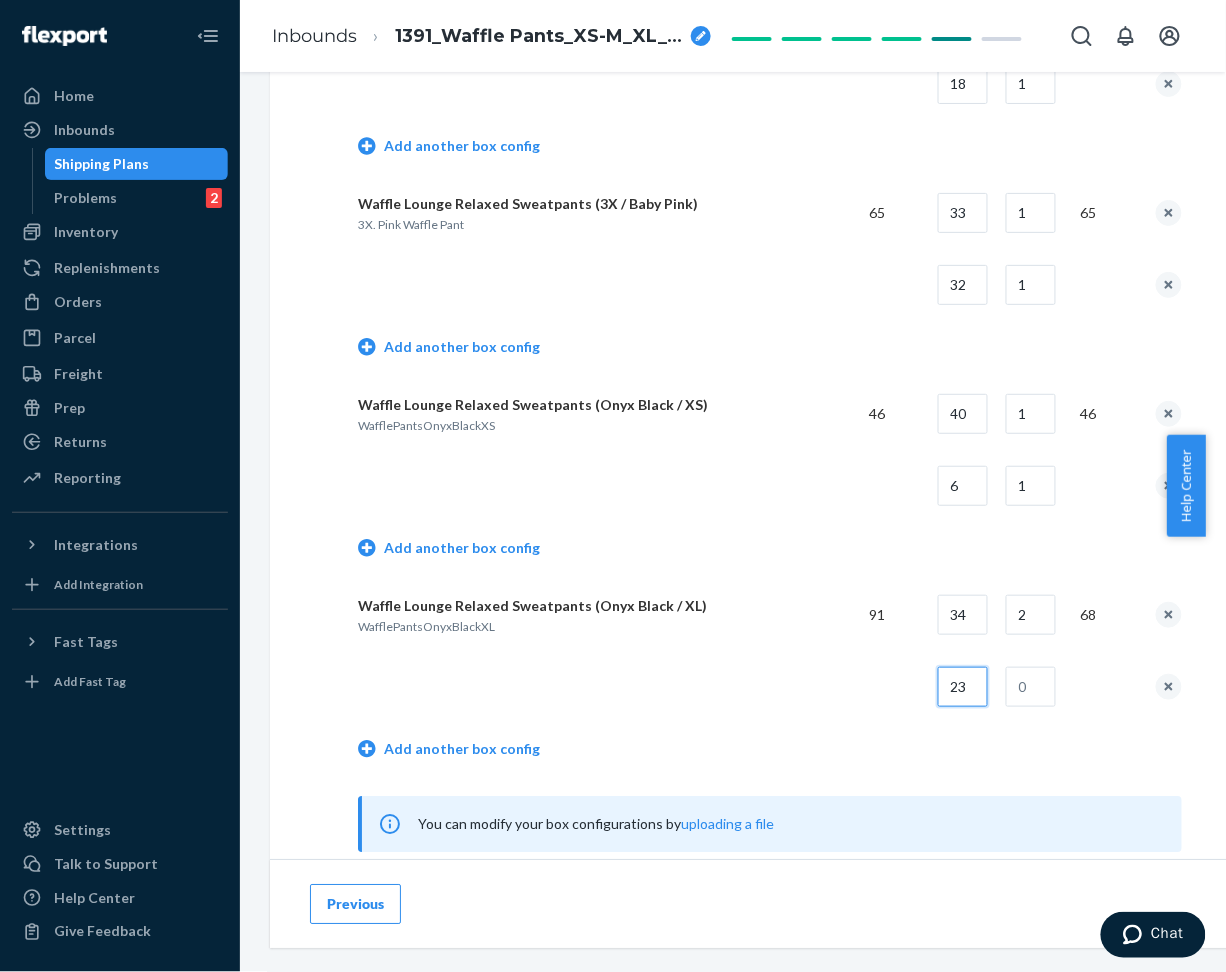 type on "23" 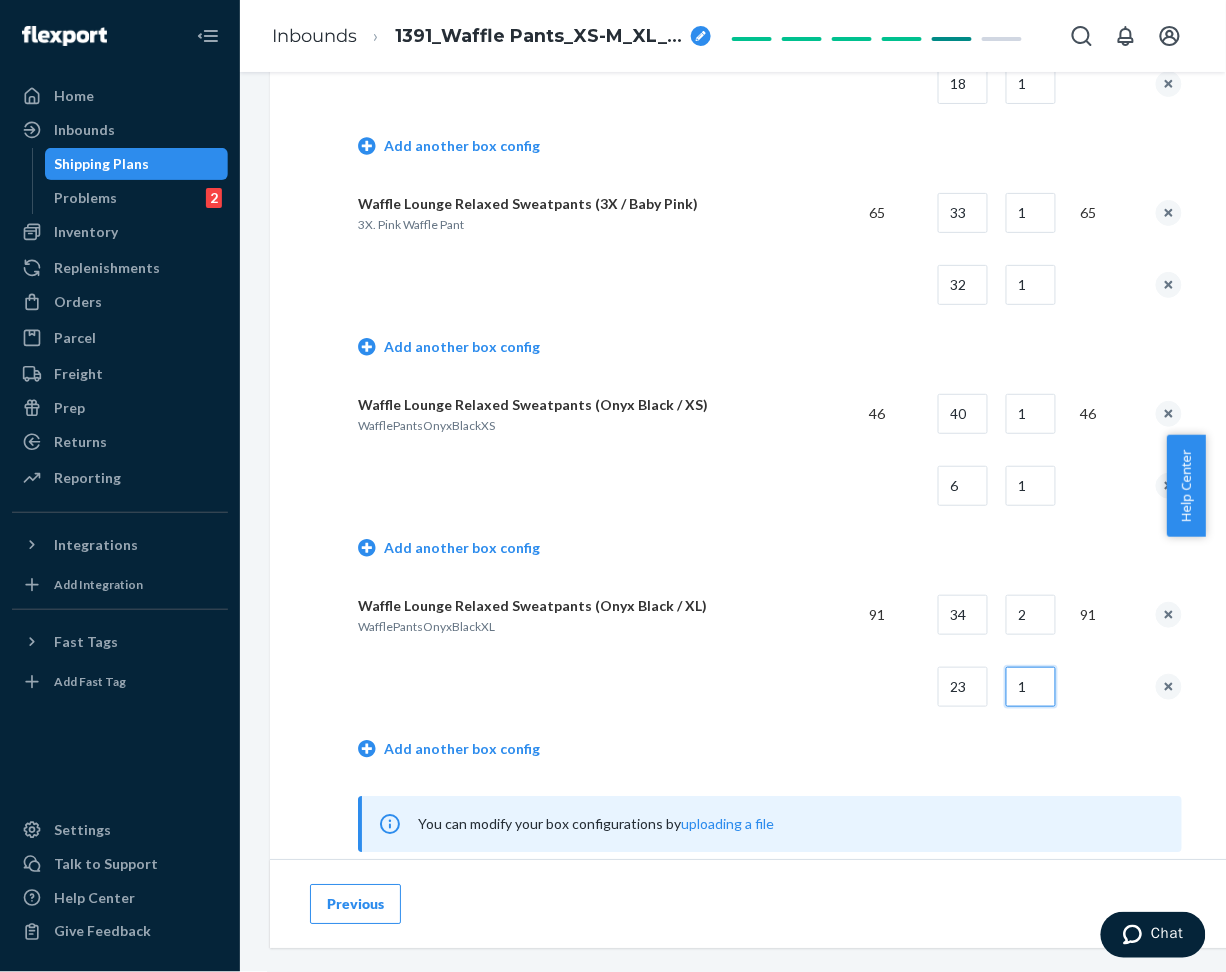 type on "1" 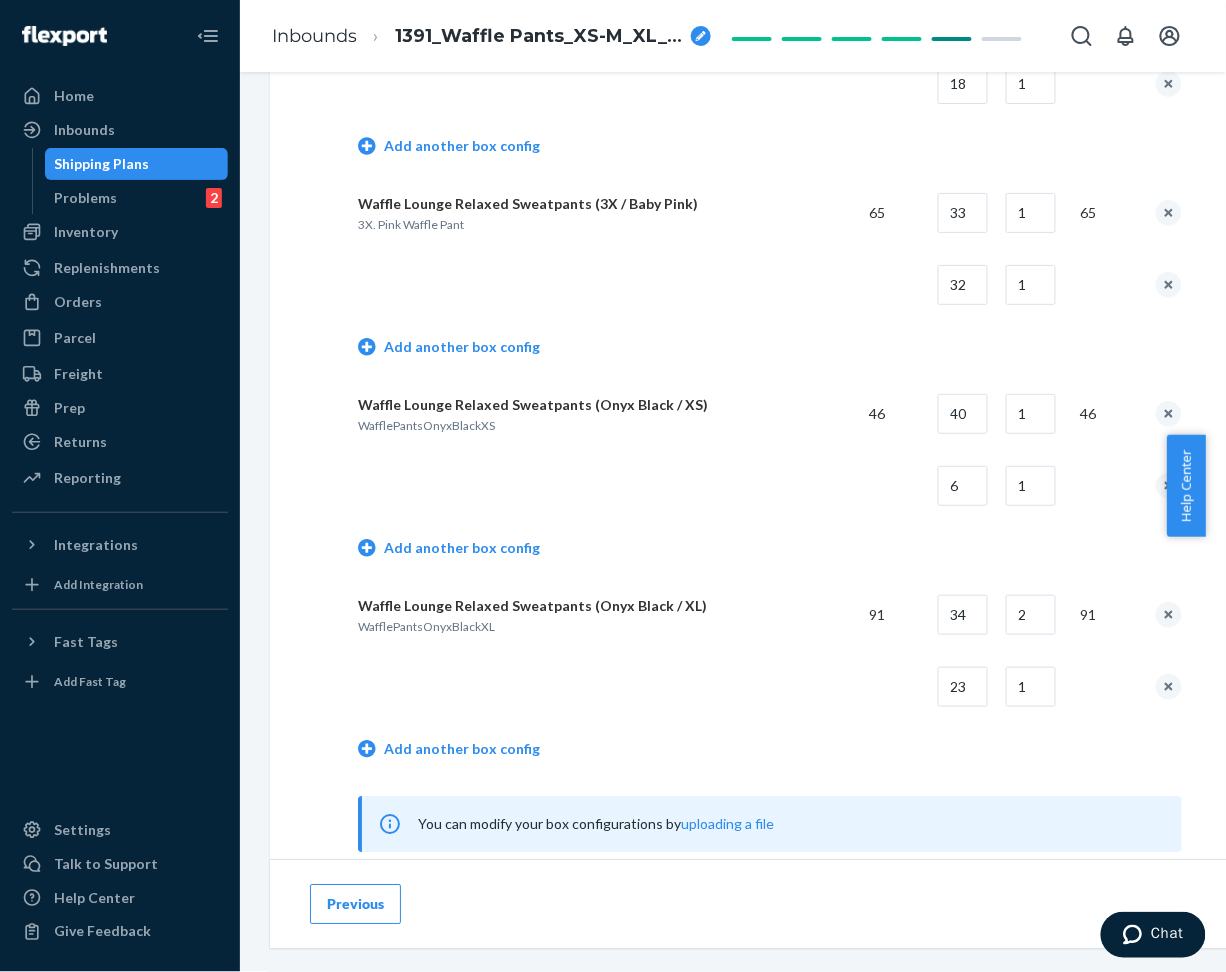 click at bounding box center [605, 687] 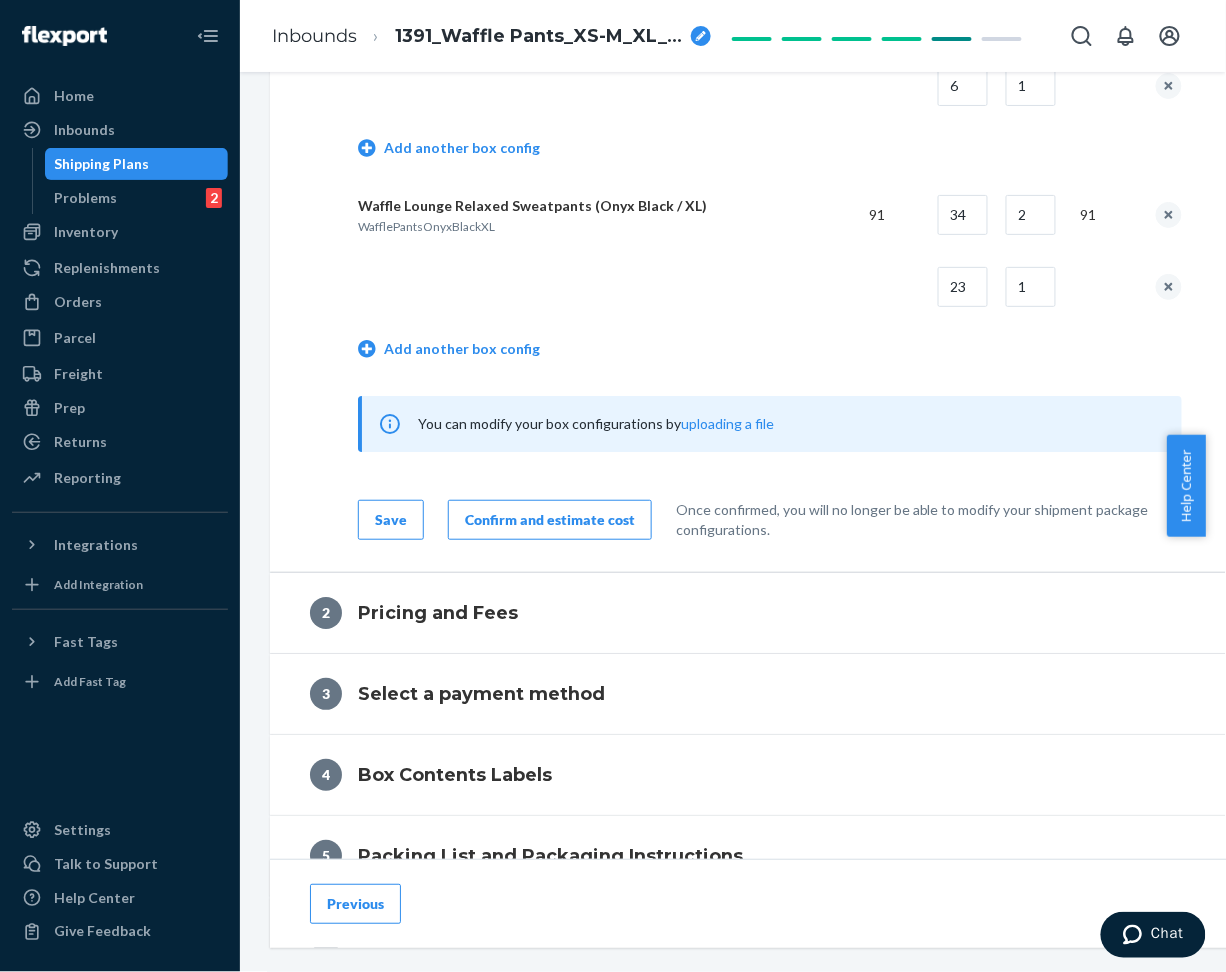 scroll, scrollTop: 3581, scrollLeft: 0, axis: vertical 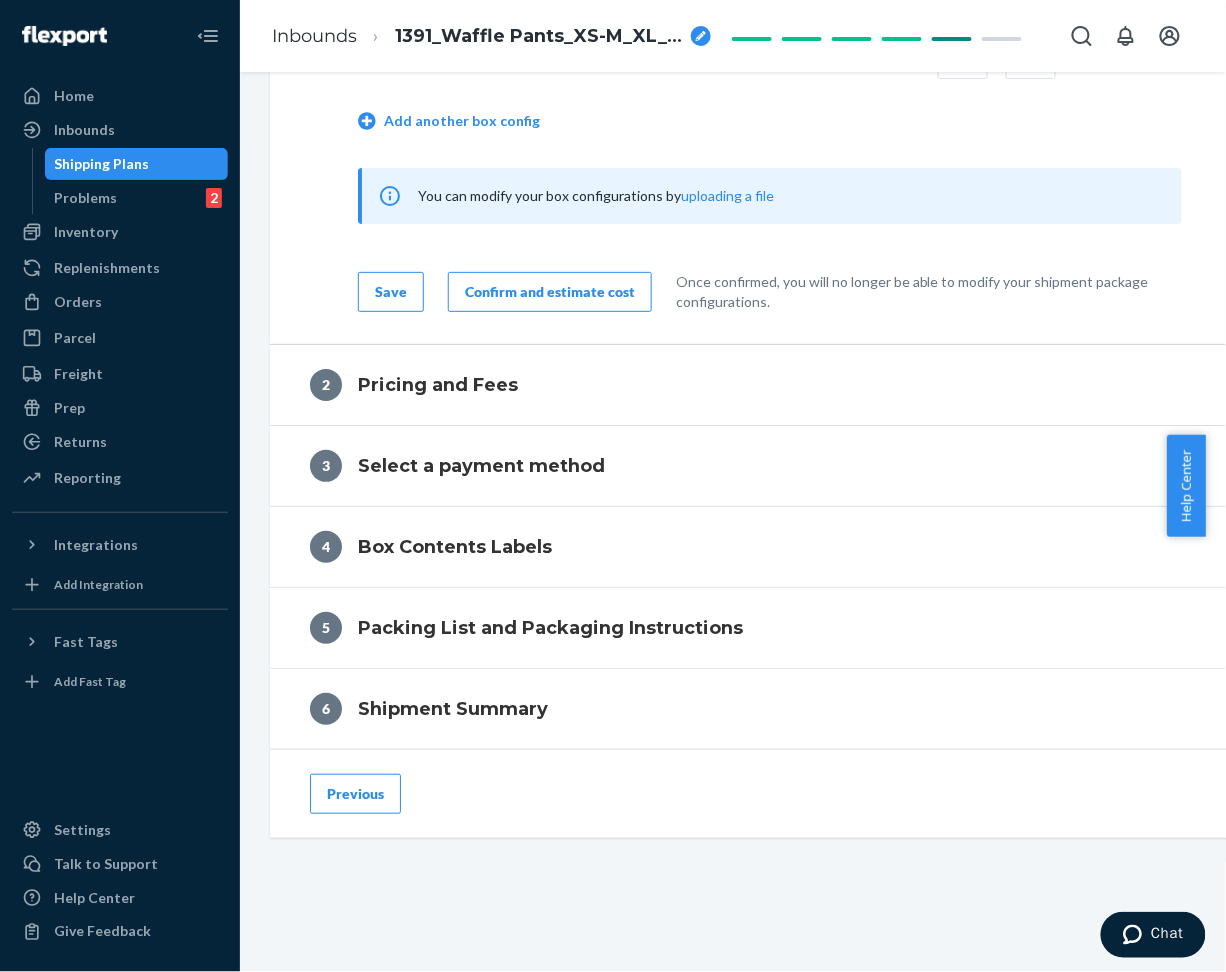 click on "Confirm and estimate cost" at bounding box center [550, 292] 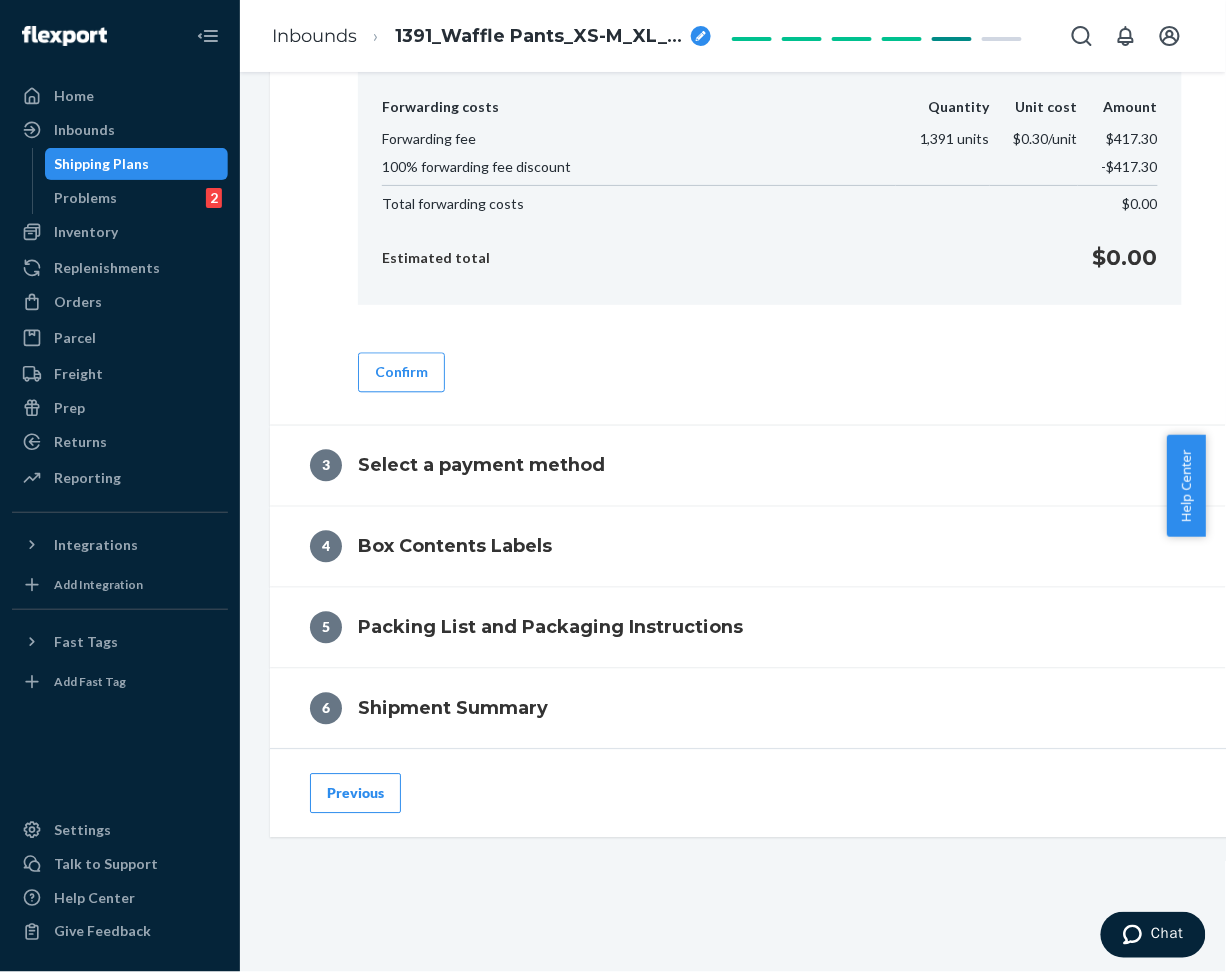 scroll, scrollTop: 968, scrollLeft: 0, axis: vertical 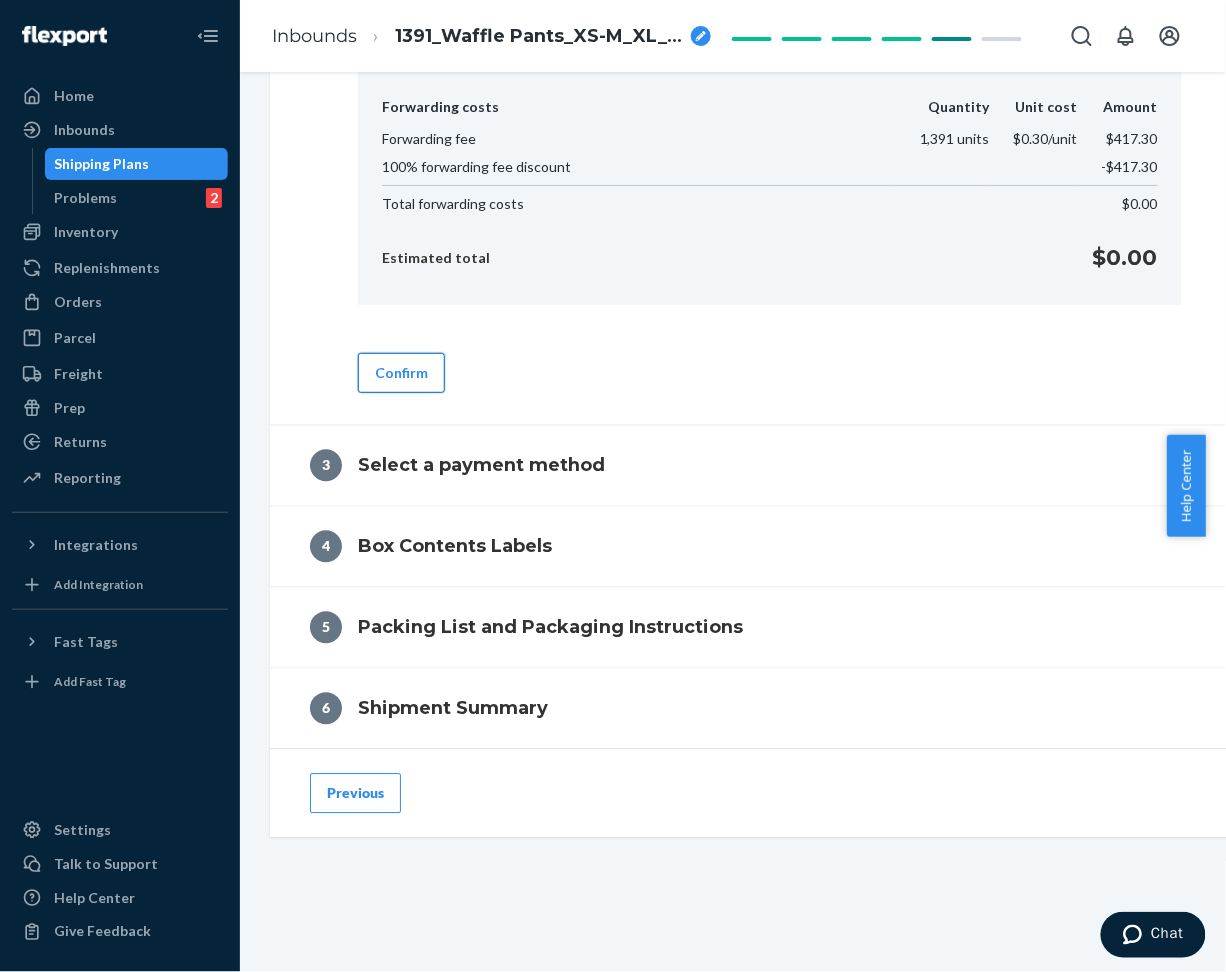 click on "Confirm" at bounding box center (401, 373) 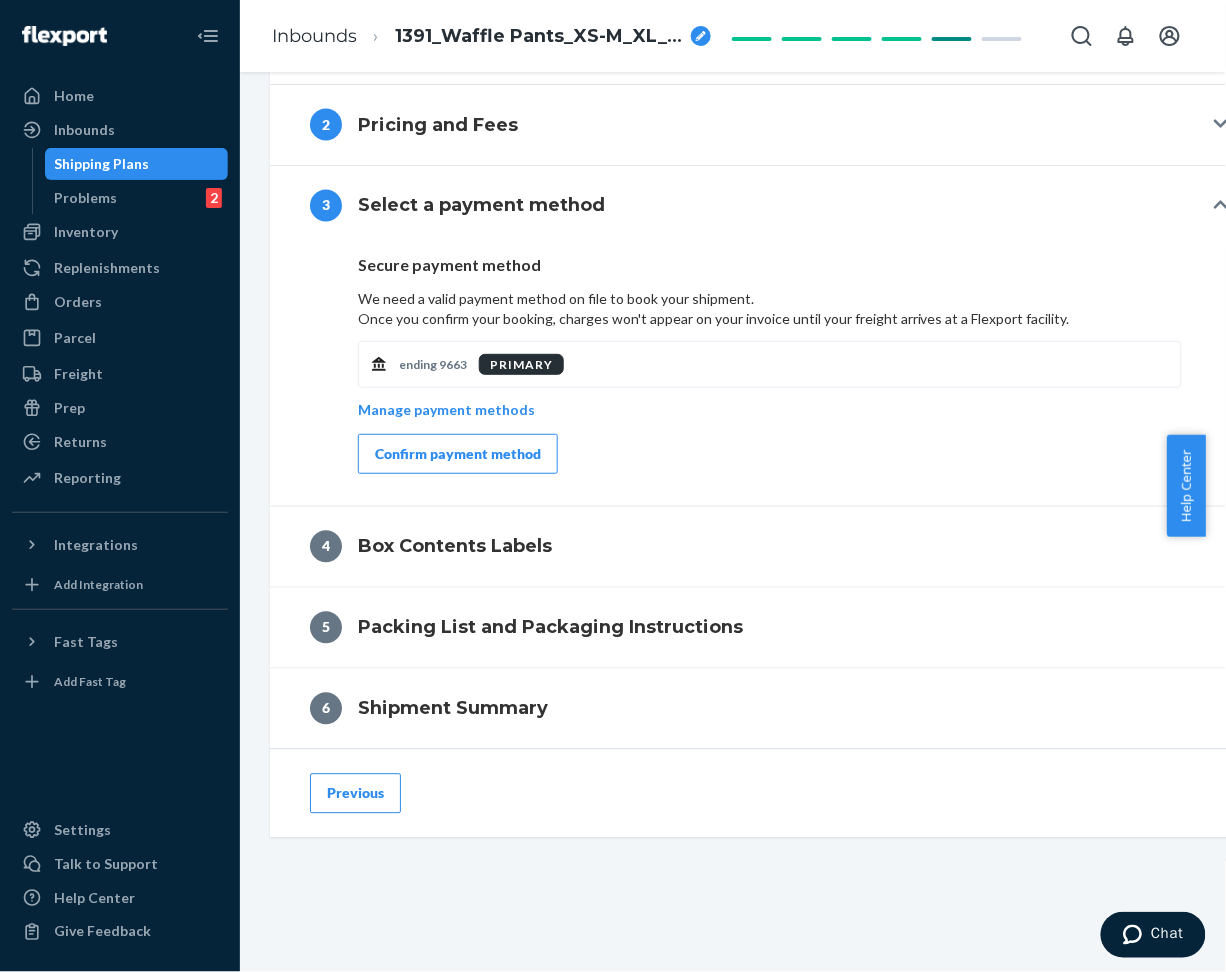 drag, startPoint x: 434, startPoint y: 432, endPoint x: 860, endPoint y: 503, distance: 431.87613 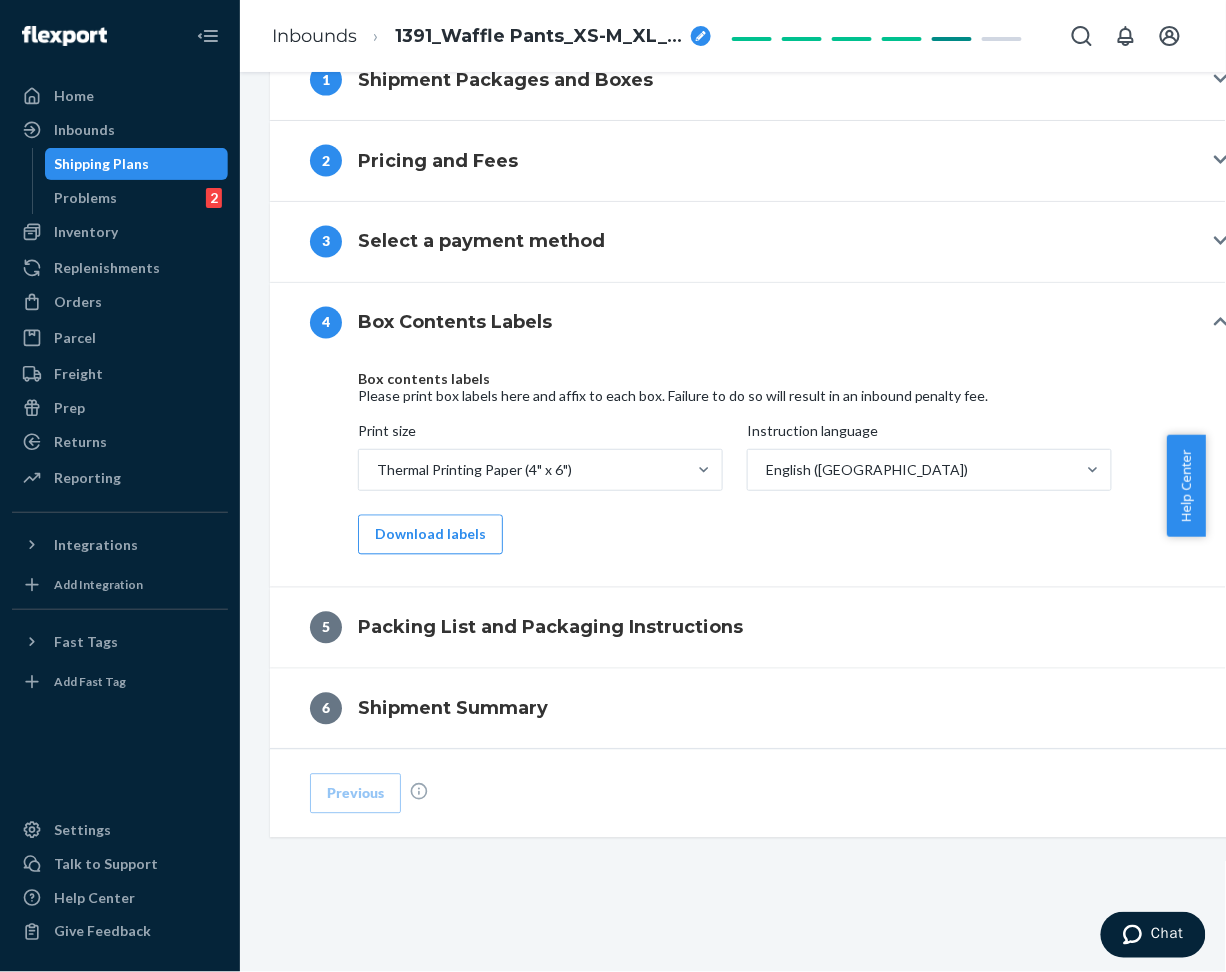 scroll, scrollTop: 789, scrollLeft: 0, axis: vertical 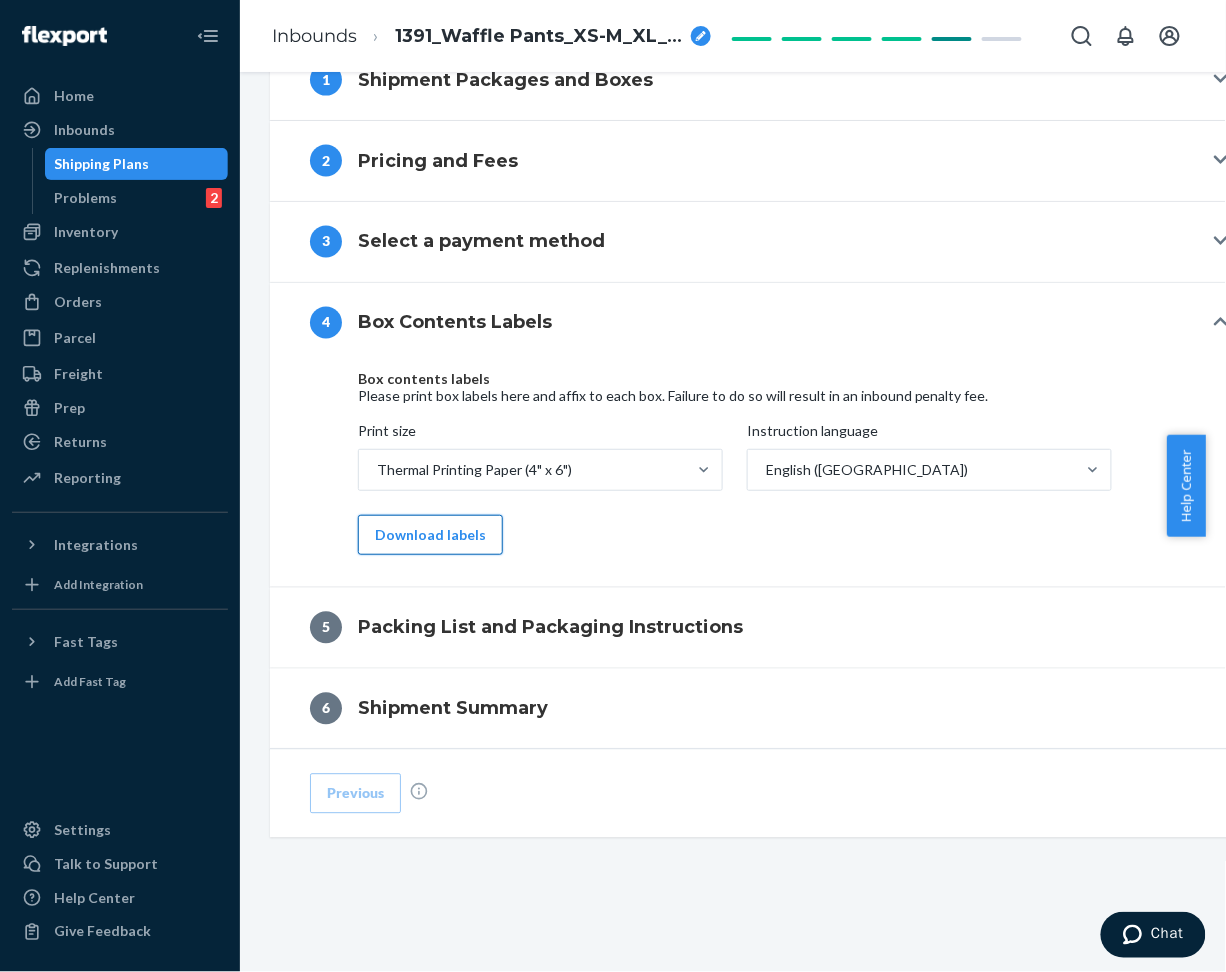 click on "Download labels" at bounding box center (430, 535) 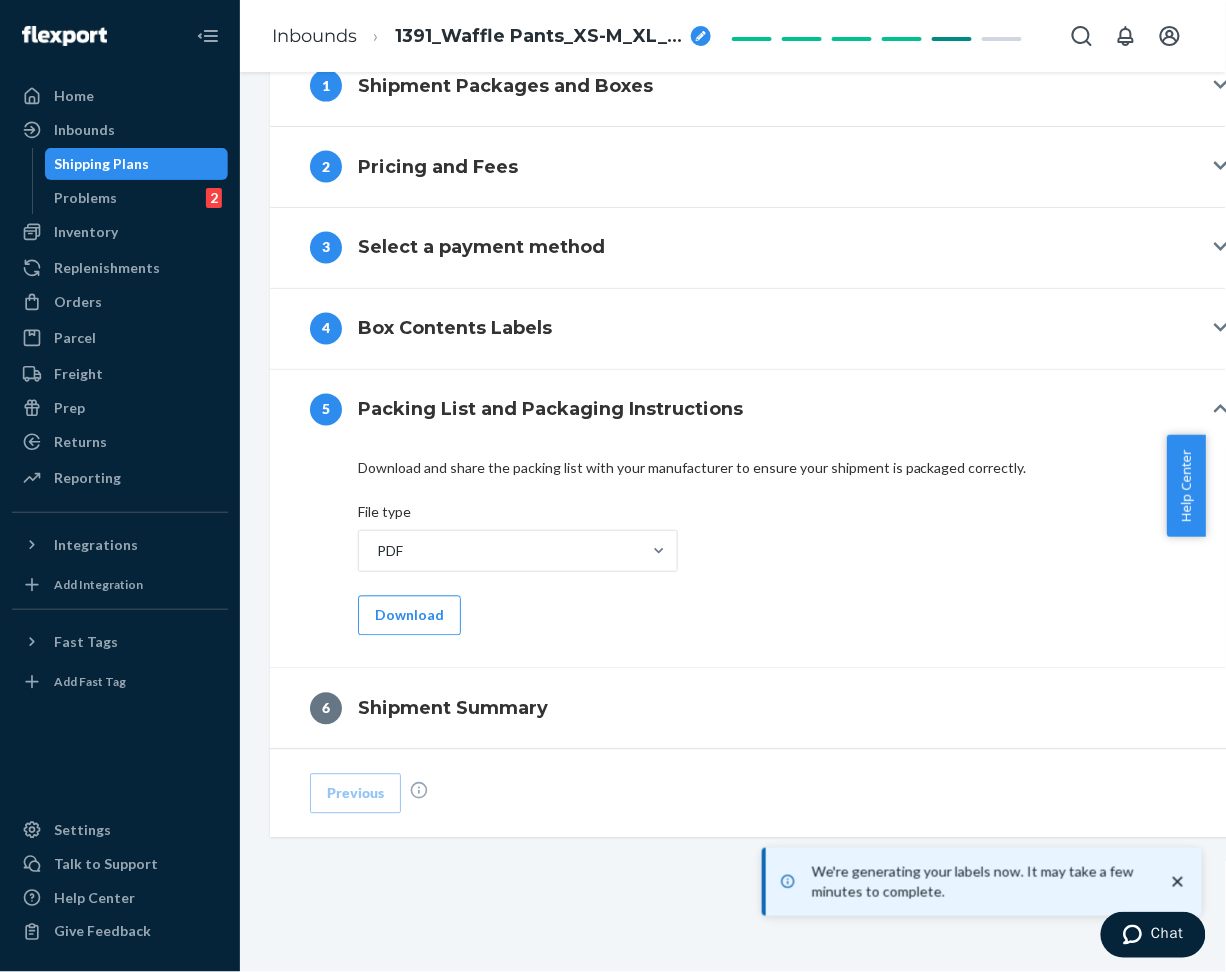 scroll, scrollTop: 782, scrollLeft: 0, axis: vertical 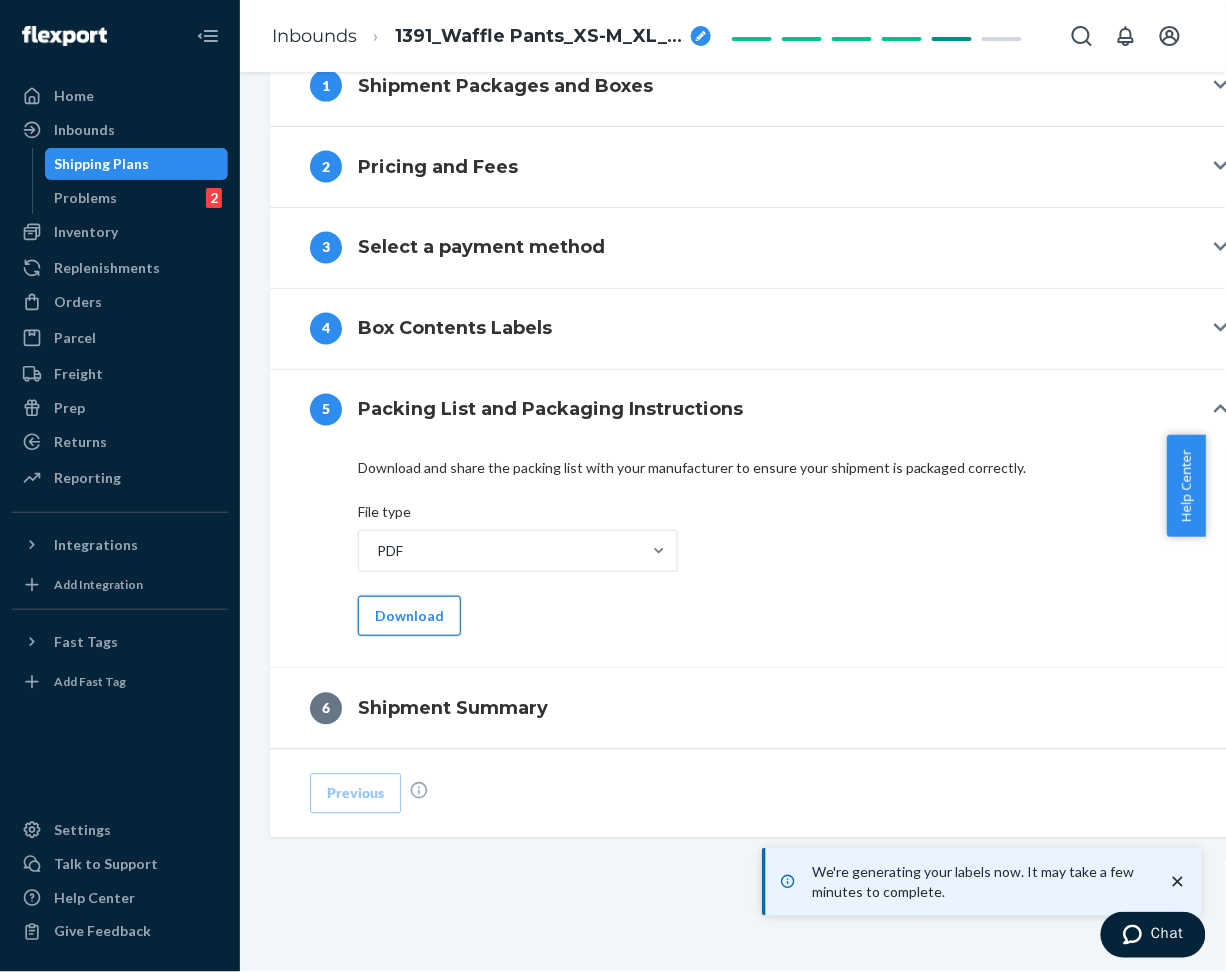 click on "Download" at bounding box center (409, 616) 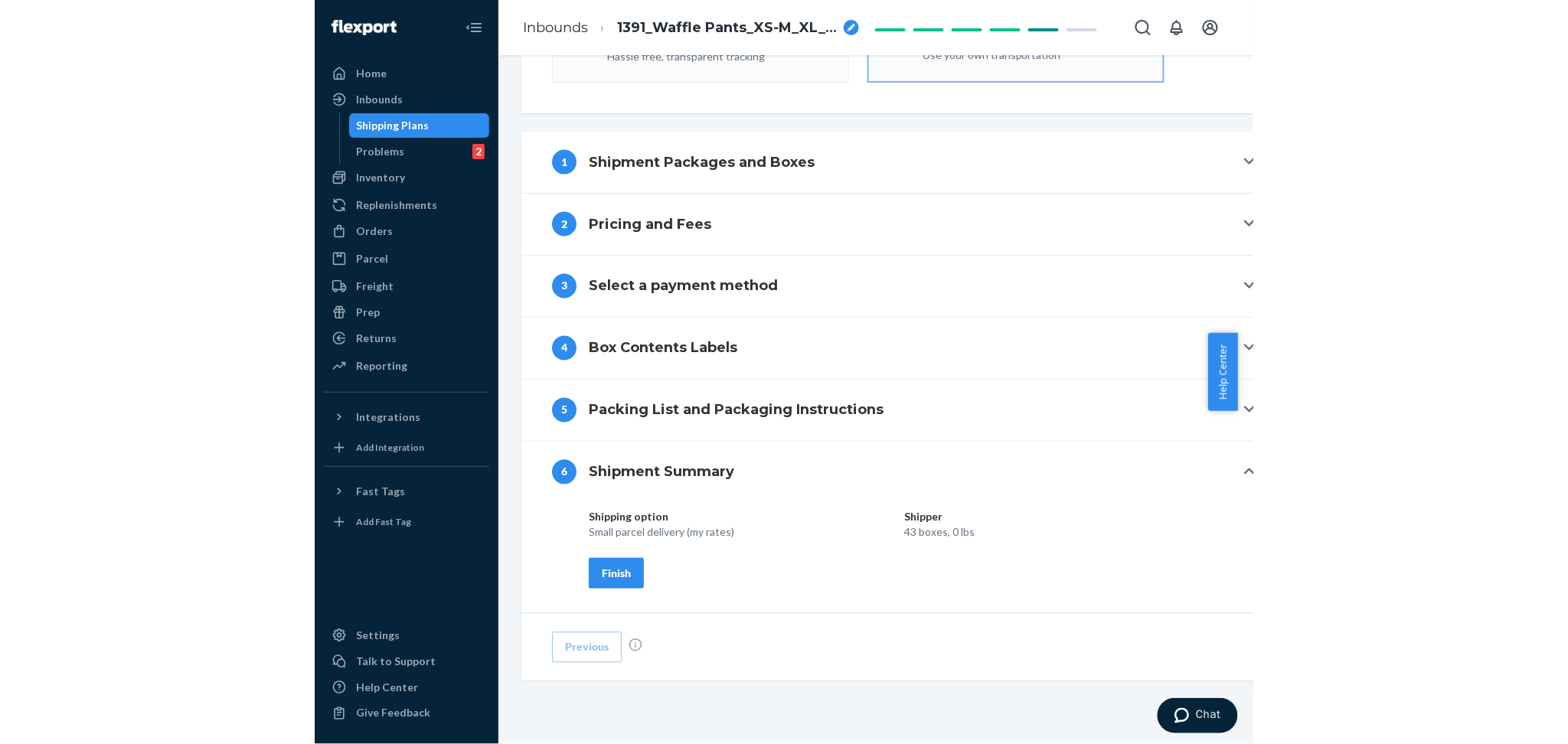 scroll, scrollTop: 542, scrollLeft: 0, axis: vertical 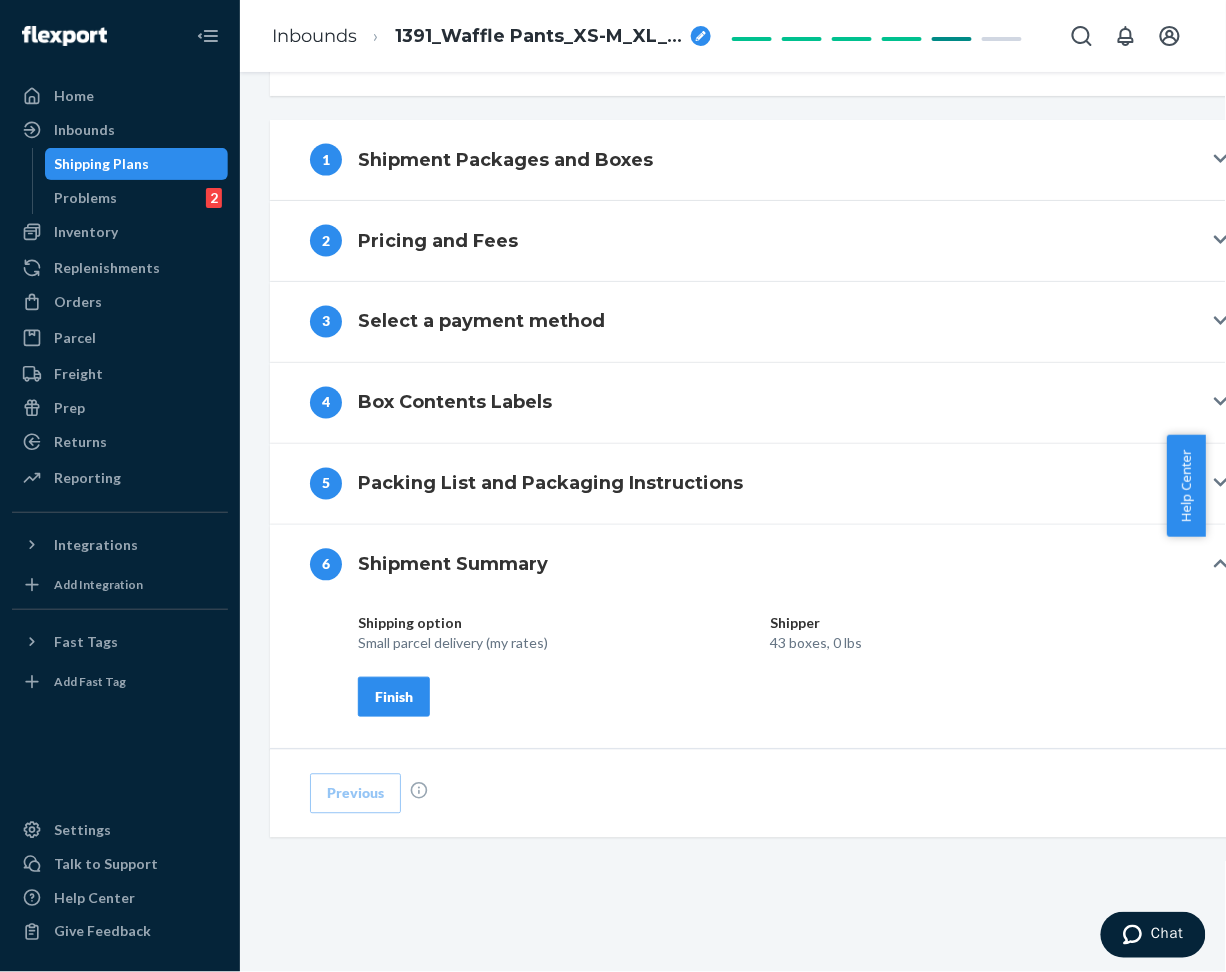 click on "Finish" at bounding box center [394, 697] 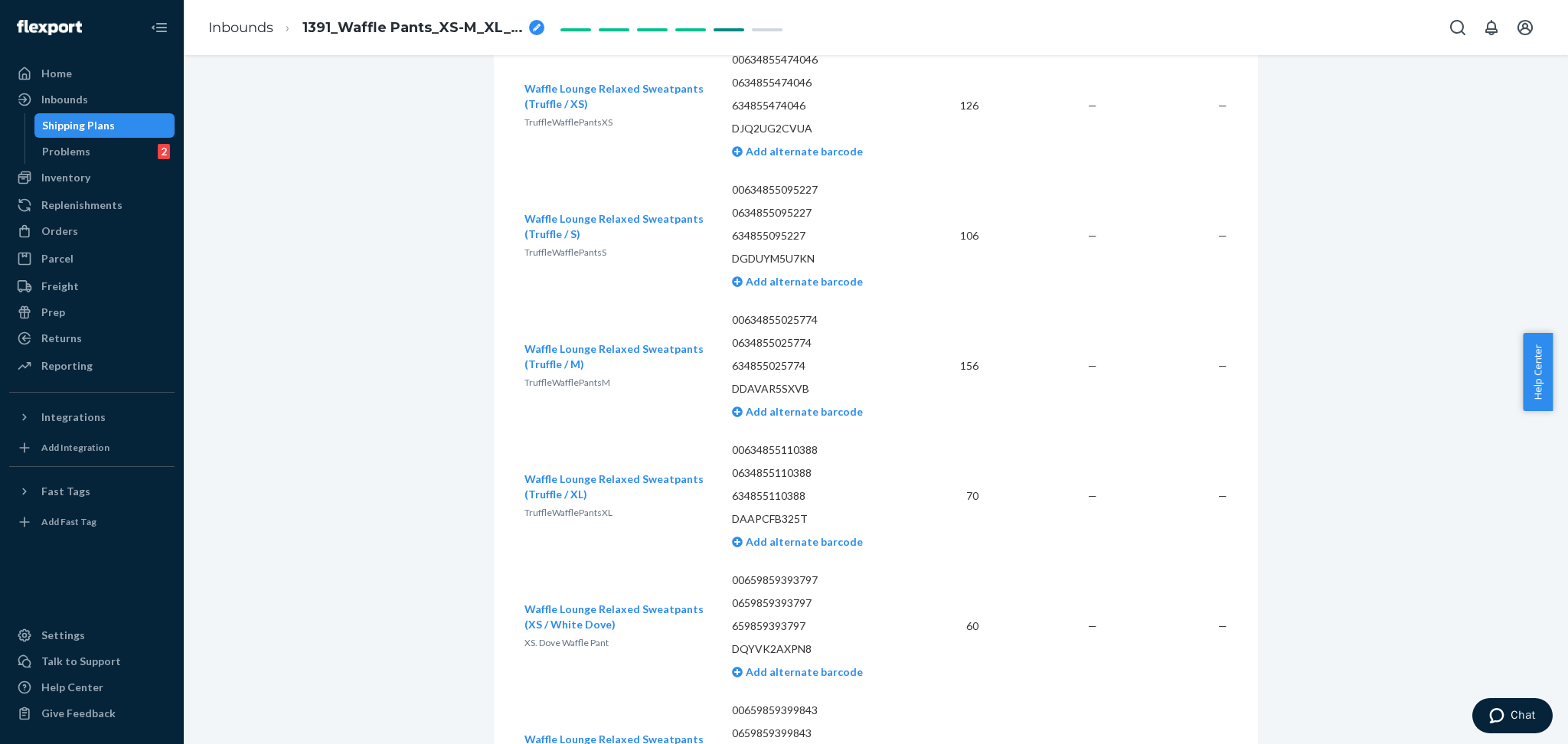 scroll, scrollTop: 0, scrollLeft: 0, axis: both 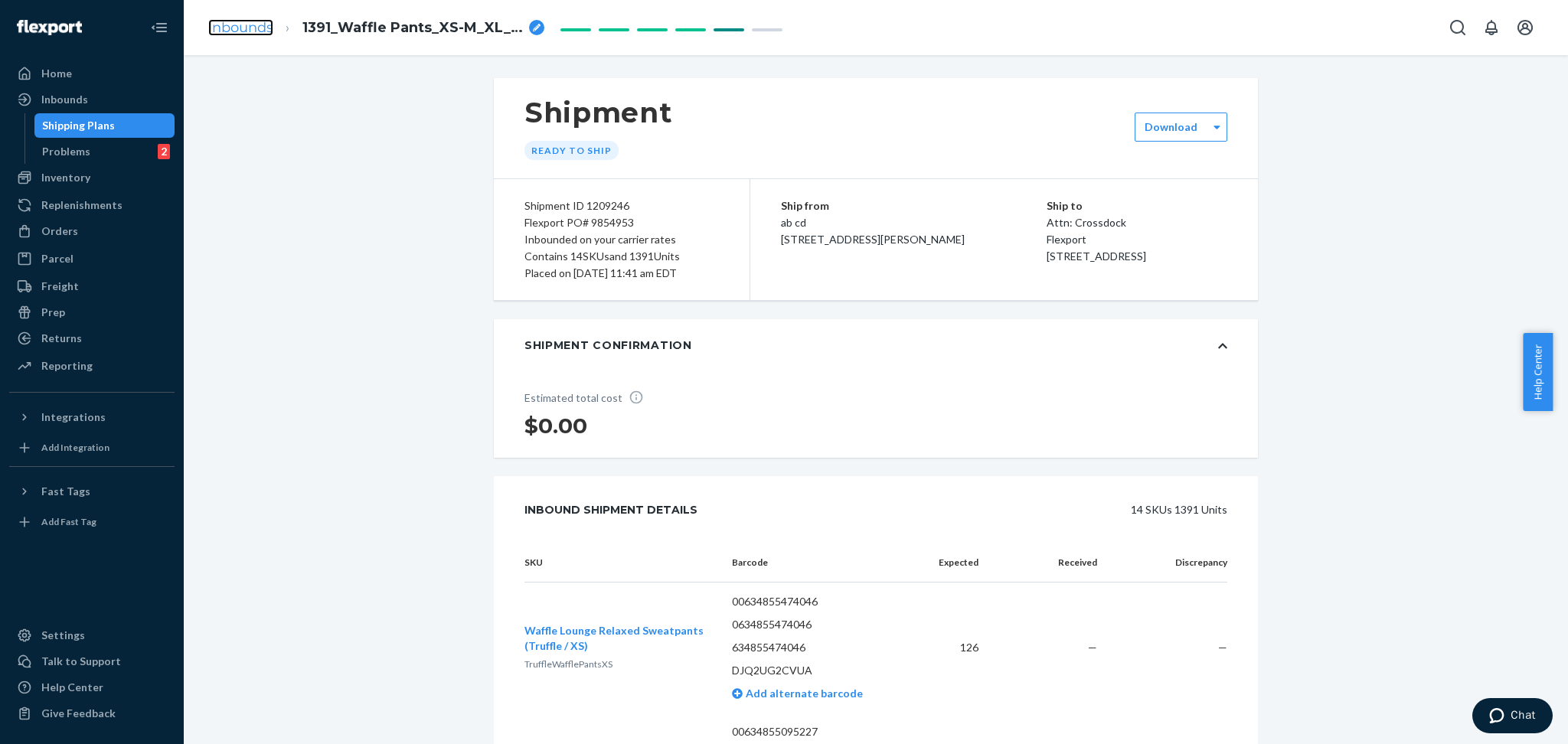 click on "Inbounds" at bounding box center (240, 28) 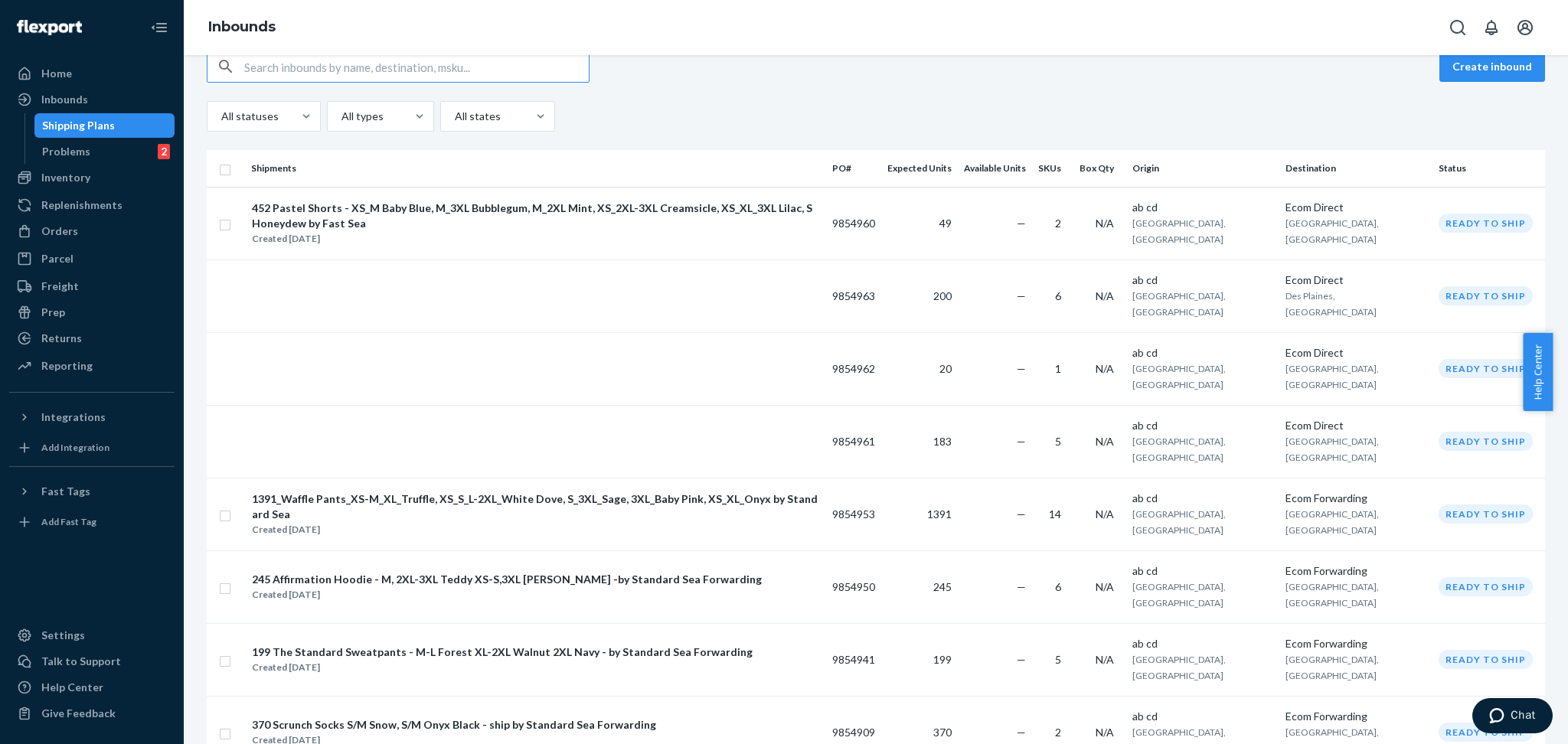 scroll, scrollTop: 0, scrollLeft: 0, axis: both 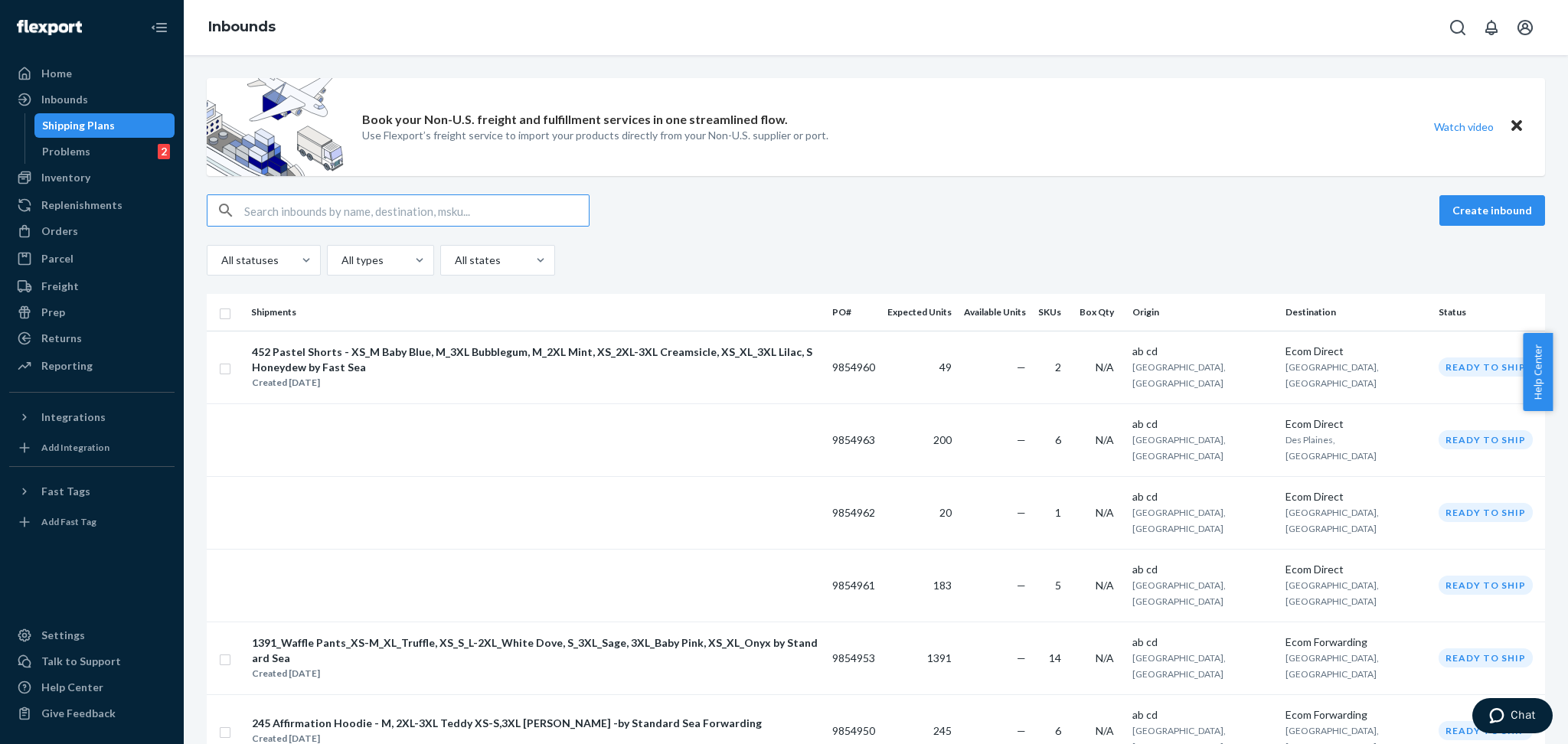 click at bounding box center [416, 210] 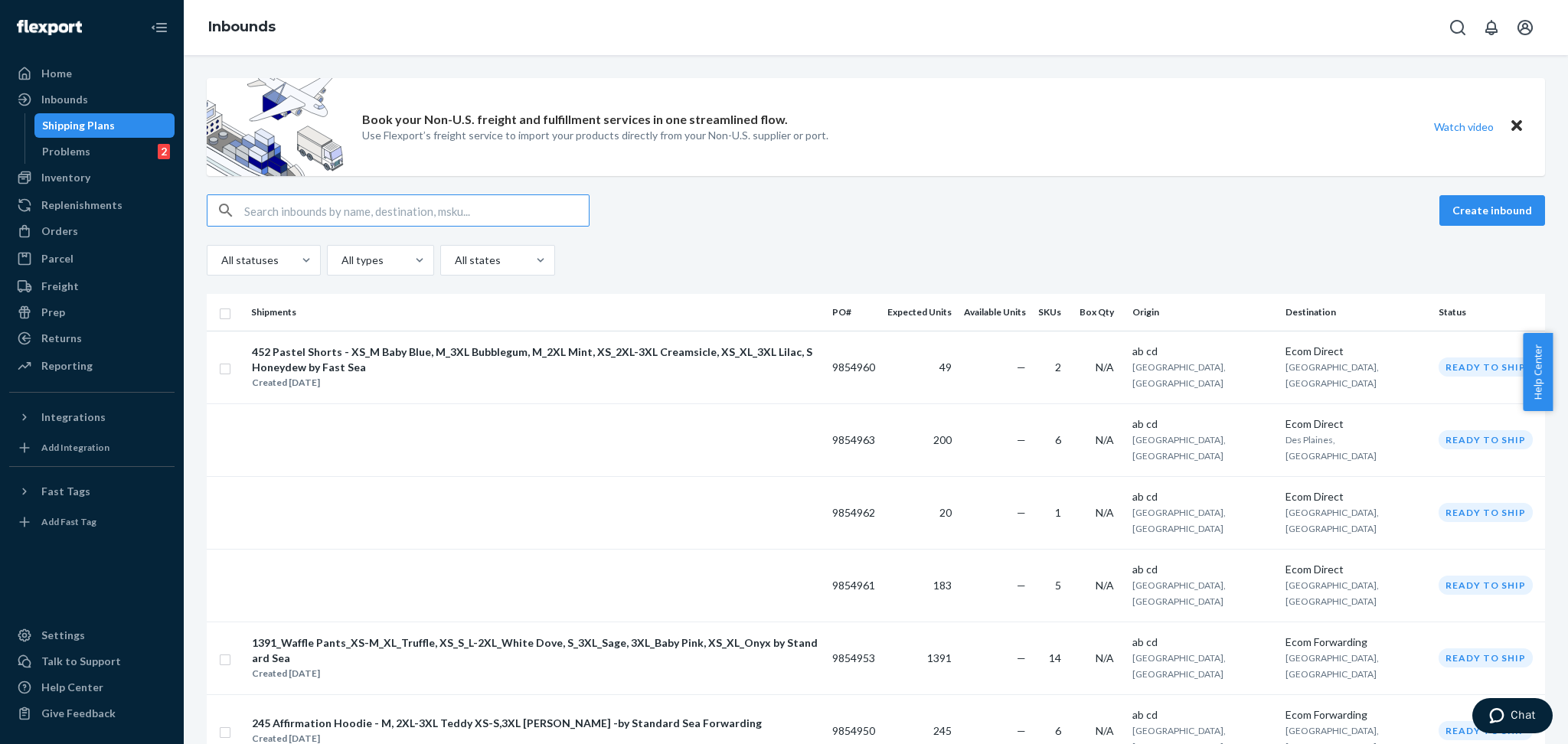 paste on "Cloud Pants - Fast Sea" 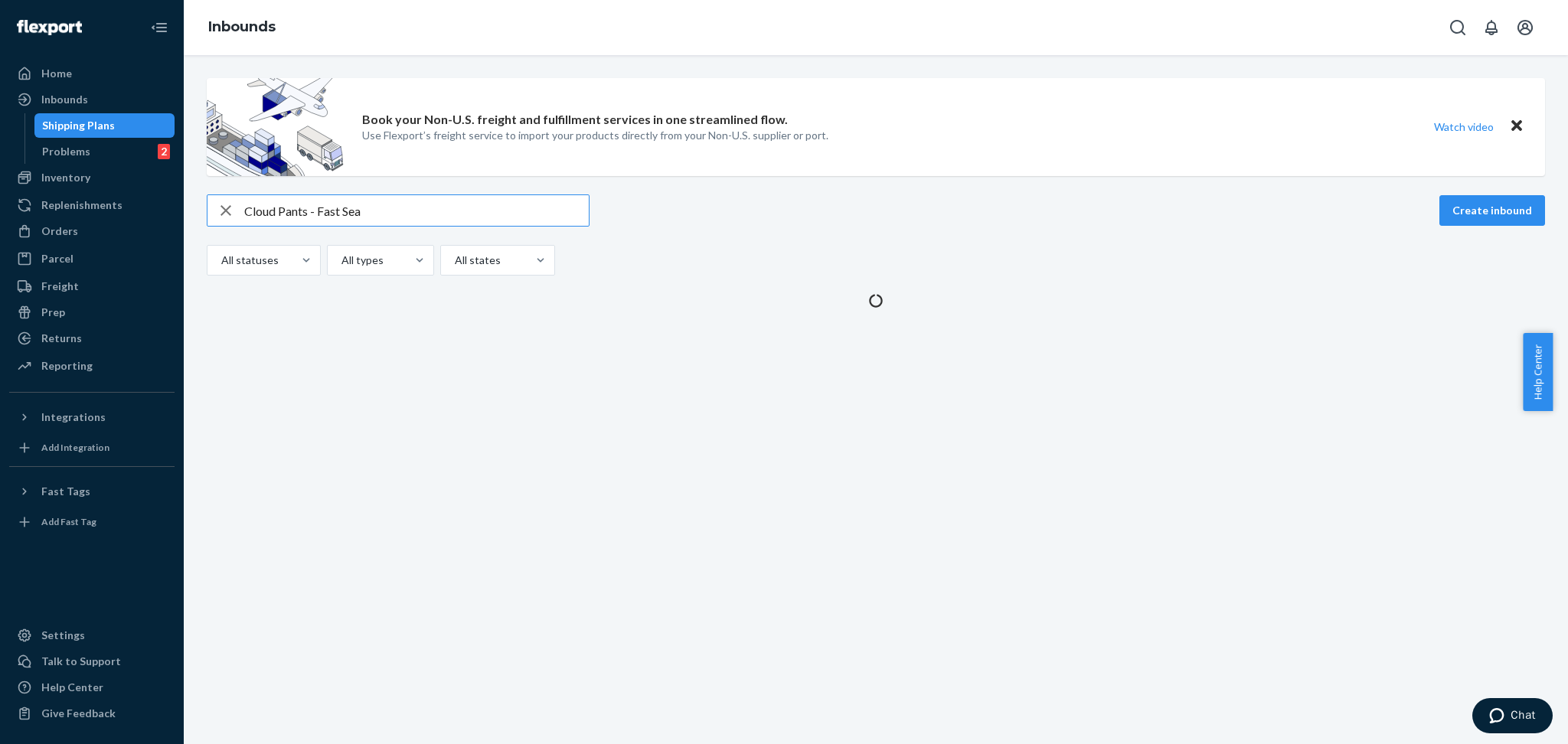 type on "Cloud Pants - Fast Sea" 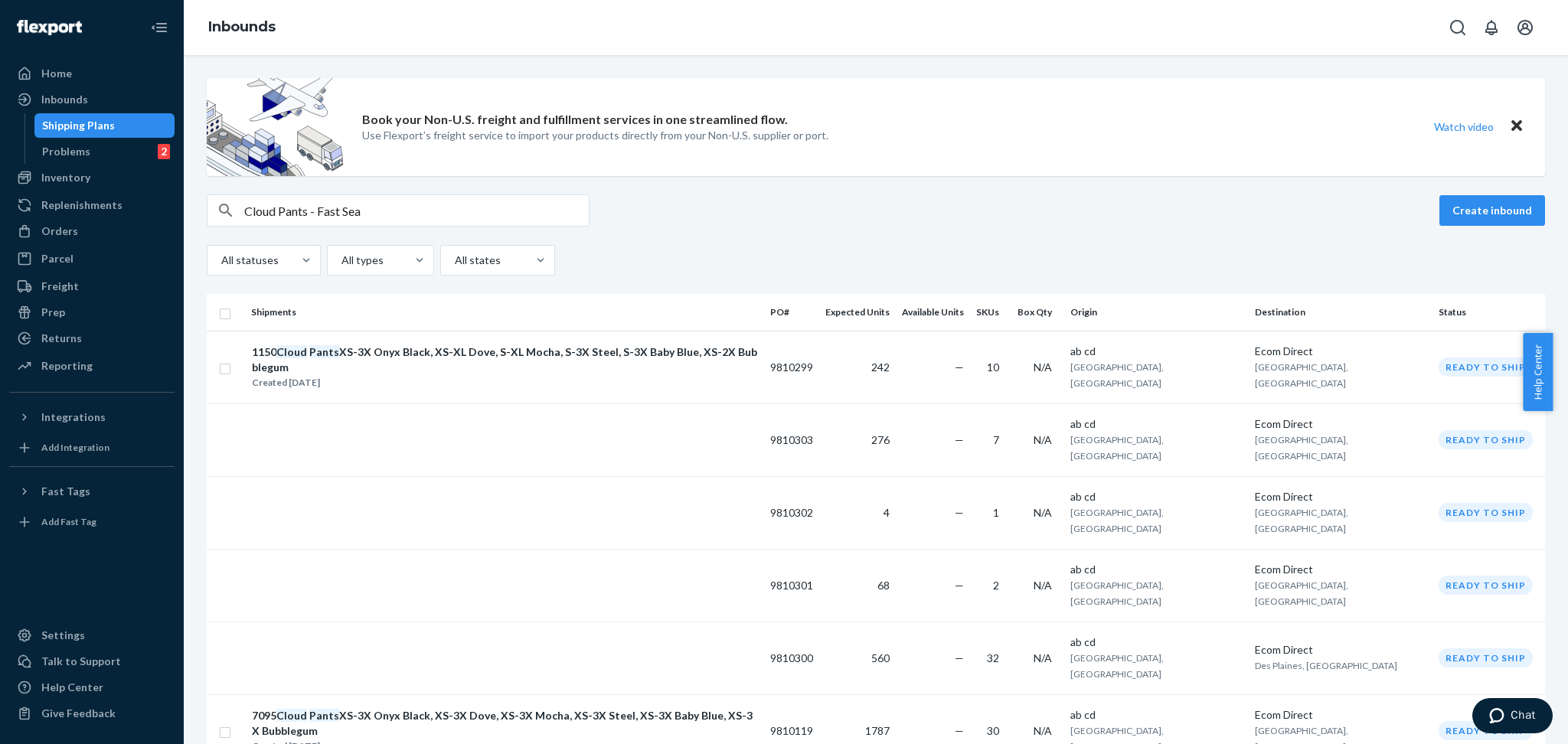 type 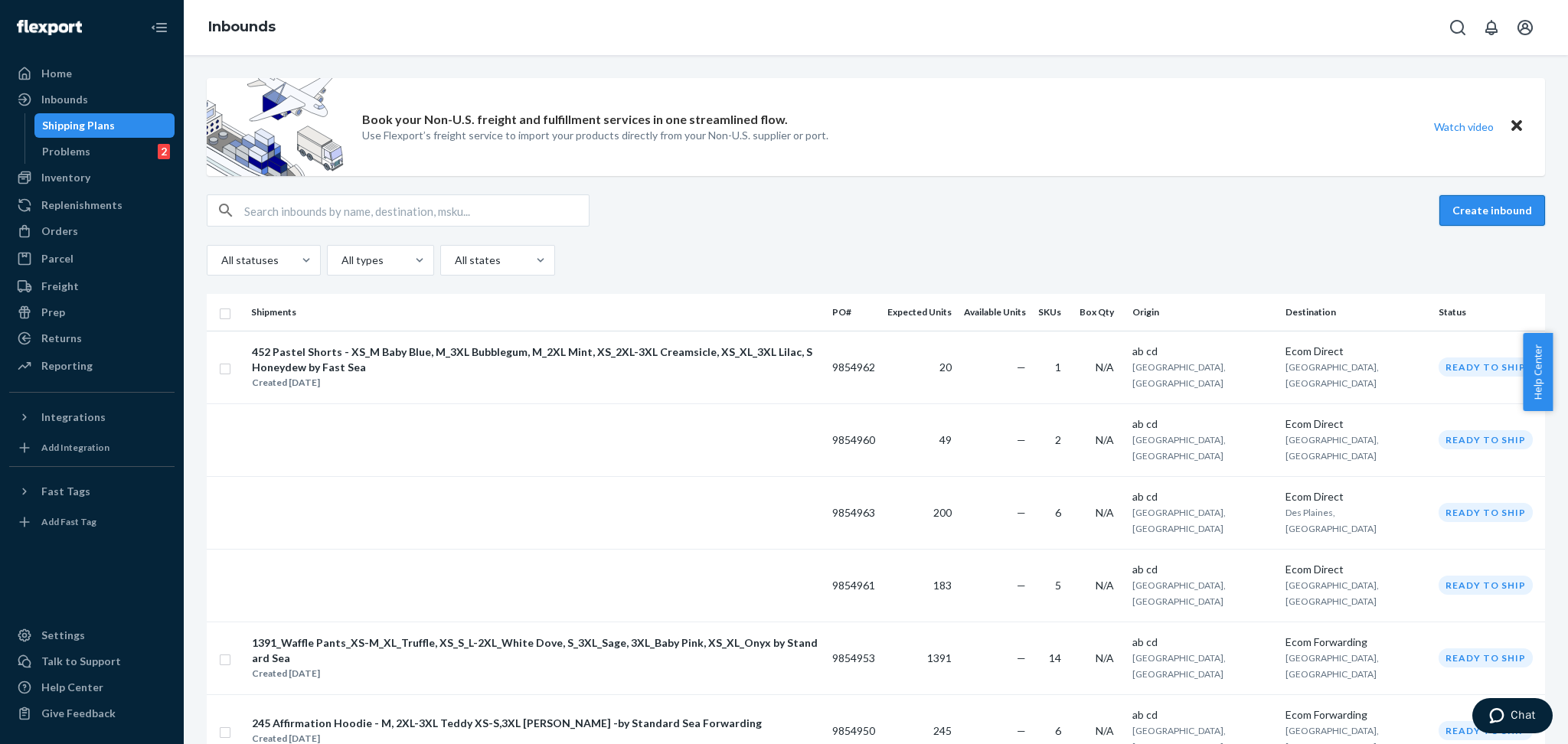 click on "Create inbound" at bounding box center [1492, 210] 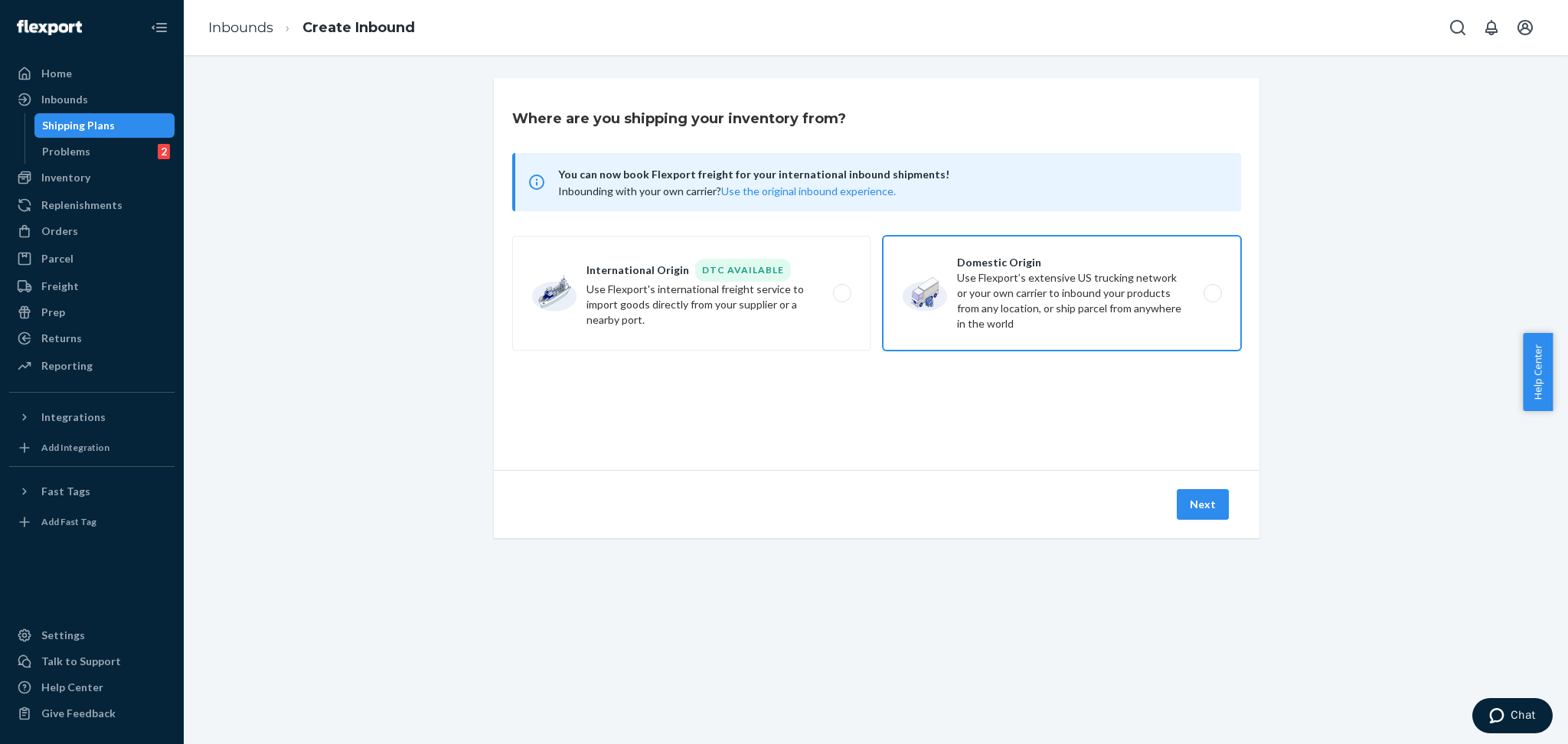 click on "Domestic Origin Use Flexport’s extensive US trucking network or your own carrier to inbound your products from any location, or ship parcel from anywhere in the world" at bounding box center [1062, 293] 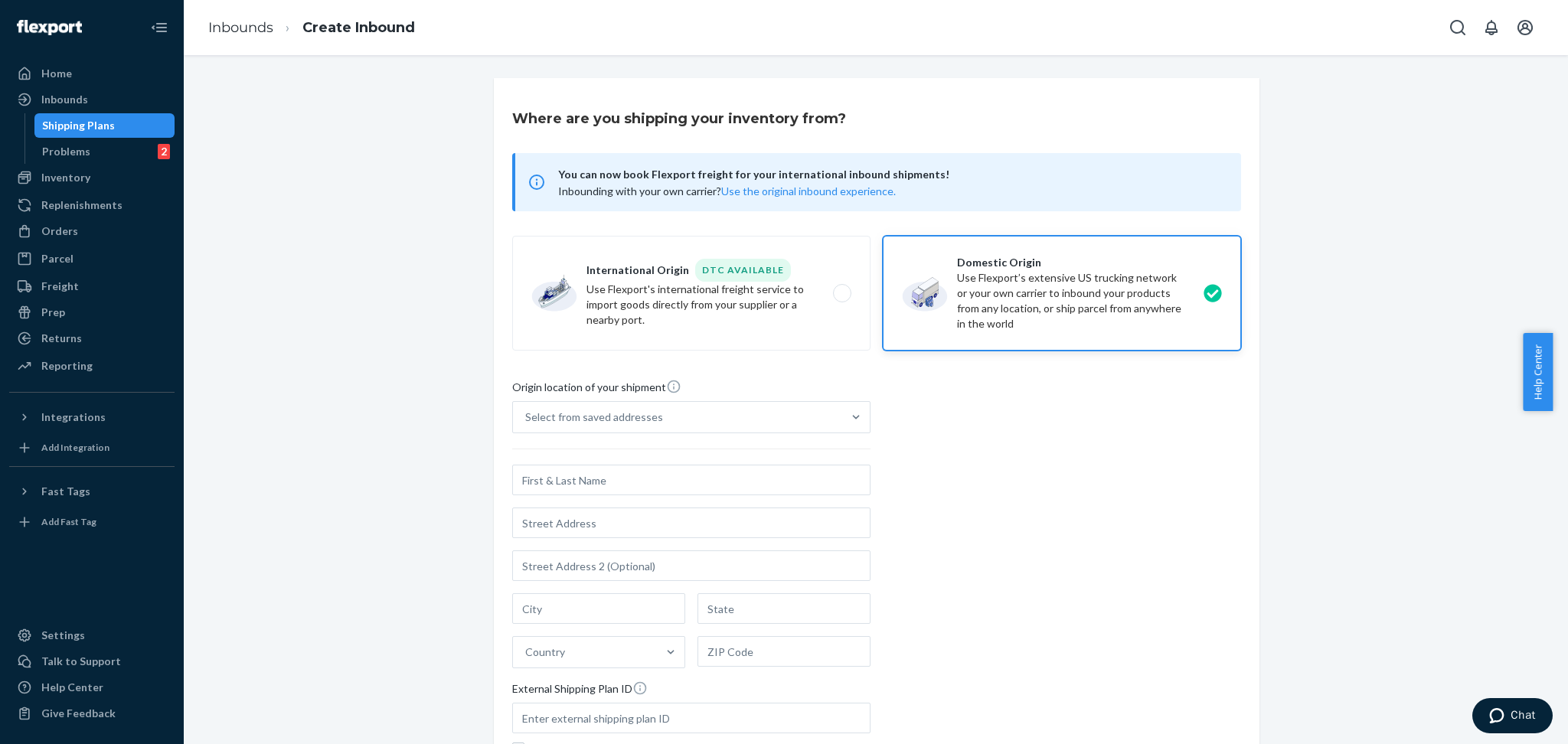 click on "Select from saved addresses" at bounding box center (678, 417) 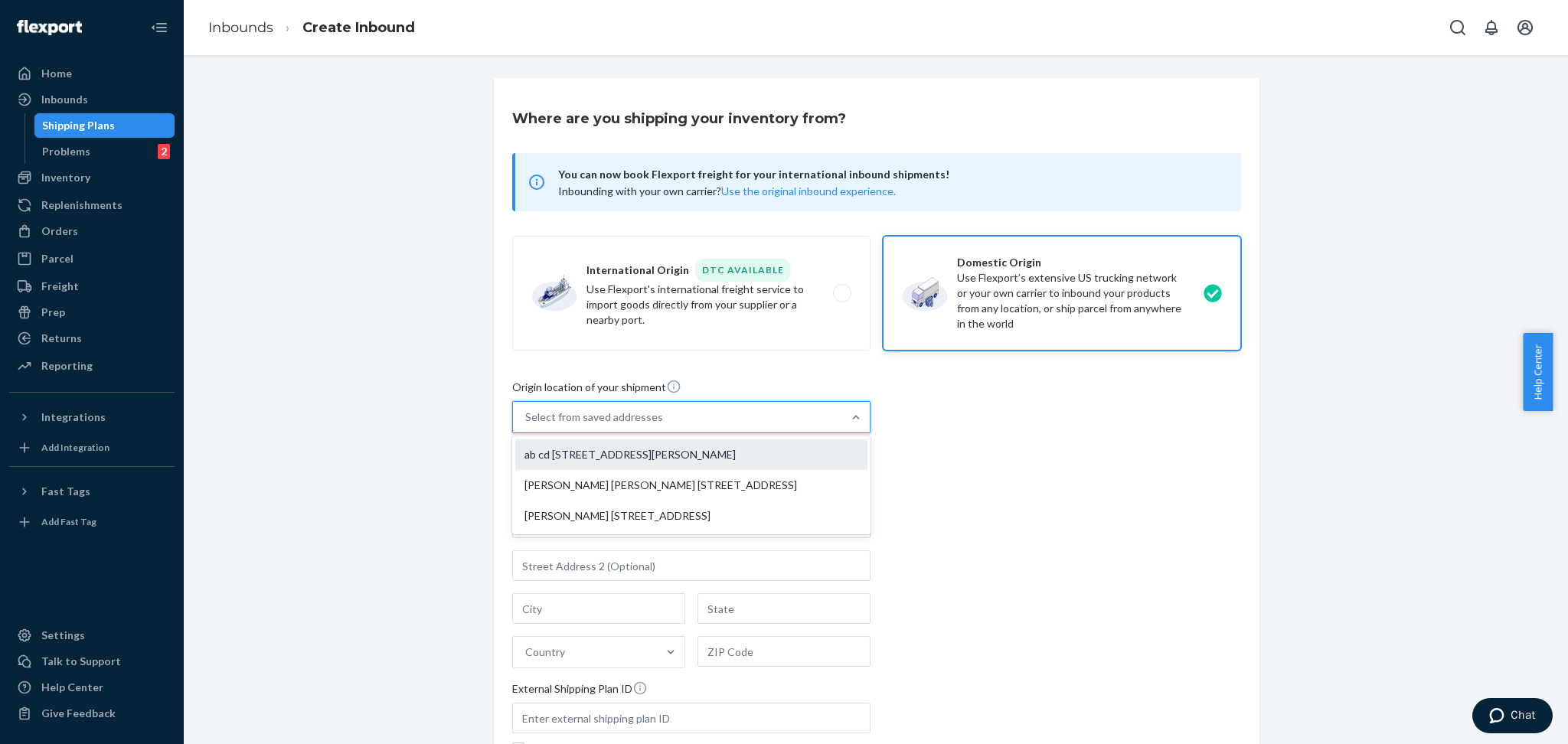 click on "ab cd
[STREET_ADDRESS][PERSON_NAME]" at bounding box center [691, 455] 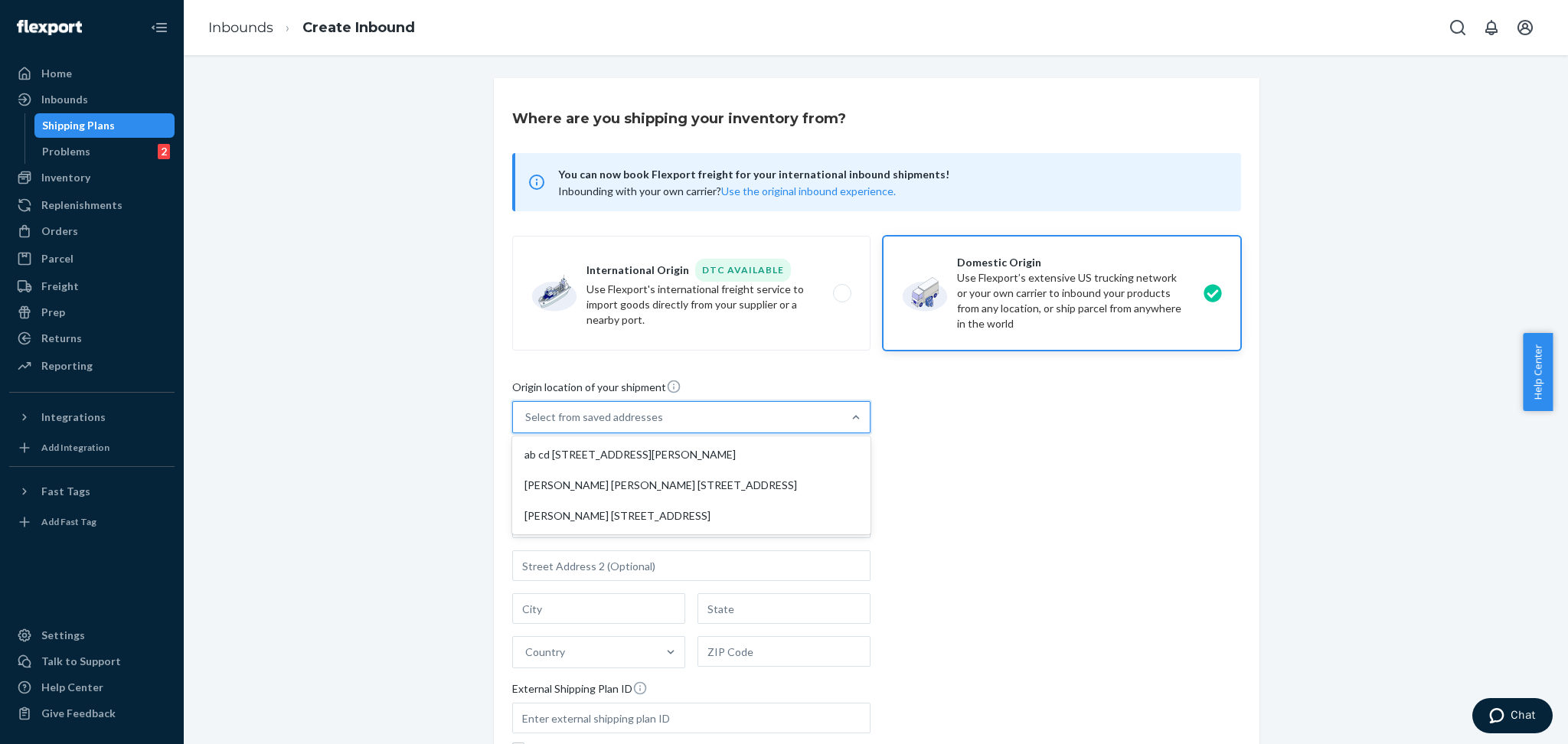 type on "ab cd" 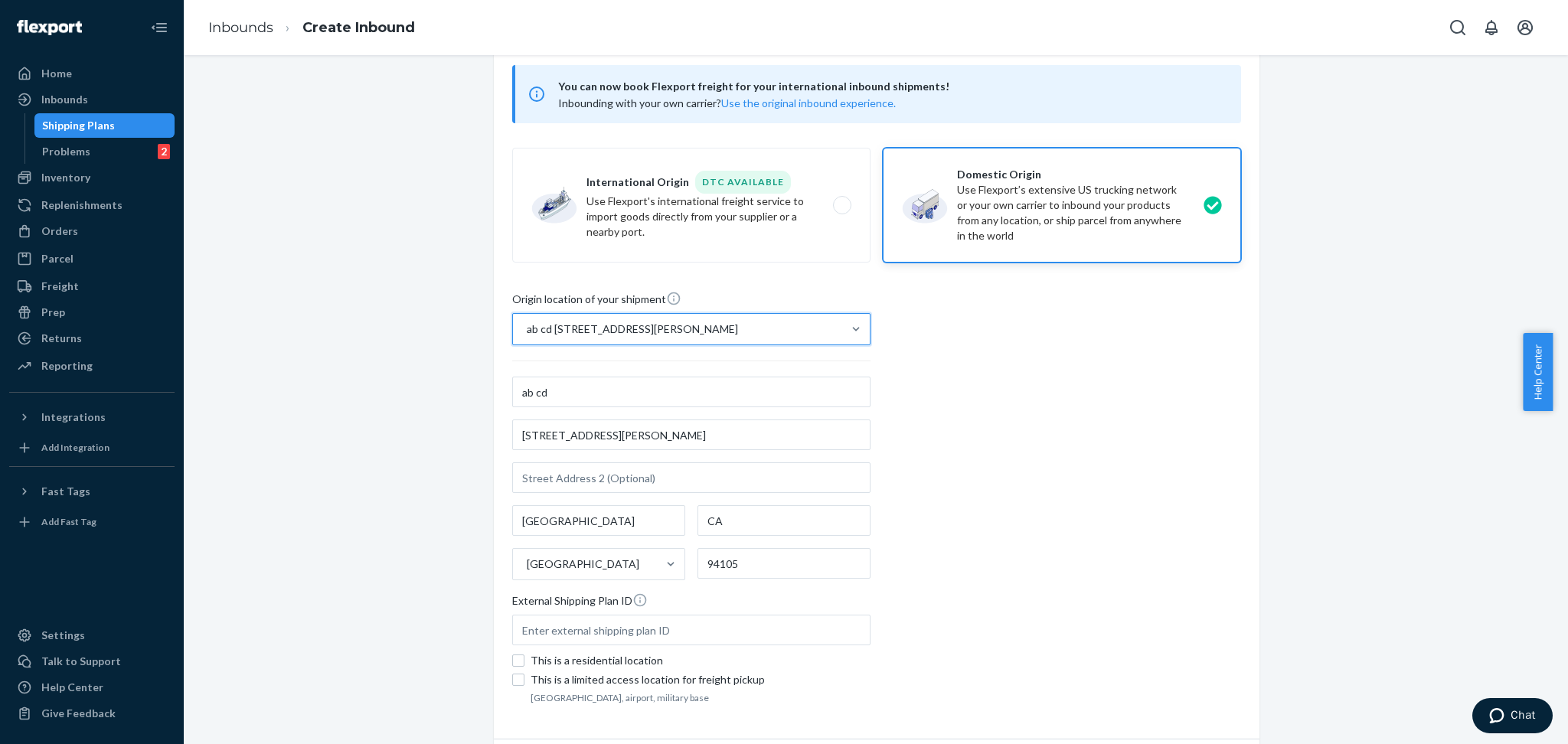 scroll, scrollTop: 150, scrollLeft: 0, axis: vertical 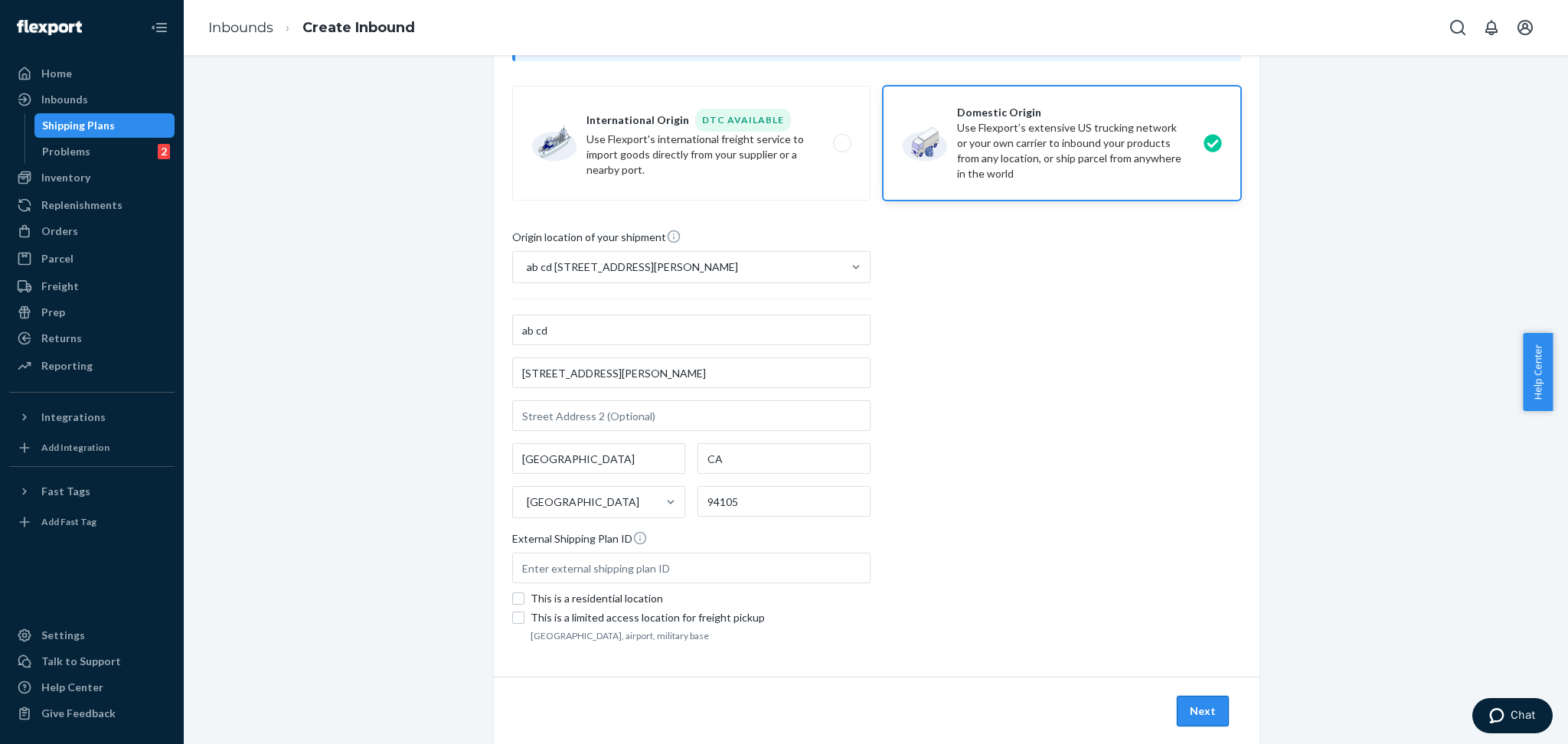 click on "Next" at bounding box center (1203, 711) 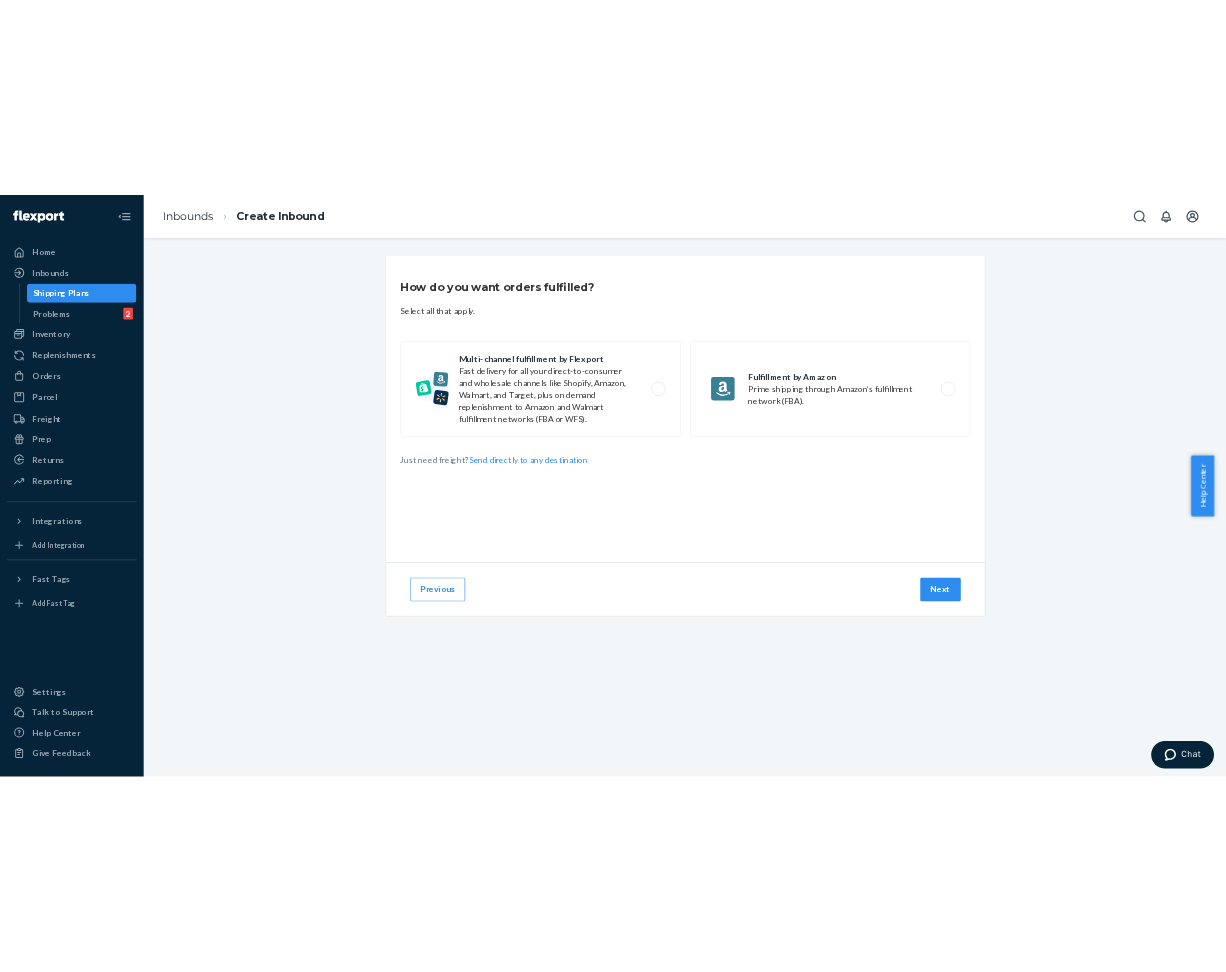 scroll, scrollTop: 0, scrollLeft: 0, axis: both 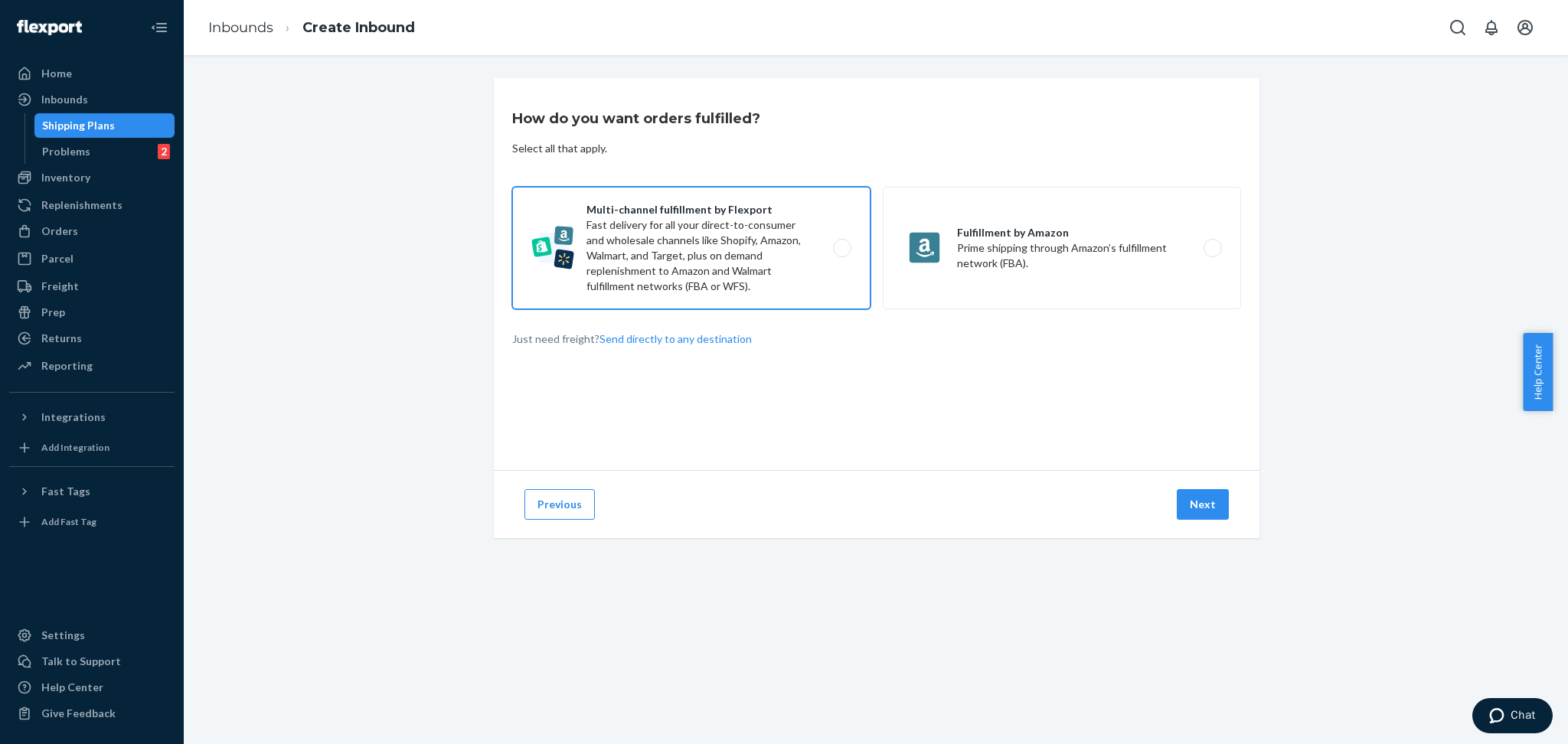 click on "Multi-channel fulfillment by Flexport Fast delivery for all your direct-to-consumer and wholesale channels like Shopify, Amazon, Walmart, and Target, plus on demand replenishment to Amazon and Walmart fulfillment networks (FBA or WFS)." at bounding box center [691, 248] 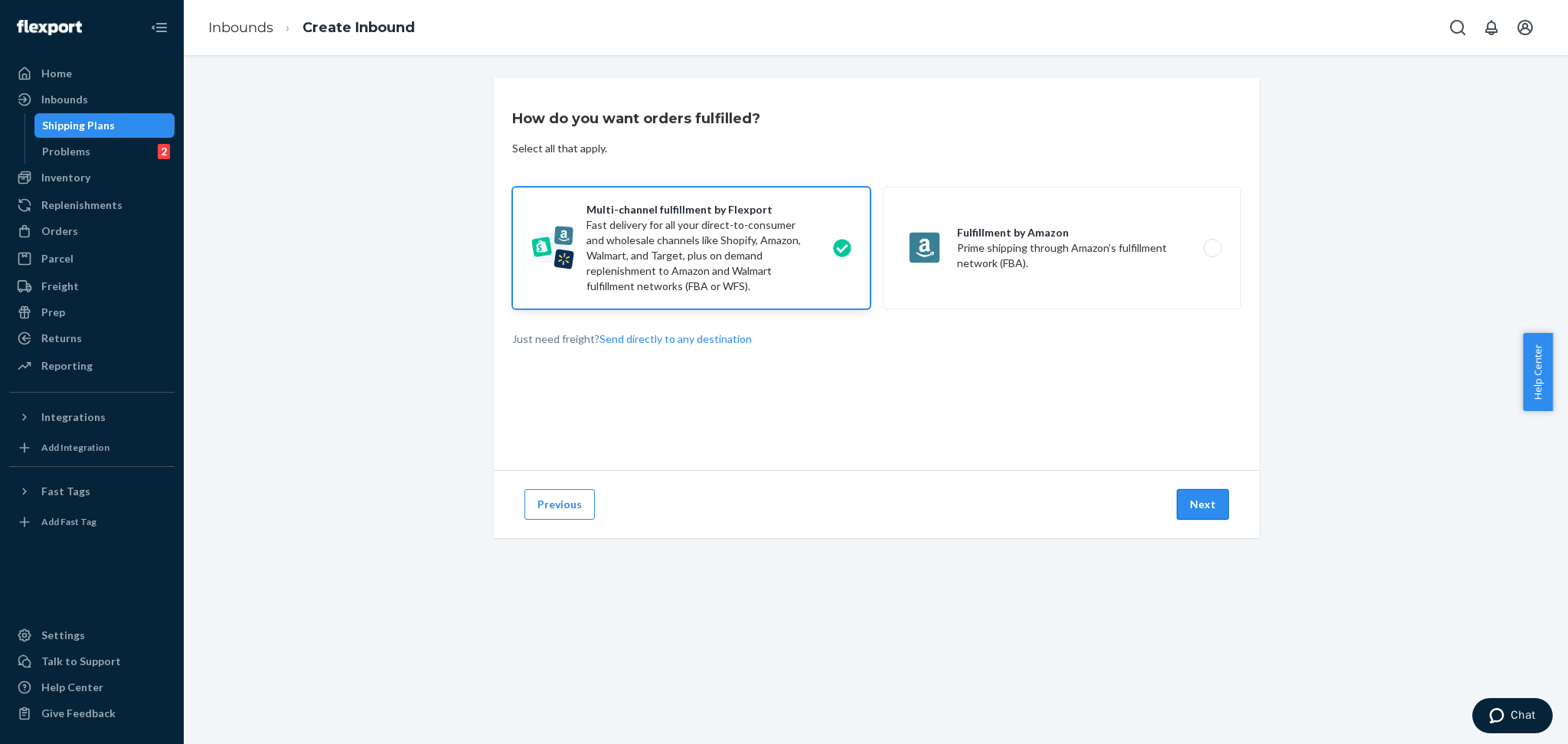 click on "Next" at bounding box center (1203, 504) 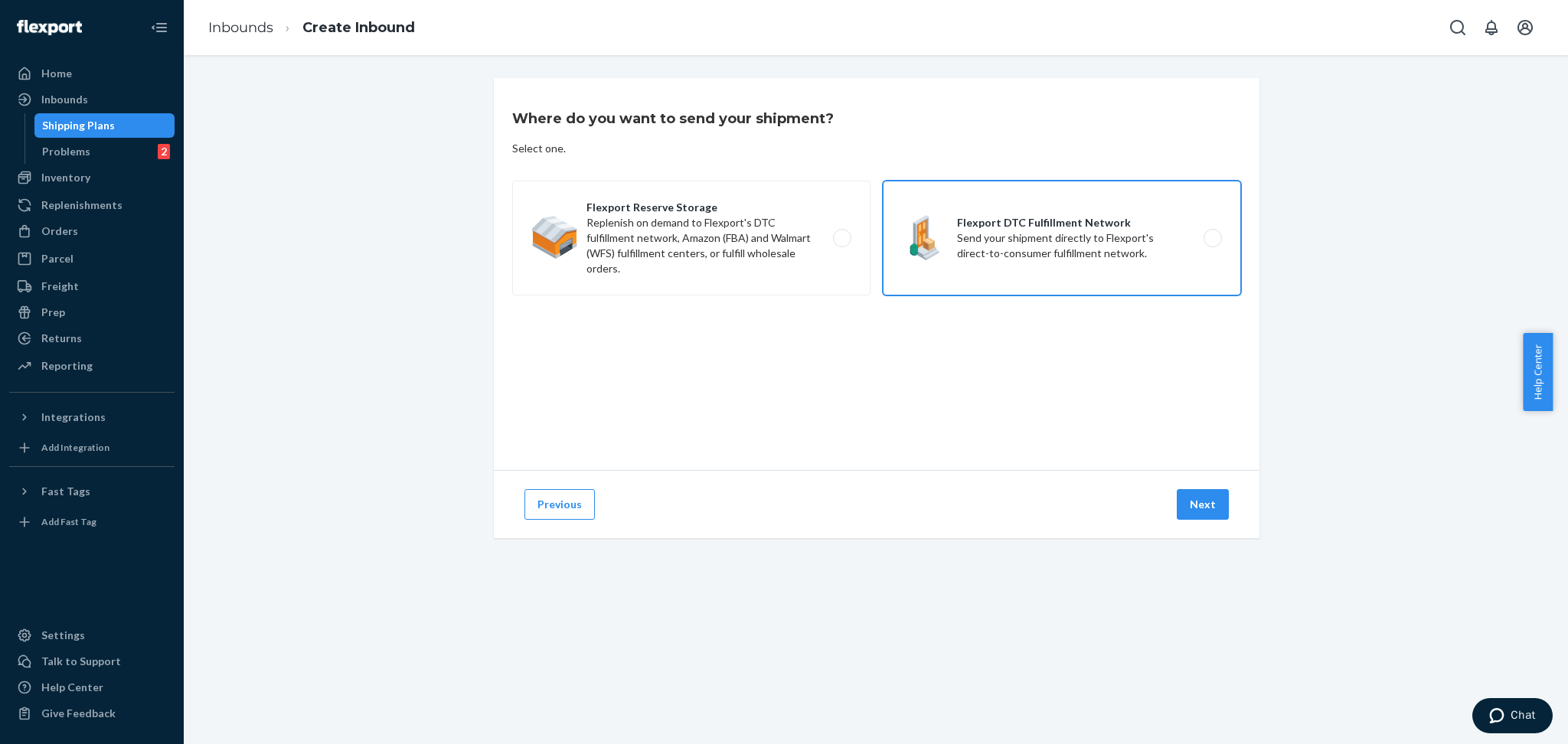 click on "Flexport DTC Fulfillment Network Send your shipment directly to Flexport's direct-to-consumer fulfillment network." at bounding box center [1062, 238] 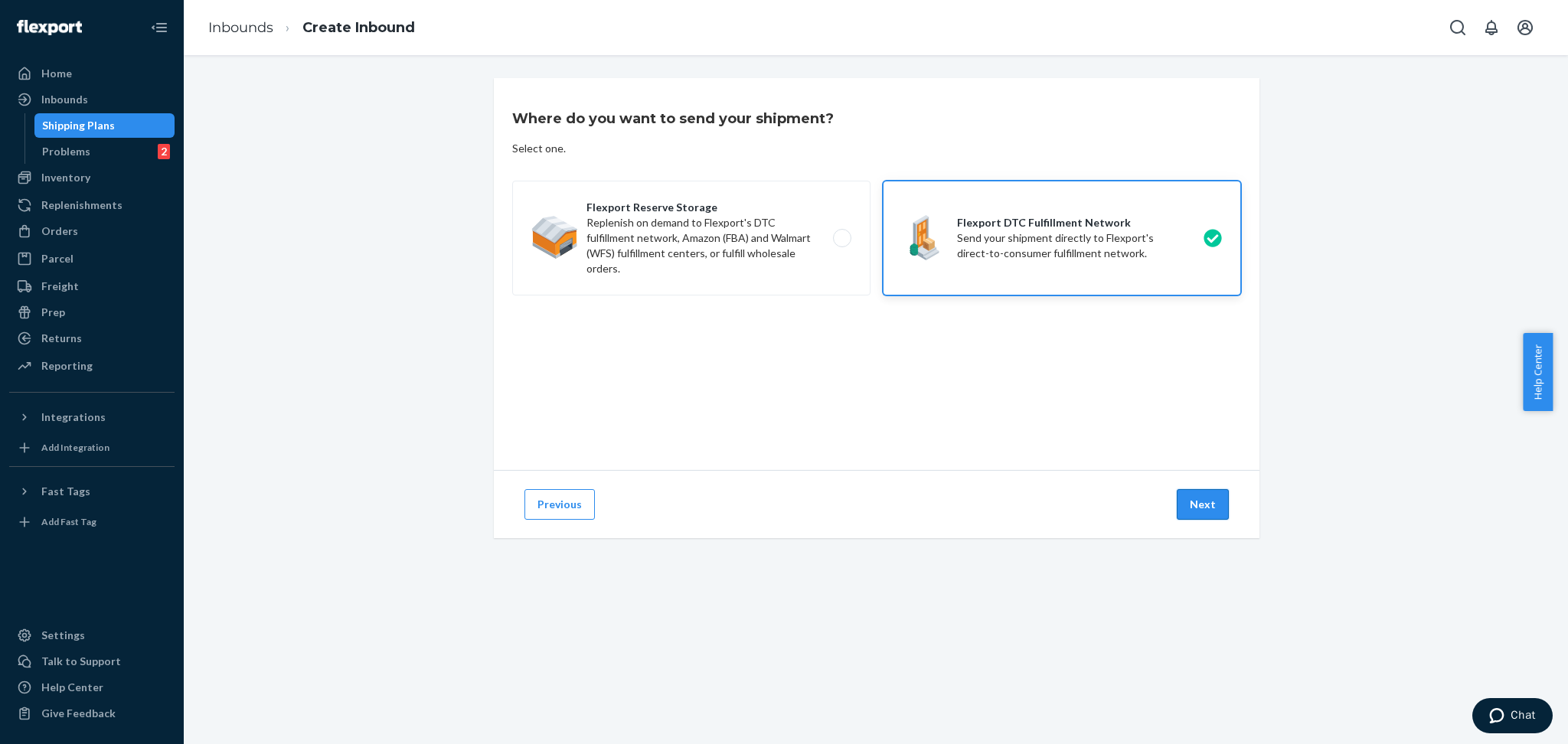 click on "Next" at bounding box center (1203, 504) 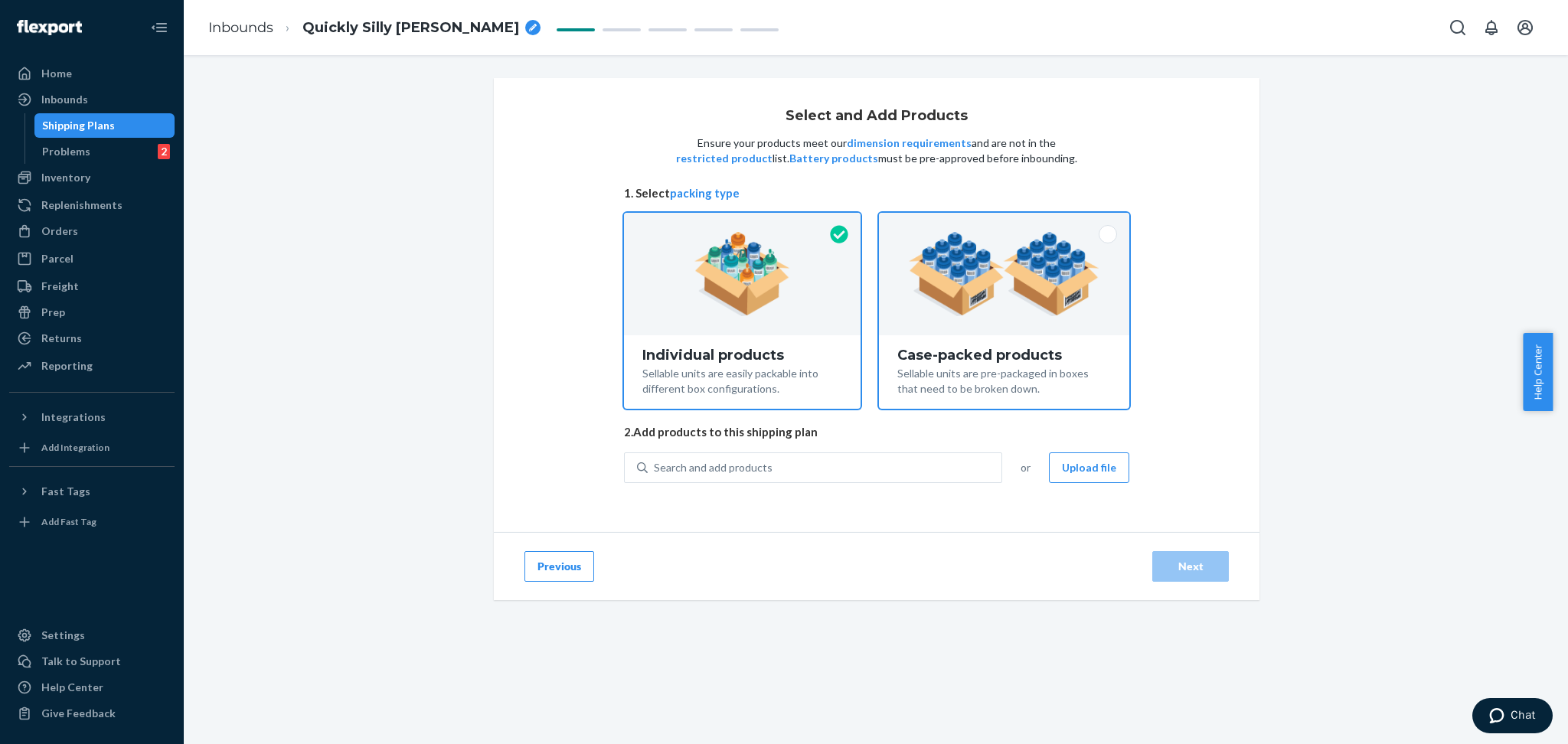 click on "Case-packed products" at bounding box center [1004, 355] 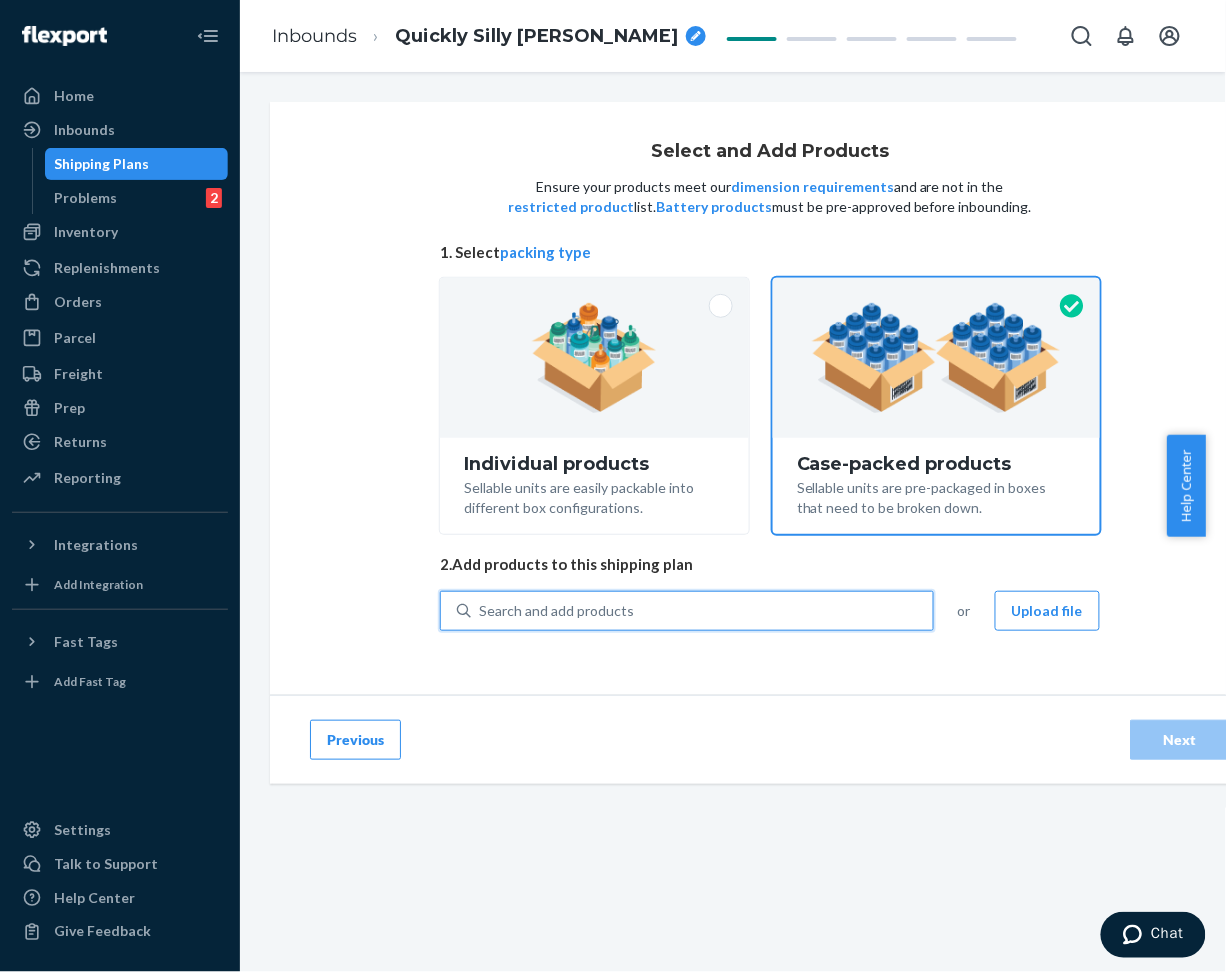 click on "Search and add products" at bounding box center (702, 611) 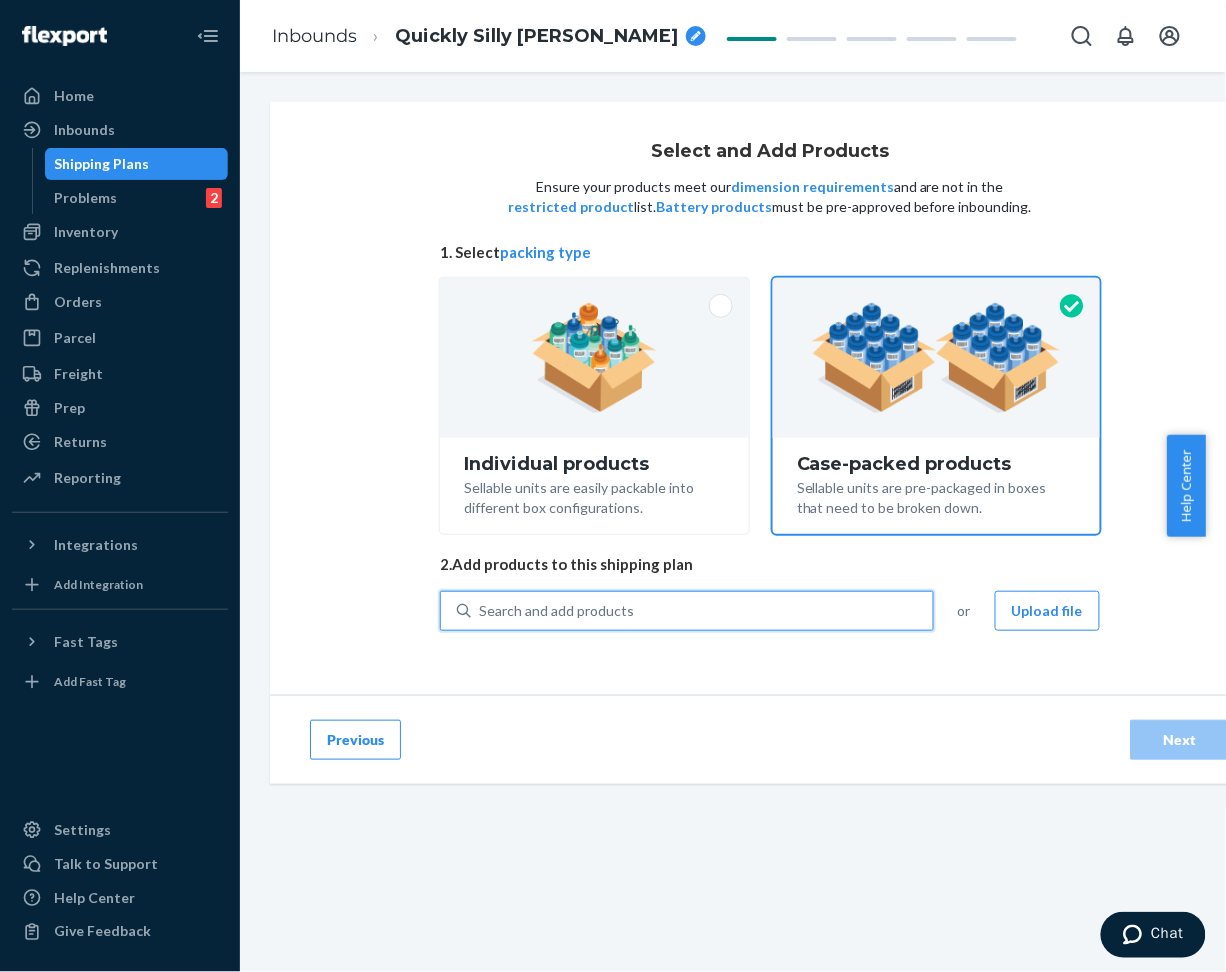 paste on "Cloud Pants Dove" 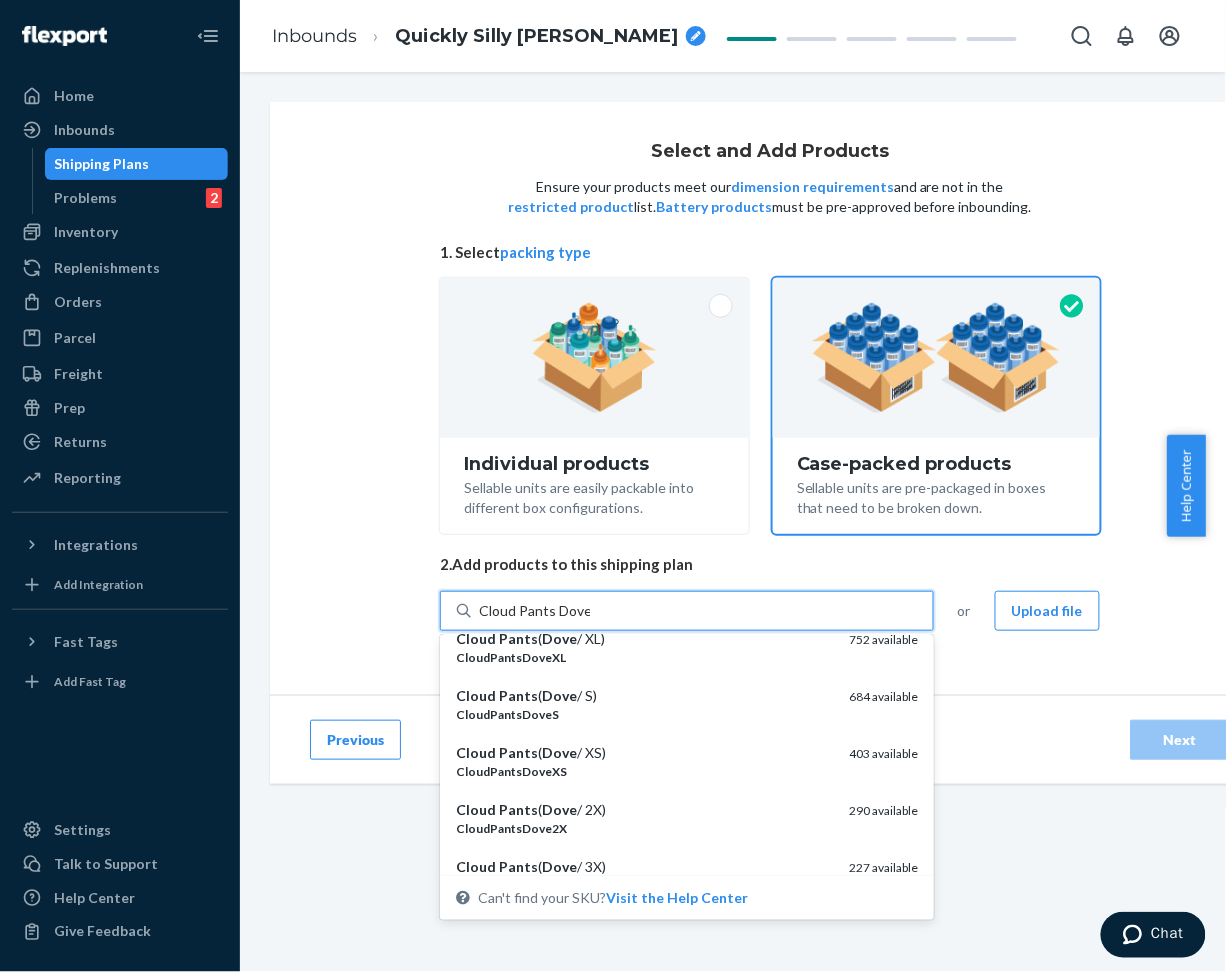 scroll, scrollTop: 133, scrollLeft: 0, axis: vertical 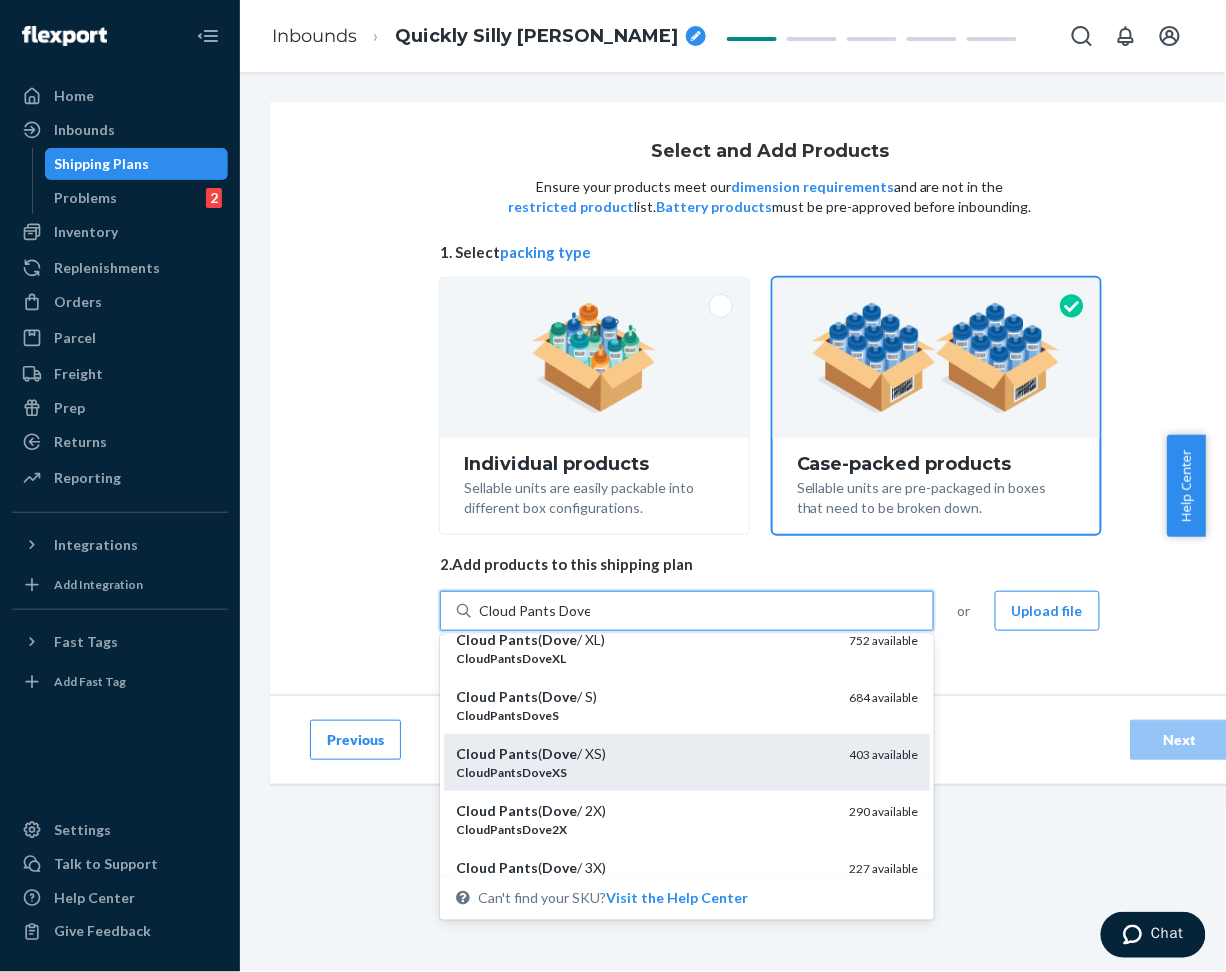click on "Cloud   Pants  ( Dove  / XS)" at bounding box center [644, 754] 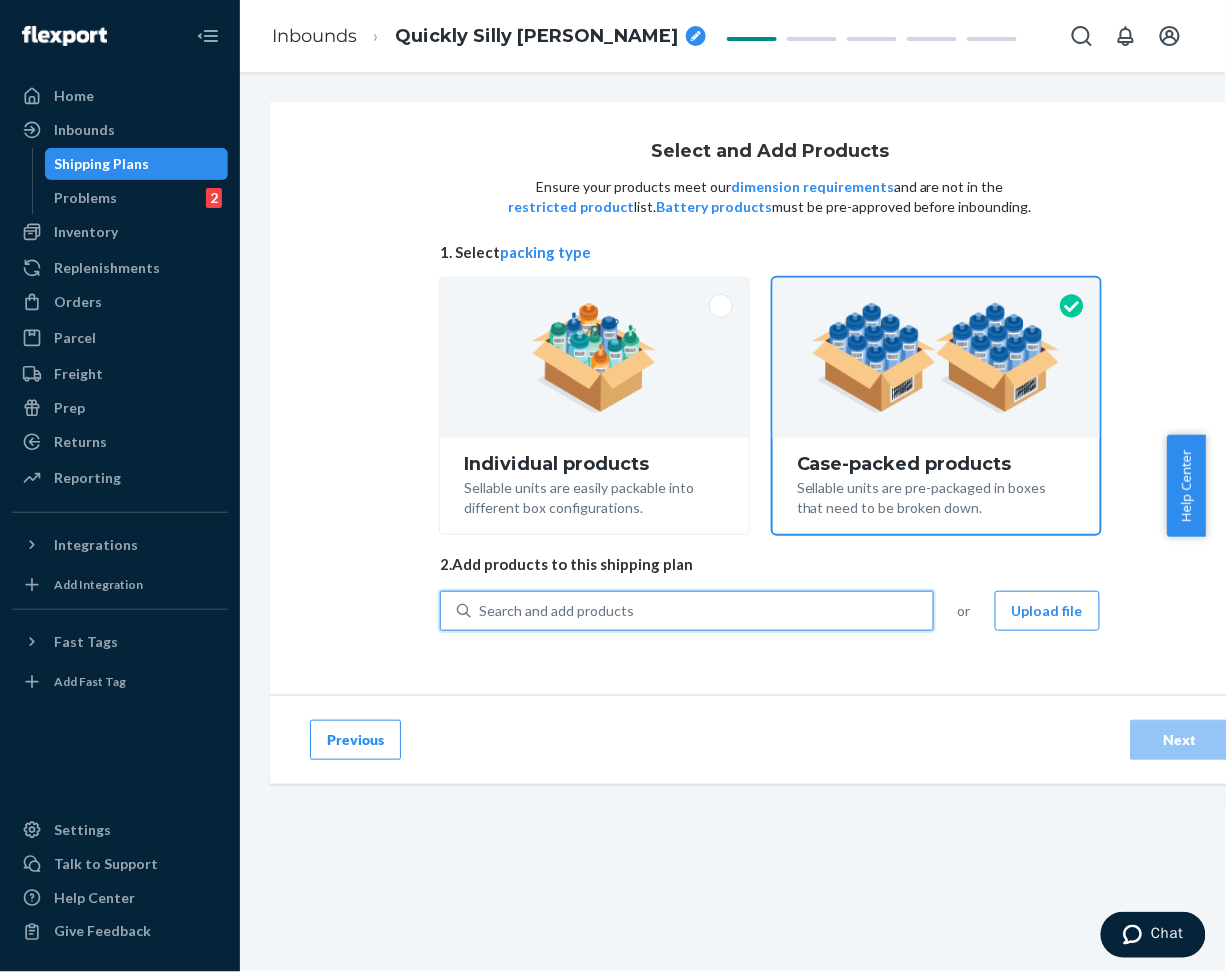 click on "Search and add products" at bounding box center (556, 611) 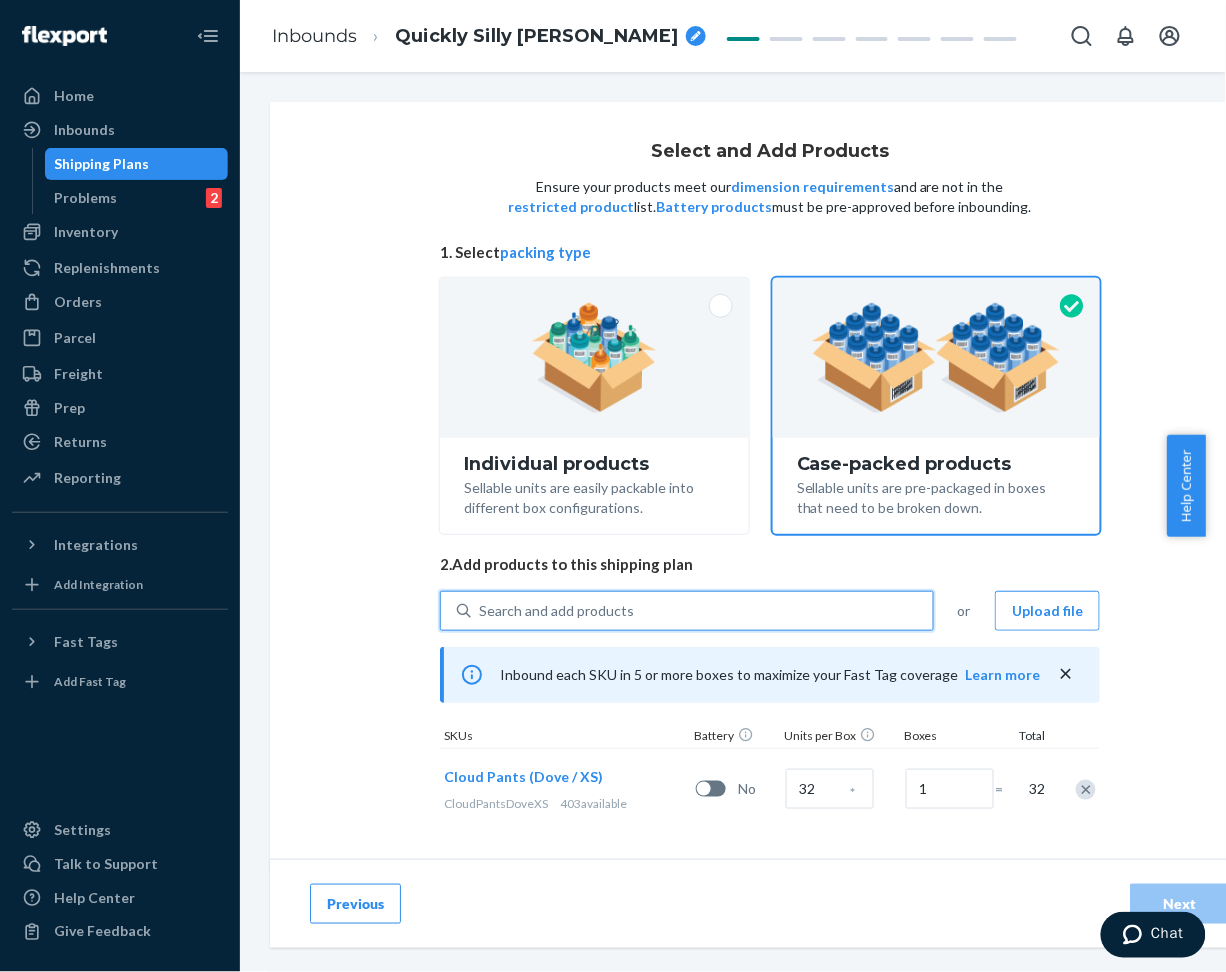 paste on "Cloud Pants Dove" 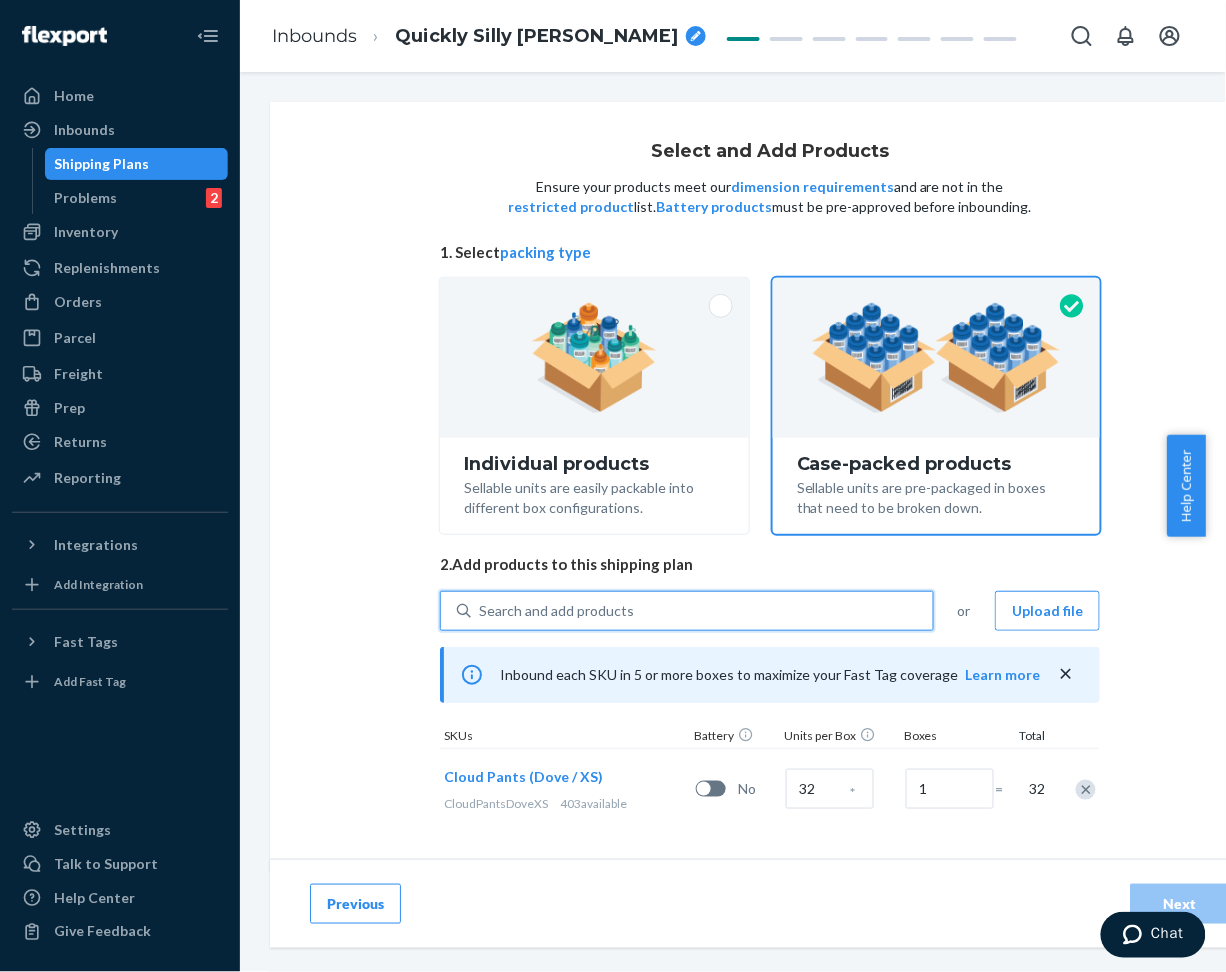type on "Cloud Pants Dove" 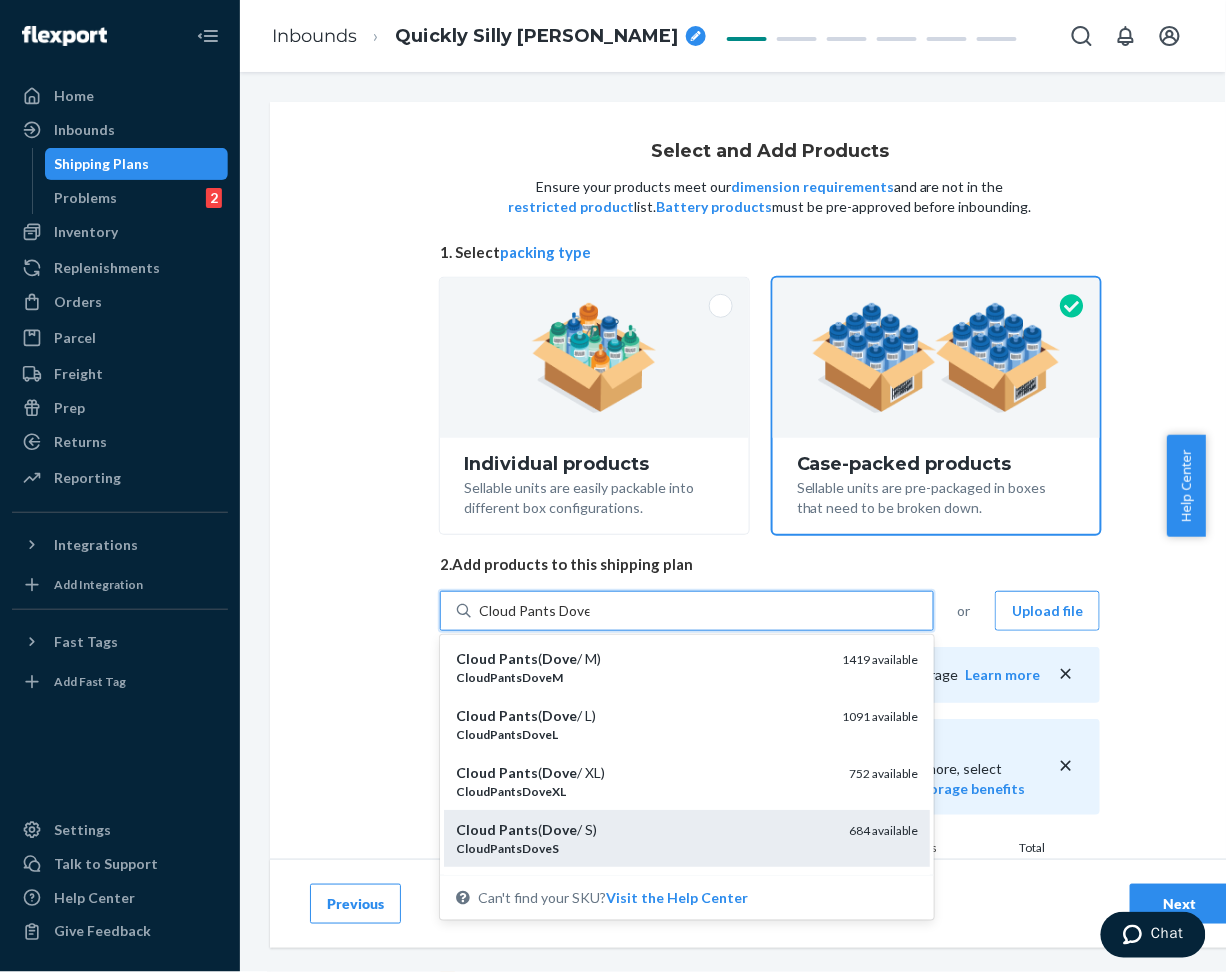click on "Cloud   Pants  ( Dove  / S)" at bounding box center (644, 830) 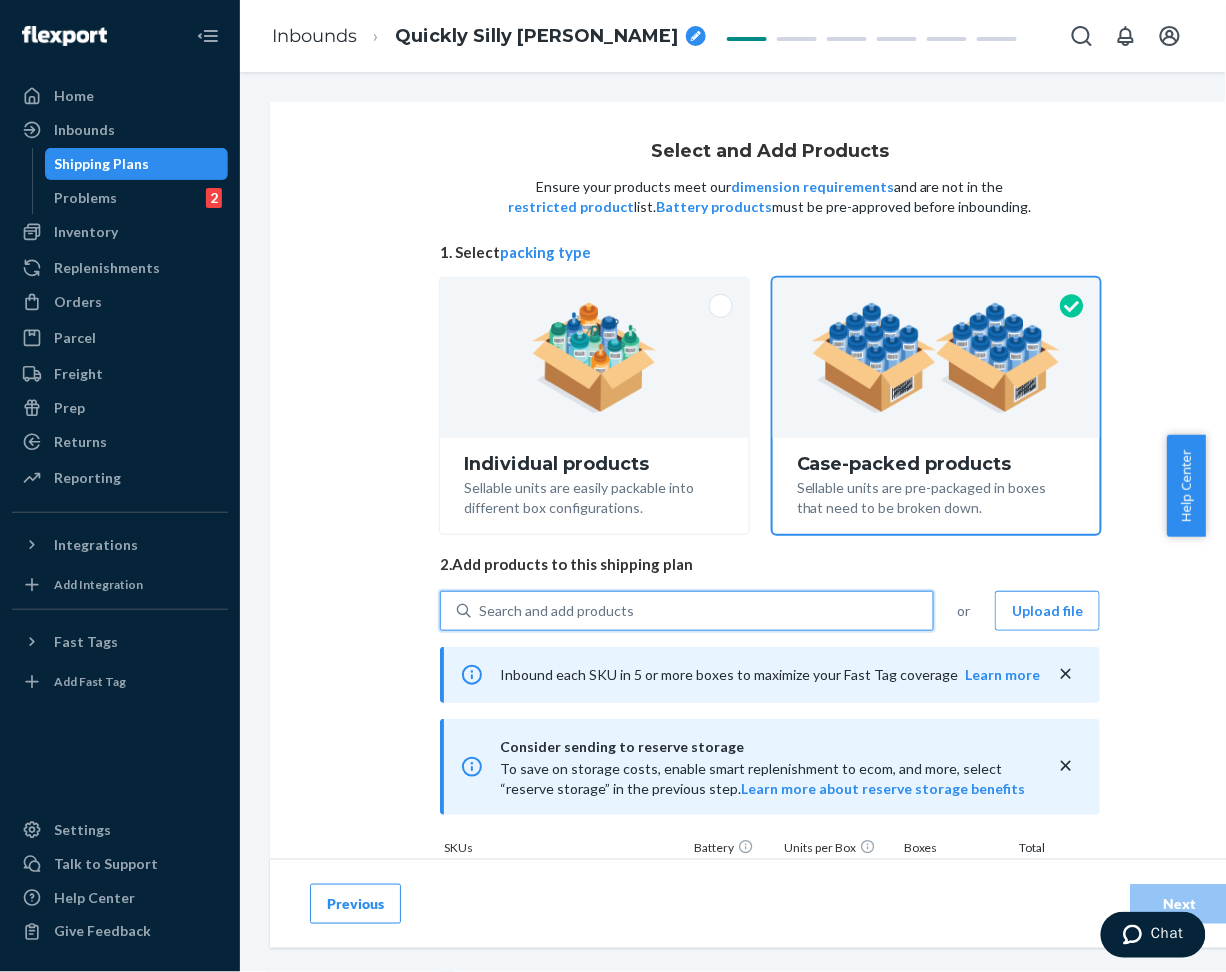 click on "Search and add products" at bounding box center (556, 611) 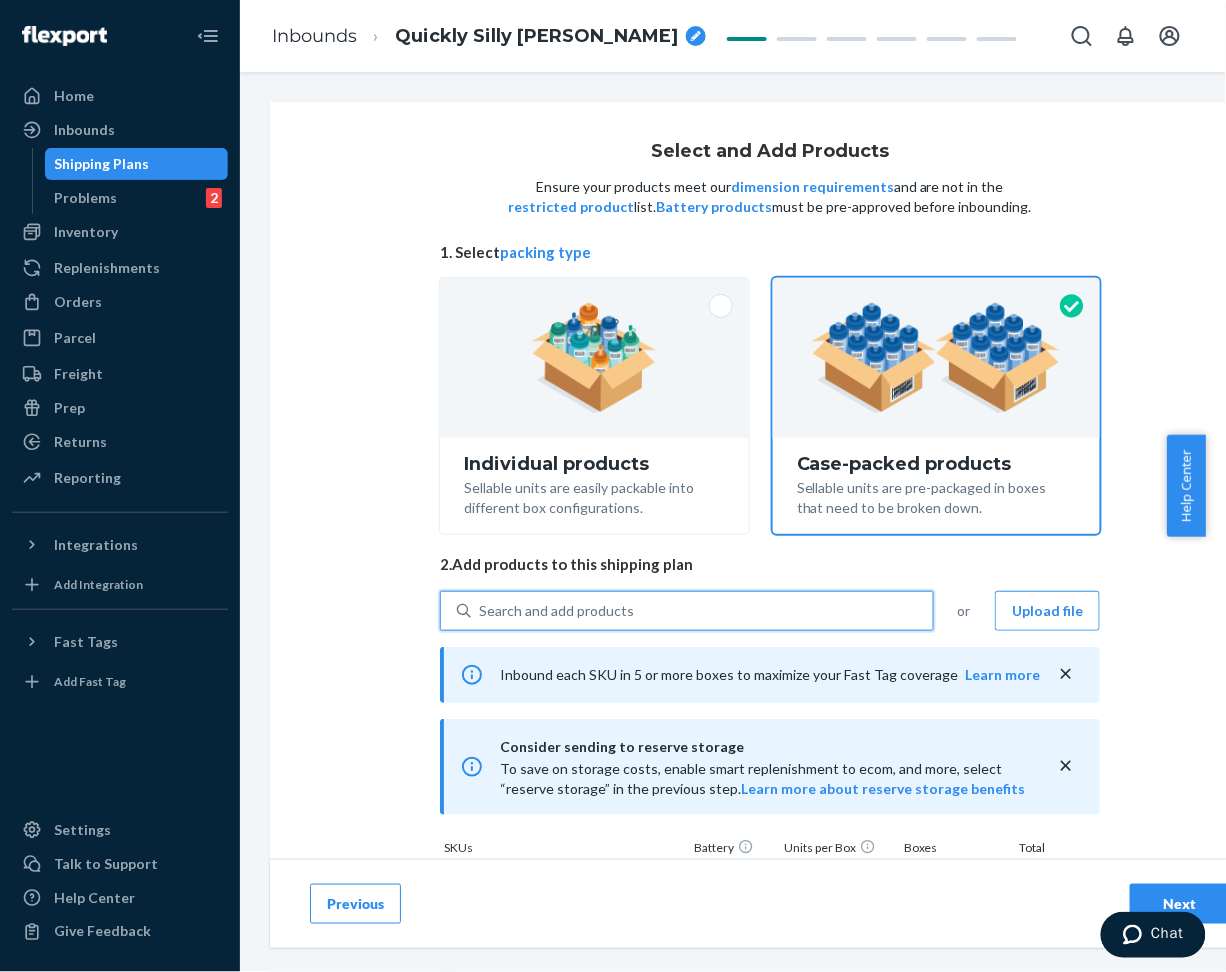 paste on "Cloud Pants Dove" 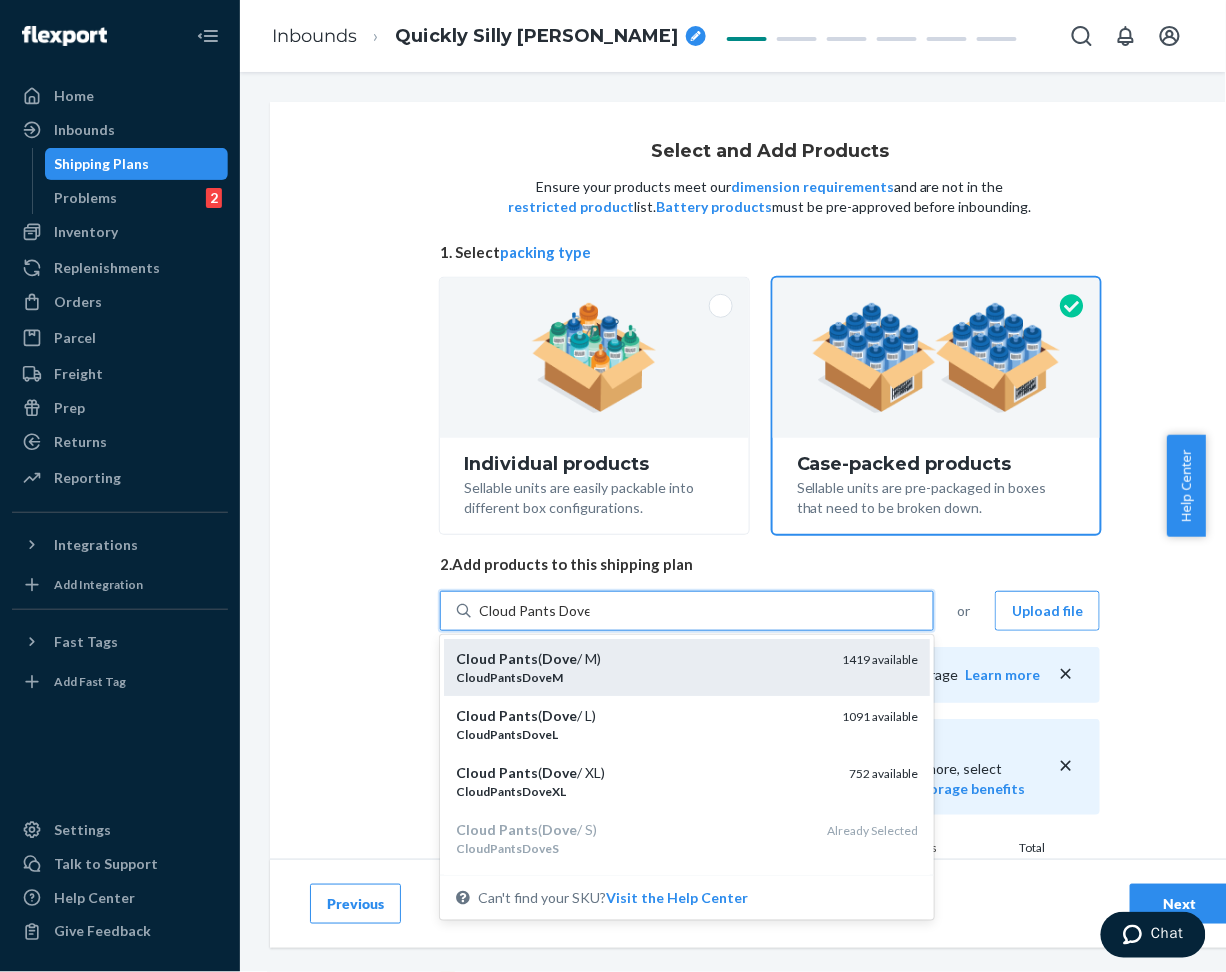 click on "Cloud   Pants  ( Dove  / M)" at bounding box center [641, 659] 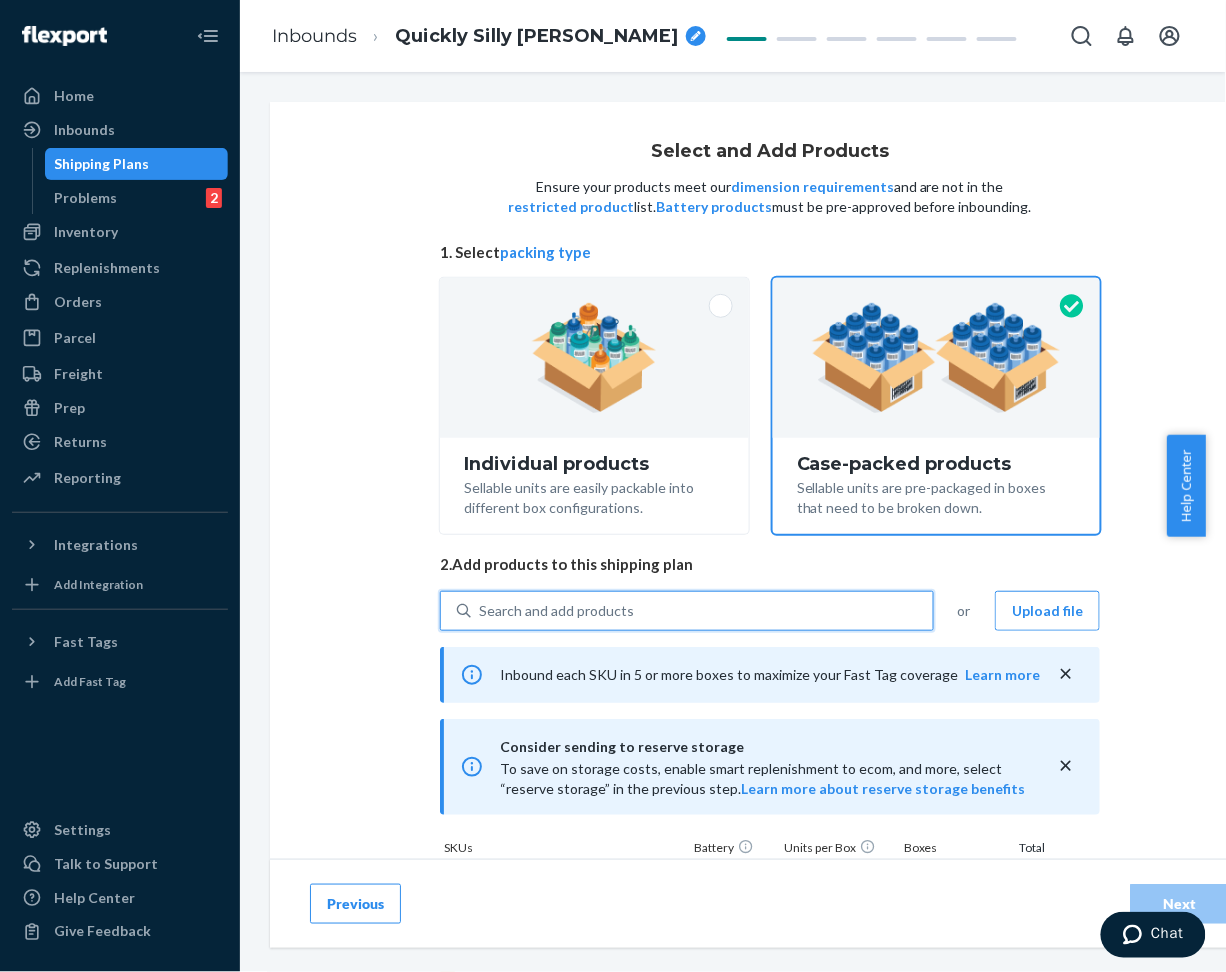 click on "Search and add products" at bounding box center [702, 611] 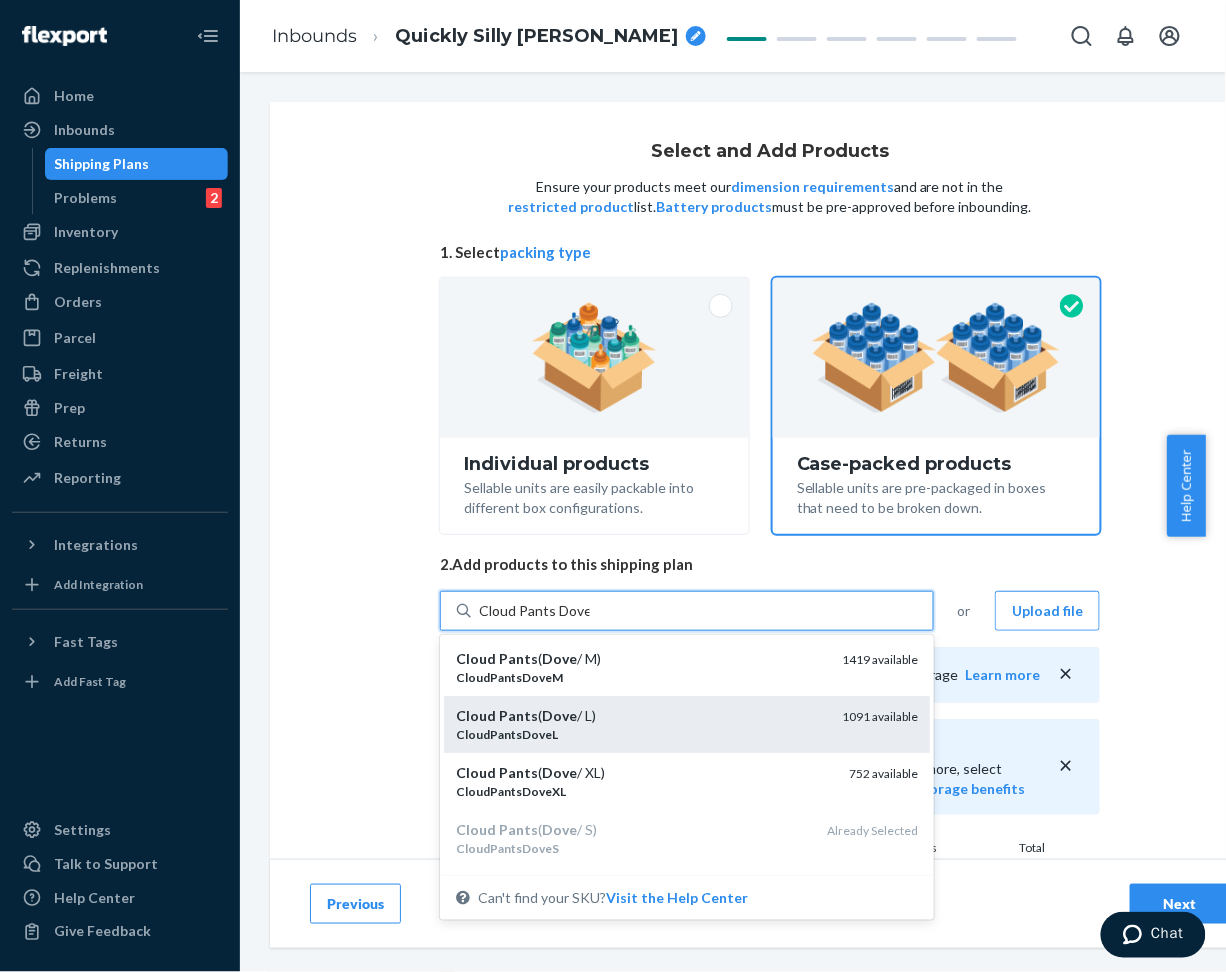 click on "Cloud   Pants  ( Dove  / L) CloudPantsDoveL 1091 available" at bounding box center [687, 724] 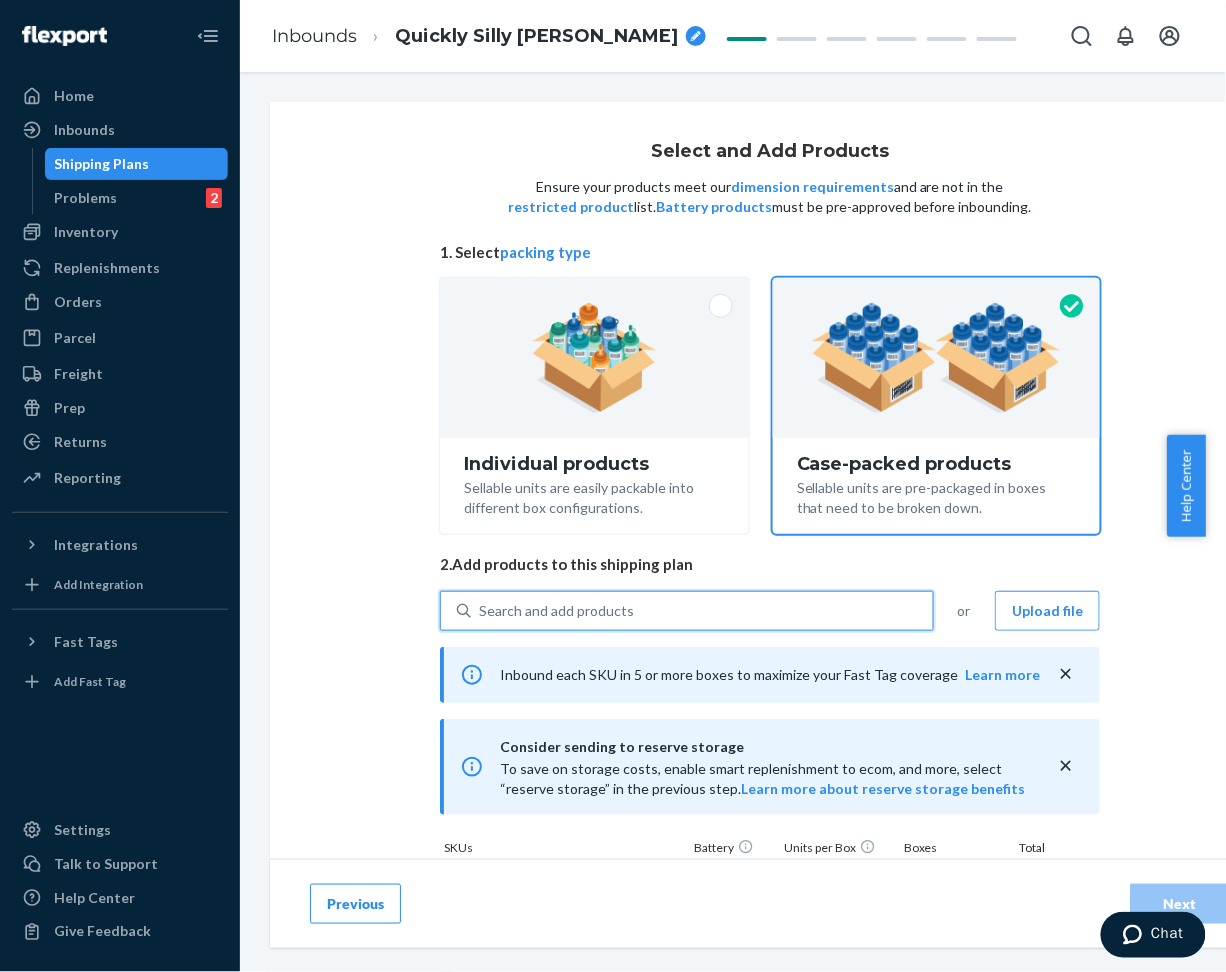 click on "Search and add products" at bounding box center [702, 611] 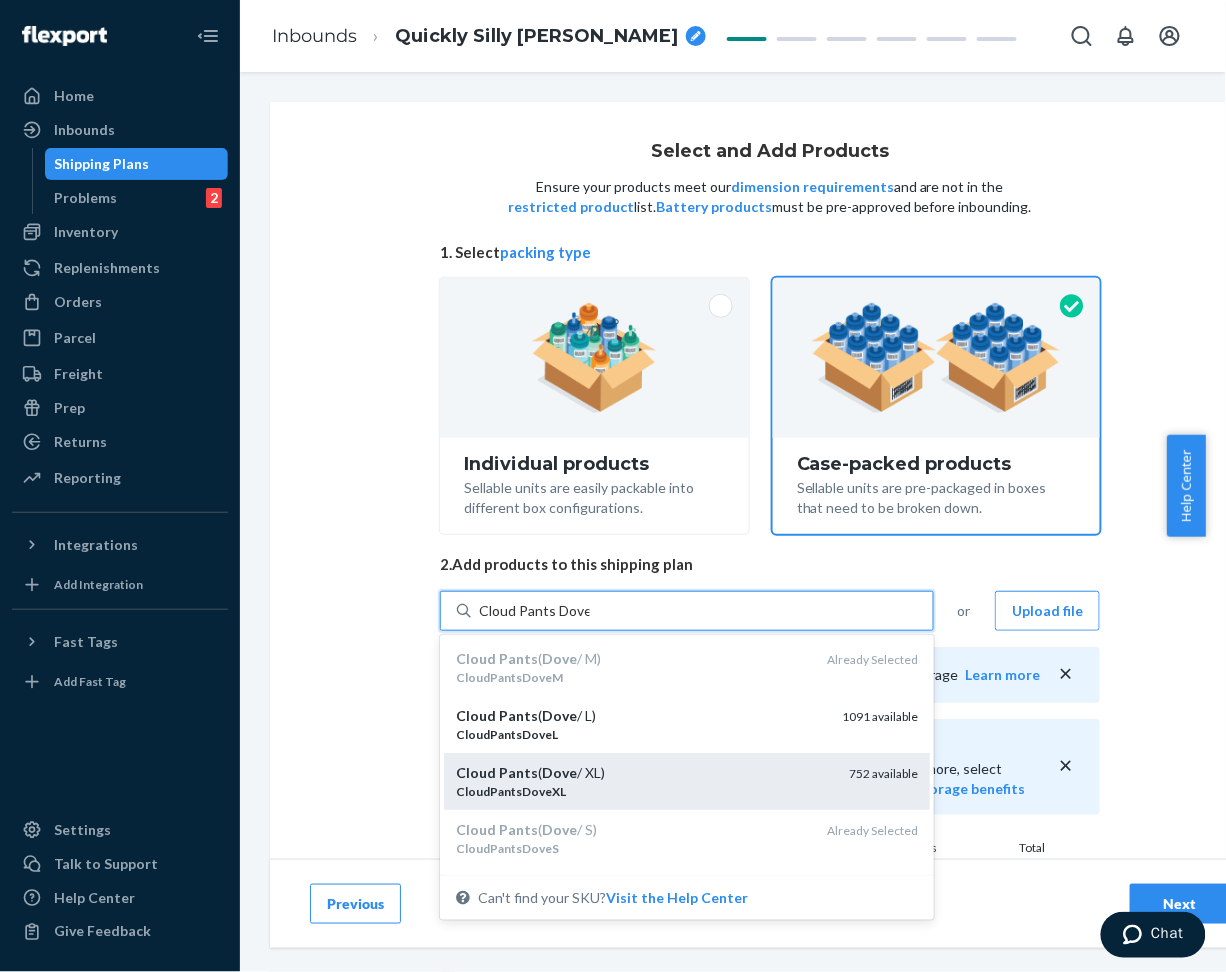 click on "Cloud   Pants  ( Dove  / XL)" at bounding box center [644, 773] 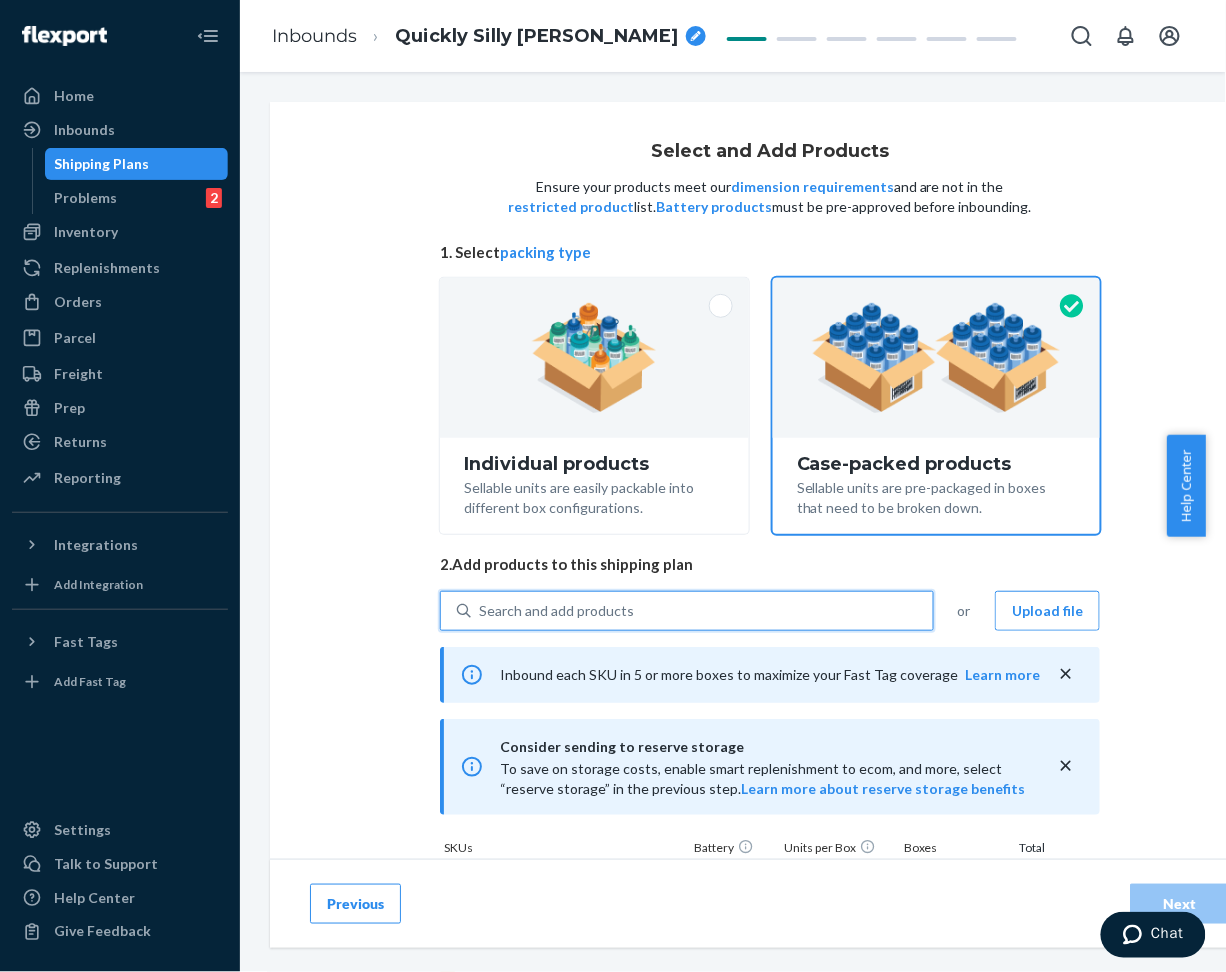 click on "Search and add products" at bounding box center (702, 611) 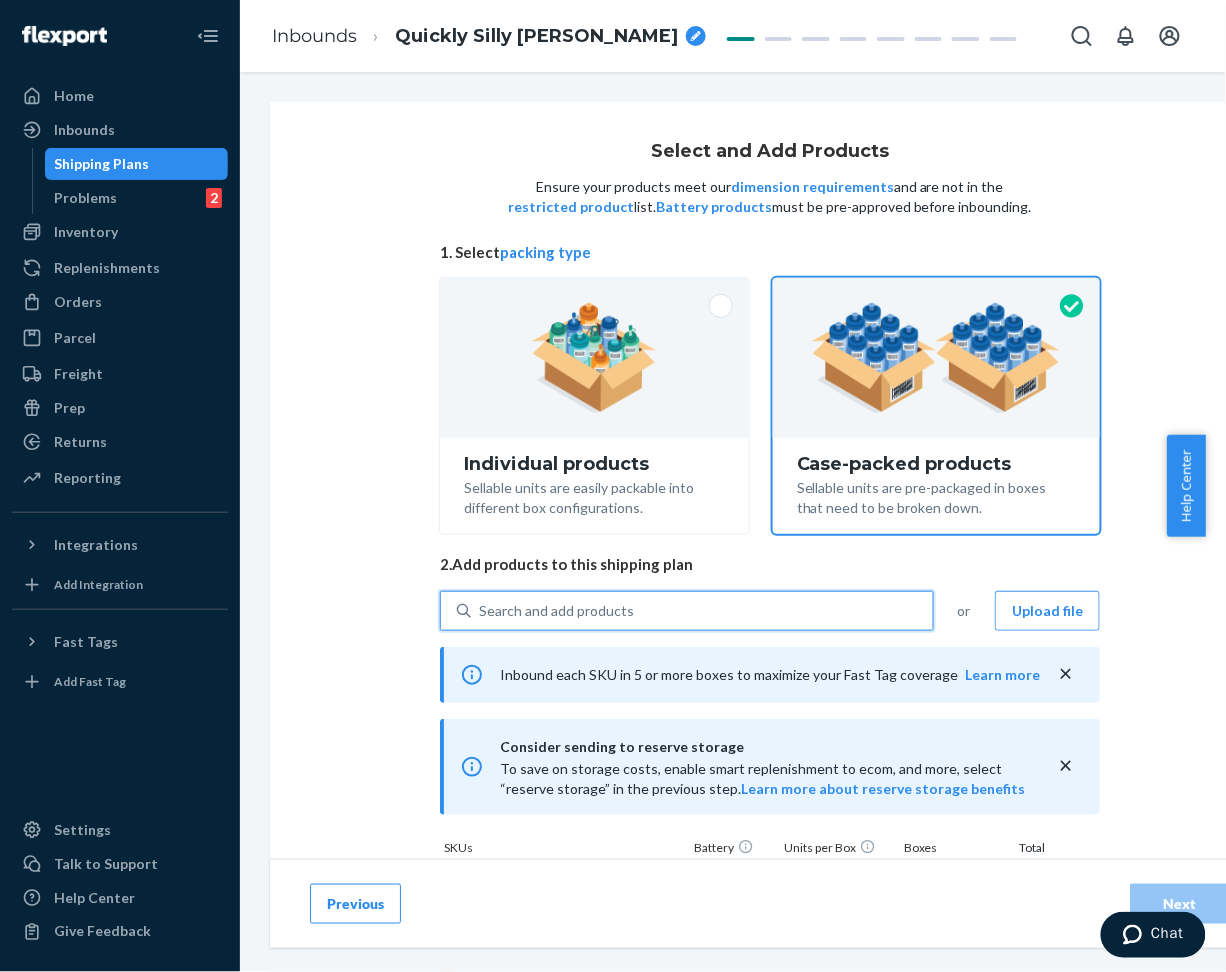 paste on "Cloud Pants Dove" 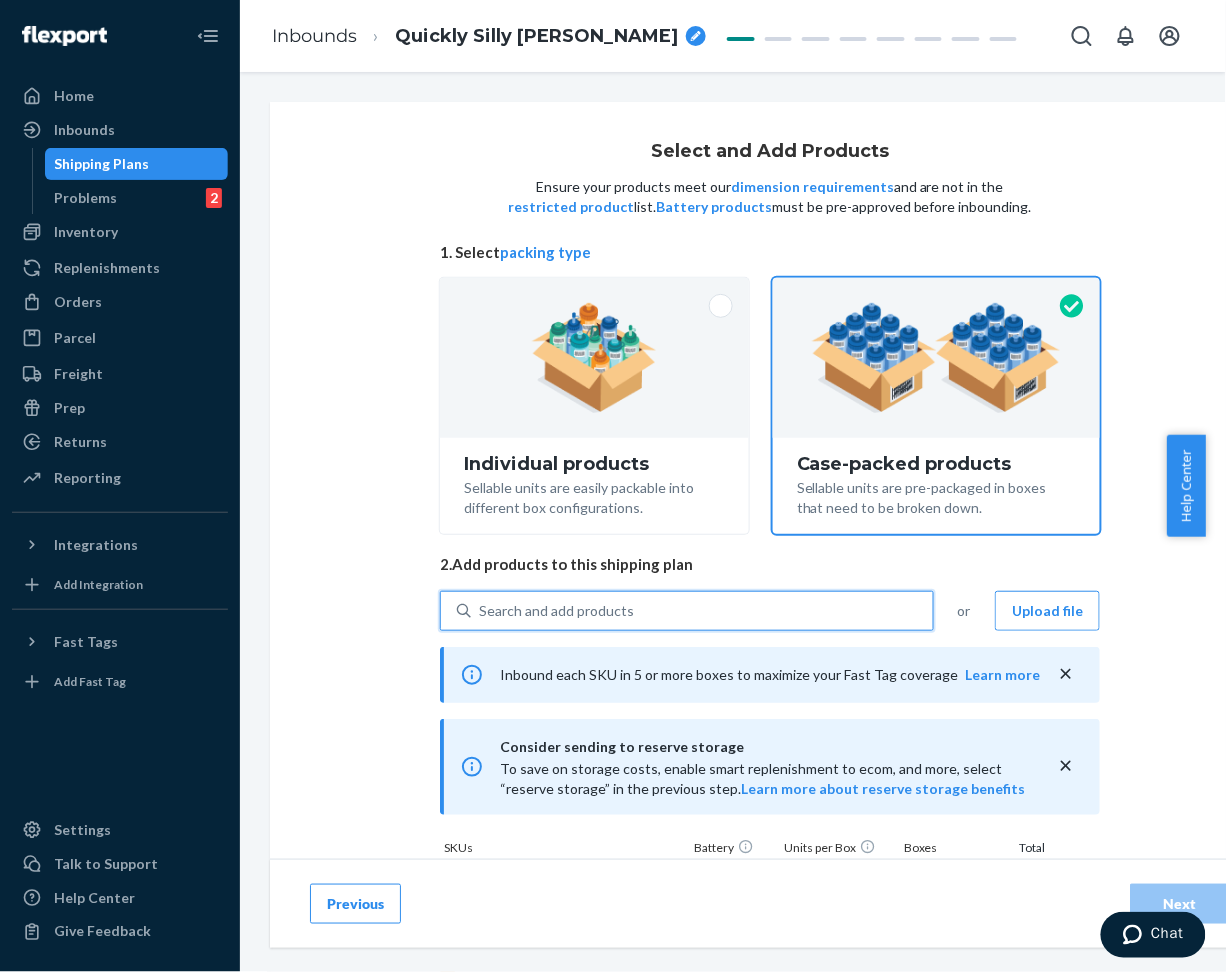 type on "Cloud Pants Dove" 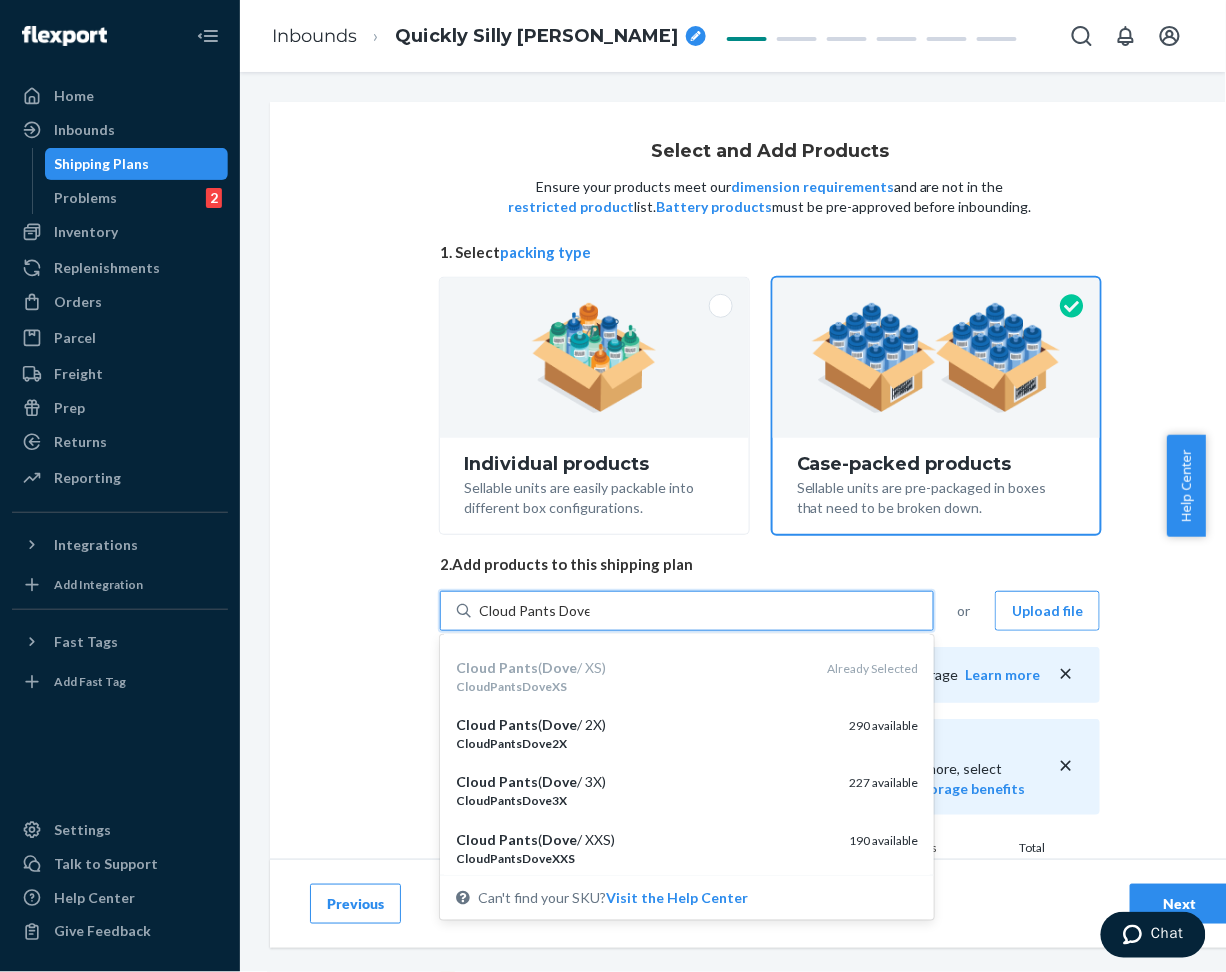 scroll, scrollTop: 266, scrollLeft: 0, axis: vertical 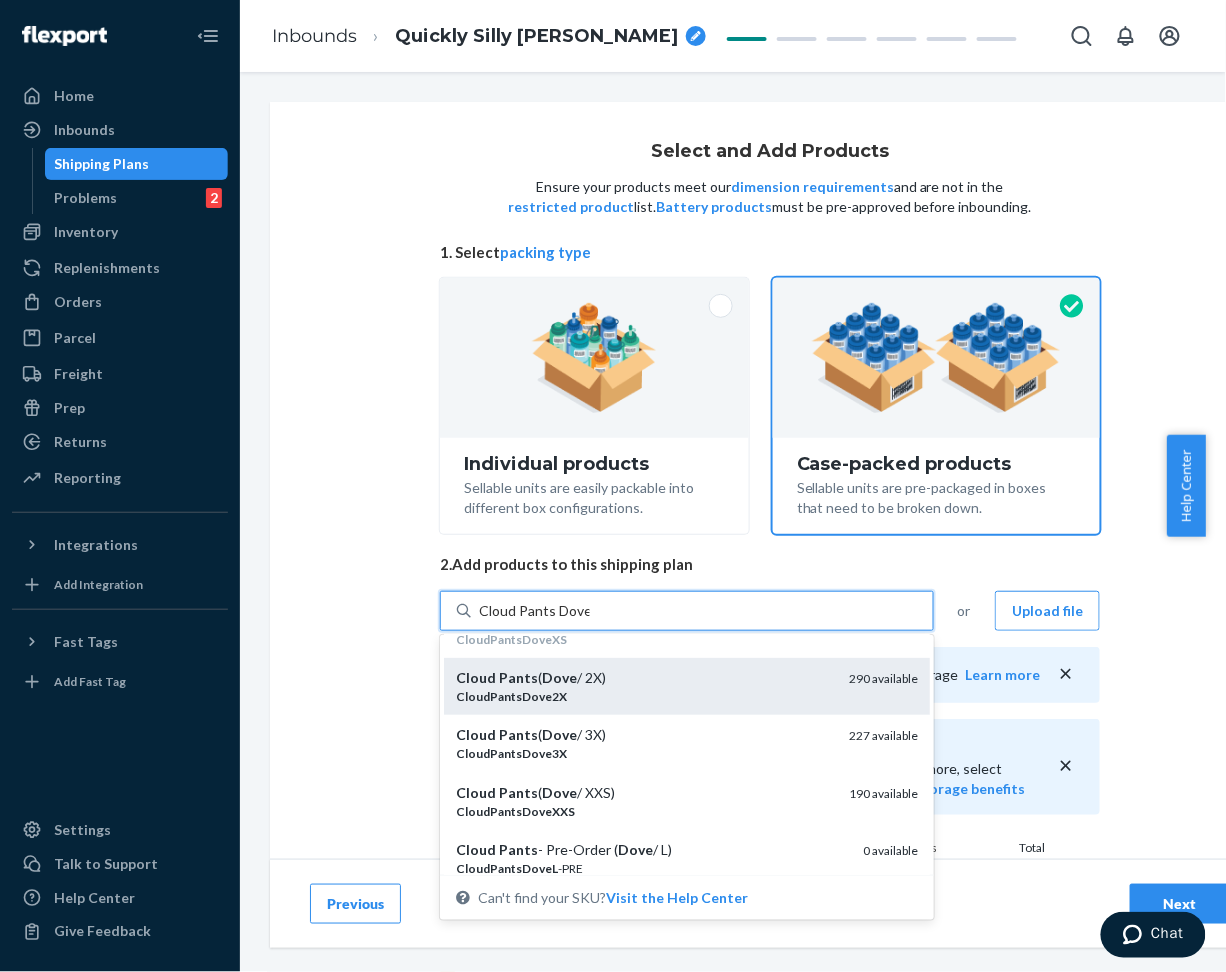 click on "CloudPantsDove2X" at bounding box center [644, 696] 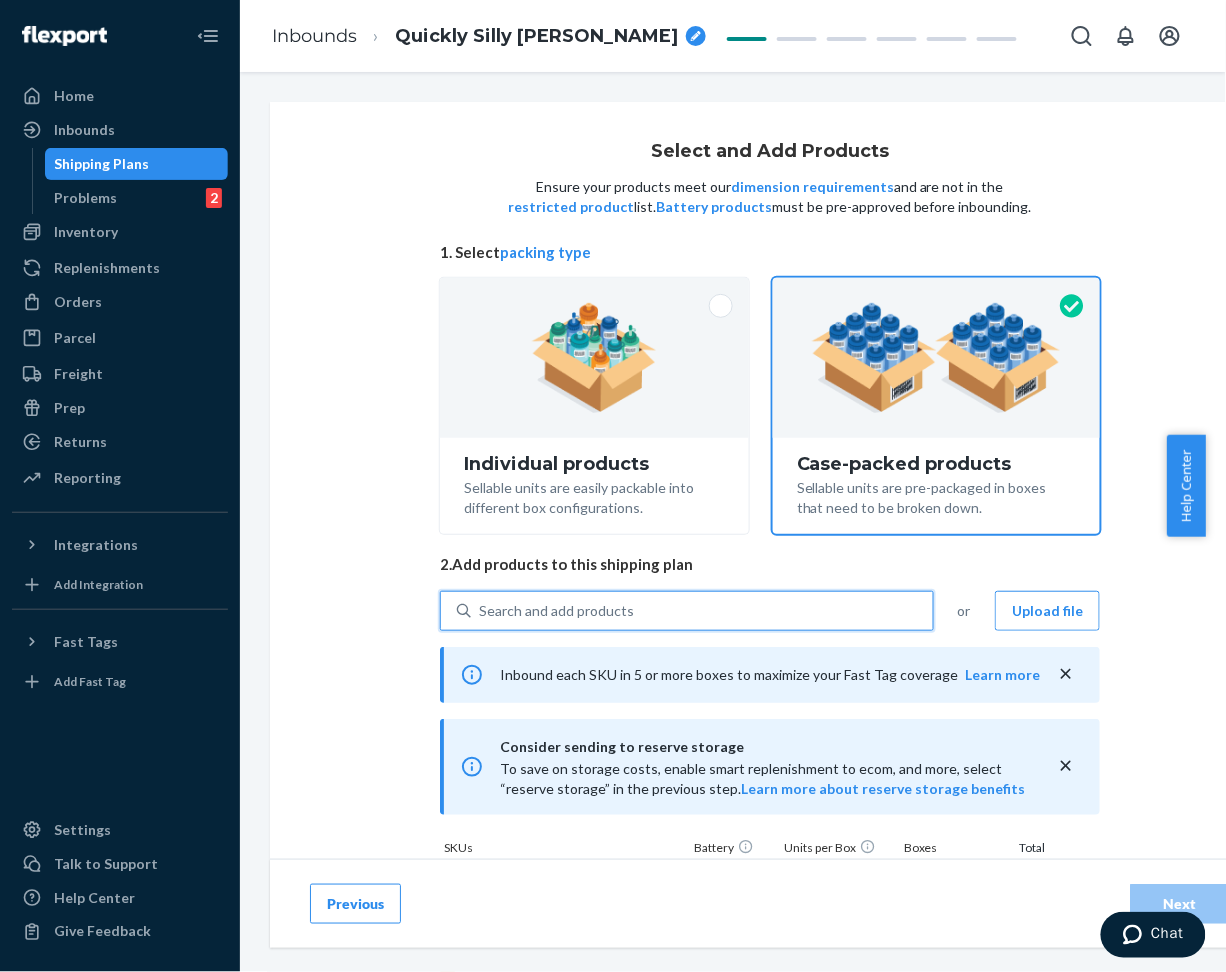 click on "Search and add products" at bounding box center [556, 611] 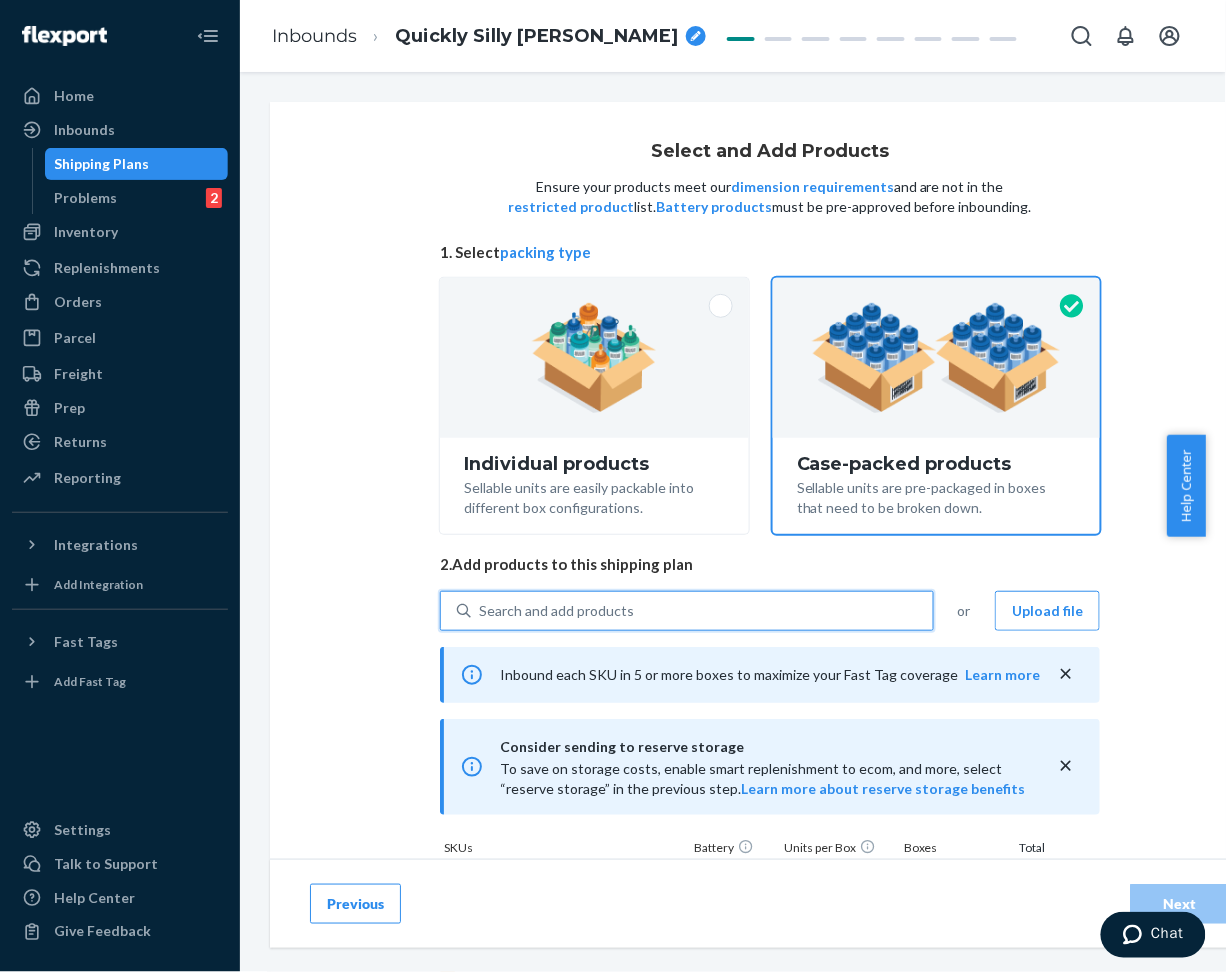 paste on "Cloud Pants Dove" 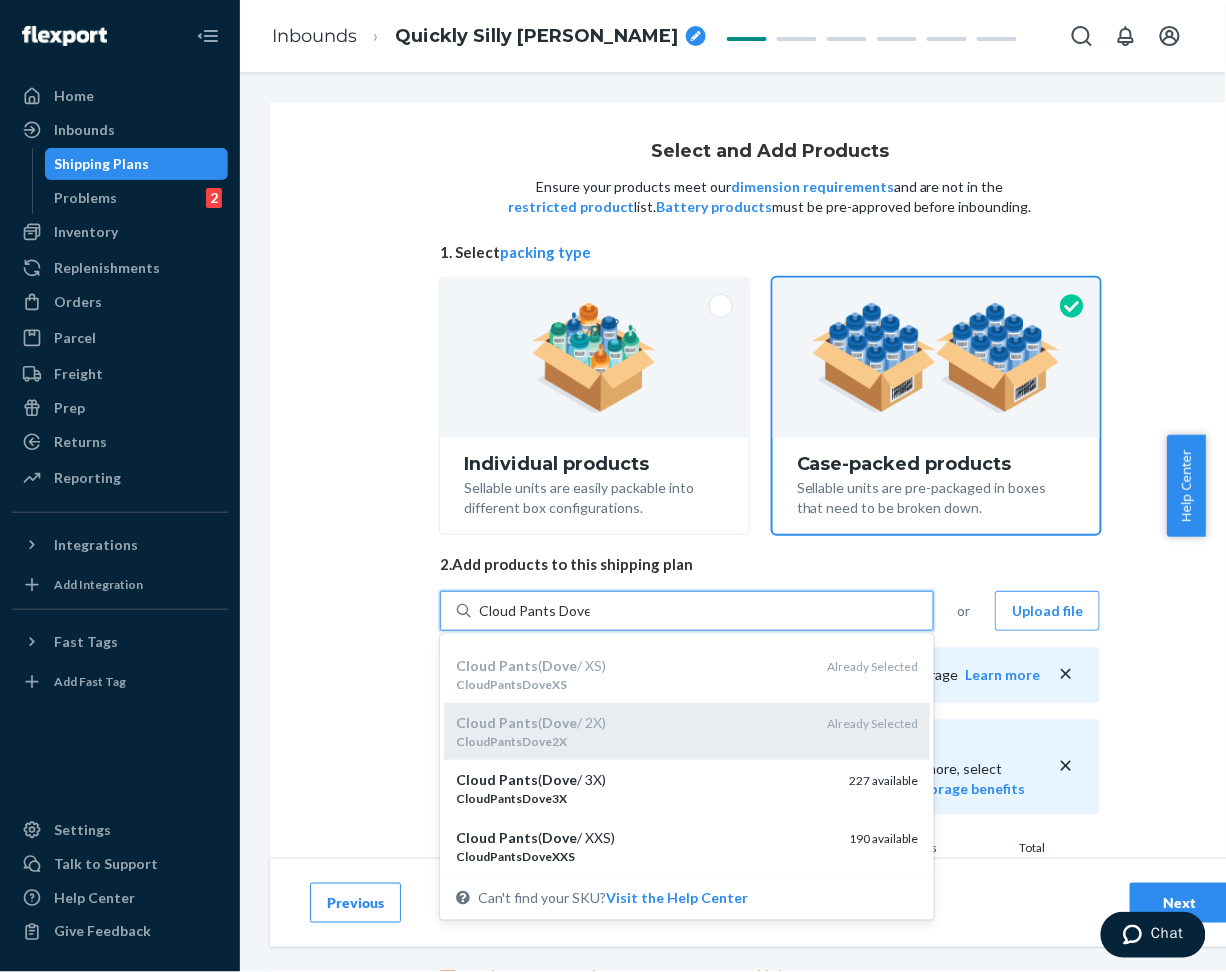 scroll, scrollTop: 266, scrollLeft: 0, axis: vertical 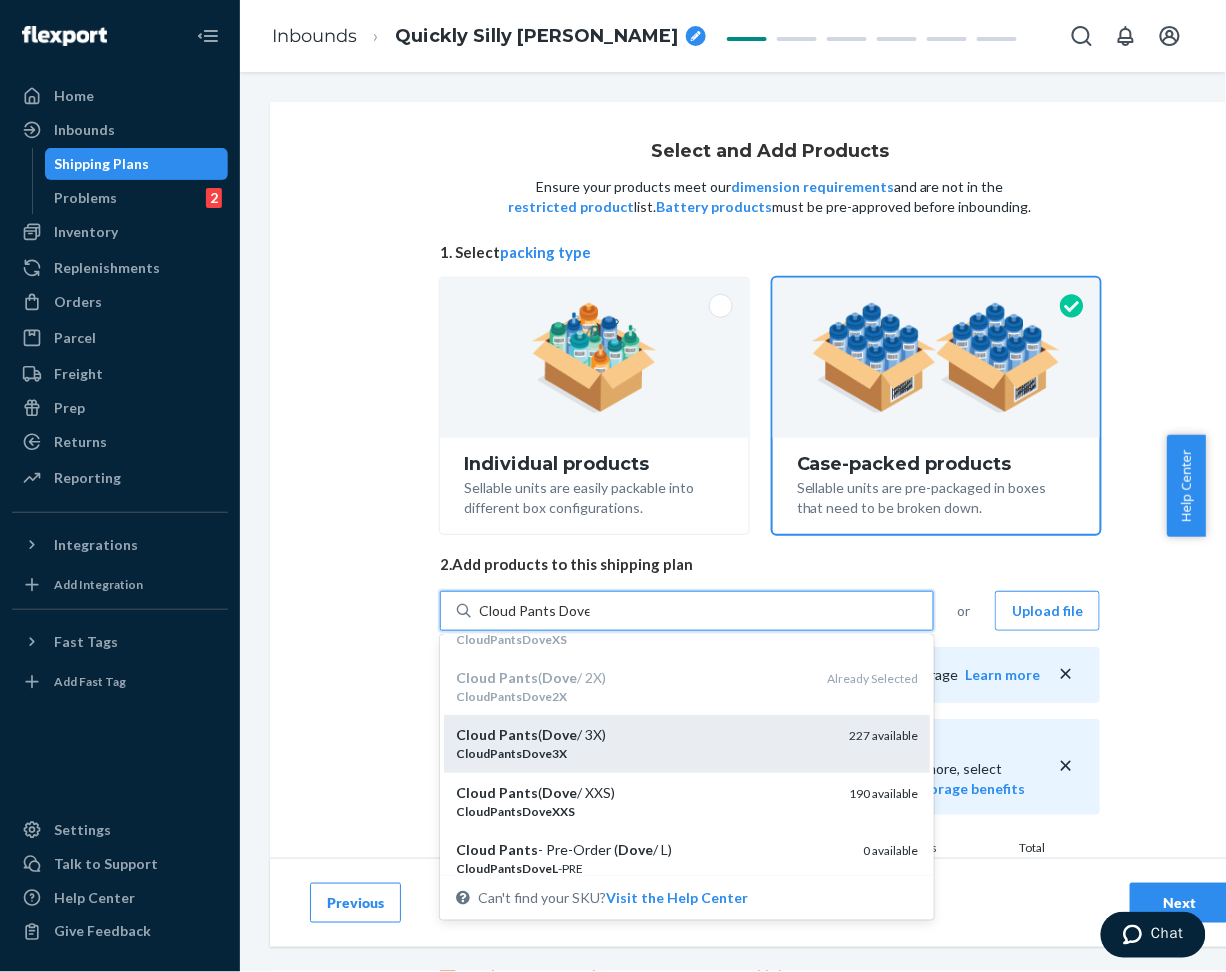 click on "Cloud   Pants  ( Dove  / 3X)" at bounding box center [644, 735] 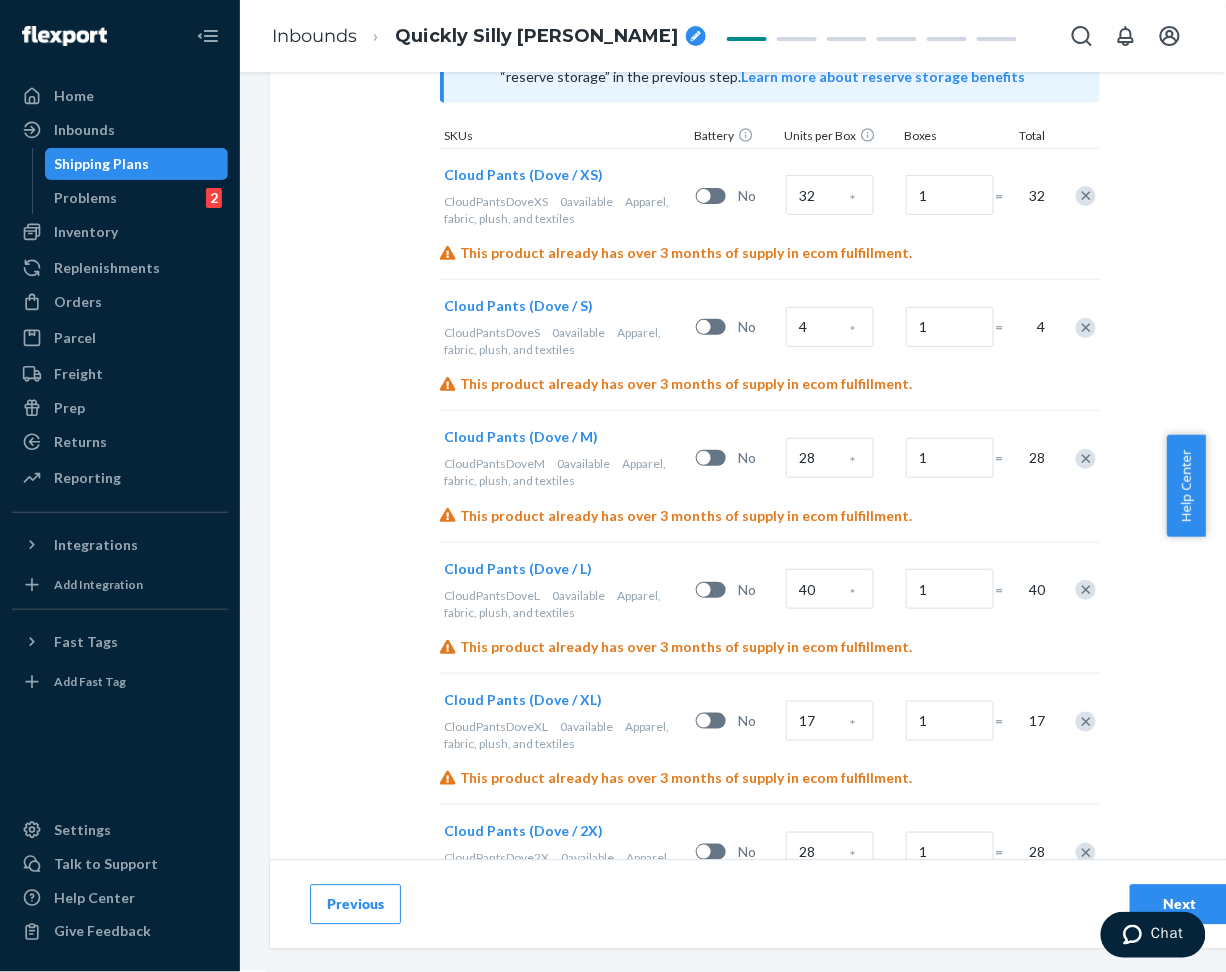 scroll, scrollTop: 579, scrollLeft: 0, axis: vertical 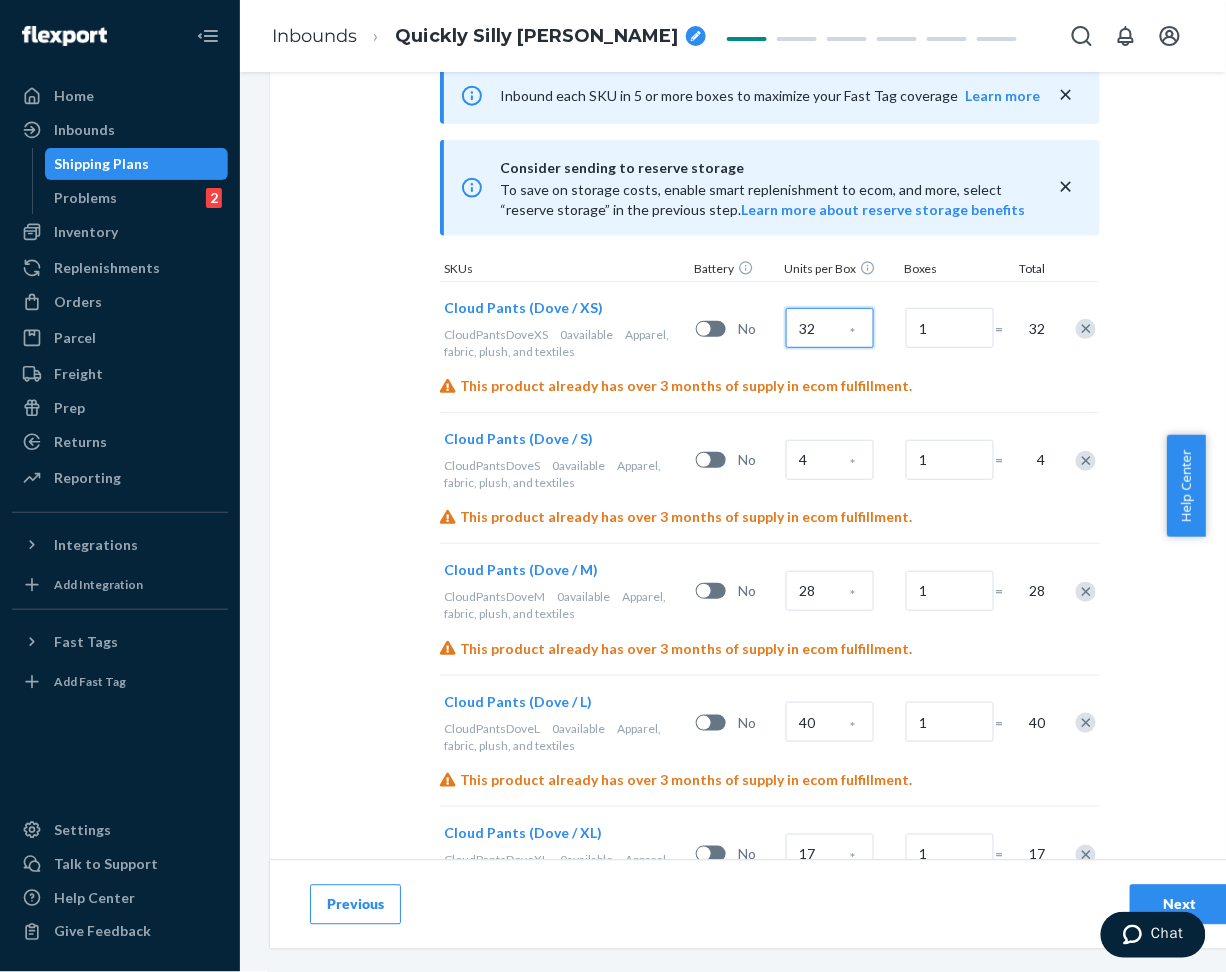 click on "32" at bounding box center (830, 328) 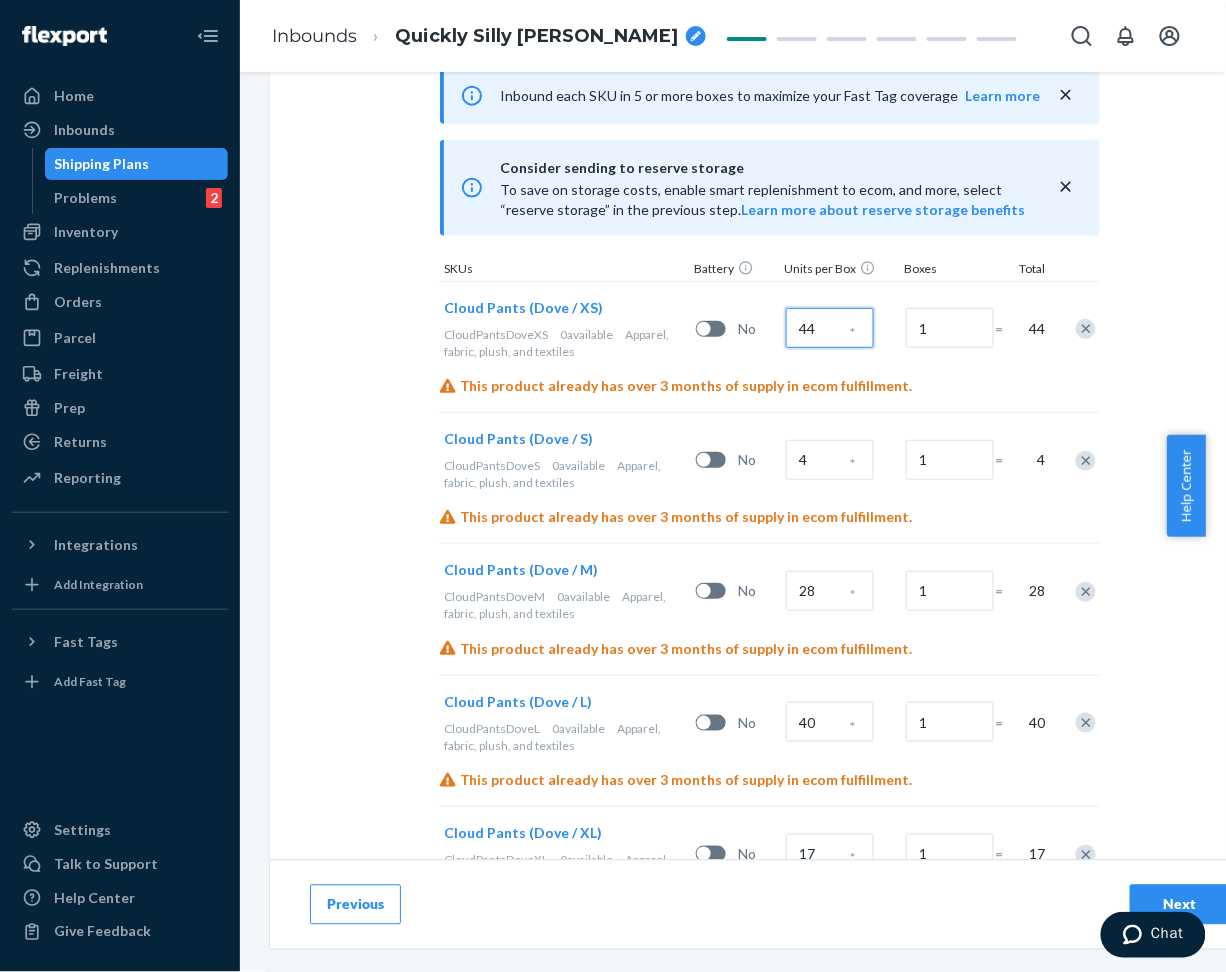 type on "44" 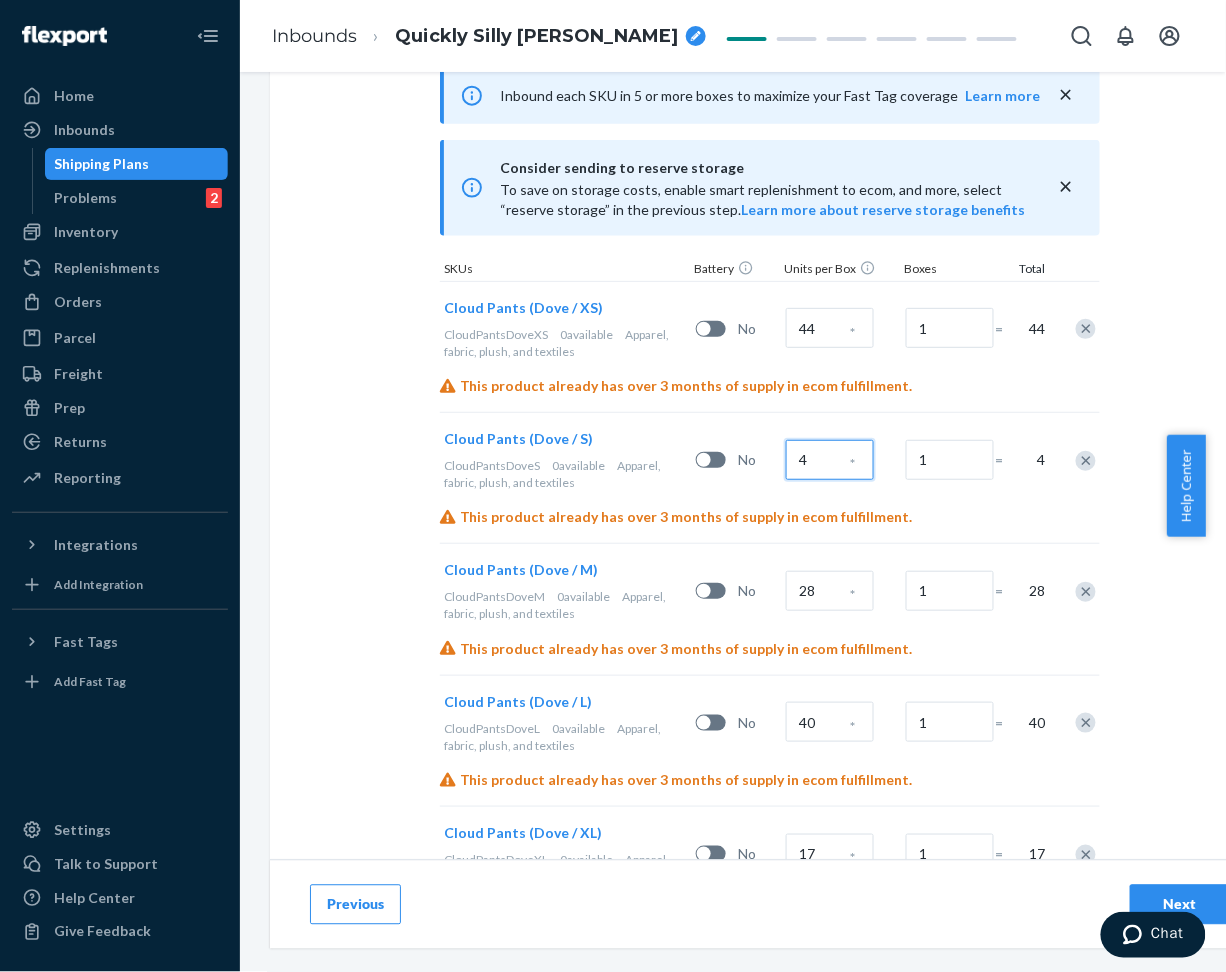click on "4" at bounding box center (830, 460) 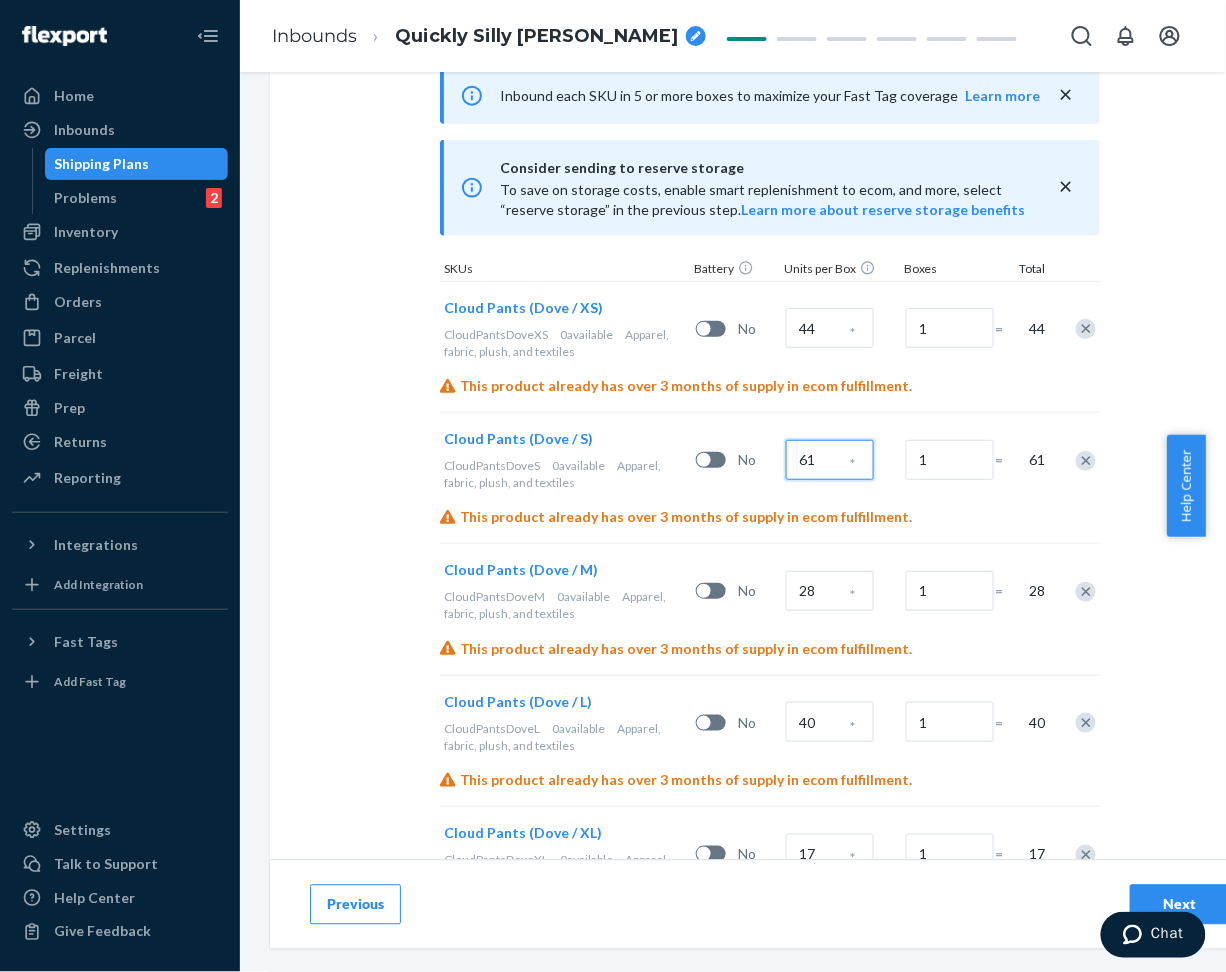type on "61" 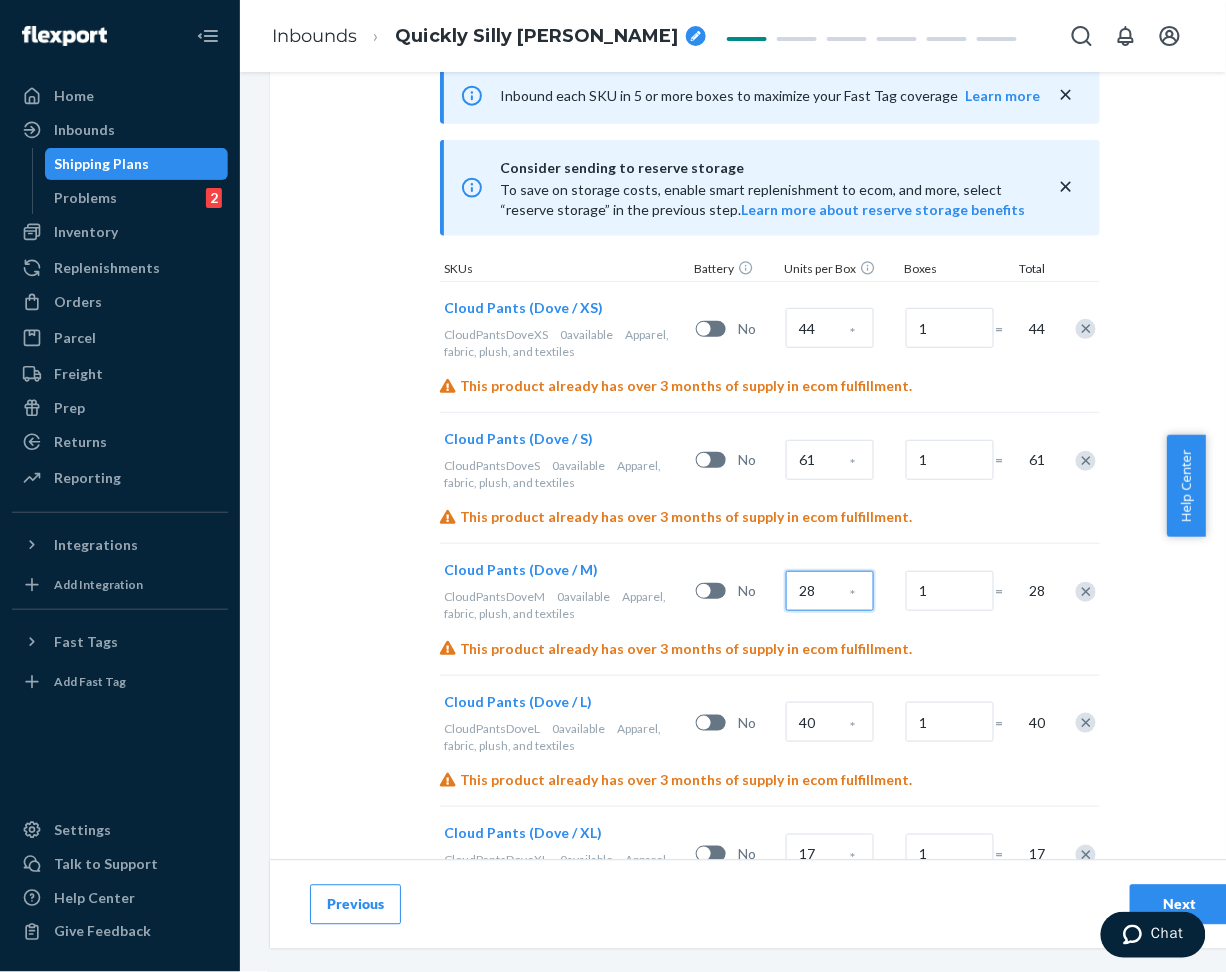 click on "28" at bounding box center (830, 591) 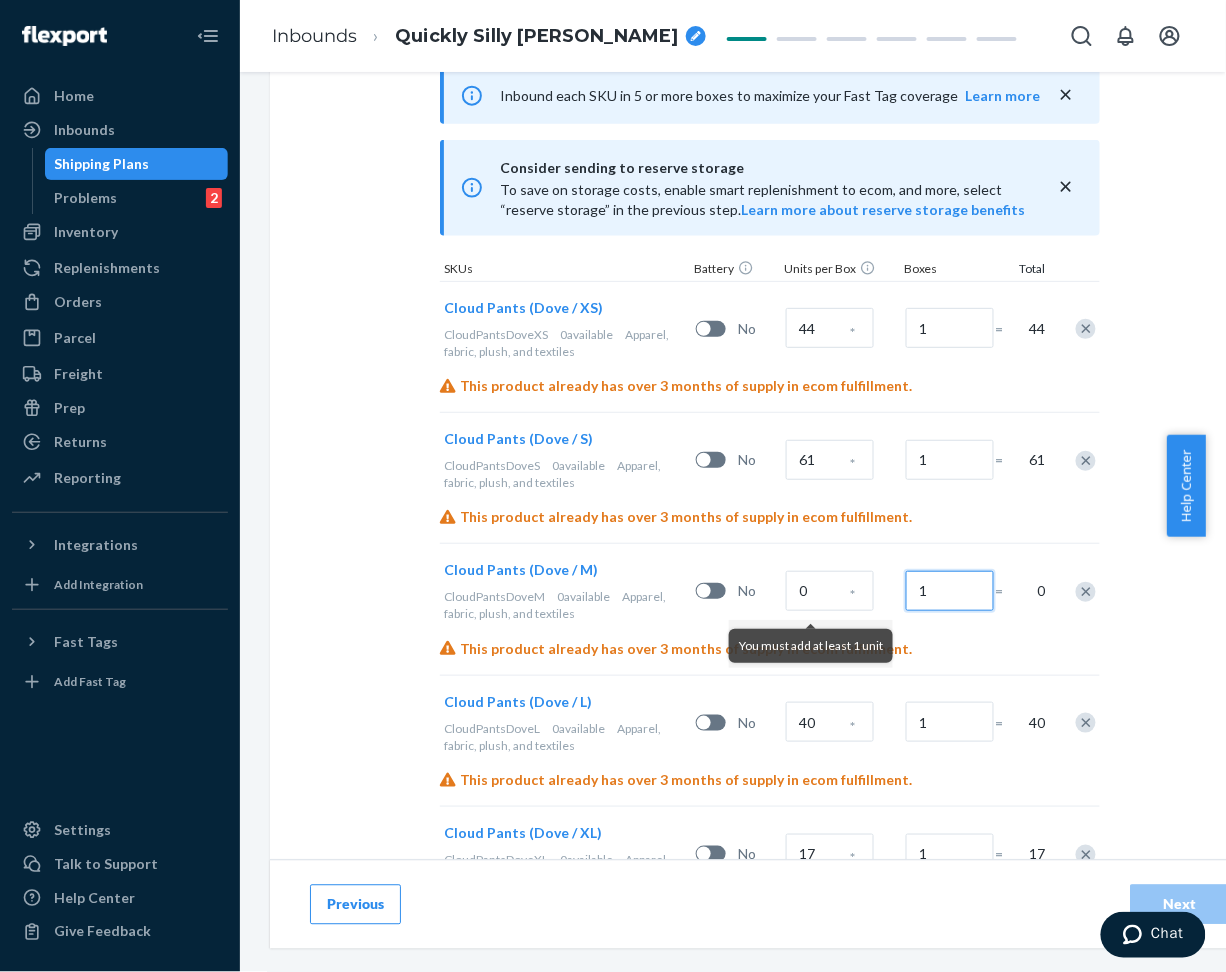 click on "1" at bounding box center [950, 591] 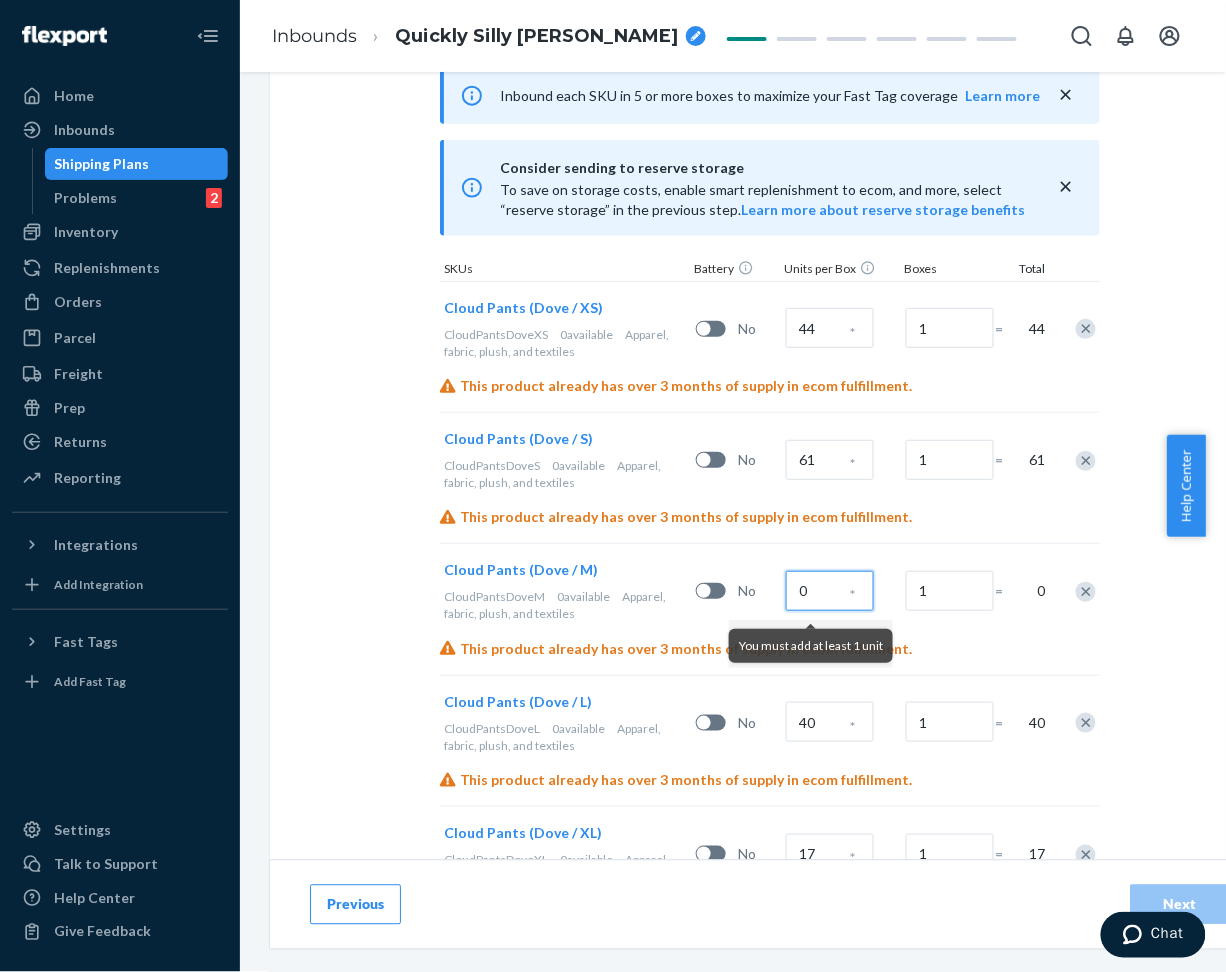 click on "0" at bounding box center [830, 591] 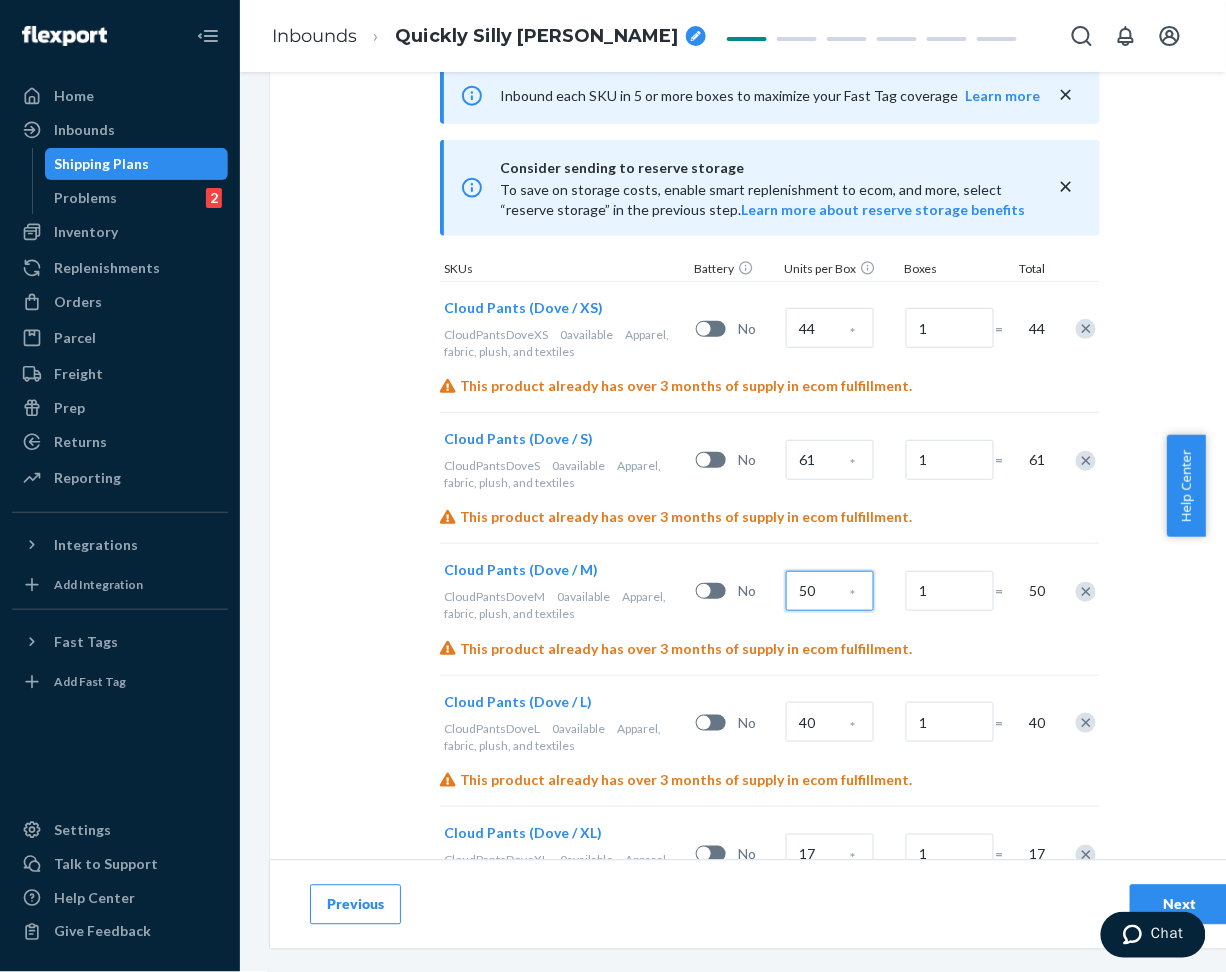 type on "50" 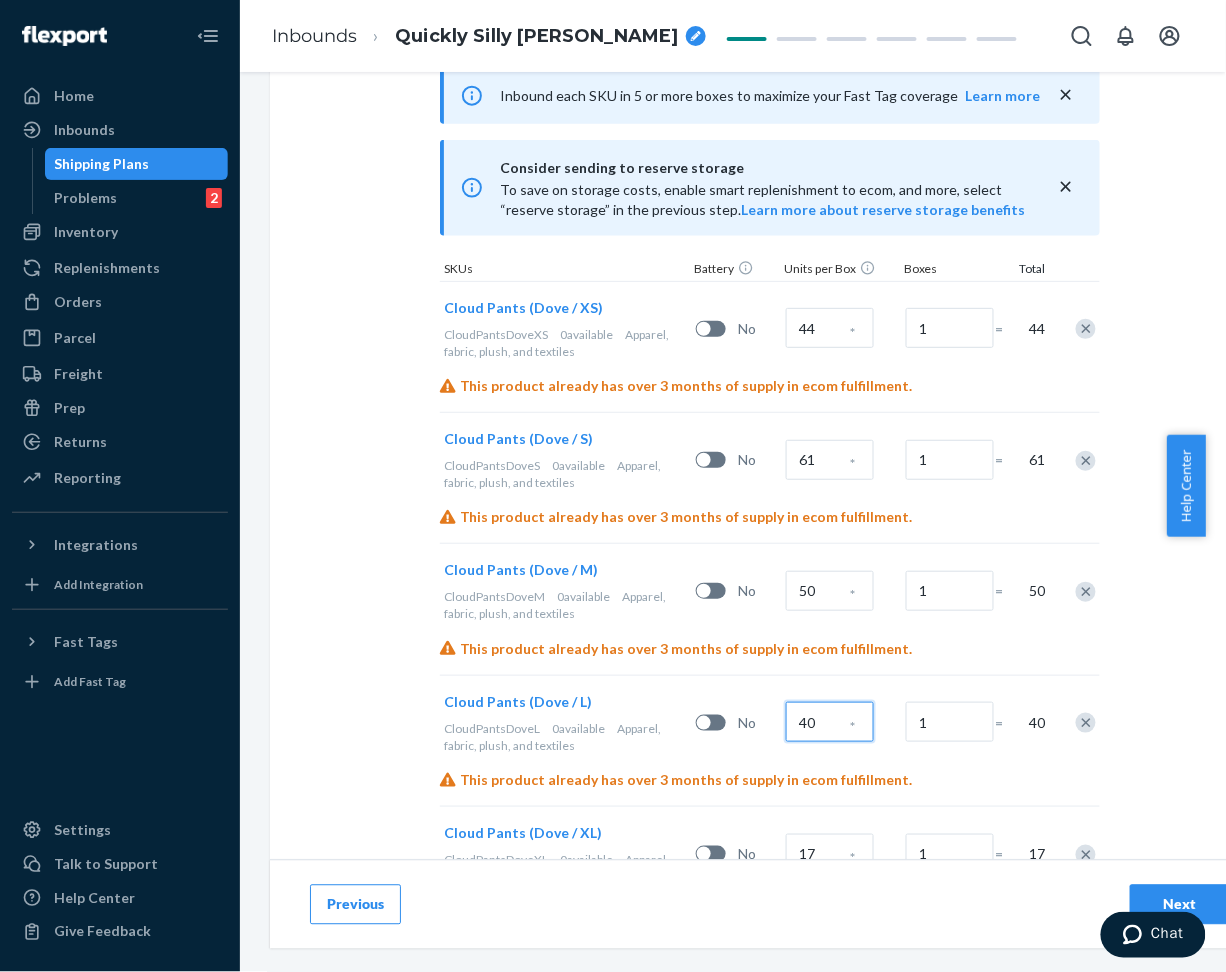 click on "40" at bounding box center (830, 722) 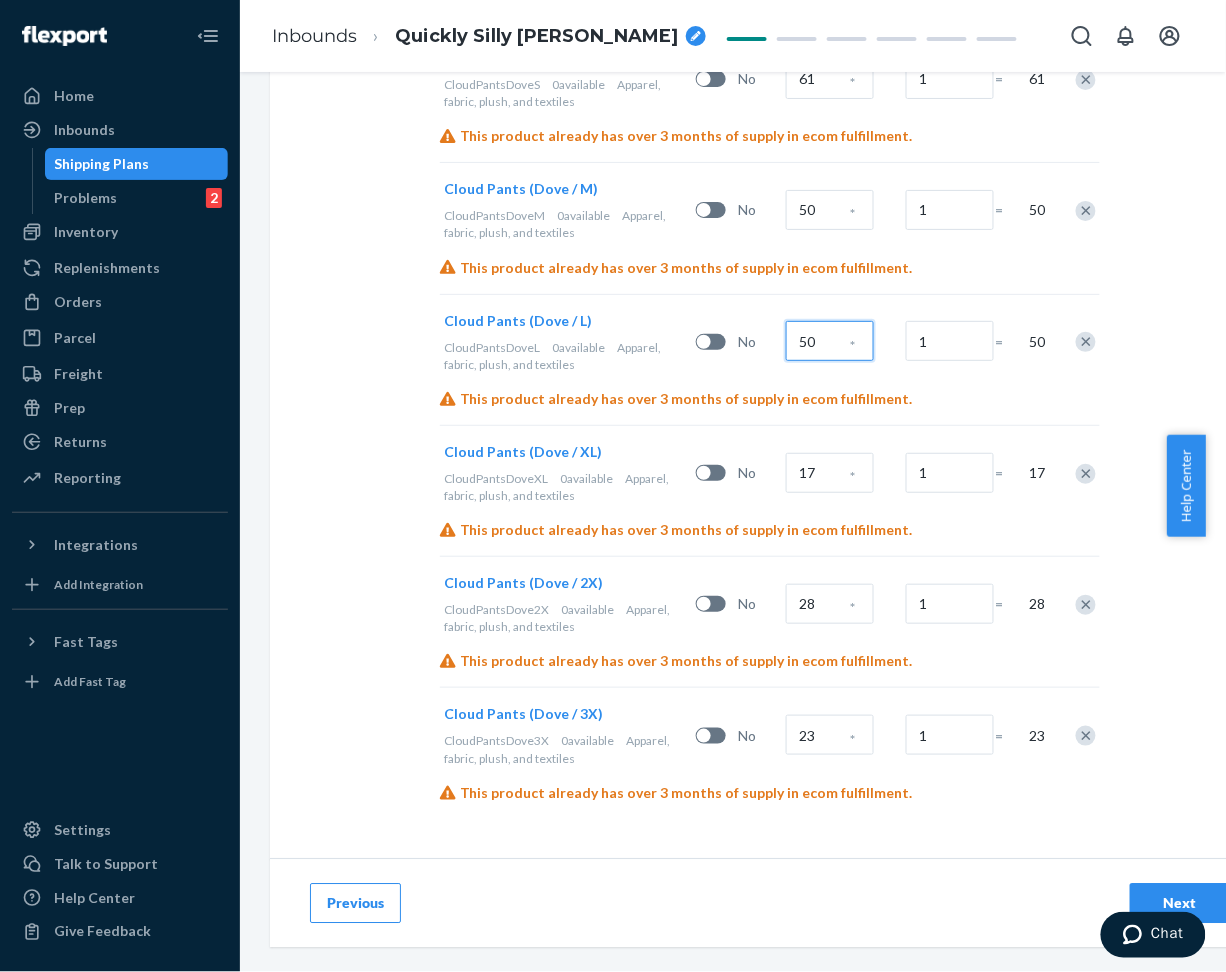 scroll, scrollTop: 979, scrollLeft: 0, axis: vertical 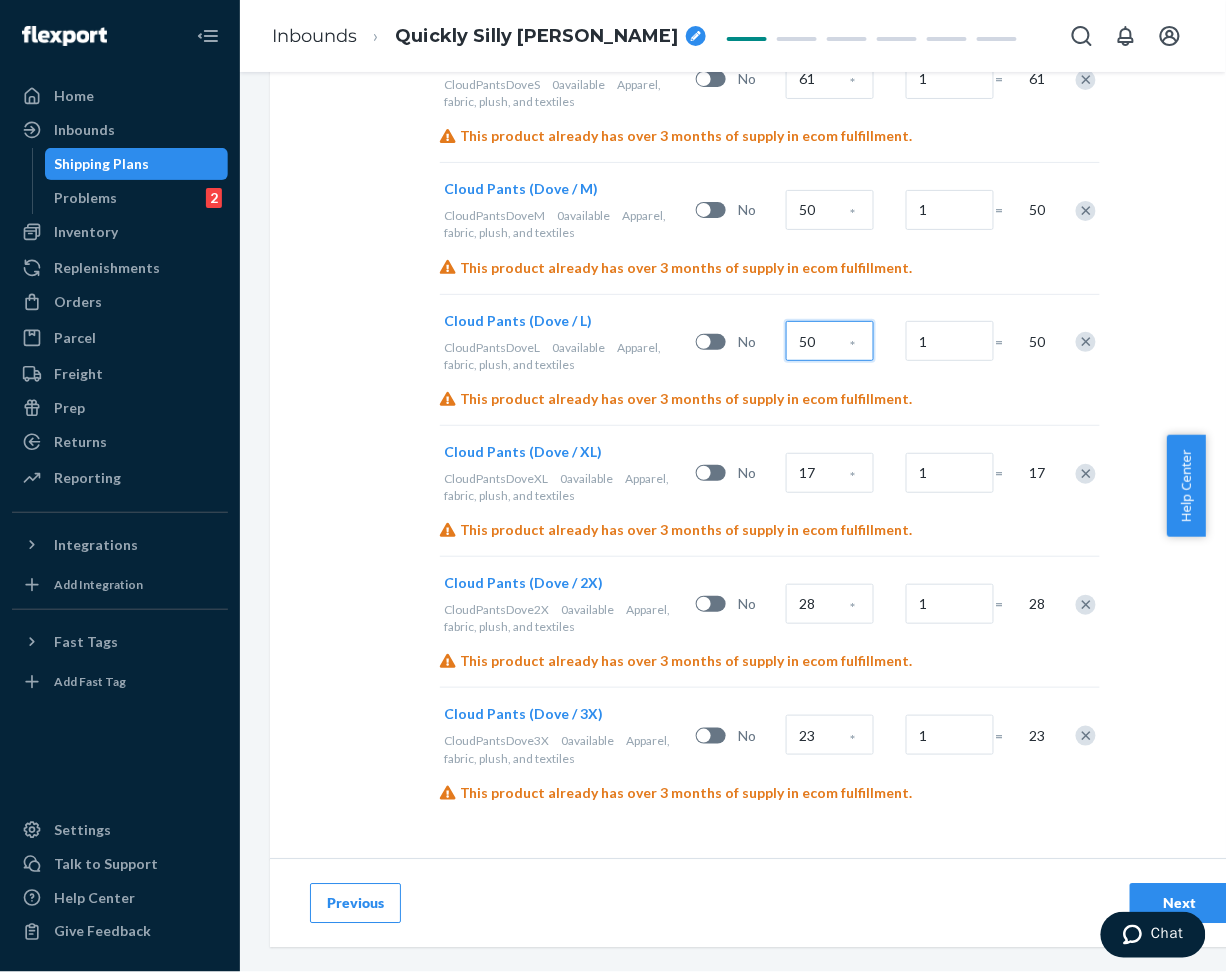 type on "50" 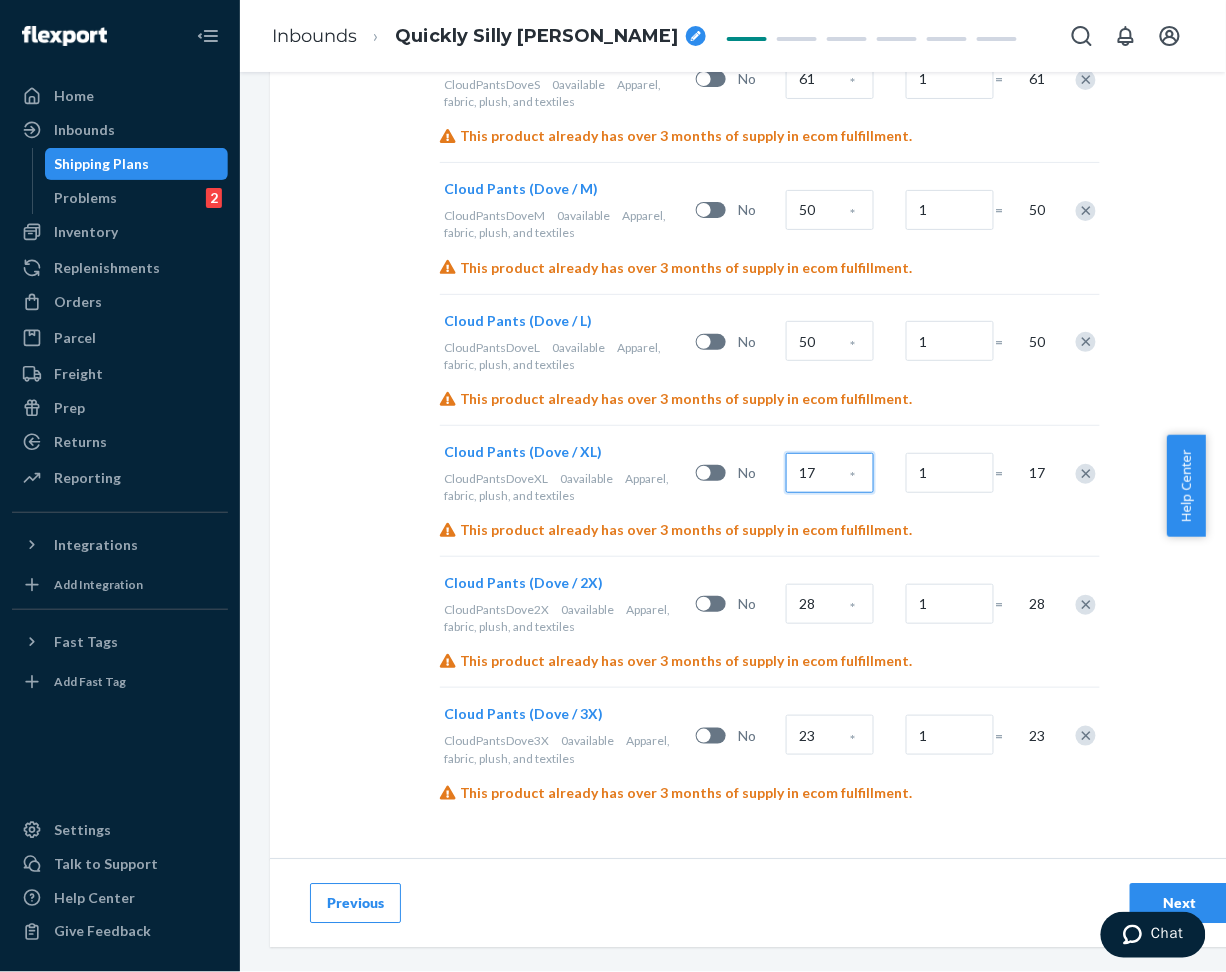 click on "17" at bounding box center (830, 473) 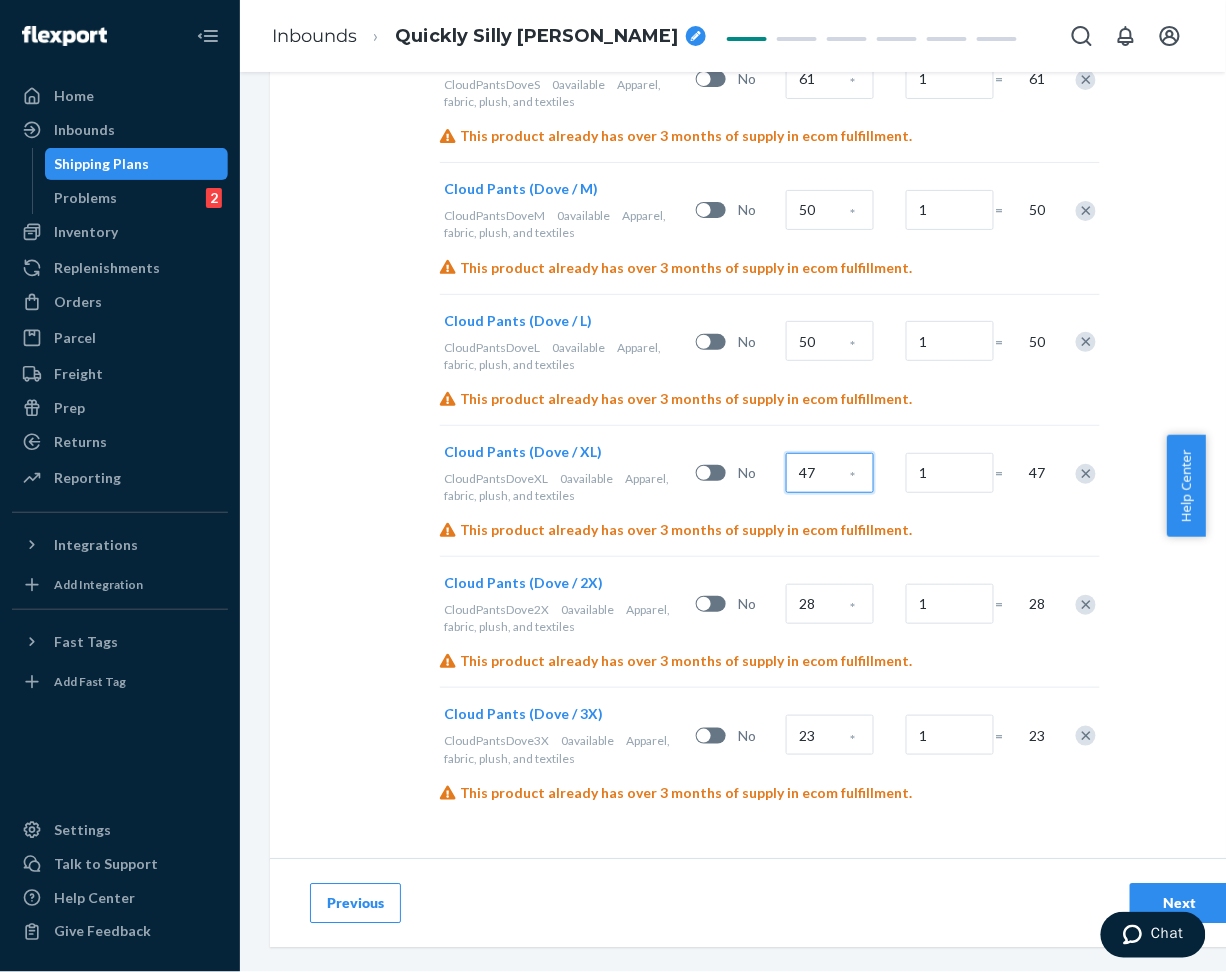 type on "47" 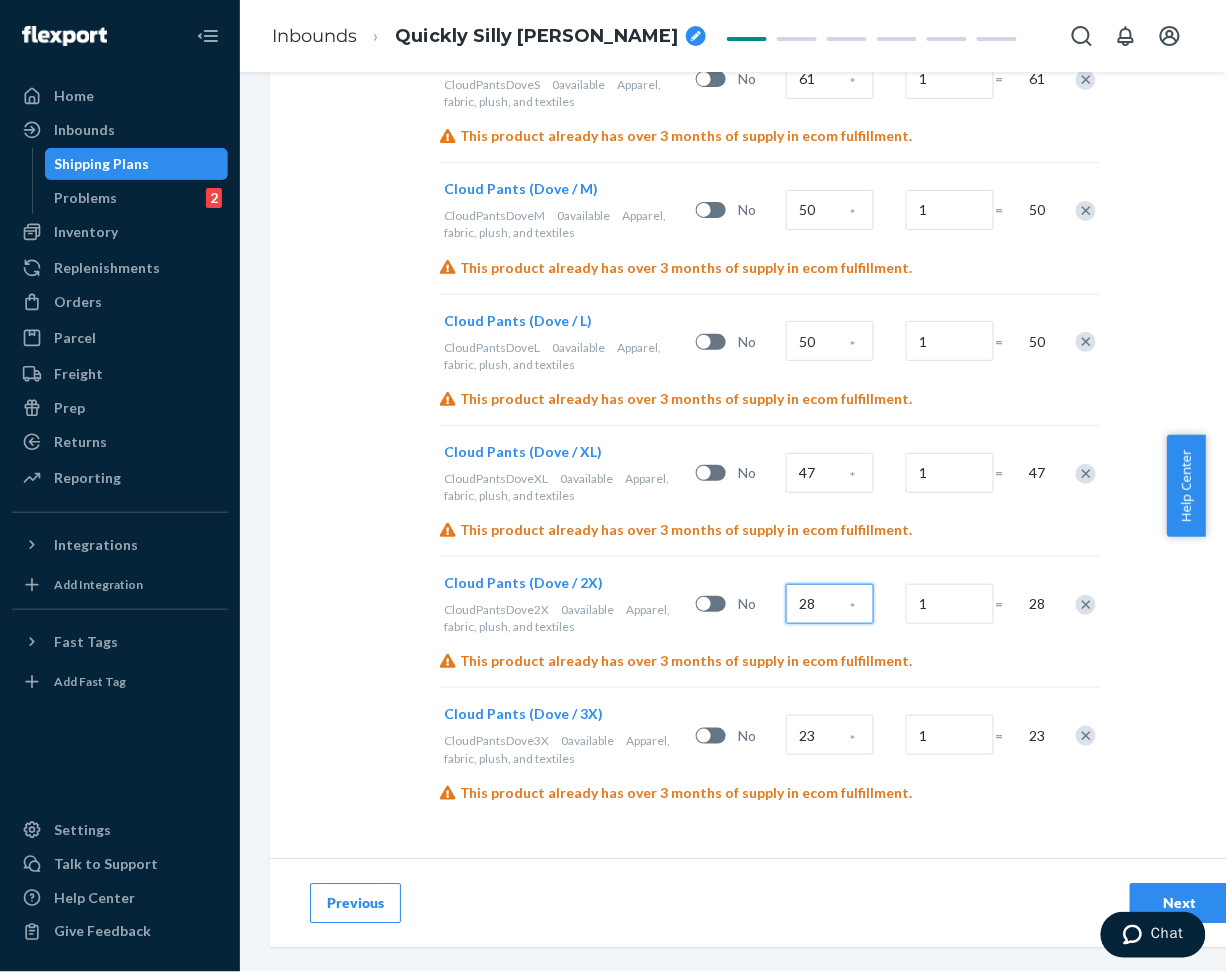 click on "28" at bounding box center [830, 604] 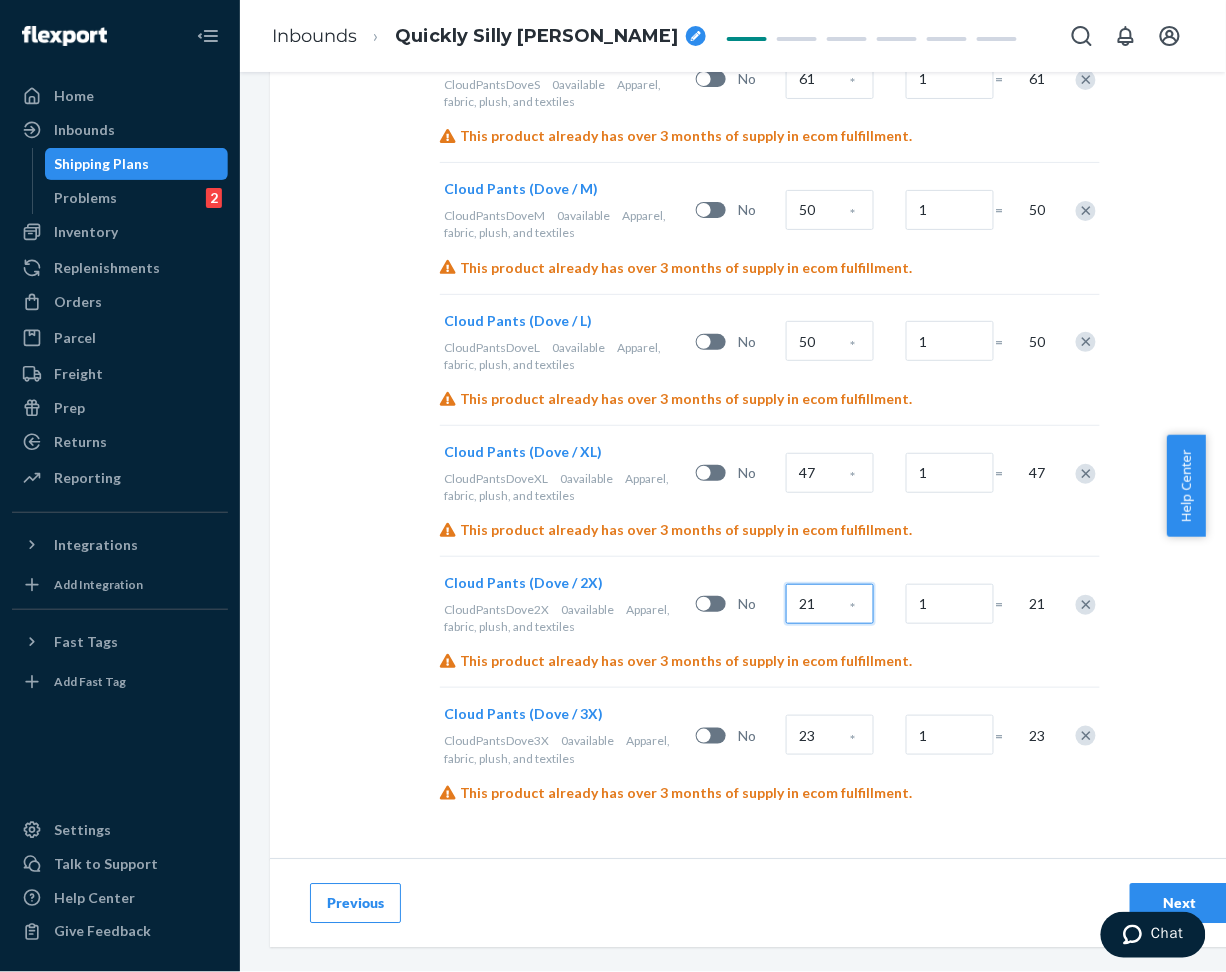 type on "21" 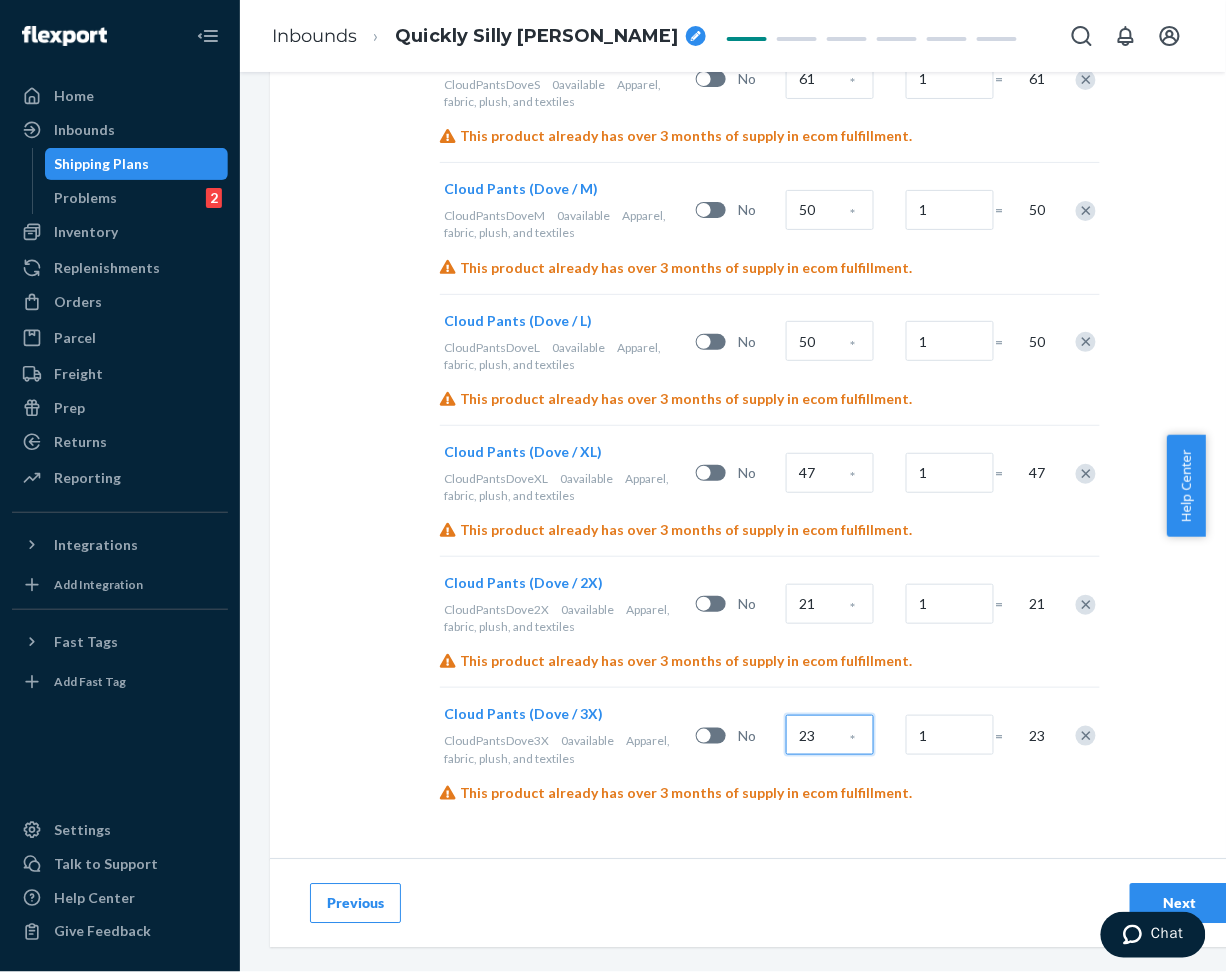 click on "23" at bounding box center [830, 735] 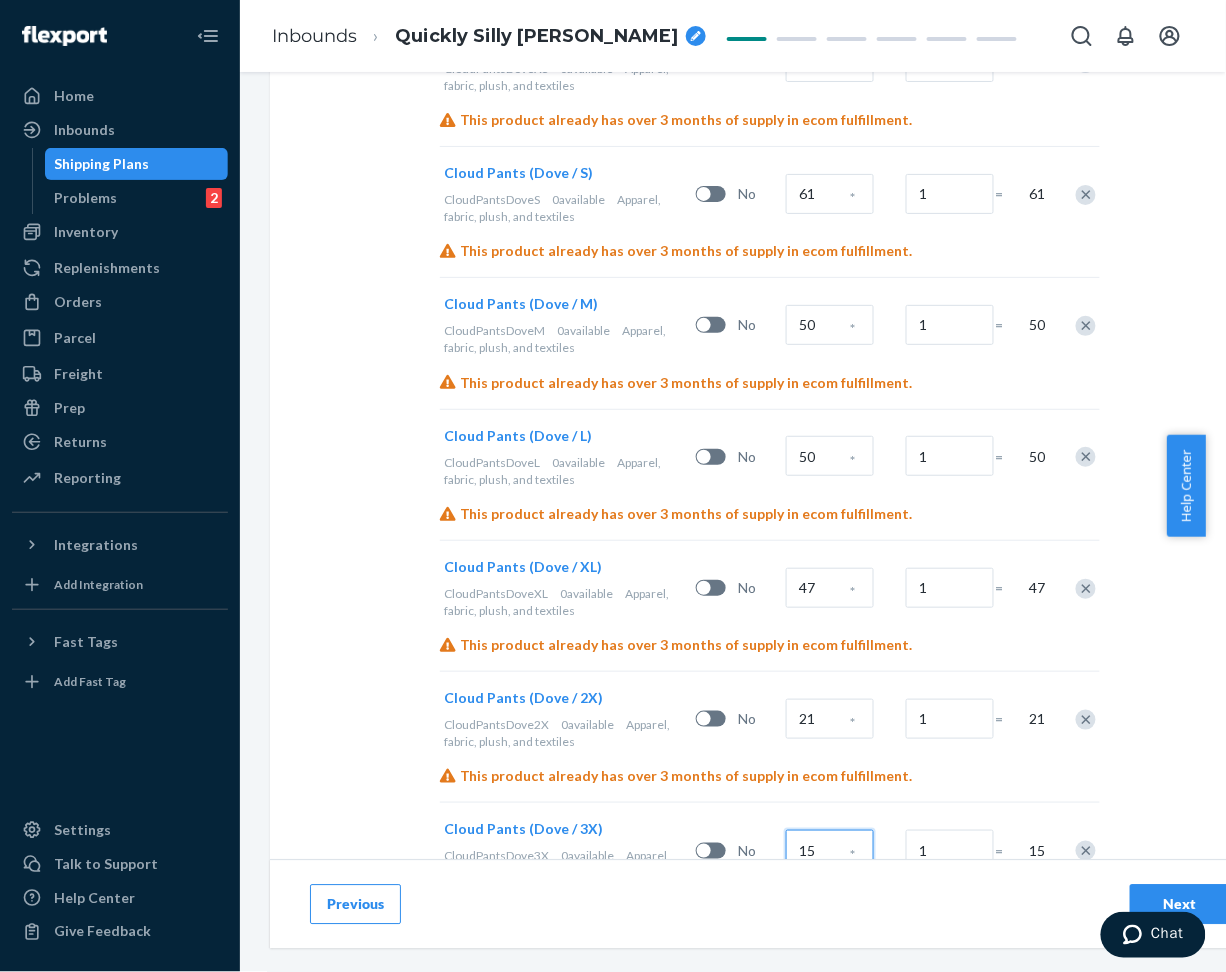 scroll, scrollTop: 979, scrollLeft: 0, axis: vertical 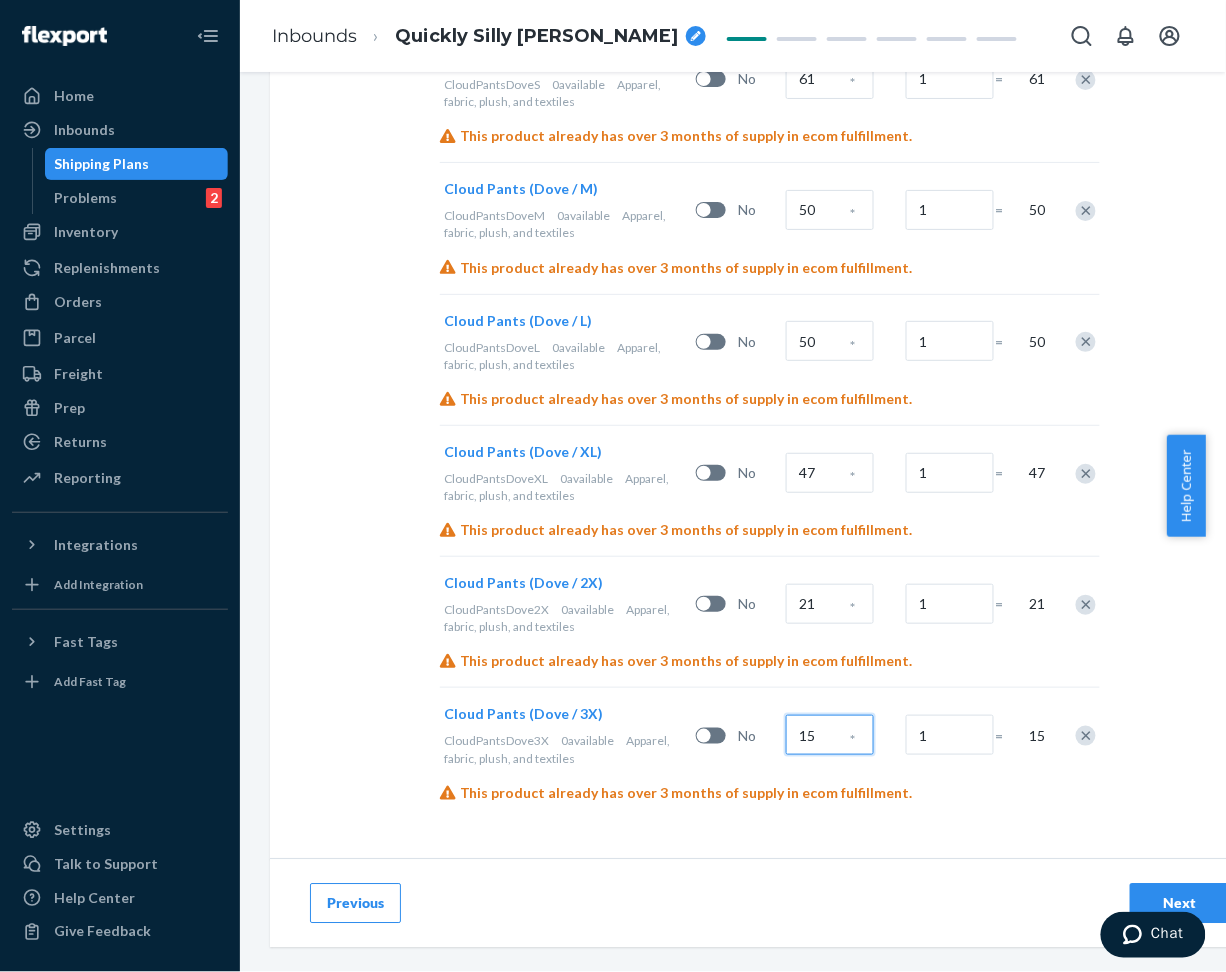 type on "15" 